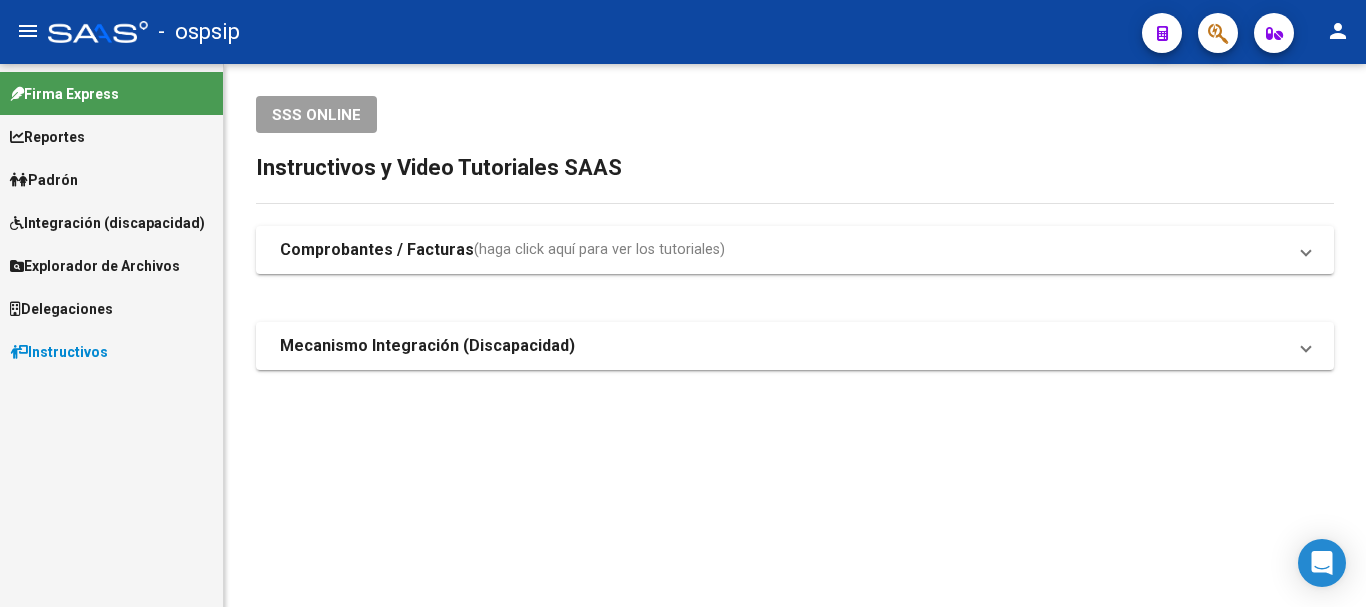 scroll, scrollTop: 0, scrollLeft: 0, axis: both 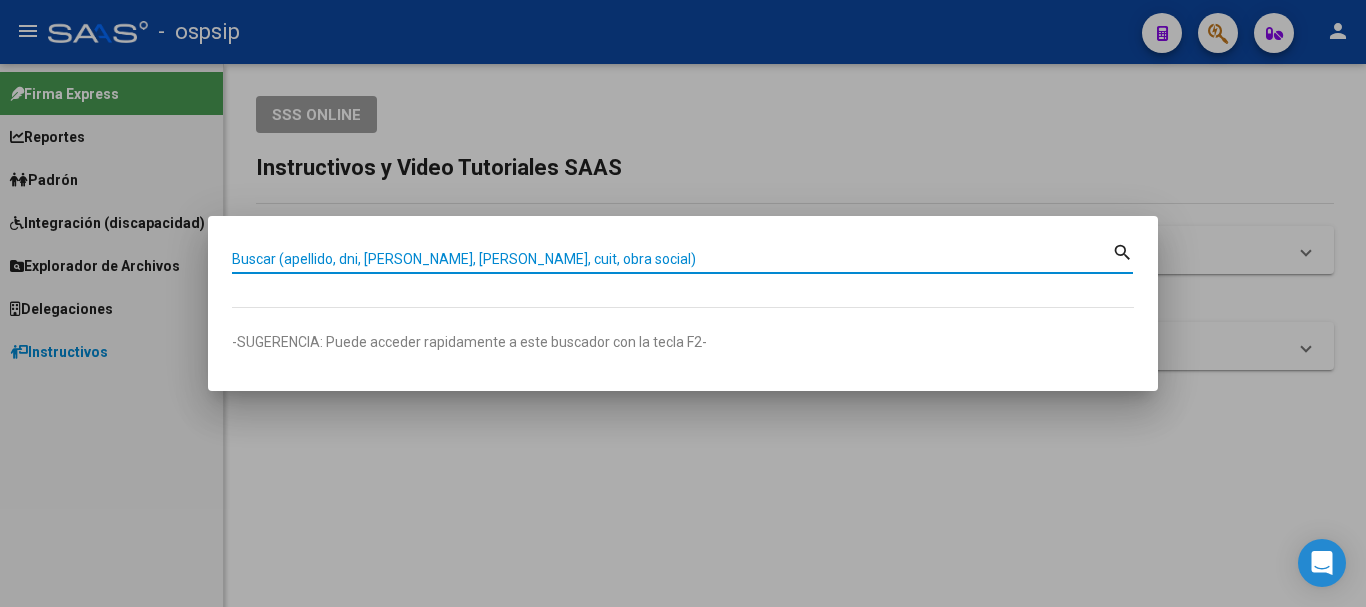 paste on "44079019" 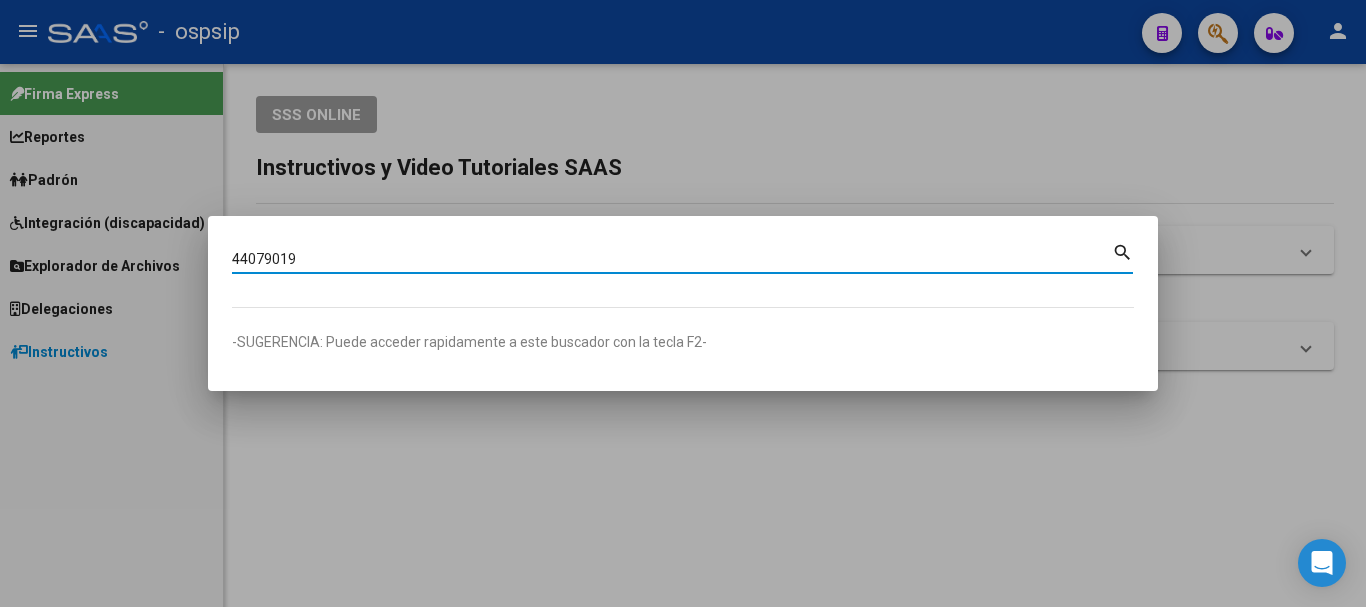 type on "44079019" 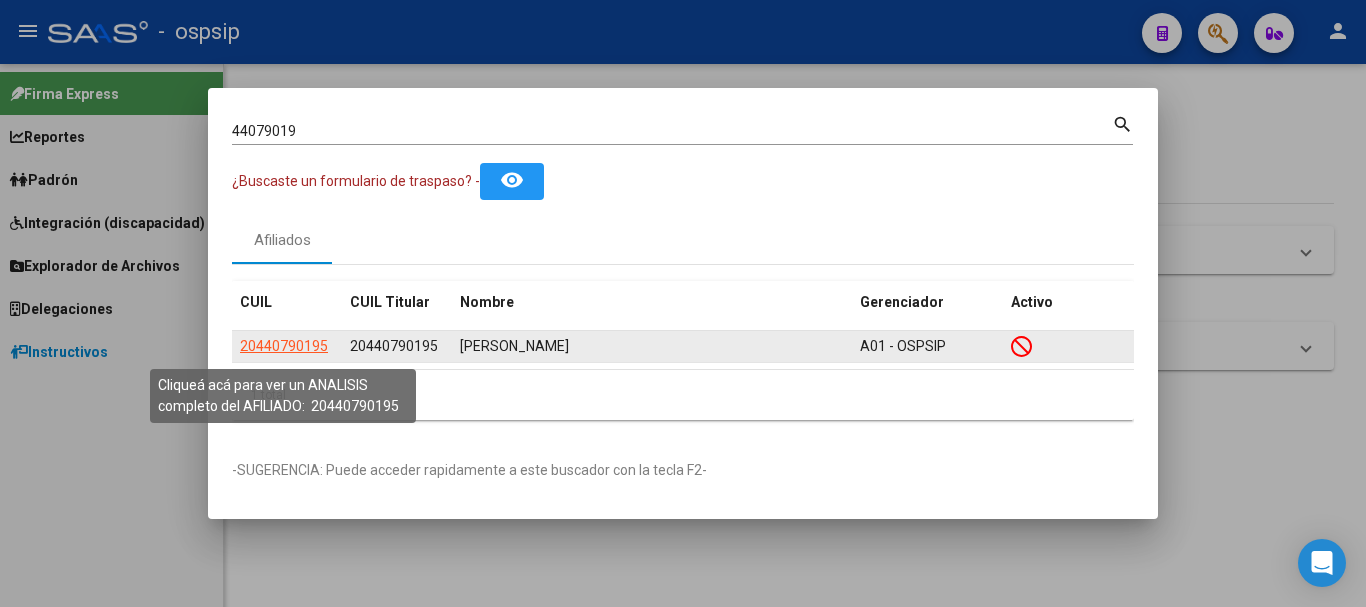 click on "20440790195" 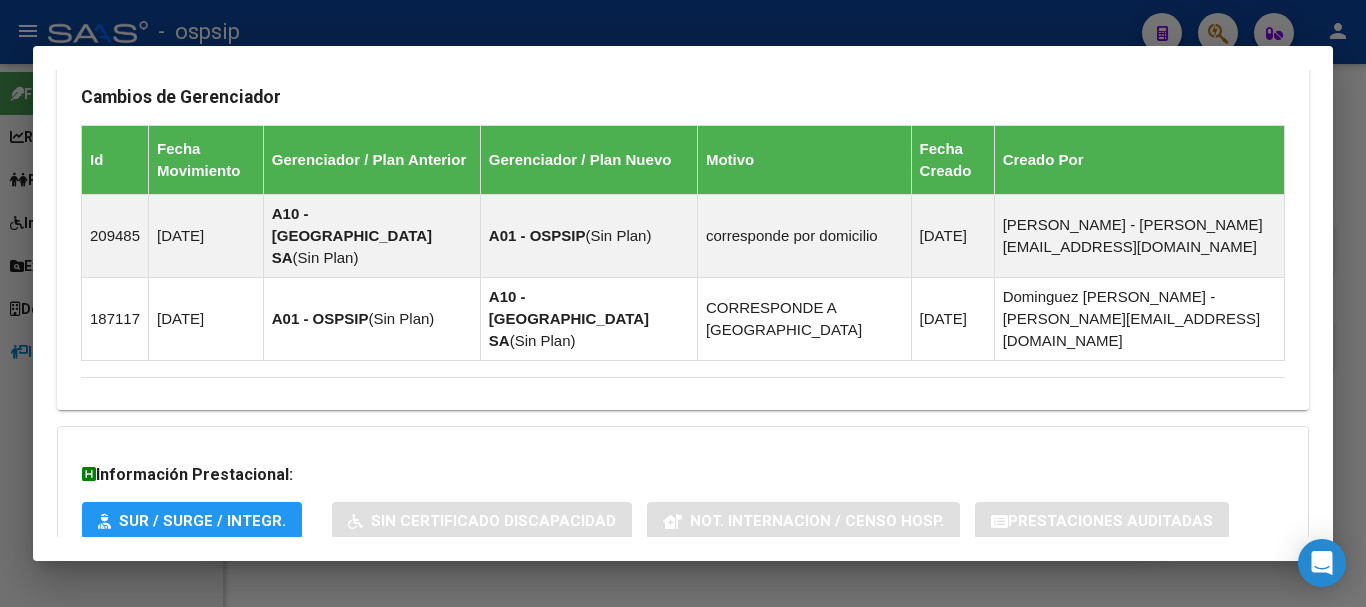 scroll, scrollTop: 1293, scrollLeft: 0, axis: vertical 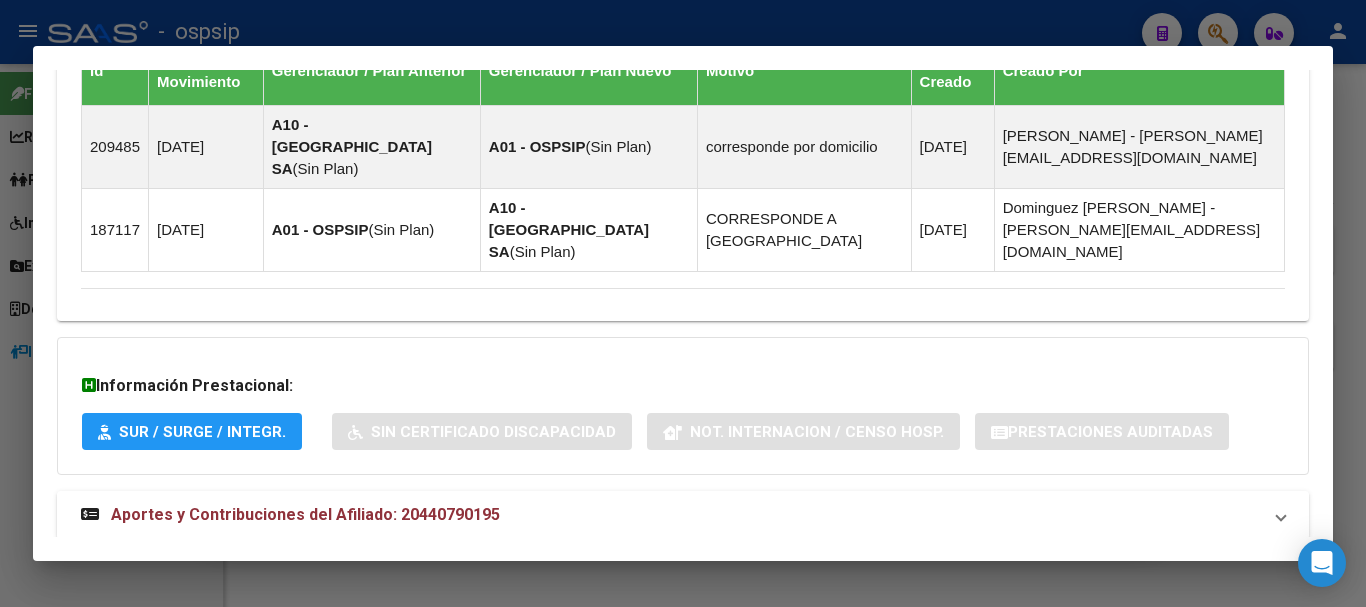 click on "Aportes y Contribuciones del Afiliado: 20440790195" at bounding box center (290, 515) 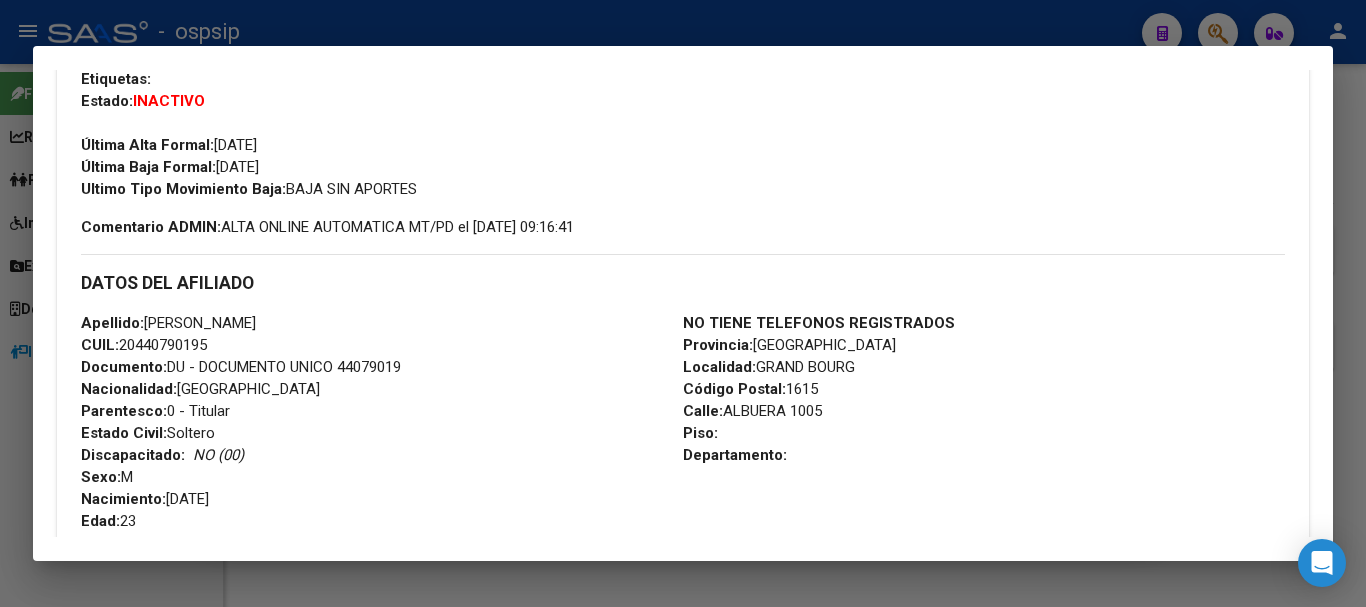 scroll, scrollTop: 293, scrollLeft: 0, axis: vertical 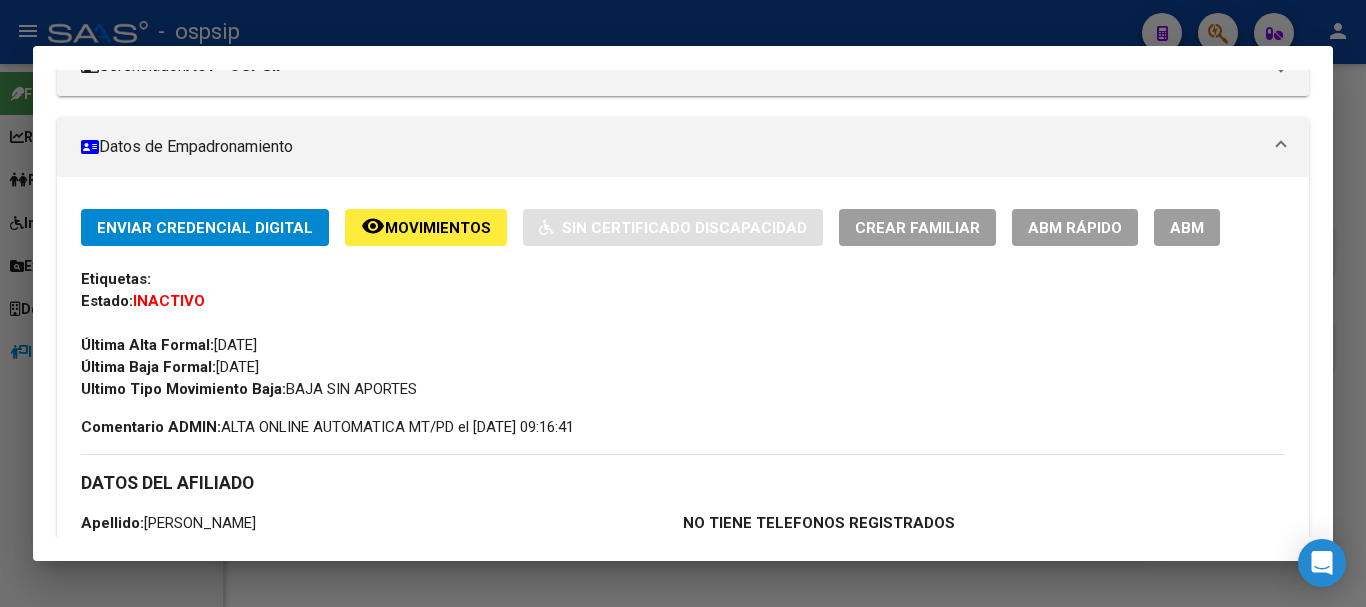 click on "ABM" at bounding box center [1187, 228] 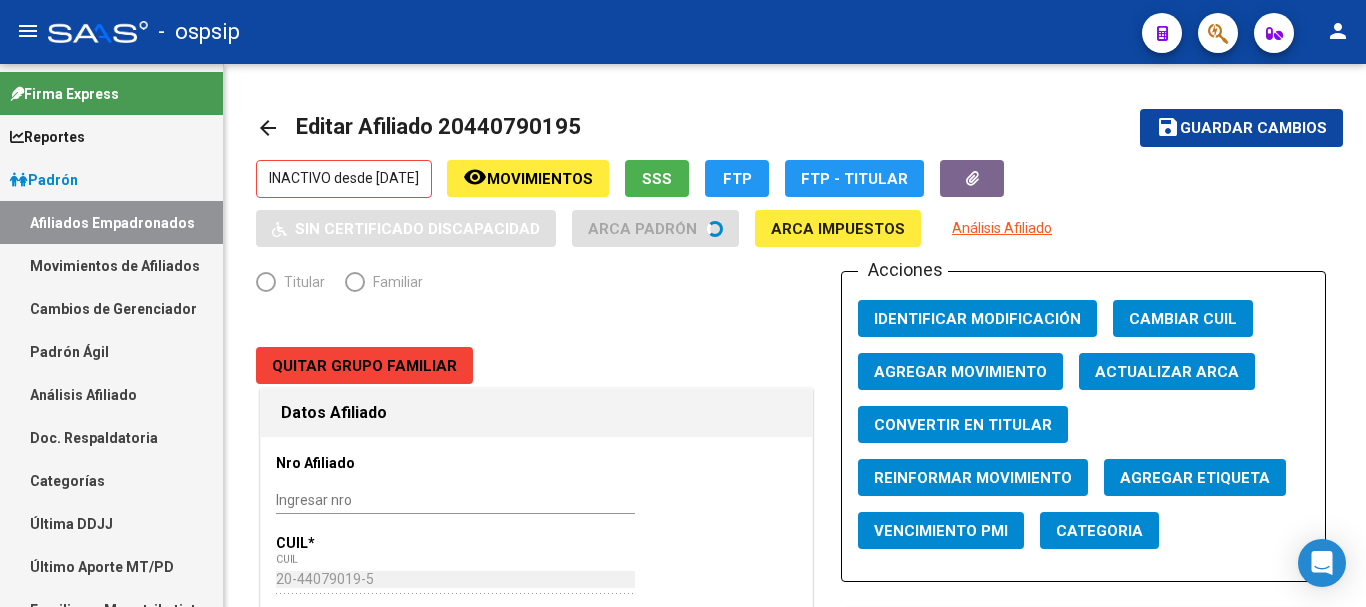radio on "true" 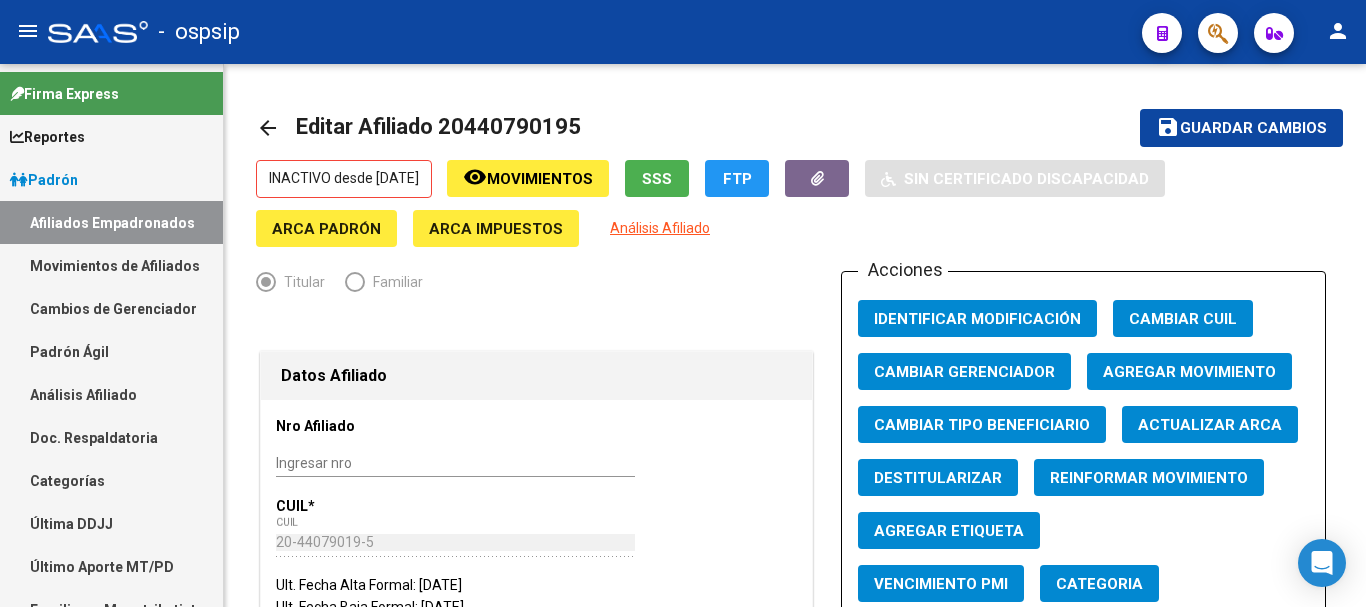 click on "Agregar Movimiento" 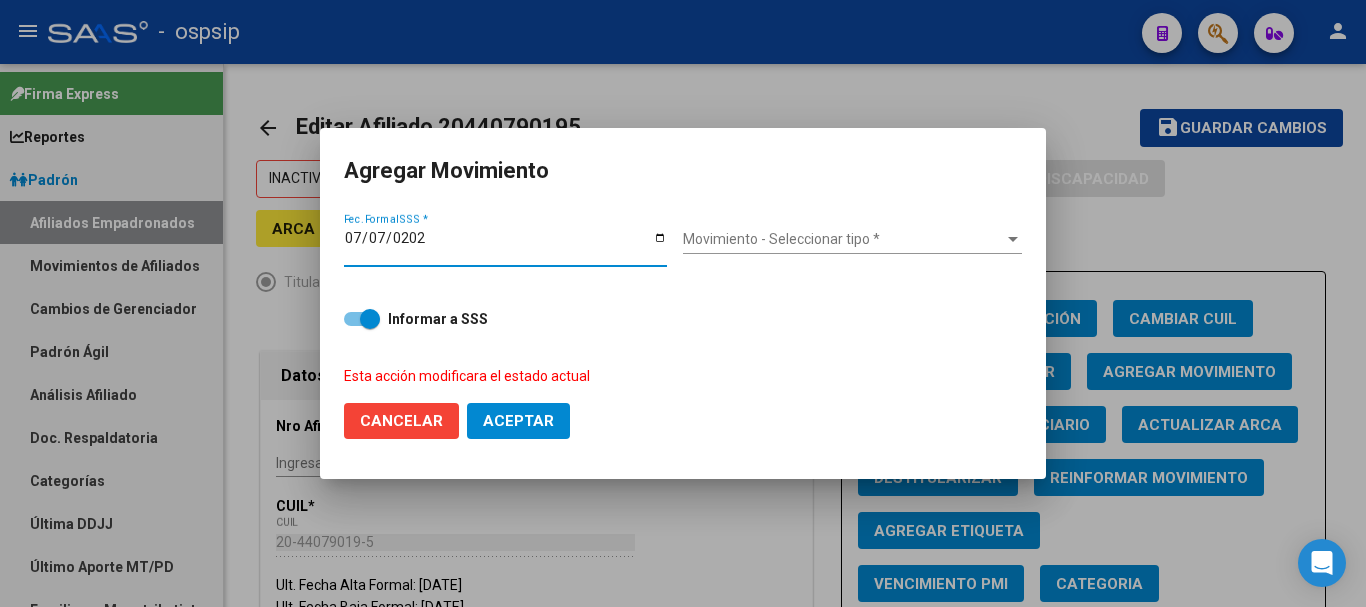 type on "[DATE]" 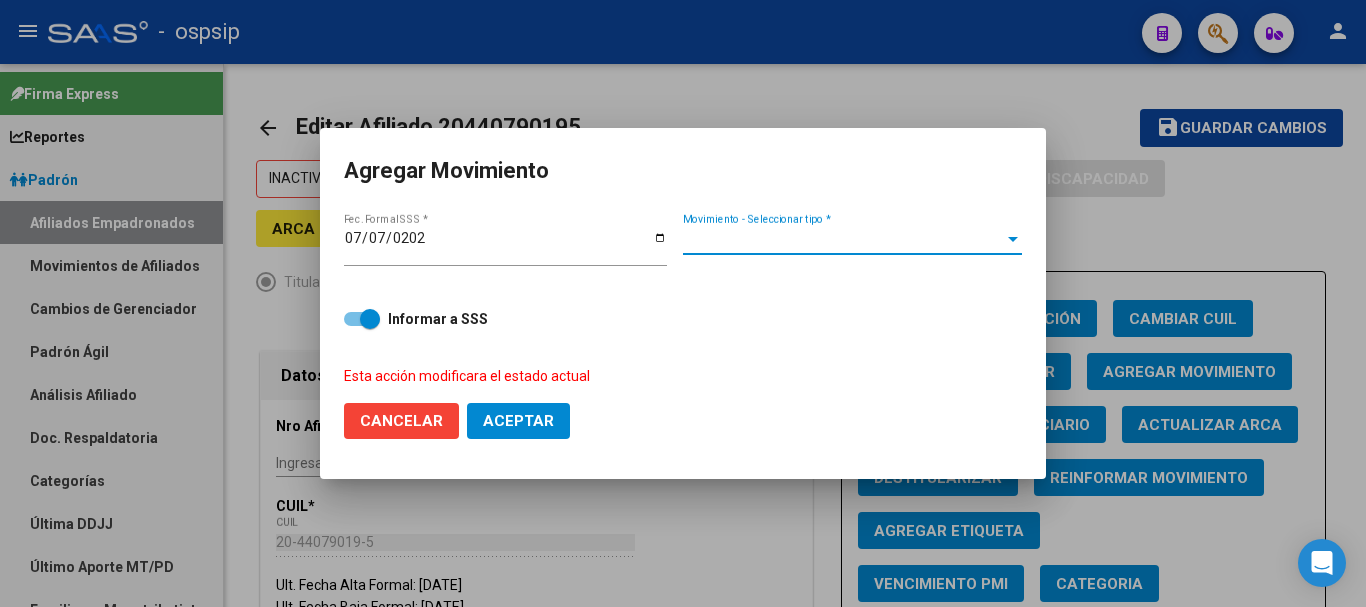 click on "Movimiento - Seleccionar tipo *" at bounding box center (843, 239) 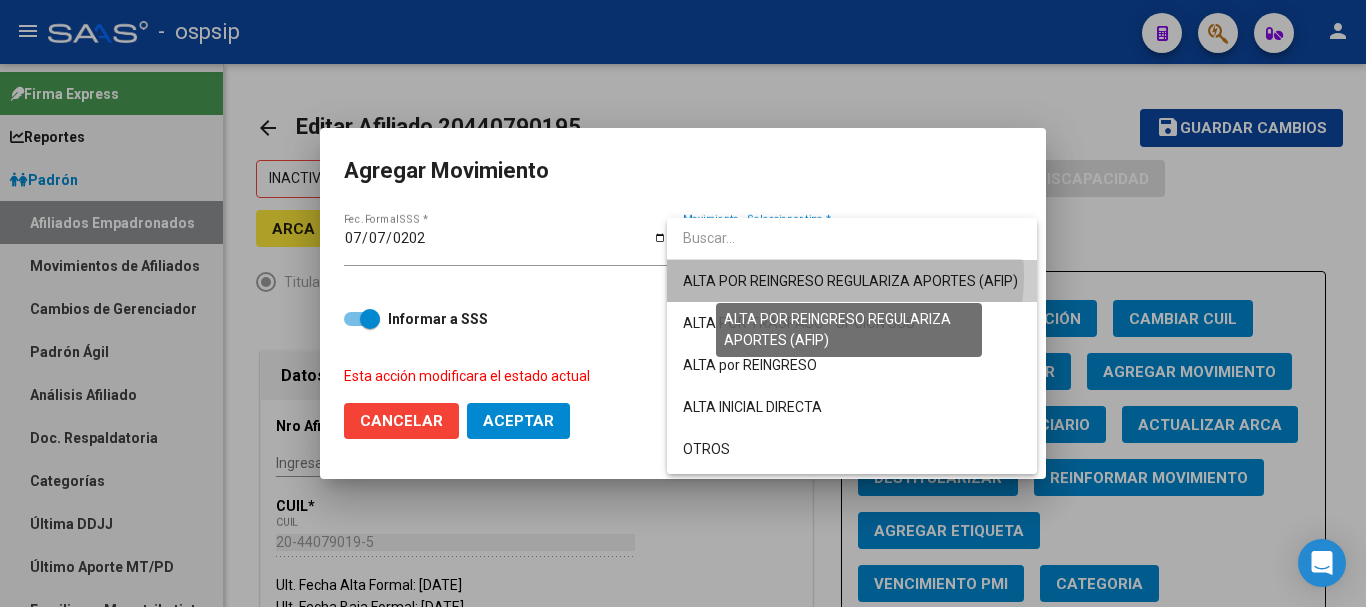 click on "ALTA POR REINGRESO REGULARIZA APORTES (AFIP)" at bounding box center [850, 281] 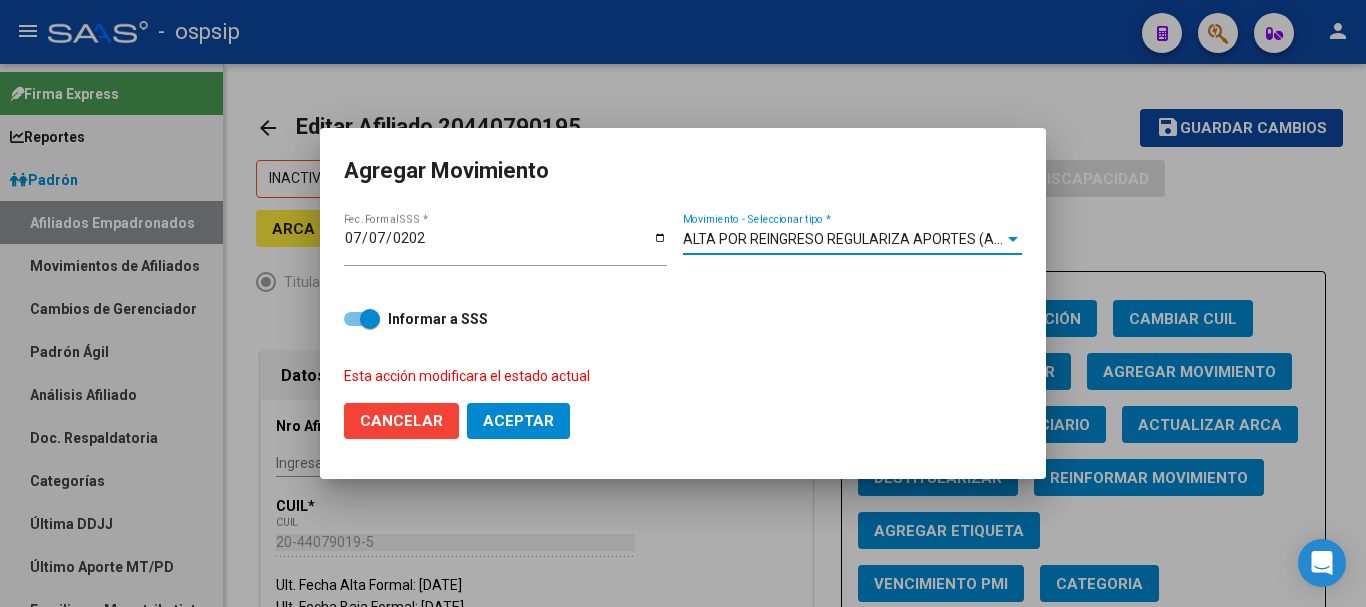 click on "Aceptar" 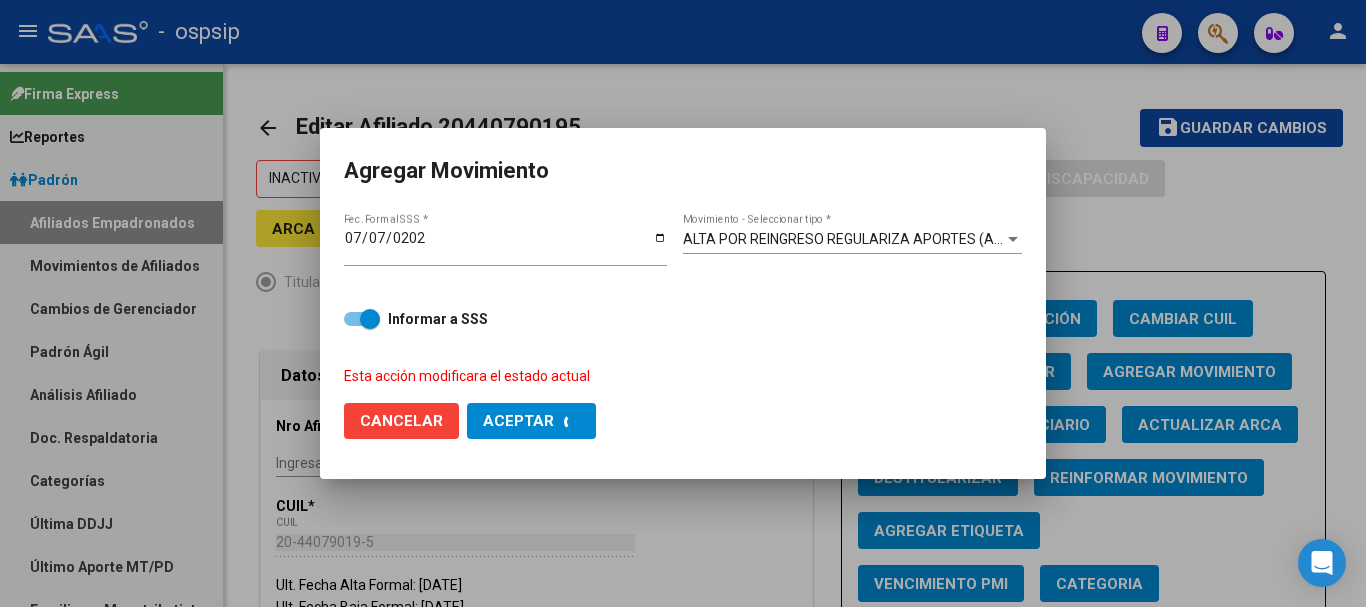checkbox on "false" 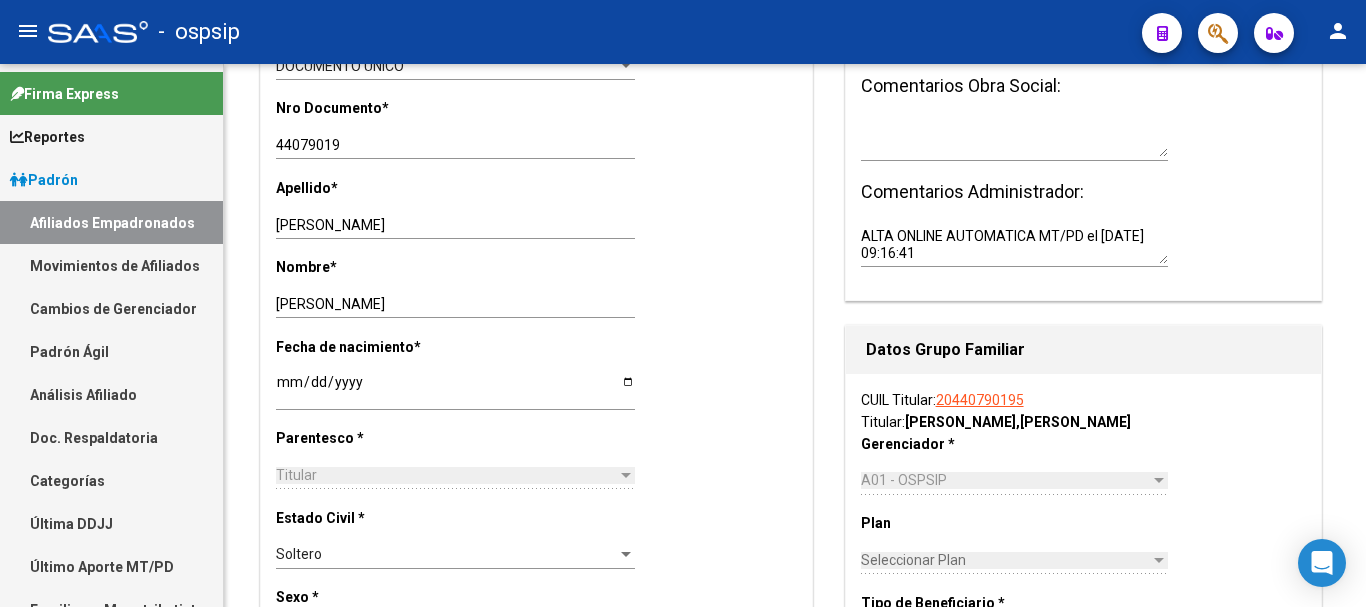 scroll, scrollTop: 0, scrollLeft: 0, axis: both 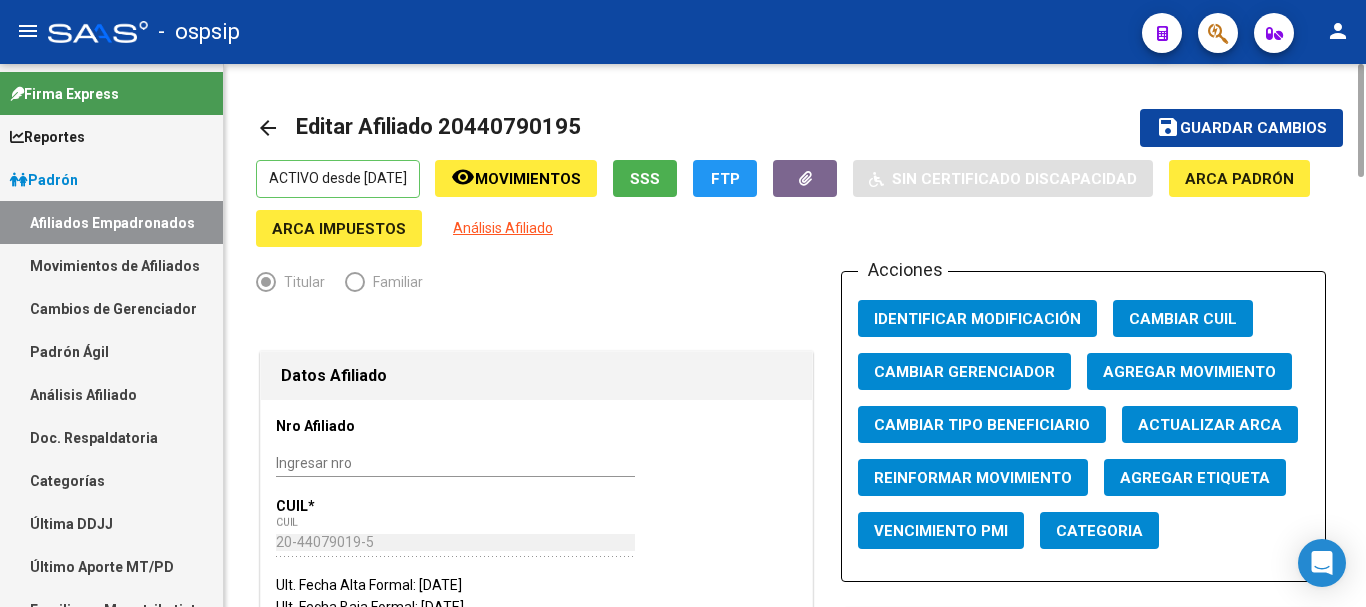drag, startPoint x: 564, startPoint y: 119, endPoint x: 469, endPoint y: 126, distance: 95.257545 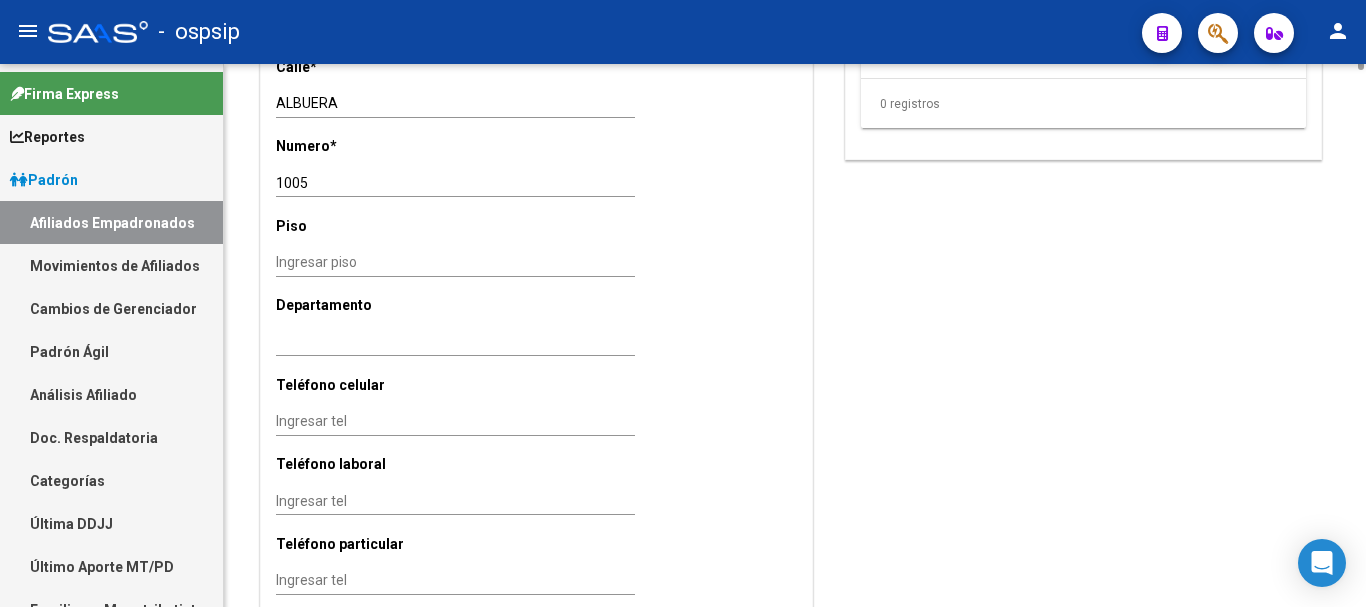 scroll, scrollTop: 1400, scrollLeft: 0, axis: vertical 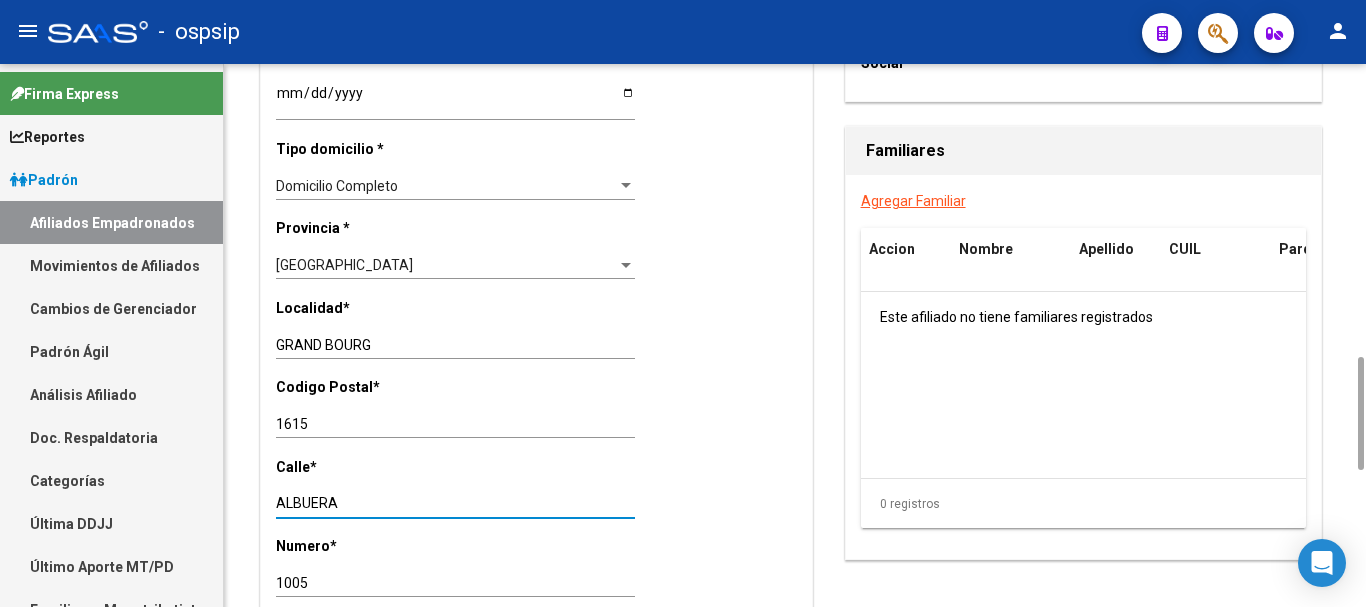 drag, startPoint x: 349, startPoint y: 503, endPoint x: 273, endPoint y: 497, distance: 76.23647 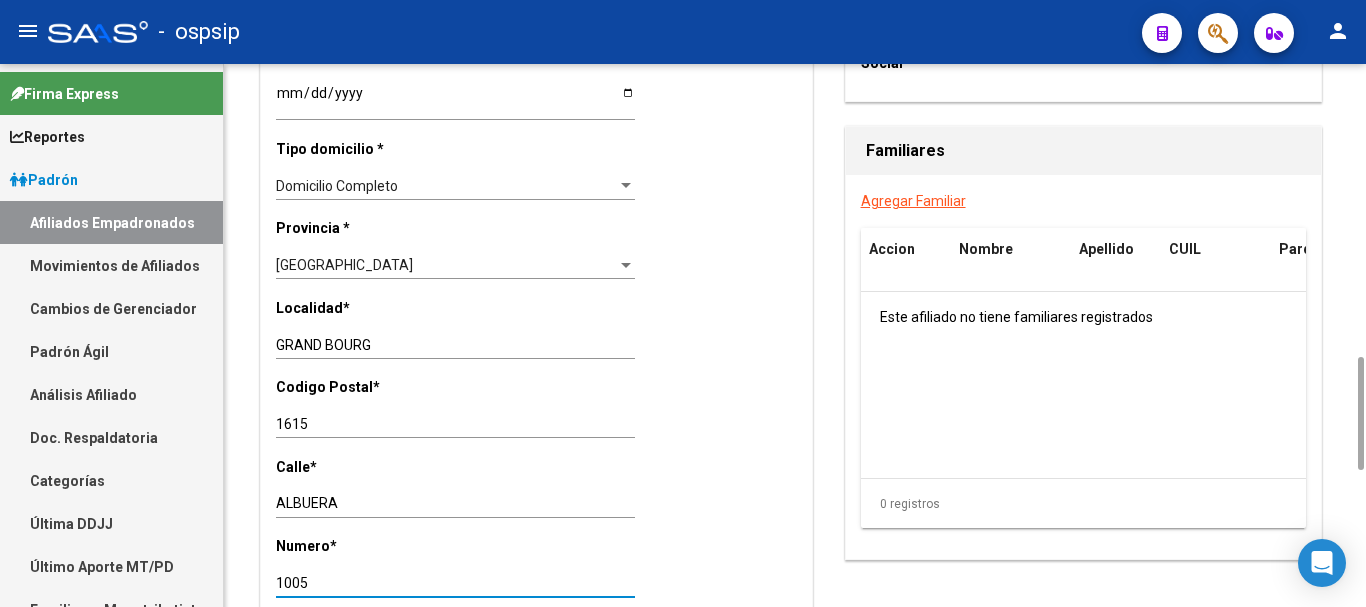 drag, startPoint x: 333, startPoint y: 592, endPoint x: 290, endPoint y: 583, distance: 43.931767 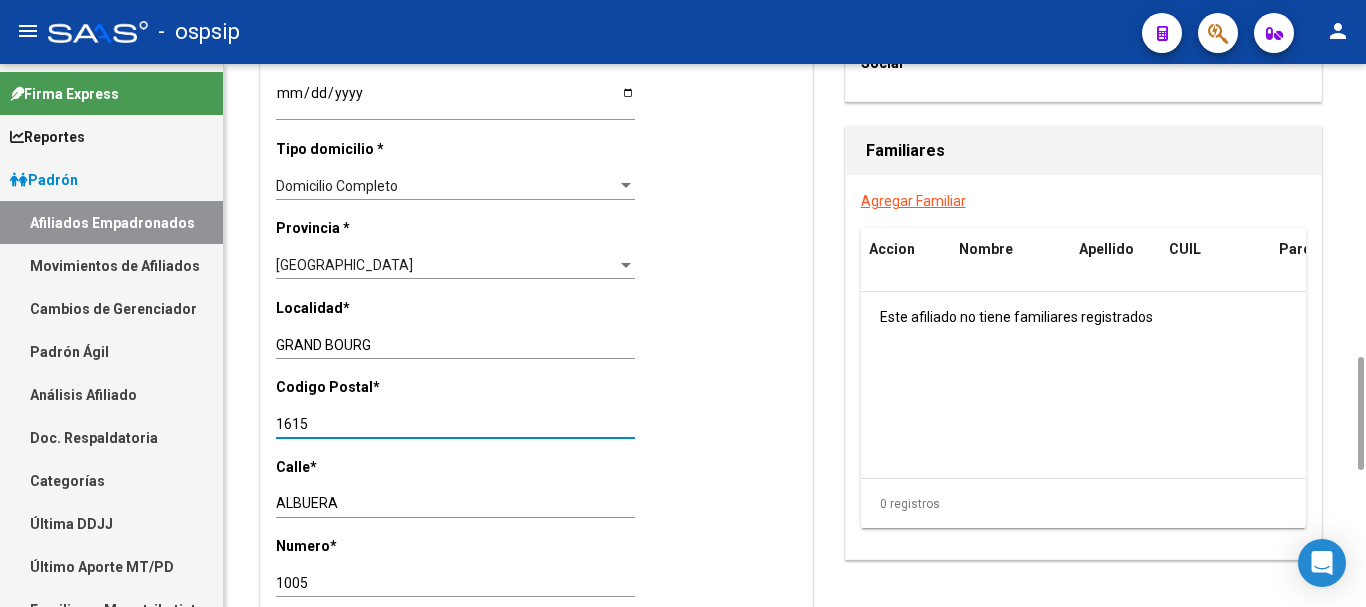 drag, startPoint x: 324, startPoint y: 431, endPoint x: 258, endPoint y: 429, distance: 66.0303 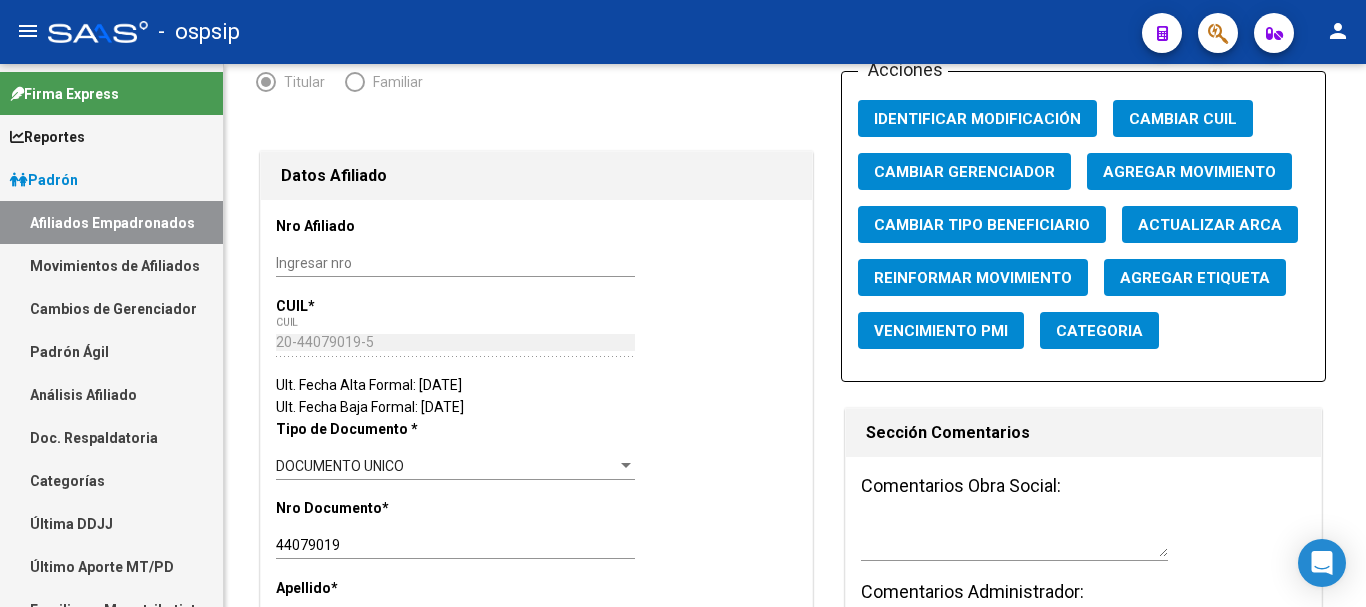 scroll, scrollTop: 0, scrollLeft: 0, axis: both 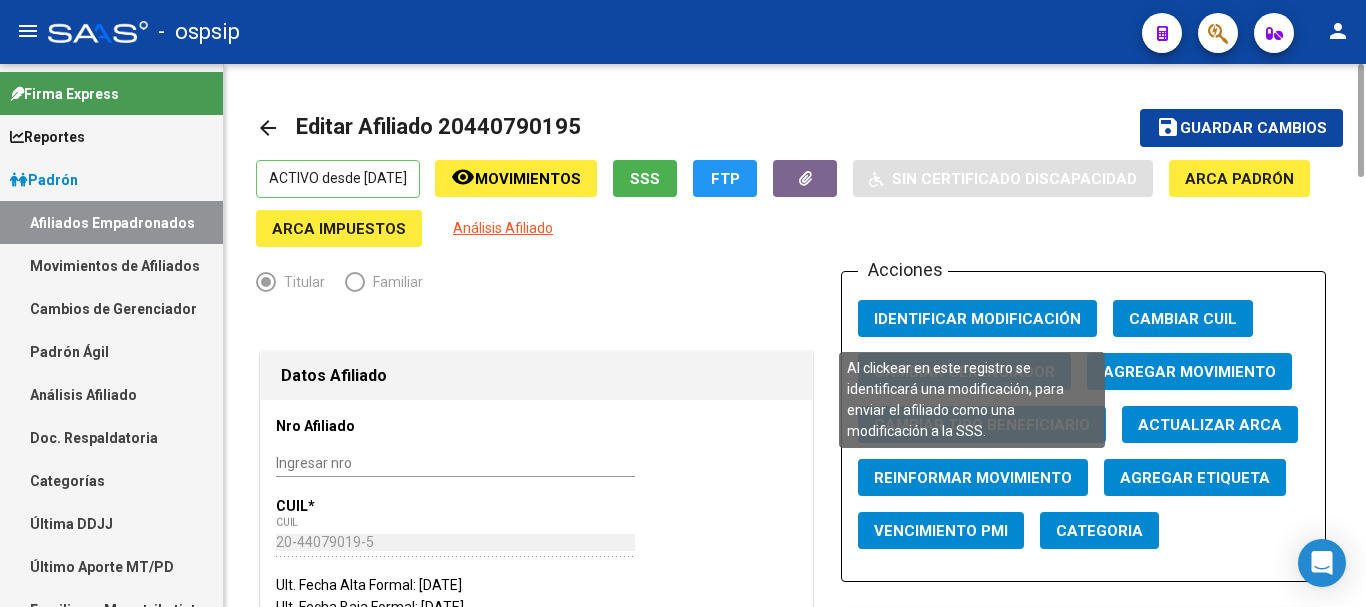 click on "Identificar Modificación" 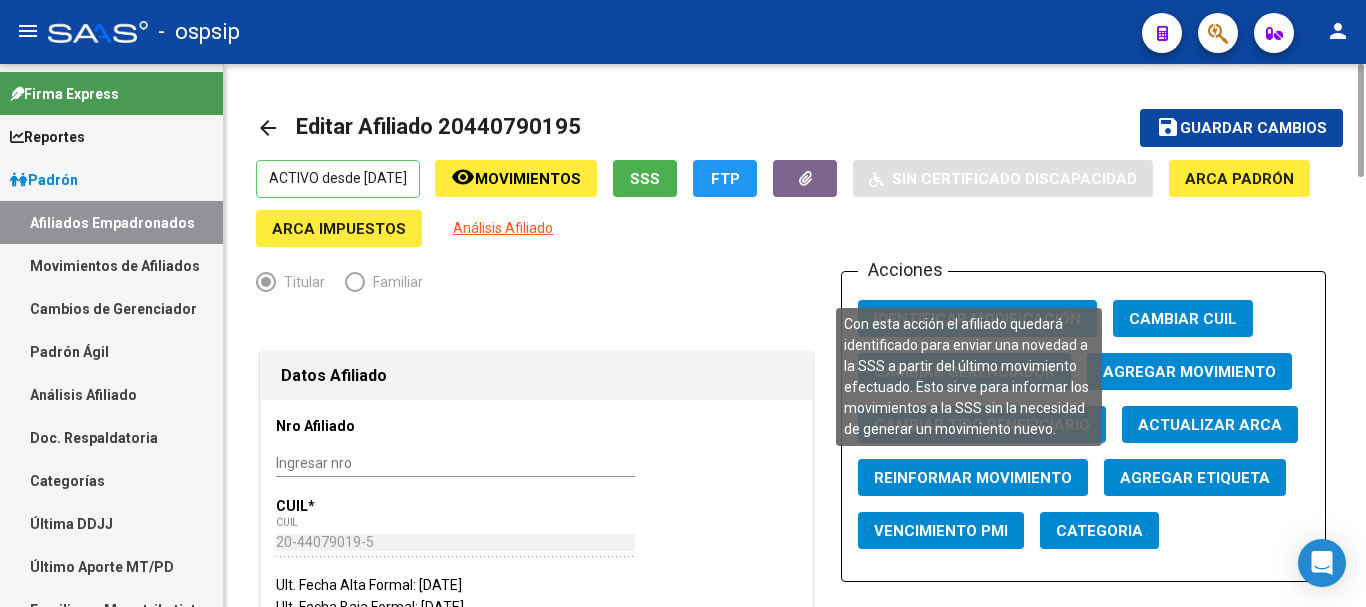click on "Reinformar Movimiento" 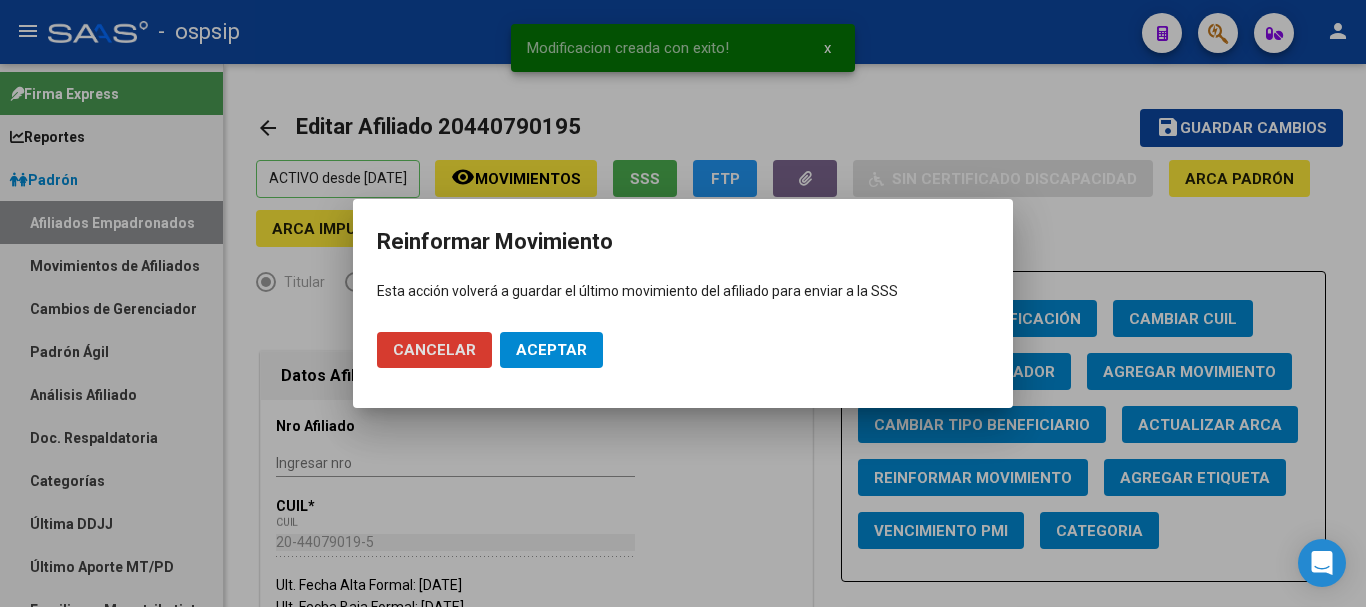 click on "Aceptar" at bounding box center [551, 350] 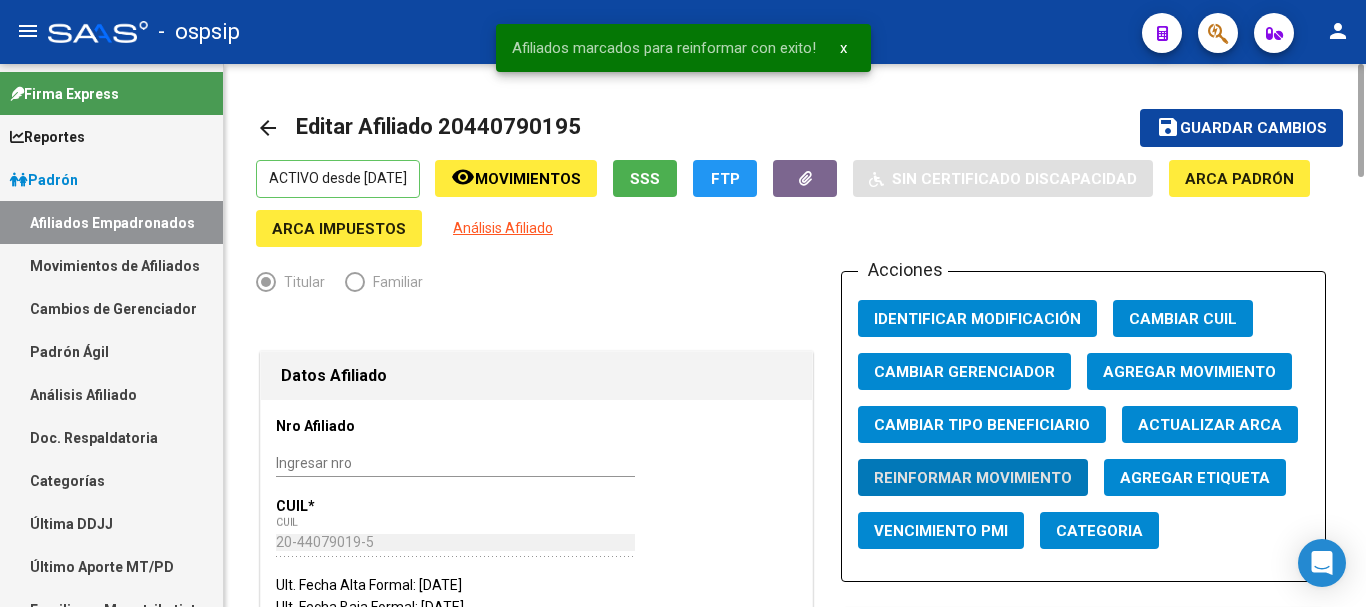 click on "save Guardar cambios" 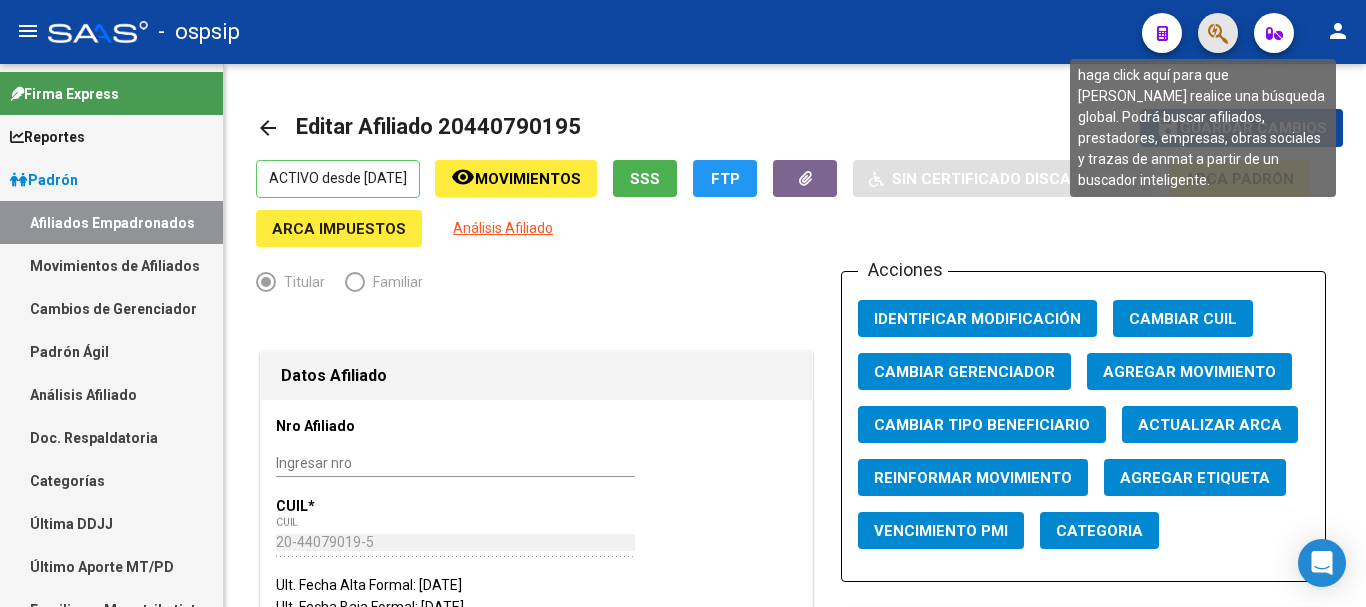 click 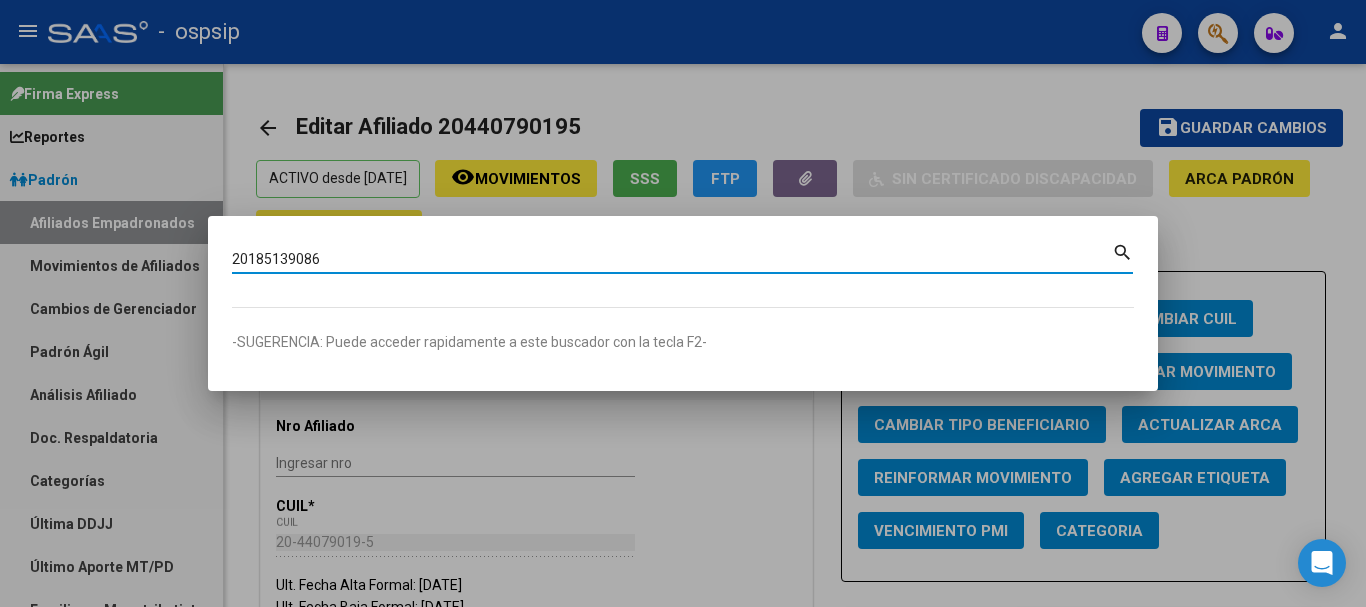 type on "20185139086" 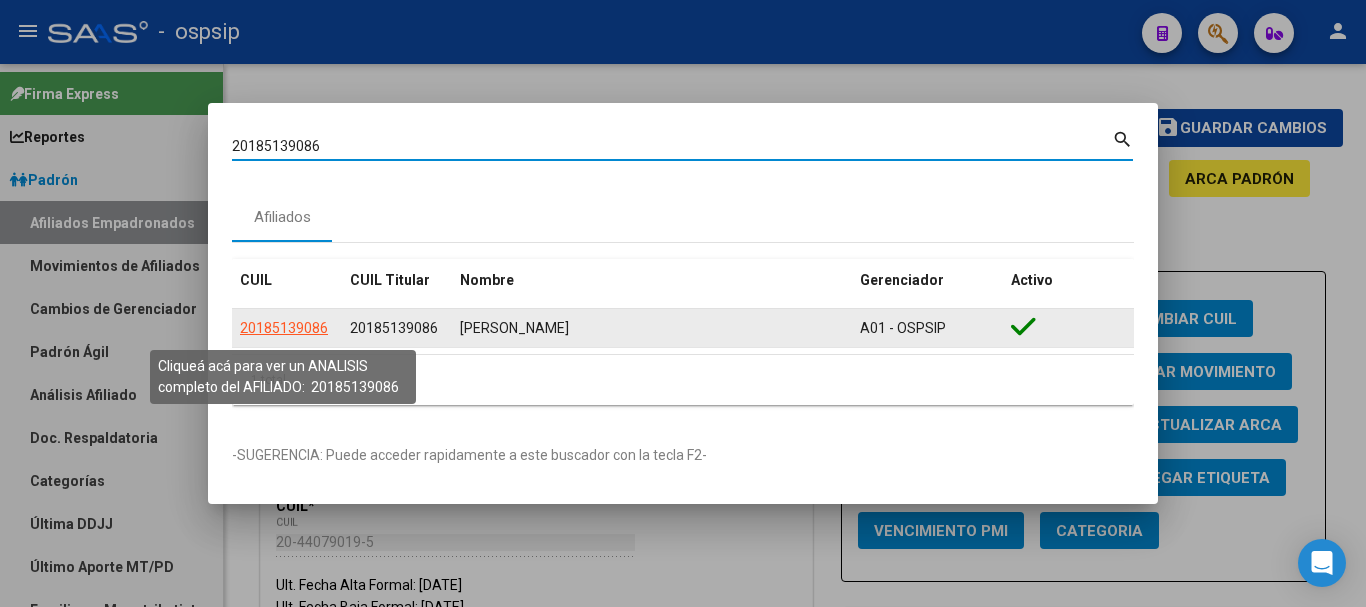 click on "20185139086" 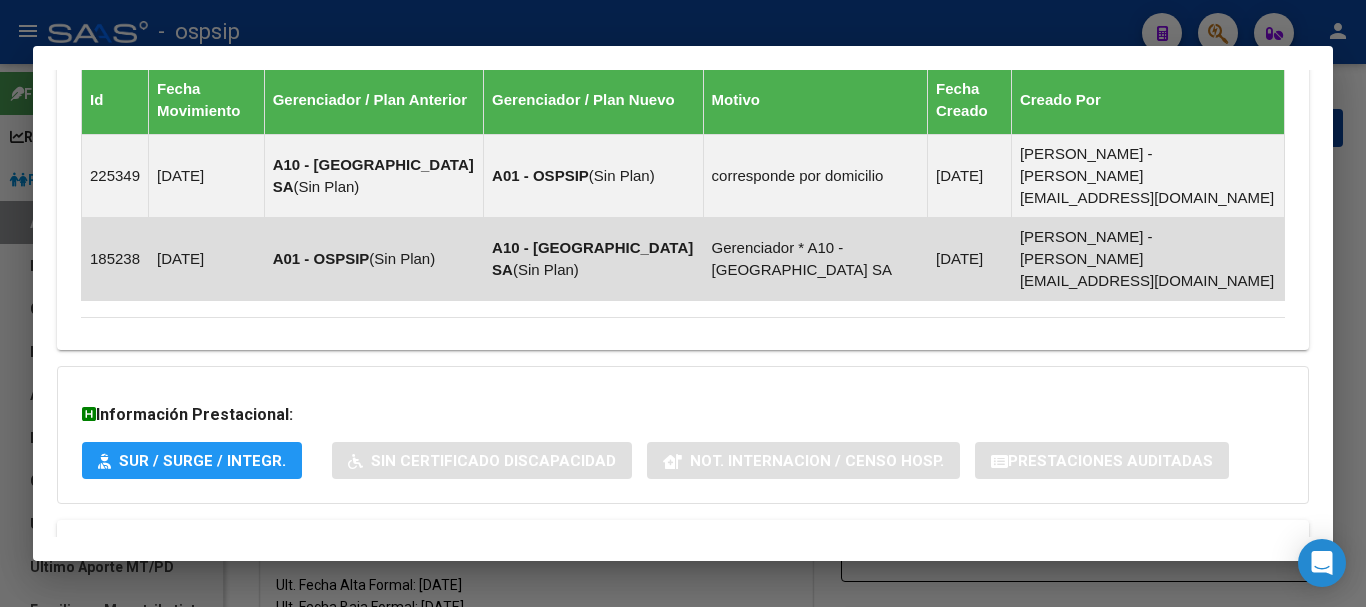 scroll, scrollTop: 1293, scrollLeft: 0, axis: vertical 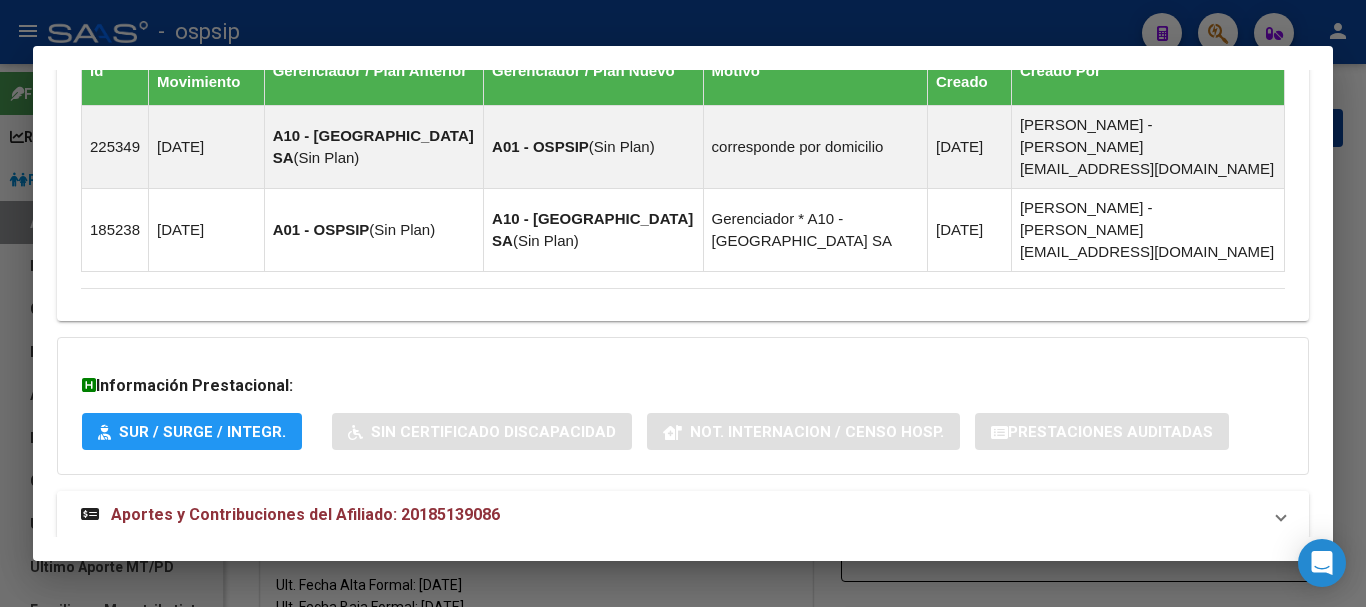 click on "Aportes y Contribuciones del Afiliado: 20185139086" at bounding box center (290, 515) 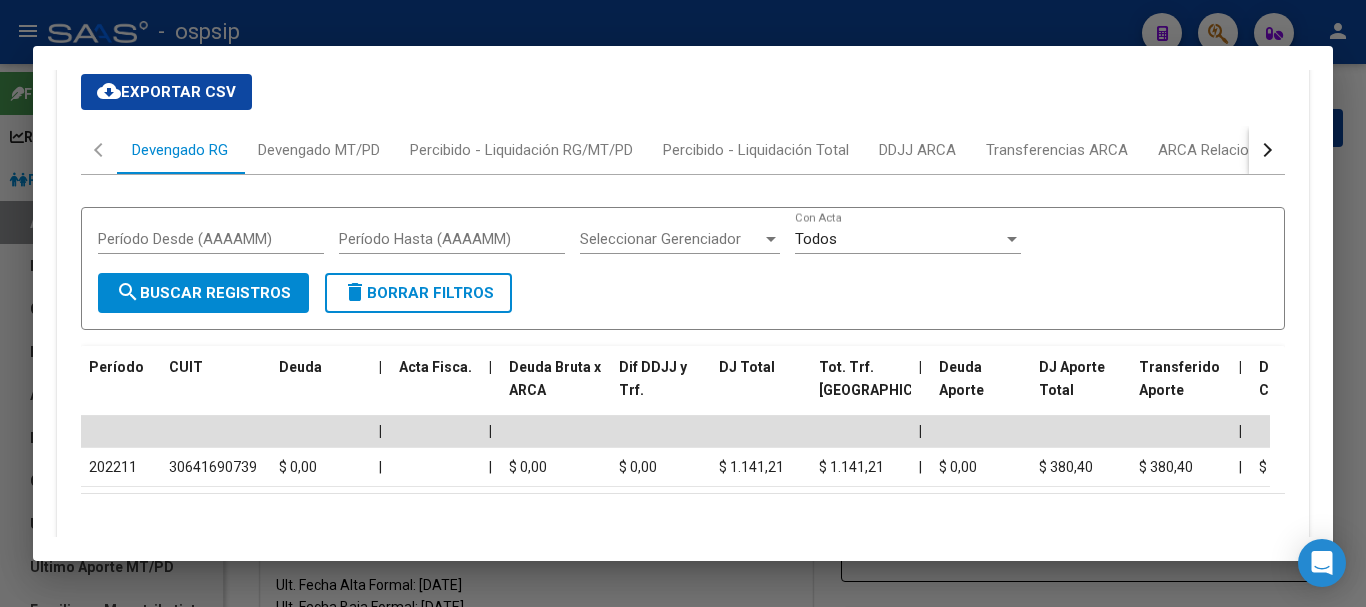 scroll, scrollTop: 1791, scrollLeft: 0, axis: vertical 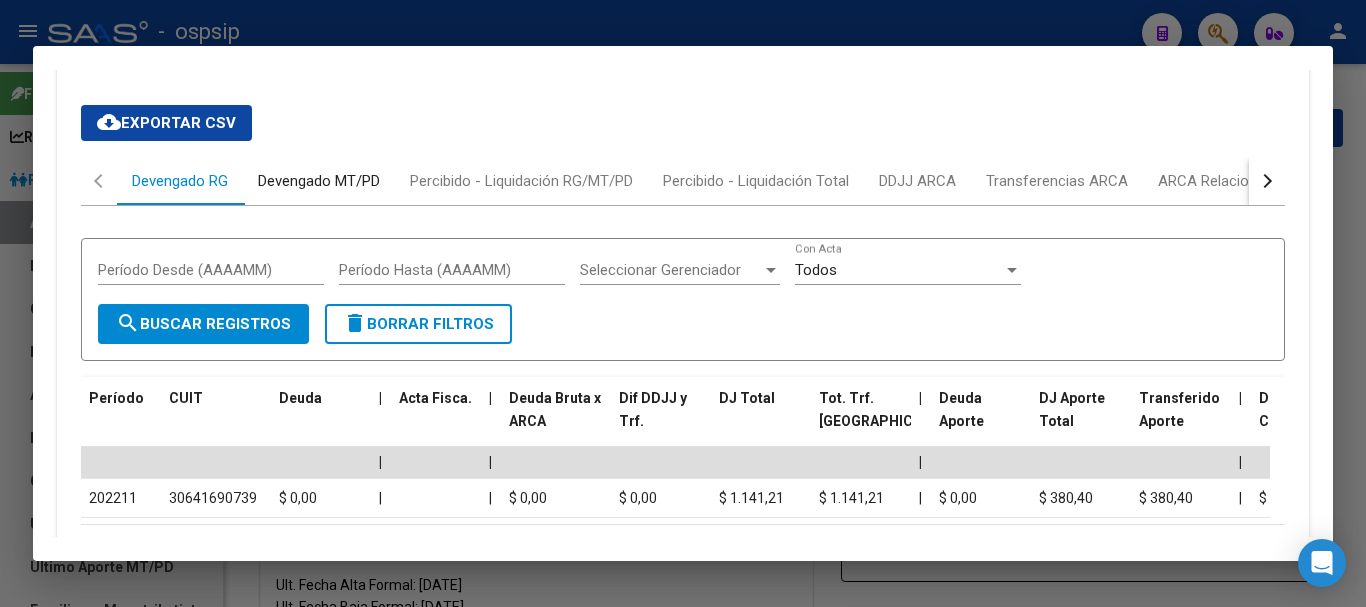 click on "Devengado MT/PD" at bounding box center (319, 181) 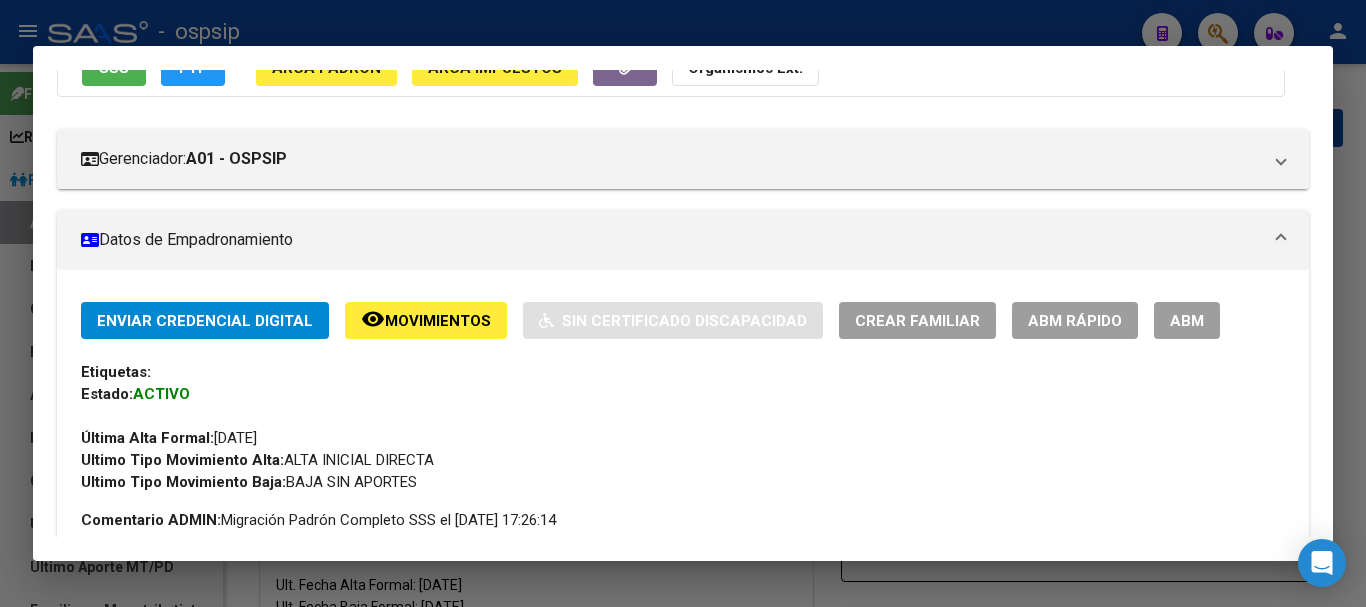 scroll, scrollTop: 0, scrollLeft: 0, axis: both 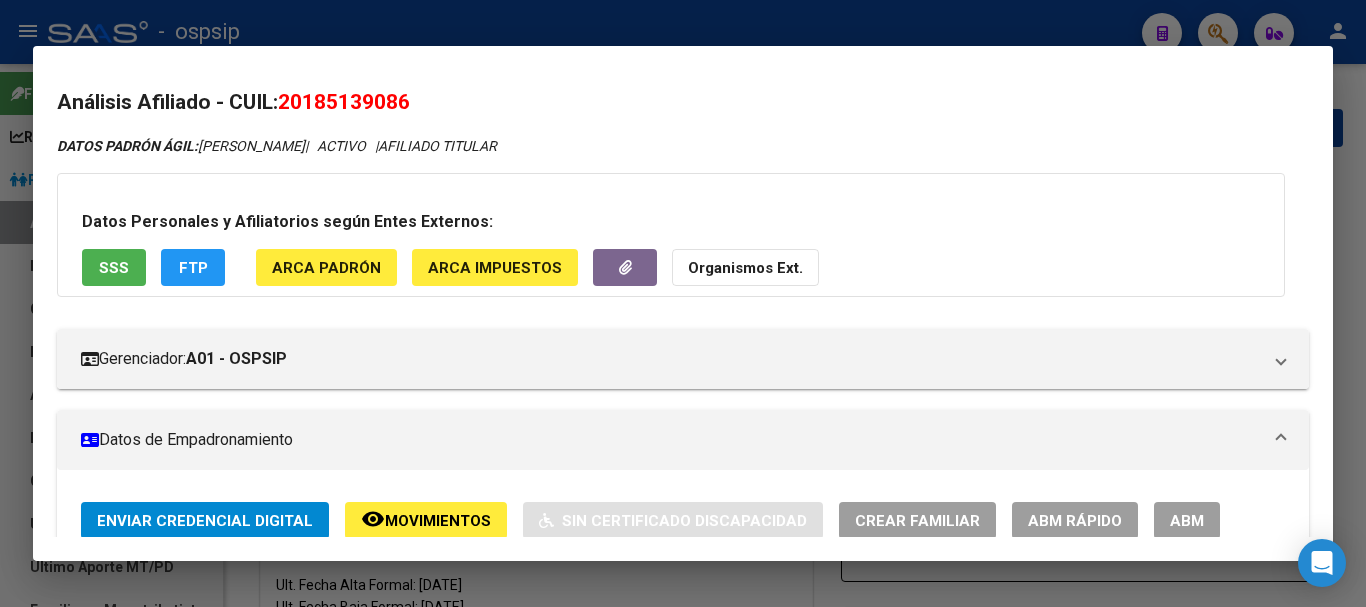 drag, startPoint x: 406, startPoint y: 105, endPoint x: 313, endPoint y: 101, distance: 93.08598 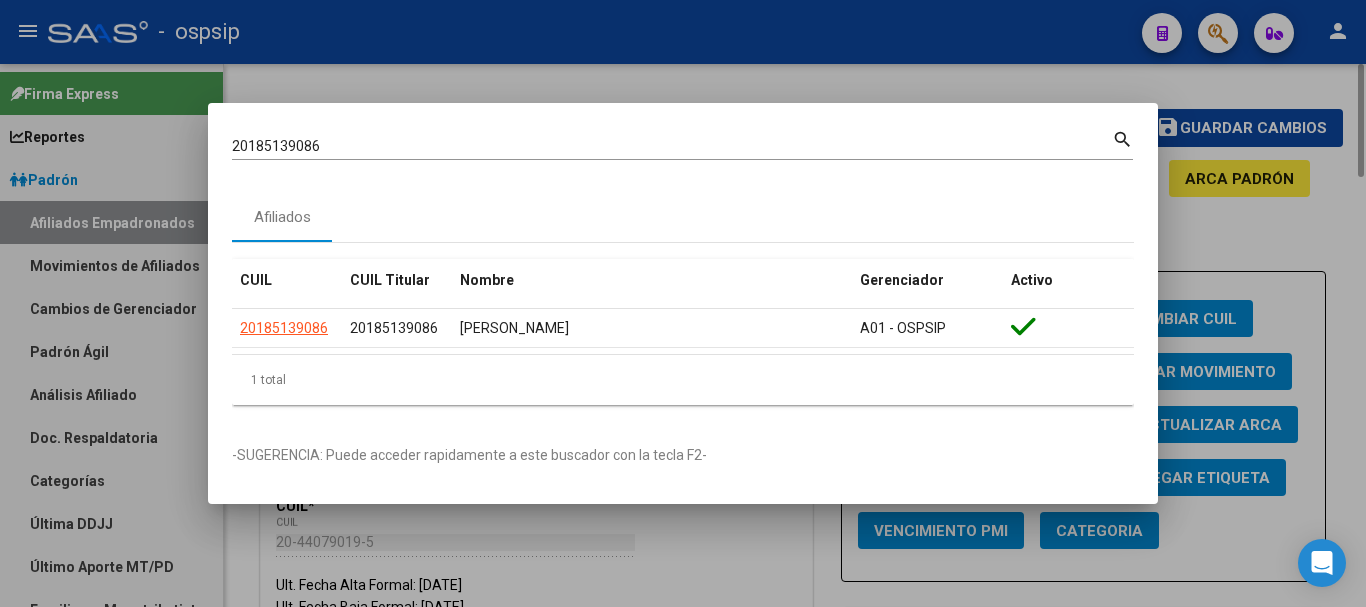 type 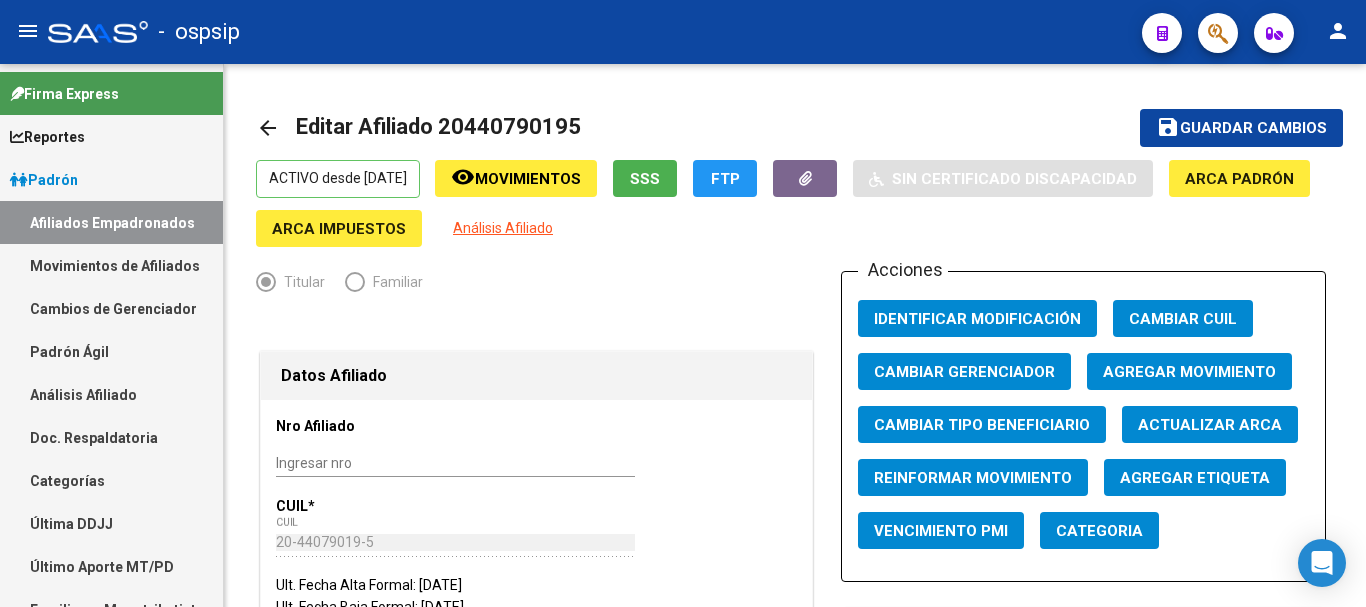 click 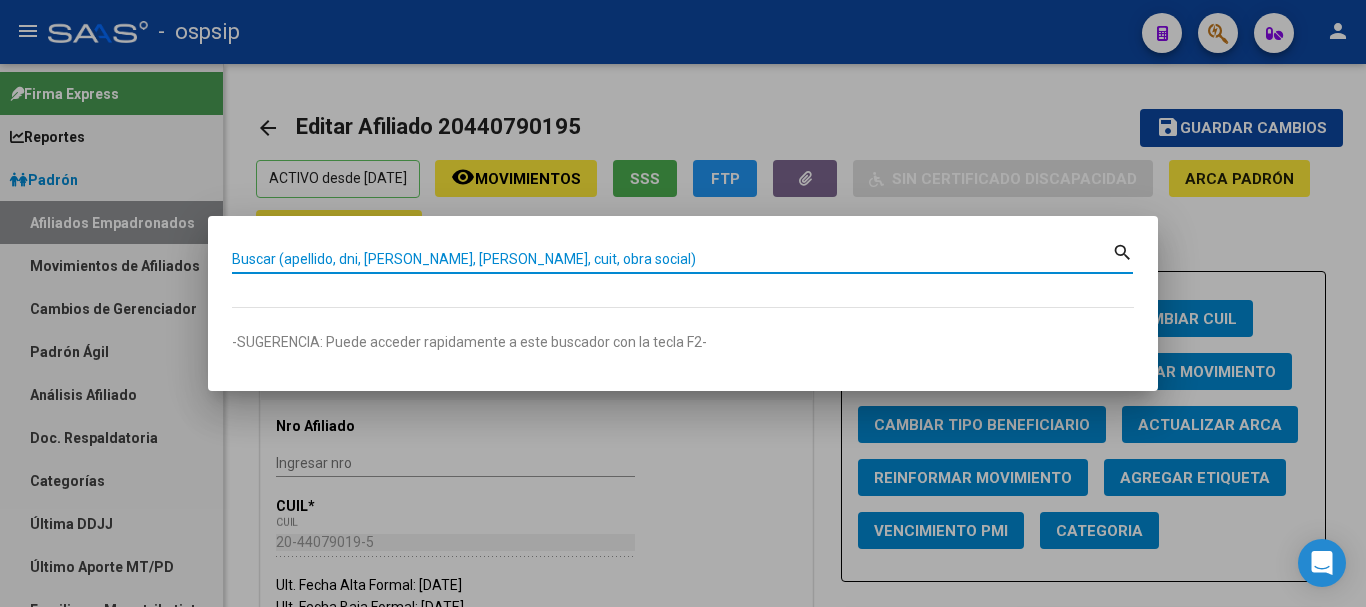 paste on "28100015" 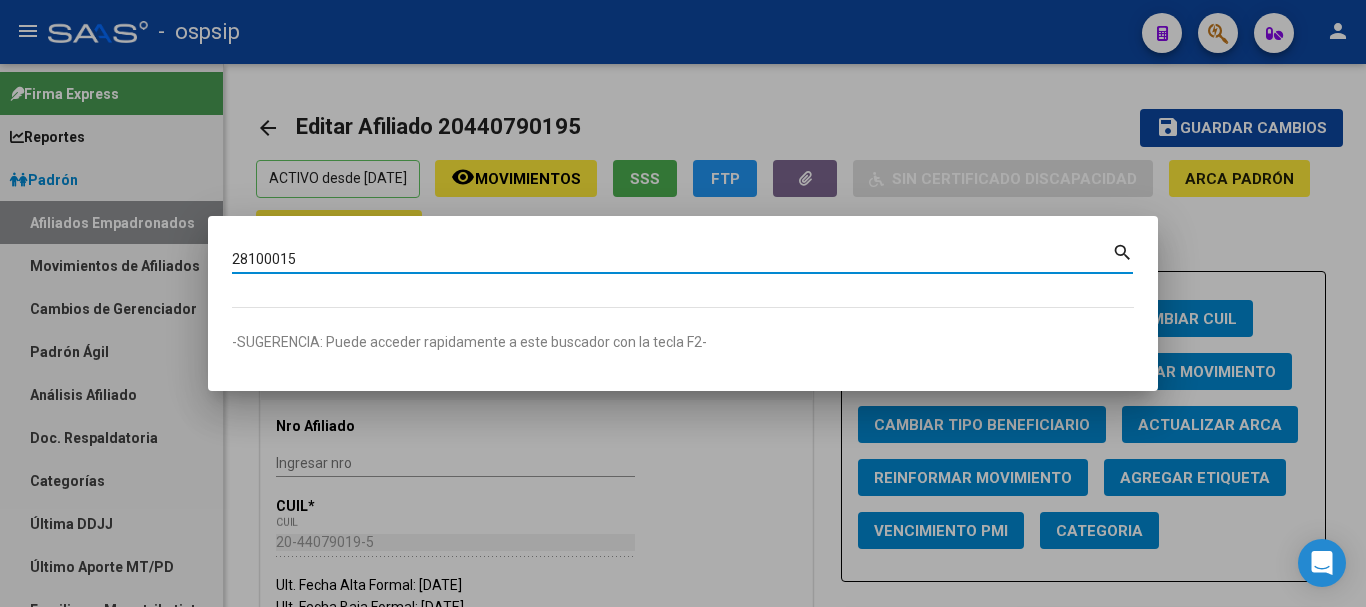type on "28100015" 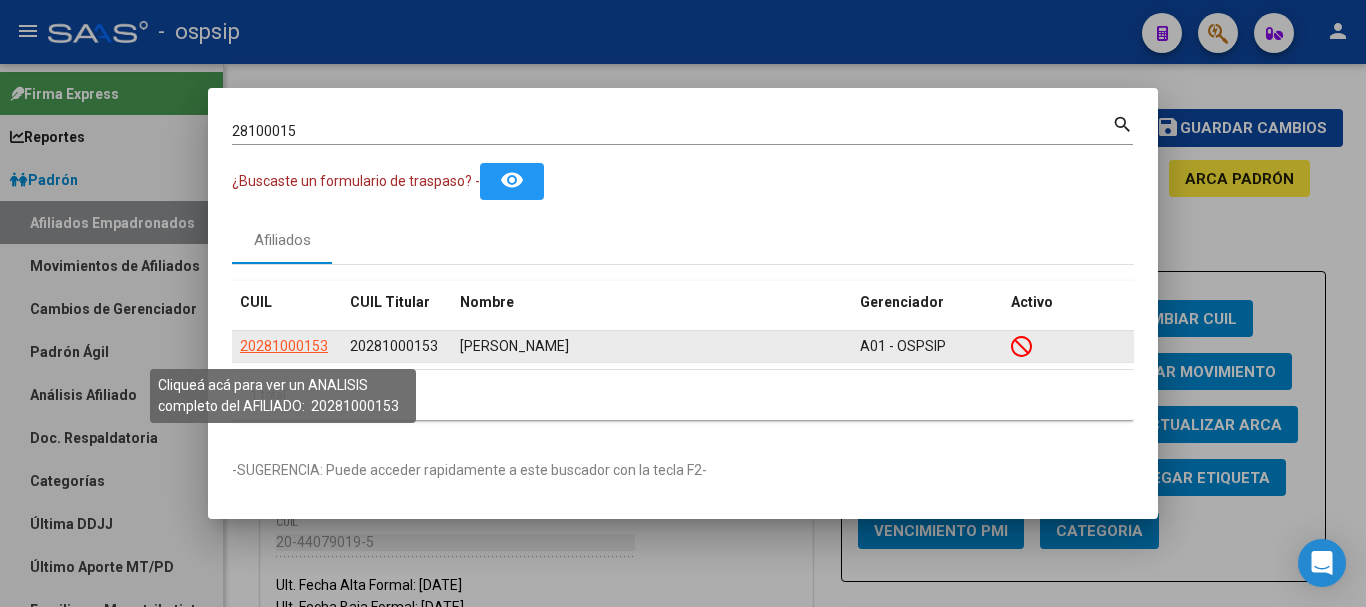 click on "20281000153" 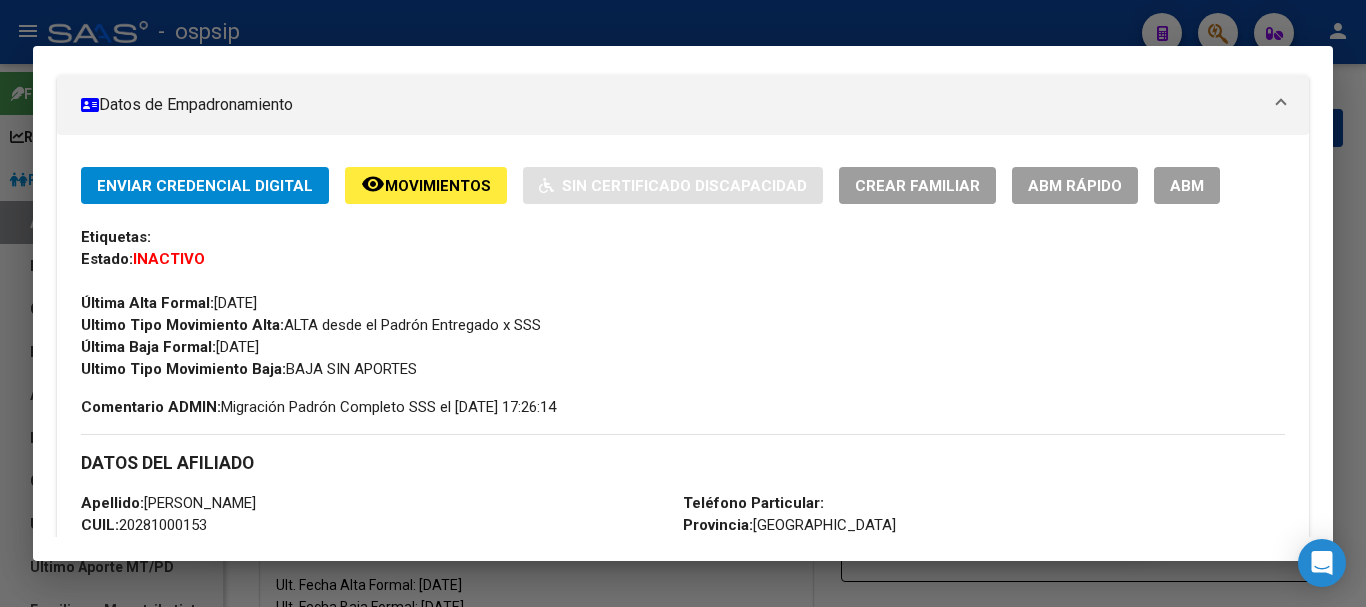 scroll, scrollTop: 259, scrollLeft: 0, axis: vertical 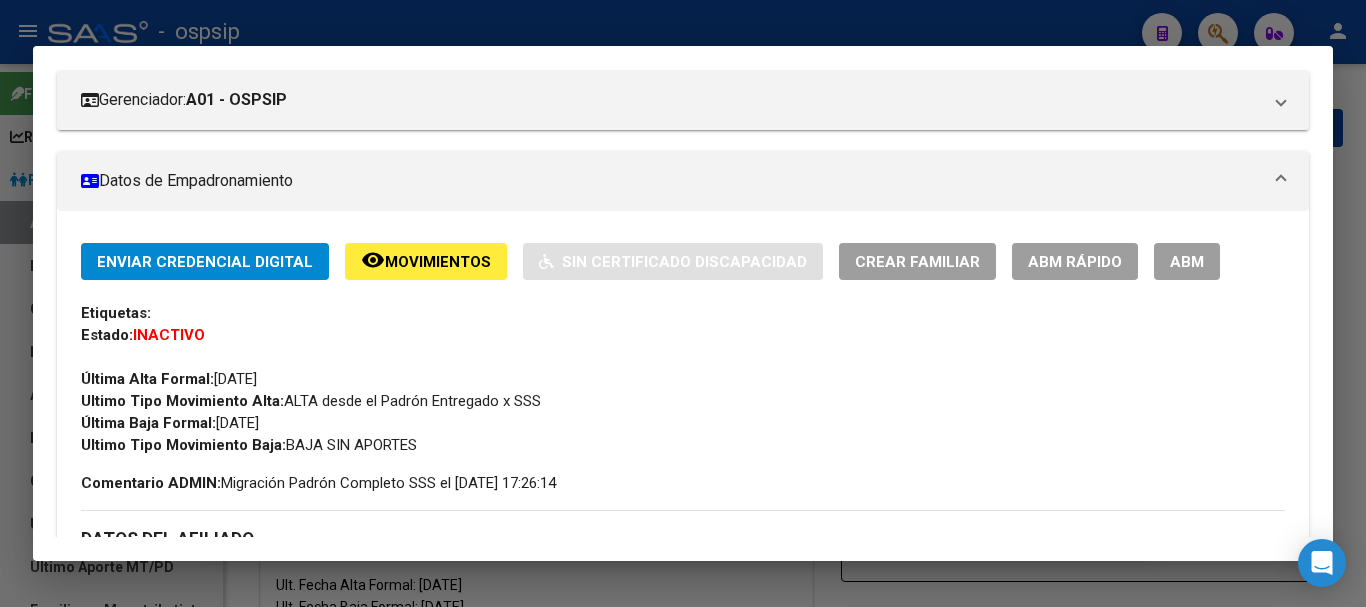 click on "ABM" at bounding box center [1187, 261] 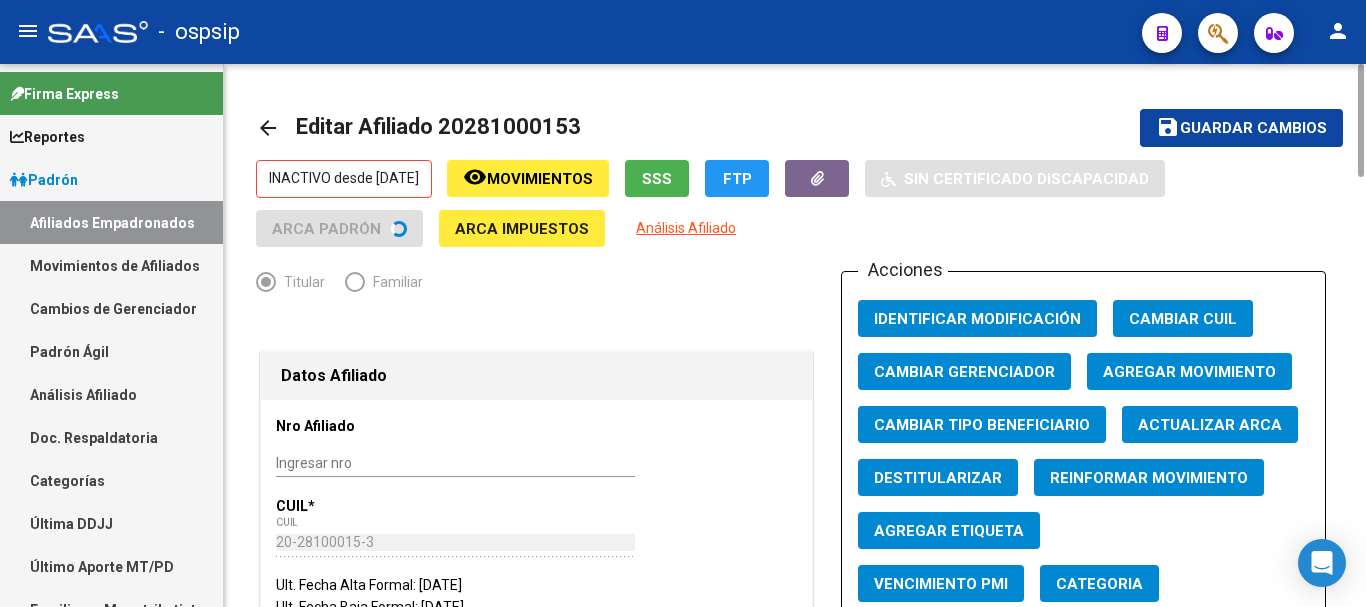 click on "Agregar Movimiento" 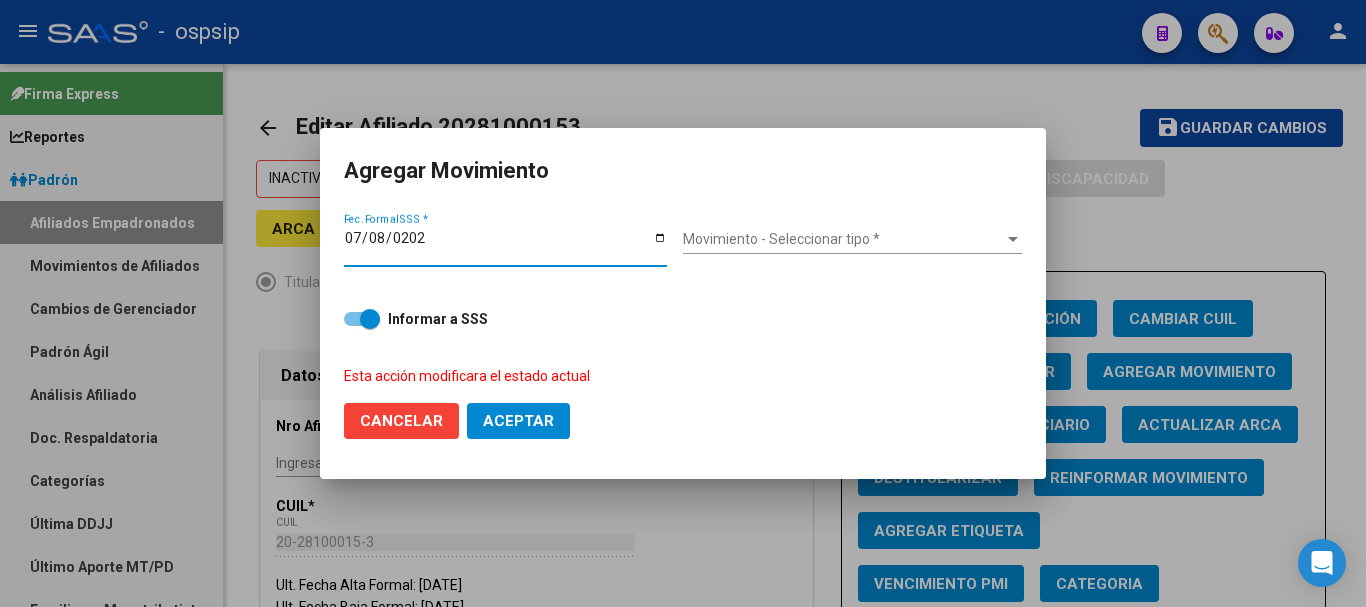type on "[DATE]" 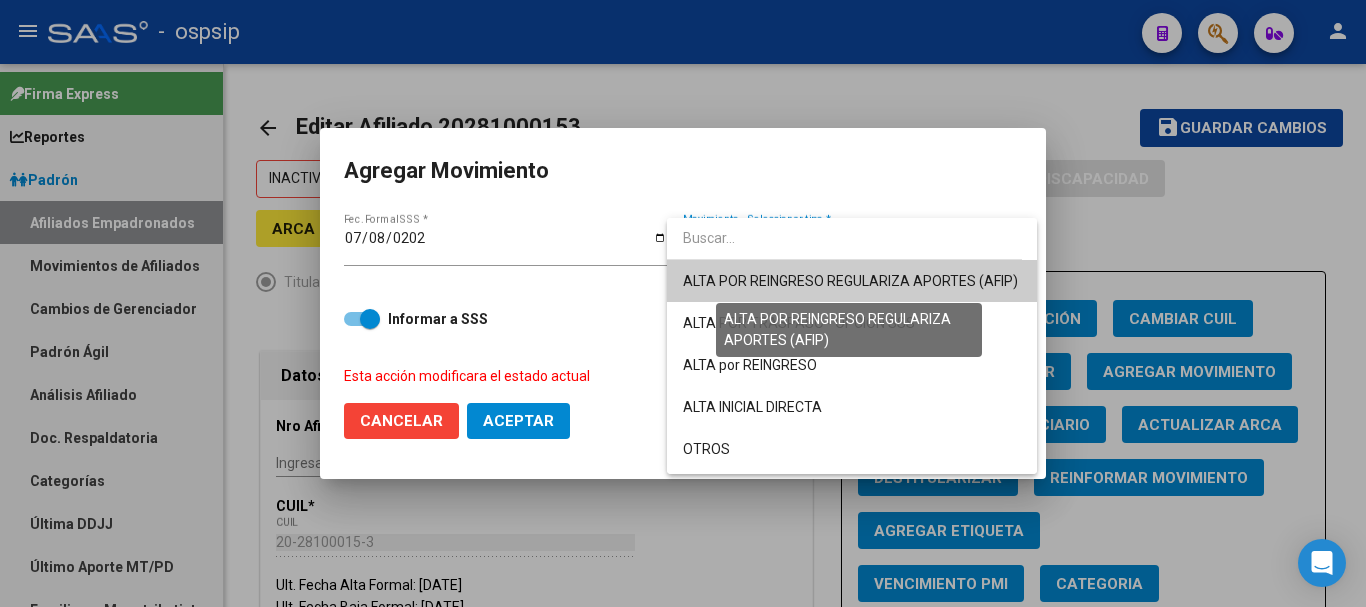 click on "ALTA POR REINGRESO REGULARIZA APORTES (AFIP)" at bounding box center (850, 281) 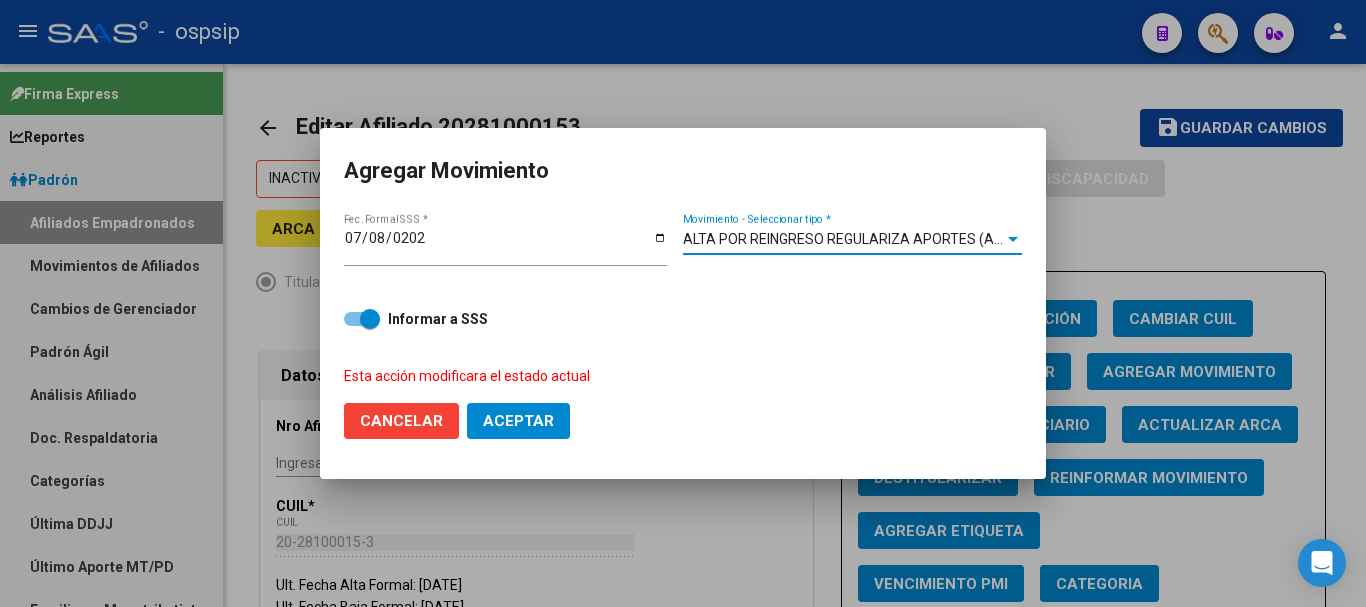 click on "Aceptar" 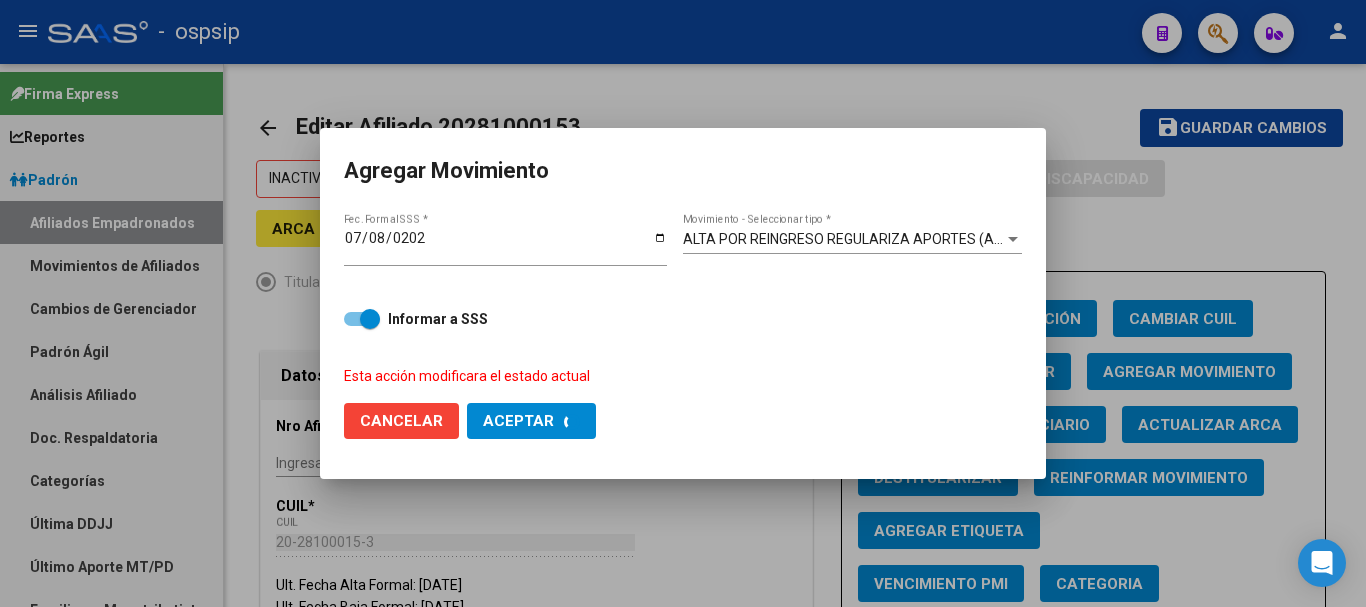 checkbox on "false" 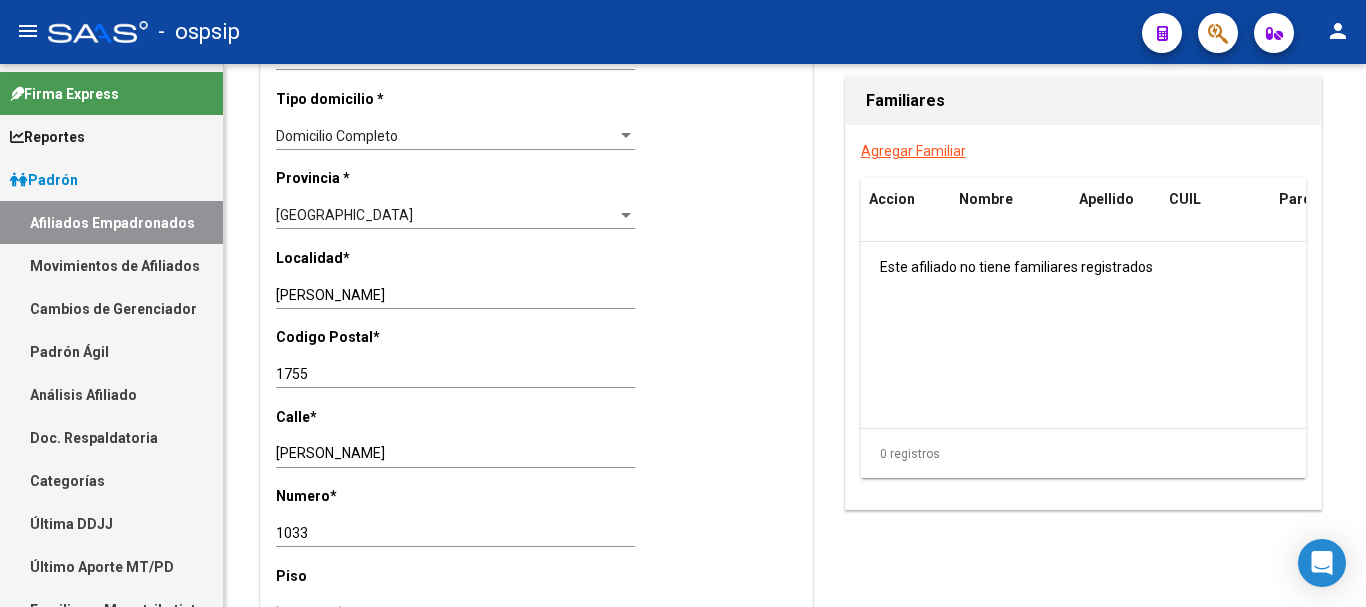 scroll, scrollTop: 2050, scrollLeft: 0, axis: vertical 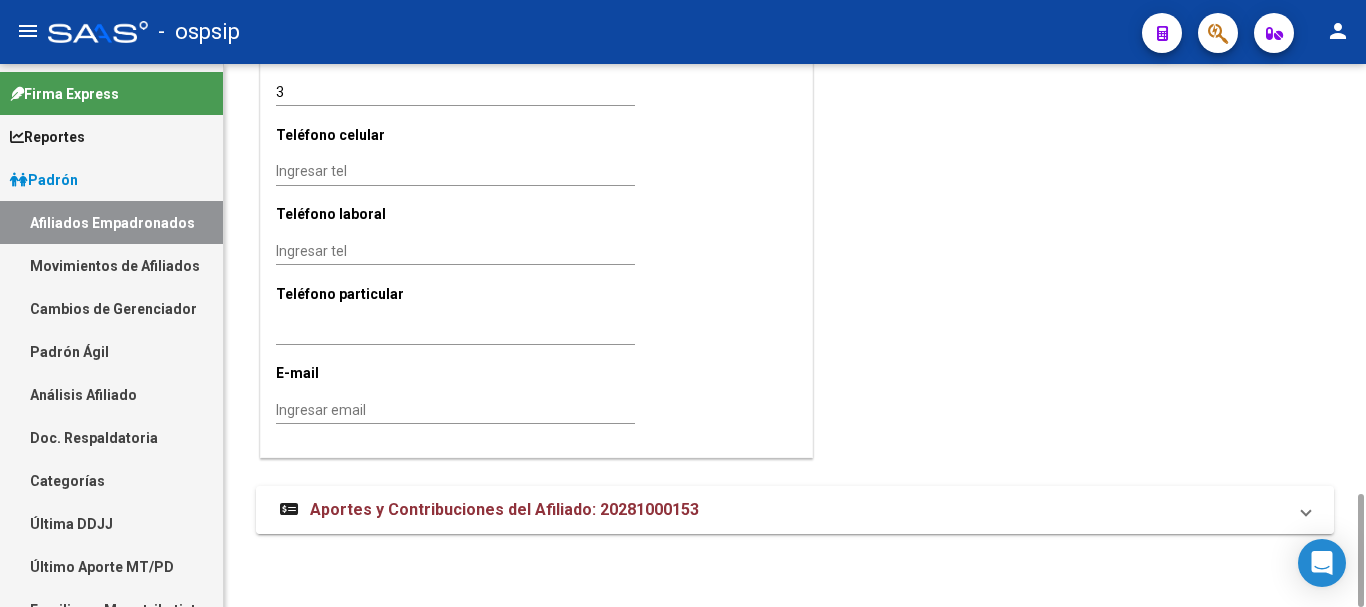 click on "Aportes y Contribuciones del Afiliado: 20281000153" at bounding box center (504, 509) 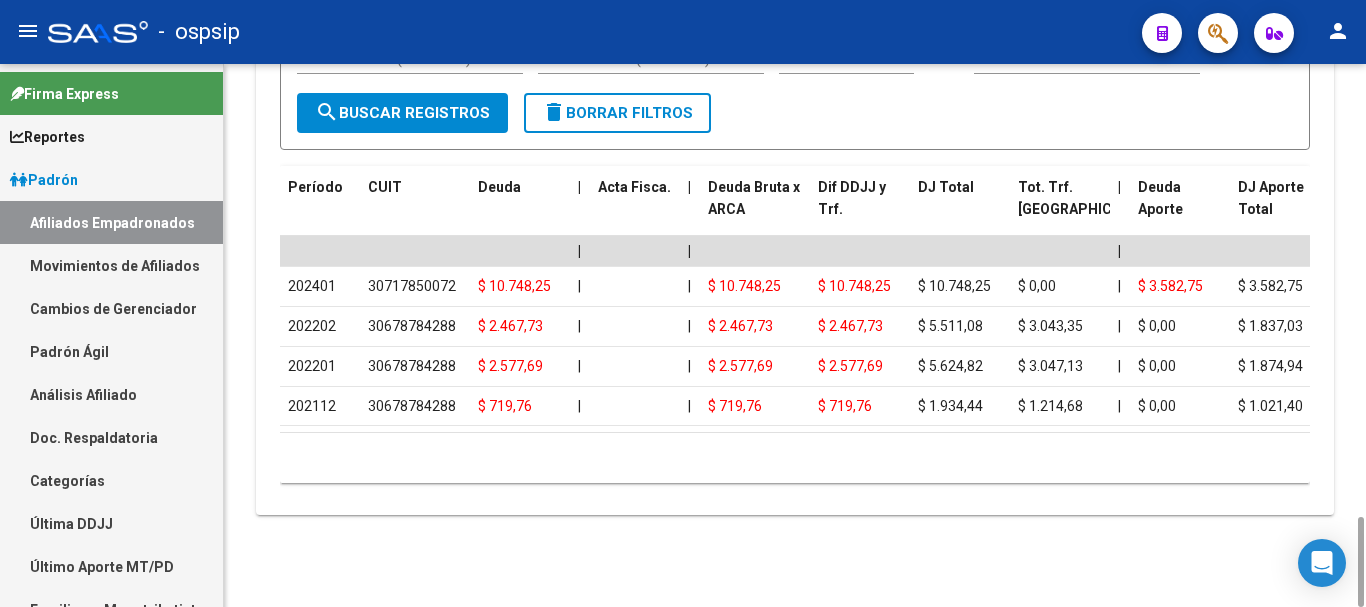 scroll, scrollTop: 2322, scrollLeft: 0, axis: vertical 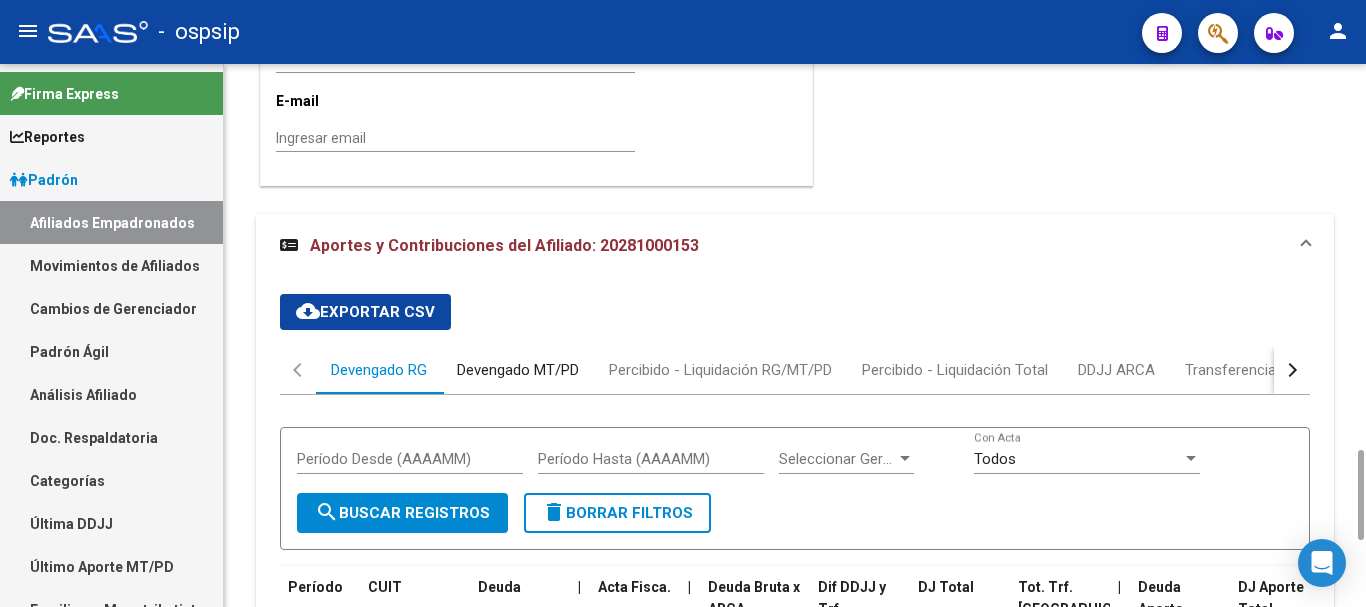 click on "Devengado MT/PD" at bounding box center [518, 370] 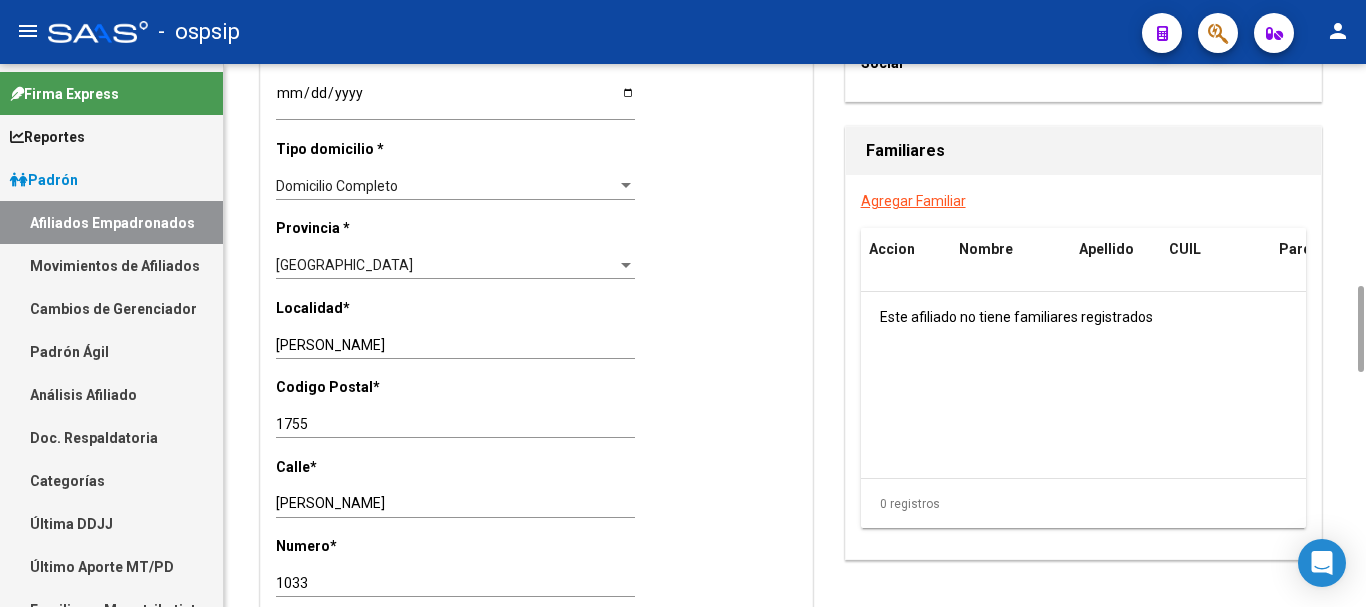 scroll, scrollTop: 1600, scrollLeft: 0, axis: vertical 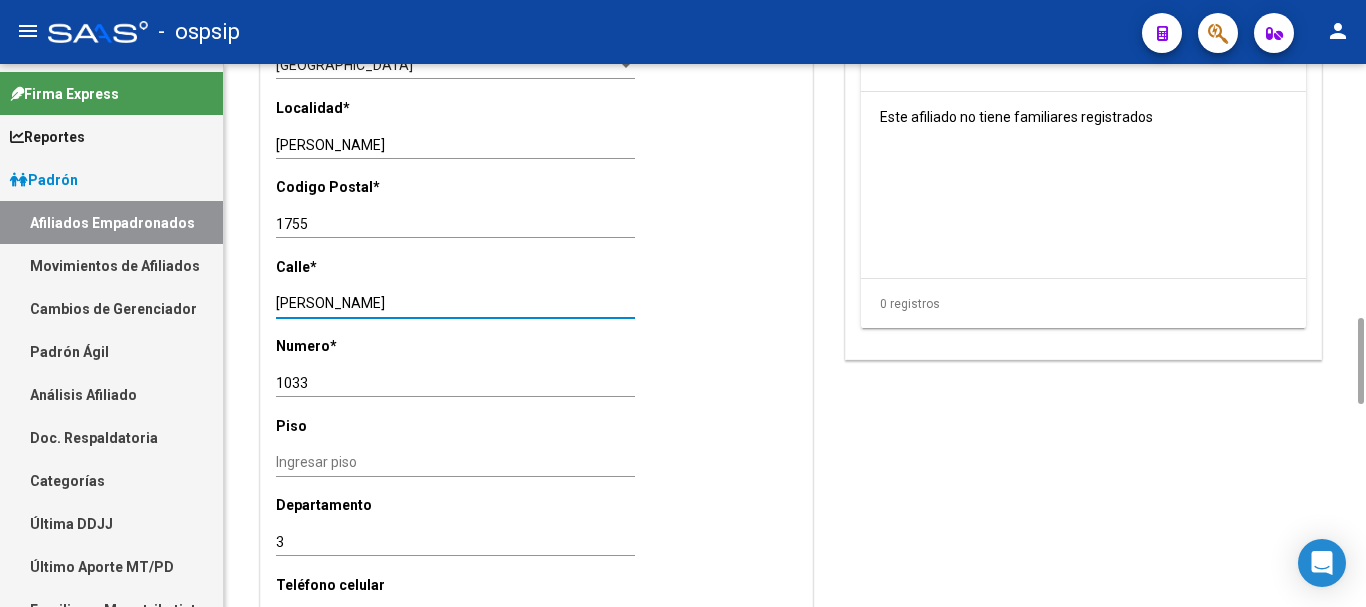 drag, startPoint x: 381, startPoint y: 307, endPoint x: 252, endPoint y: 303, distance: 129.062 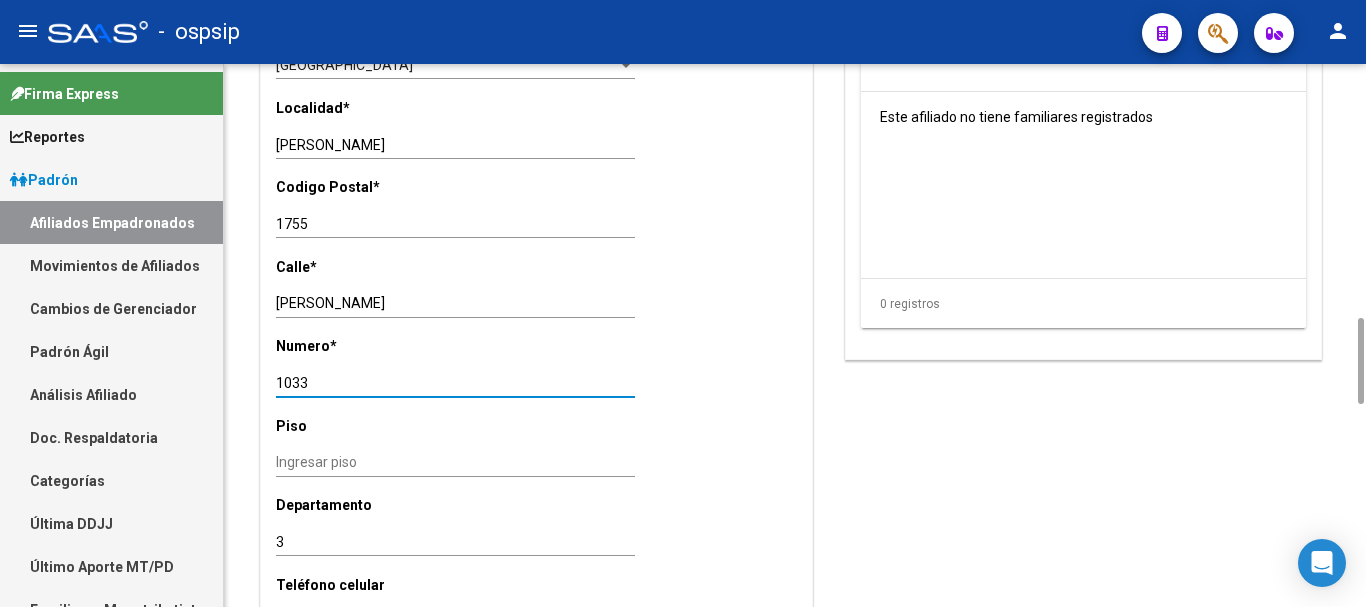 drag, startPoint x: 318, startPoint y: 378, endPoint x: 269, endPoint y: 379, distance: 49.010204 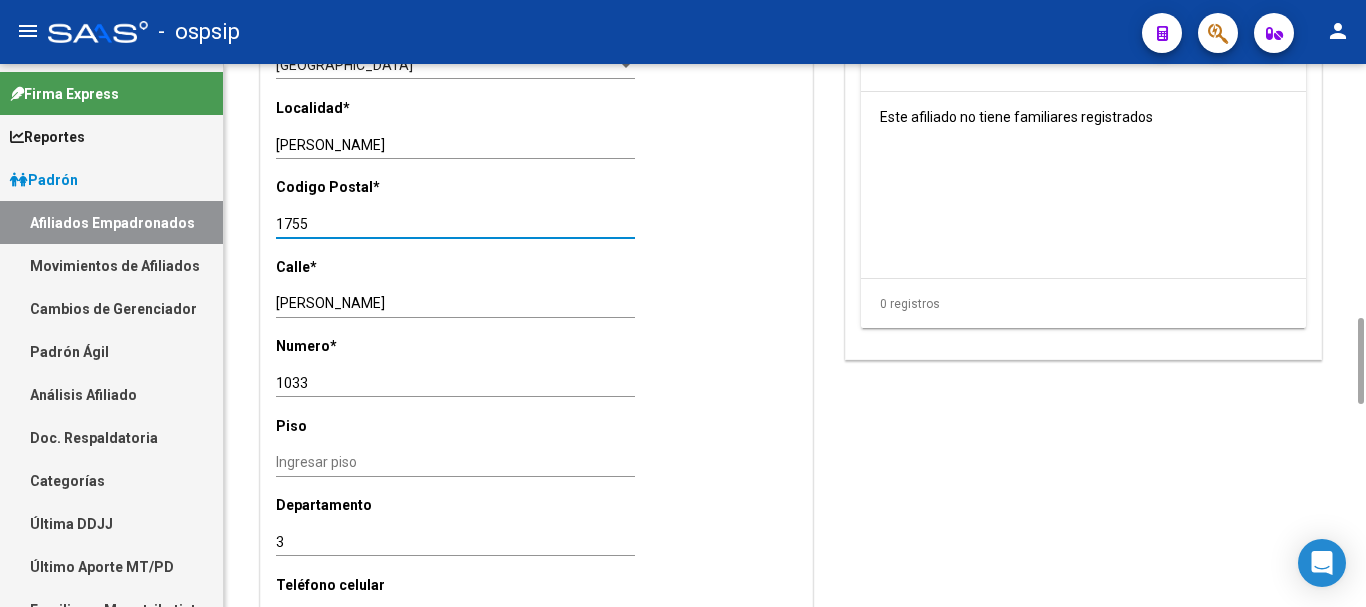 drag, startPoint x: 314, startPoint y: 225, endPoint x: 262, endPoint y: 224, distance: 52.009613 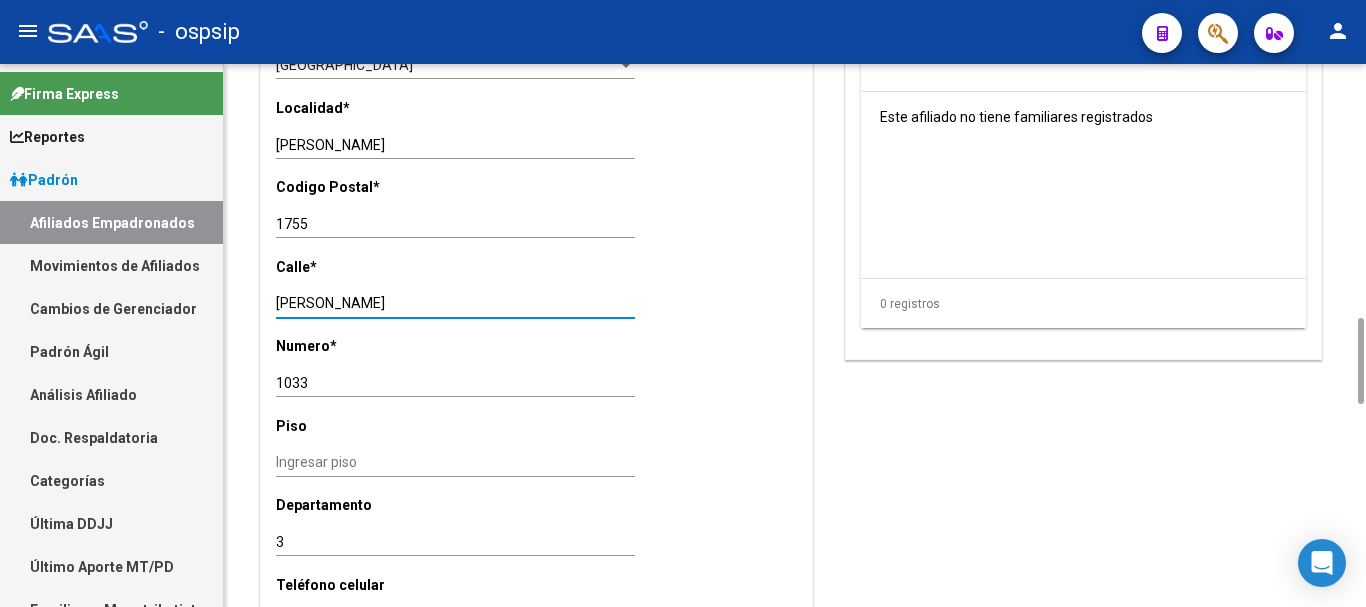 drag, startPoint x: 390, startPoint y: 304, endPoint x: 272, endPoint y: 295, distance: 118.34272 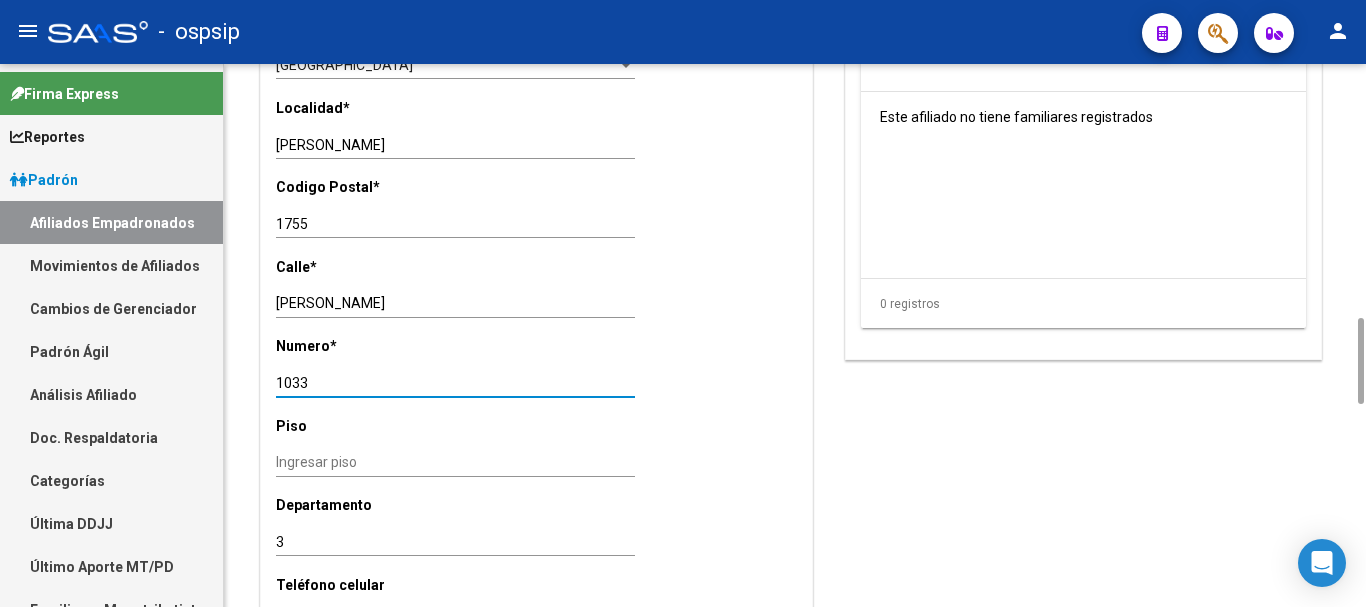 drag, startPoint x: 318, startPoint y: 381, endPoint x: 280, endPoint y: 380, distance: 38.013157 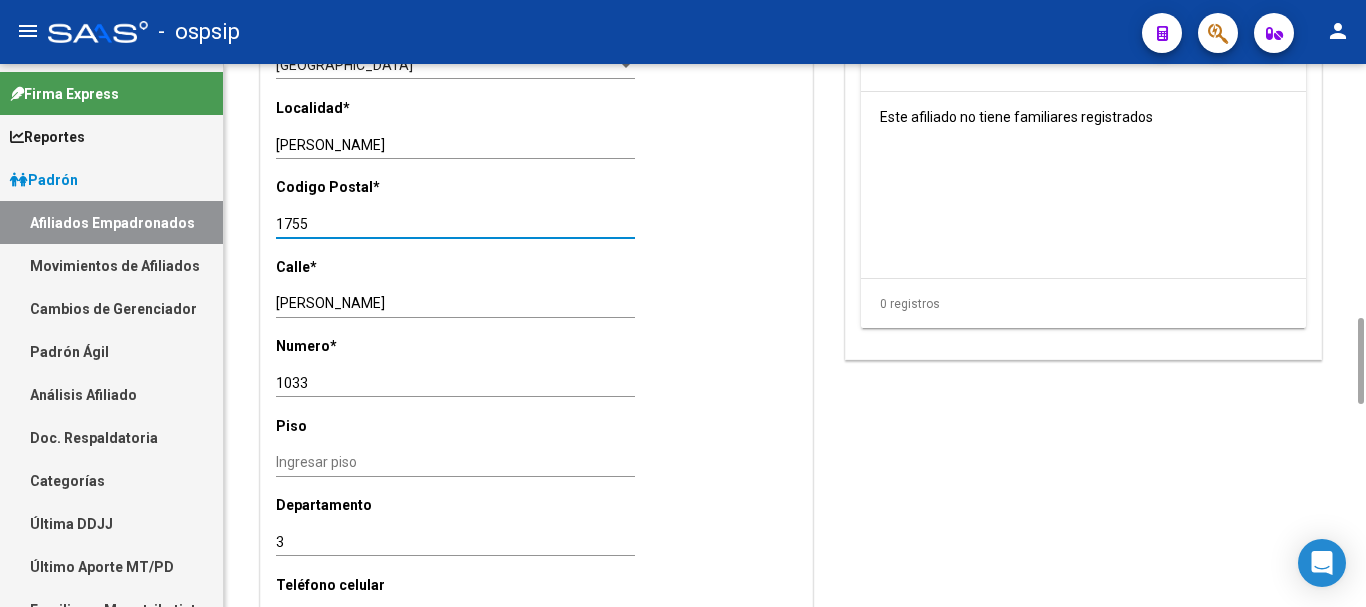 drag, startPoint x: 307, startPoint y: 224, endPoint x: 274, endPoint y: 224, distance: 33 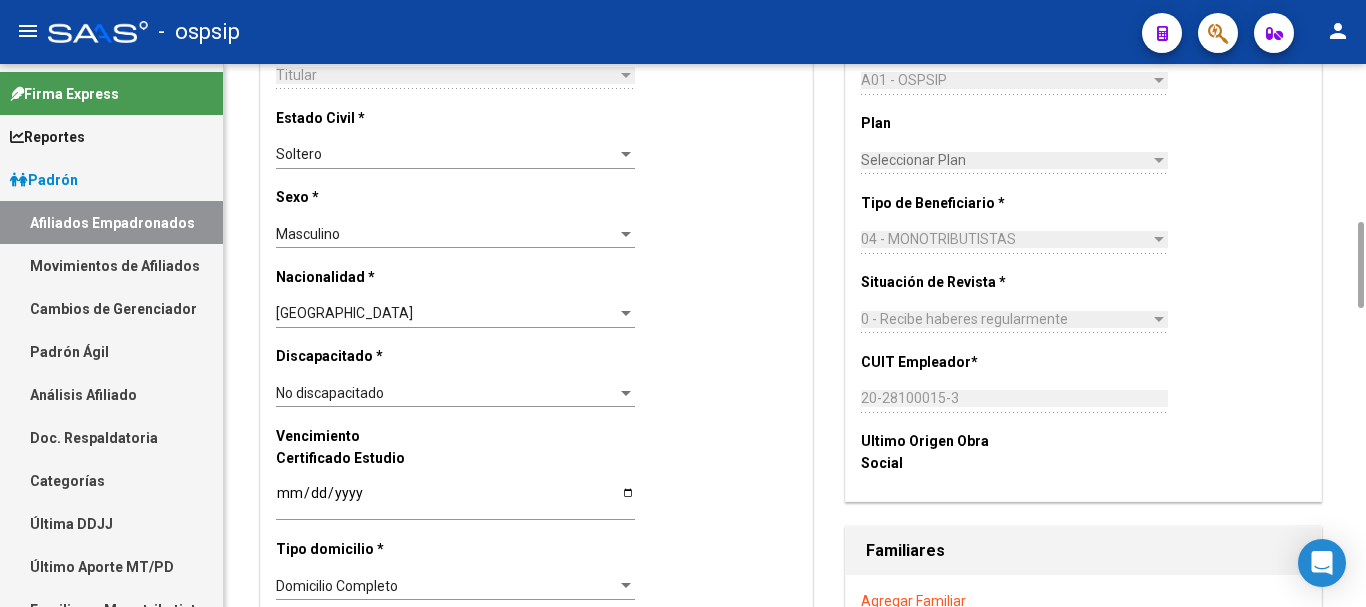 scroll, scrollTop: 0, scrollLeft: 0, axis: both 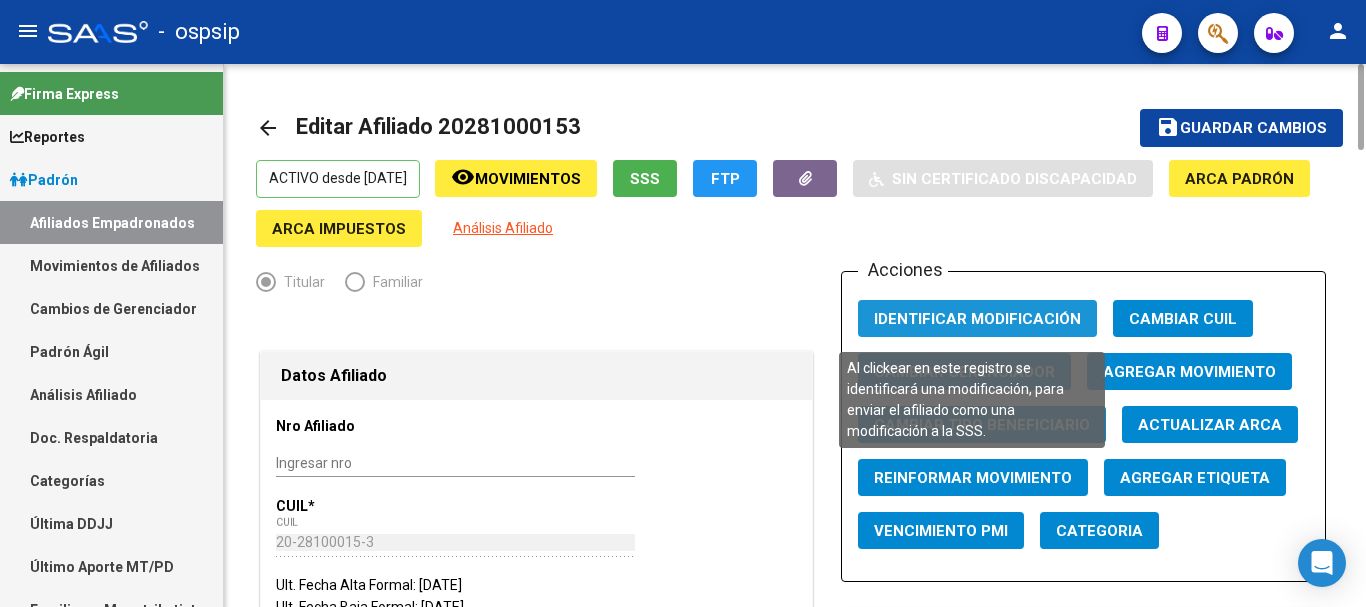 click on "Identificar Modificación" 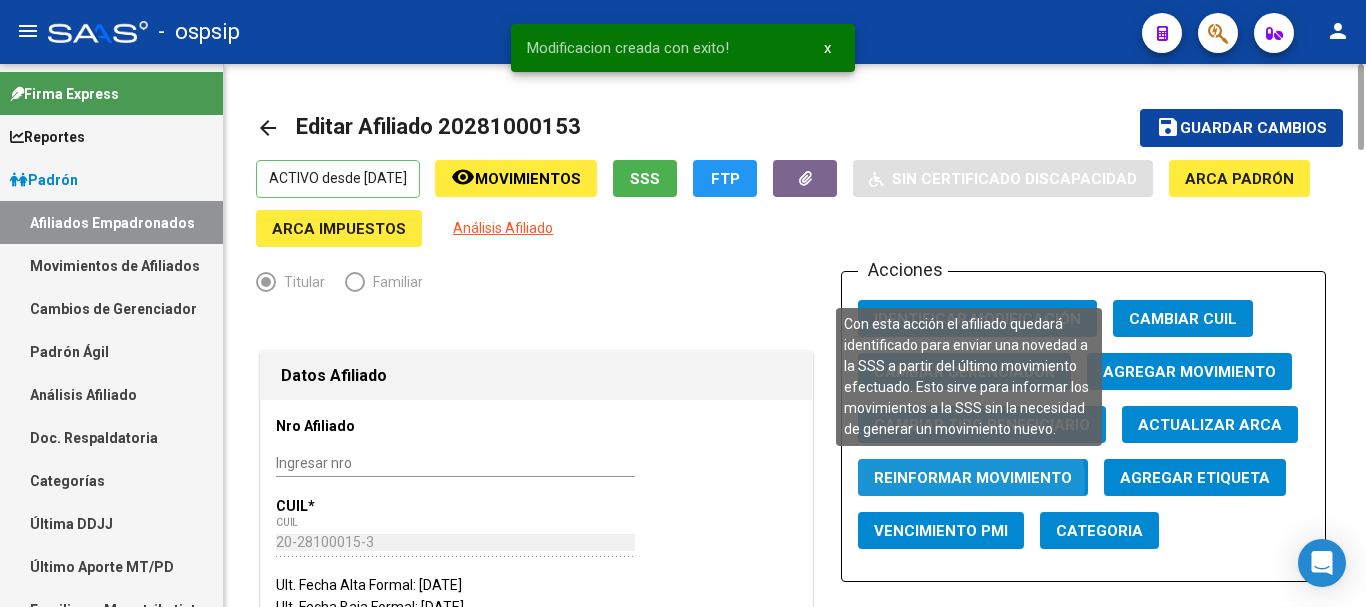 click on "Reinformar Movimiento" 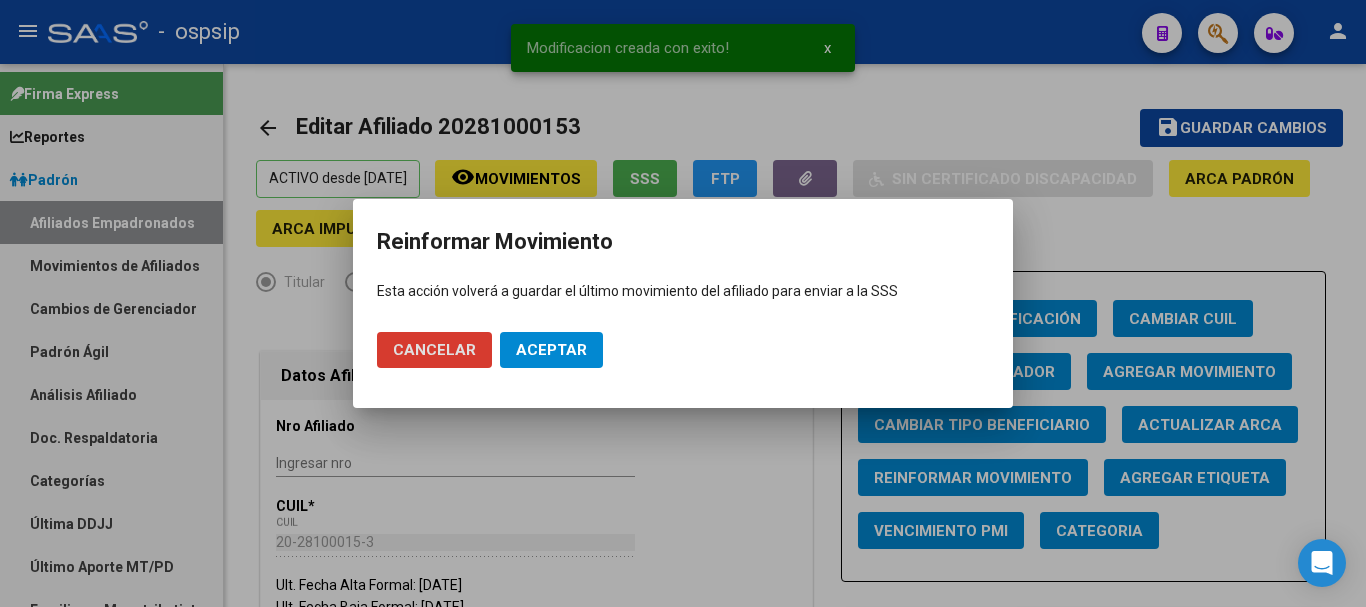 click on "Aceptar" at bounding box center (551, 350) 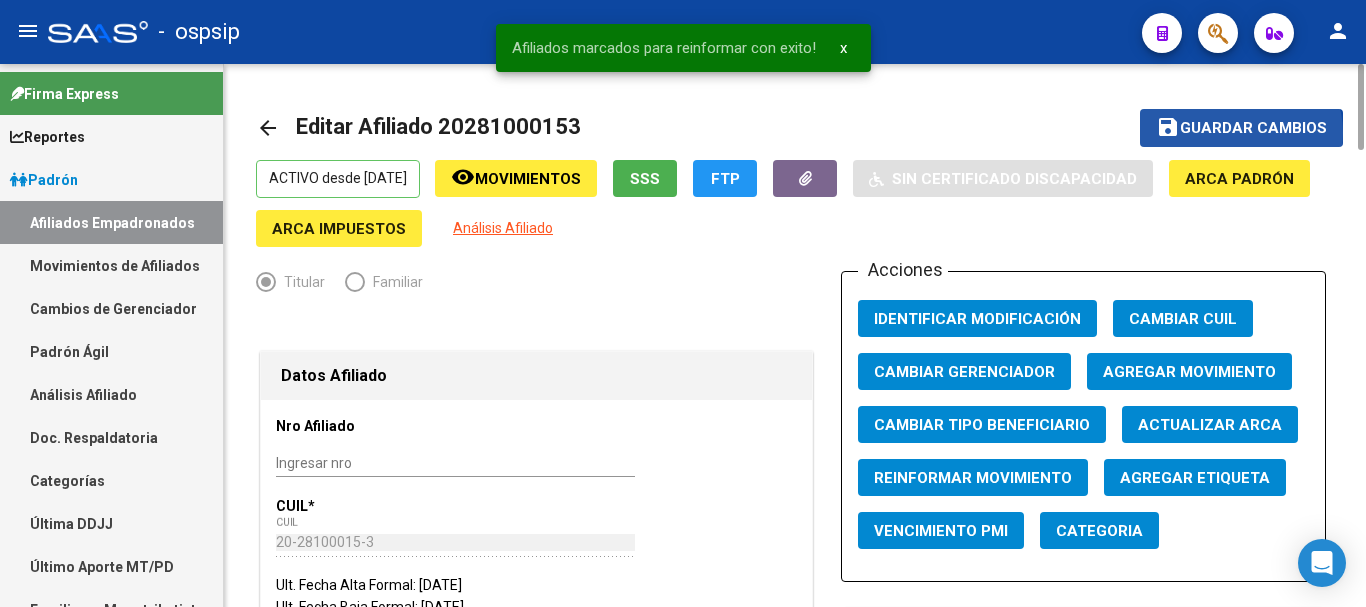 click on "Guardar cambios" 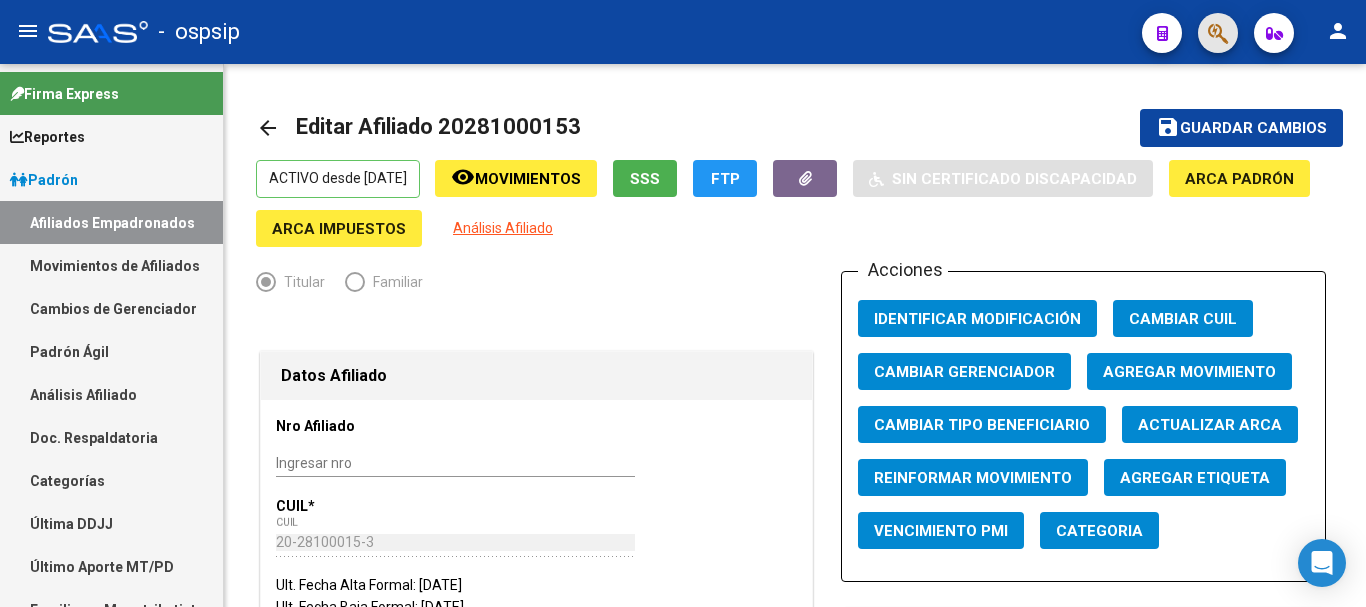 click 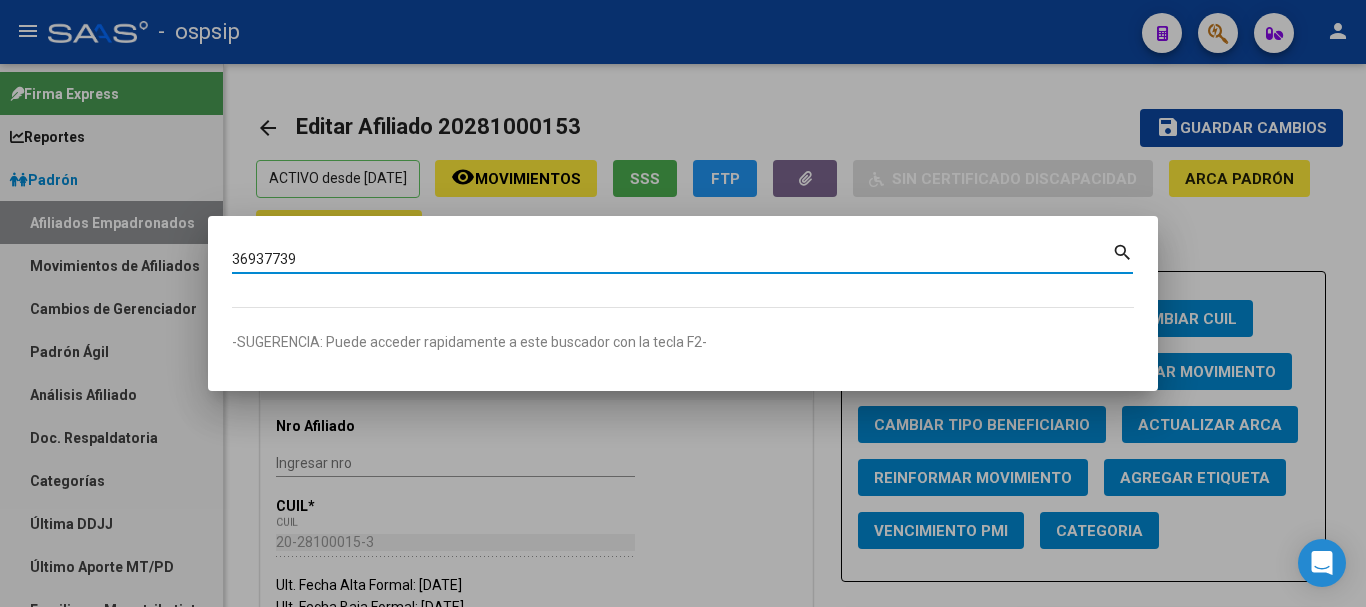type on "36937739" 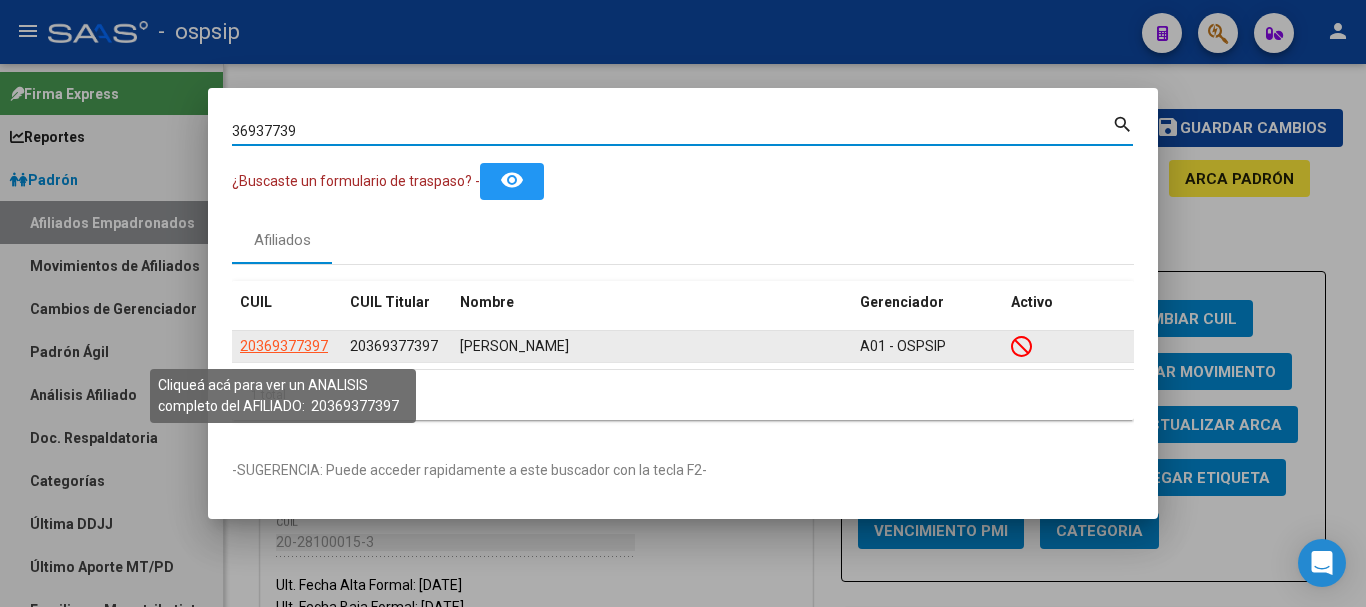 click on "20369377397" 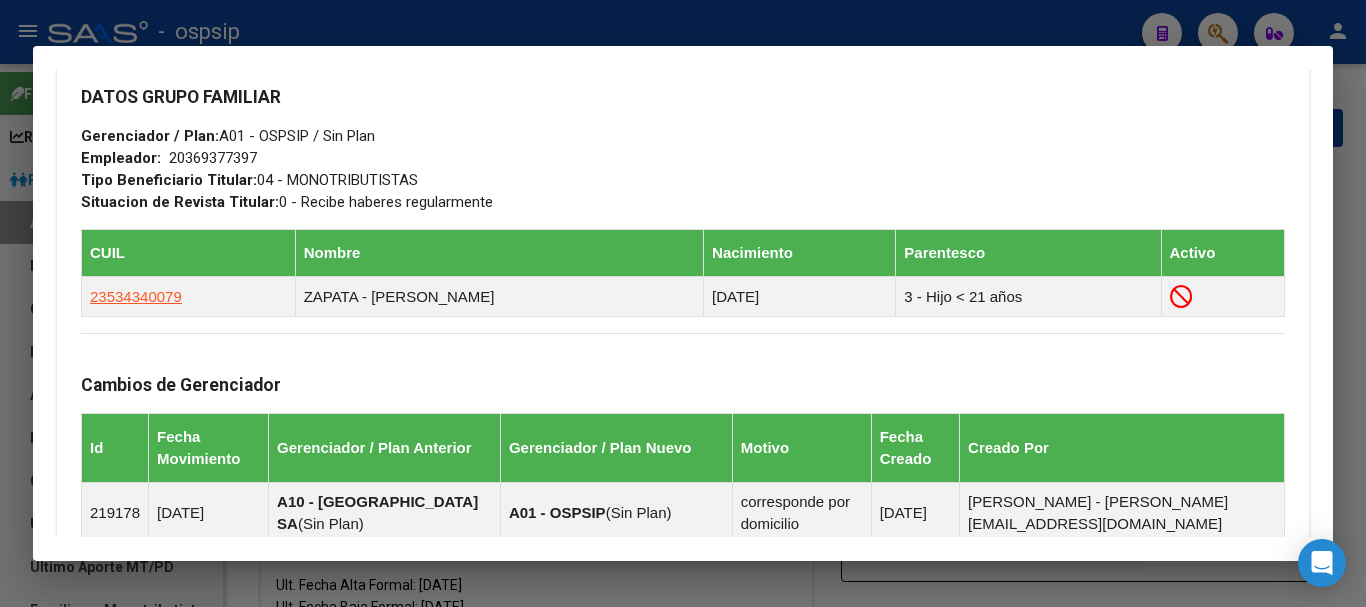 scroll, scrollTop: 800, scrollLeft: 0, axis: vertical 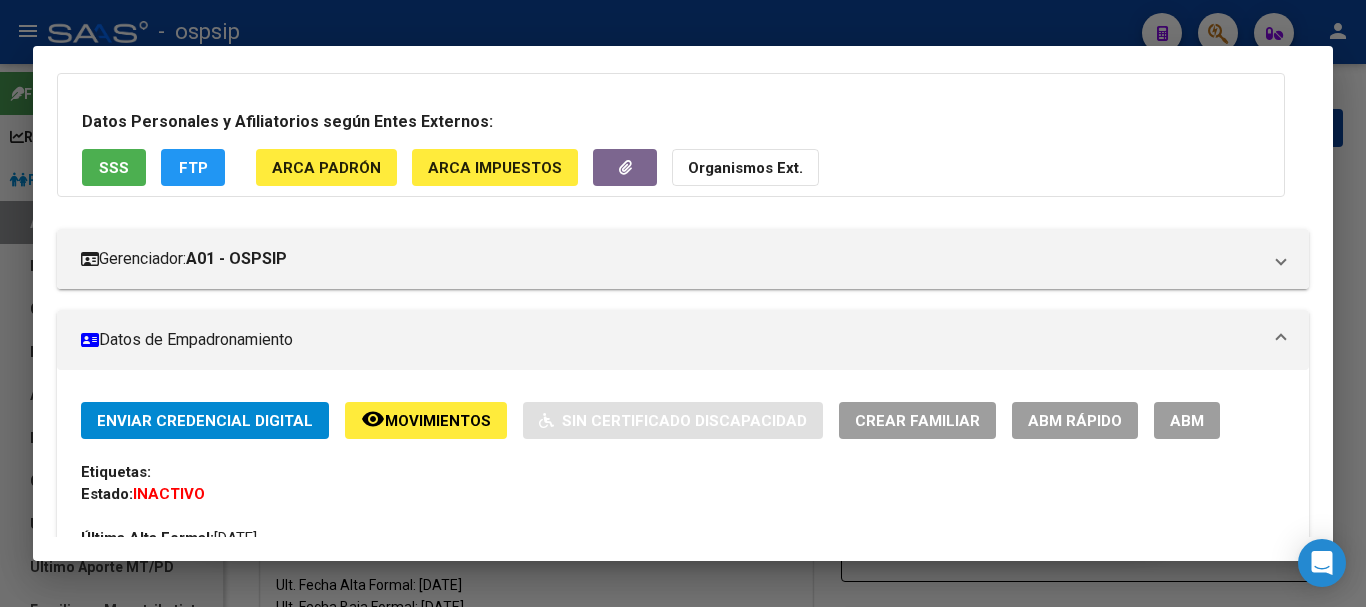 click on "ABM" at bounding box center [1187, 421] 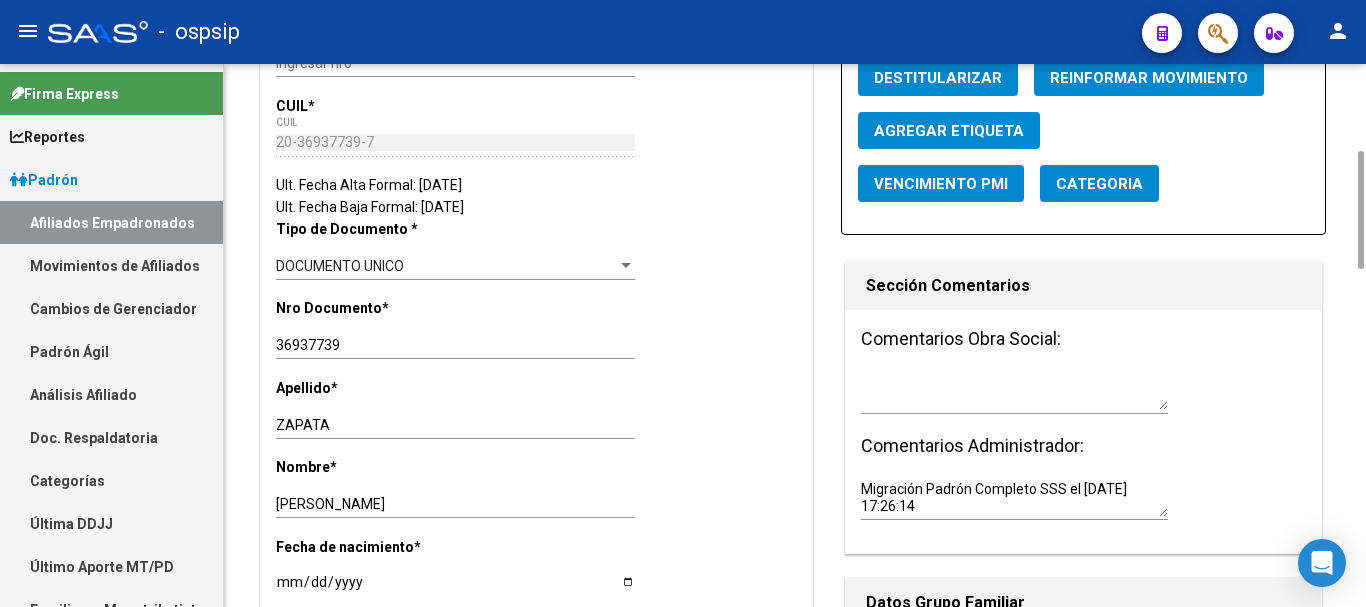 scroll, scrollTop: 0, scrollLeft: 0, axis: both 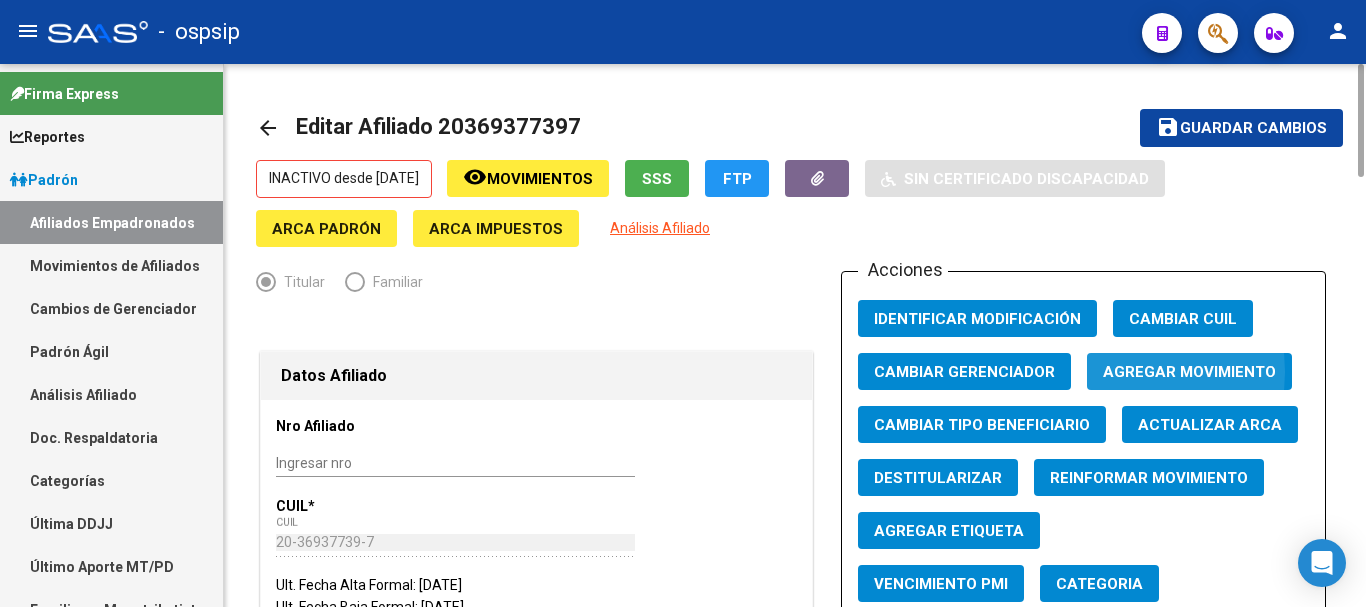 click on "Agregar Movimiento" 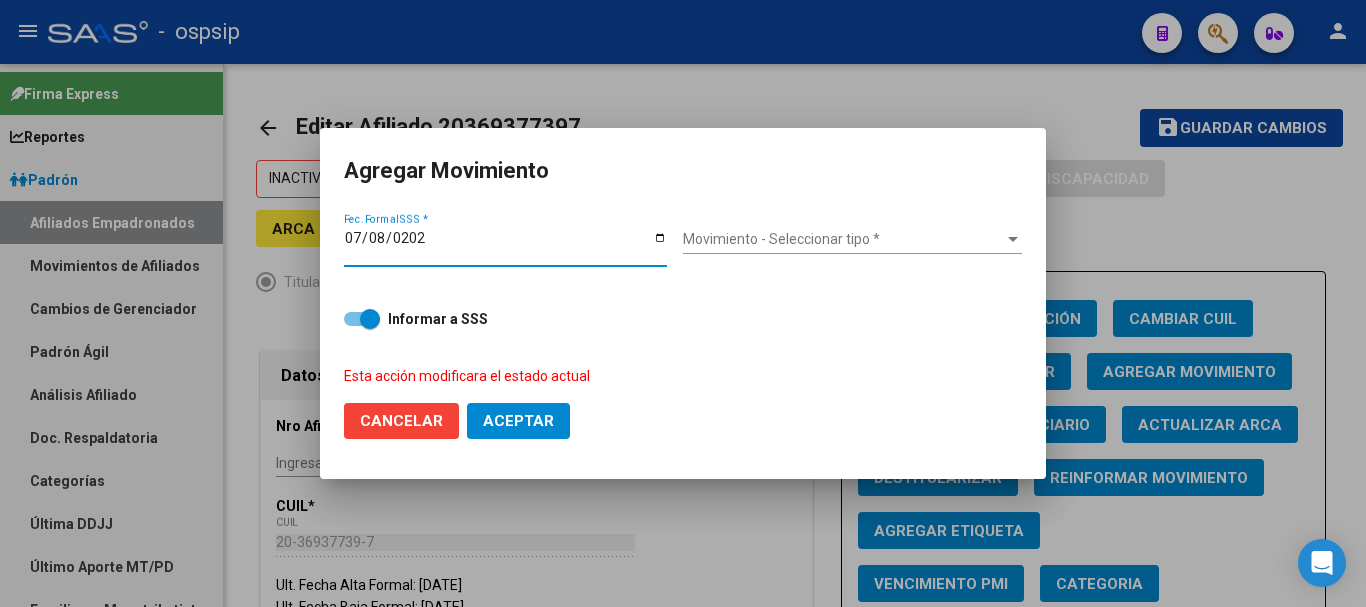 type on "[DATE]" 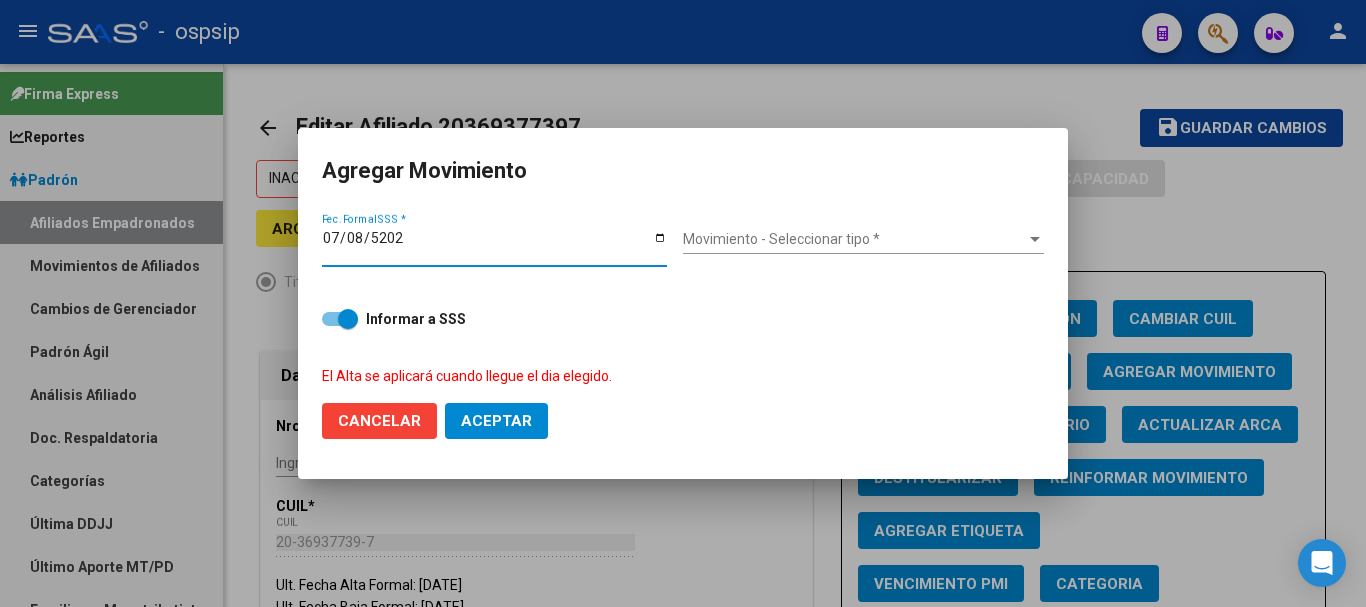 type on "[DATE]" 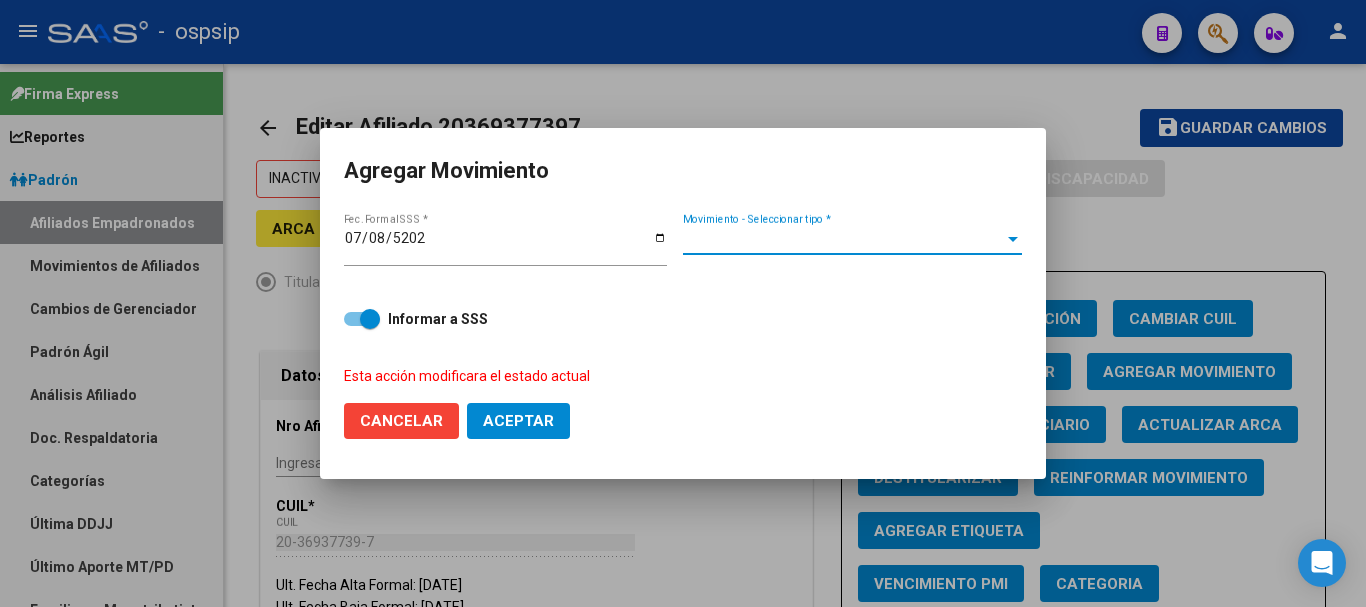 click on "Movimiento - Seleccionar tipo *" at bounding box center (843, 239) 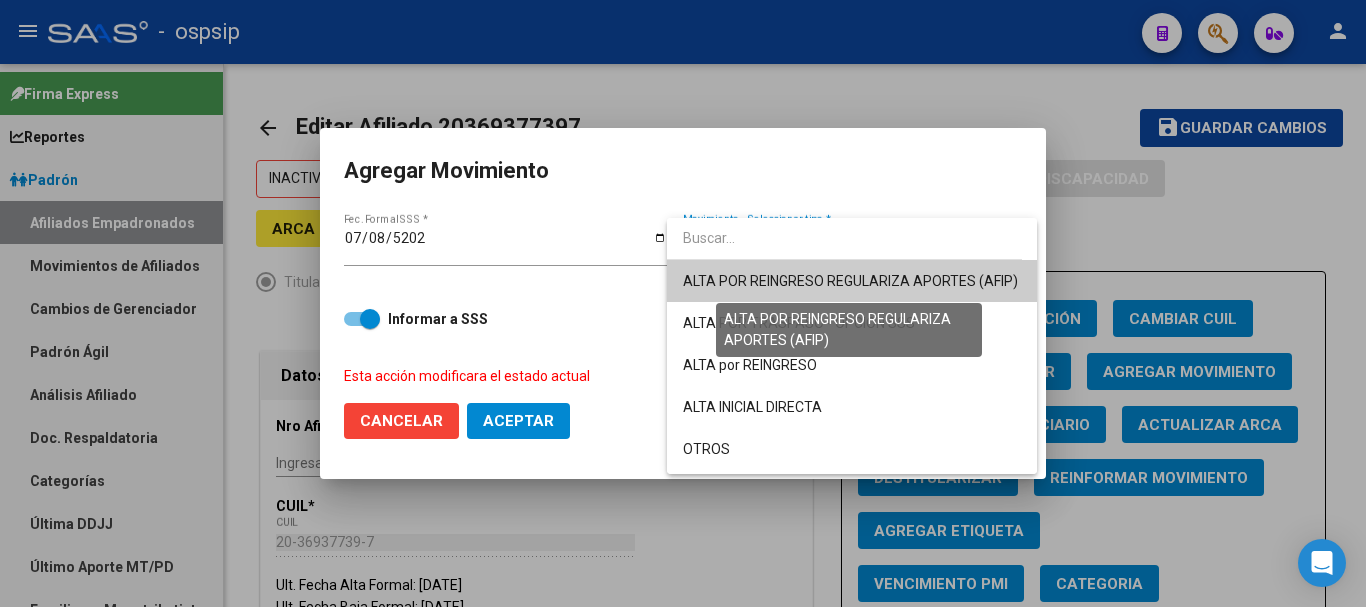click on "ALTA POR REINGRESO REGULARIZA APORTES (AFIP)" at bounding box center [850, 281] 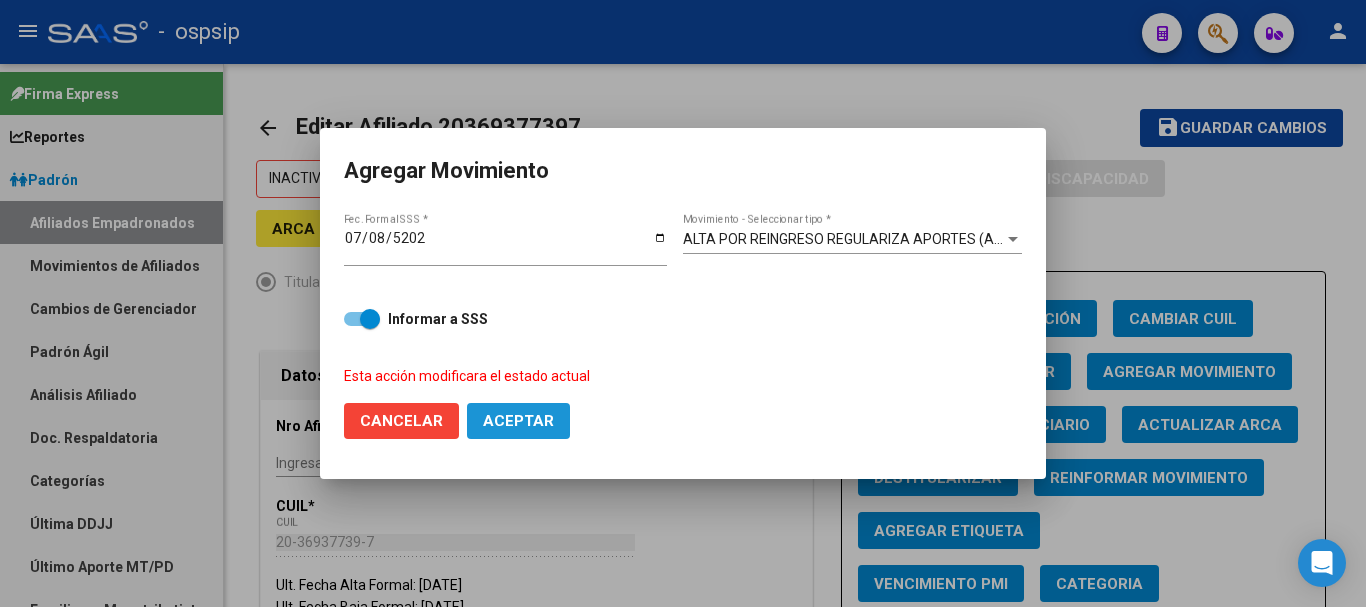 click on "Aceptar" 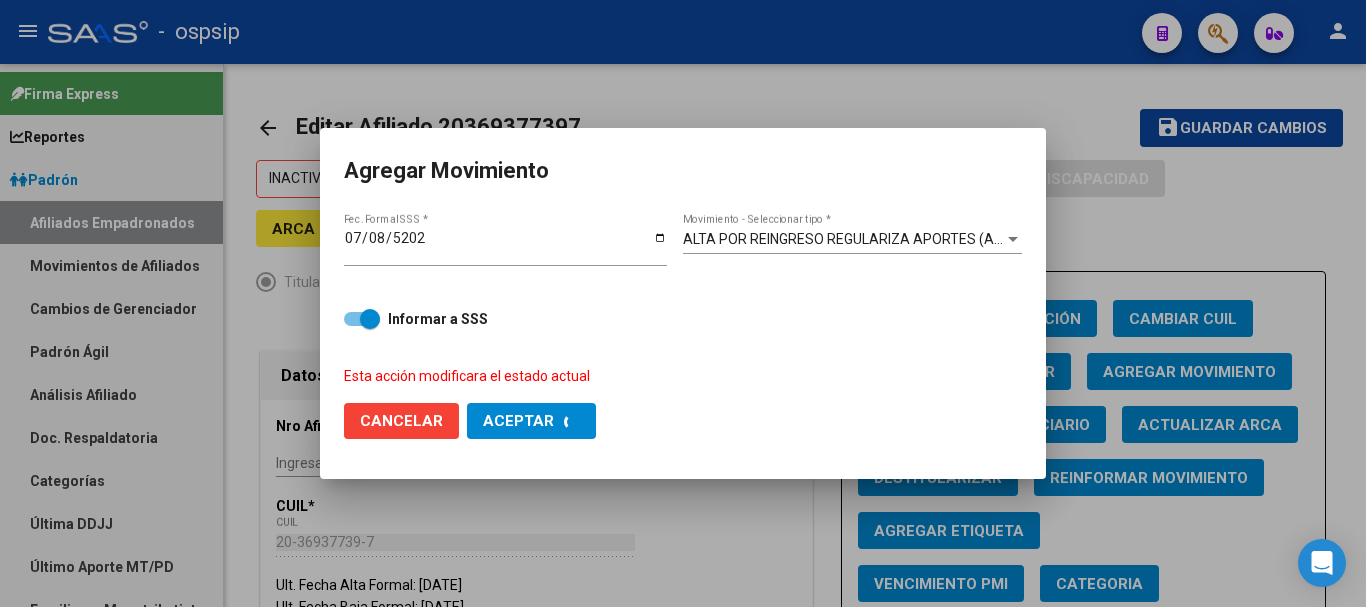 checkbox on "false" 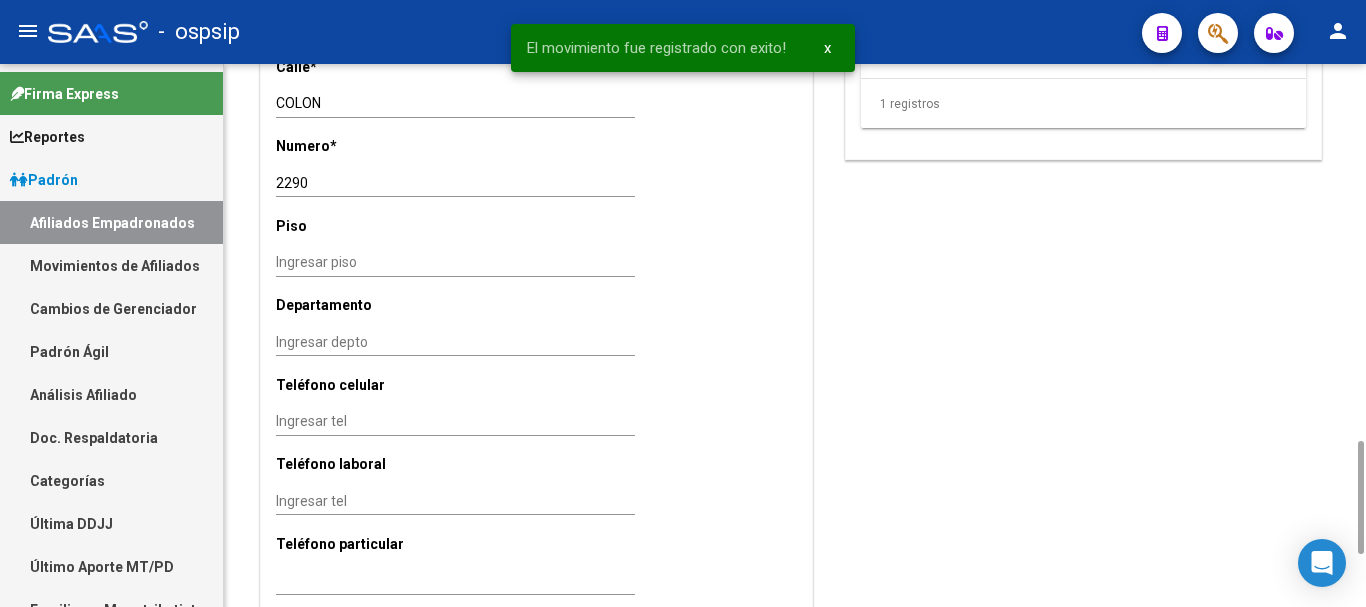 scroll, scrollTop: 1400, scrollLeft: 0, axis: vertical 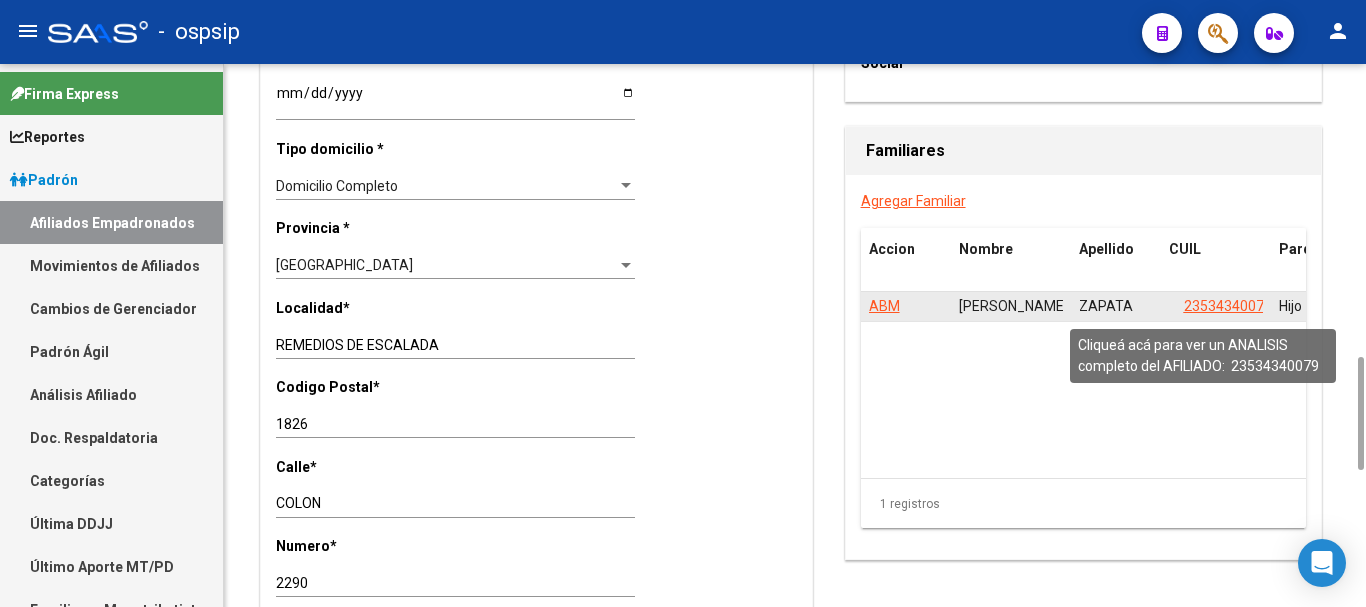 click on "23534340079" 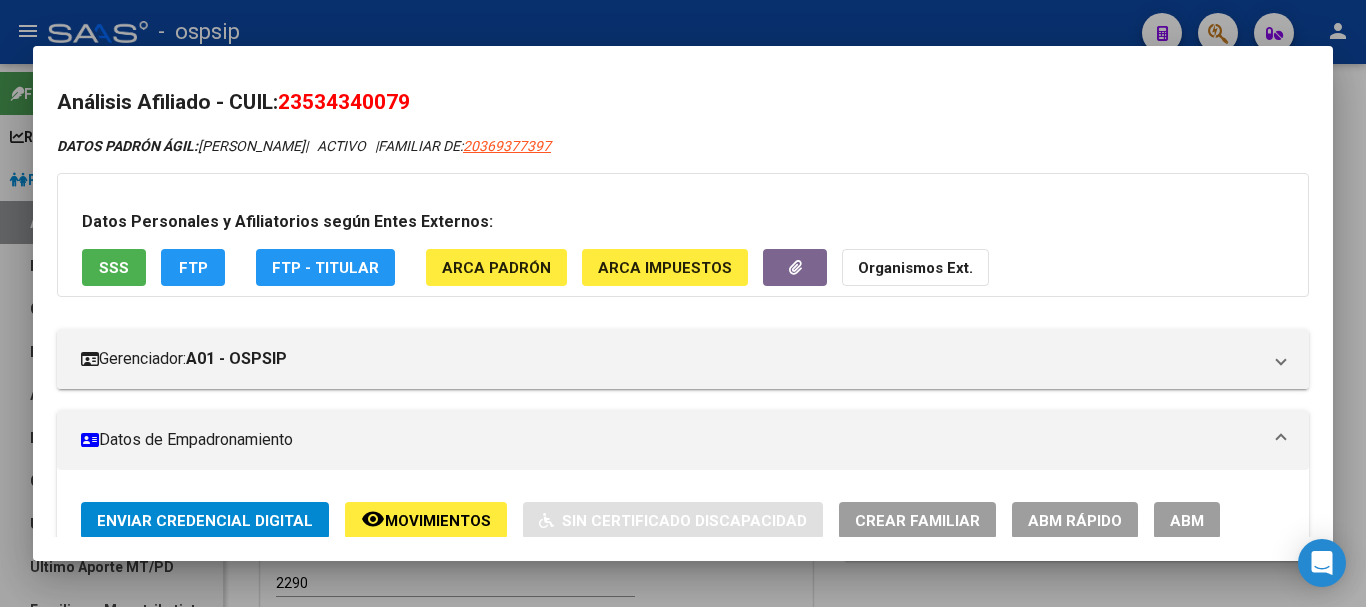 scroll, scrollTop: 500, scrollLeft: 0, axis: vertical 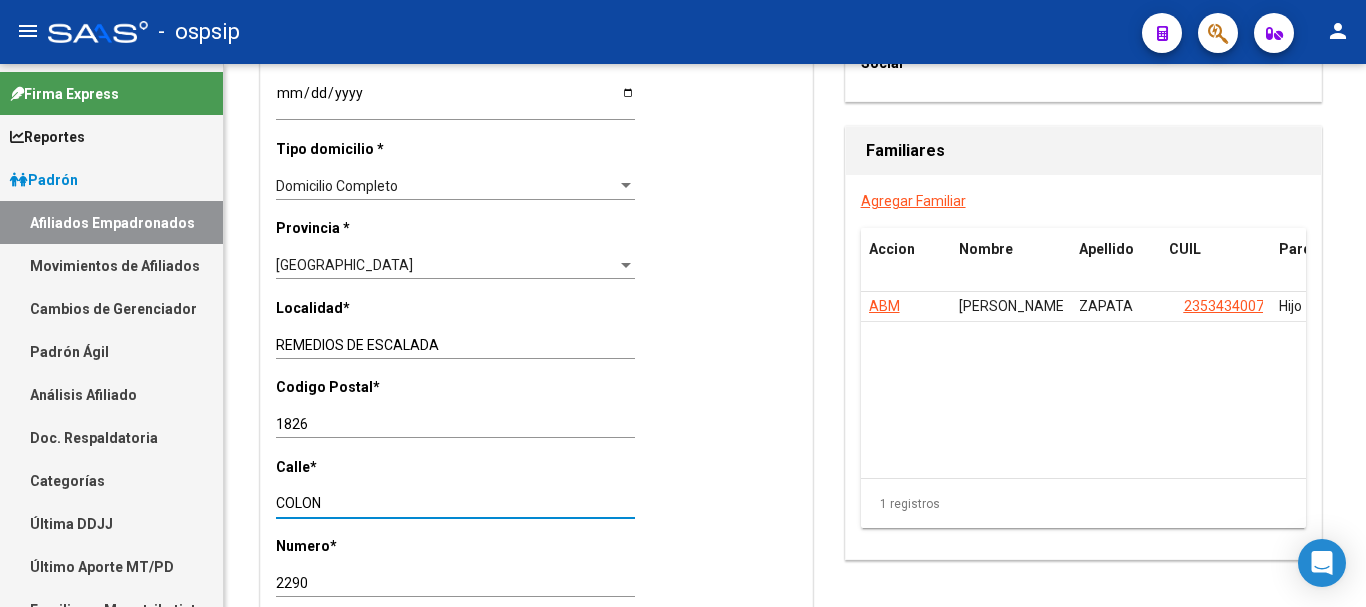 drag, startPoint x: 339, startPoint y: 503, endPoint x: 218, endPoint y: 498, distance: 121.103264 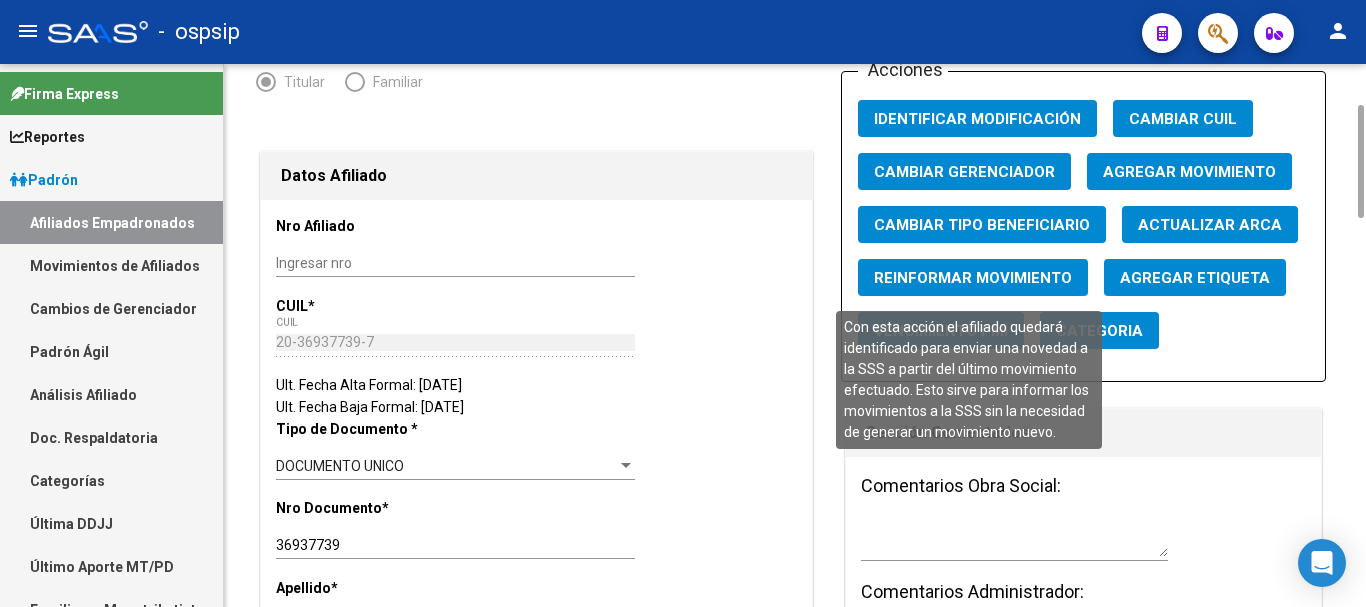 scroll, scrollTop: 0, scrollLeft: 0, axis: both 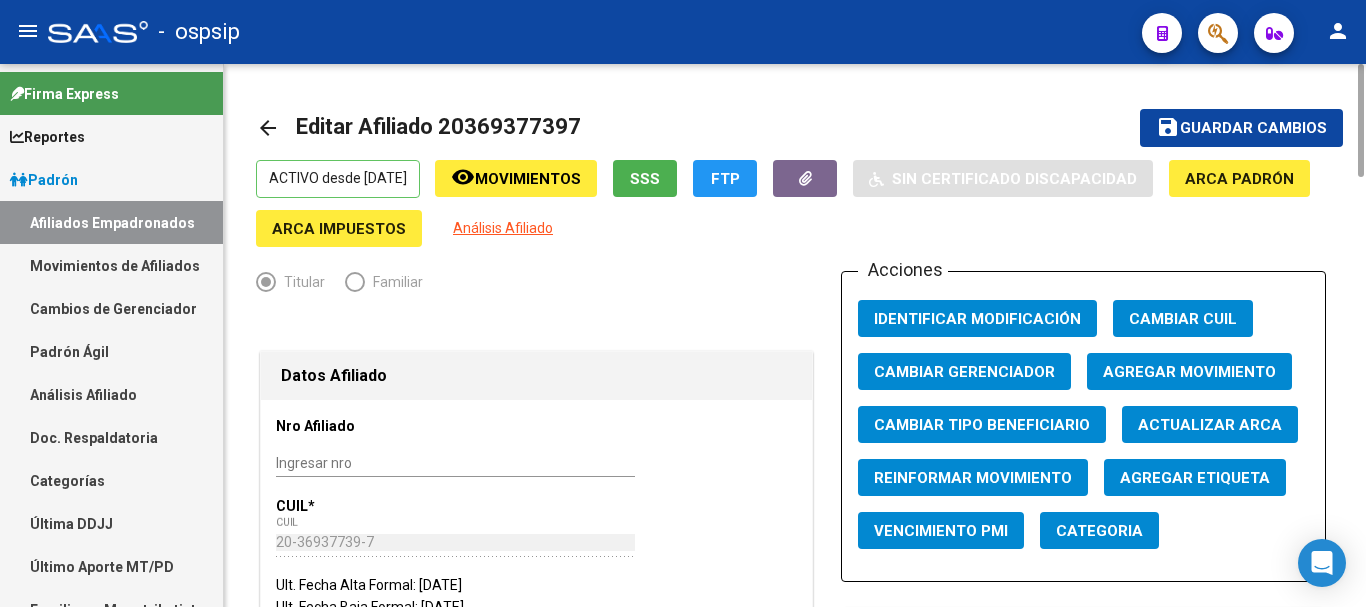 click 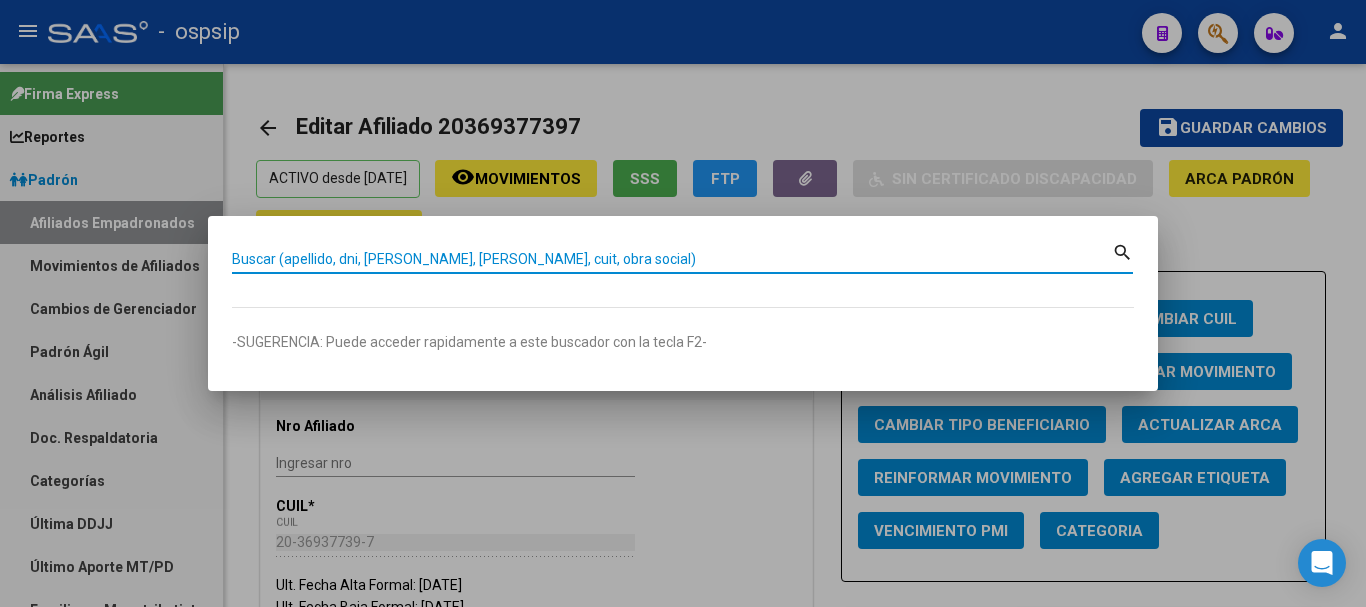 paste on "39766475" 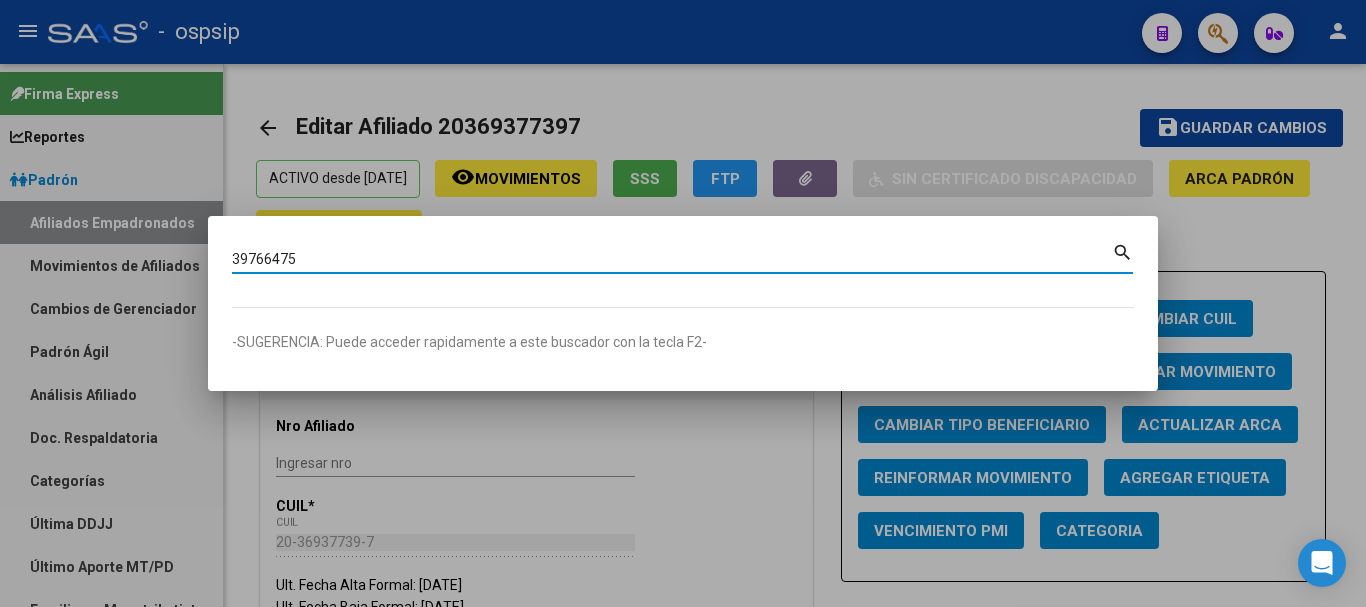 type on "39766475" 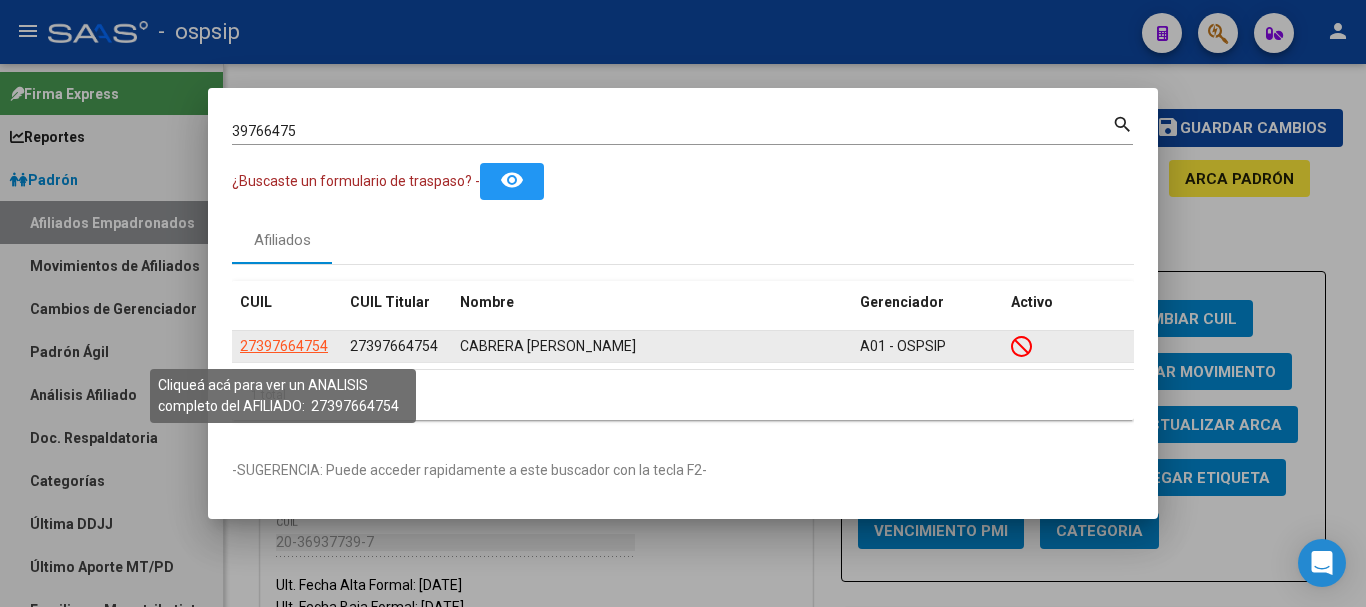 click on "27397664754" 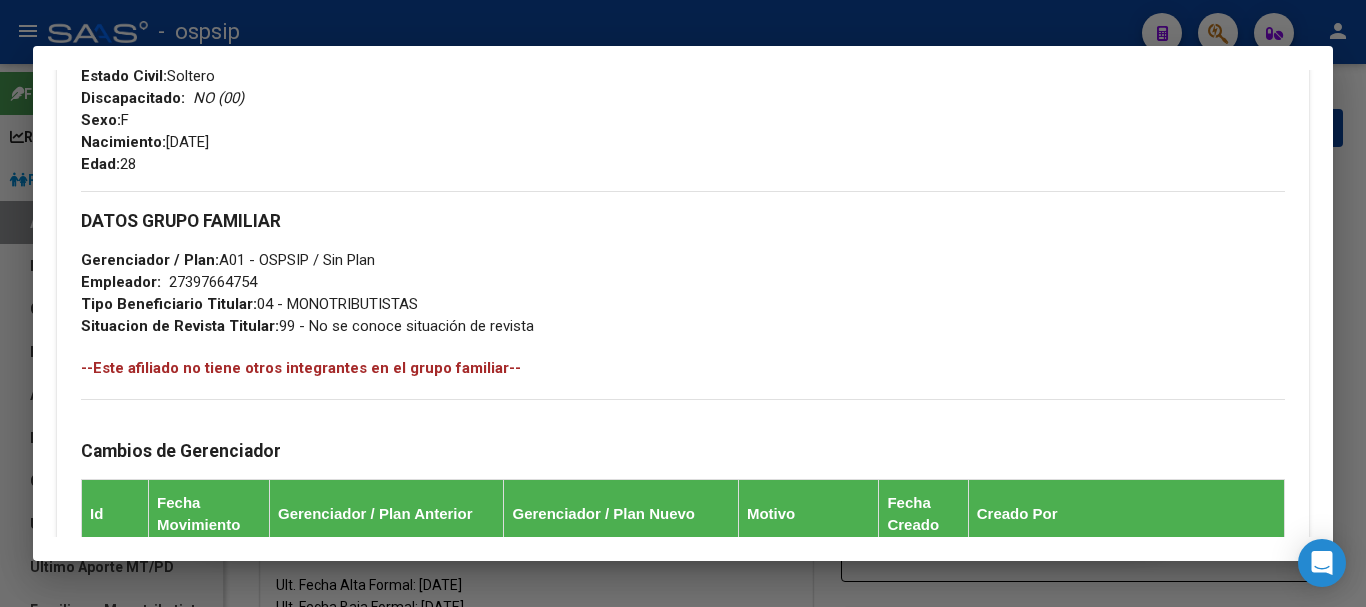 scroll, scrollTop: 992, scrollLeft: 0, axis: vertical 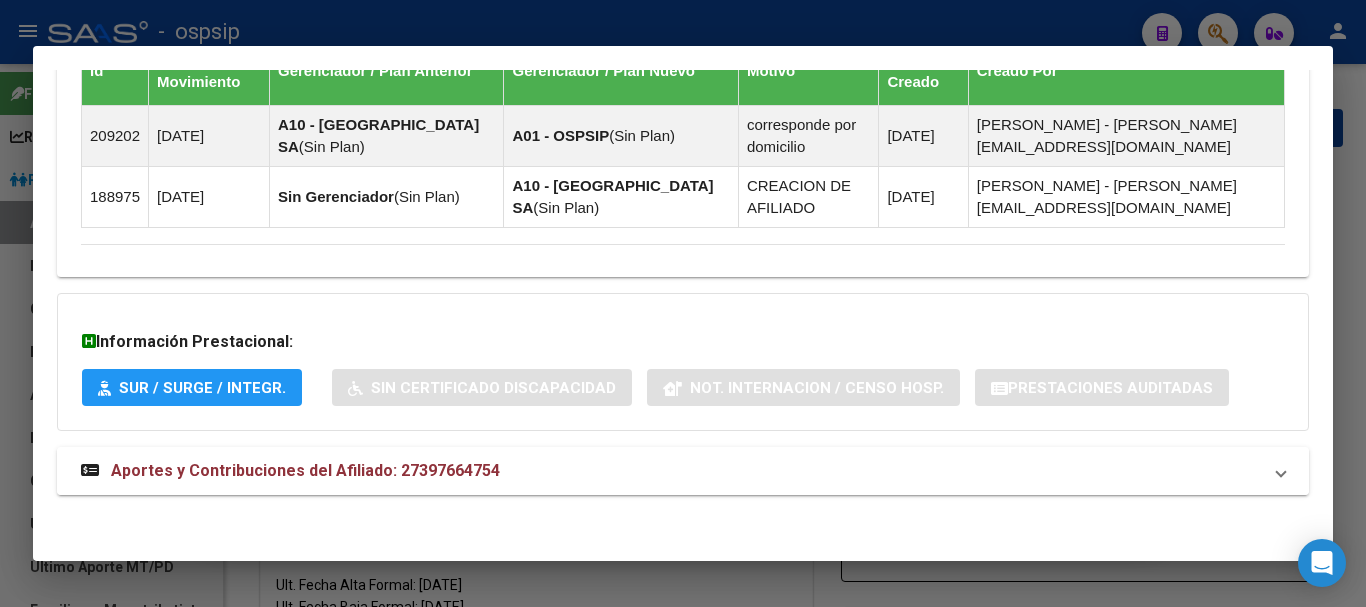 click on "Aportes y Contribuciones del Afiliado: 27397664754" at bounding box center (671, 471) 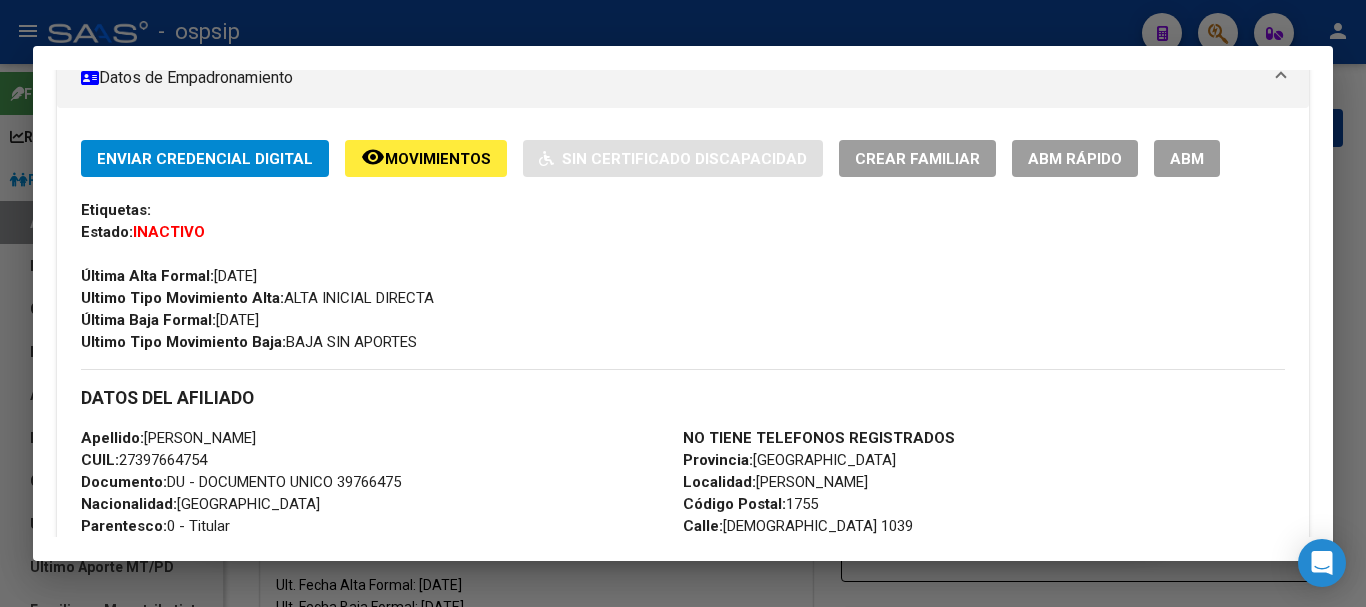 scroll, scrollTop: 394, scrollLeft: 0, axis: vertical 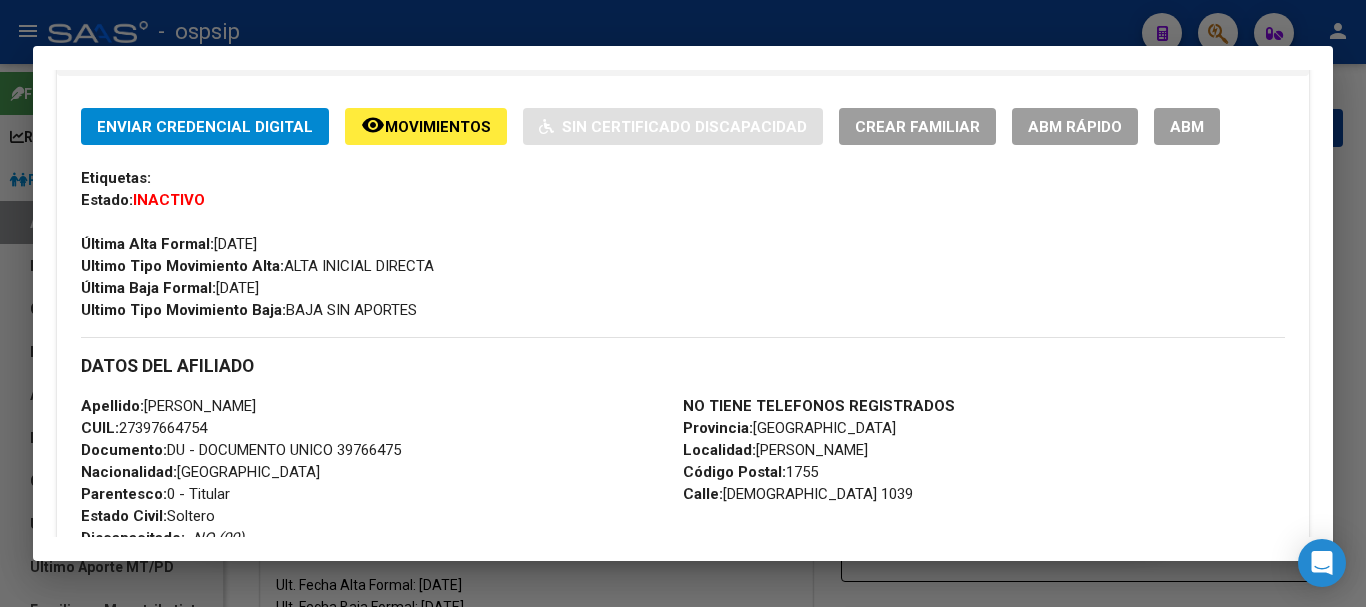 click on "ABM" at bounding box center [1187, 127] 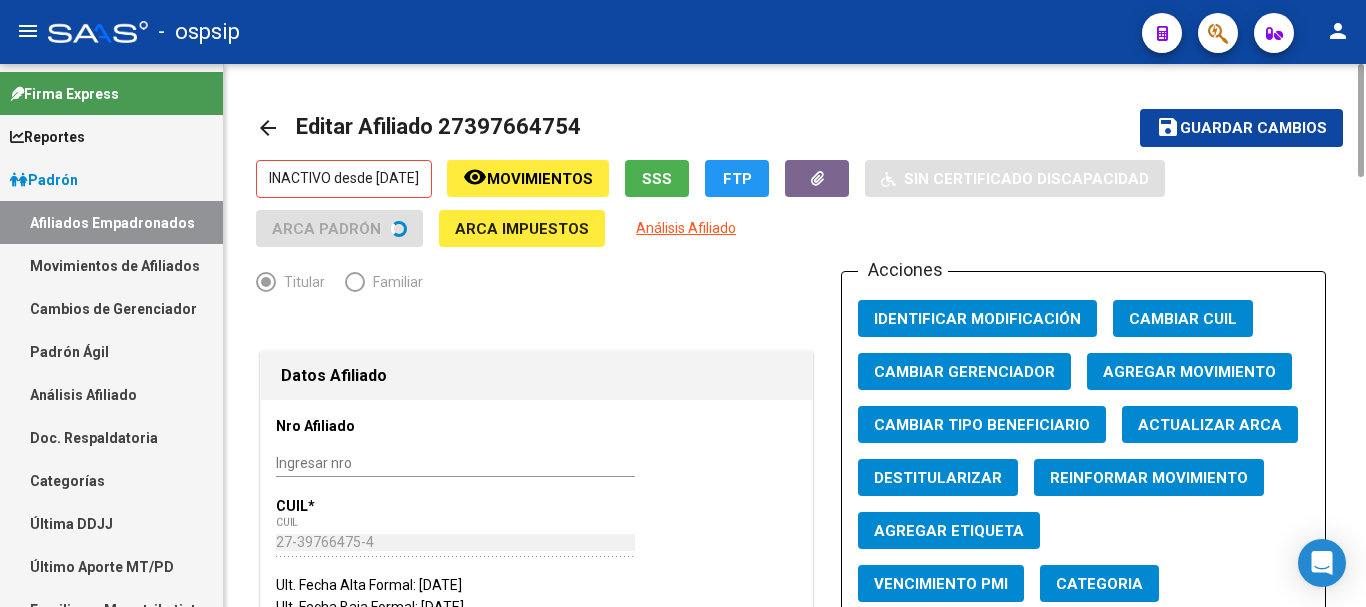 click on "Agregar Movimiento" 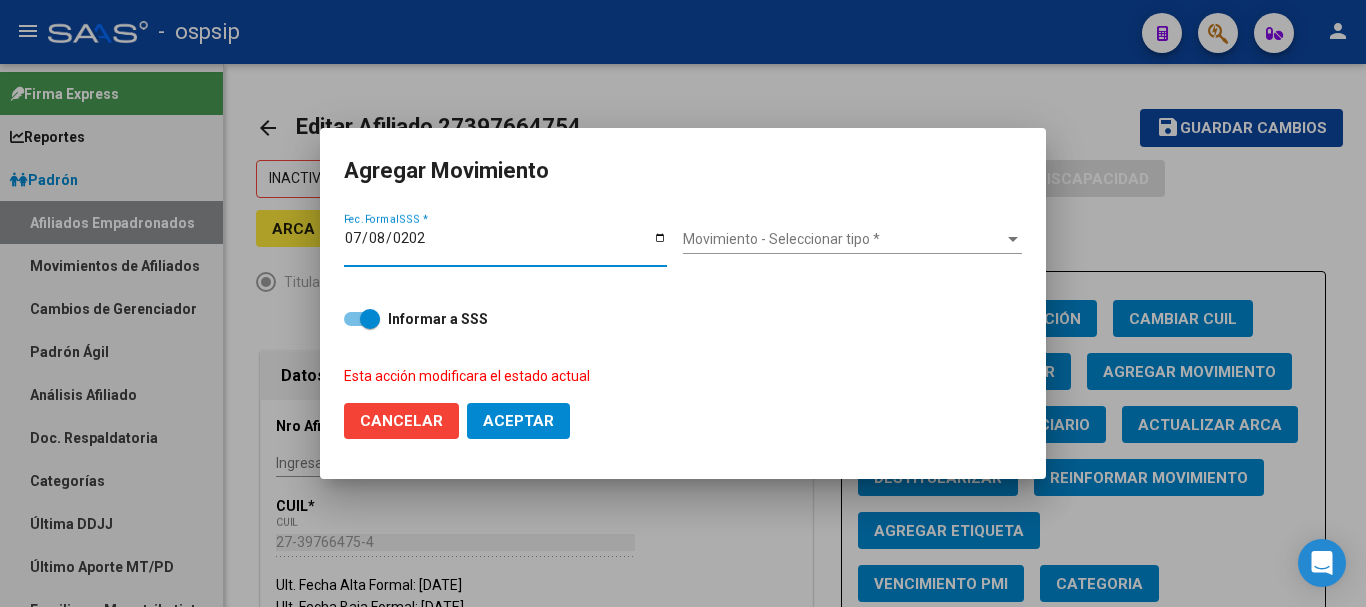 type on "[DATE]" 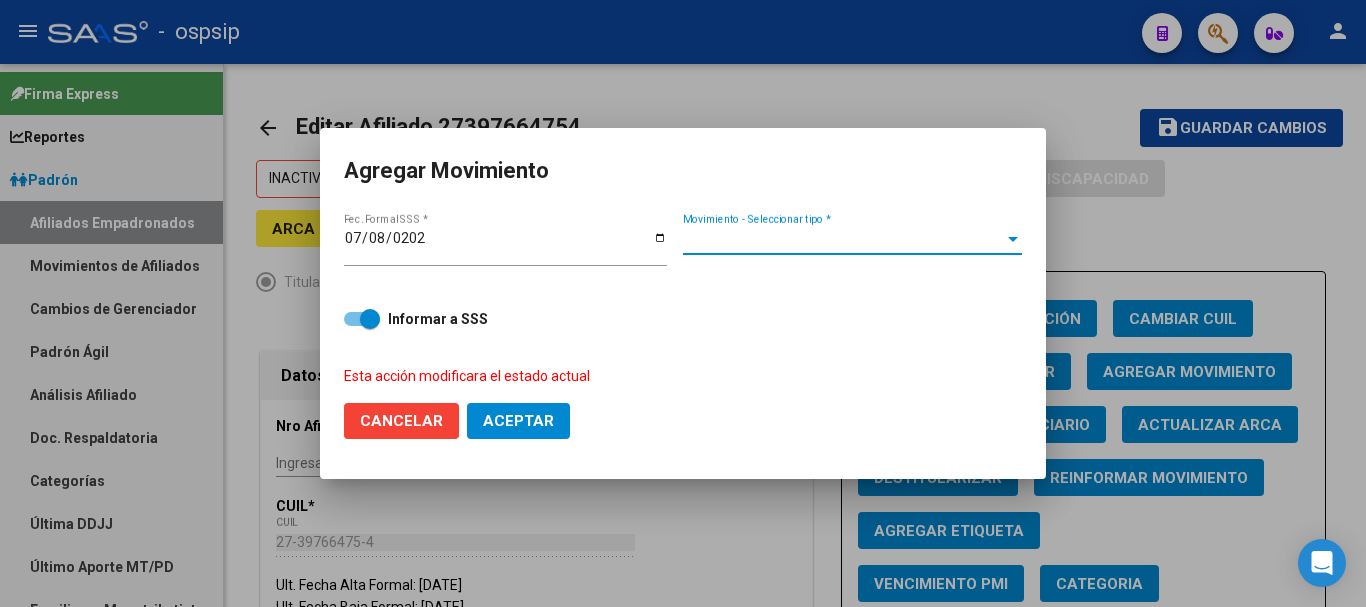 click on "Movimiento - Seleccionar tipo *" at bounding box center [843, 239] 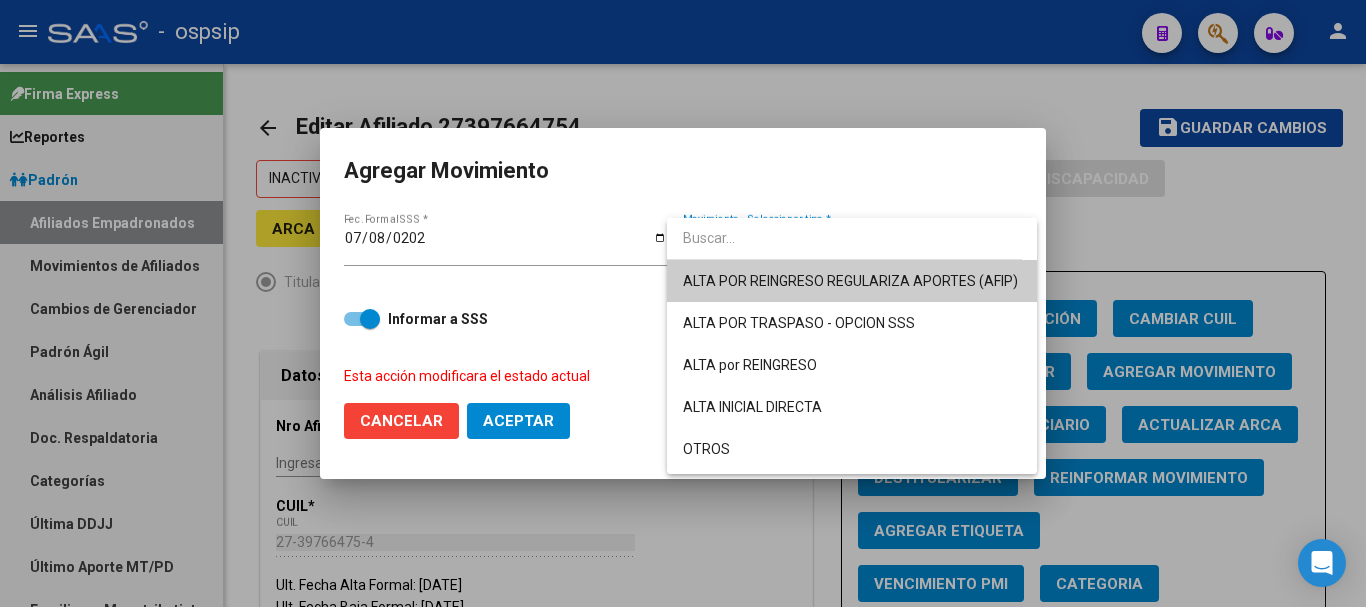 click on "ALTA POR REINGRESO REGULARIZA APORTES (AFIP)" at bounding box center (852, 281) 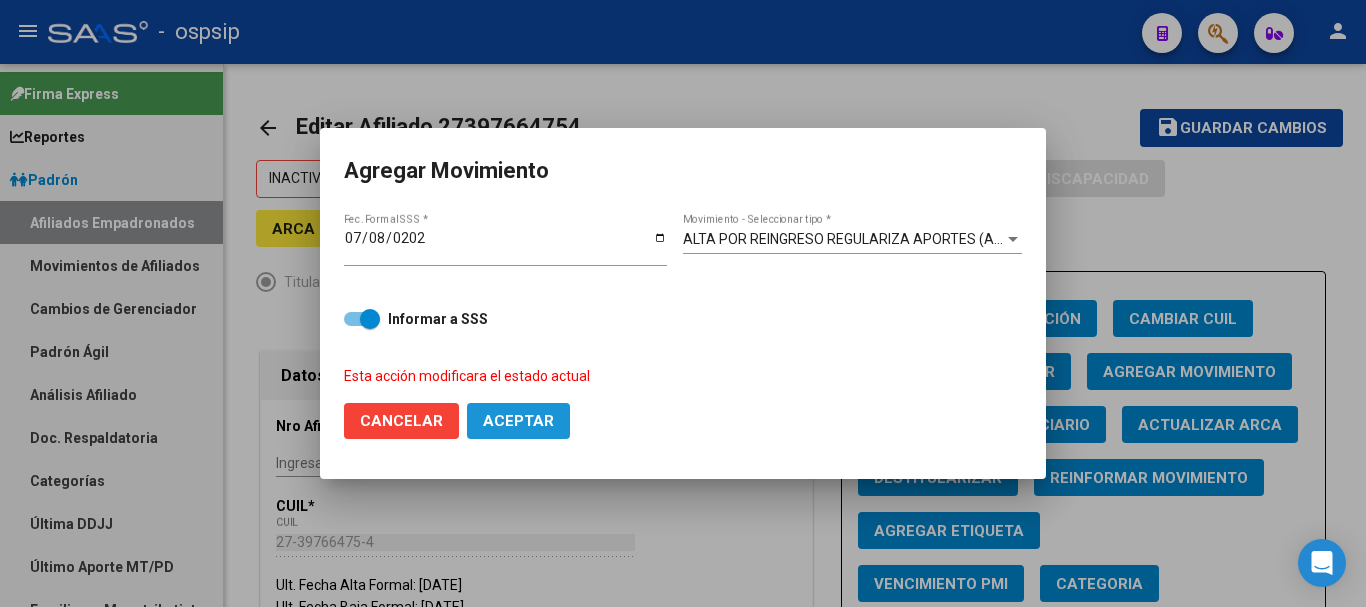 click on "Aceptar" 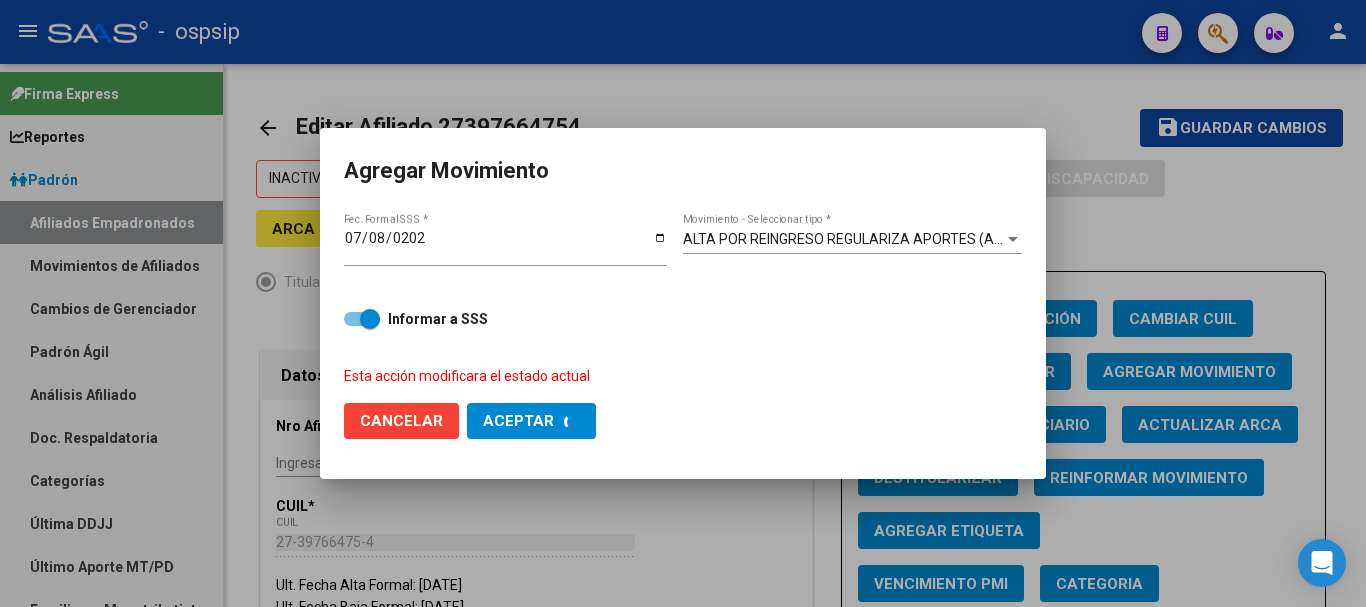checkbox on "false" 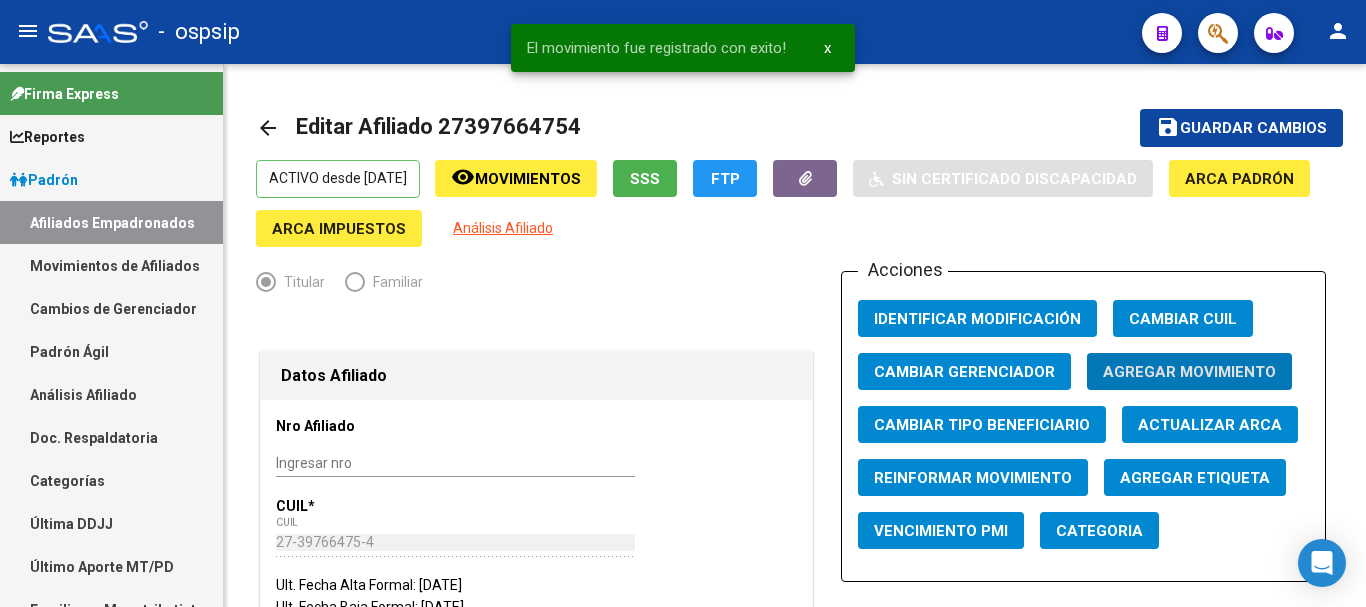 type 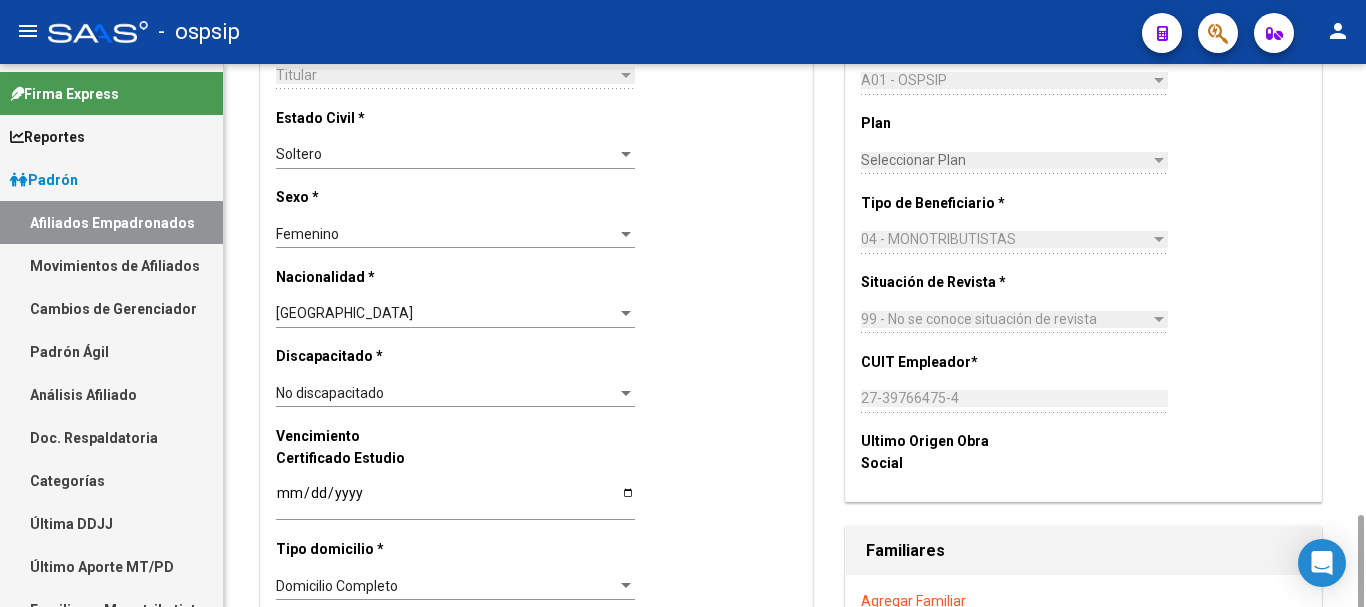 scroll, scrollTop: 1400, scrollLeft: 0, axis: vertical 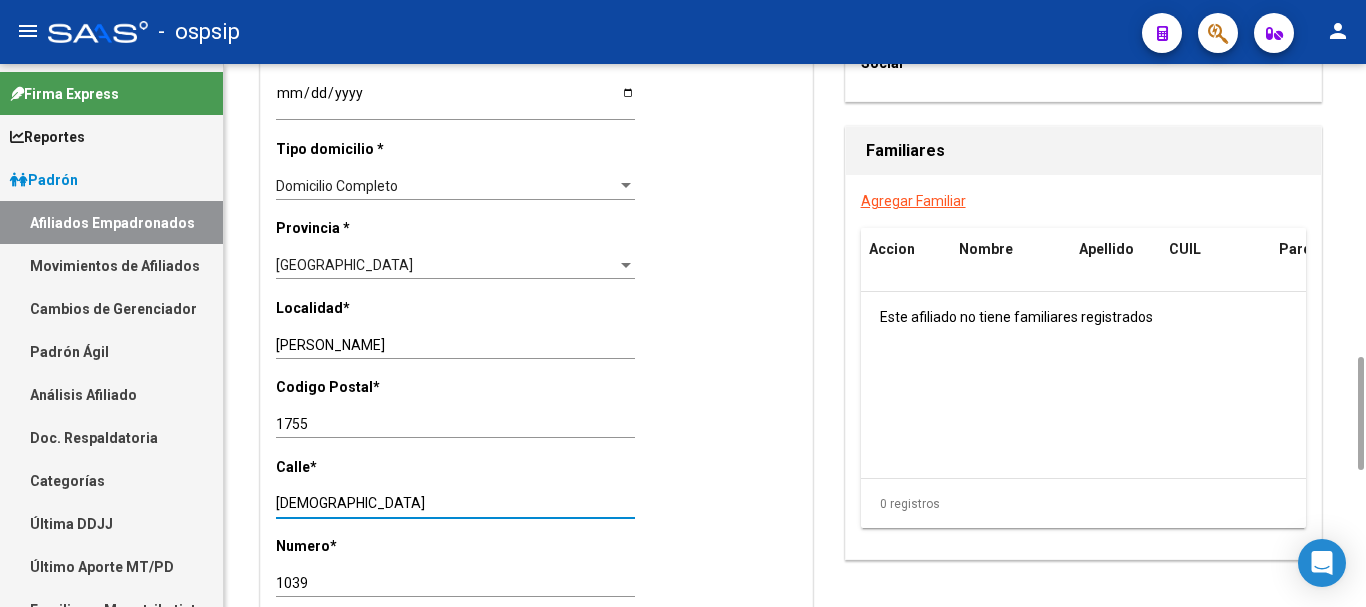 drag, startPoint x: 363, startPoint y: 506, endPoint x: 254, endPoint y: 493, distance: 109.77249 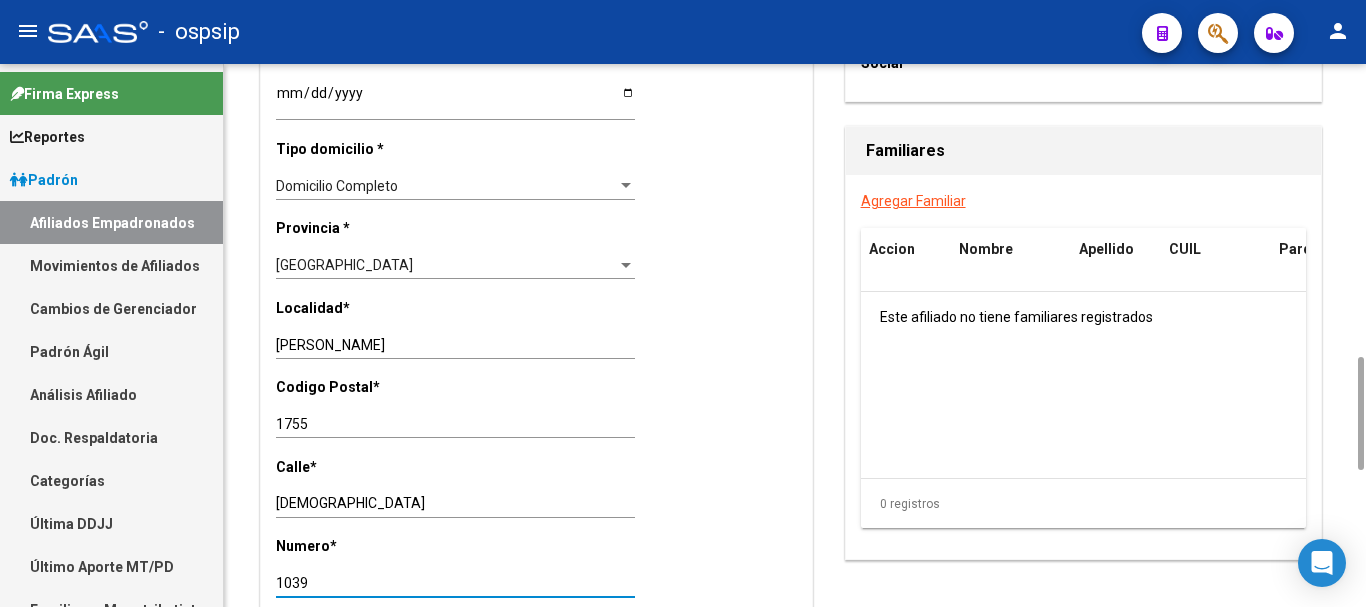 drag, startPoint x: 314, startPoint y: 575, endPoint x: 274, endPoint y: 580, distance: 40.311287 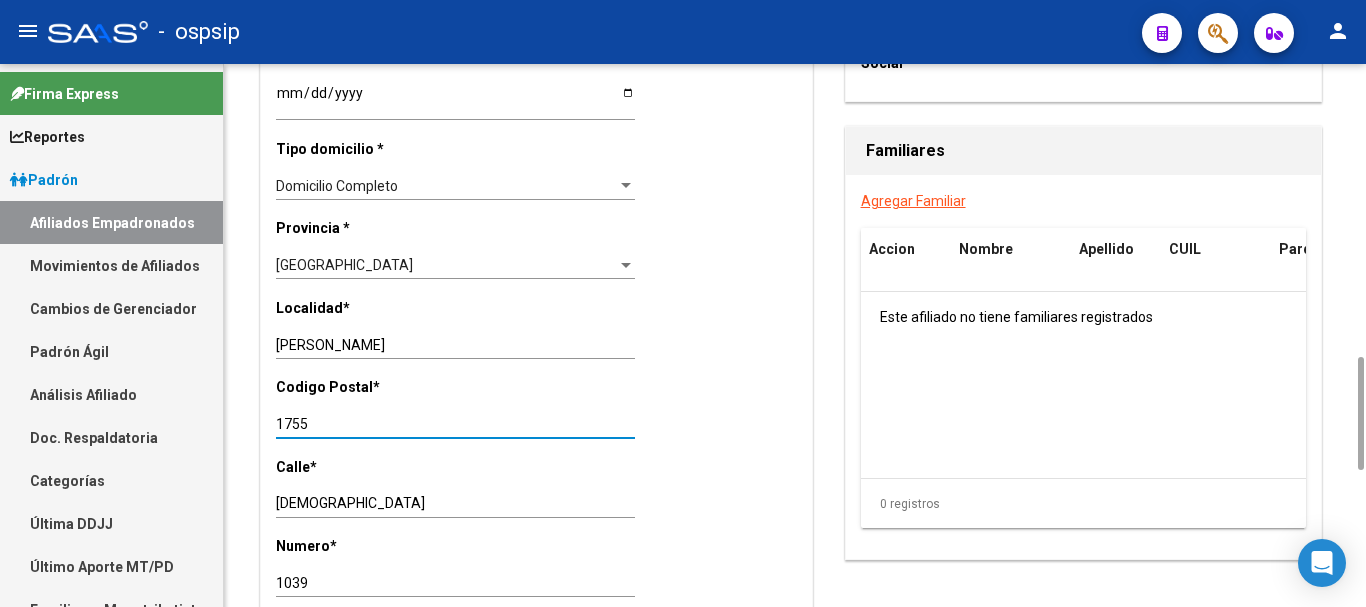 drag, startPoint x: 319, startPoint y: 434, endPoint x: 270, endPoint y: 433, distance: 49.010204 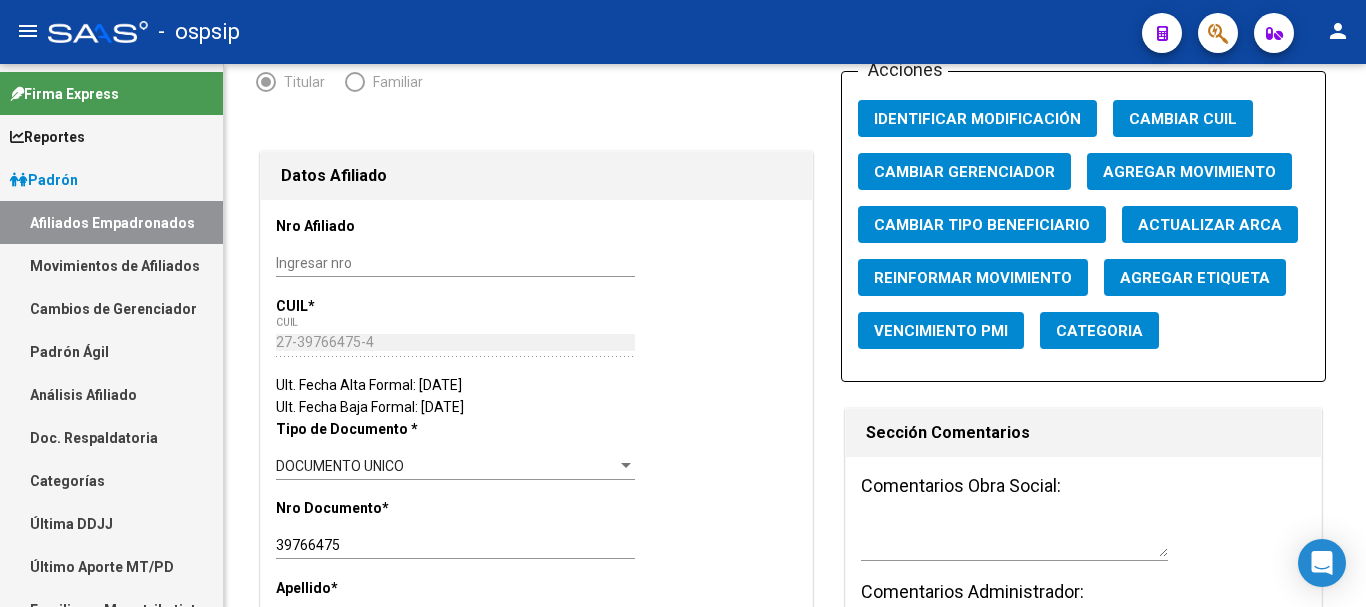 scroll, scrollTop: 0, scrollLeft: 0, axis: both 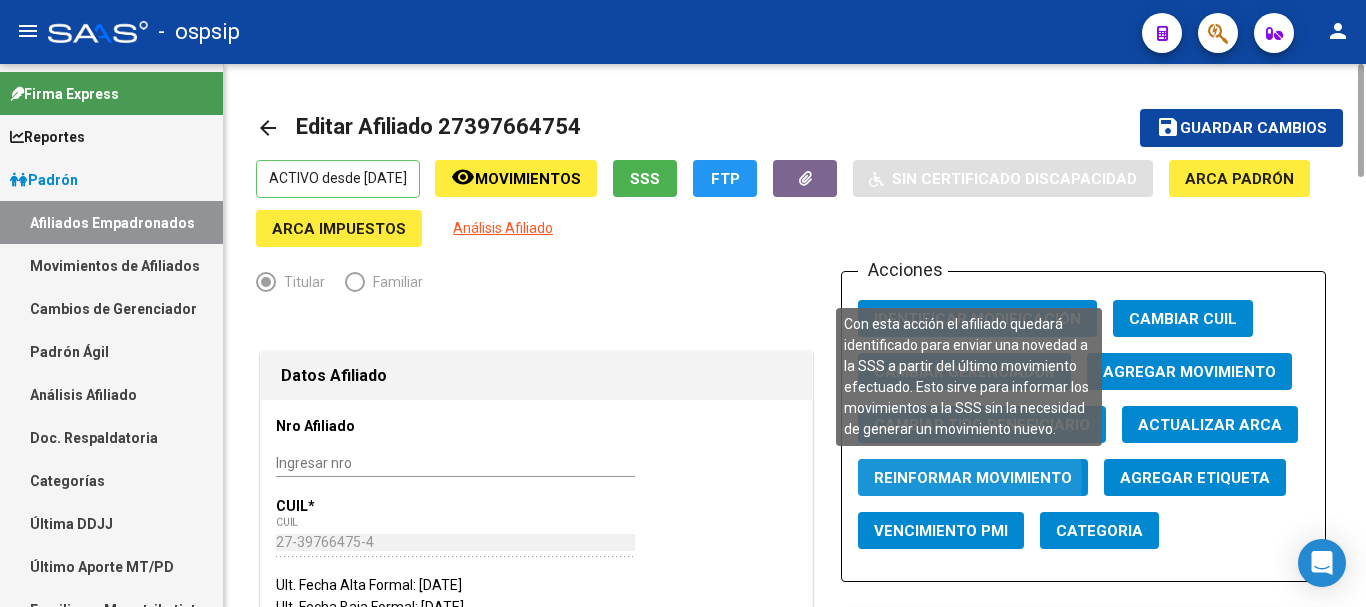 click on "Reinformar Movimiento" 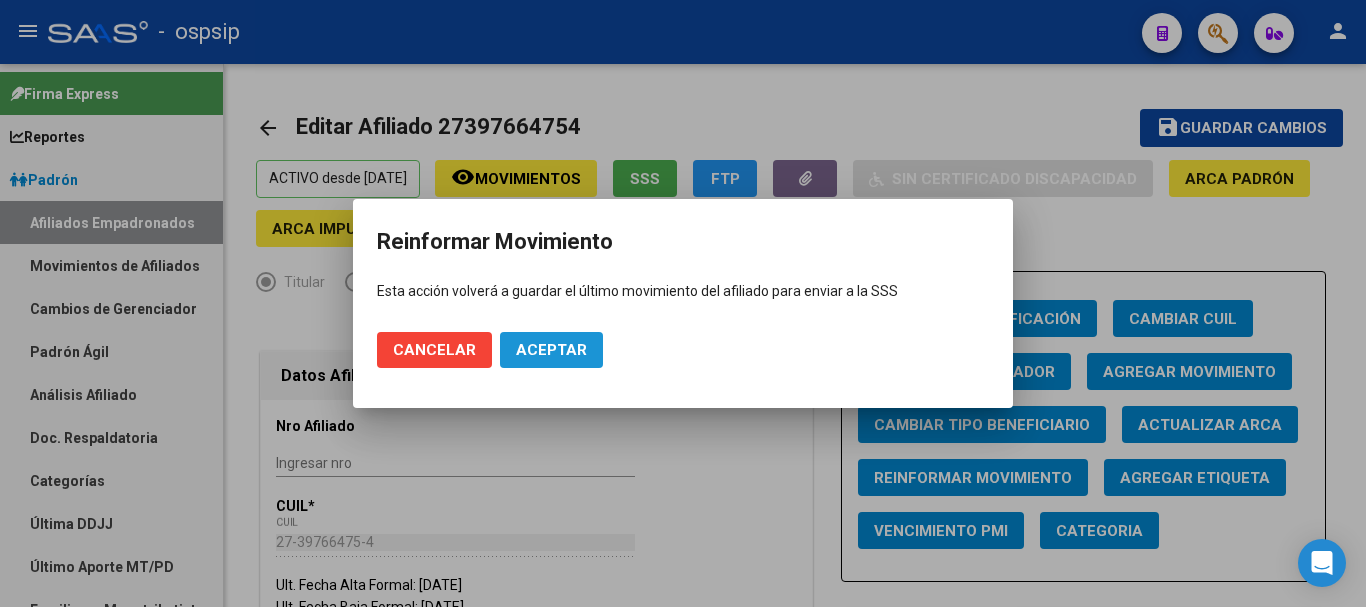 click on "Aceptar" at bounding box center (551, 350) 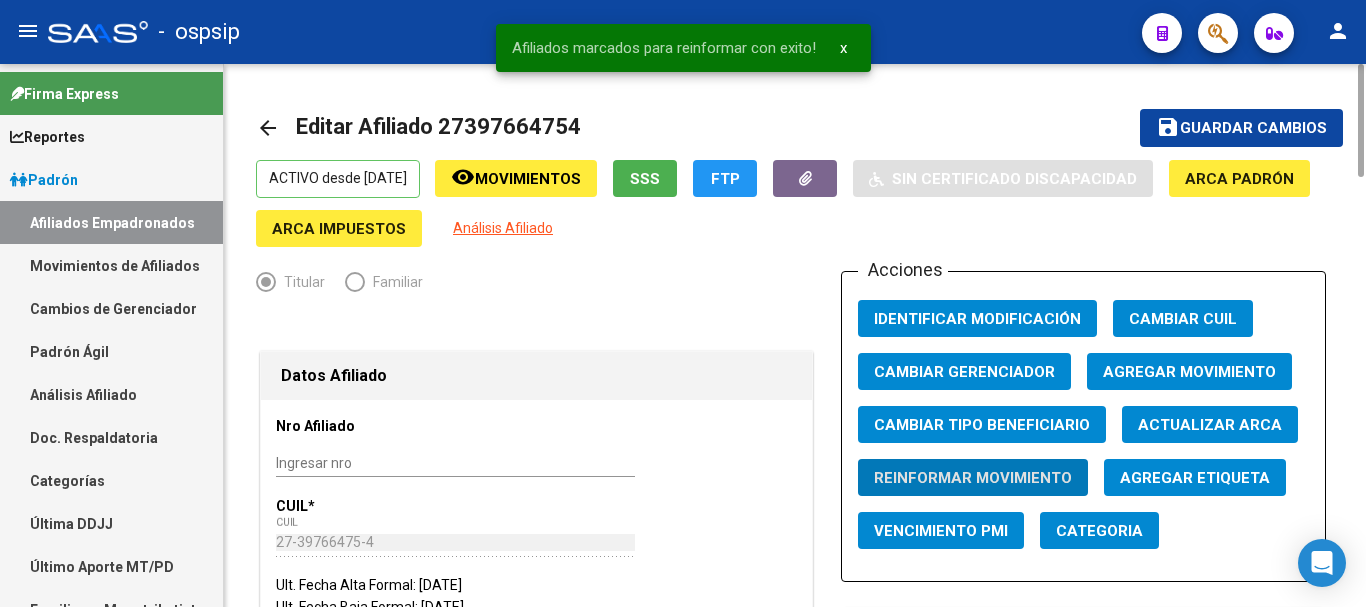 click on "Agregar Movimiento" 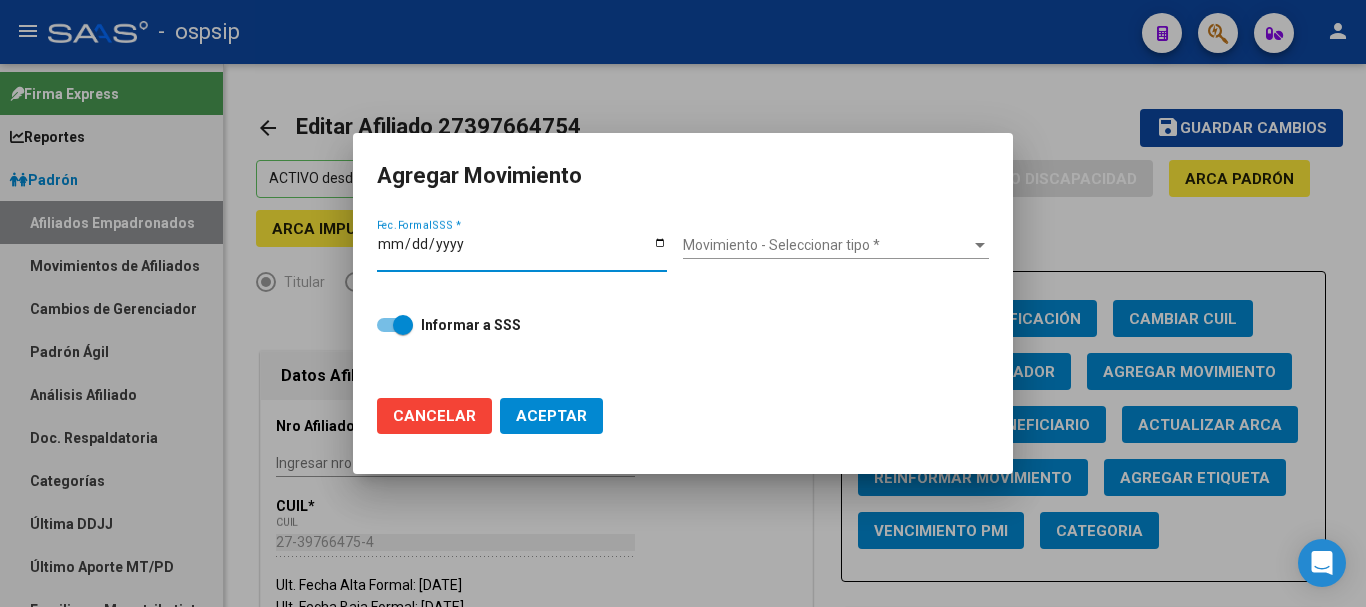 click at bounding box center [683, 303] 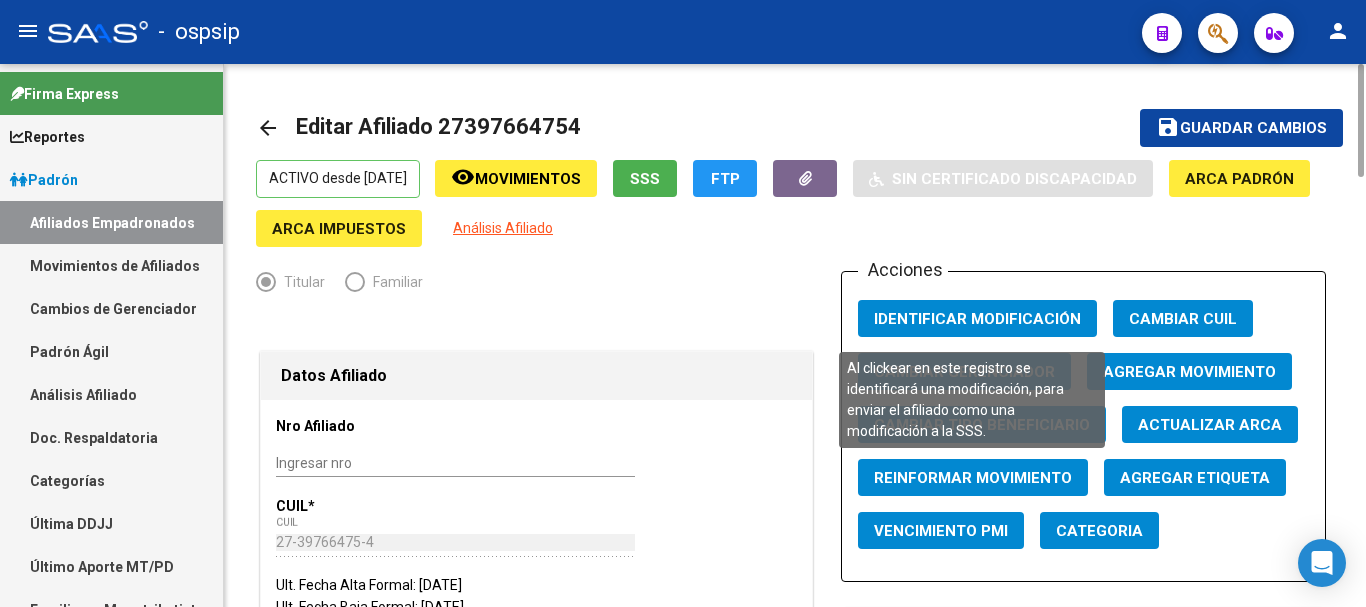 click on "Identificar Modificación" 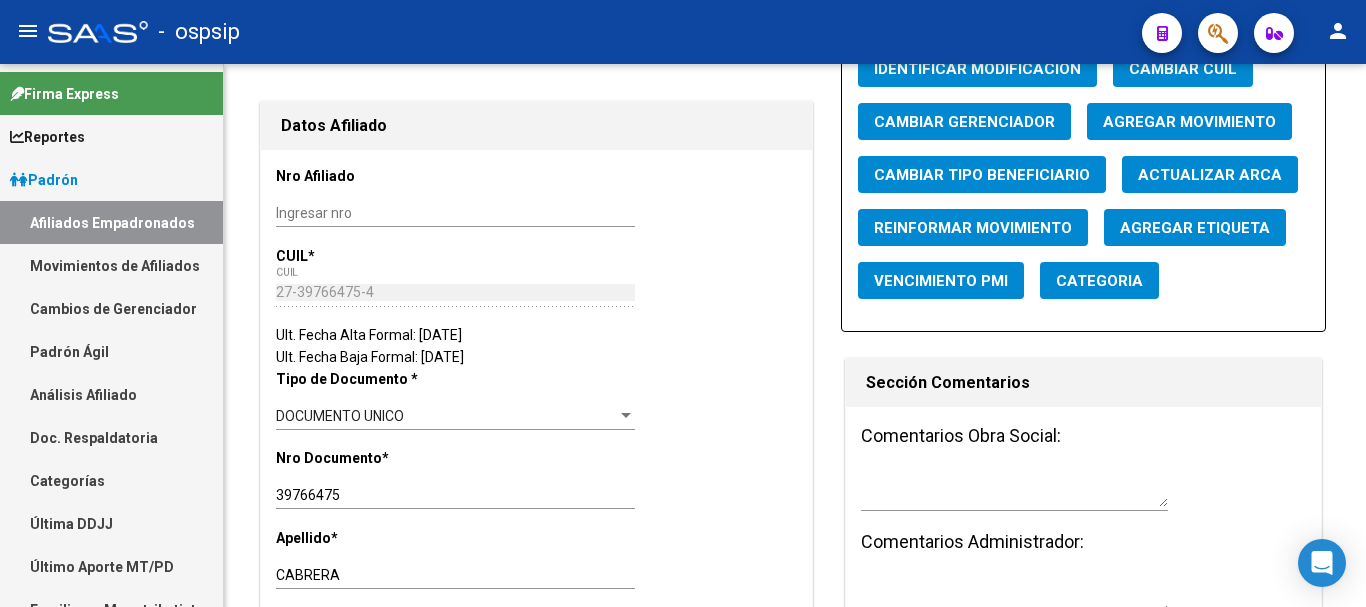 scroll, scrollTop: 0, scrollLeft: 0, axis: both 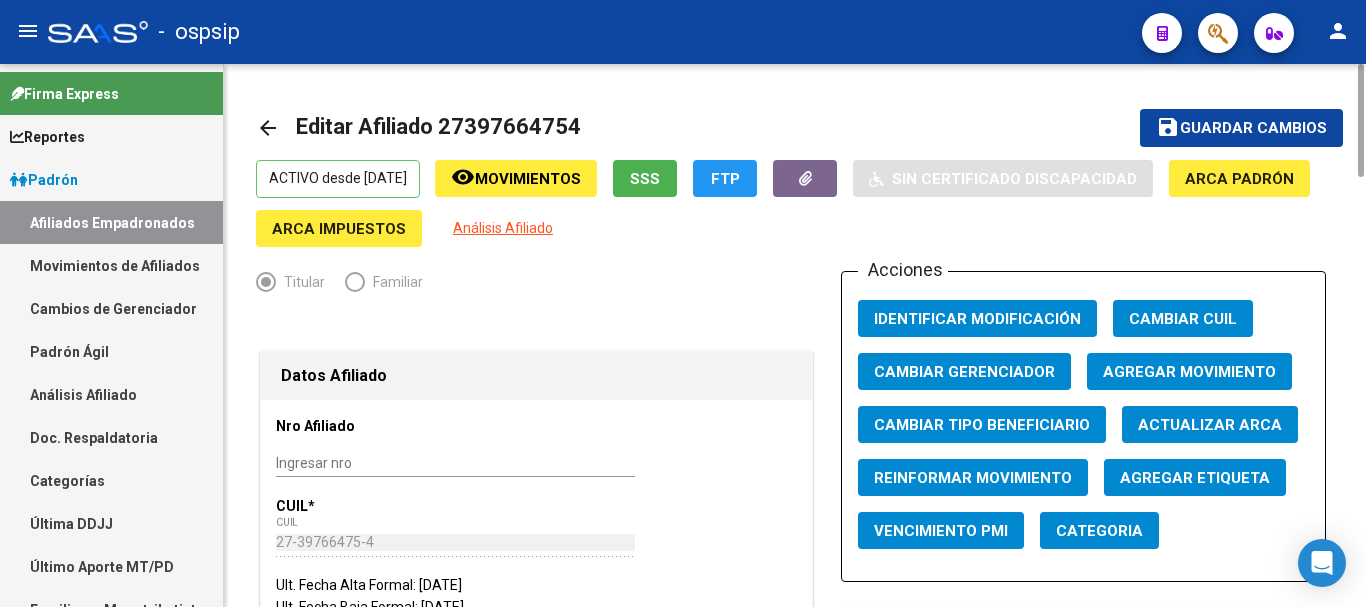 type 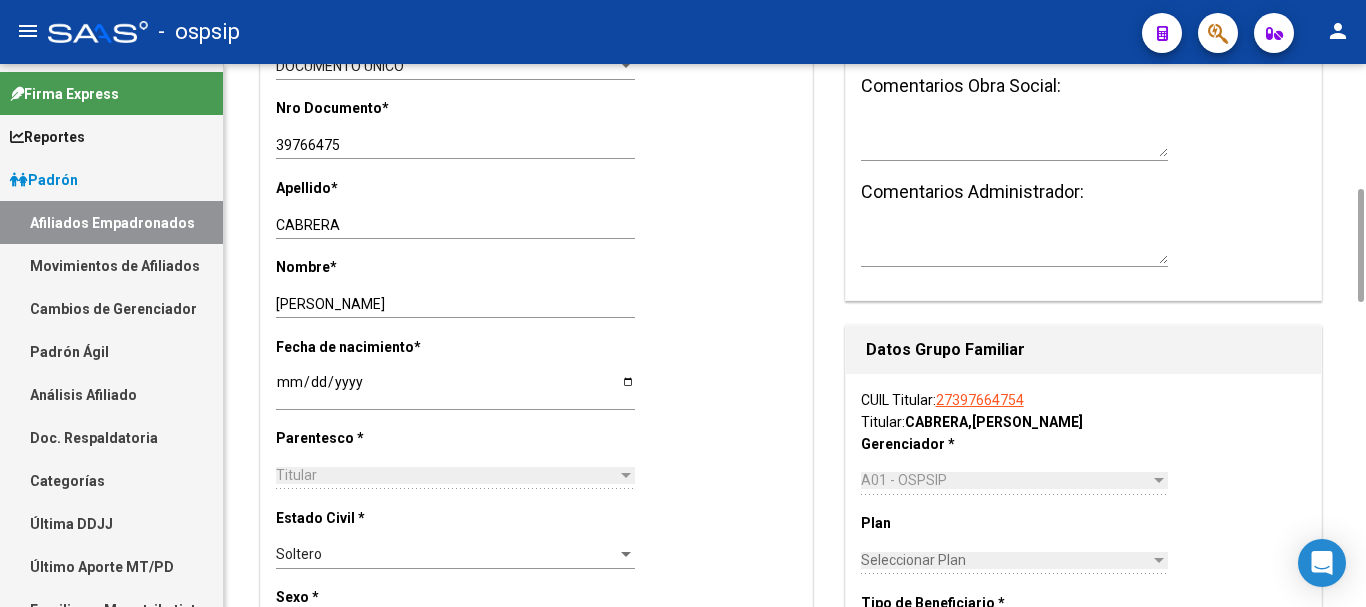 scroll, scrollTop: 0, scrollLeft: 0, axis: both 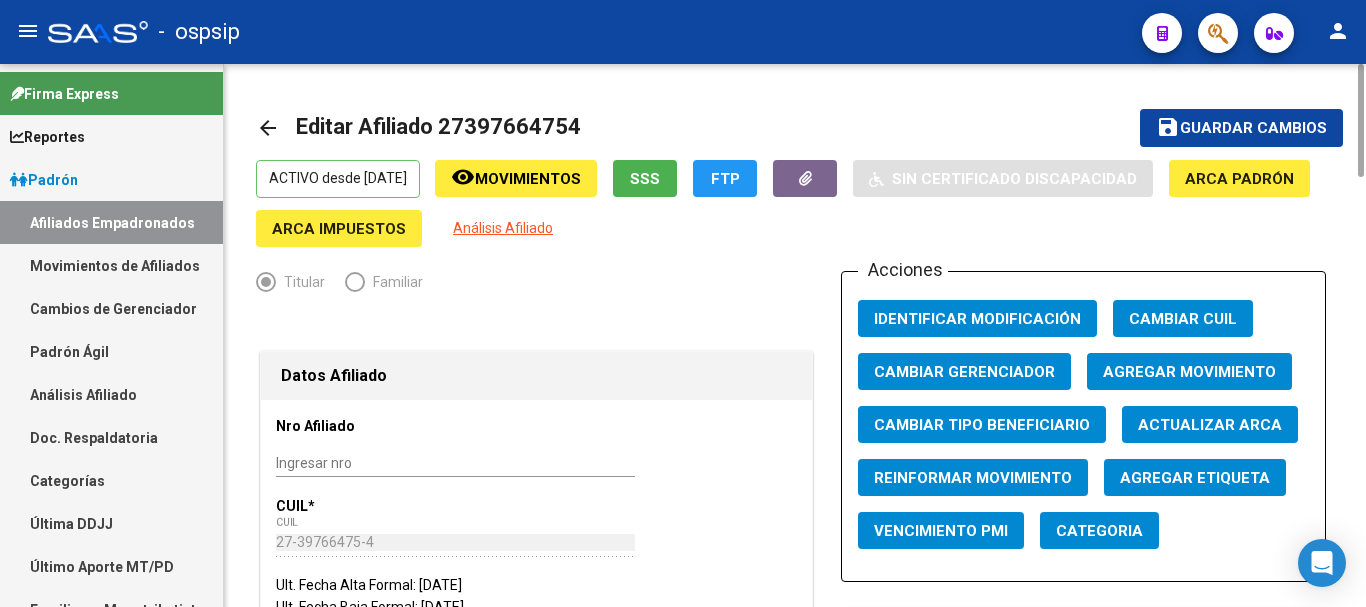 click 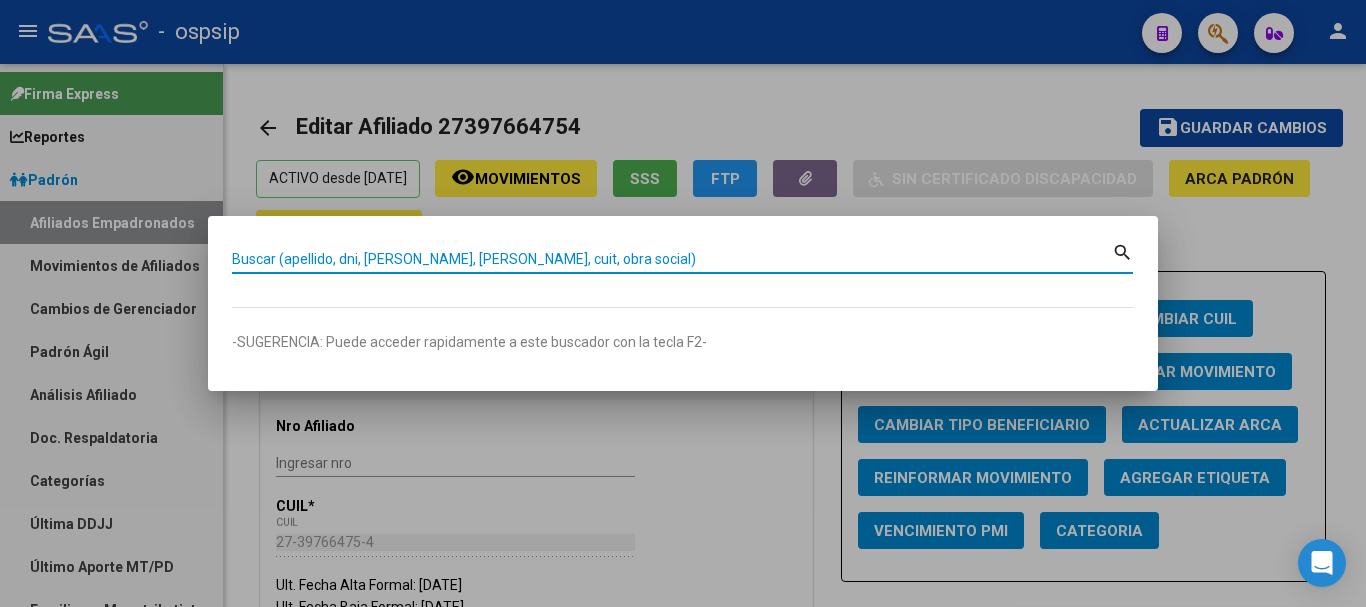 paste on "94011088" 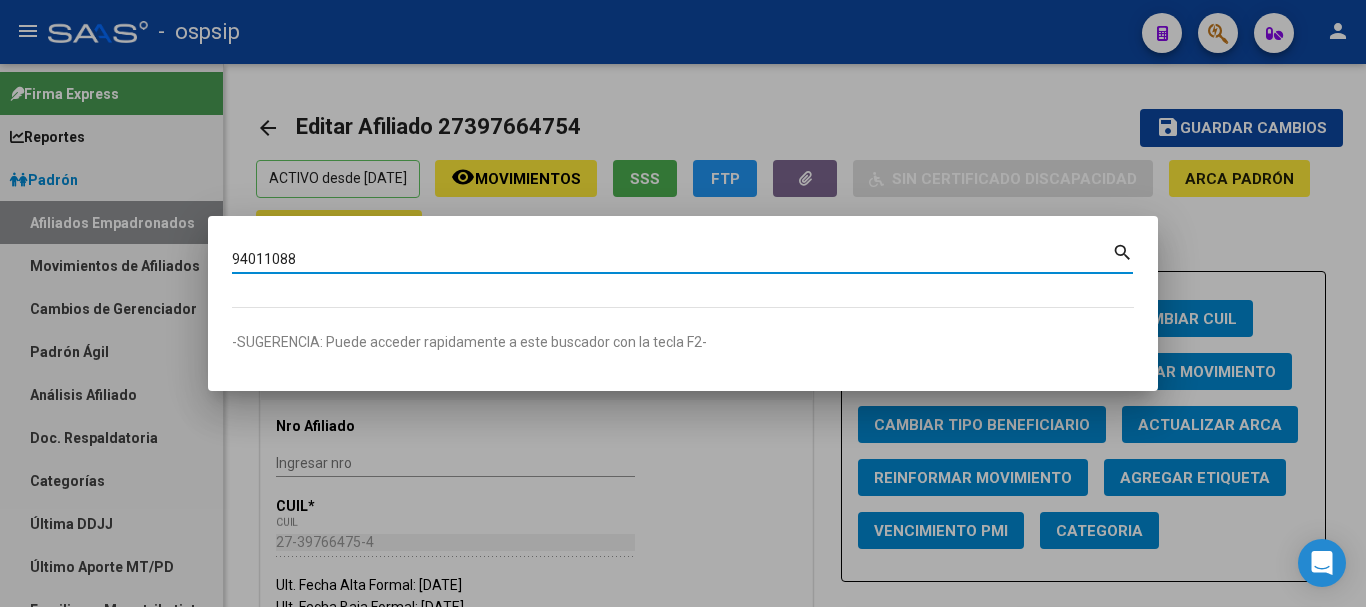 type on "94011088" 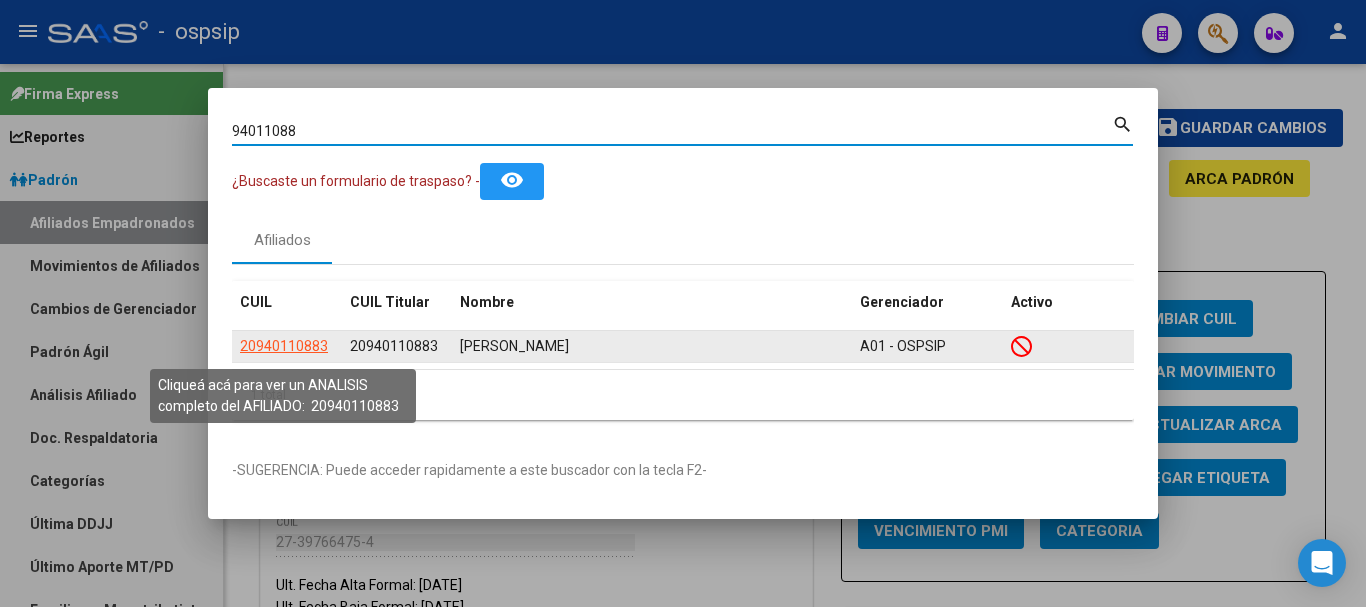 click on "20940110883" 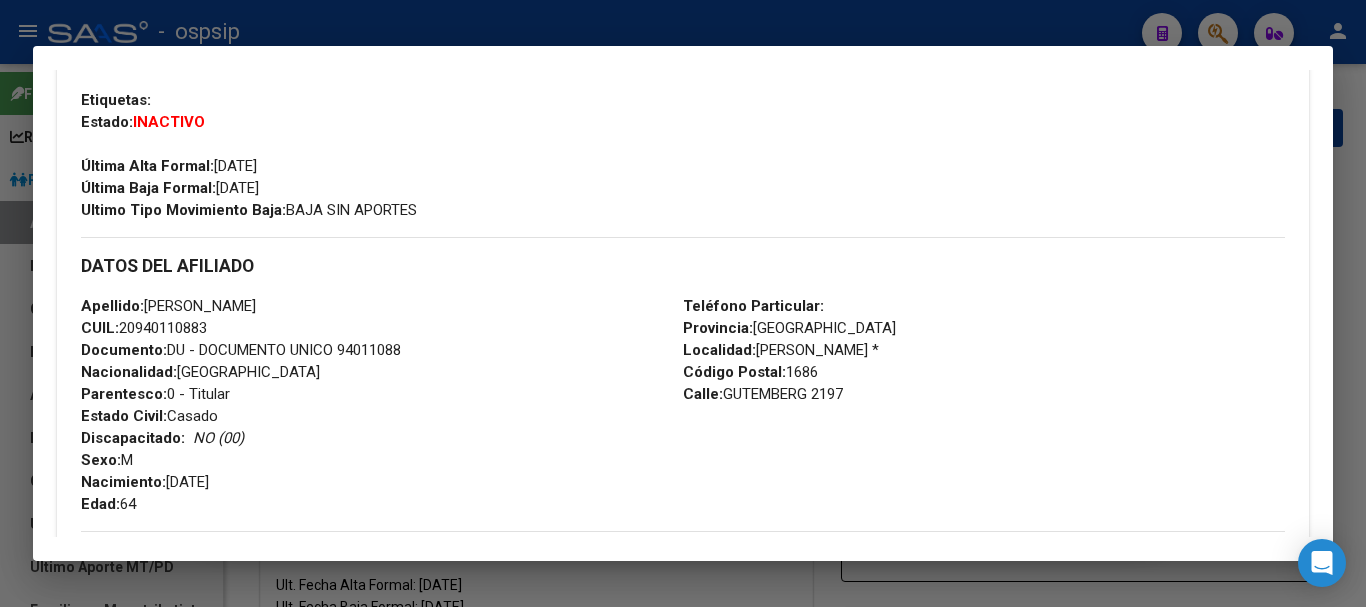 scroll, scrollTop: 500, scrollLeft: 0, axis: vertical 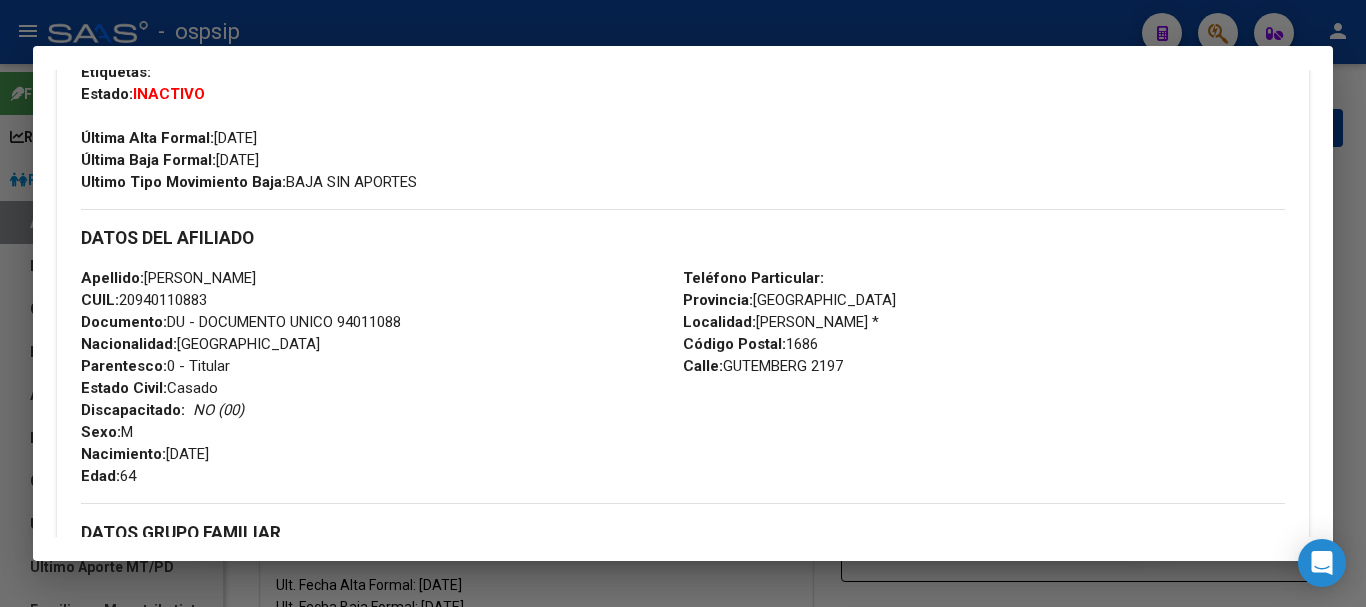 drag, startPoint x: 772, startPoint y: 358, endPoint x: 719, endPoint y: 366, distance: 53.600372 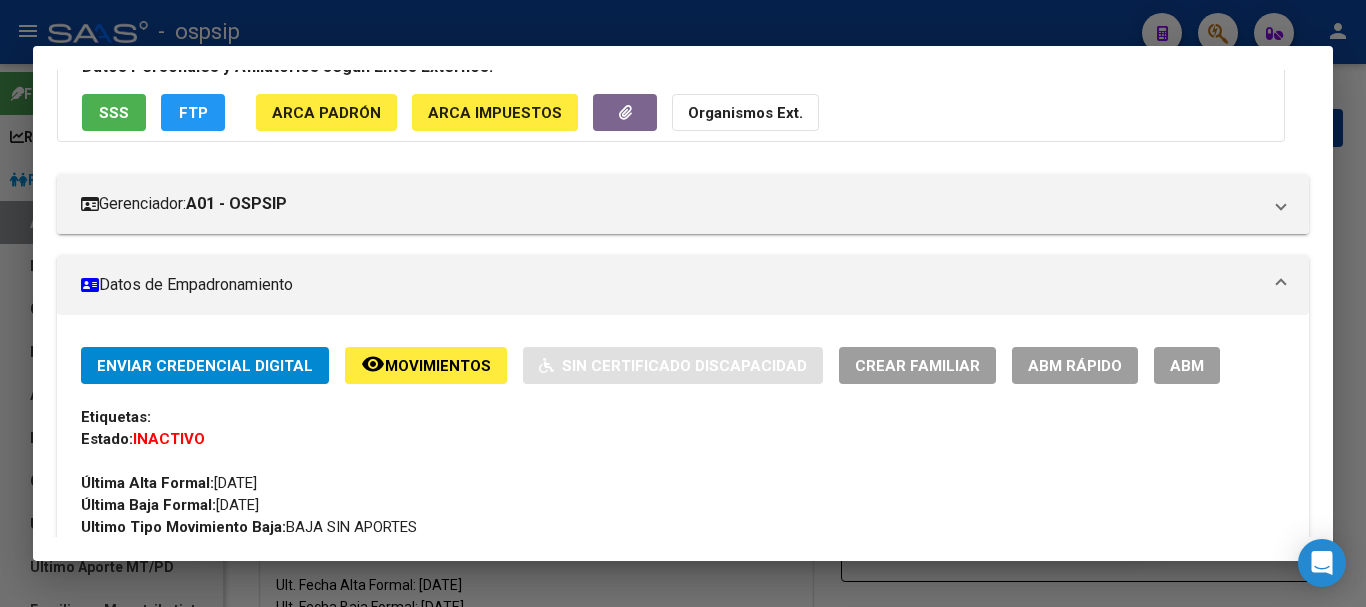 scroll, scrollTop: 200, scrollLeft: 0, axis: vertical 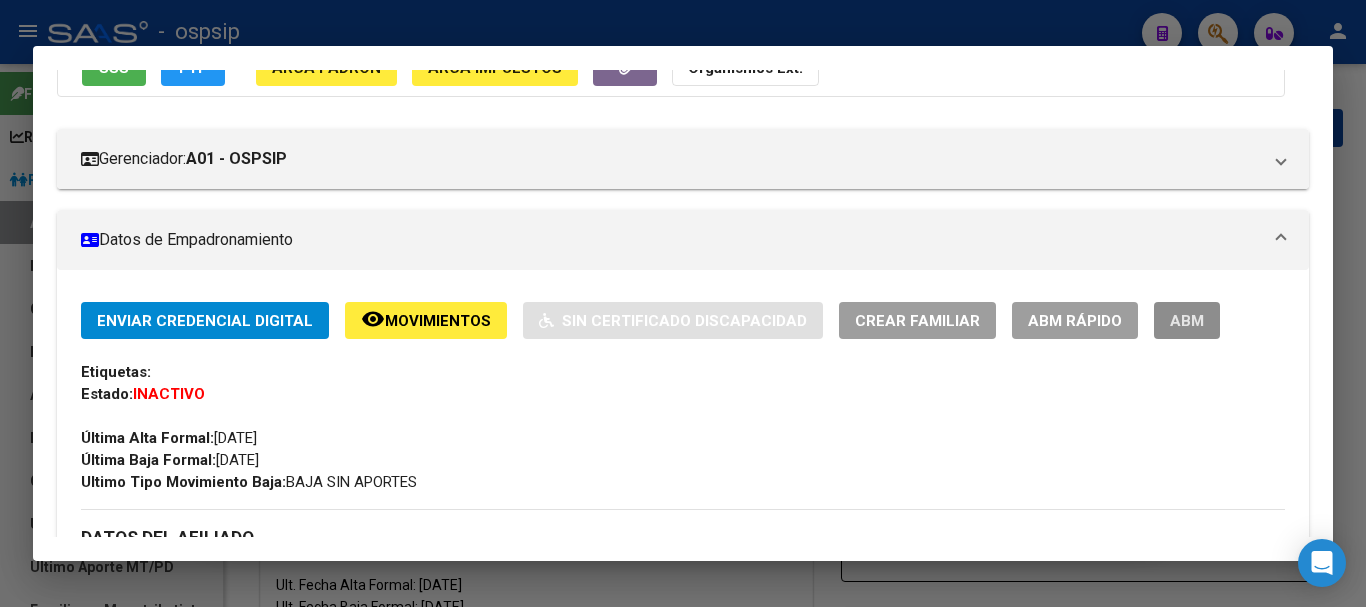 click on "ABM" at bounding box center (1187, 321) 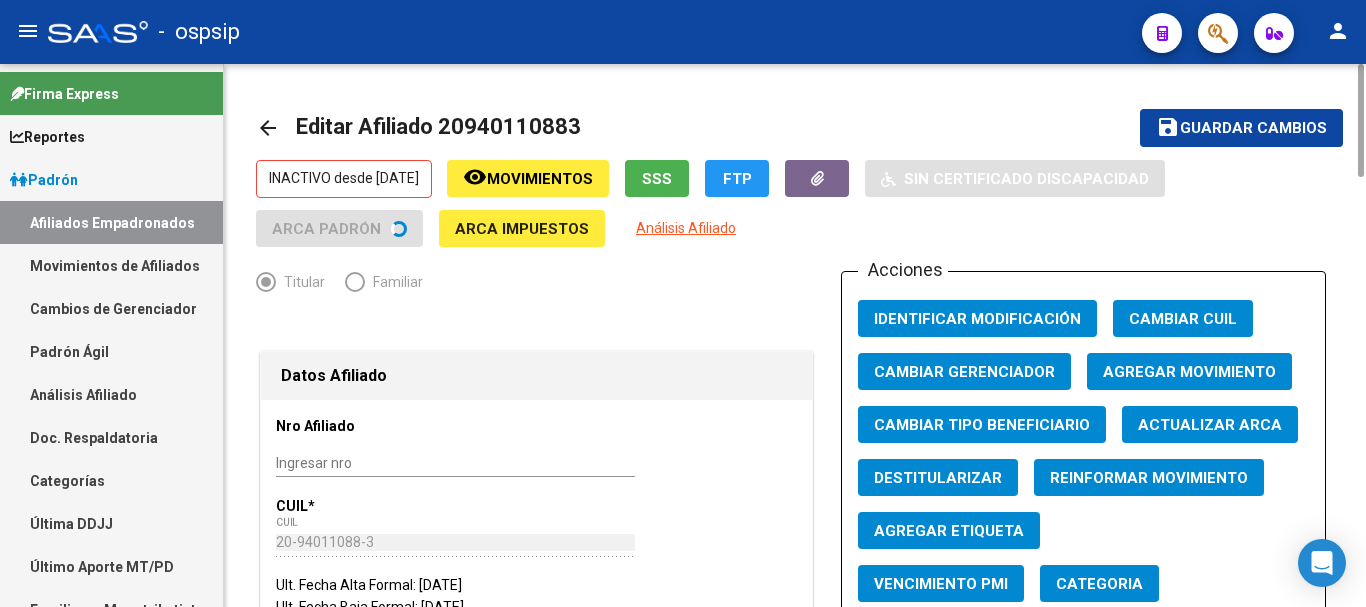 click on "Agregar Movimiento" 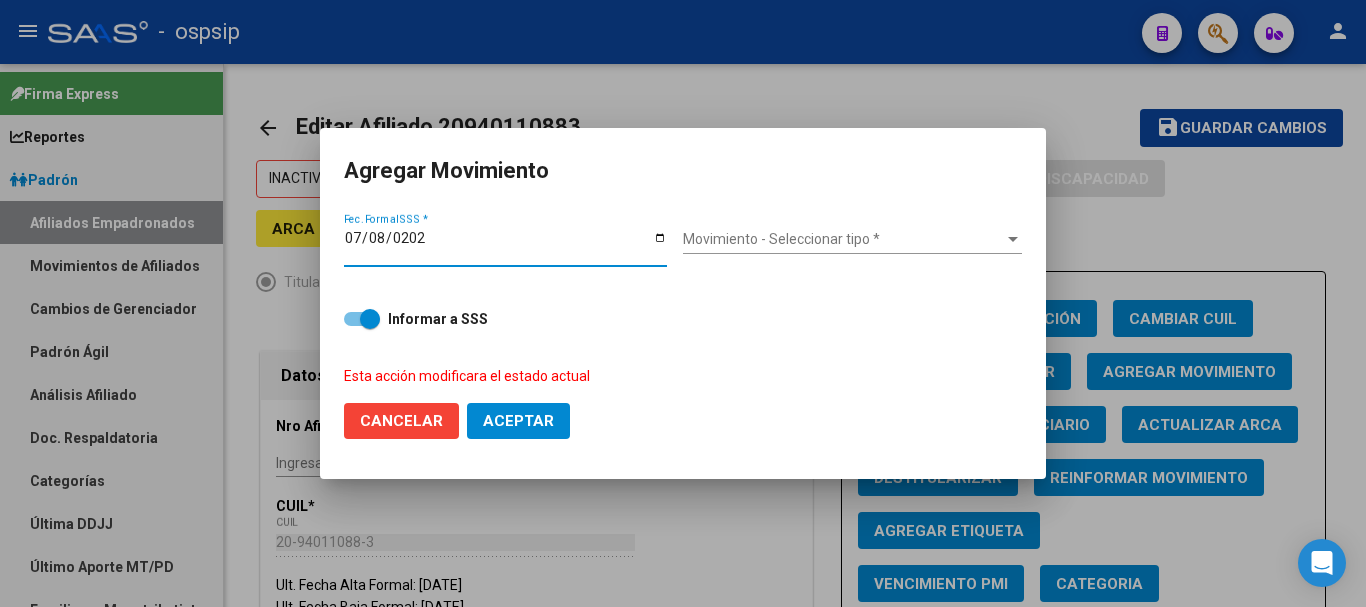 type on "[DATE]" 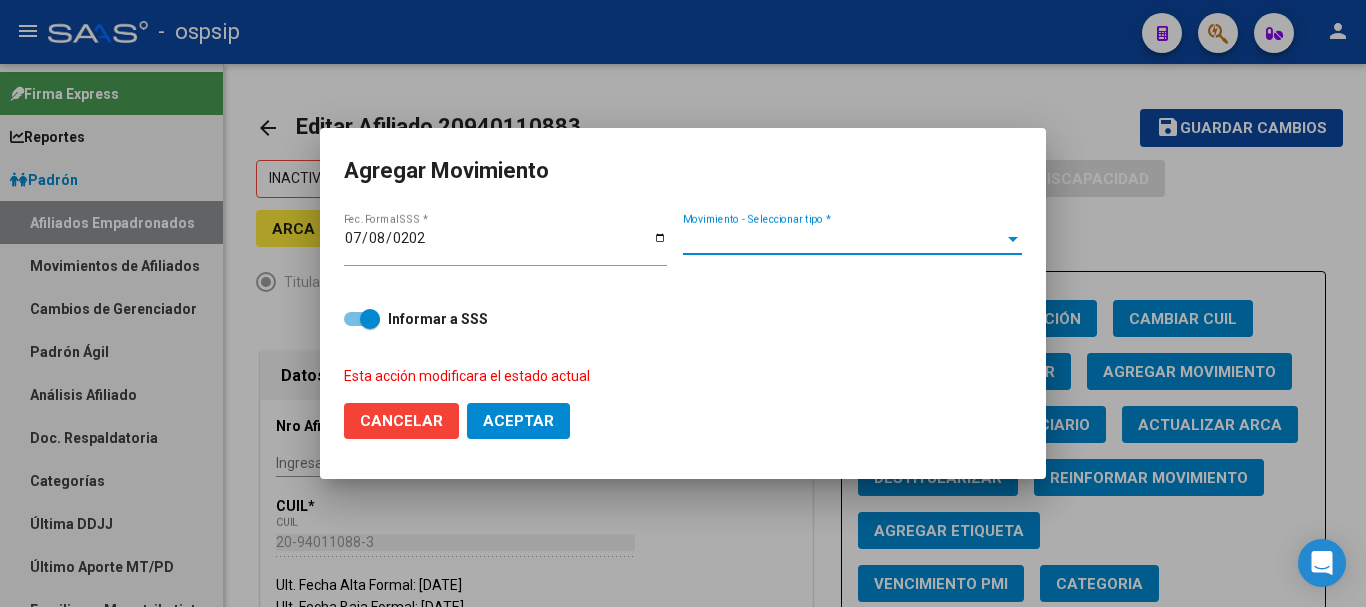click on "Movimiento - Seleccionar tipo *" at bounding box center [843, 239] 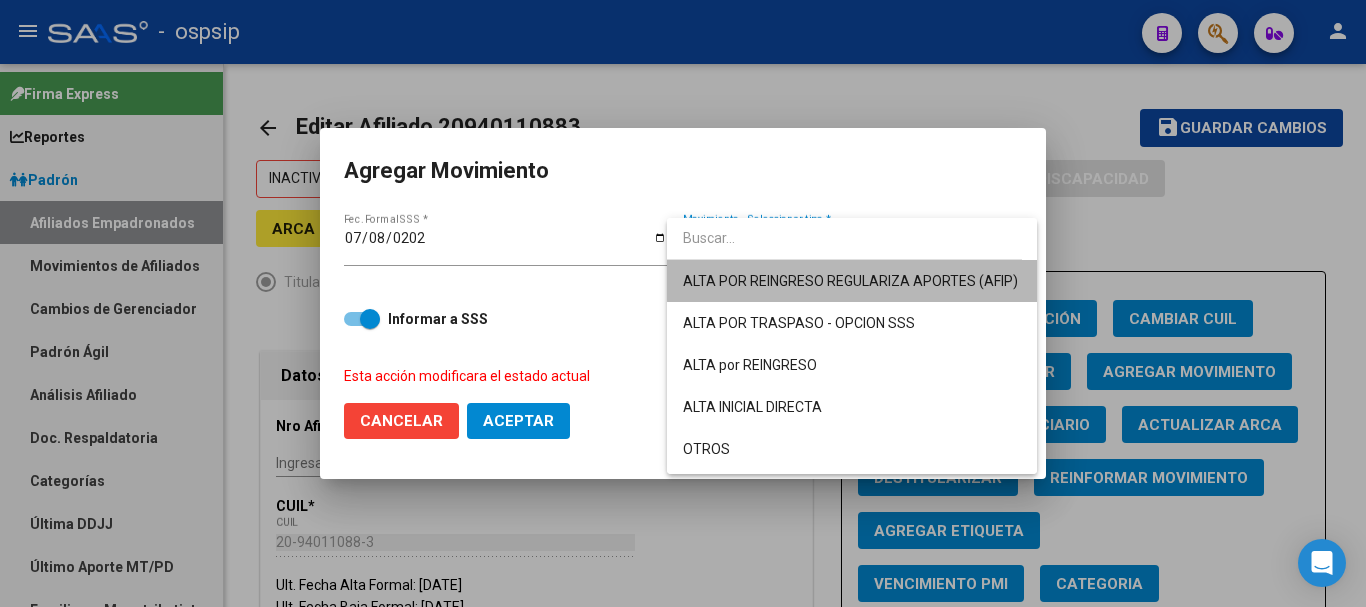 click on "ALTA POR REINGRESO REGULARIZA APORTES (AFIP)" at bounding box center [852, 281] 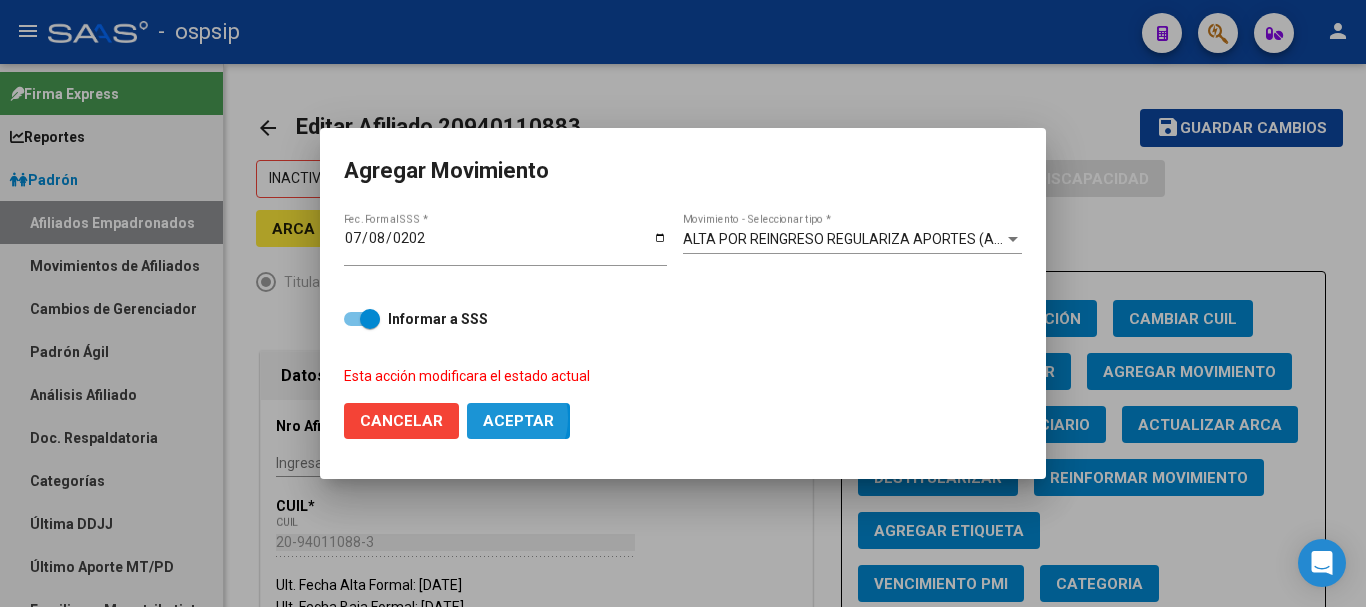 click on "Aceptar" 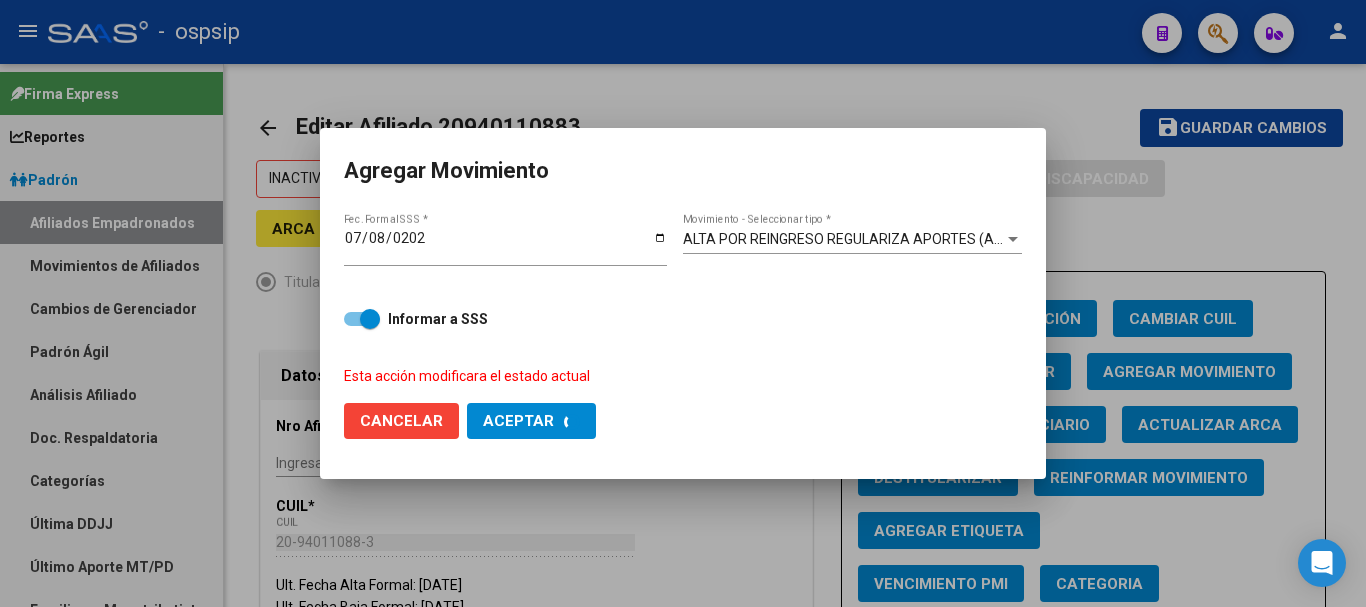 checkbox on "false" 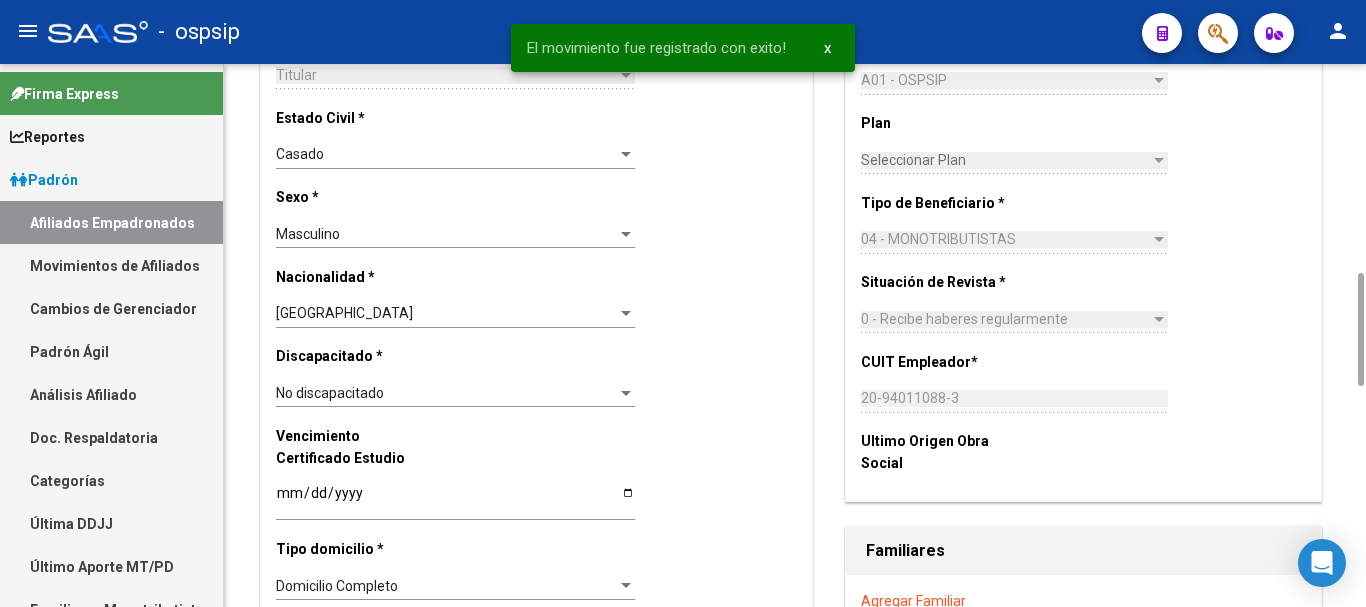 scroll, scrollTop: 600, scrollLeft: 0, axis: vertical 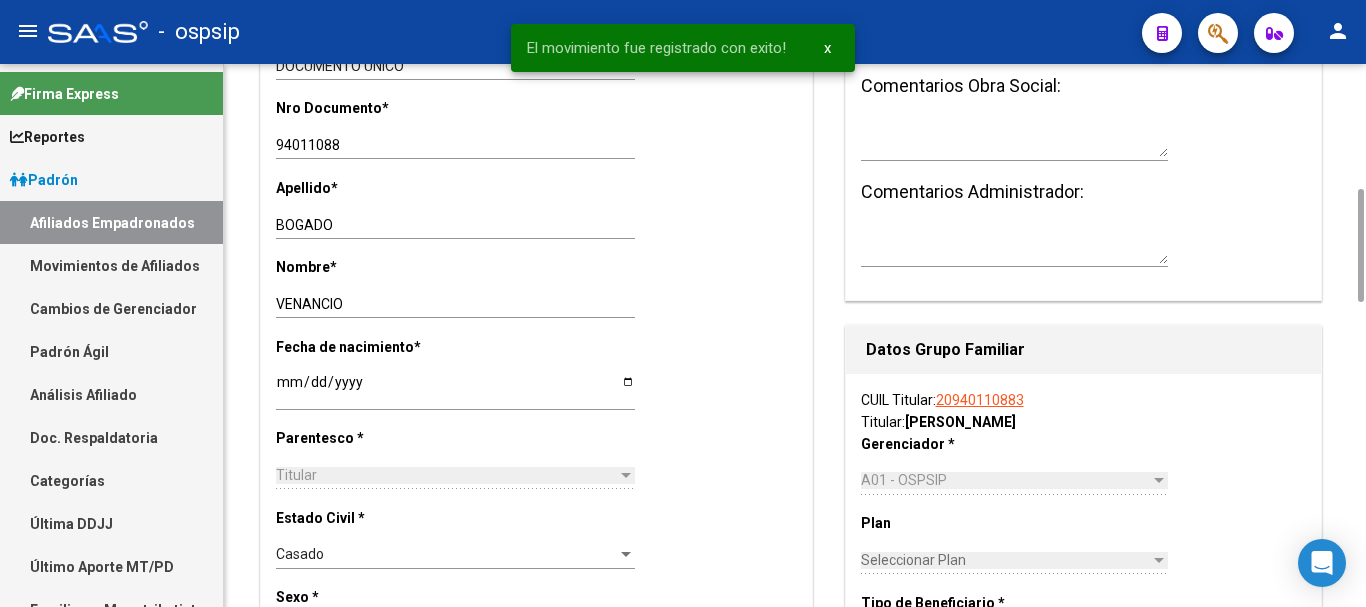 type 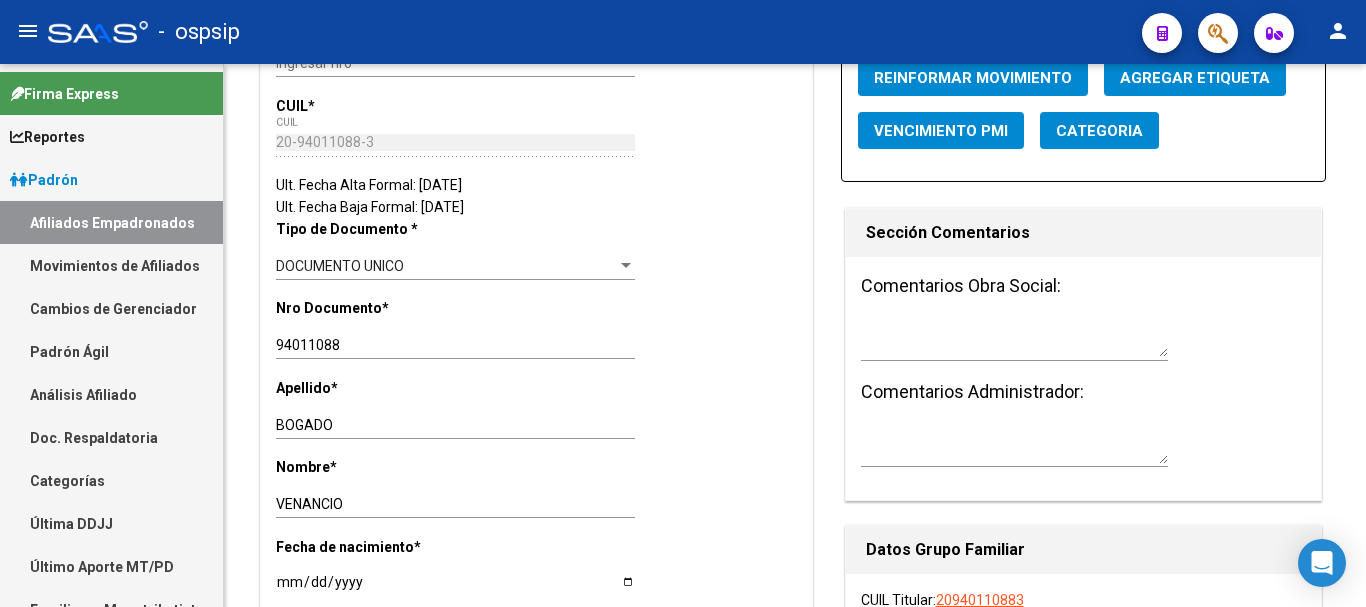 scroll, scrollTop: 0, scrollLeft: 0, axis: both 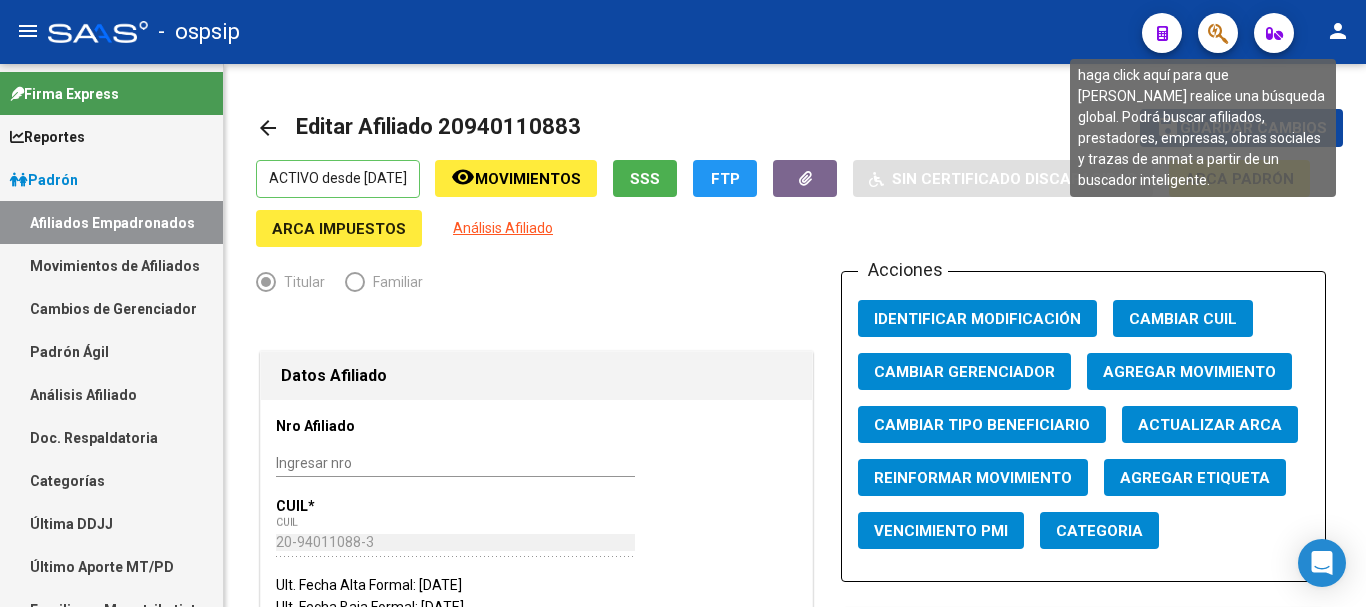 click 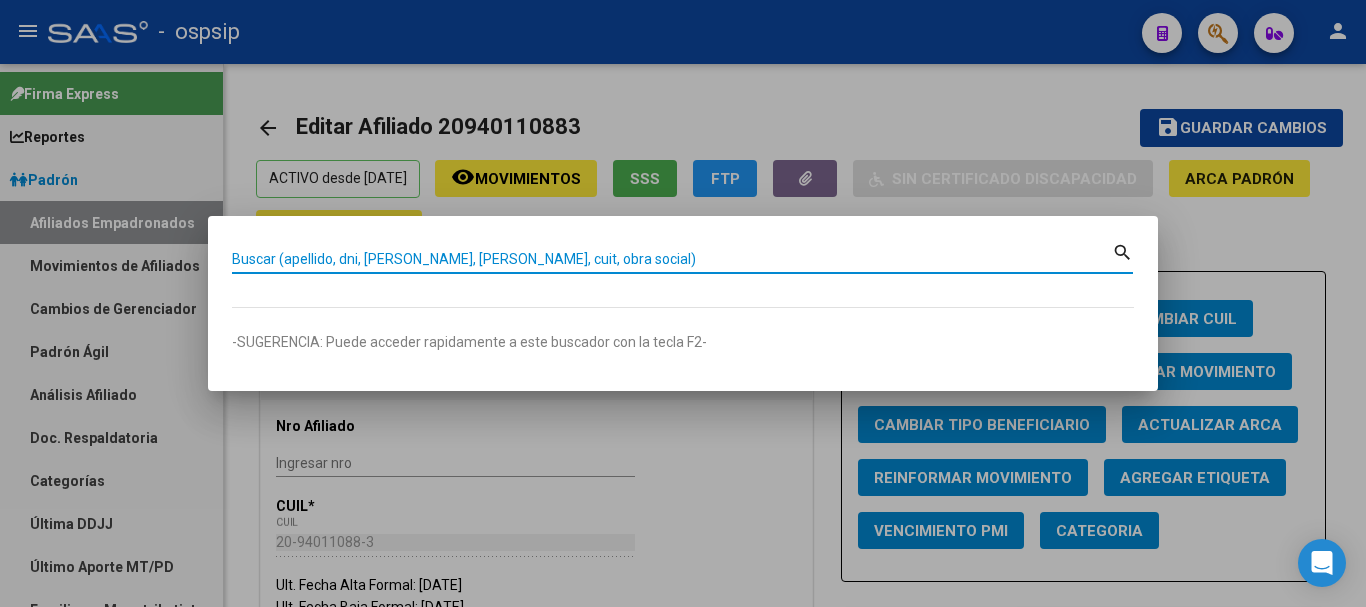 paste on "20421545279" 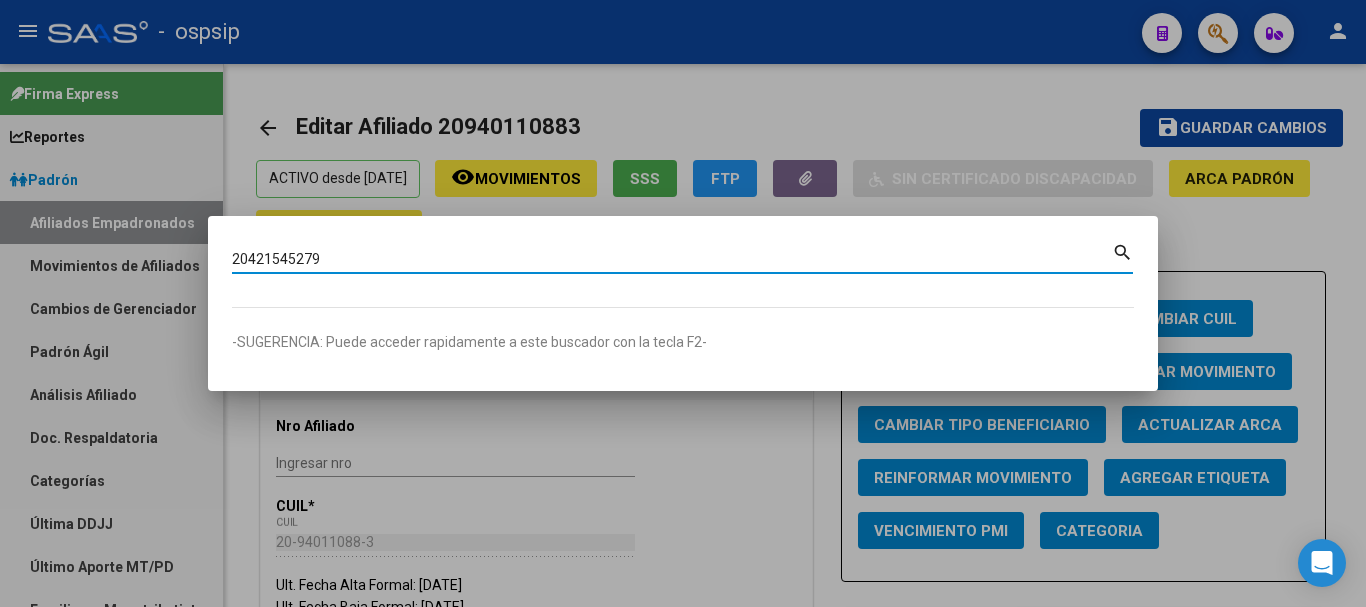 type on "20421545279" 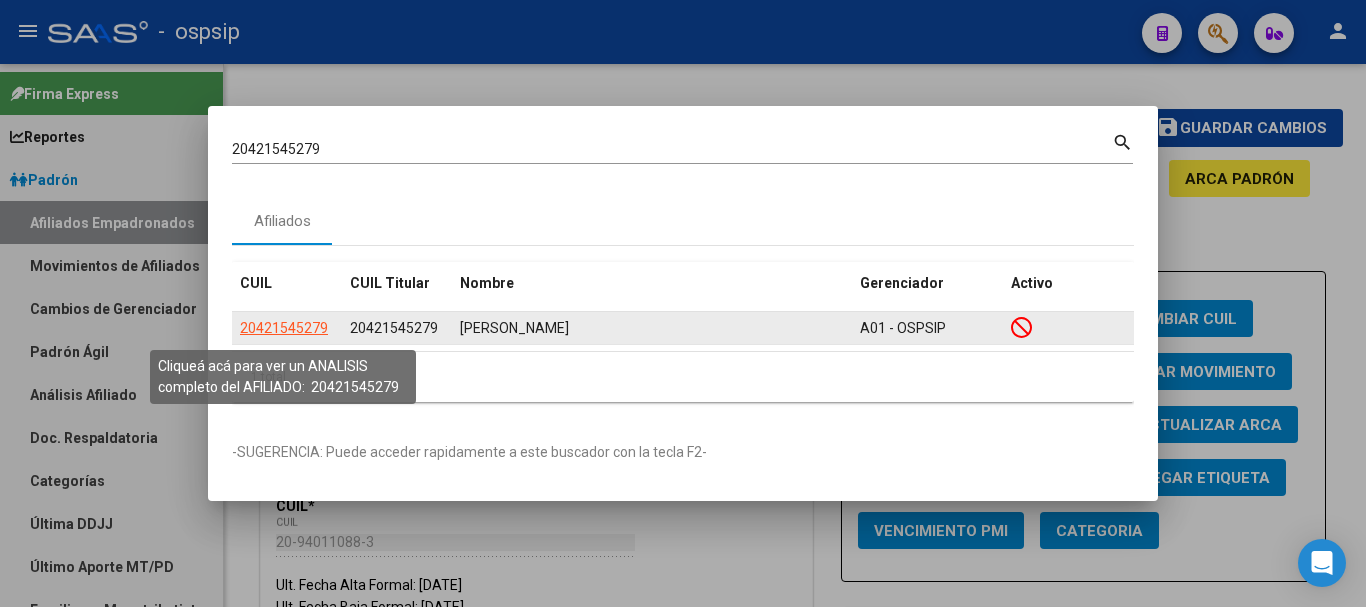 click on "20421545279" 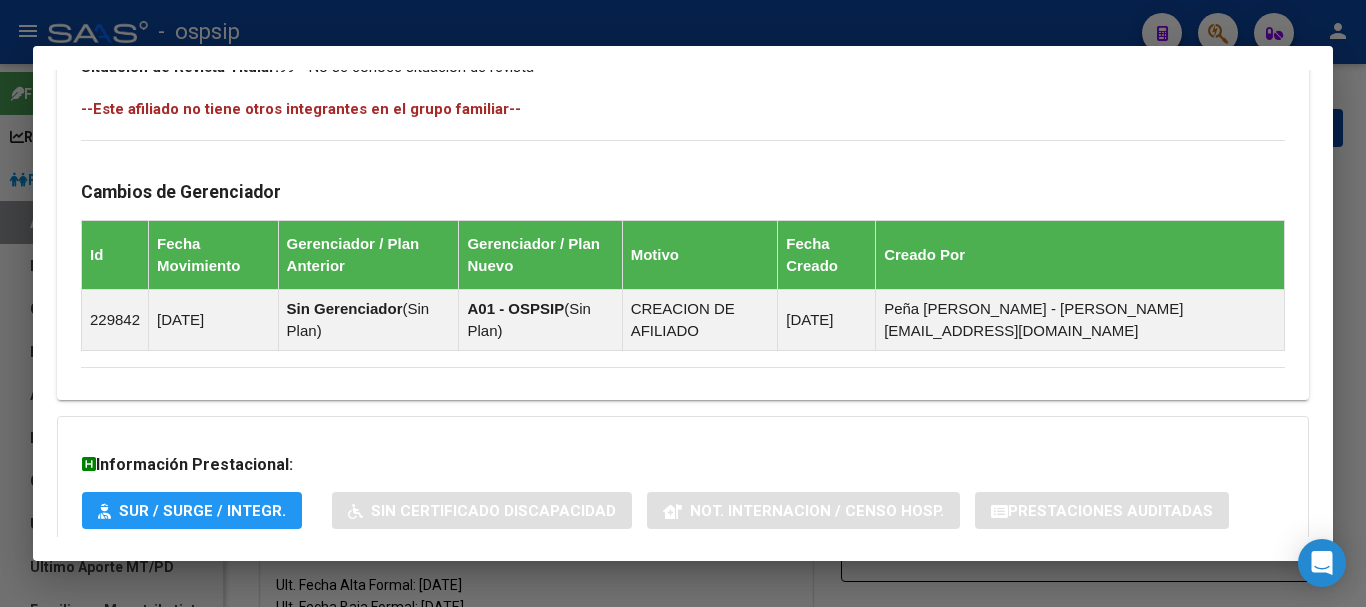 scroll, scrollTop: 1172, scrollLeft: 0, axis: vertical 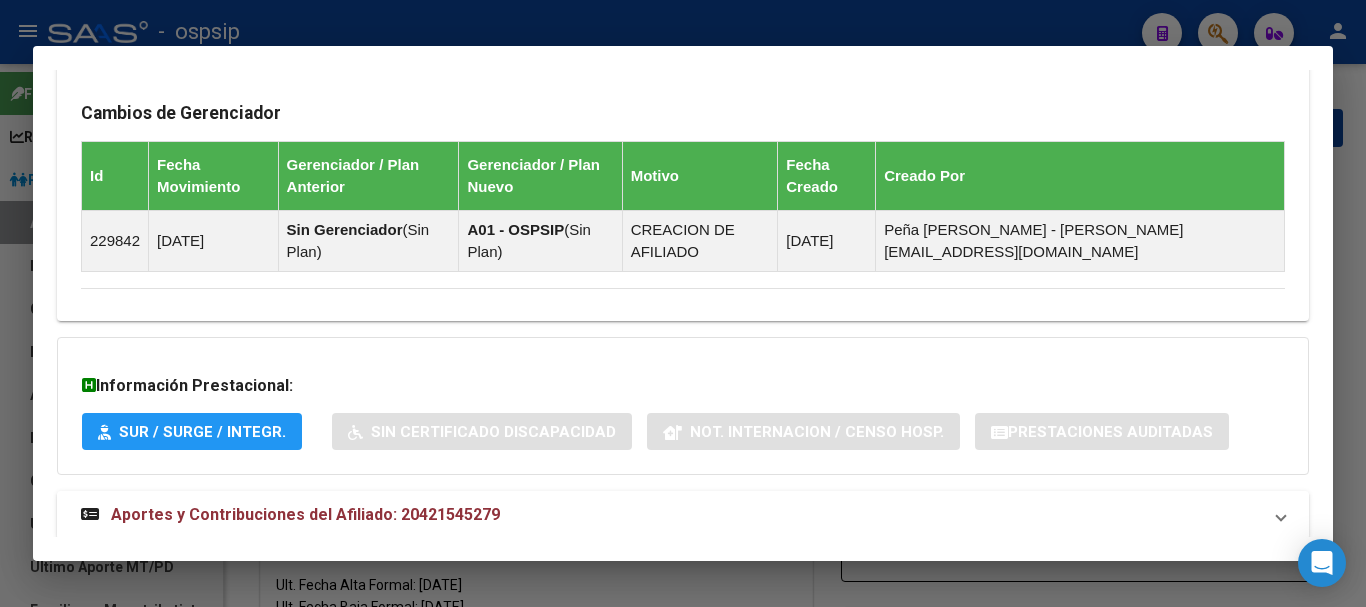 click on "Aportes y Contribuciones del Afiliado: 20421545279" at bounding box center [683, 515] 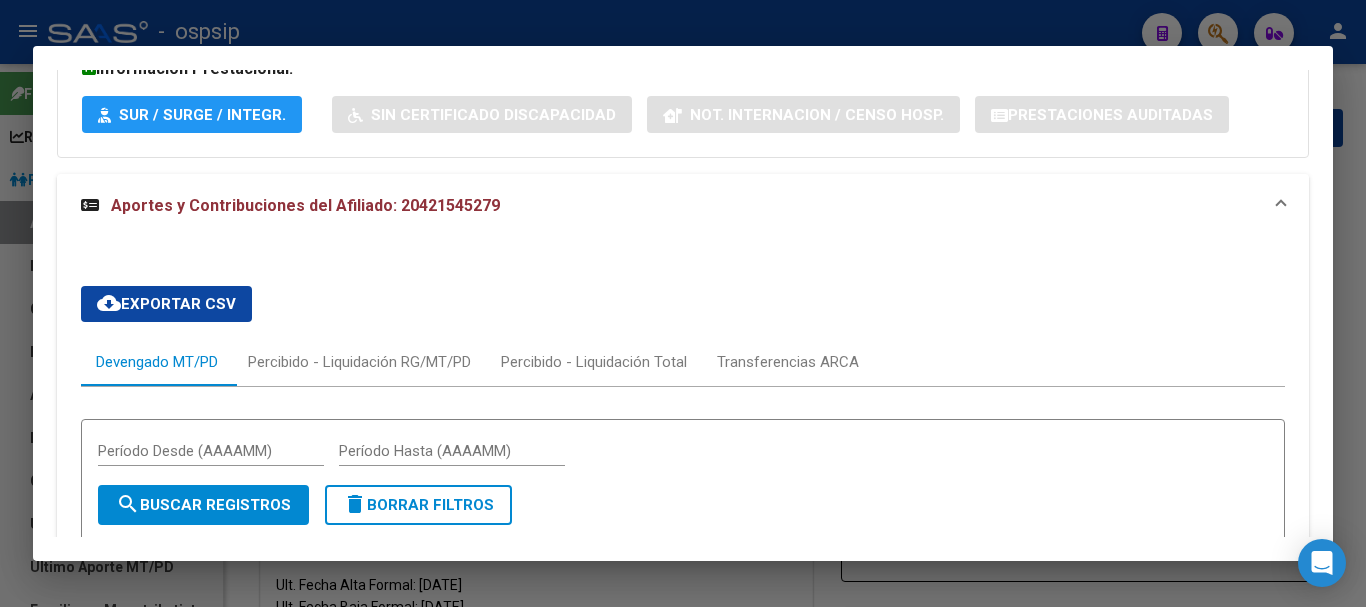 scroll, scrollTop: 1589, scrollLeft: 0, axis: vertical 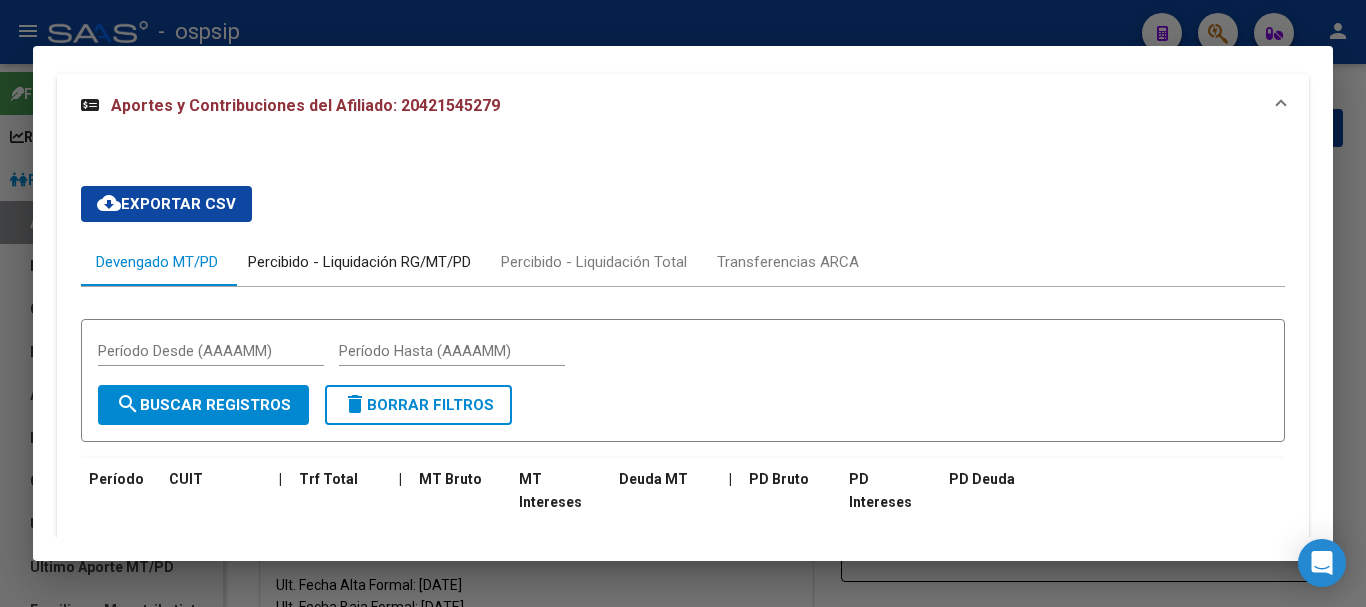 click on "Percibido - Liquidación RG/MT/PD" at bounding box center [359, 262] 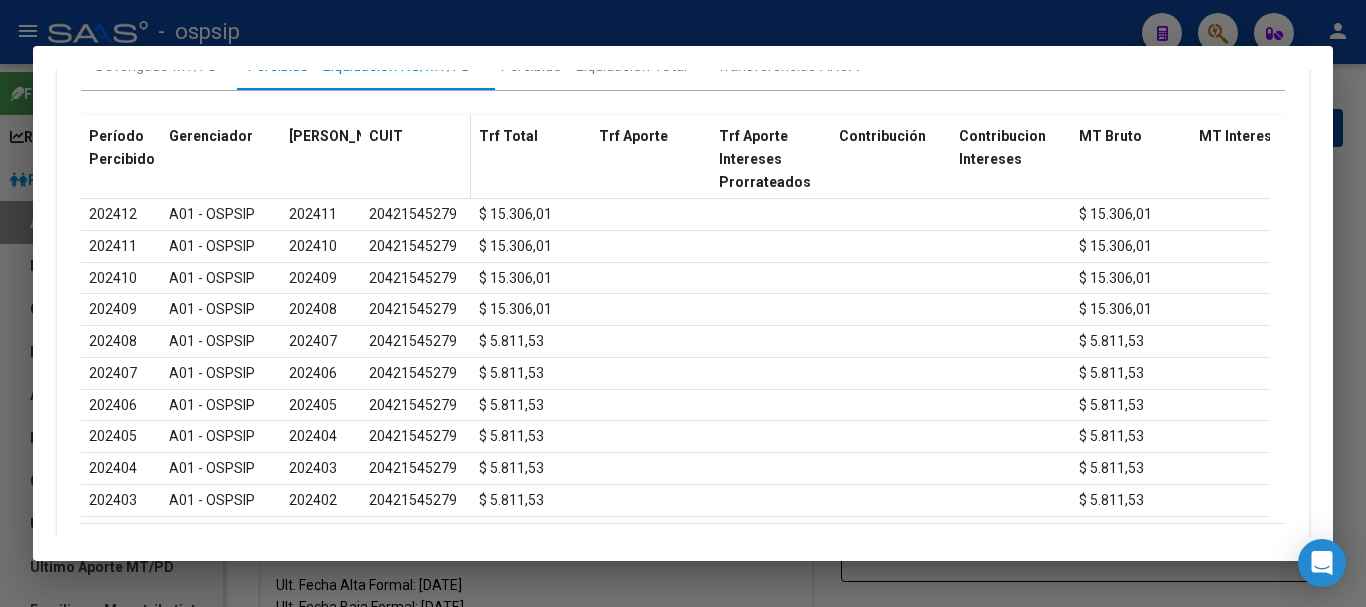 scroll, scrollTop: 1683, scrollLeft: 0, axis: vertical 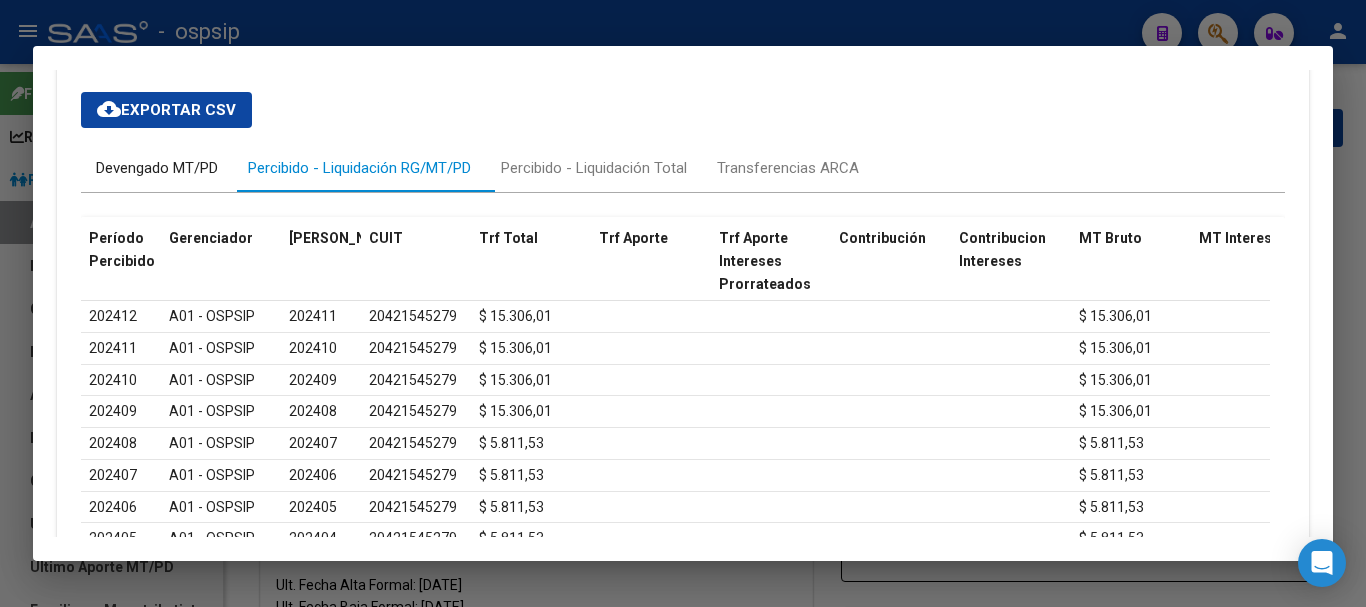 click on "Devengado MT/PD" at bounding box center [157, 168] 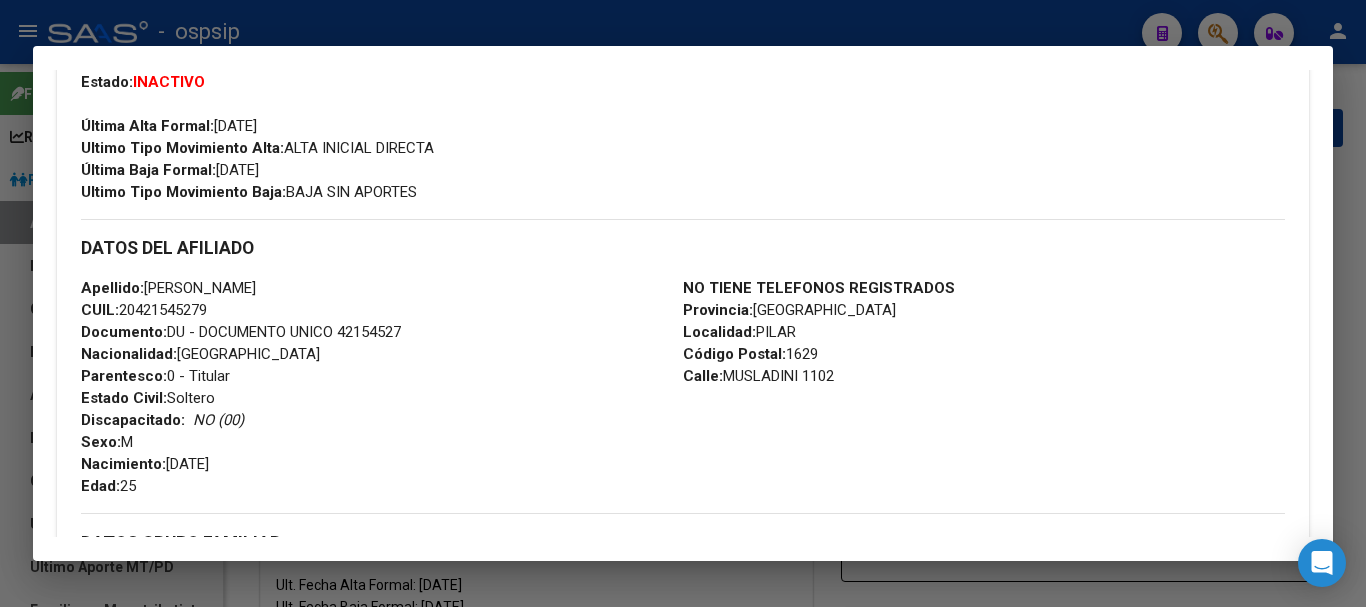 scroll, scrollTop: 546, scrollLeft: 0, axis: vertical 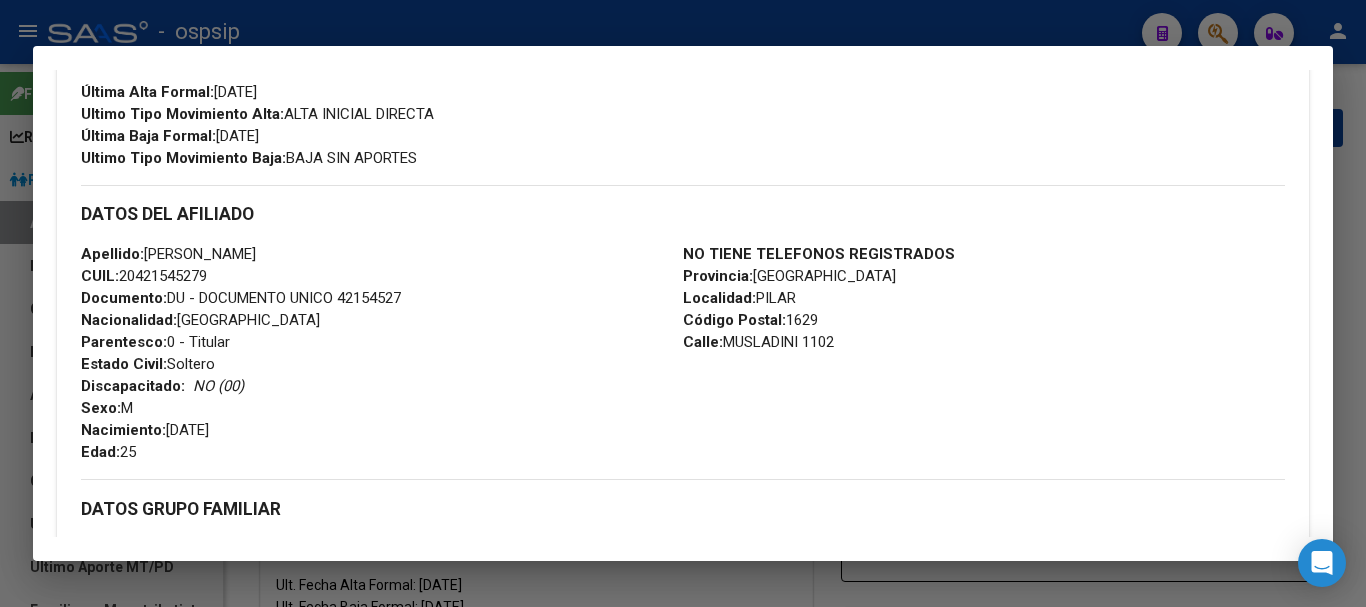 drag, startPoint x: 843, startPoint y: 338, endPoint x: 715, endPoint y: 349, distance: 128.47179 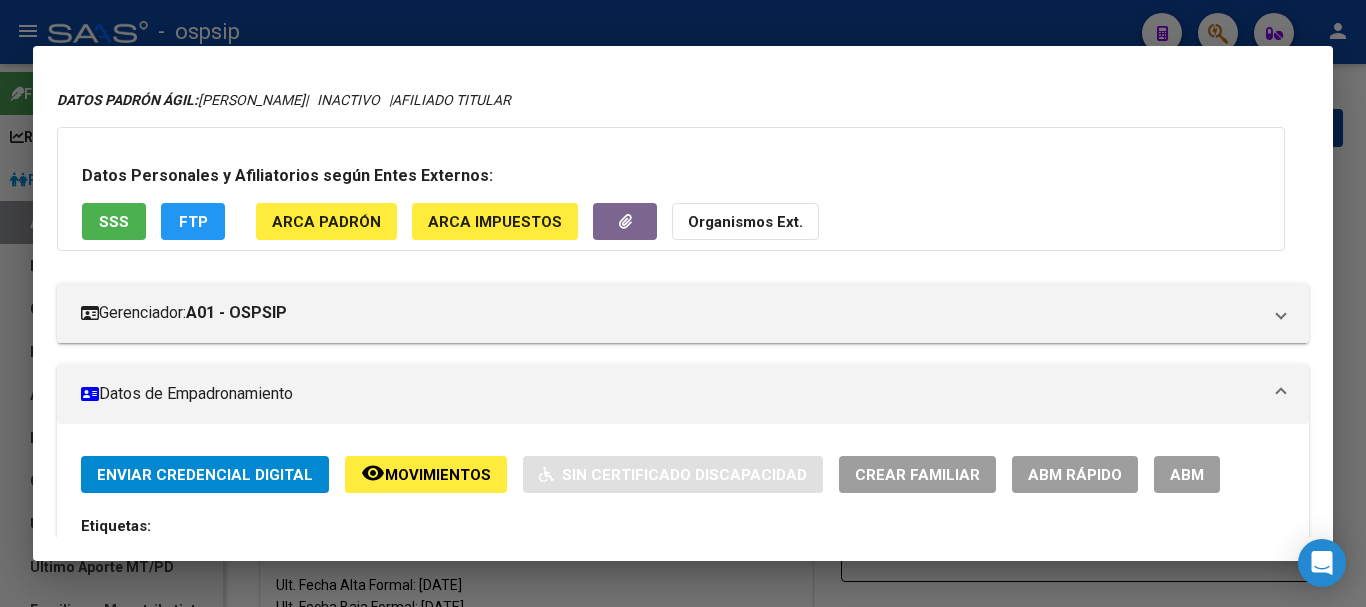 scroll, scrollTop: 0, scrollLeft: 0, axis: both 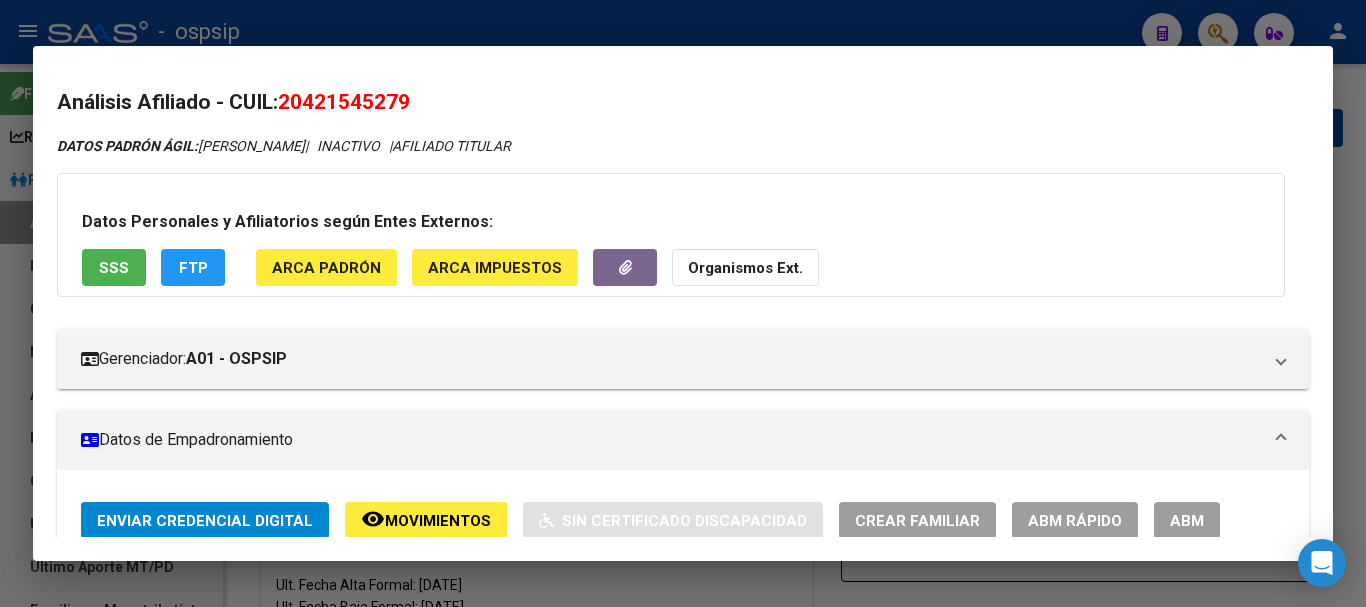 click on "ABM" at bounding box center (1187, 521) 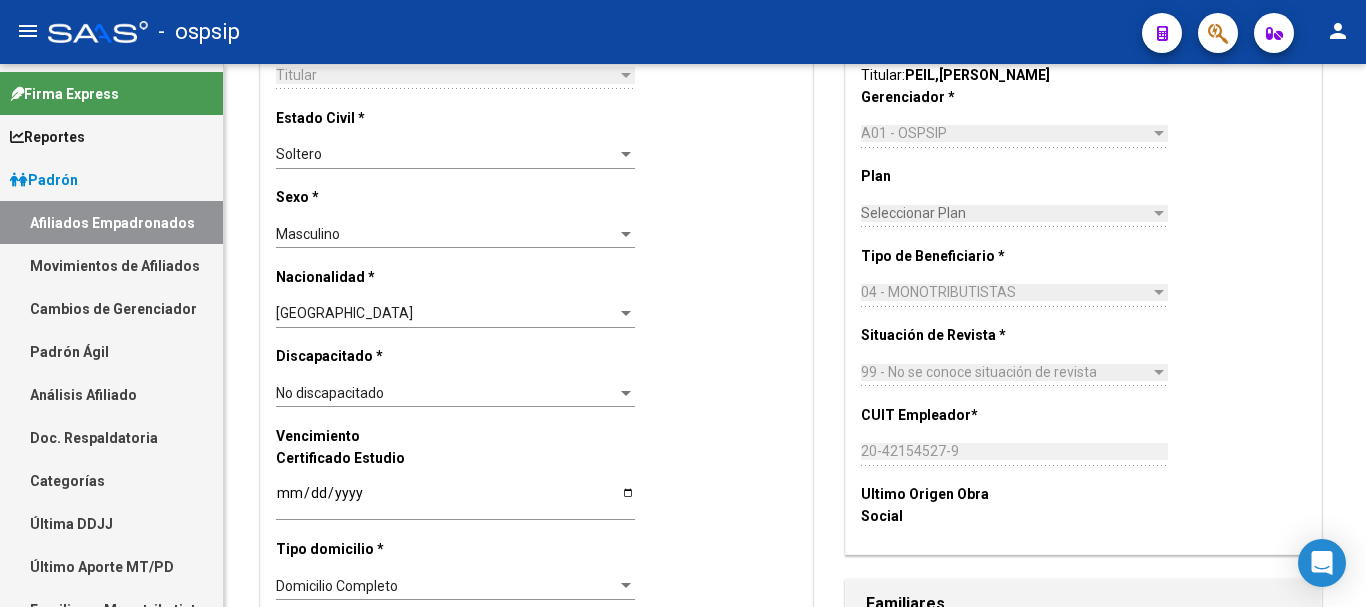 scroll, scrollTop: 1600, scrollLeft: 0, axis: vertical 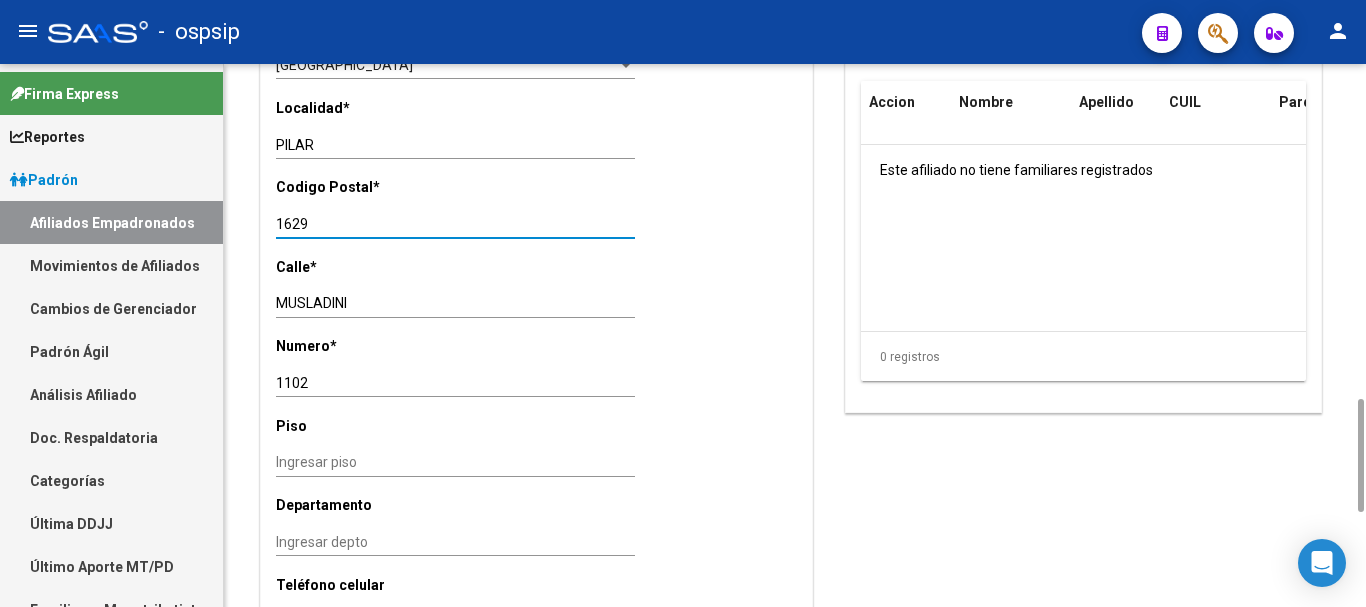 drag, startPoint x: 334, startPoint y: 224, endPoint x: 235, endPoint y: 223, distance: 99.00505 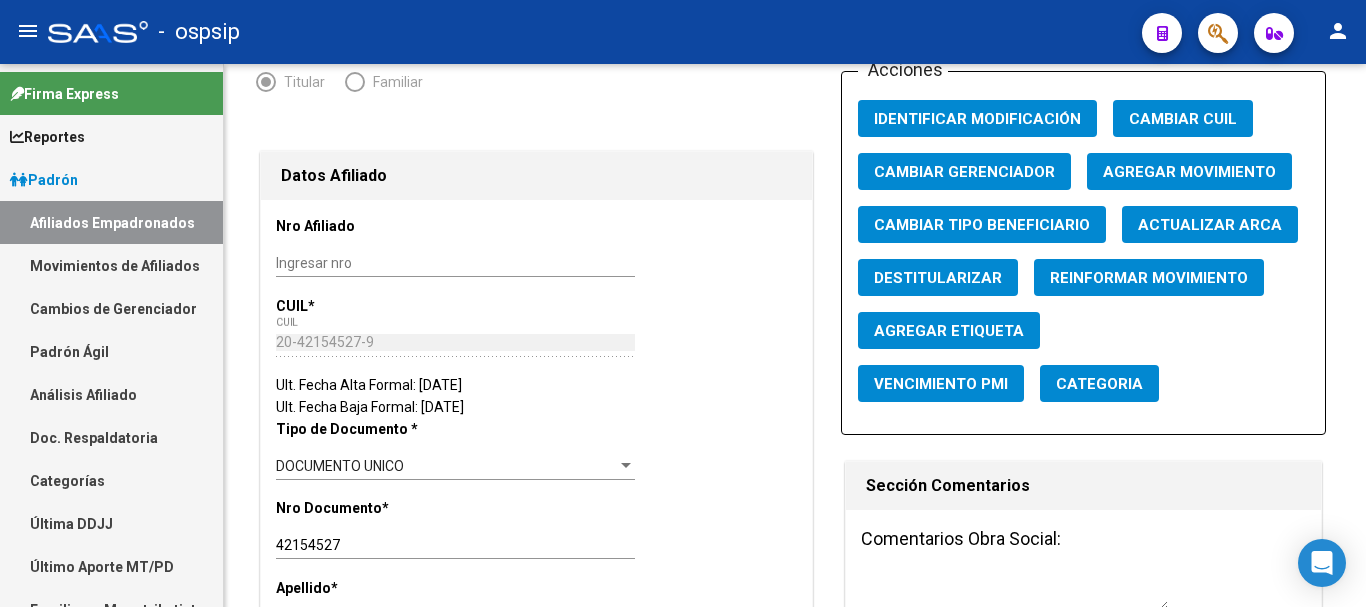 scroll, scrollTop: 0, scrollLeft: 0, axis: both 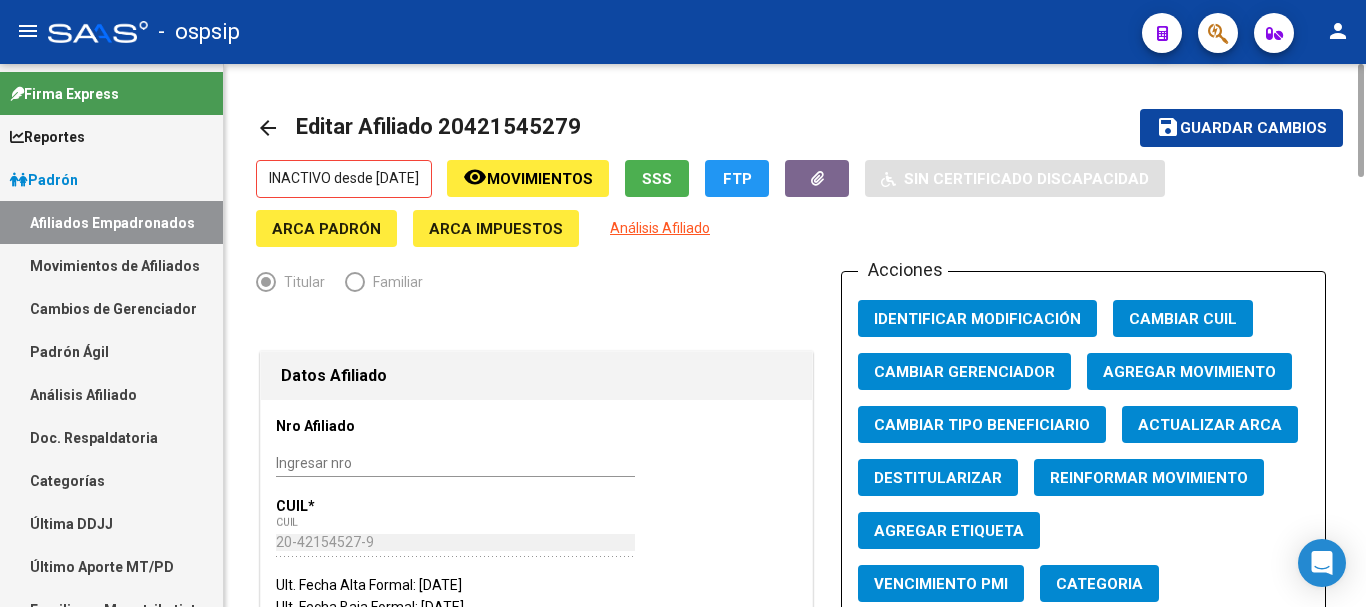click on "Agregar Movimiento" 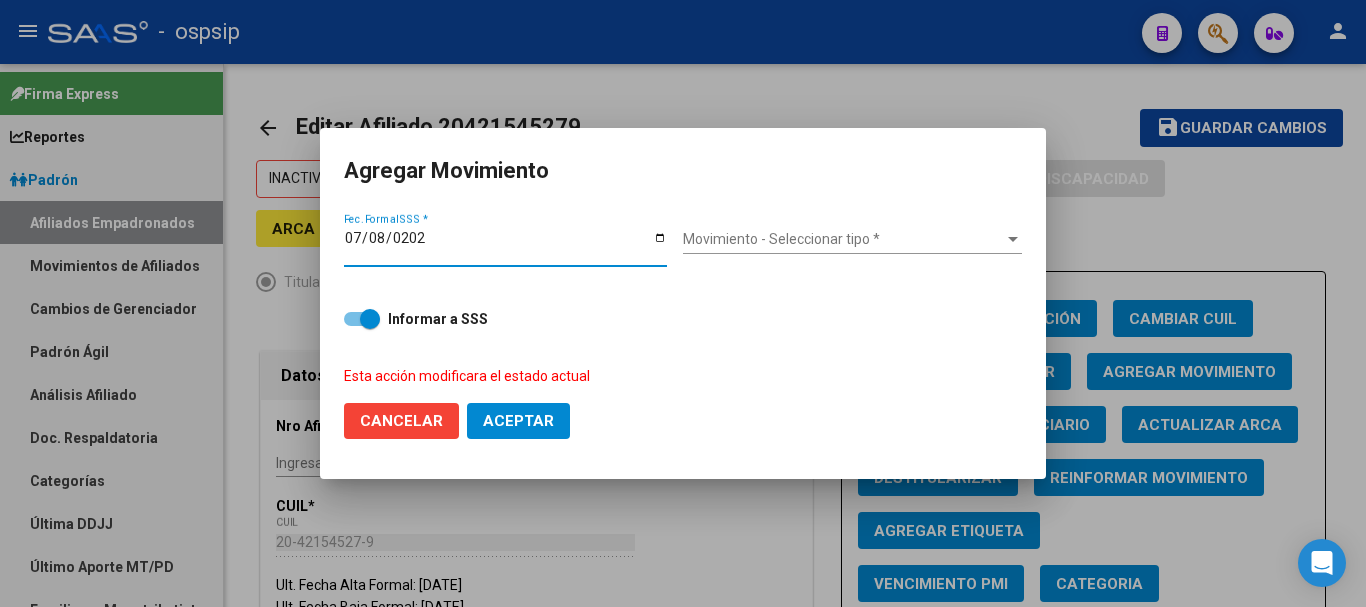 type on "[DATE]" 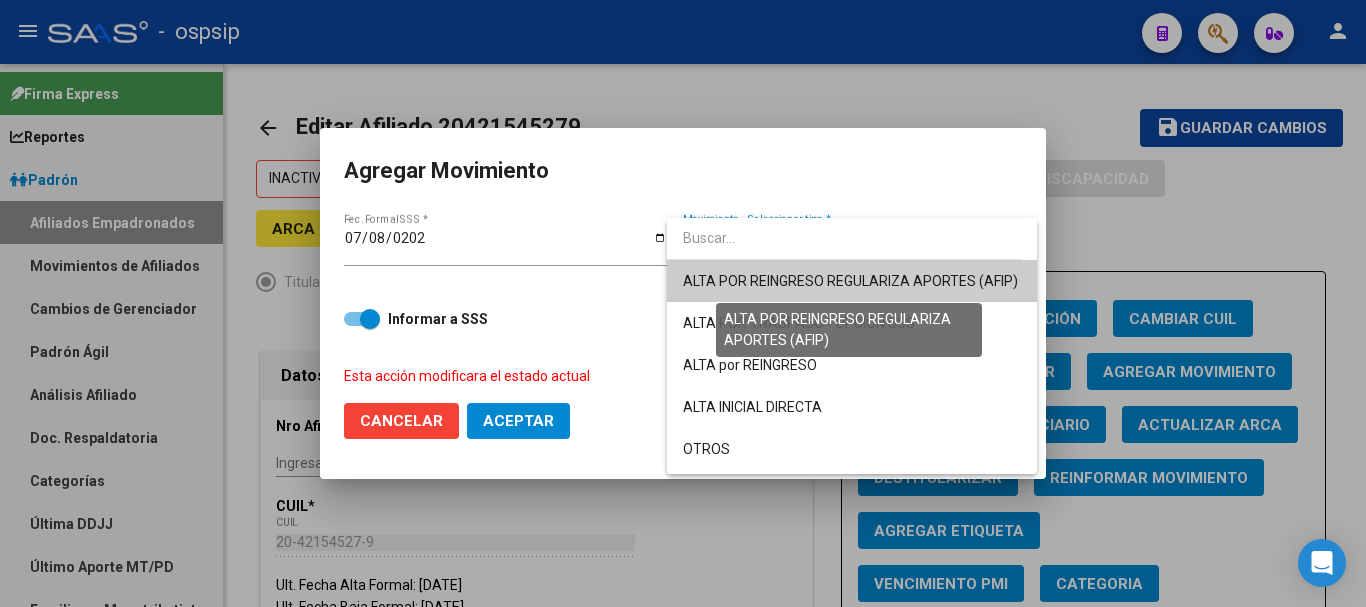 click on "ALTA POR REINGRESO REGULARIZA APORTES (AFIP)" at bounding box center [850, 281] 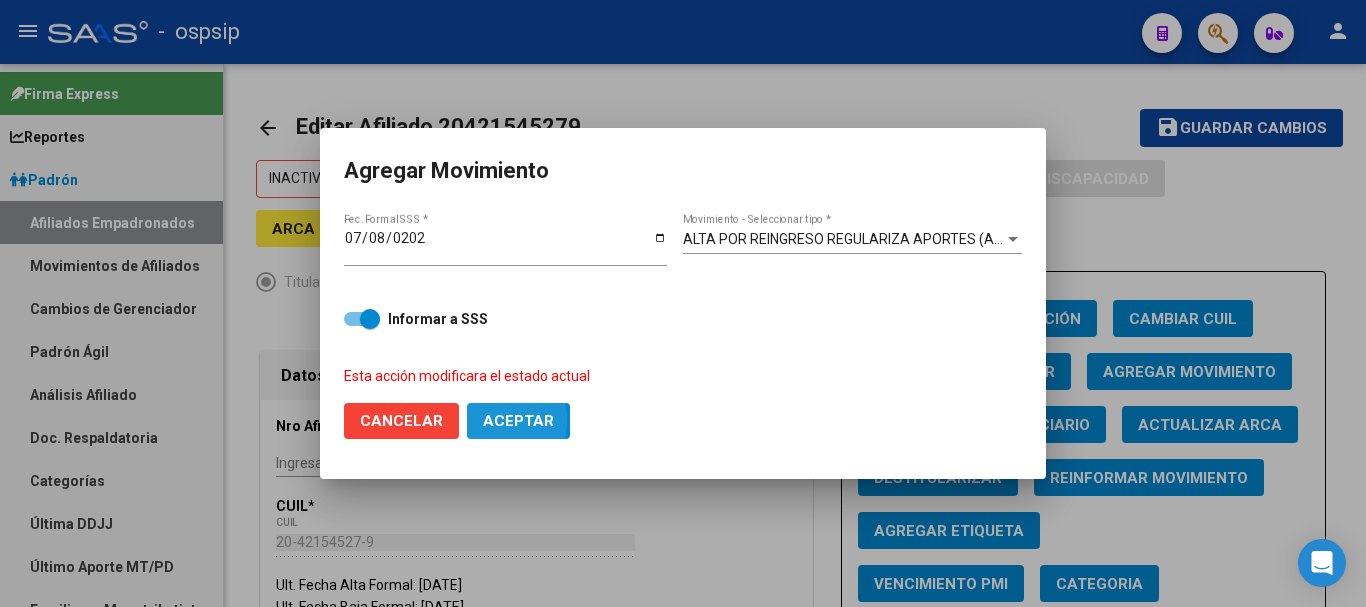 click on "Aceptar" 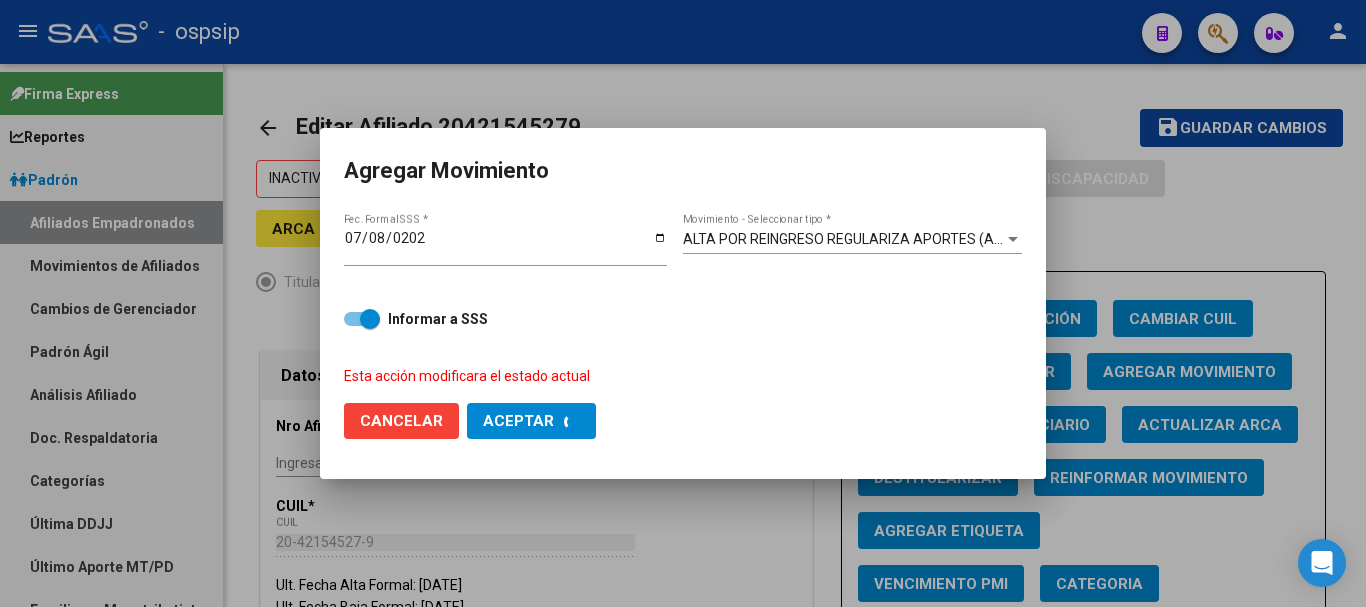 checkbox on "false" 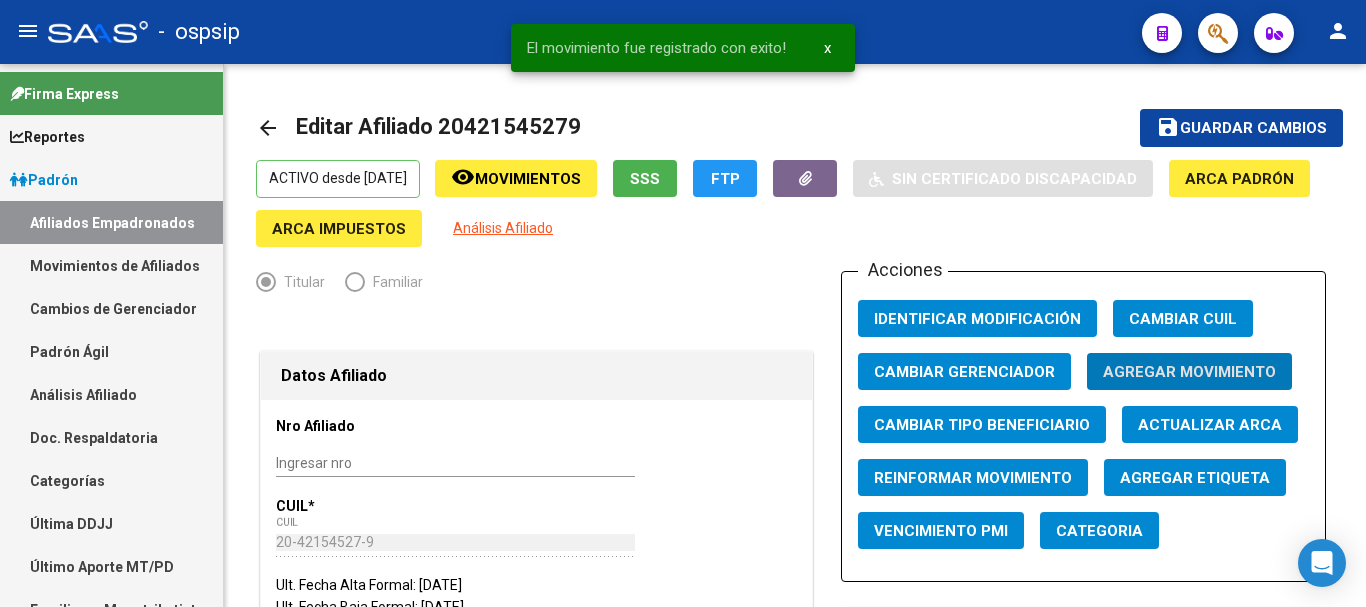 type 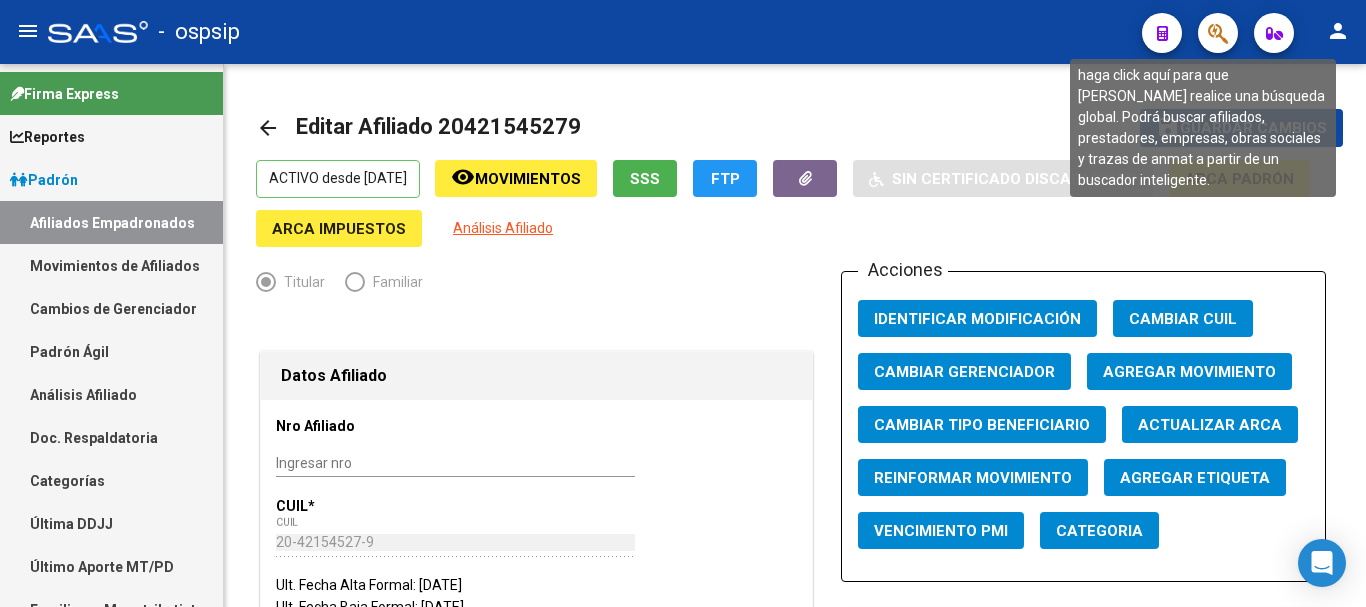 click 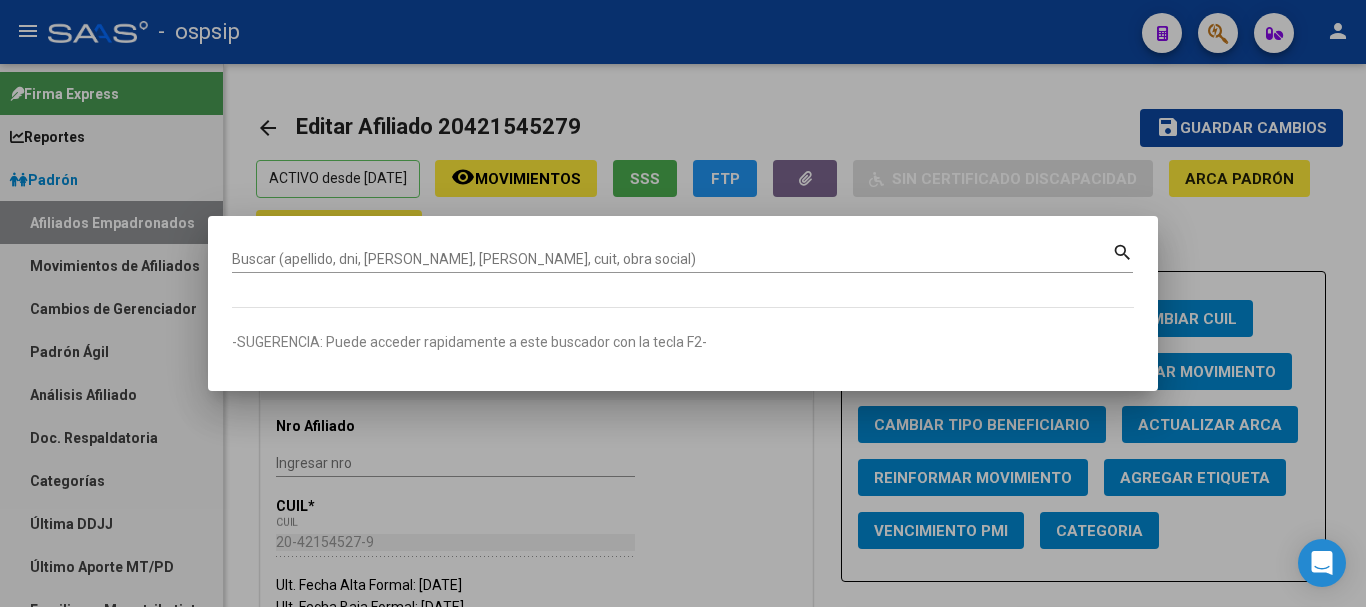 drag, startPoint x: 319, startPoint y: 246, endPoint x: 292, endPoint y: 258, distance: 29.546574 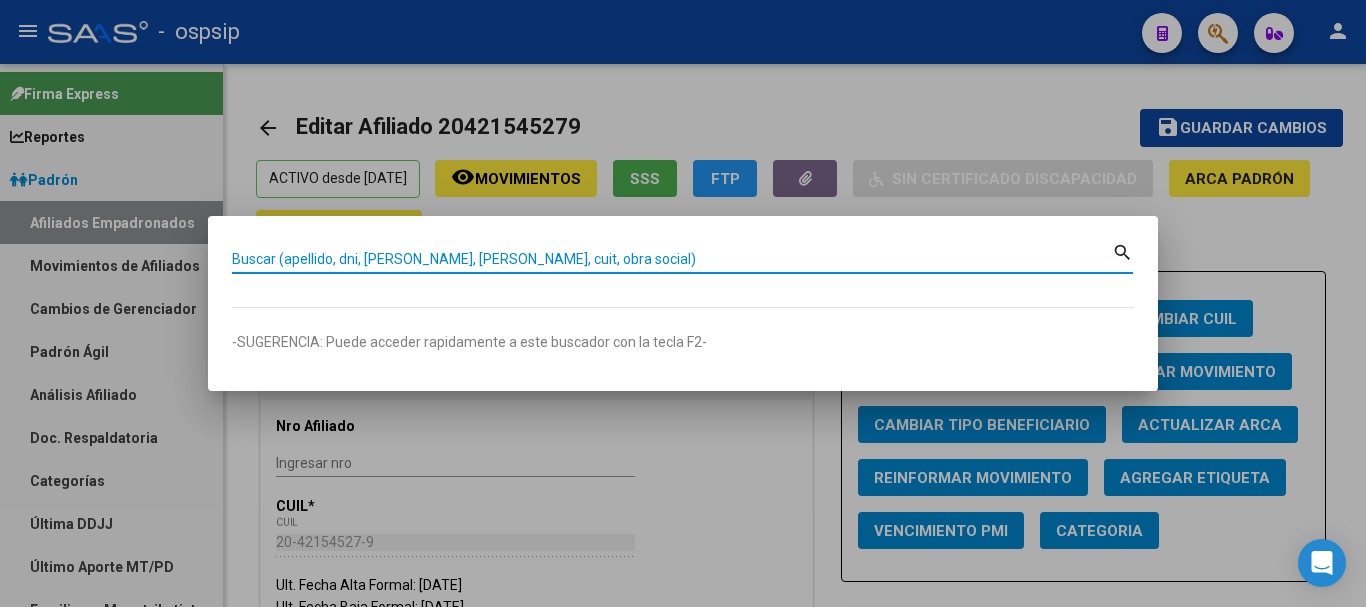 paste on "20255966600" 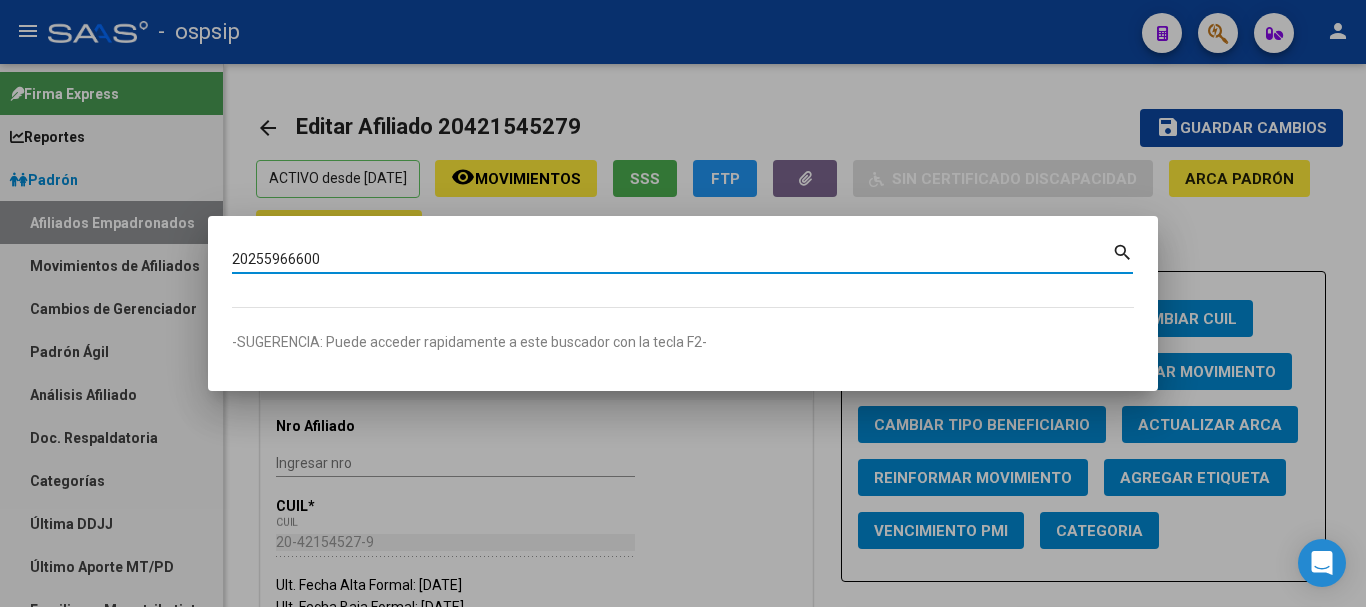 type on "20255966600" 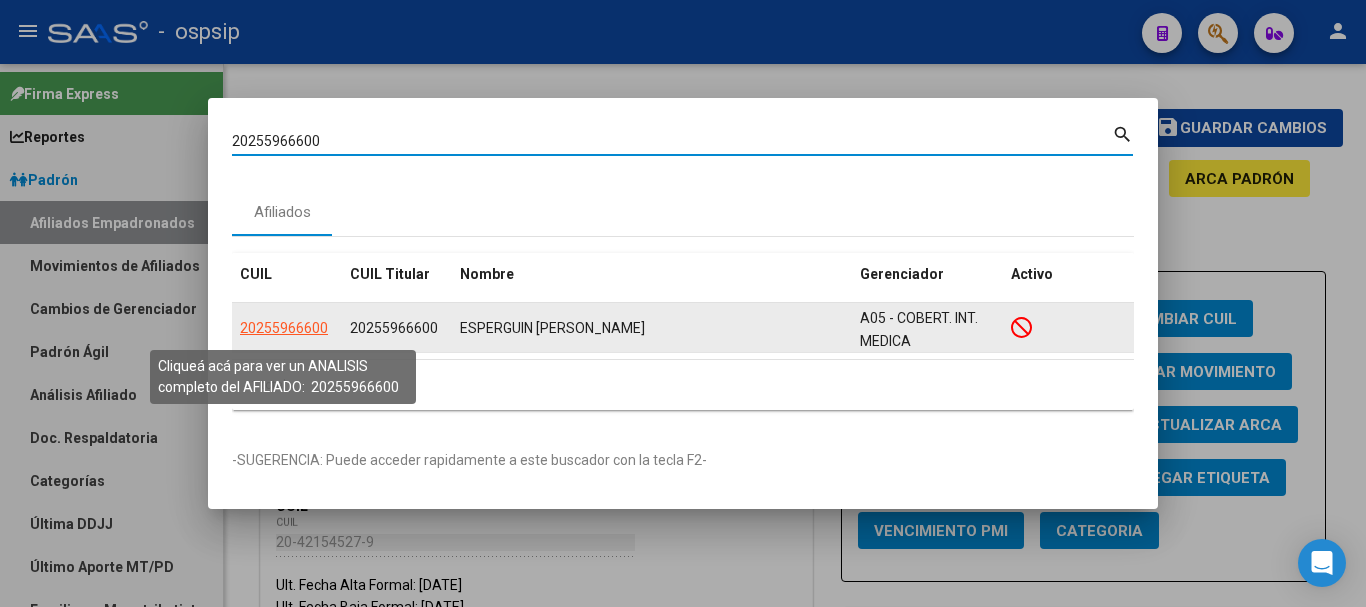 click on "20255966600" 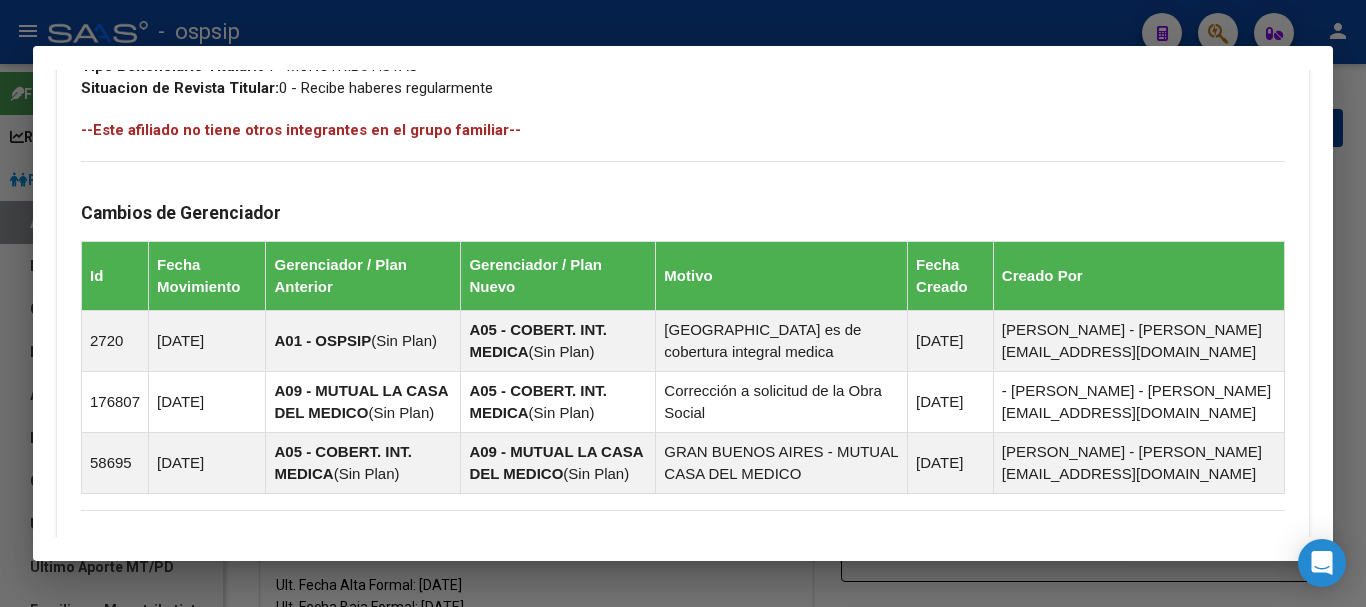 scroll, scrollTop: 1376, scrollLeft: 0, axis: vertical 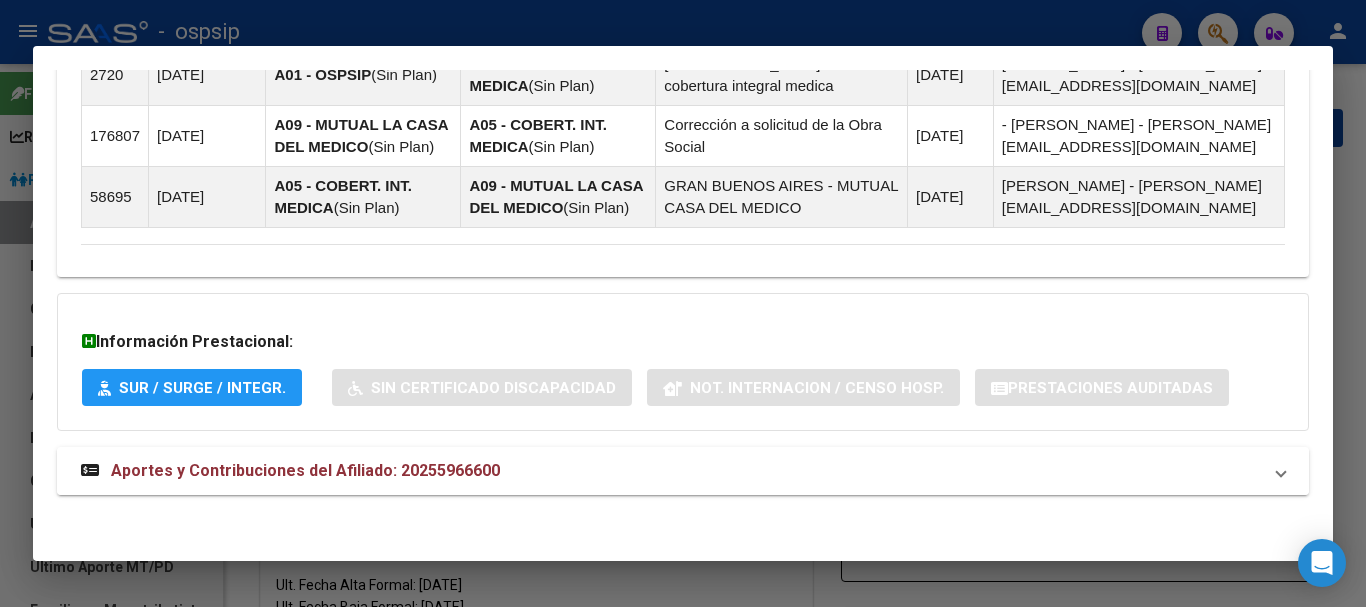 click on "Aportes y Contribuciones del Afiliado: 20255966600" at bounding box center [305, 470] 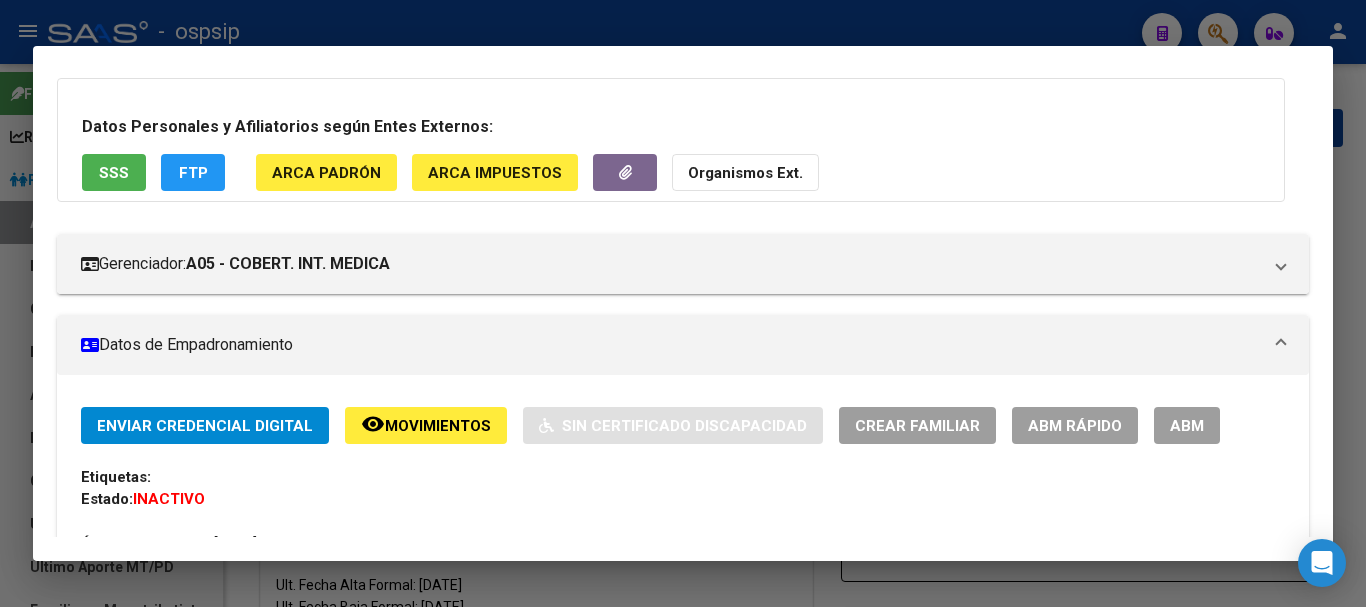 scroll, scrollTop: 0, scrollLeft: 0, axis: both 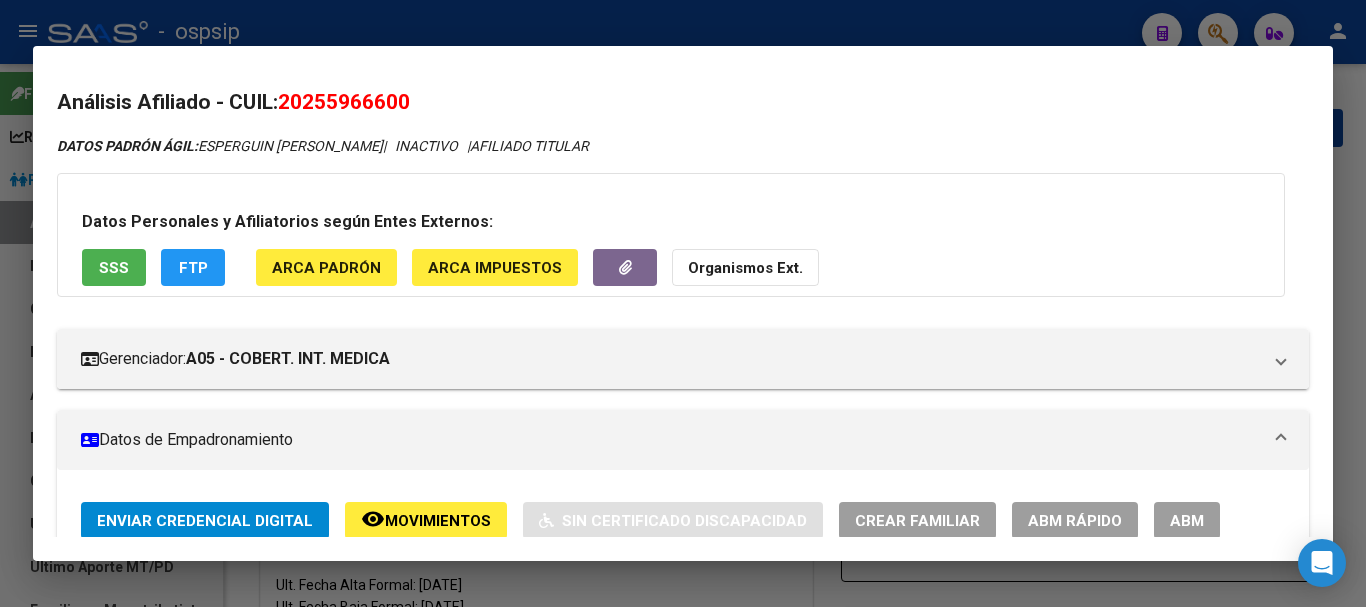 click on "ABM" at bounding box center [1187, 520] 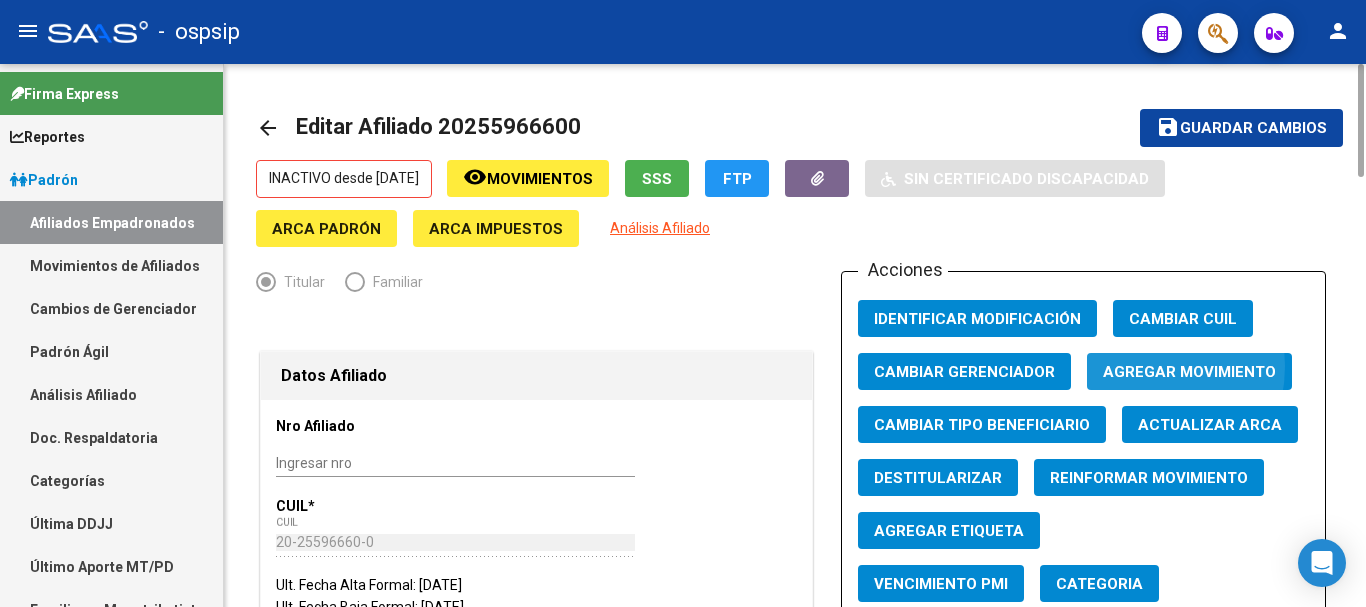 click on "Agregar Movimiento" 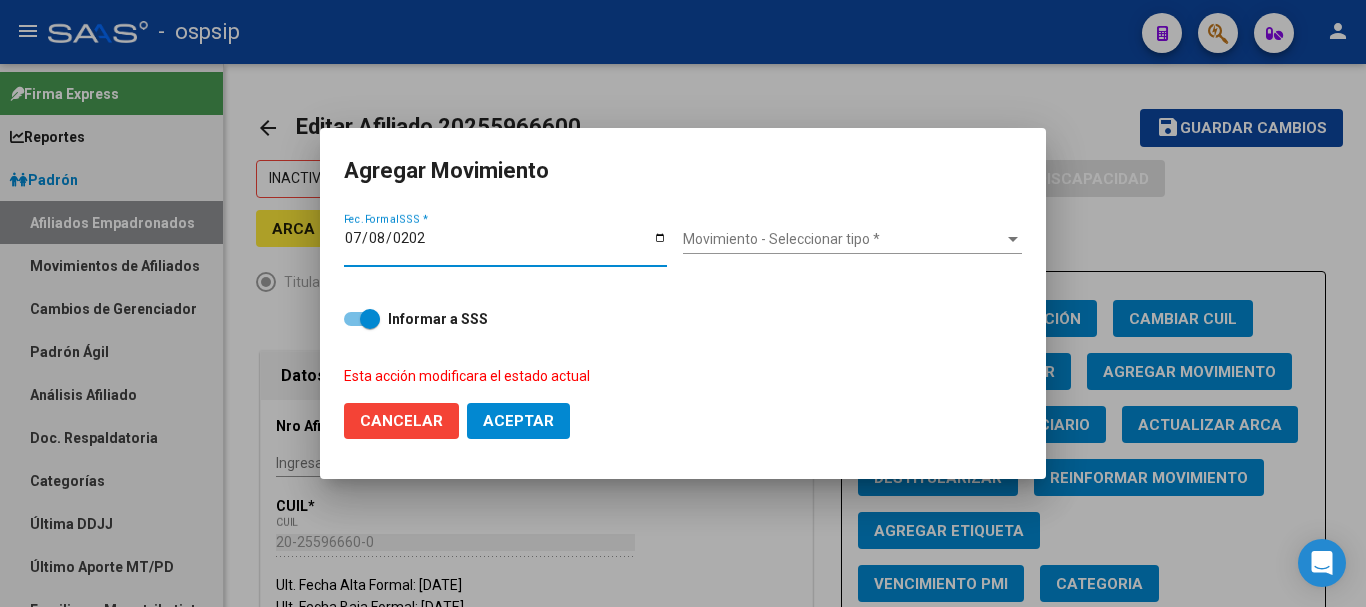 type on "[DATE]" 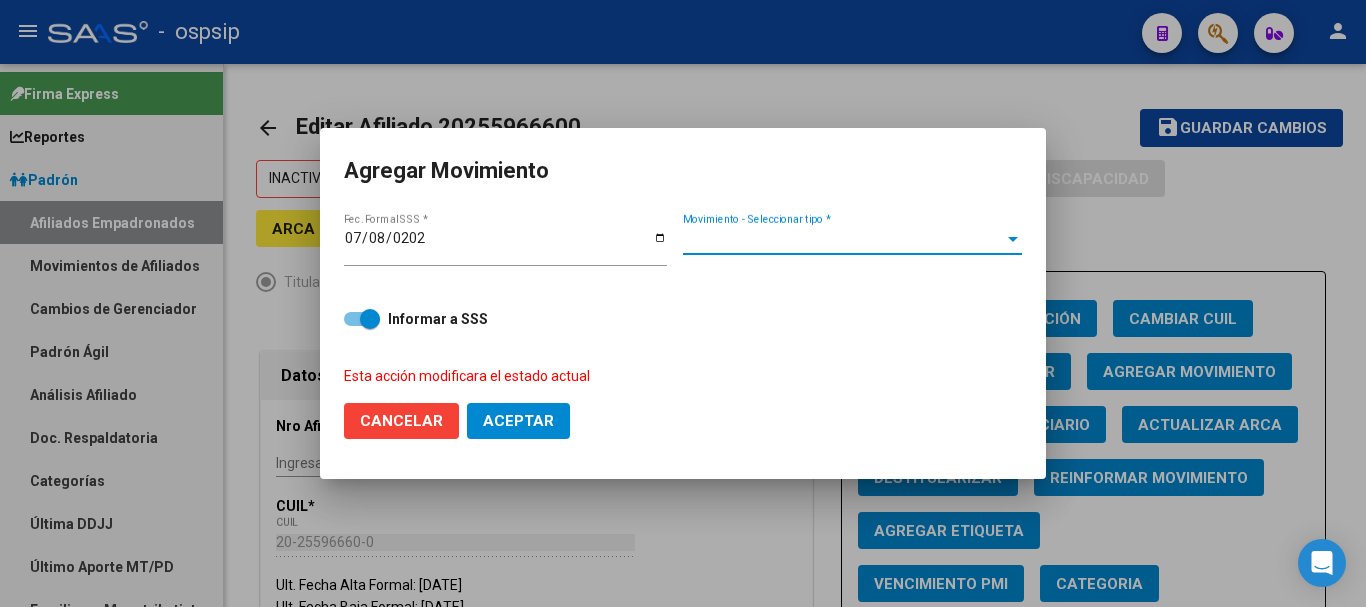 click on "Movimiento - Seleccionar tipo *" at bounding box center [843, 239] 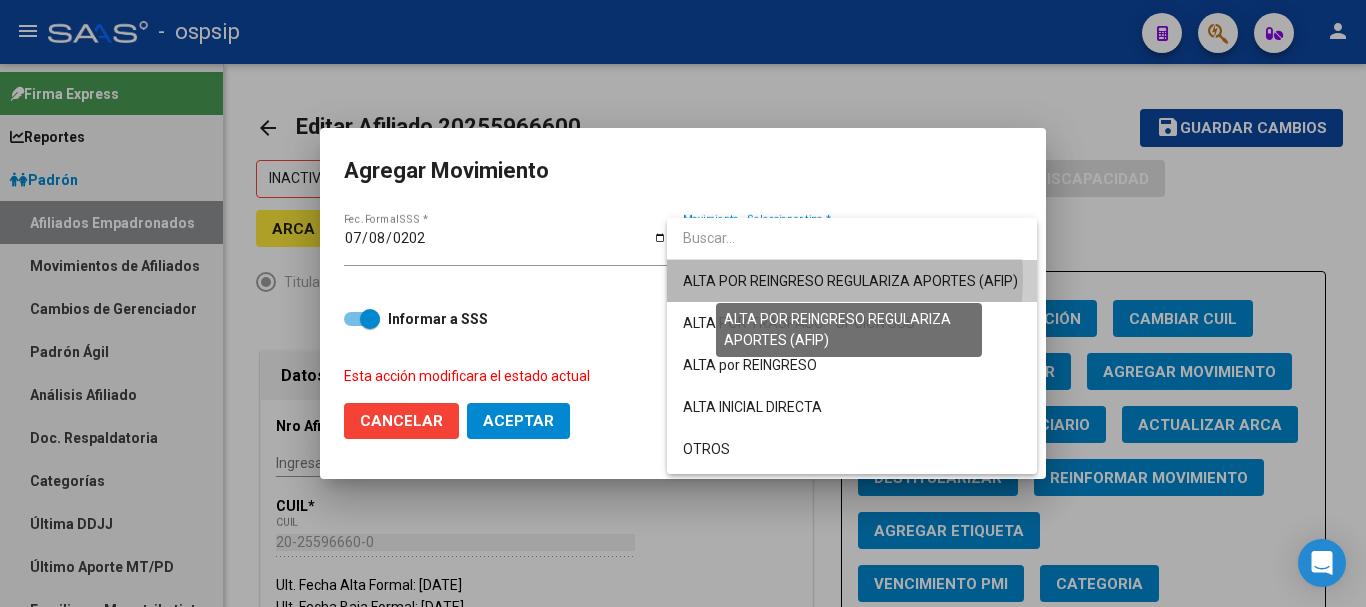 click on "ALTA POR REINGRESO REGULARIZA APORTES (AFIP)" at bounding box center (850, 281) 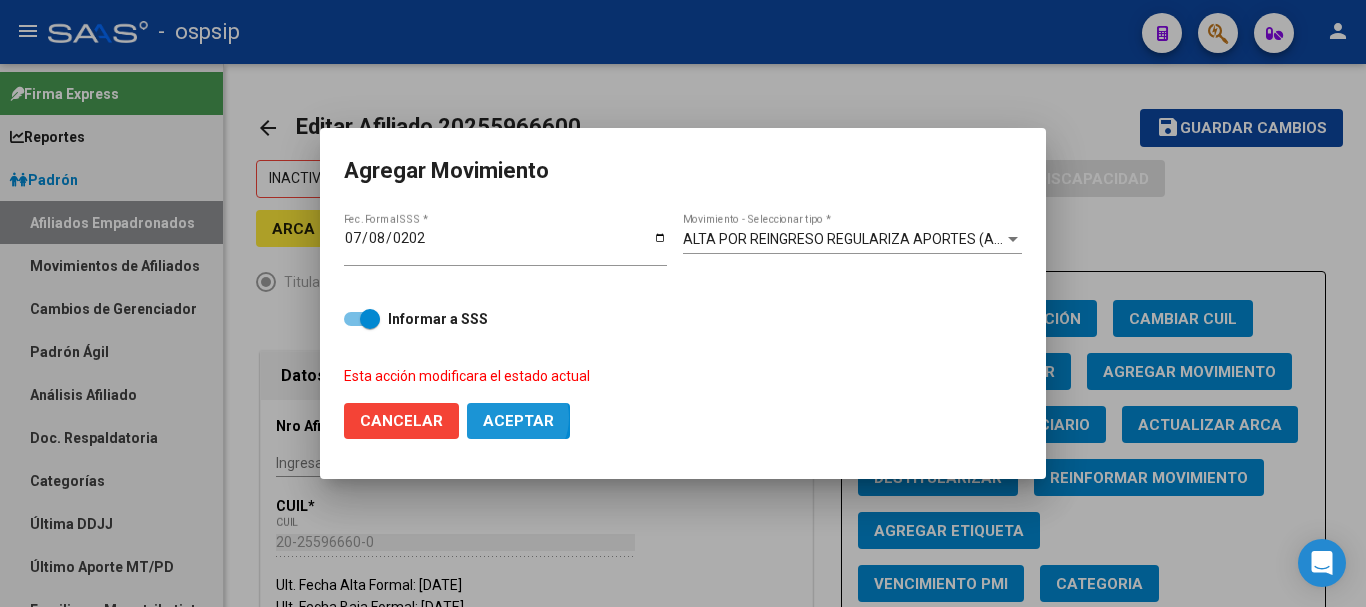 click on "Aceptar" 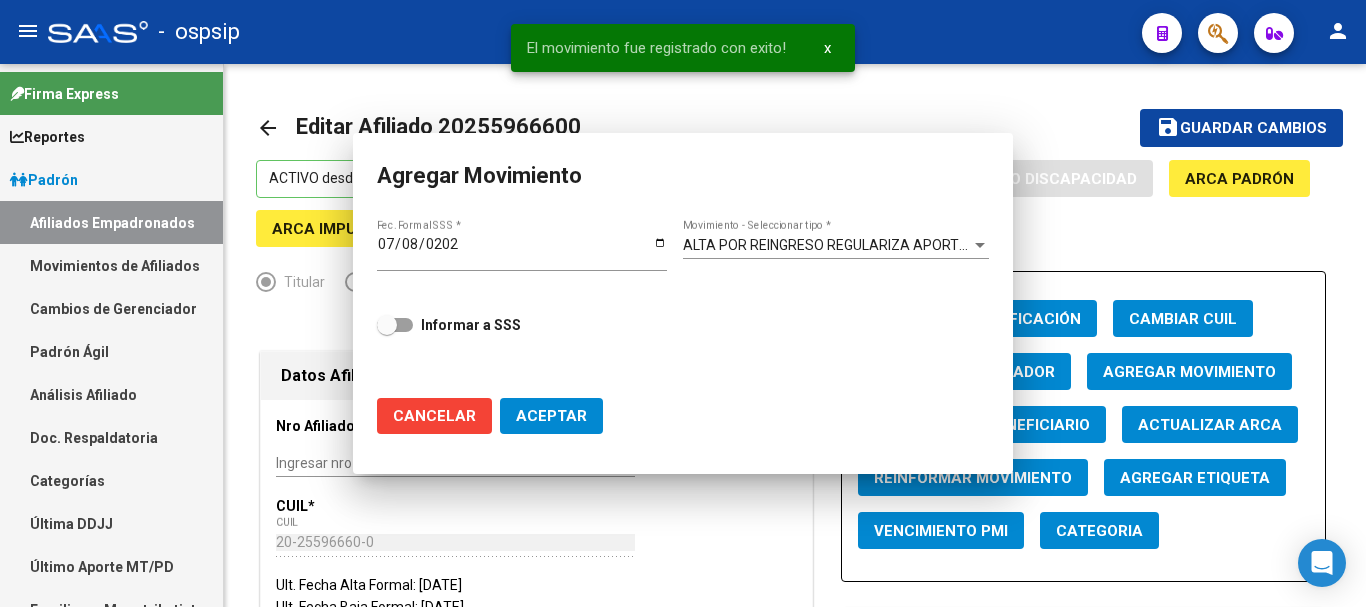 checkbox on "false" 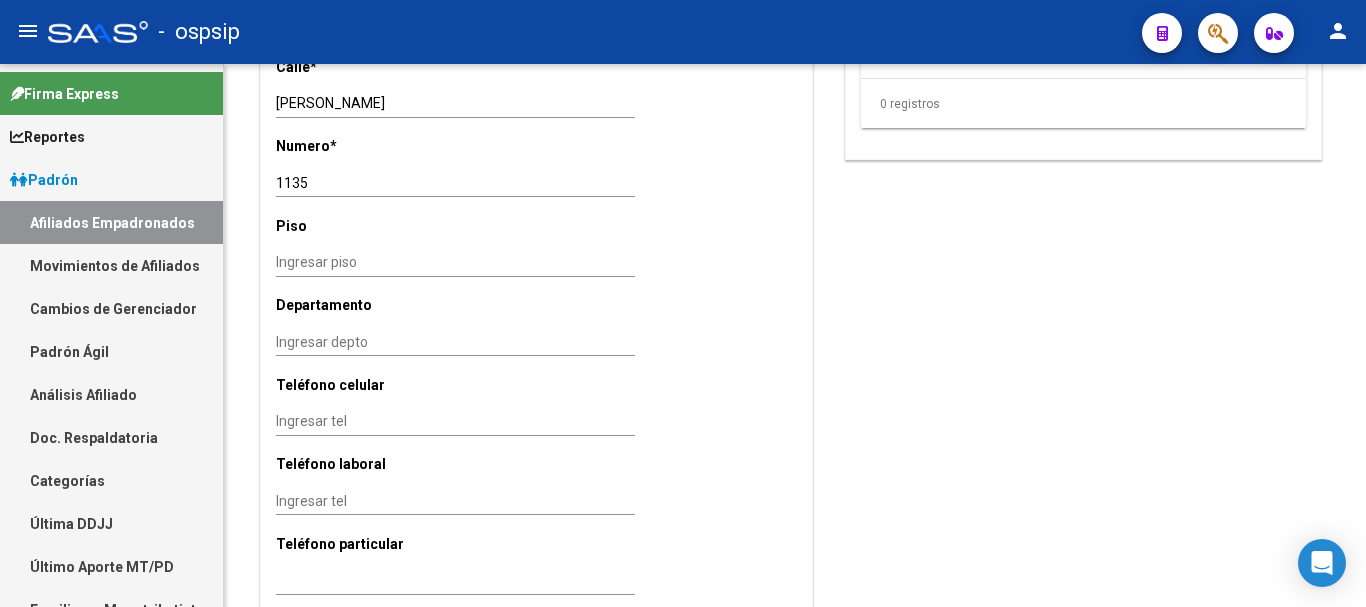 scroll, scrollTop: 2050, scrollLeft: 0, axis: vertical 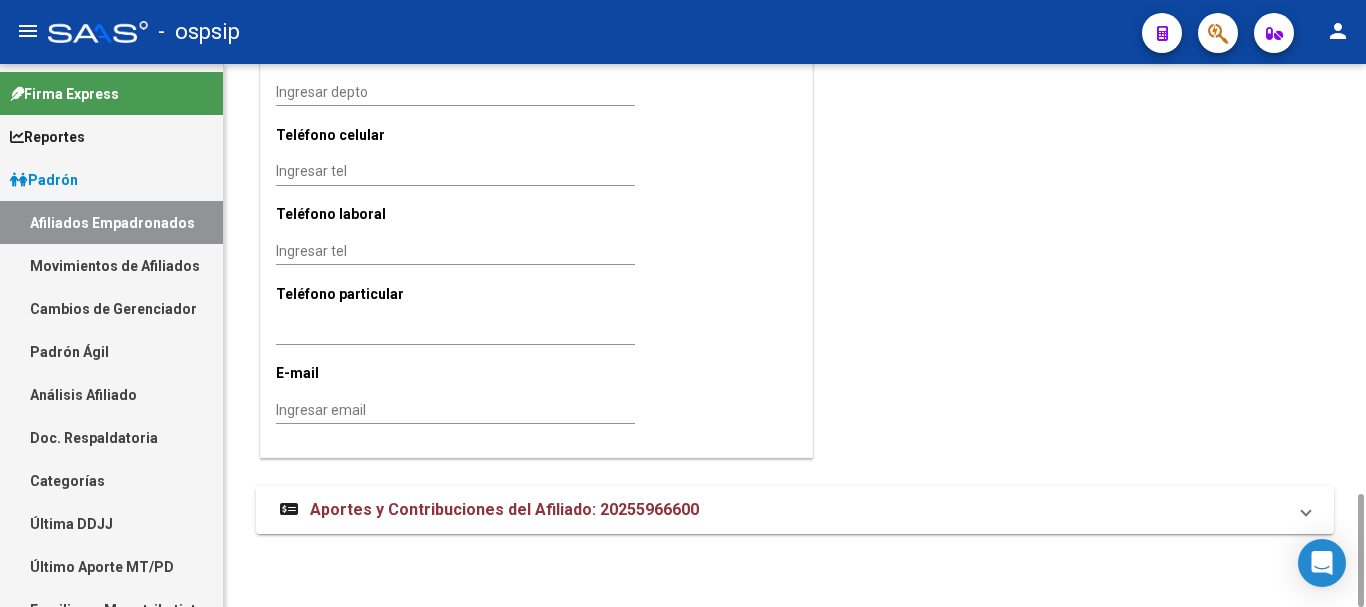 click on "Aportes y Contribuciones del Afiliado: 20255966600" at bounding box center [795, 510] 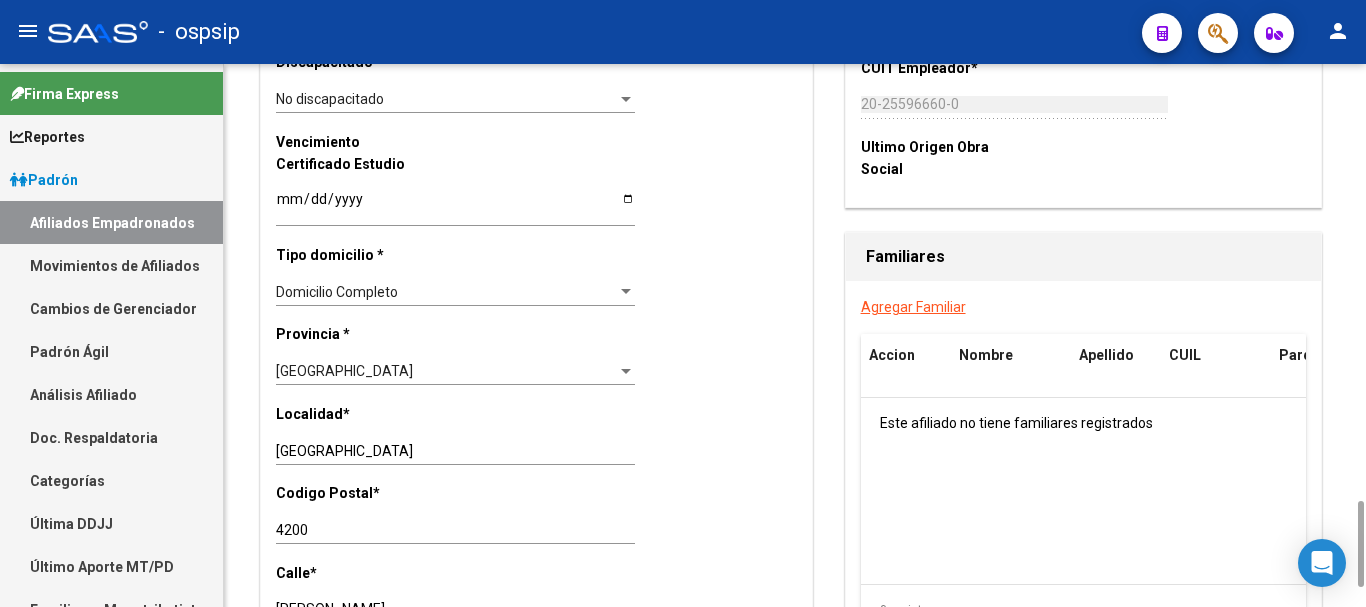 scroll, scrollTop: 1494, scrollLeft: 0, axis: vertical 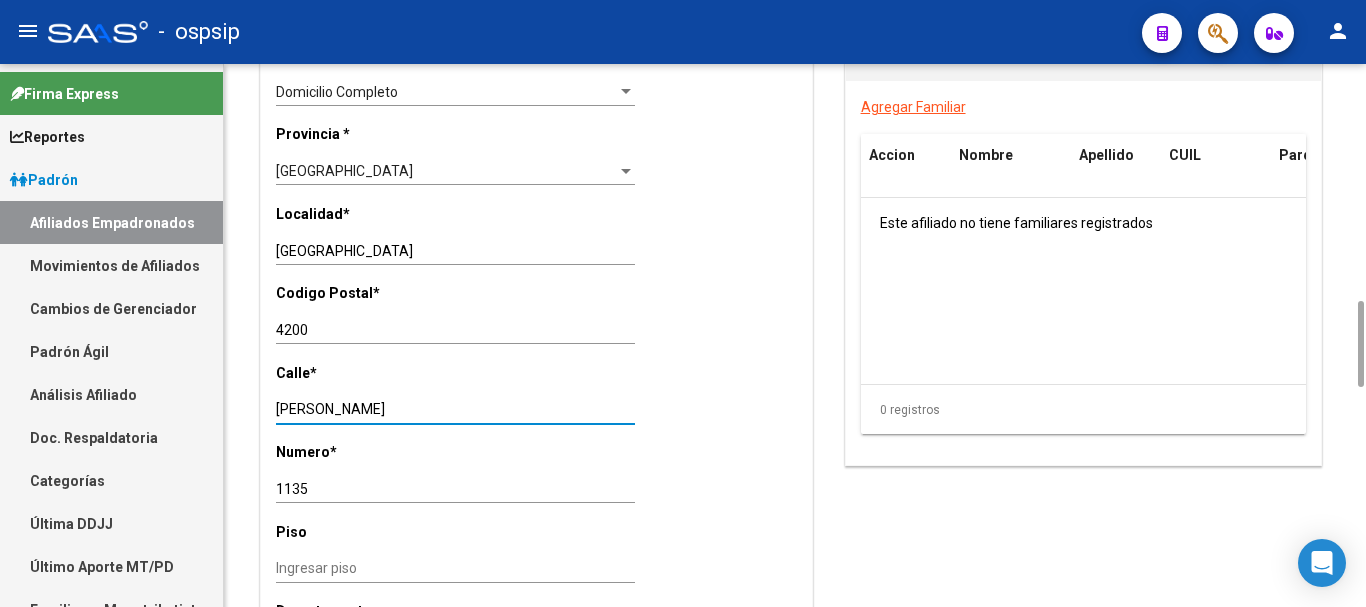 drag, startPoint x: 332, startPoint y: 418, endPoint x: 269, endPoint y: 410, distance: 63.505905 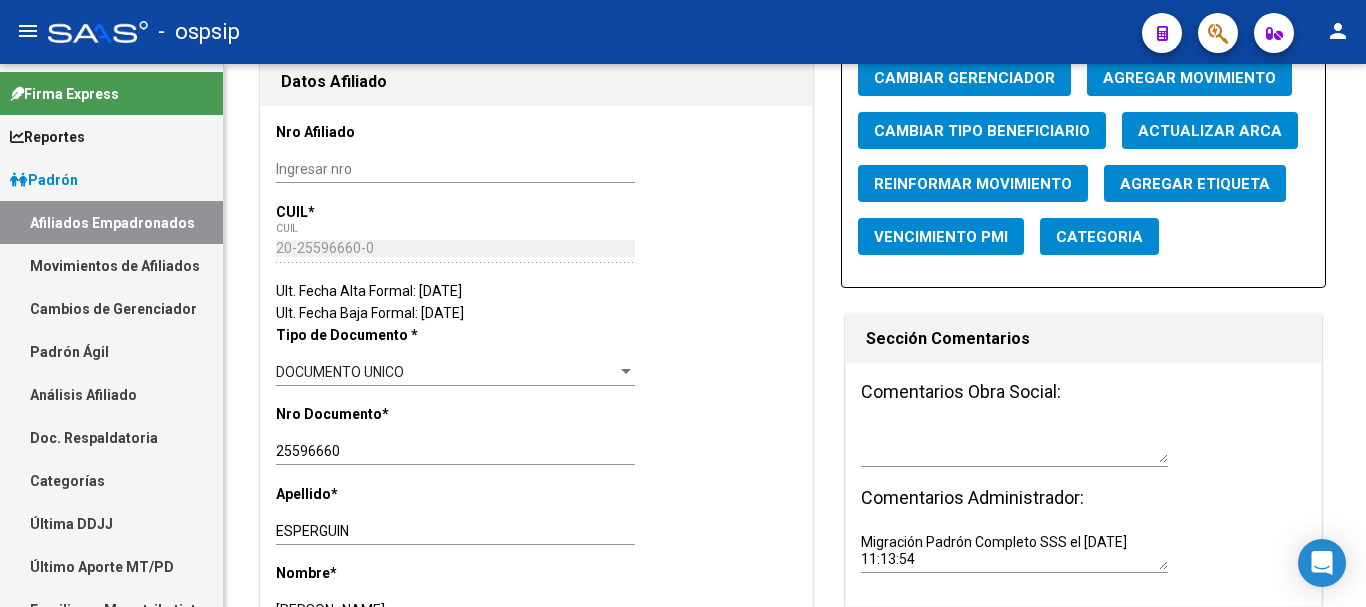 scroll, scrollTop: 0, scrollLeft: 0, axis: both 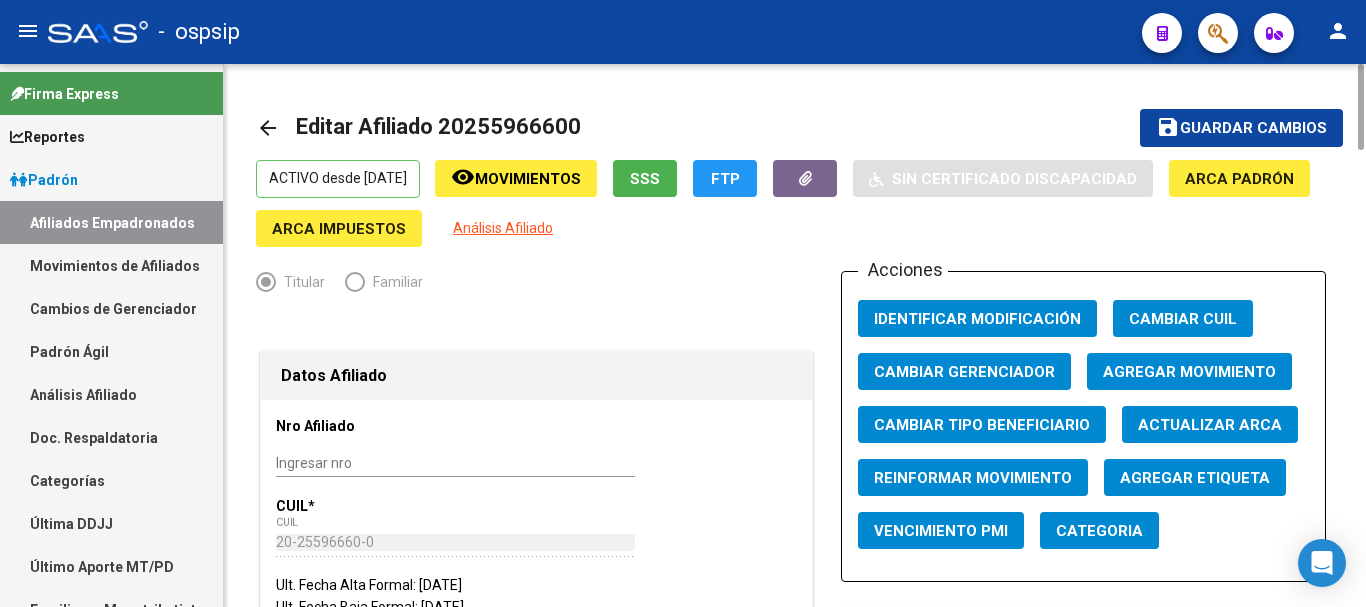 drag, startPoint x: 566, startPoint y: 125, endPoint x: 463, endPoint y: 125, distance: 103 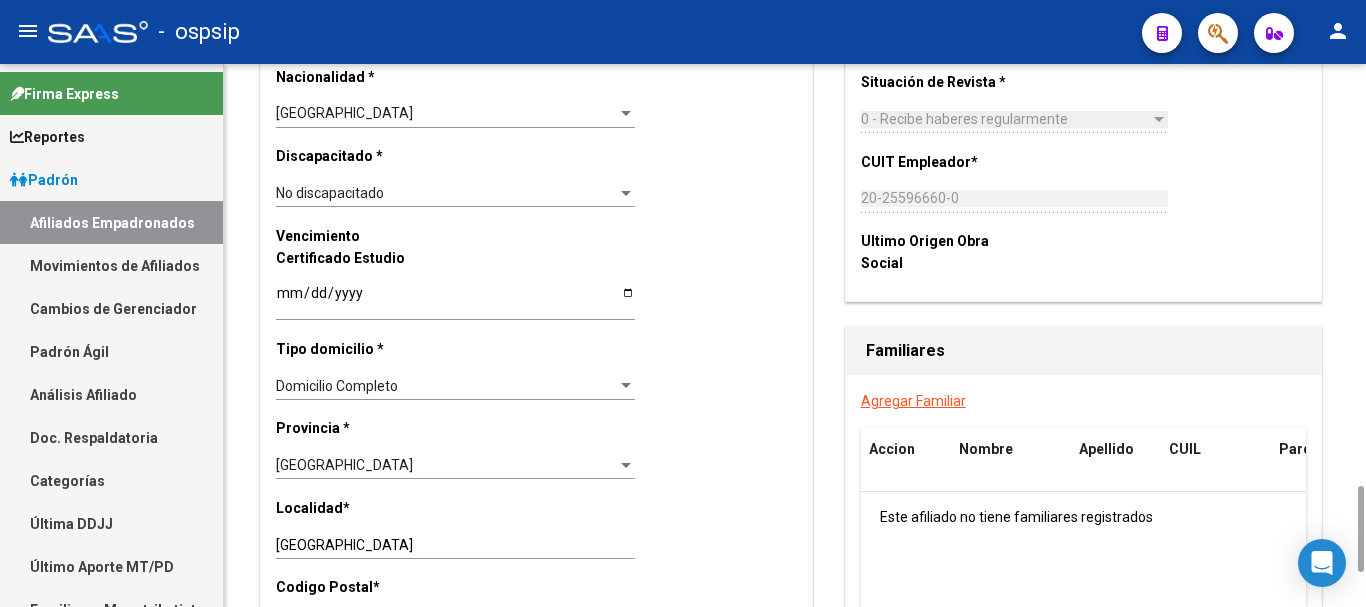 scroll, scrollTop: 1600, scrollLeft: 0, axis: vertical 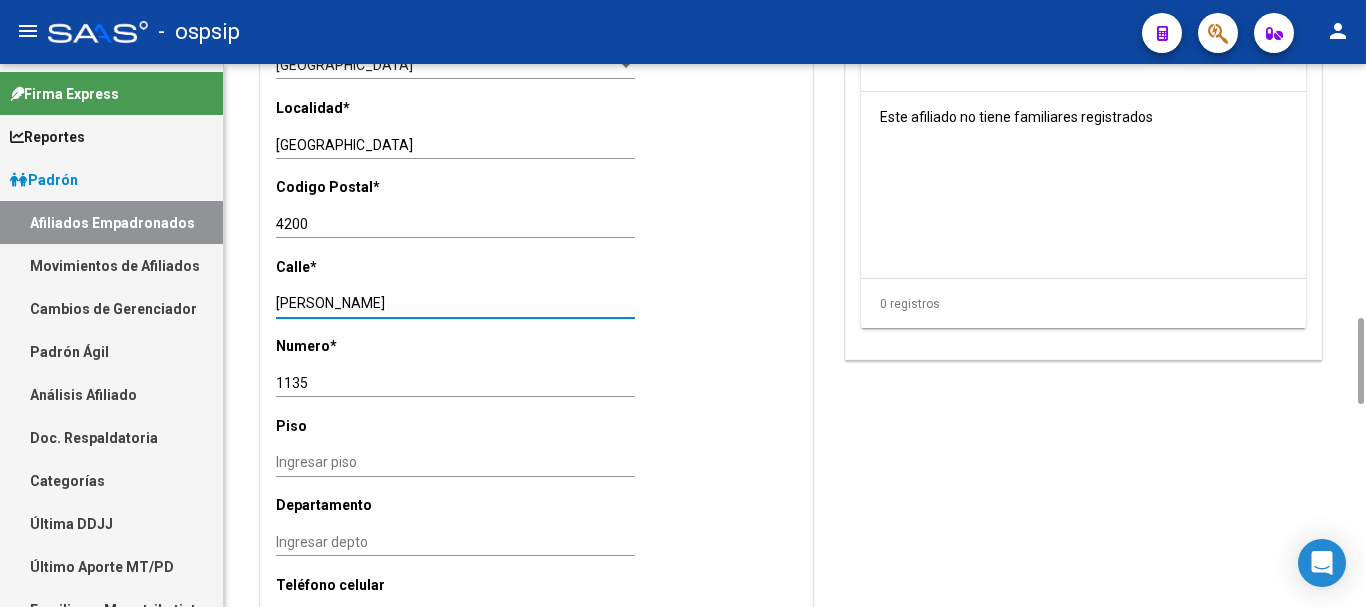 drag, startPoint x: 346, startPoint y: 300, endPoint x: 278, endPoint y: 295, distance: 68.18358 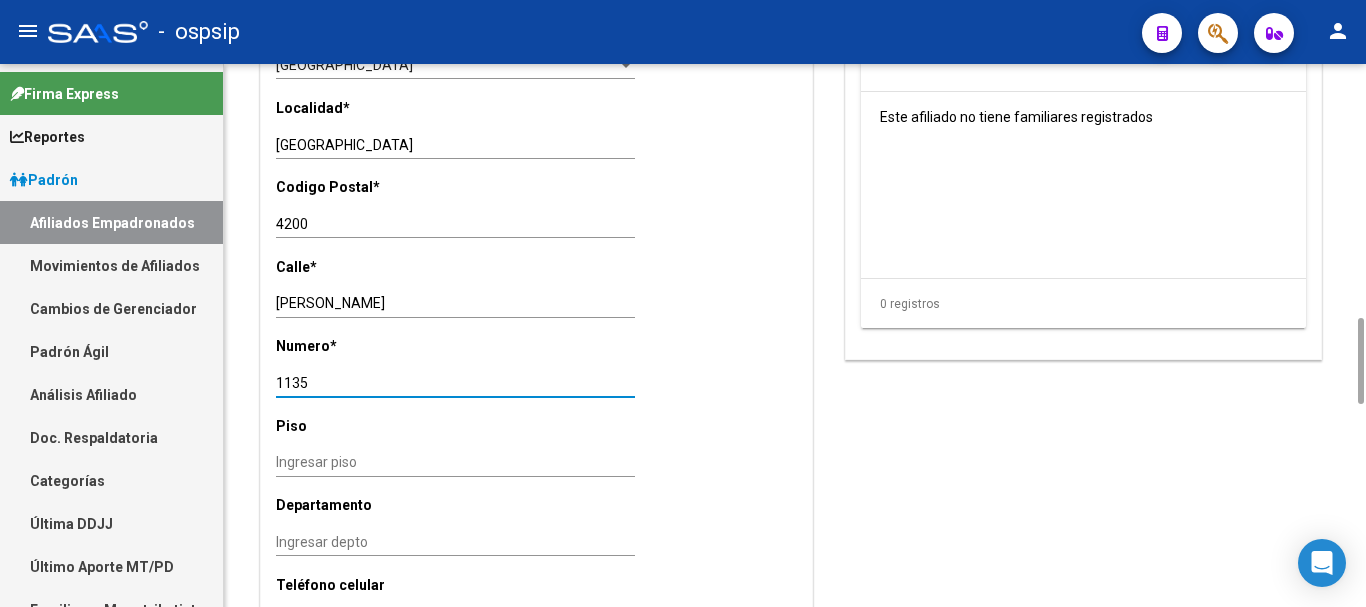 drag, startPoint x: 330, startPoint y: 381, endPoint x: 281, endPoint y: 386, distance: 49.25444 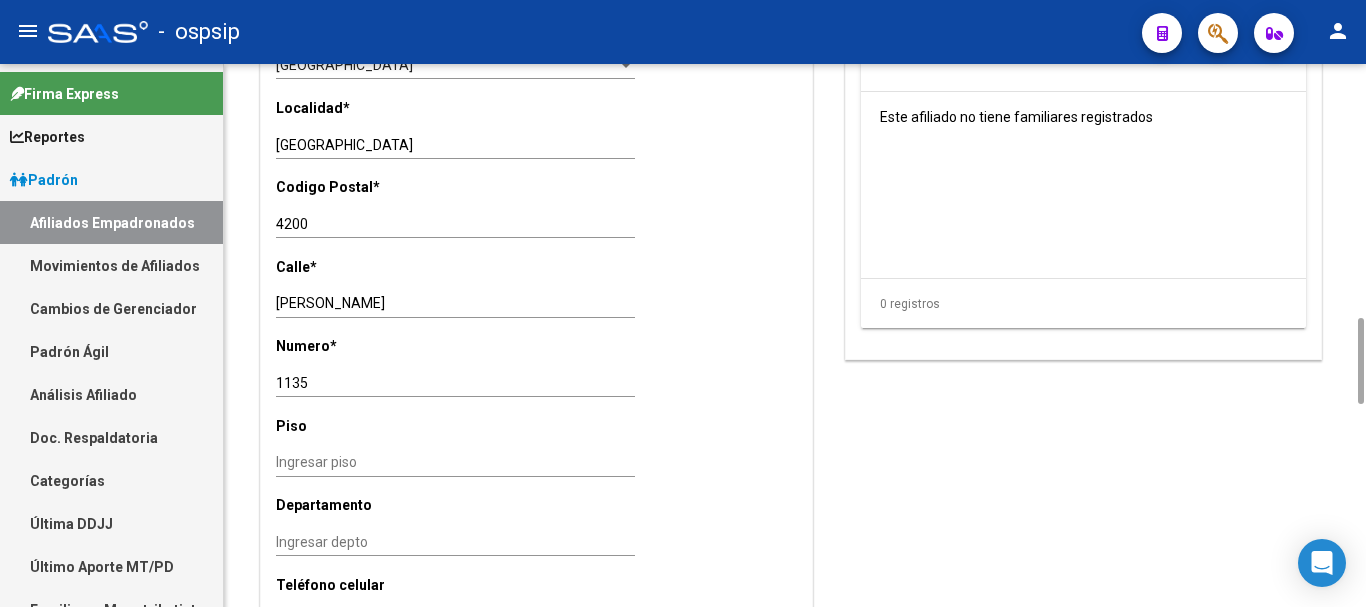 scroll, scrollTop: 1400, scrollLeft: 0, axis: vertical 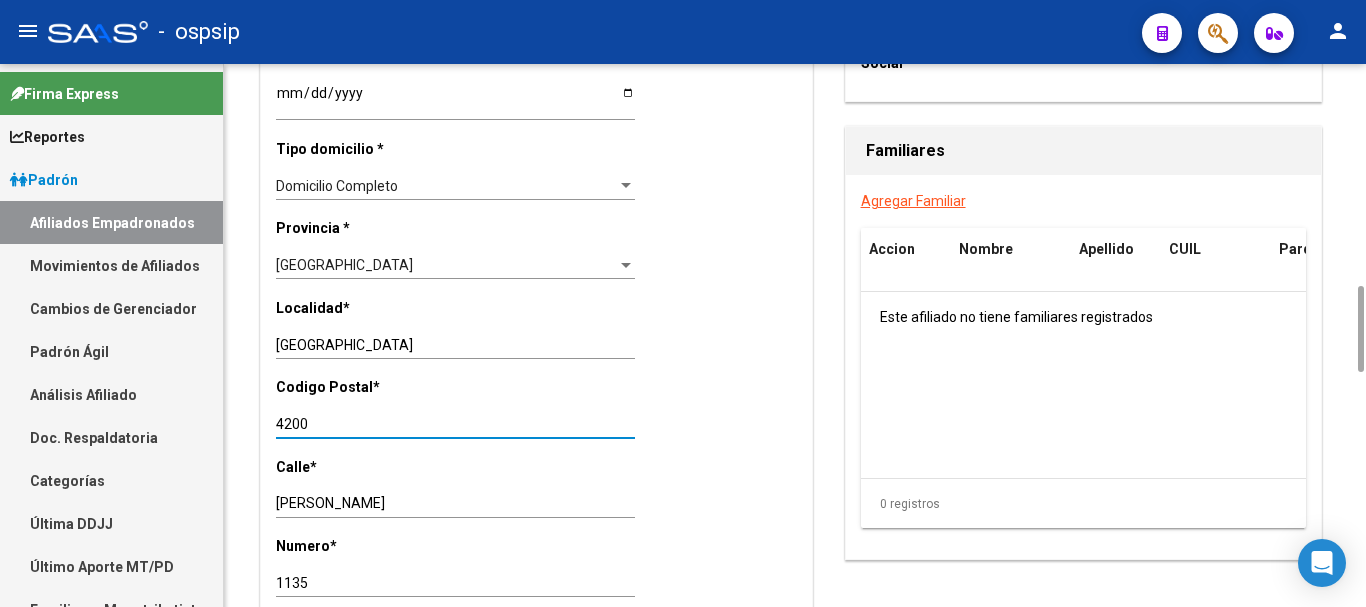 drag, startPoint x: 319, startPoint y: 422, endPoint x: 252, endPoint y: 422, distance: 67 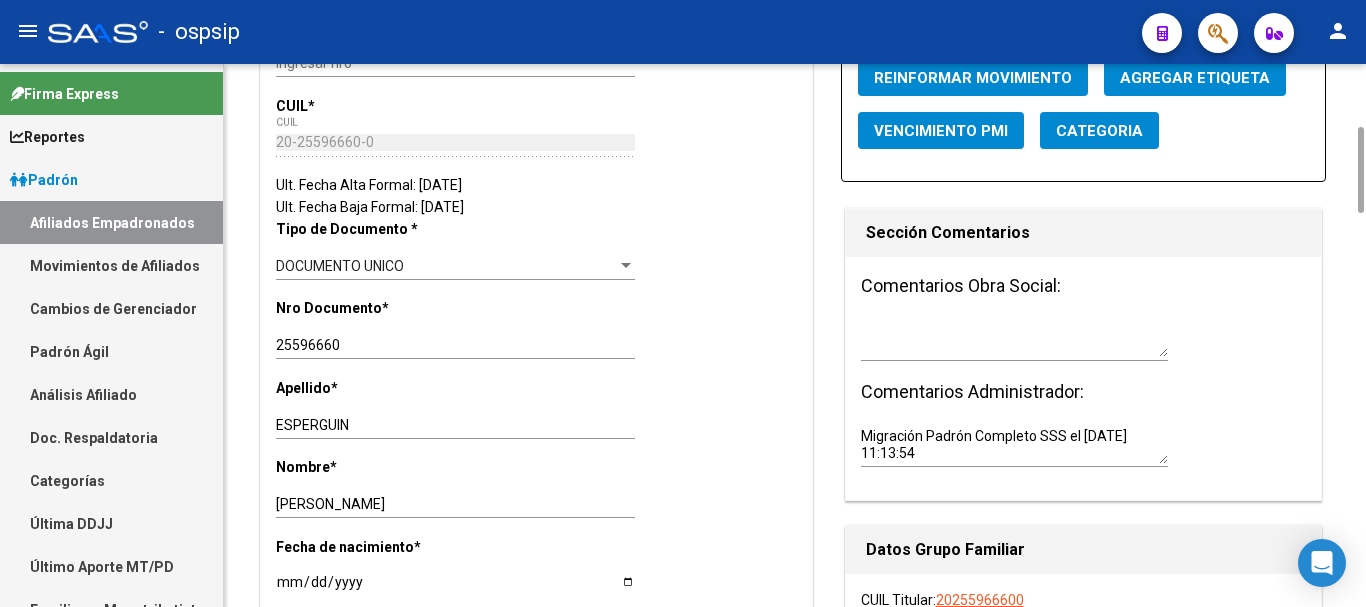 scroll, scrollTop: 0, scrollLeft: 0, axis: both 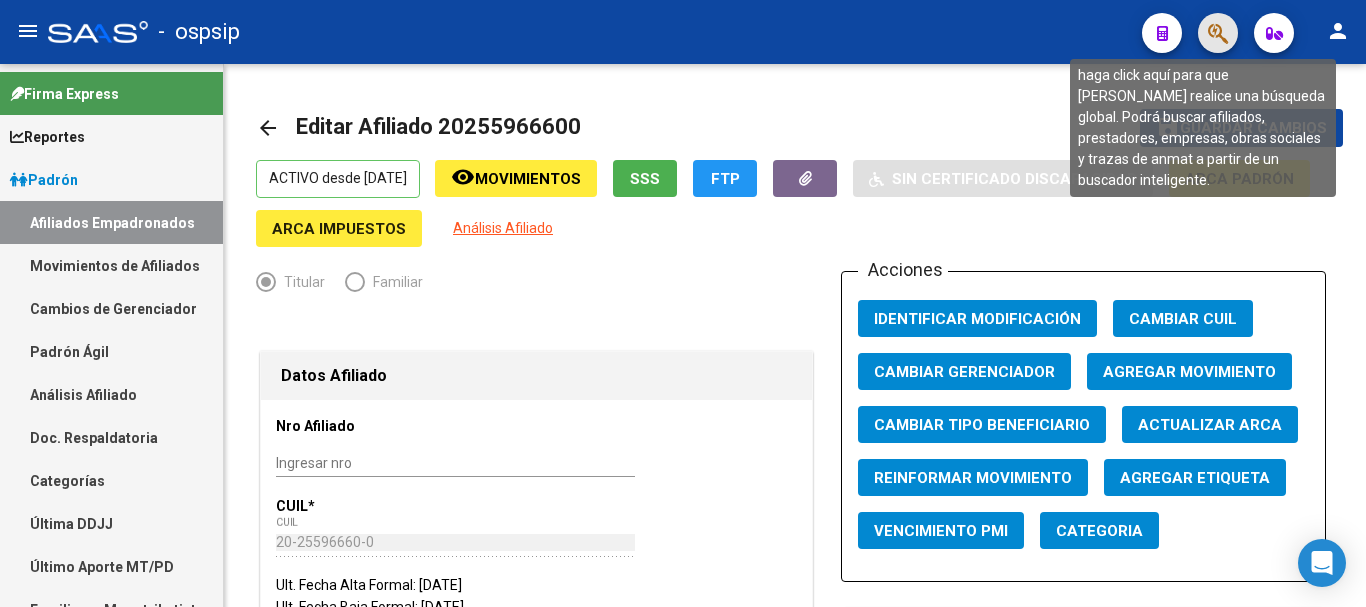 click 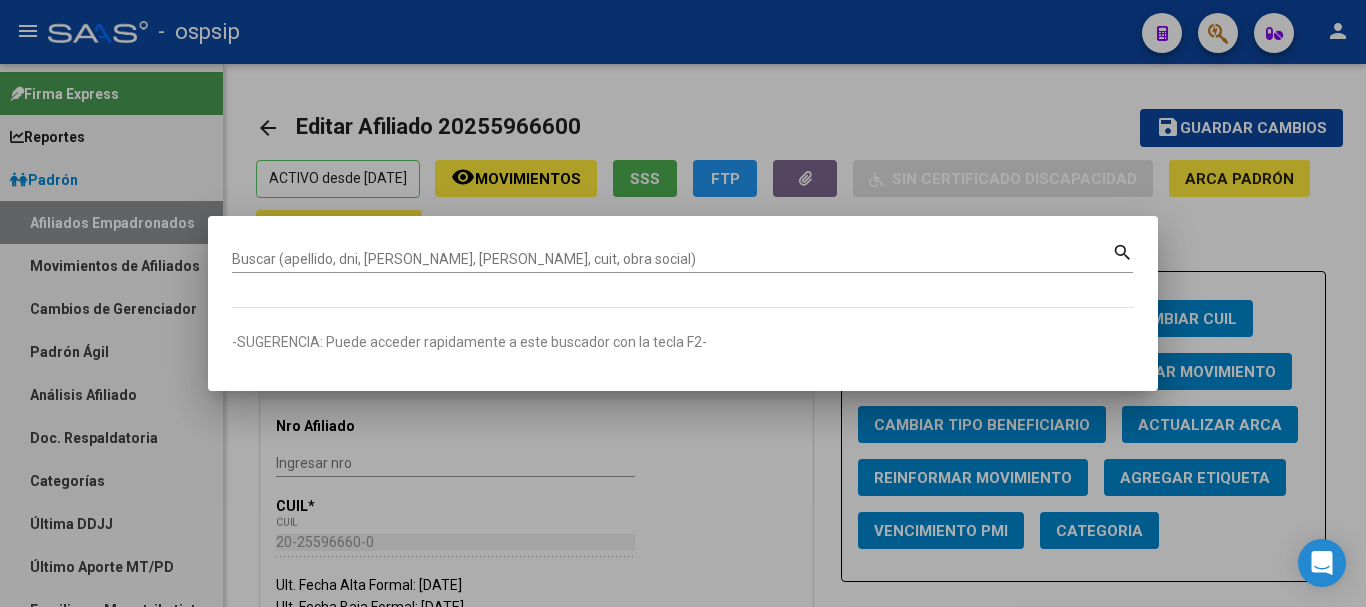 drag, startPoint x: 378, startPoint y: 270, endPoint x: 304, endPoint y: 260, distance: 74.672615 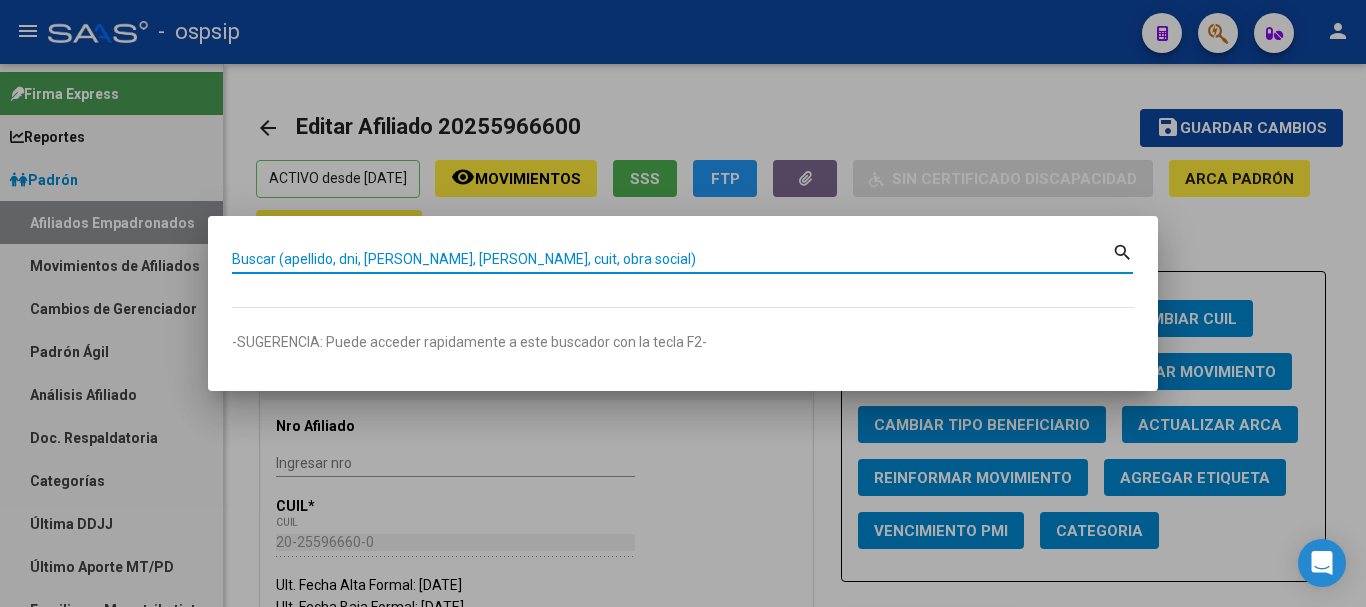 paste on "16747826" 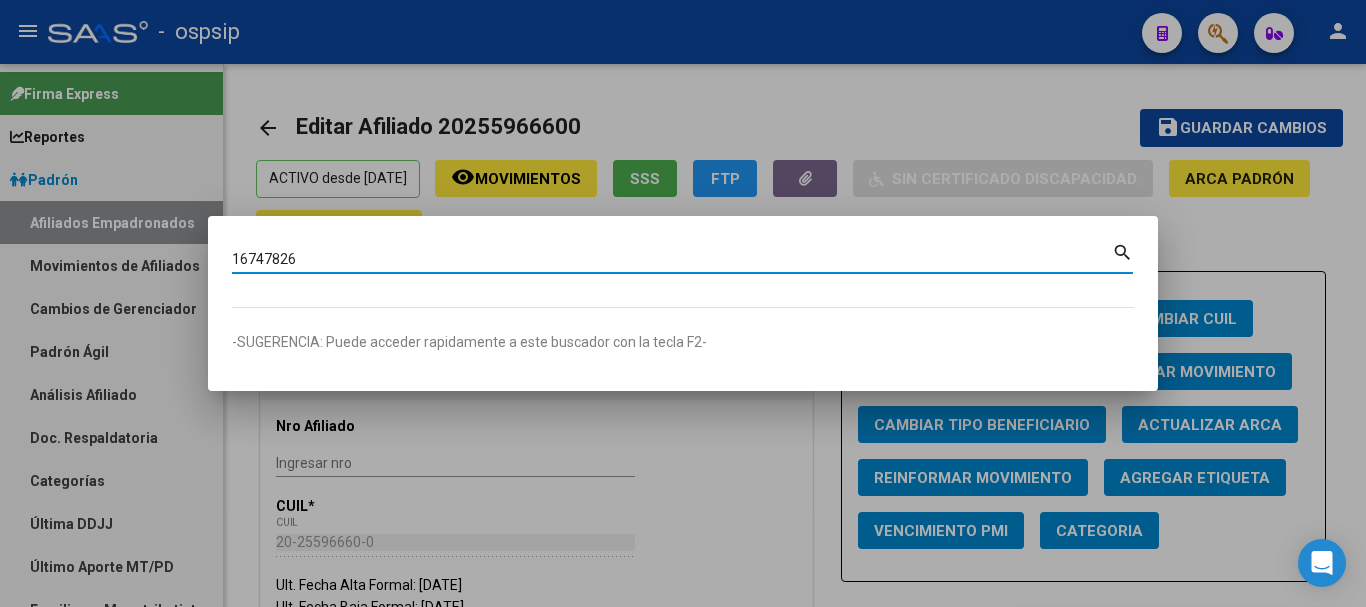 type on "16747826" 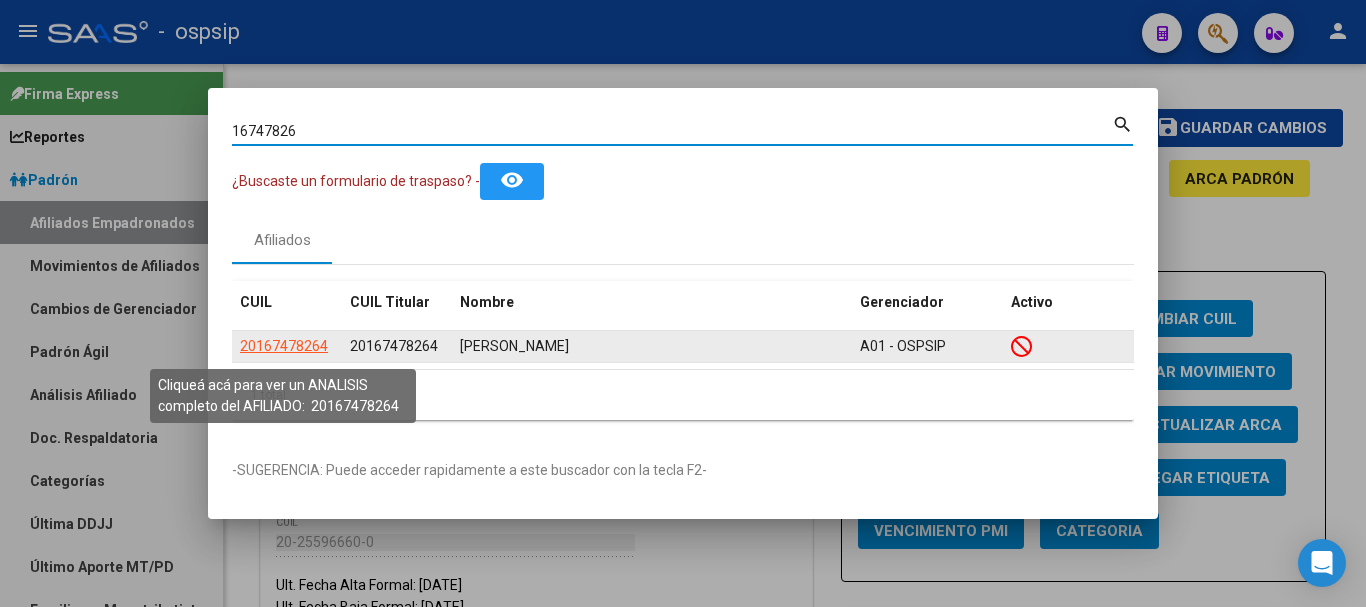 click on "20167478264" 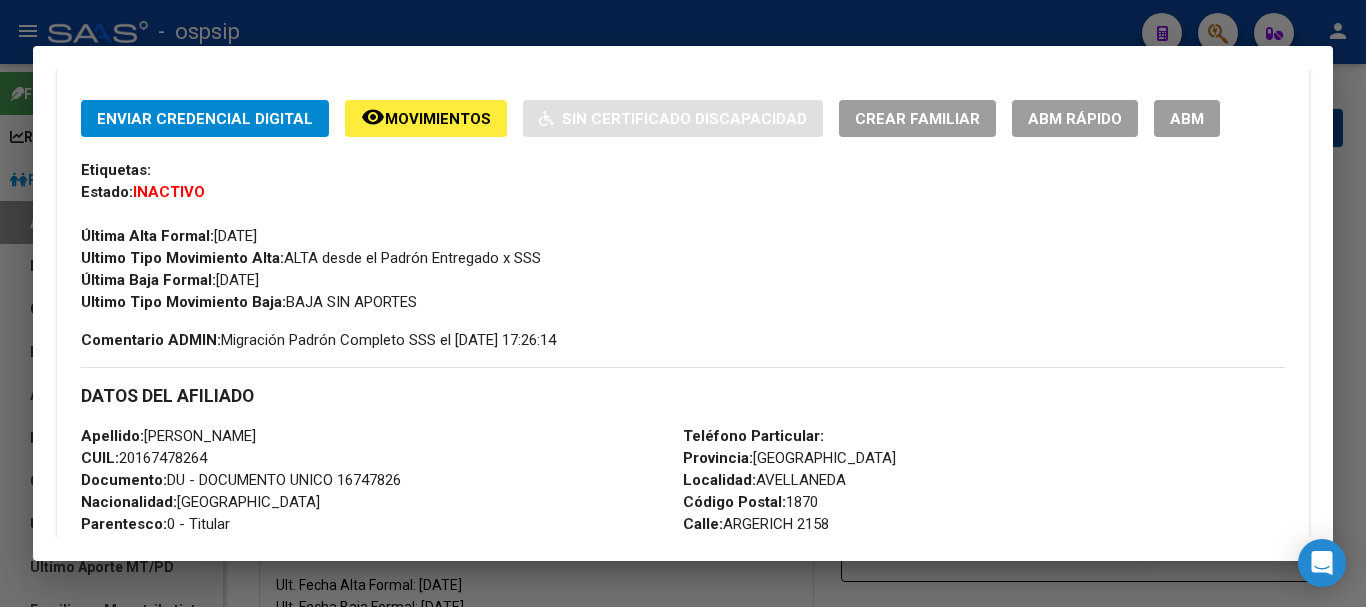 scroll, scrollTop: 400, scrollLeft: 0, axis: vertical 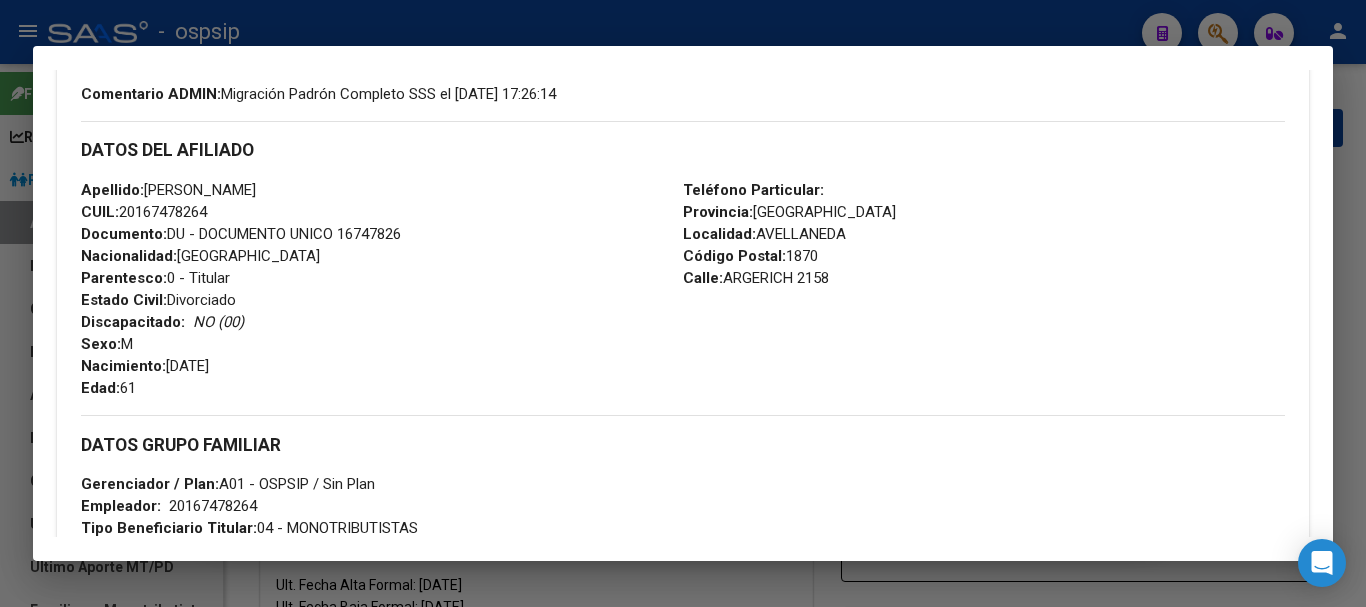 drag, startPoint x: 839, startPoint y: 528, endPoint x: 743, endPoint y: 522, distance: 96.18732 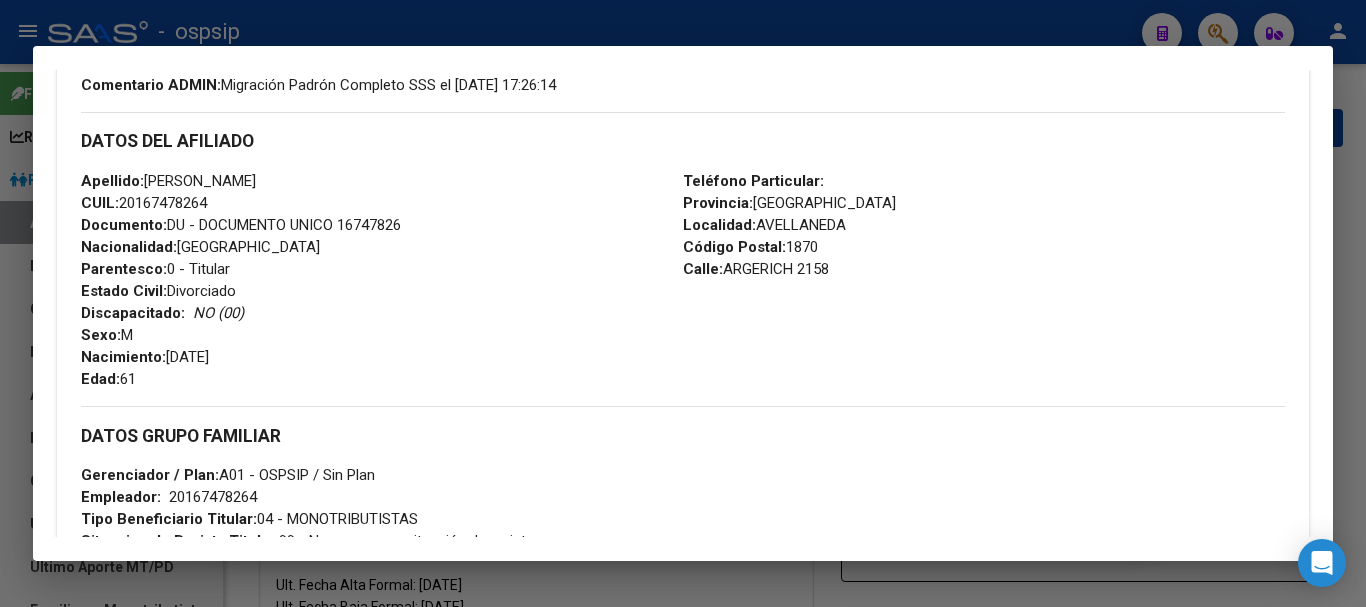 click on "Teléfono Particular:                       Provincia:  [GEOGRAPHIC_DATA] Localidad:  [GEOGRAPHIC_DATA] Código Postal:  1870 Calle:  ARGERICH 2158" at bounding box center [984, 280] 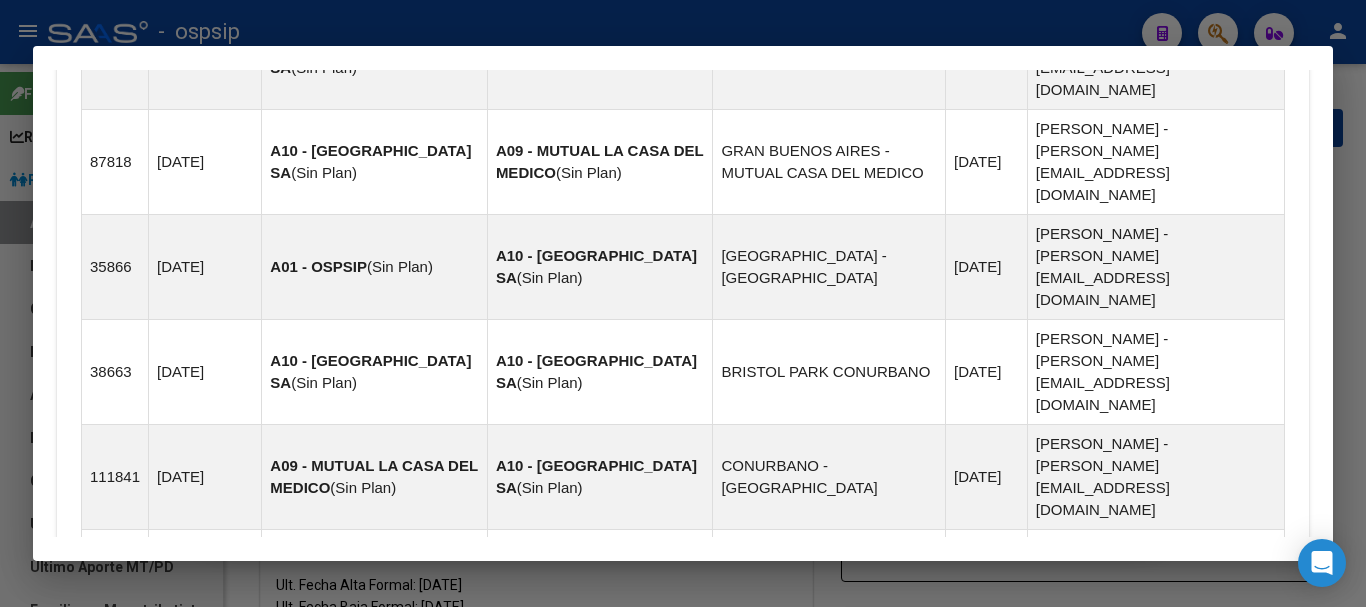 scroll, scrollTop: 1559, scrollLeft: 0, axis: vertical 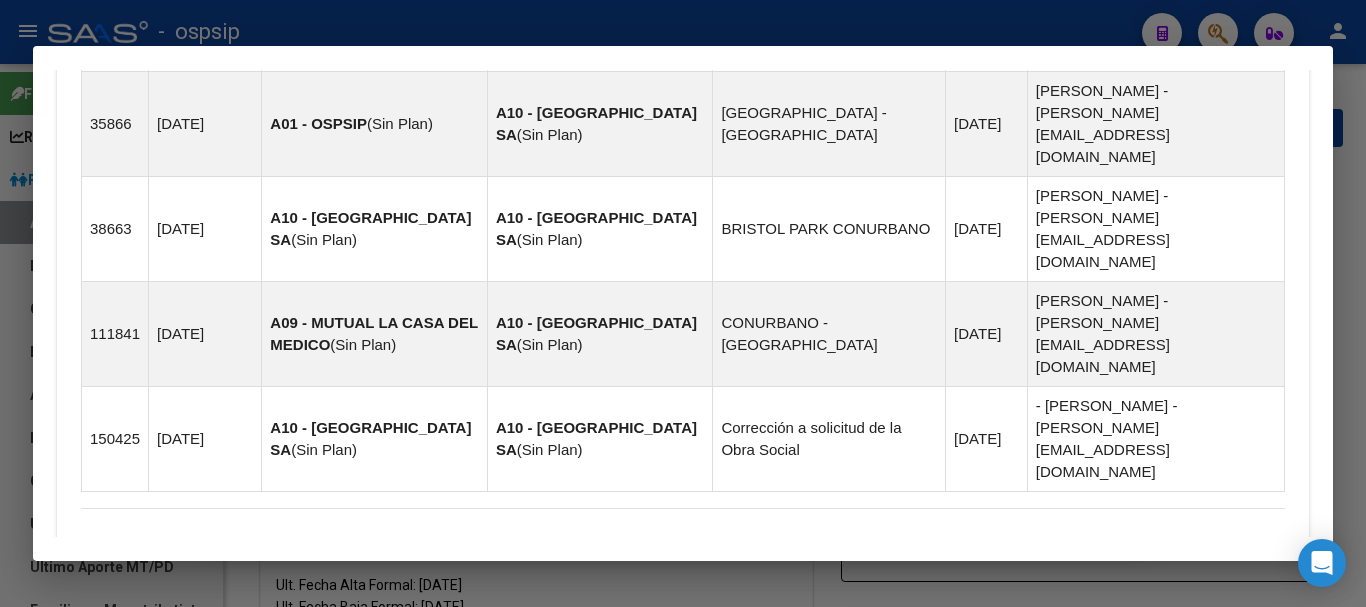 click on "Aportes y Contribuciones del Afiliado: 20167478264" at bounding box center (683, 735) 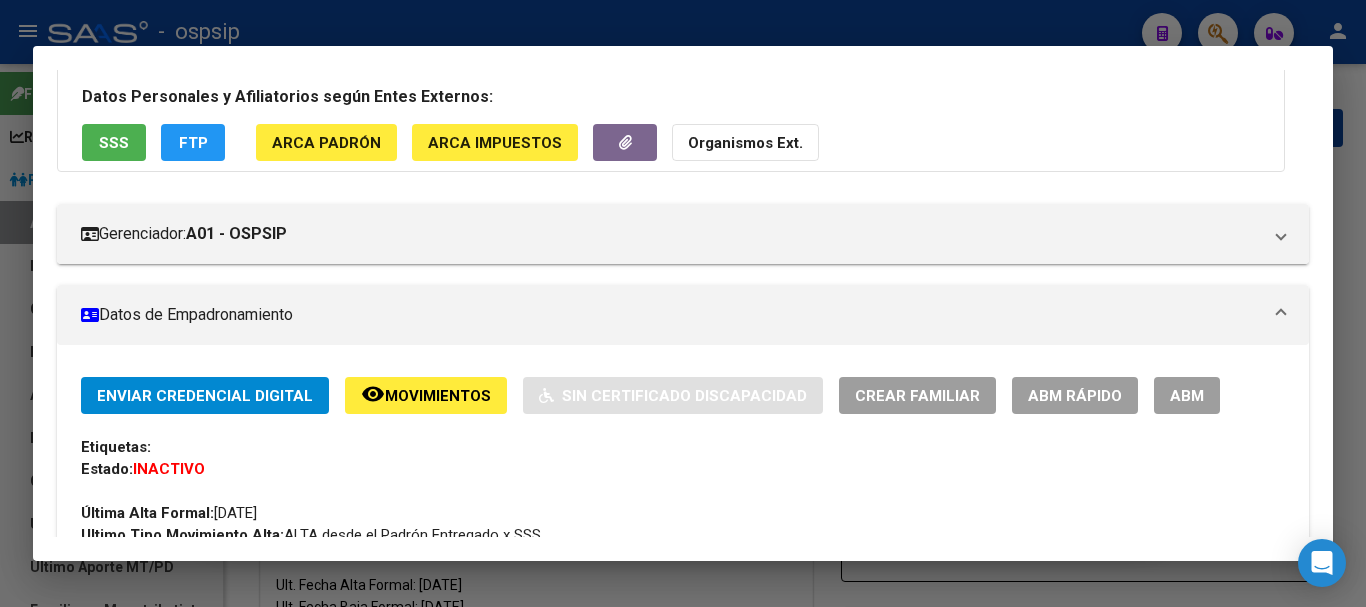 scroll, scrollTop: 151, scrollLeft: 0, axis: vertical 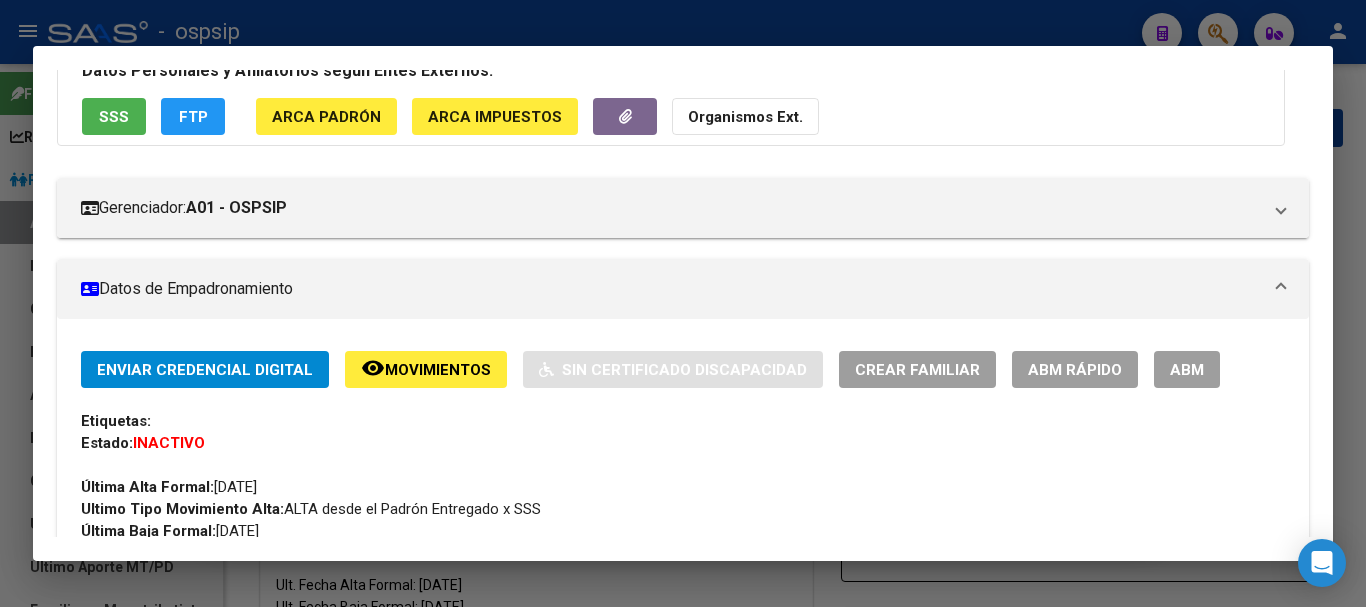 click on "ABM" at bounding box center [1187, 370] 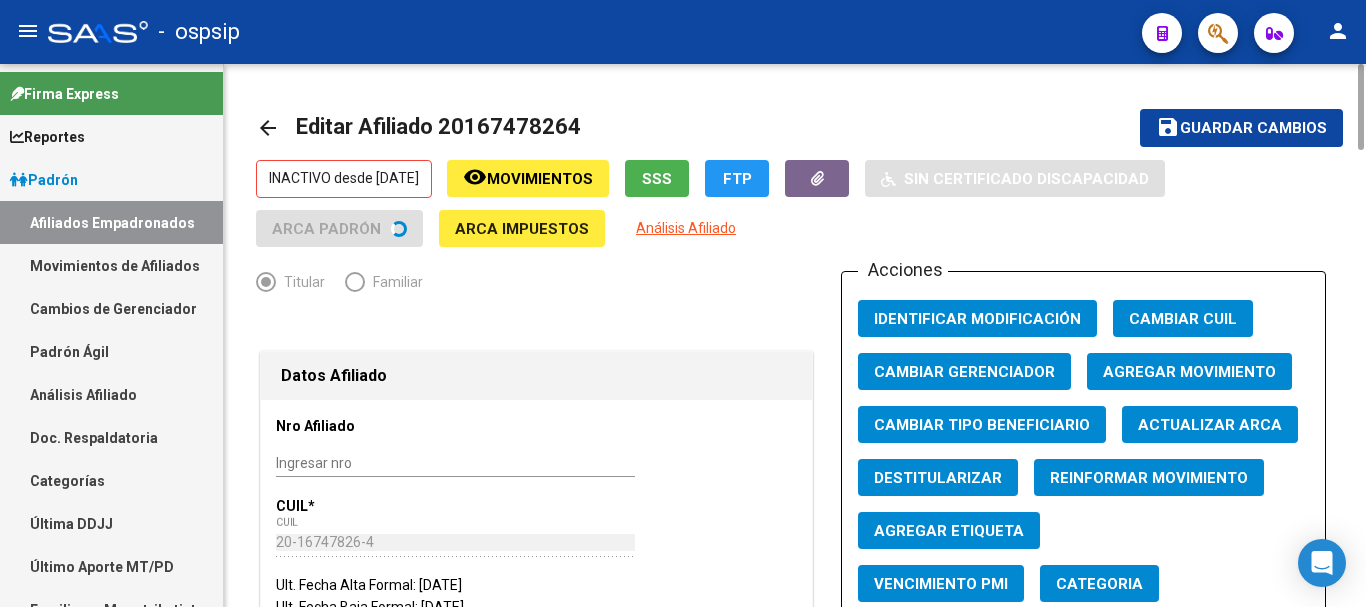 click on "Agregar Movimiento" 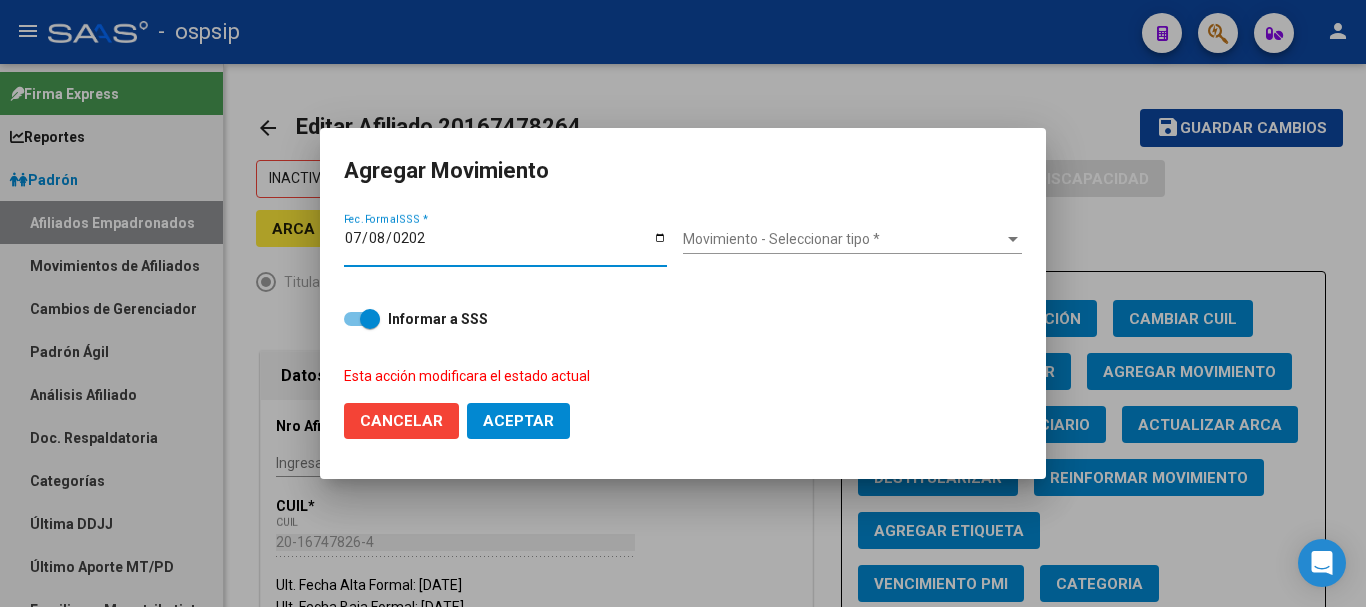 type on "[DATE]" 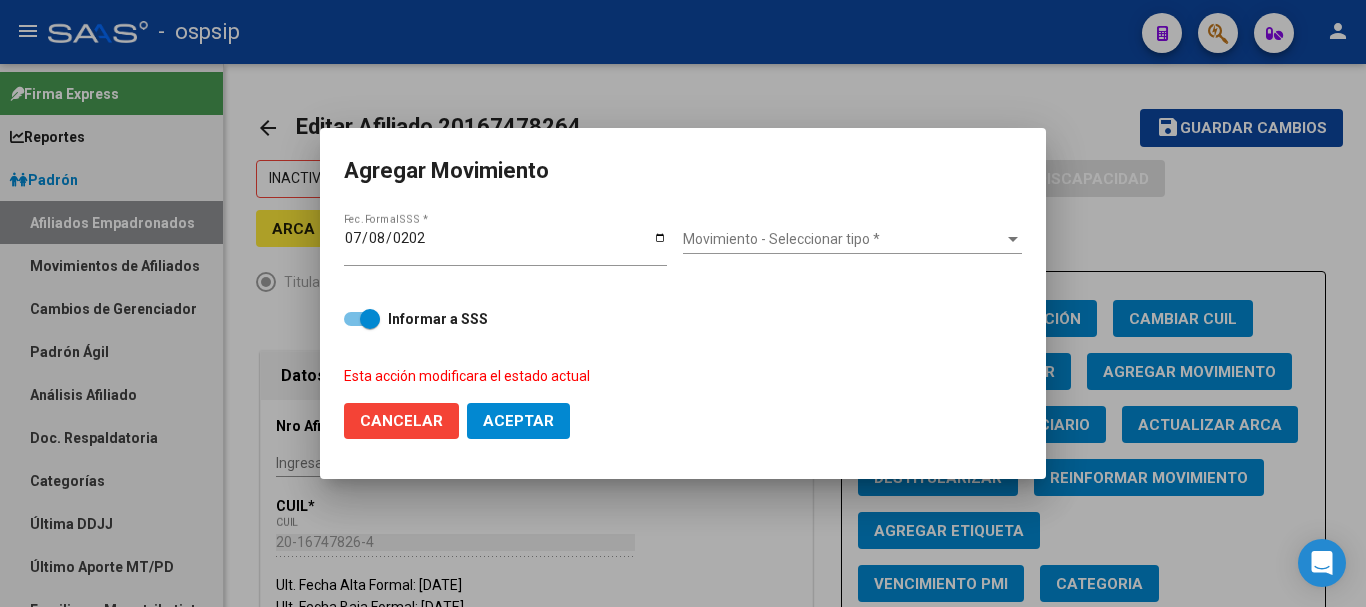 click at bounding box center [1013, 240] 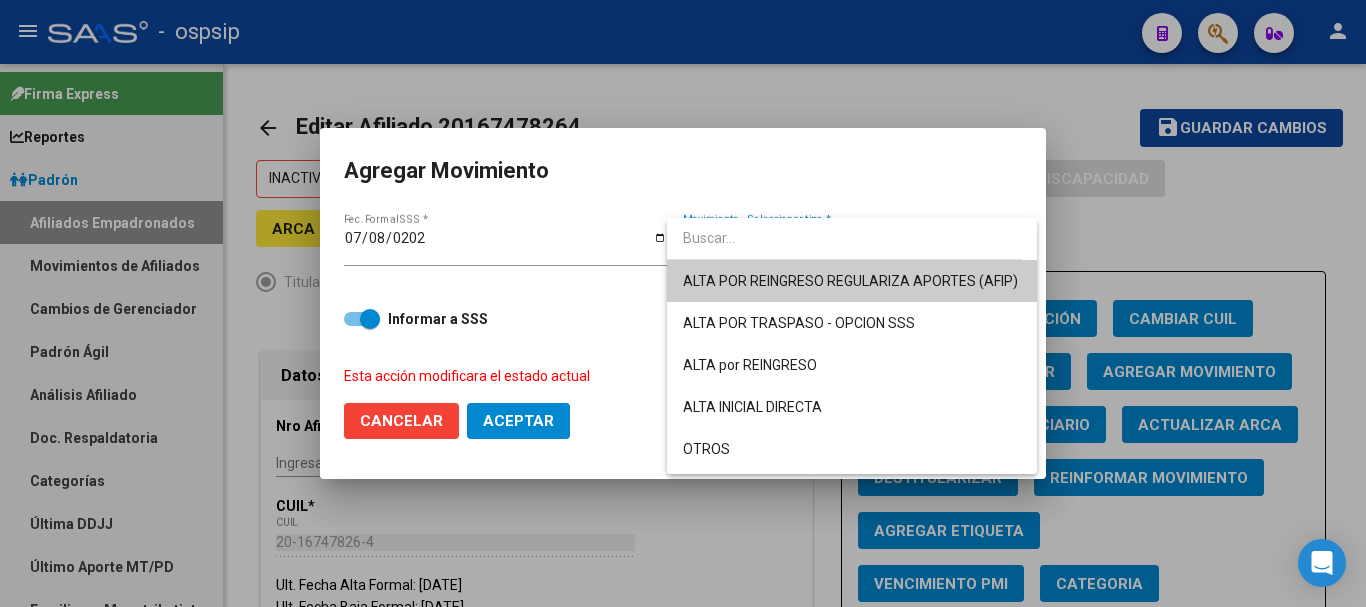 click on "ALTA POR REINGRESO REGULARIZA APORTES (AFIP)" at bounding box center [852, 281] 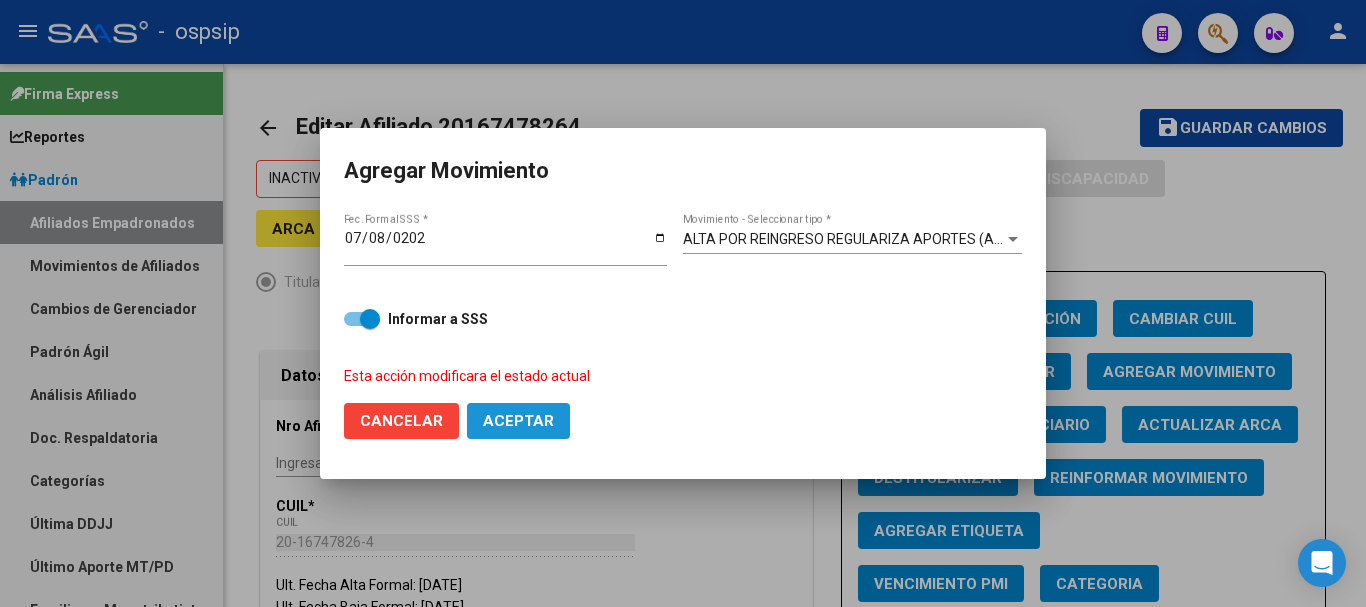 click on "Aceptar" 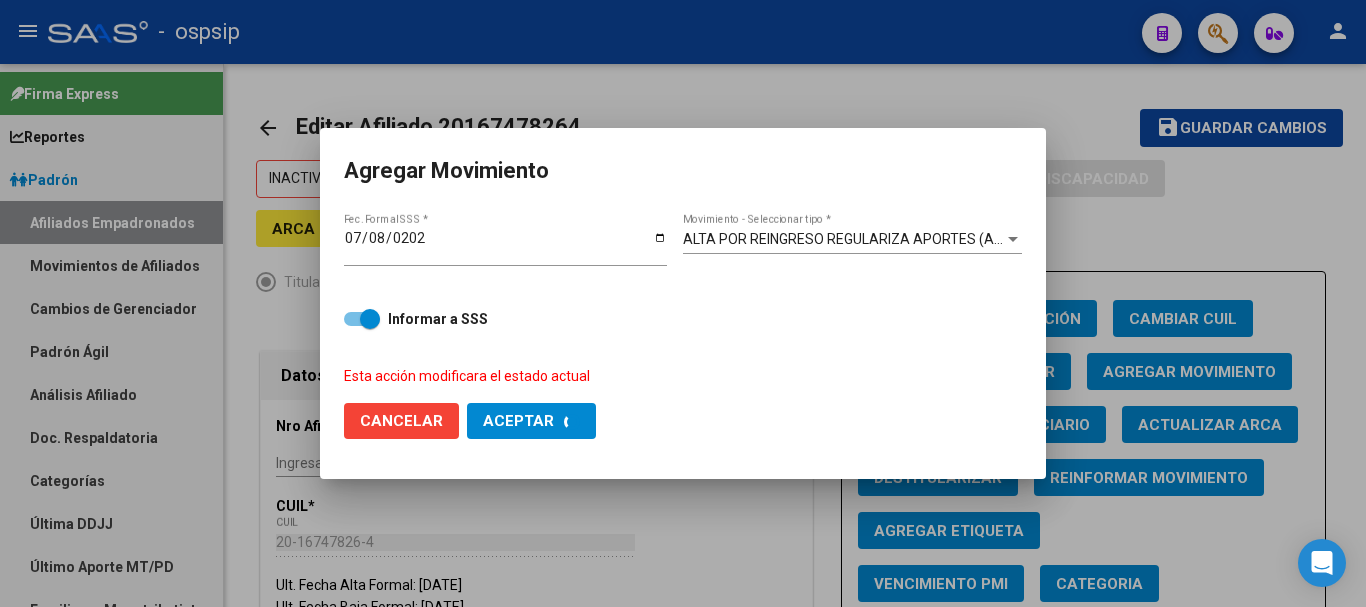 checkbox on "false" 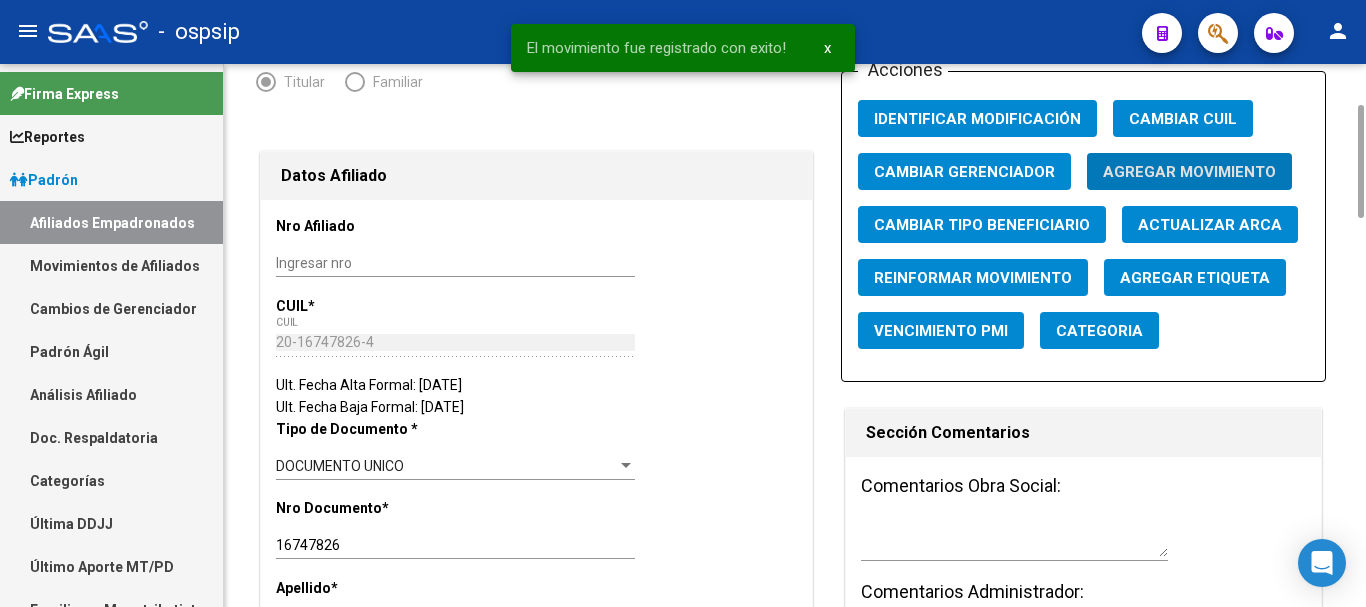scroll, scrollTop: 400, scrollLeft: 0, axis: vertical 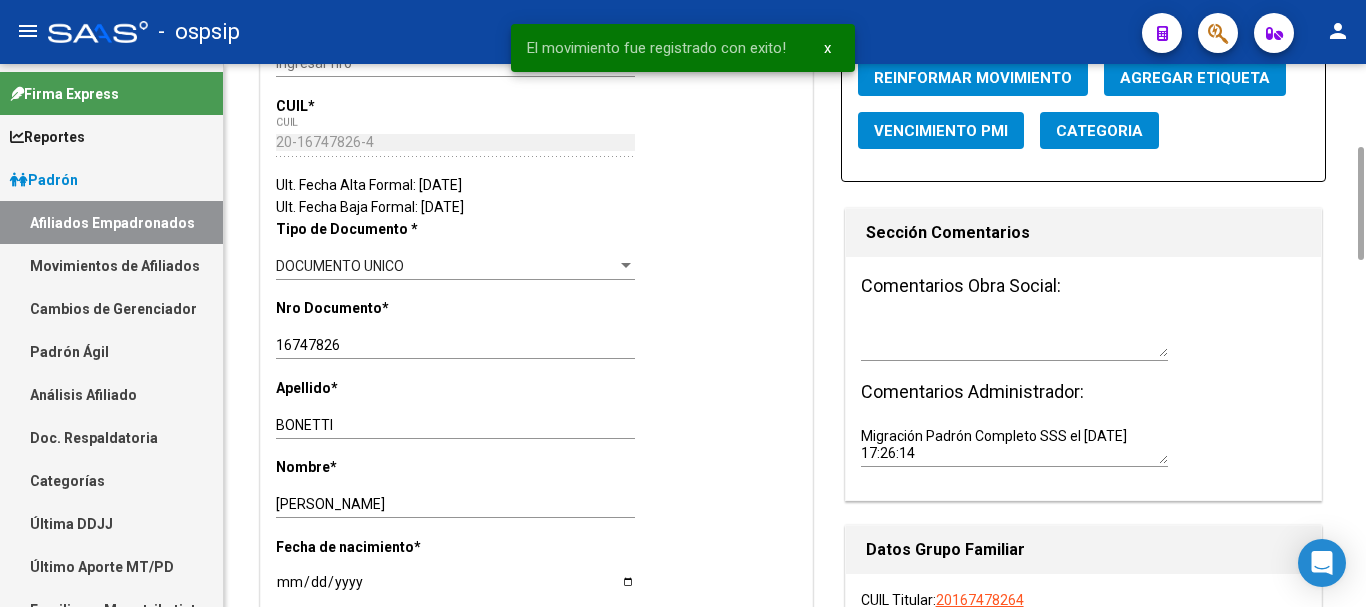 type 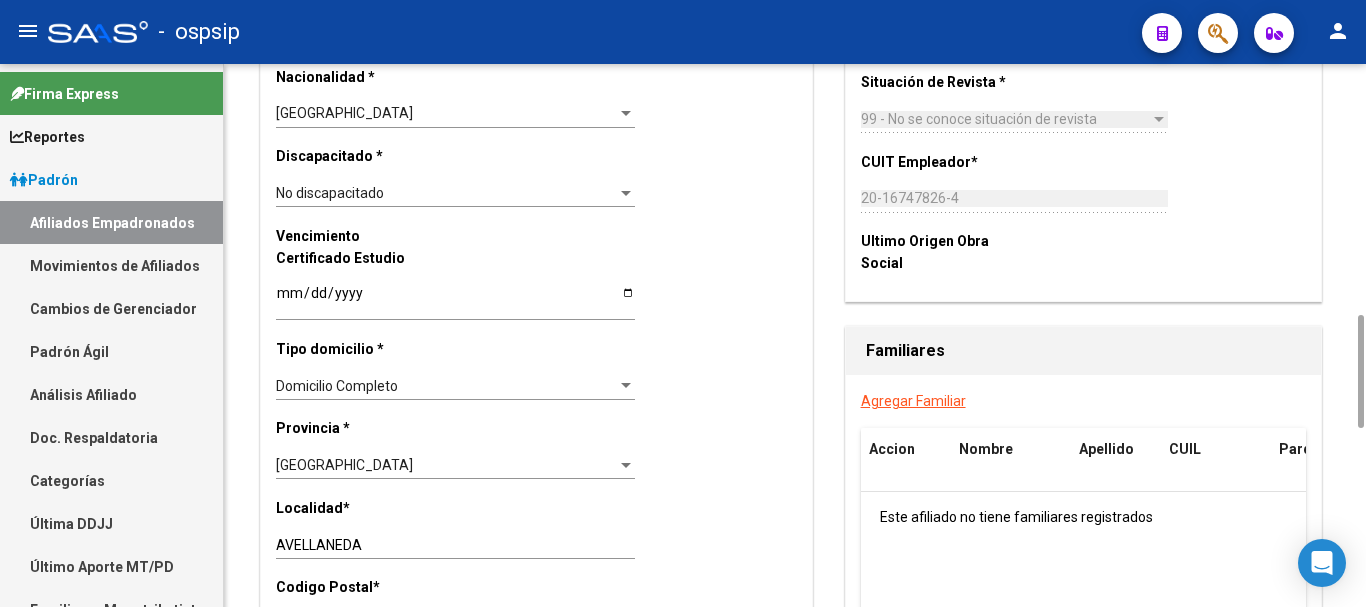 scroll, scrollTop: 1400, scrollLeft: 0, axis: vertical 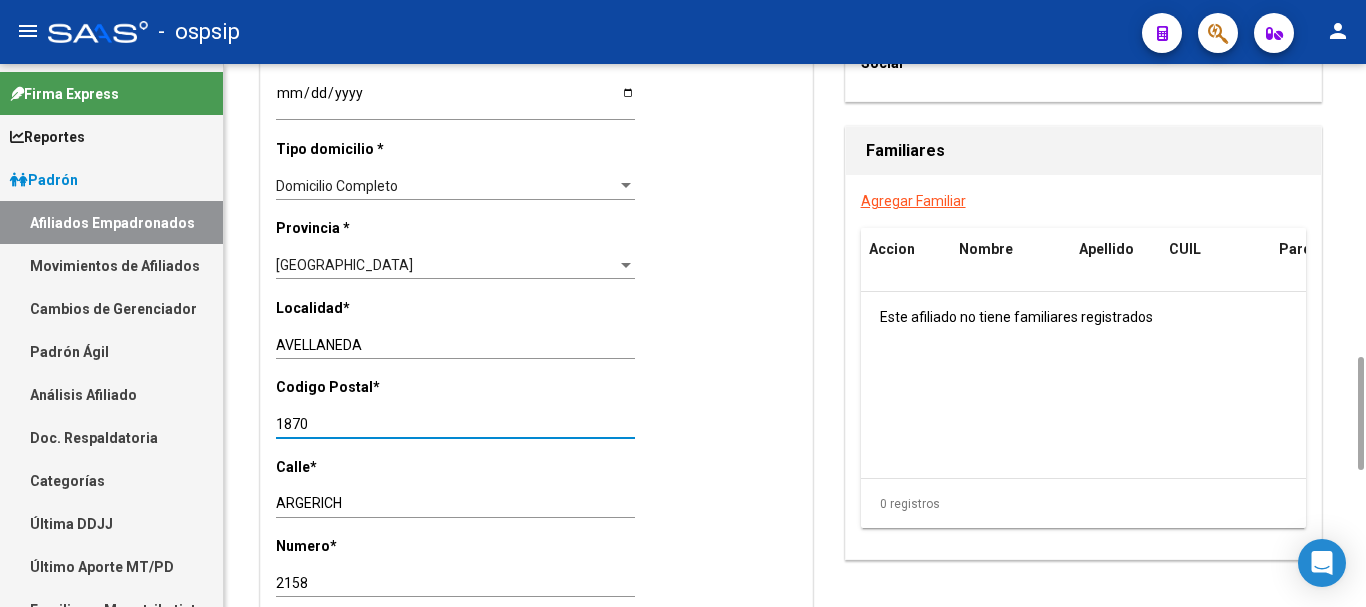 drag, startPoint x: 315, startPoint y: 425, endPoint x: 266, endPoint y: 421, distance: 49.162994 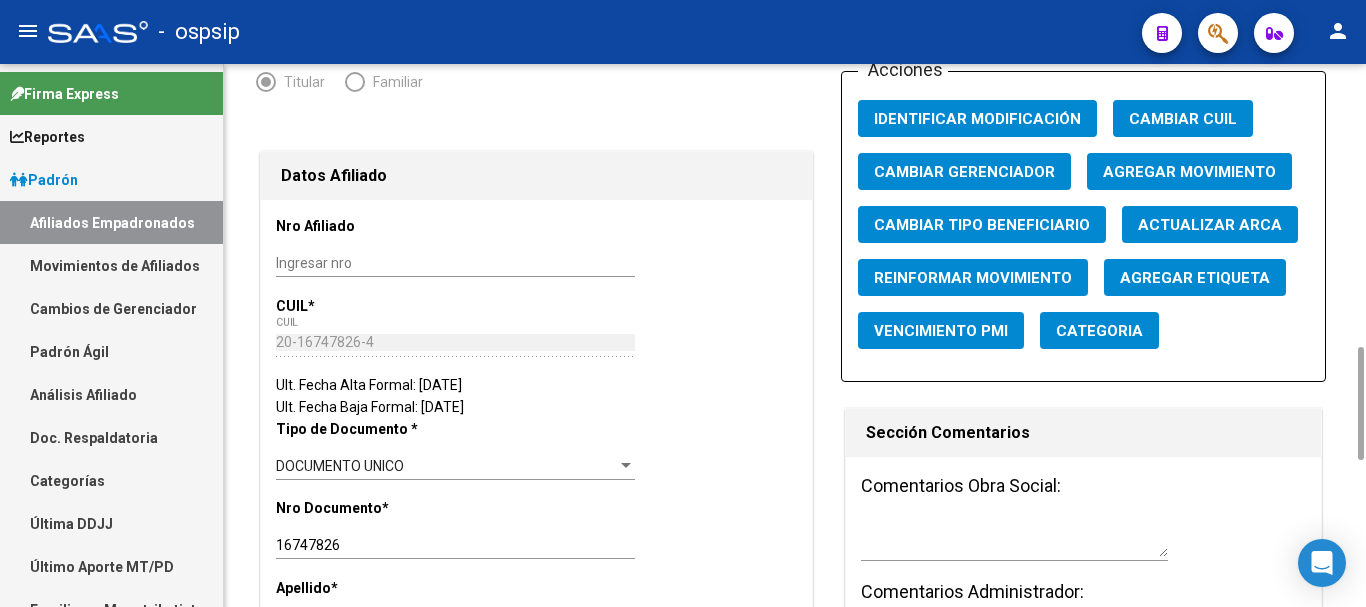 scroll, scrollTop: 400, scrollLeft: 0, axis: vertical 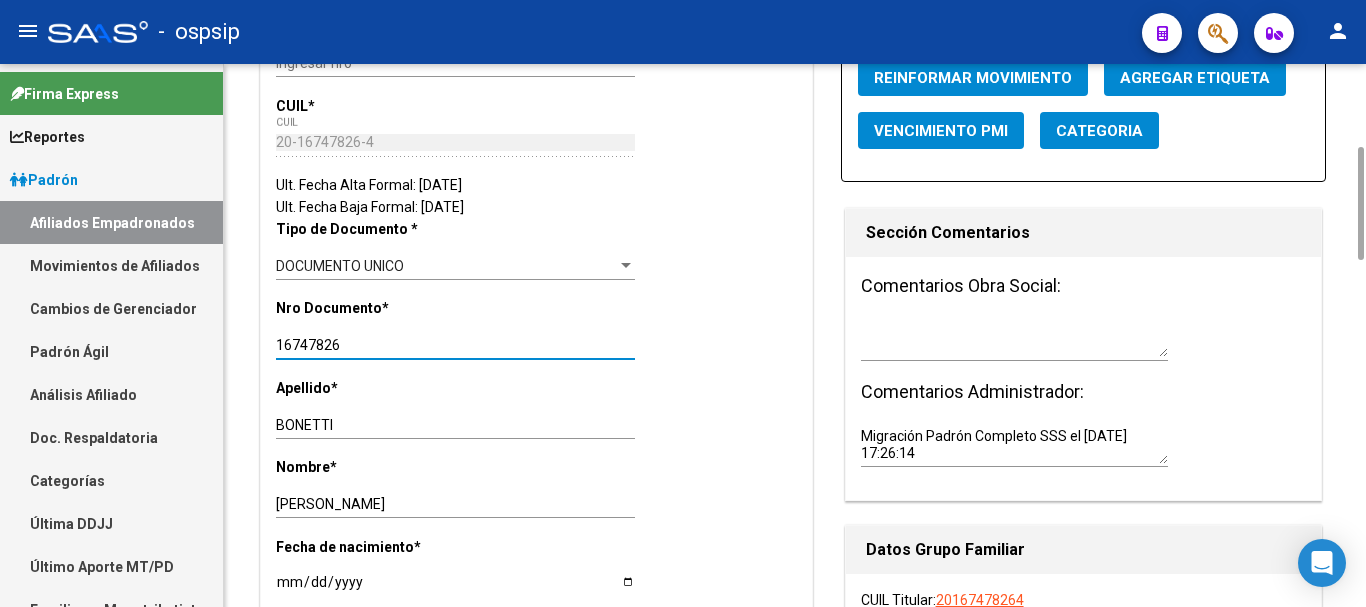 drag, startPoint x: 364, startPoint y: 348, endPoint x: 305, endPoint y: 357, distance: 59.682495 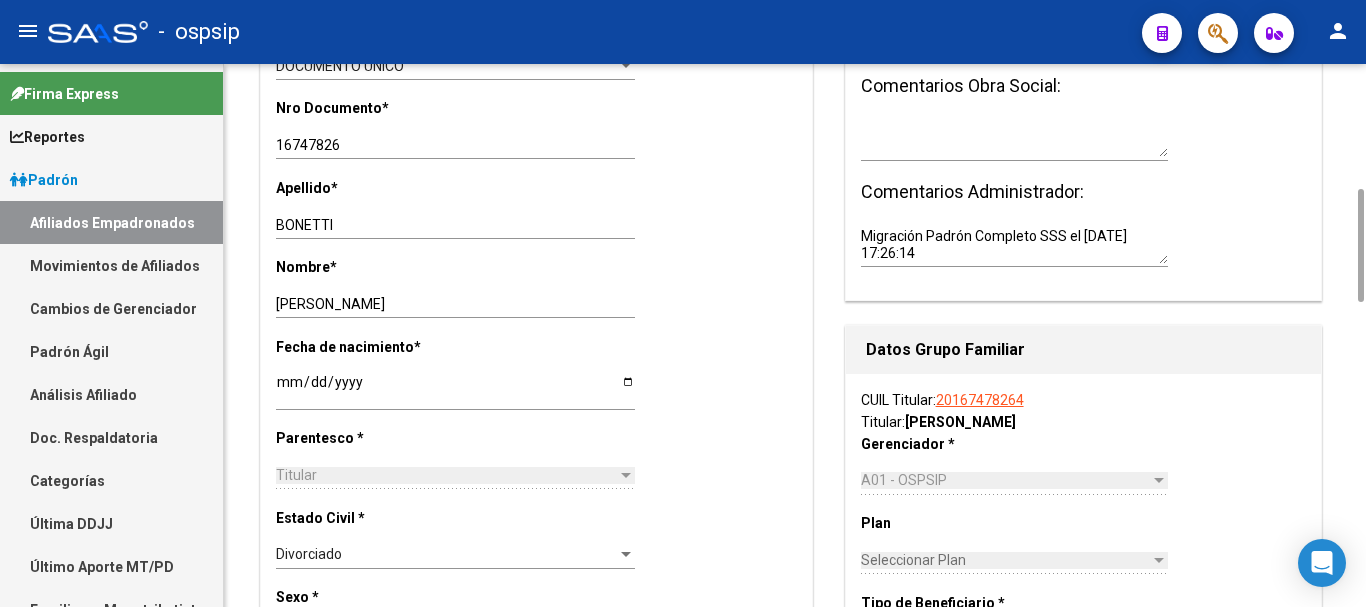 scroll, scrollTop: 0, scrollLeft: 0, axis: both 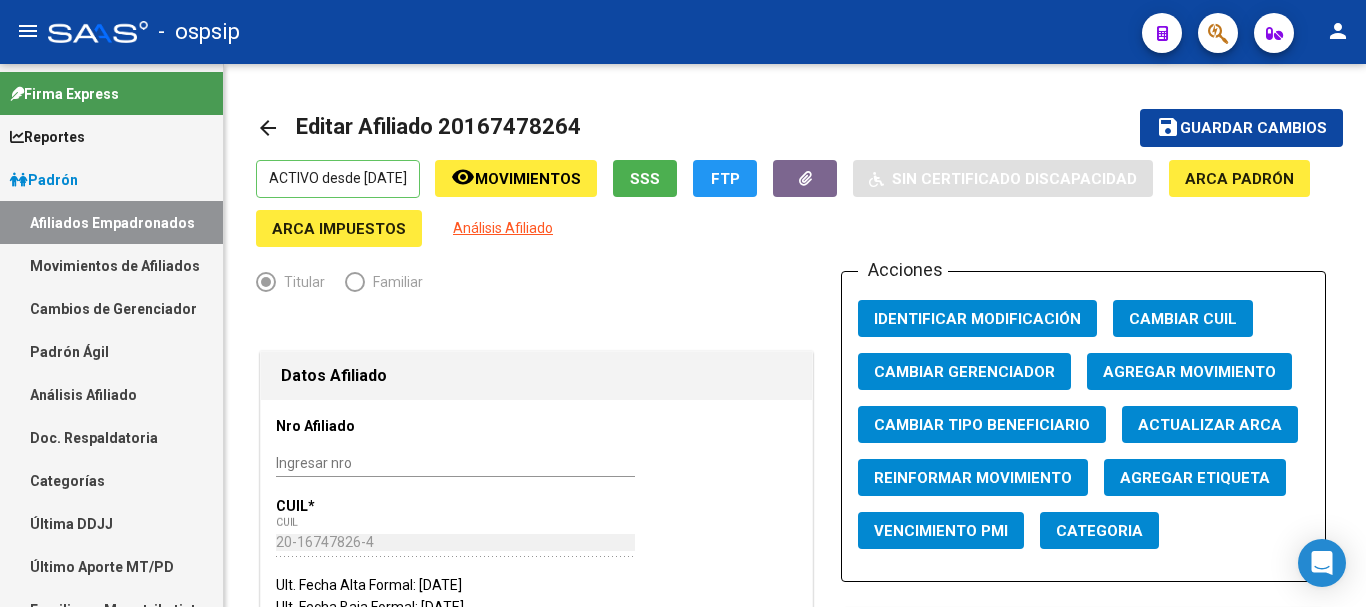 click 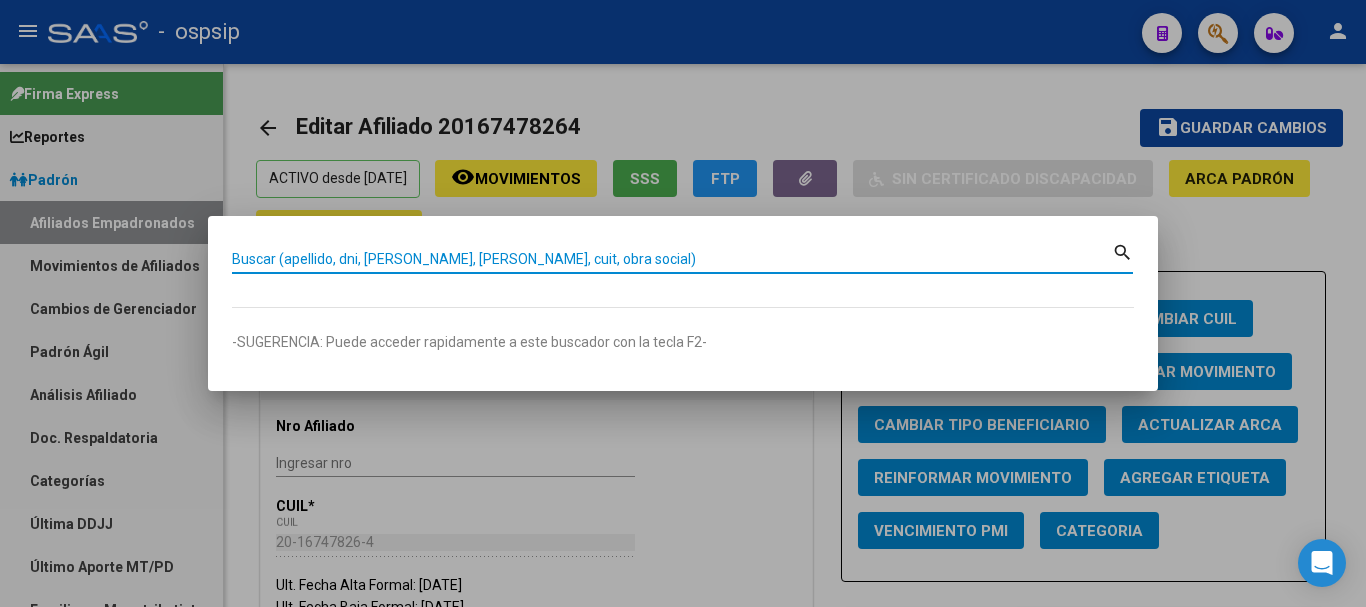 paste on "17653101" 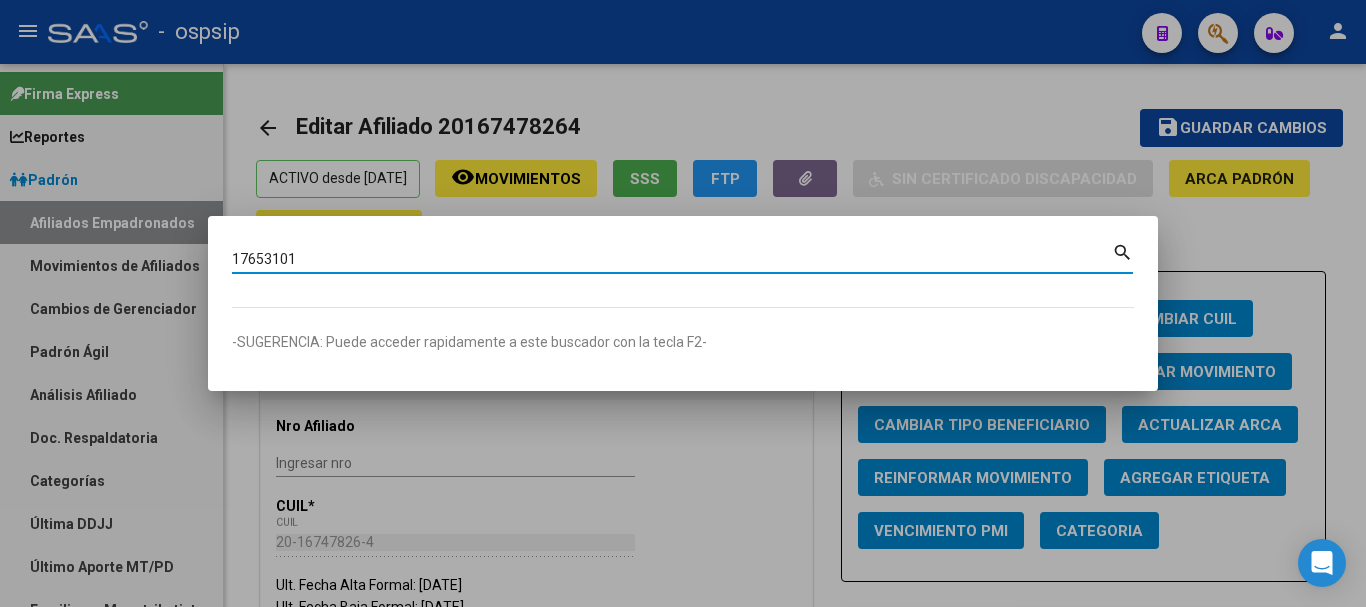 type on "17653101" 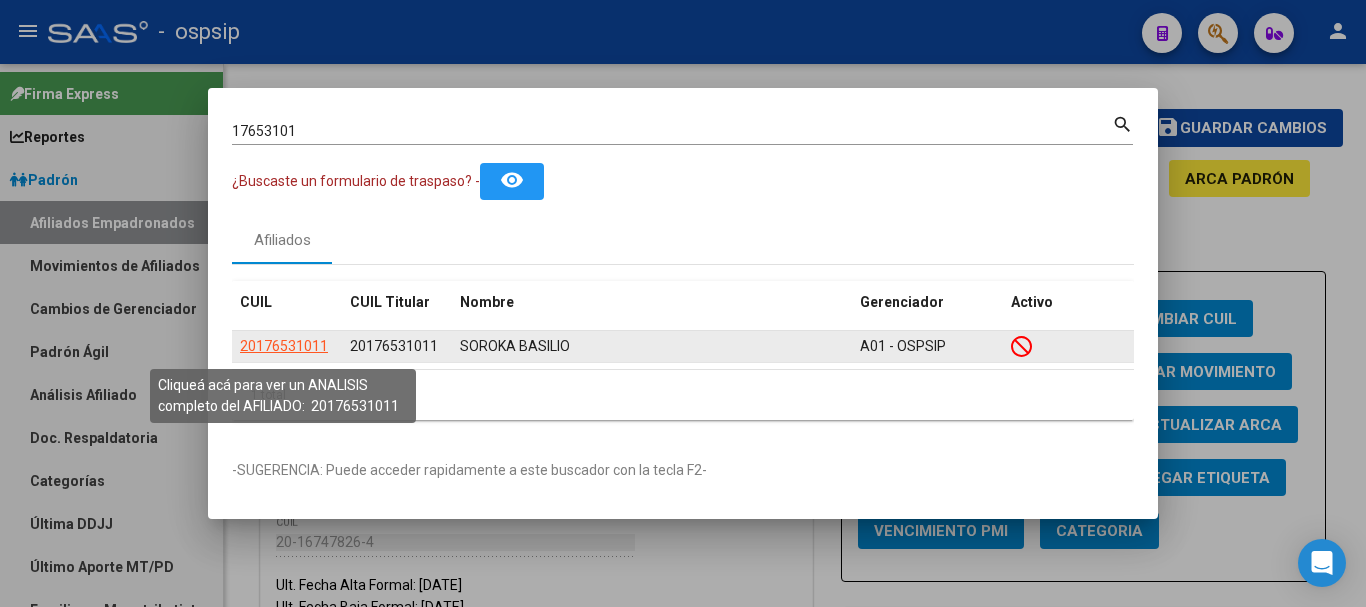 click on "20176531011" 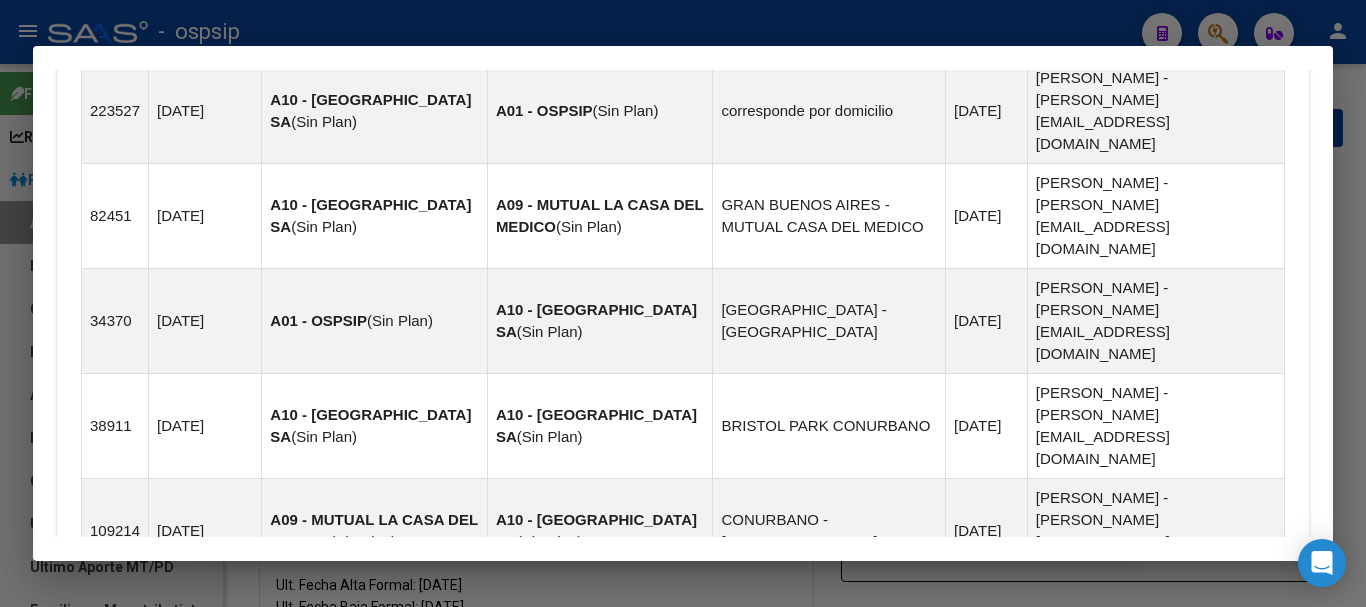 scroll, scrollTop: 1559, scrollLeft: 0, axis: vertical 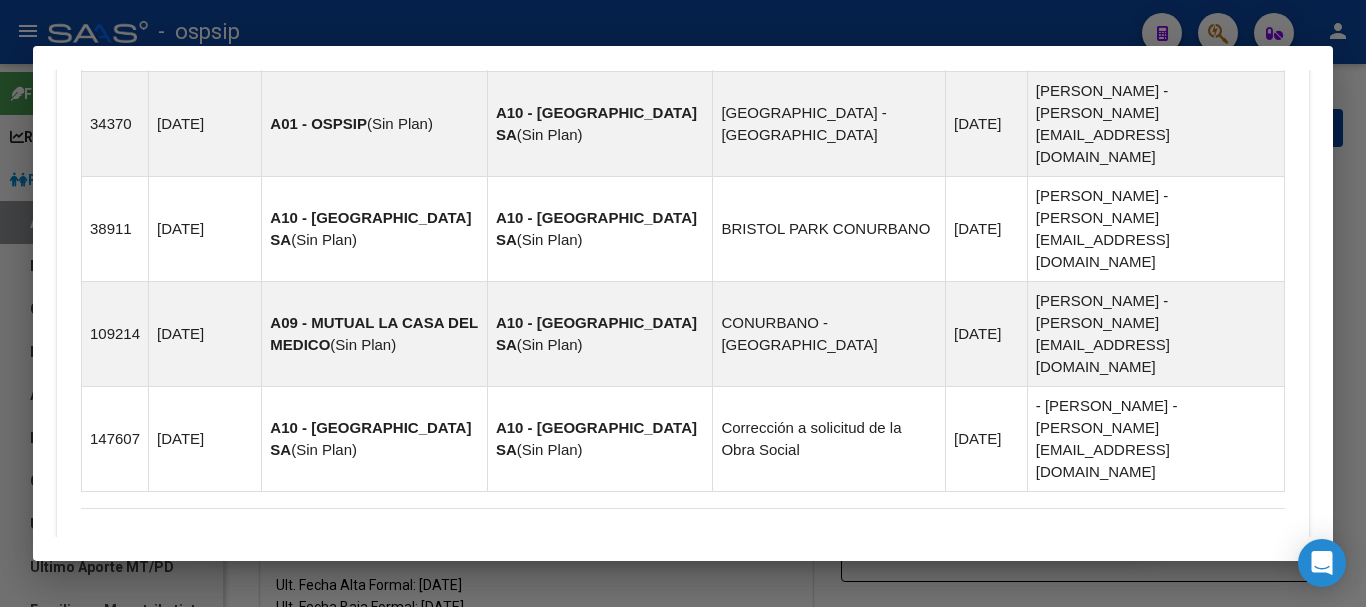 click on "Aportes y Contribuciones del Afiliado: 20176531011" at bounding box center (683, 735) 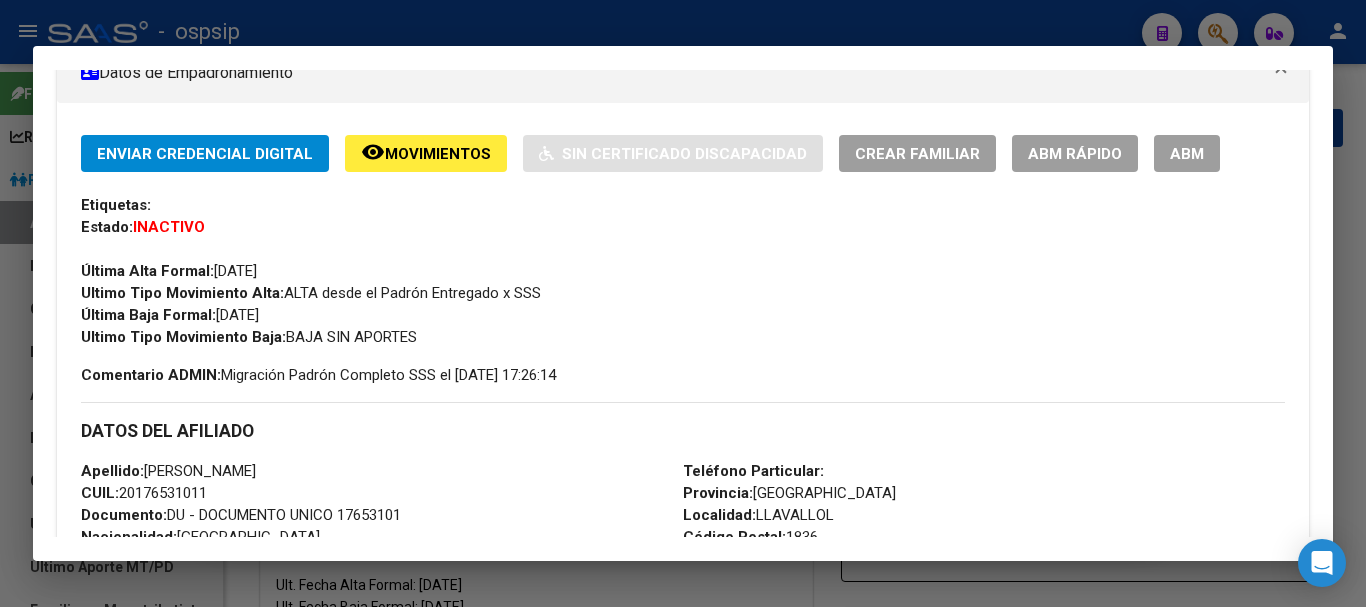scroll, scrollTop: 333, scrollLeft: 0, axis: vertical 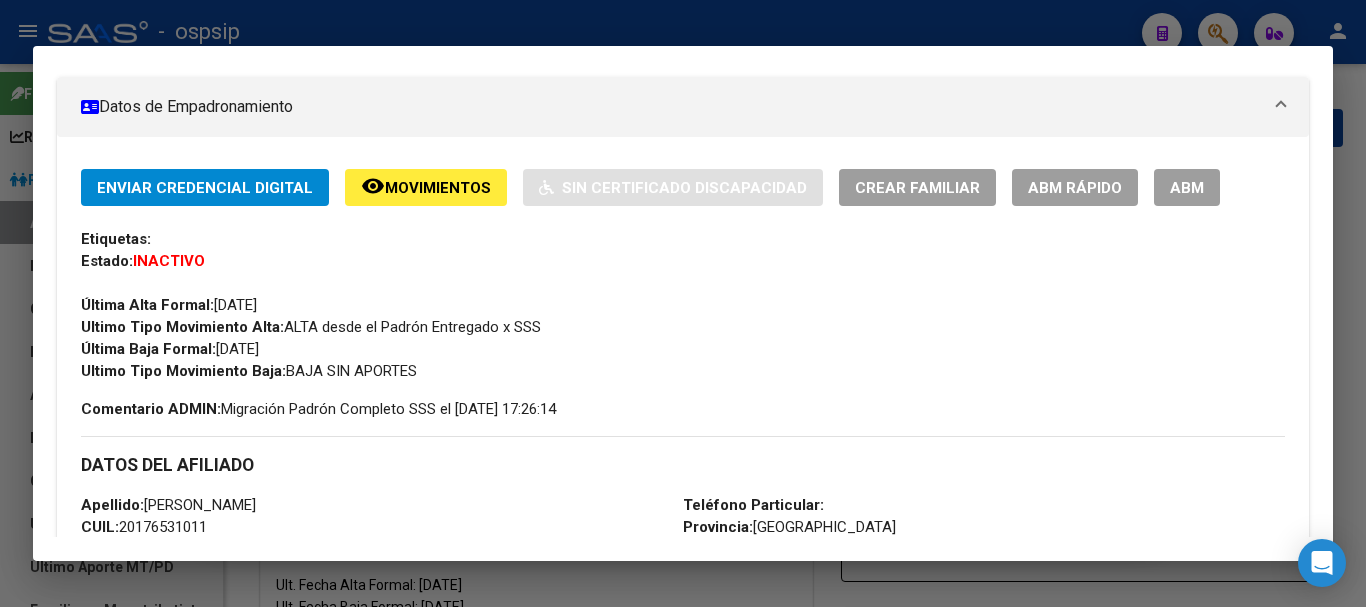 click on "ABM" at bounding box center [1187, 187] 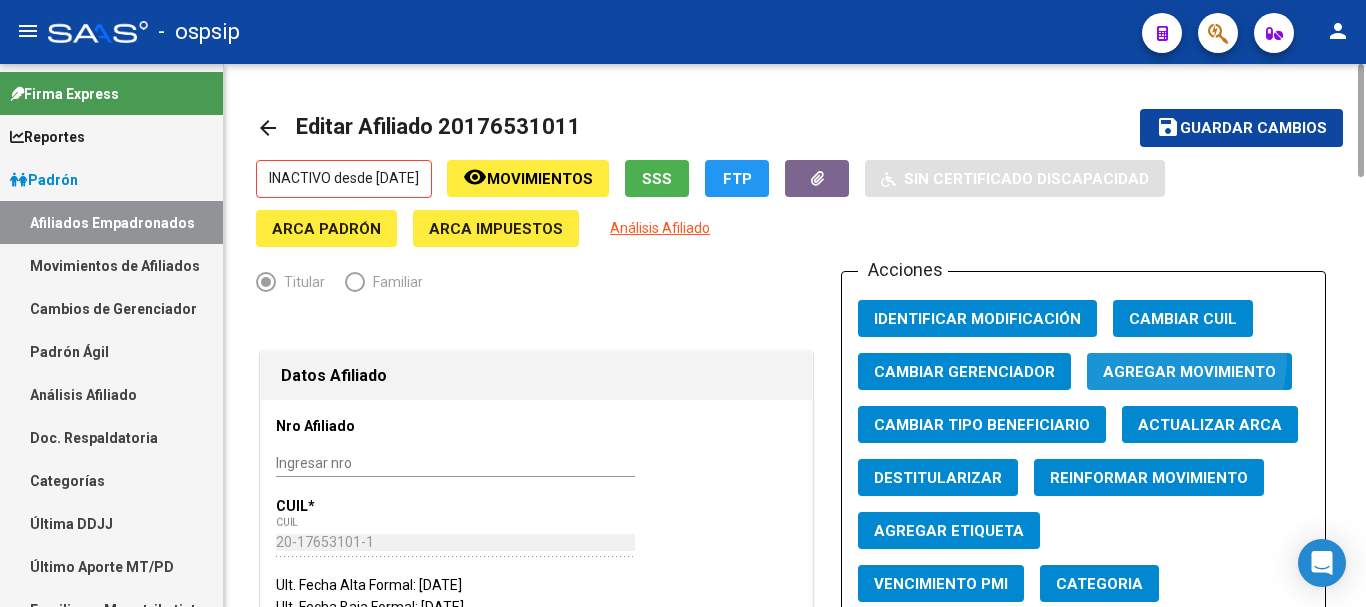 click on "Agregar Movimiento" 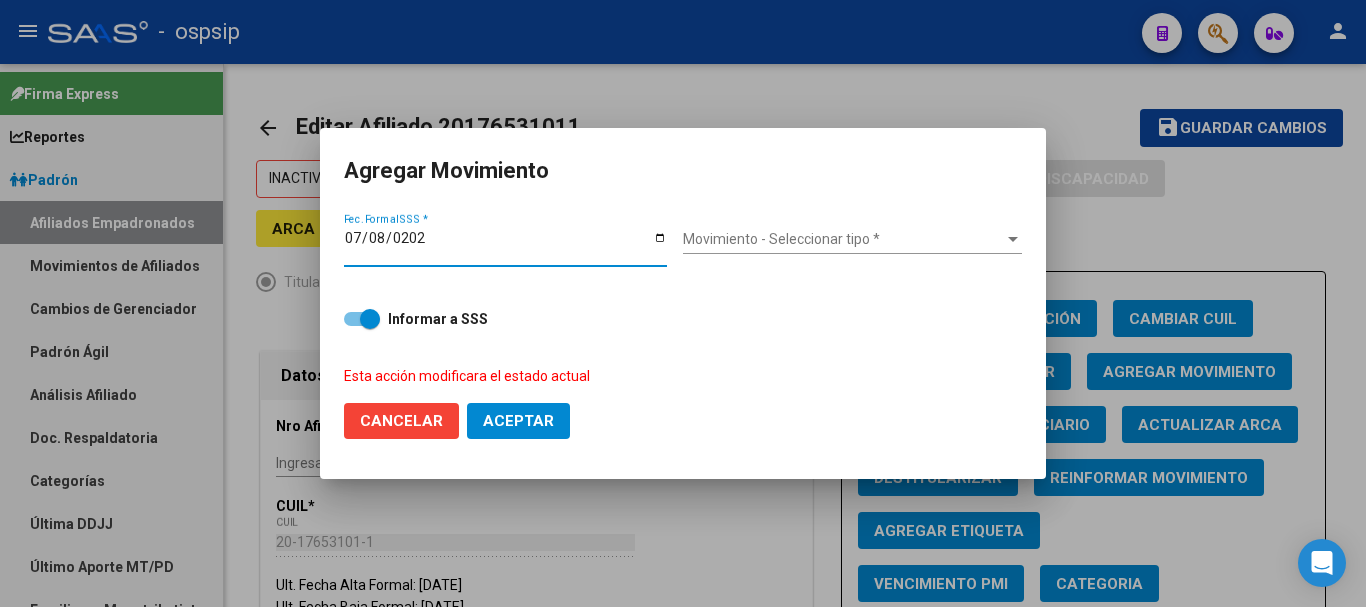 type on "[DATE]" 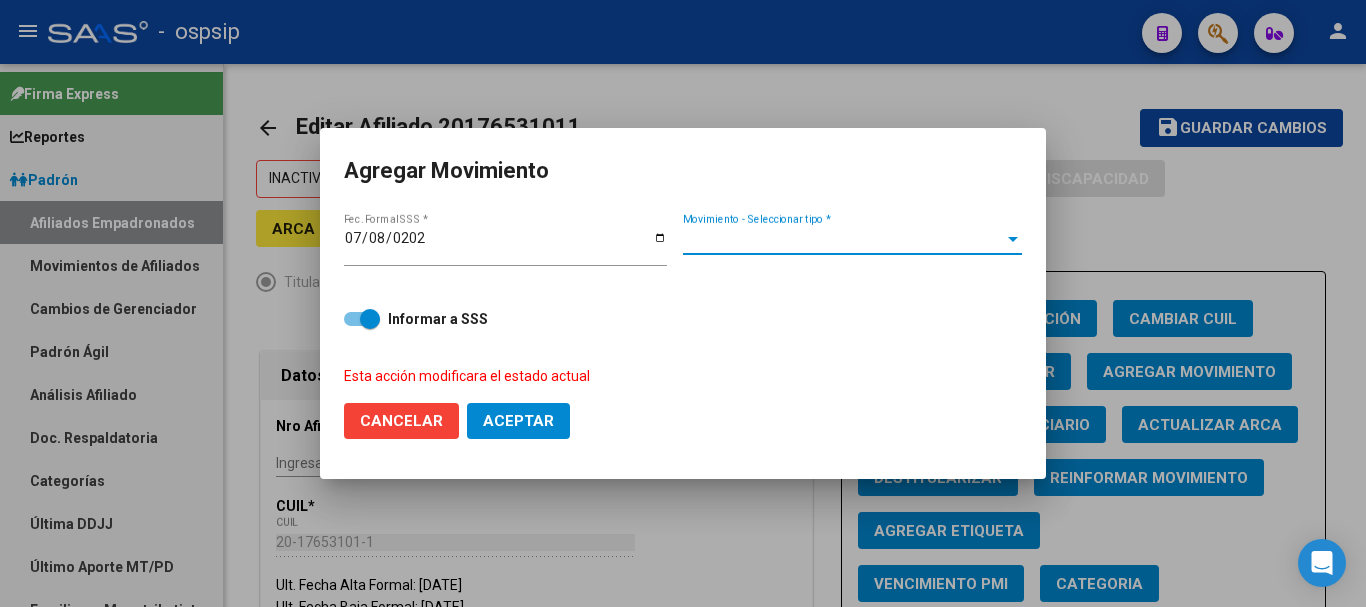 click on "Movimiento - Seleccionar tipo *" at bounding box center (843, 239) 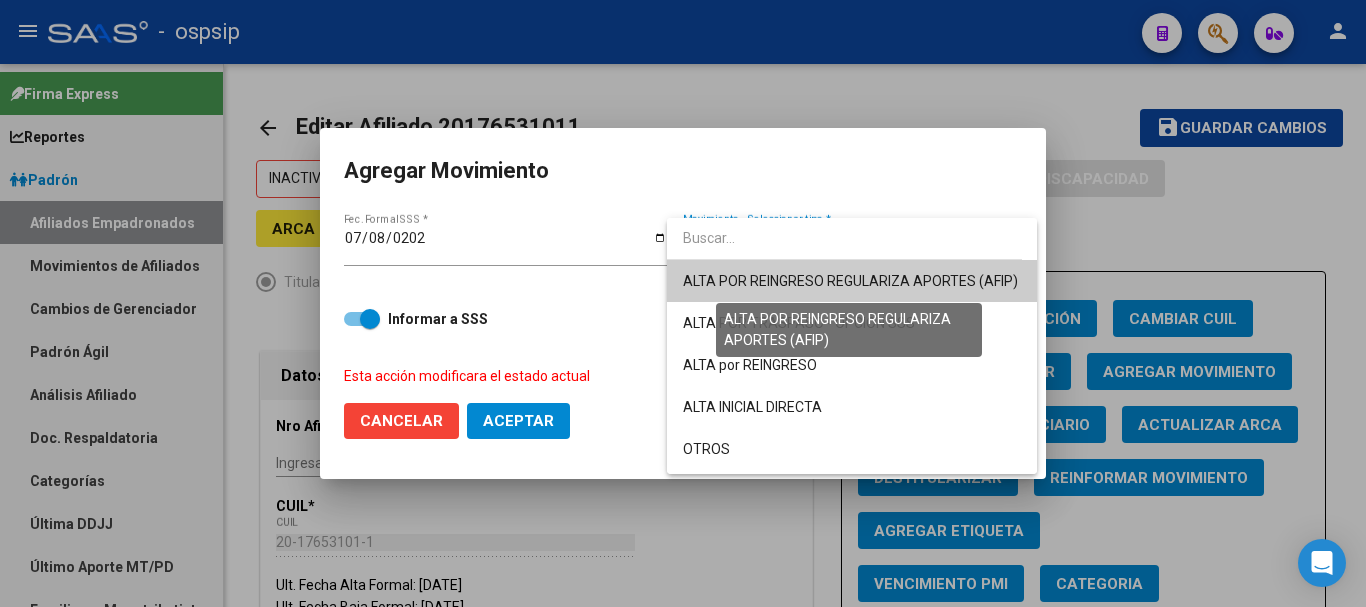 click on "ALTA POR REINGRESO REGULARIZA APORTES (AFIP)" at bounding box center (850, 281) 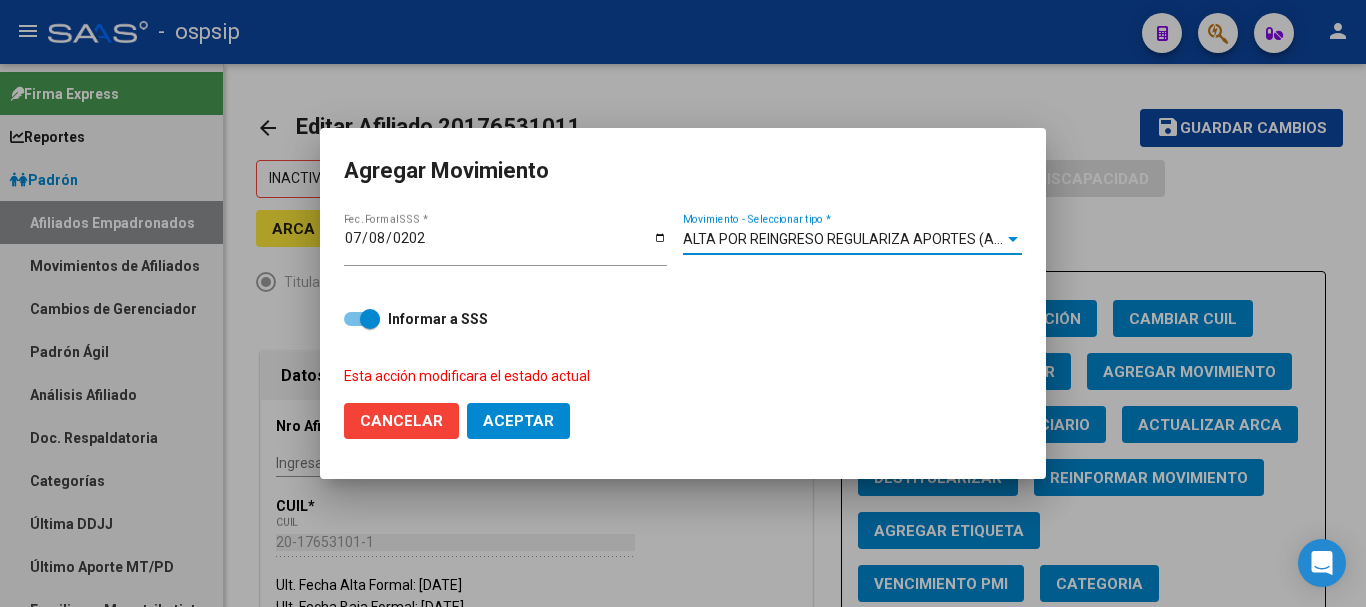 click on "Aceptar" 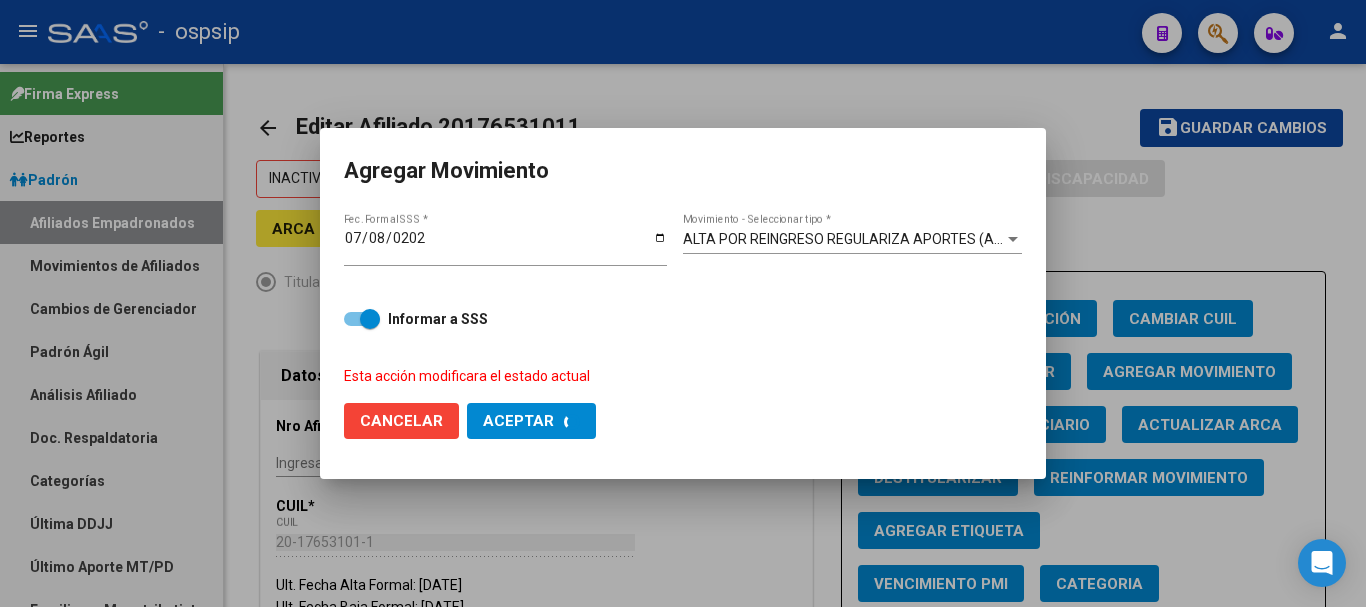 checkbox on "false" 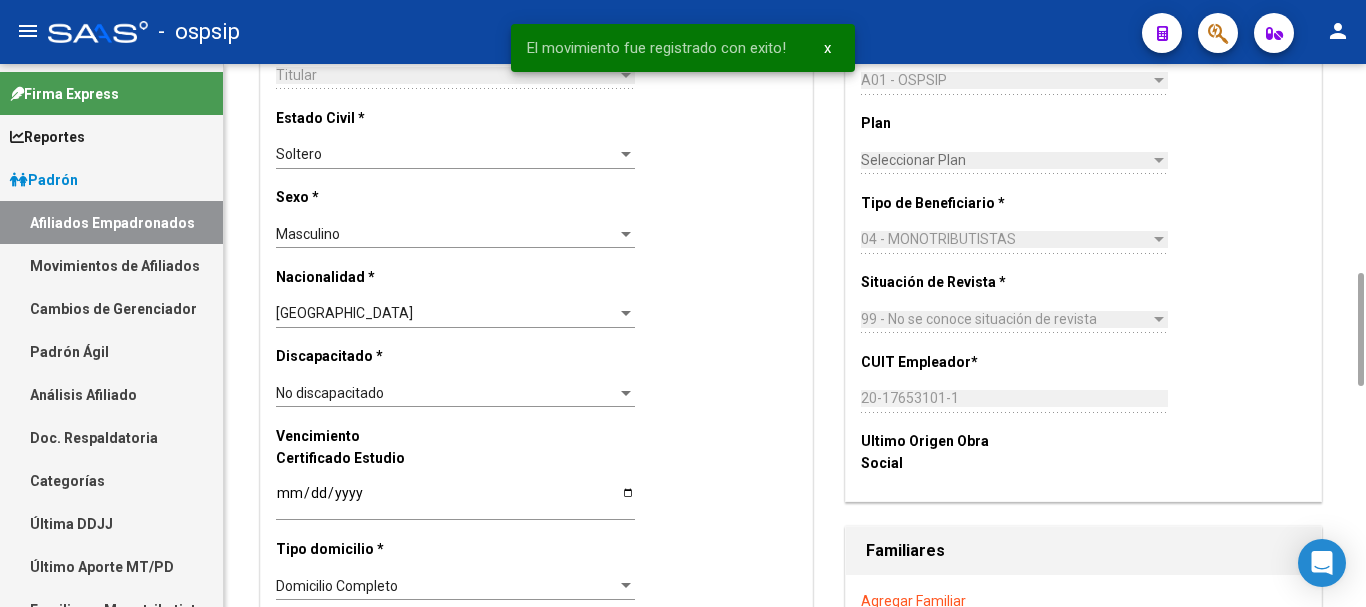 scroll, scrollTop: 800, scrollLeft: 0, axis: vertical 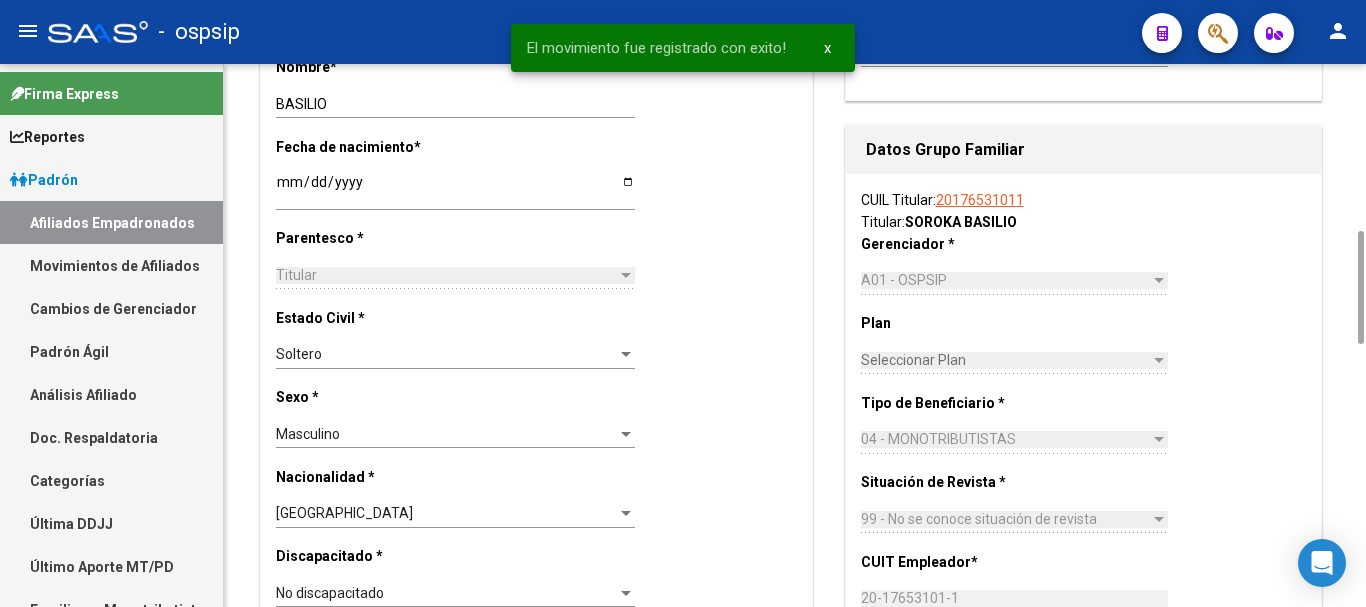 type 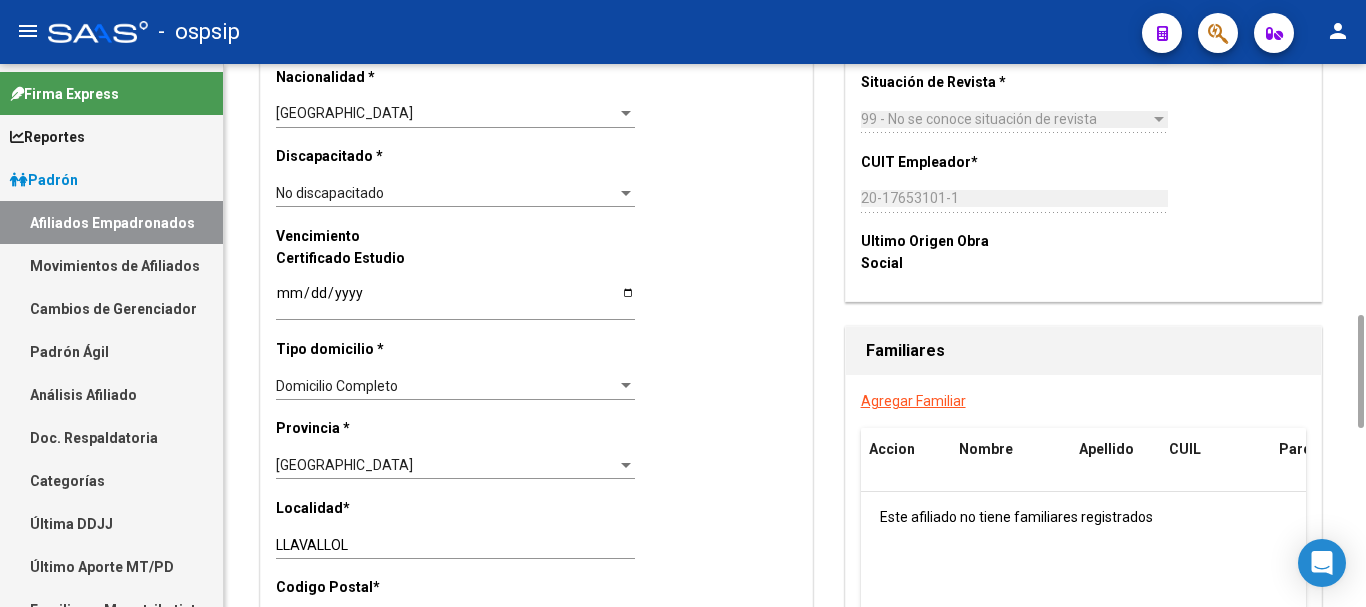 scroll, scrollTop: 1600, scrollLeft: 0, axis: vertical 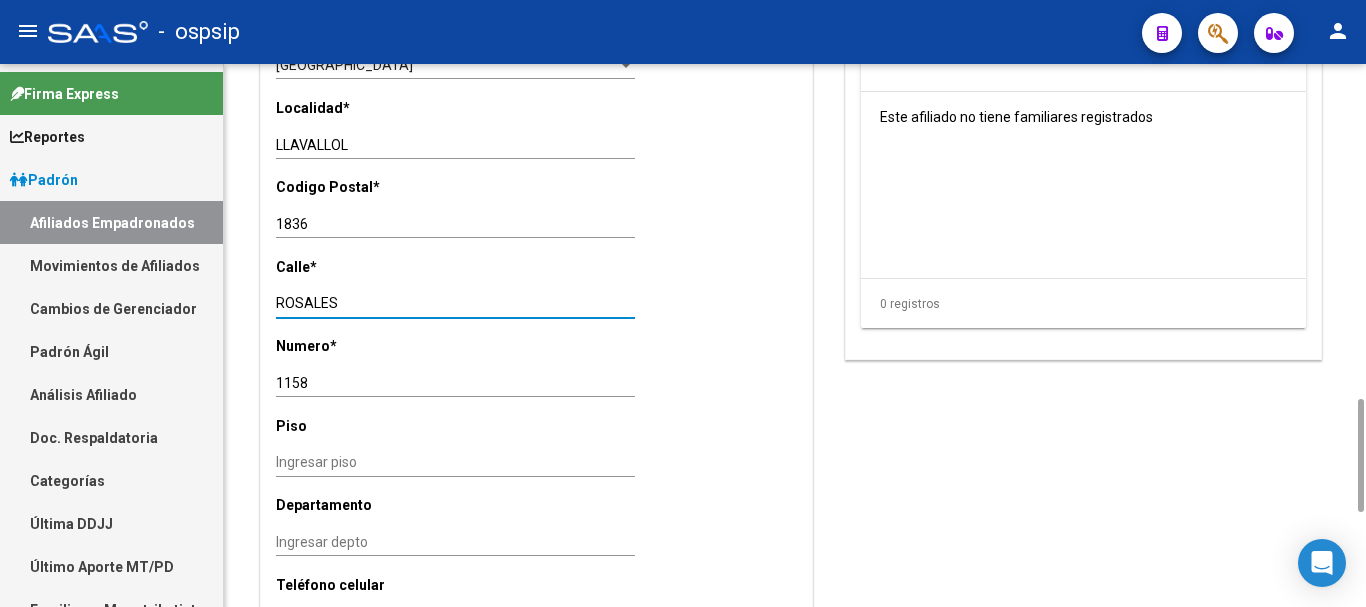 drag, startPoint x: 360, startPoint y: 309, endPoint x: 248, endPoint y: 293, distance: 113.137085 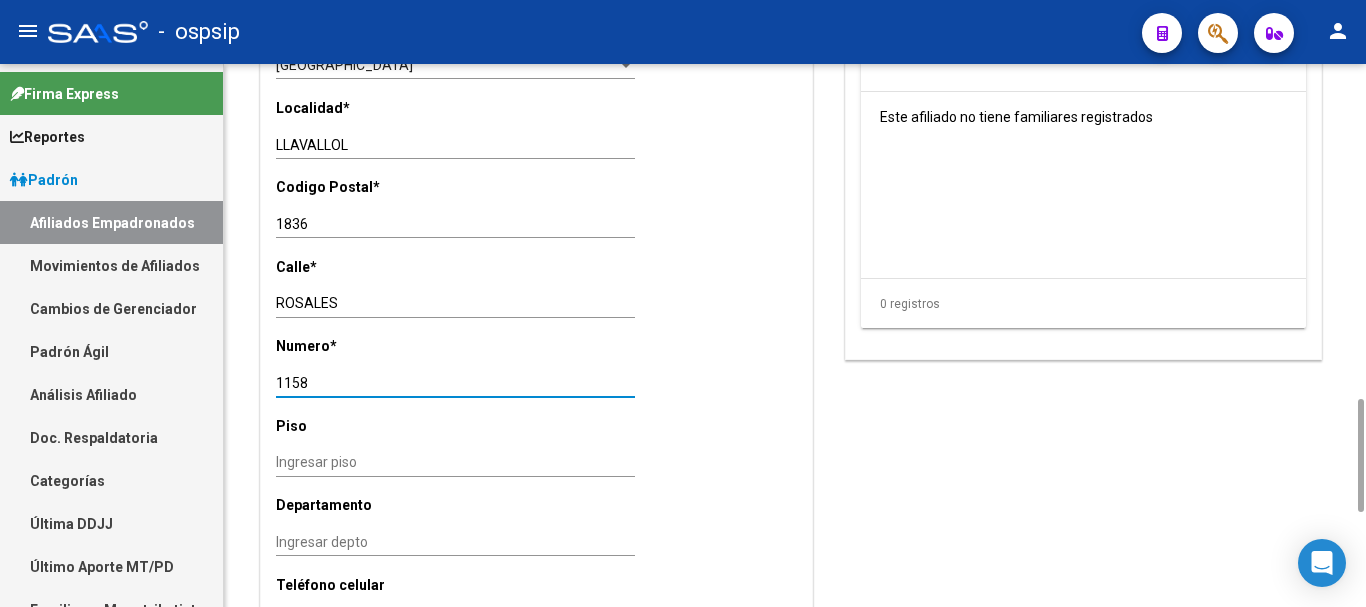 drag, startPoint x: 328, startPoint y: 391, endPoint x: 274, endPoint y: 380, distance: 55.108982 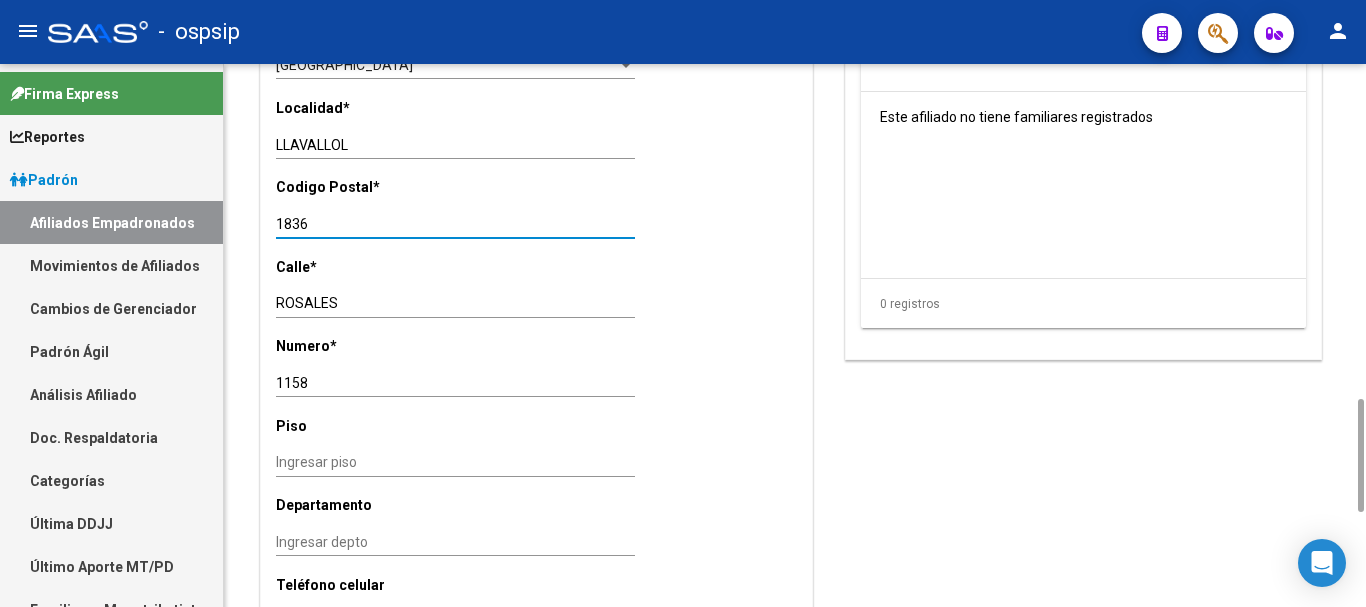 drag, startPoint x: 318, startPoint y: 229, endPoint x: 270, endPoint y: 221, distance: 48.6621 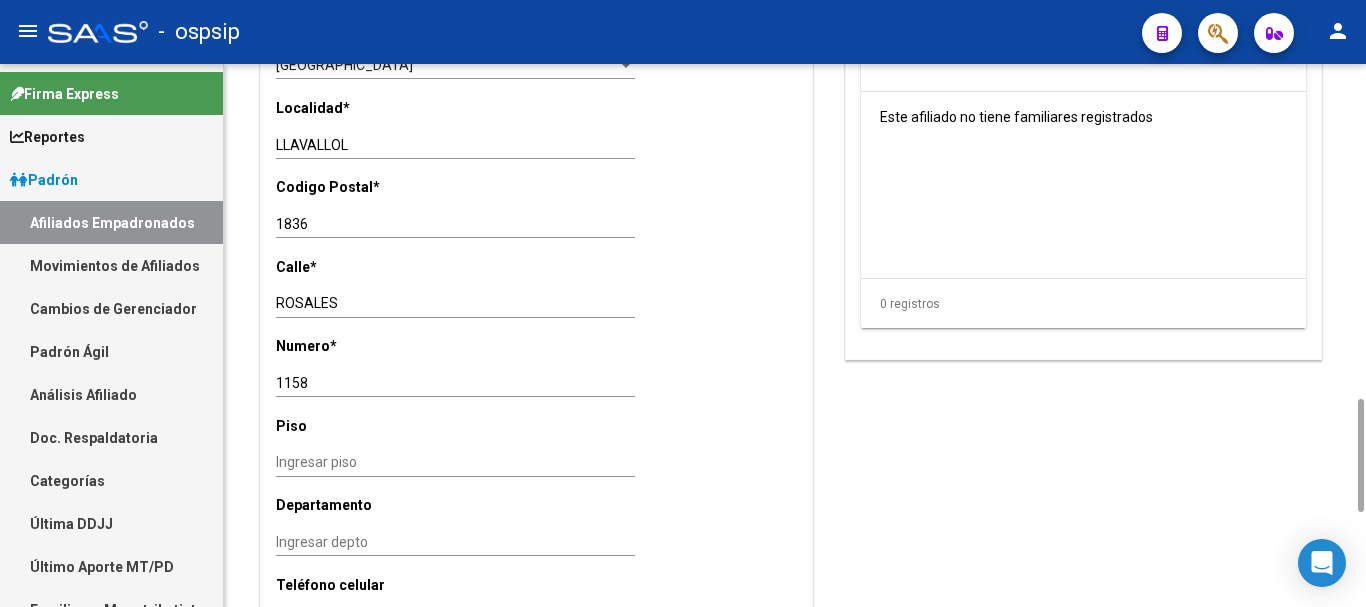 drag, startPoint x: 287, startPoint y: 213, endPoint x: 269, endPoint y: 219, distance: 18.973665 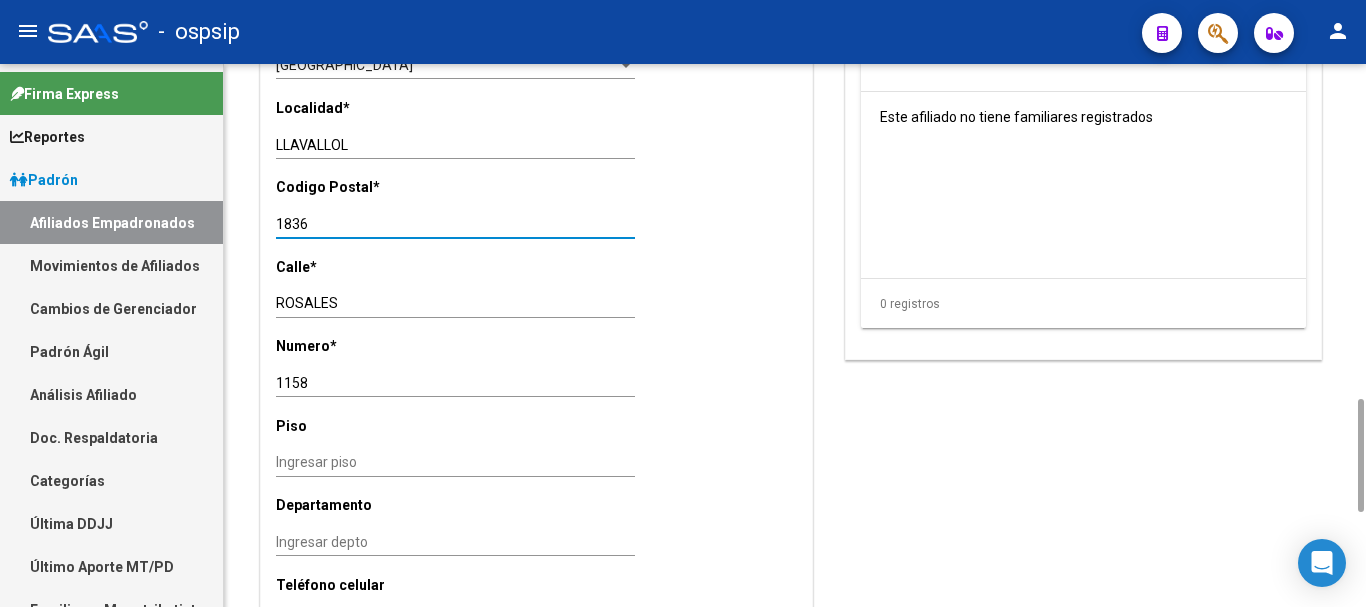 drag, startPoint x: 315, startPoint y: 224, endPoint x: 269, endPoint y: 223, distance: 46.010868 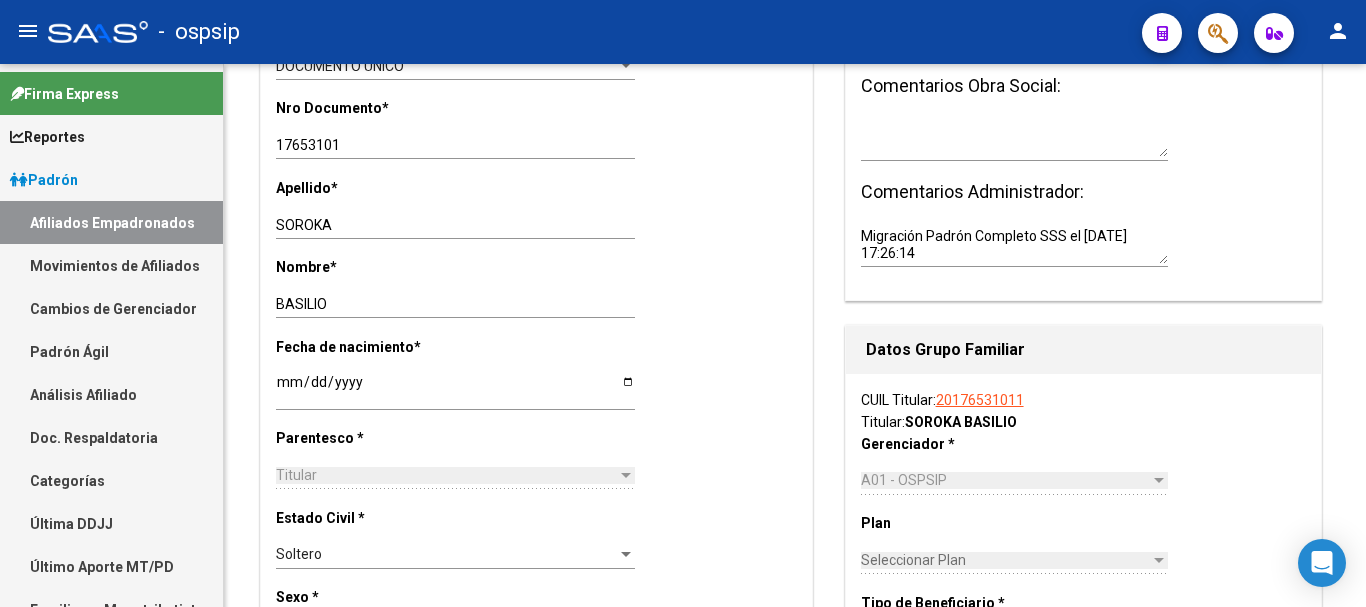 scroll, scrollTop: 0, scrollLeft: 0, axis: both 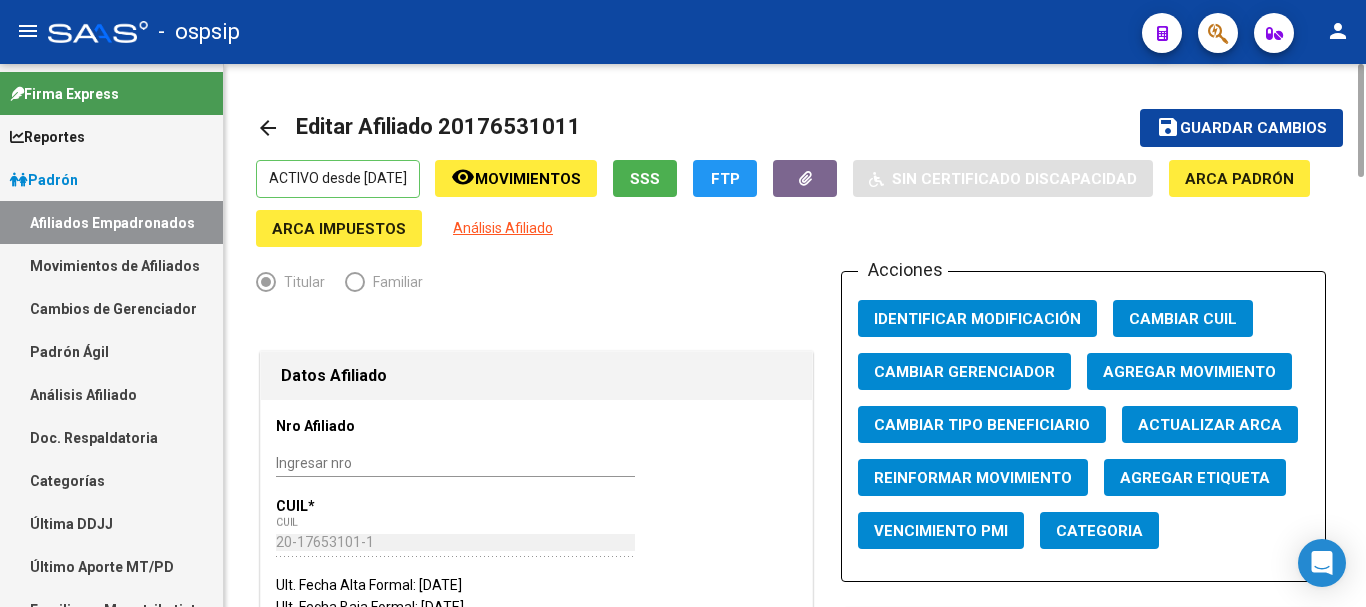 click on "save" 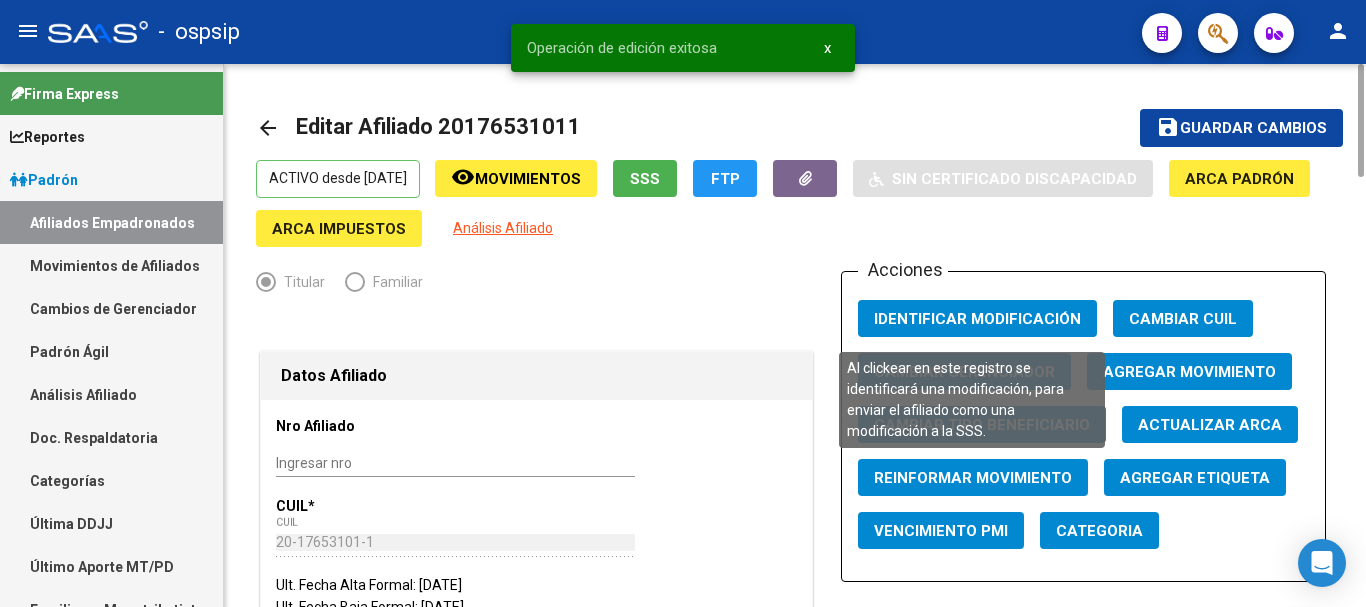 click on "Identificar Modificación" 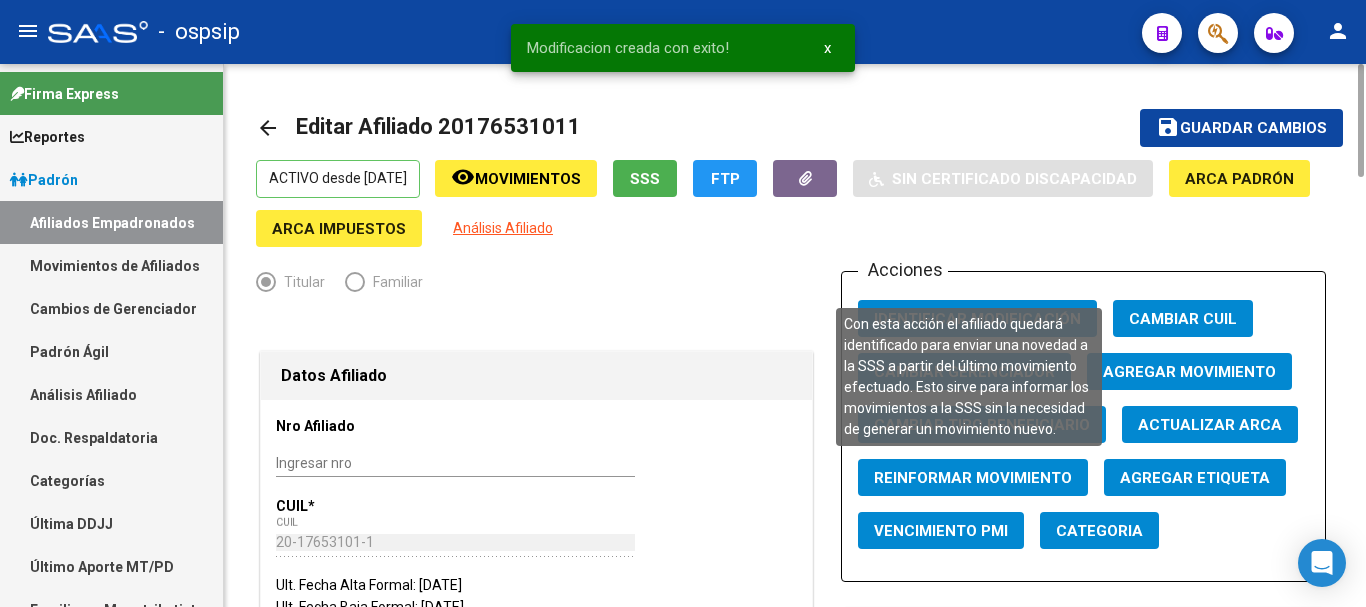 click on "Reinformar Movimiento" 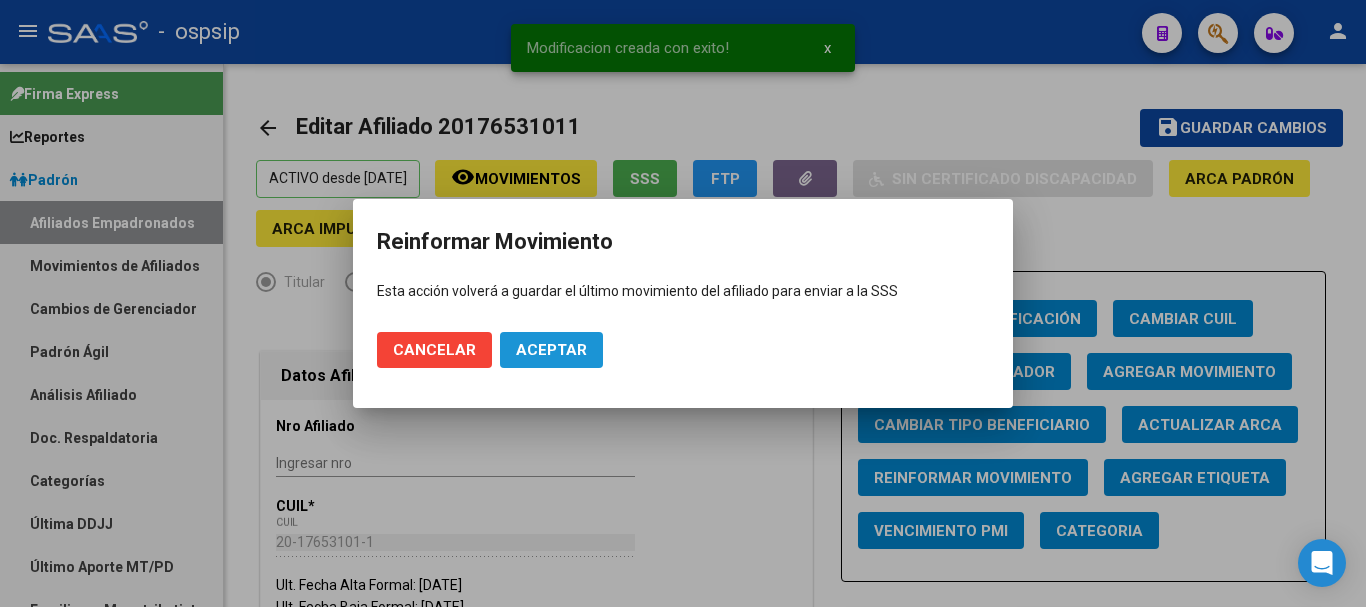 click on "Aceptar" at bounding box center [551, 350] 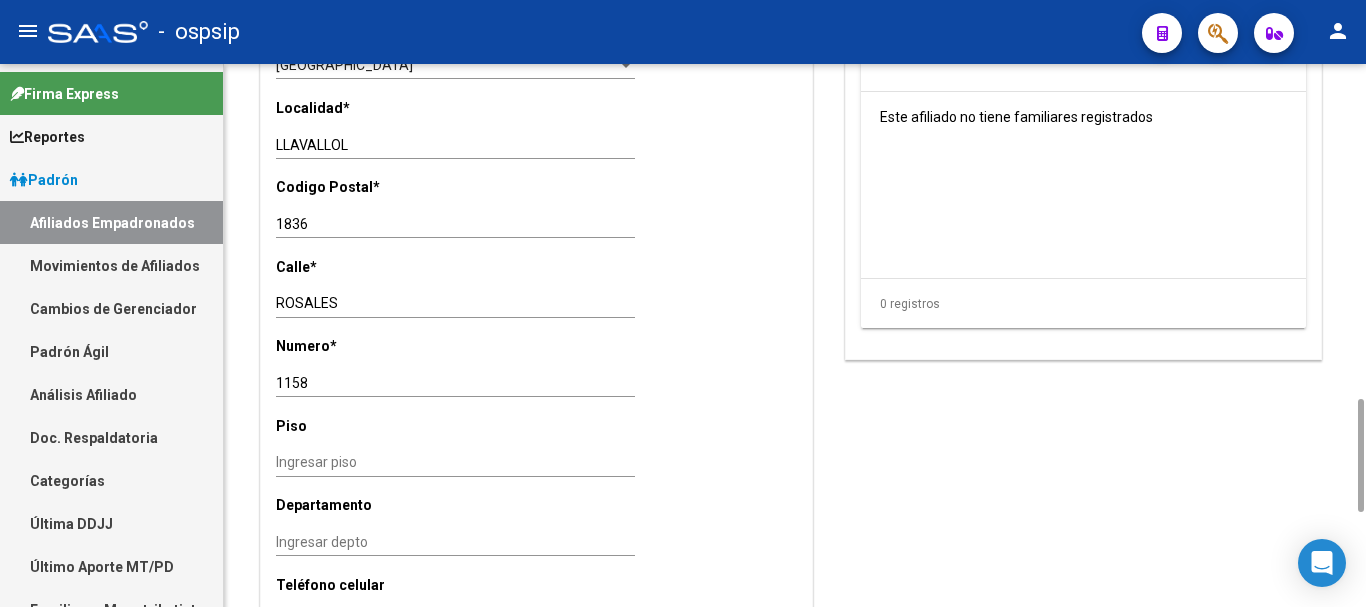 scroll, scrollTop: 1000, scrollLeft: 0, axis: vertical 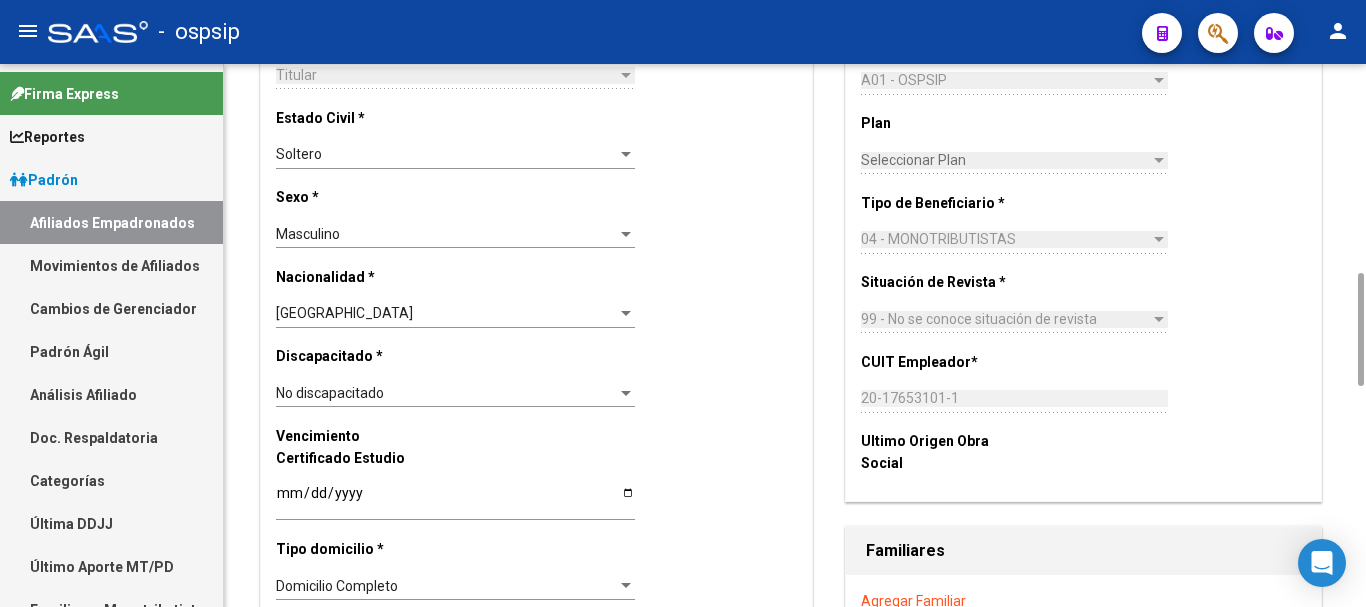 type 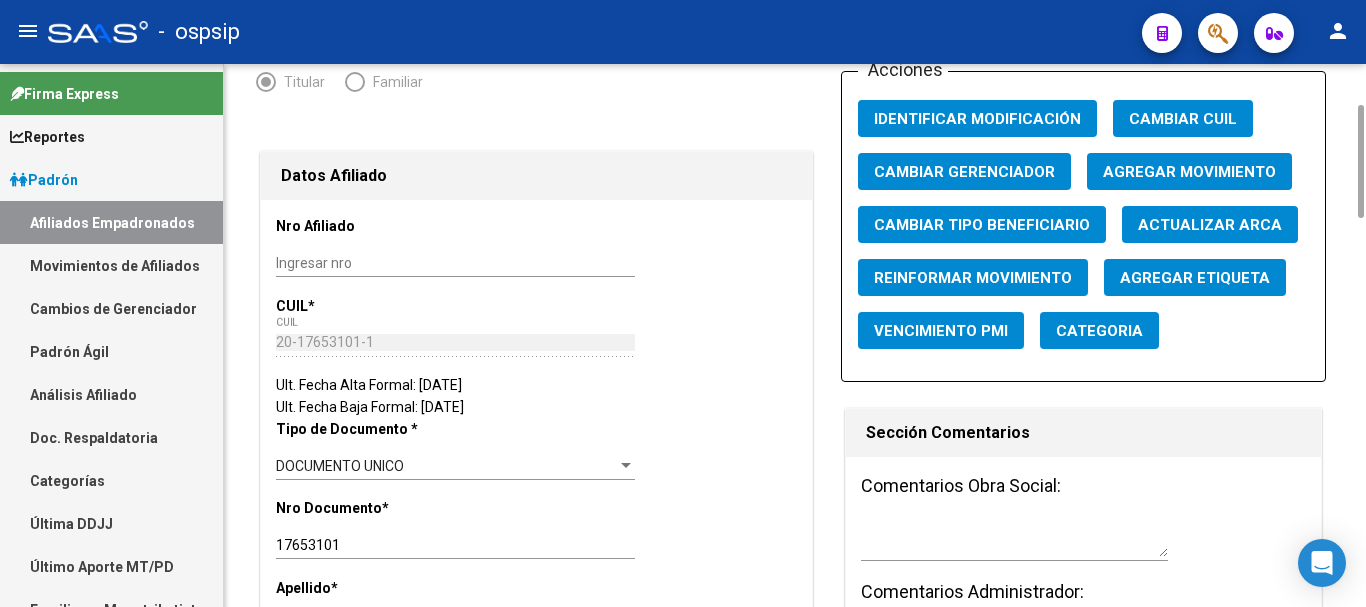 scroll, scrollTop: 0, scrollLeft: 0, axis: both 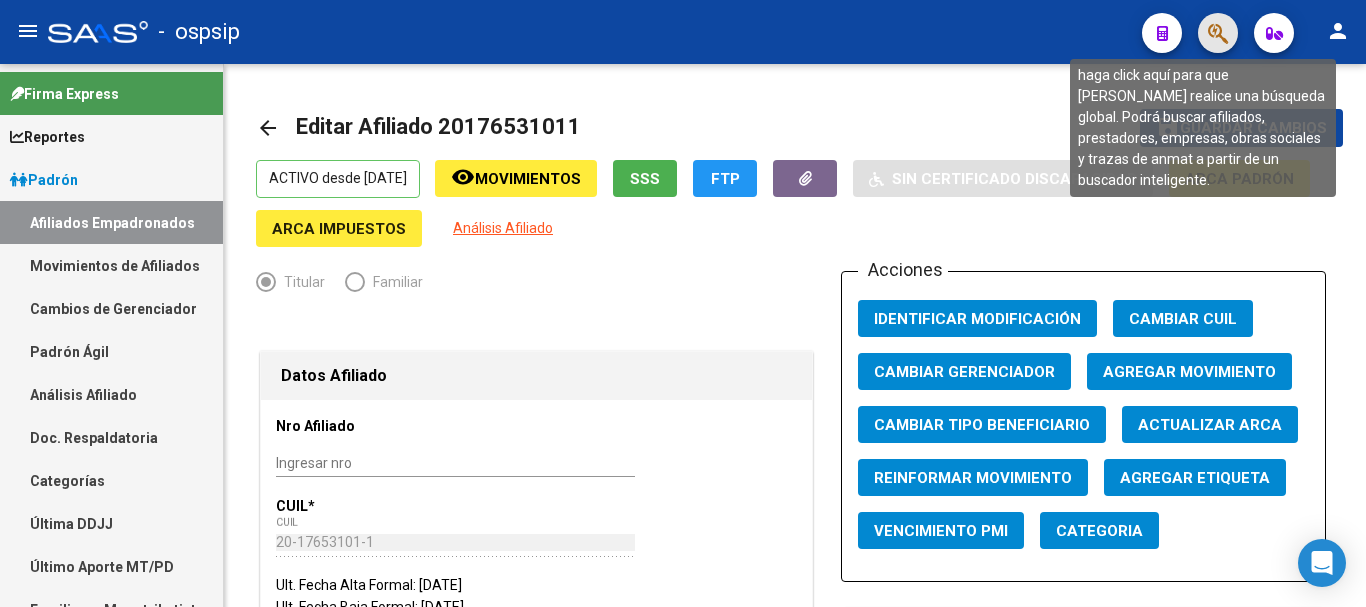 click 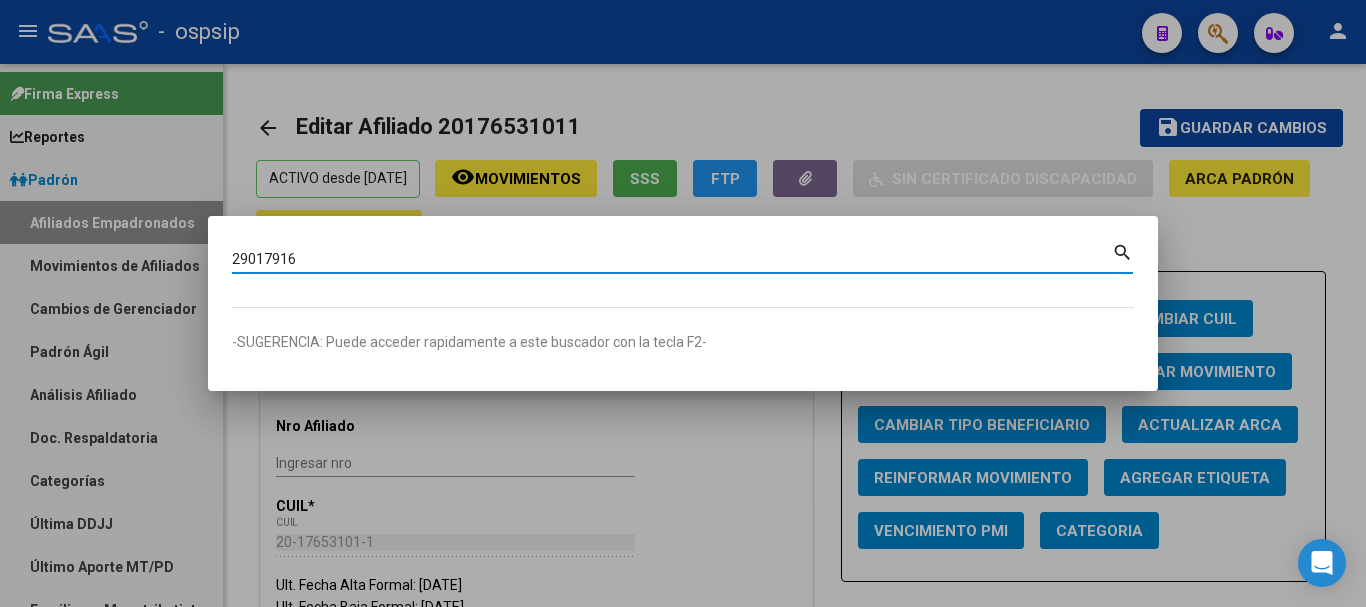 type on "29017916" 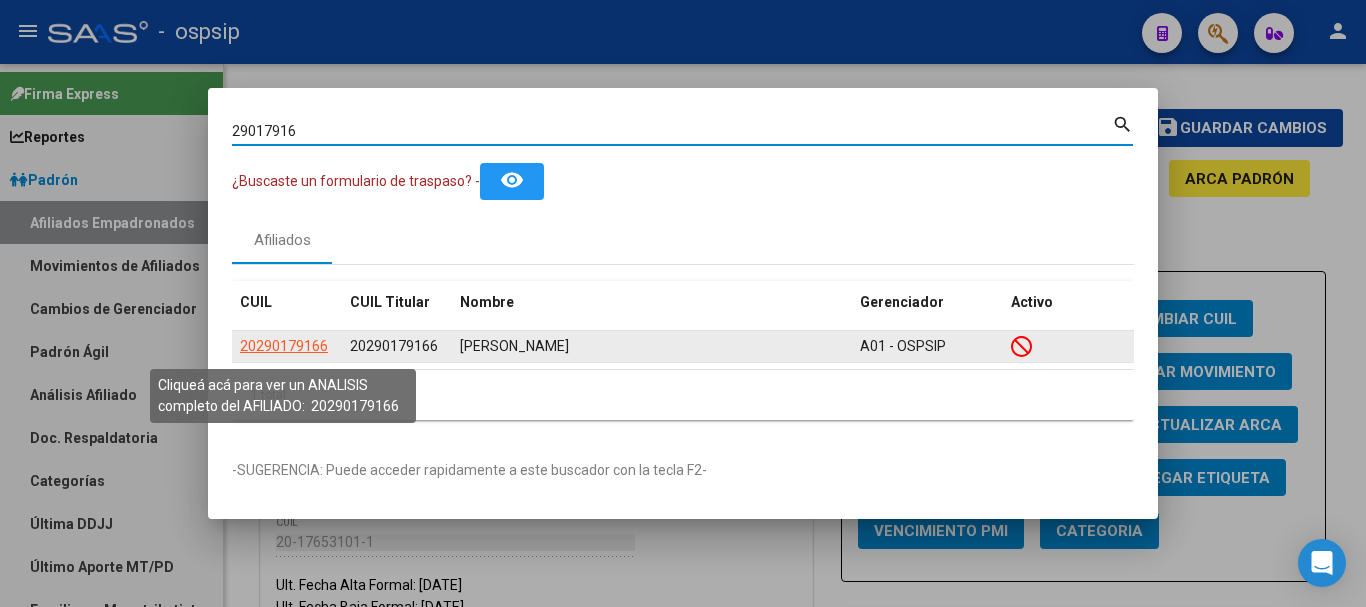 click on "20290179166" 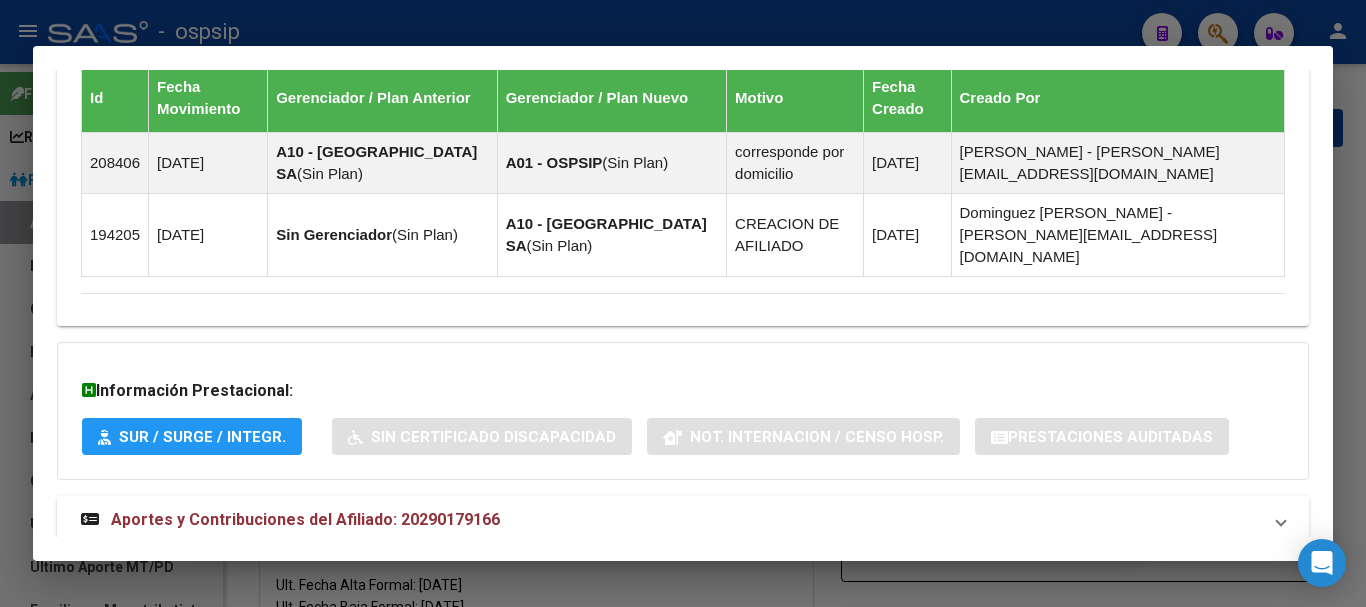 scroll, scrollTop: 1277, scrollLeft: 0, axis: vertical 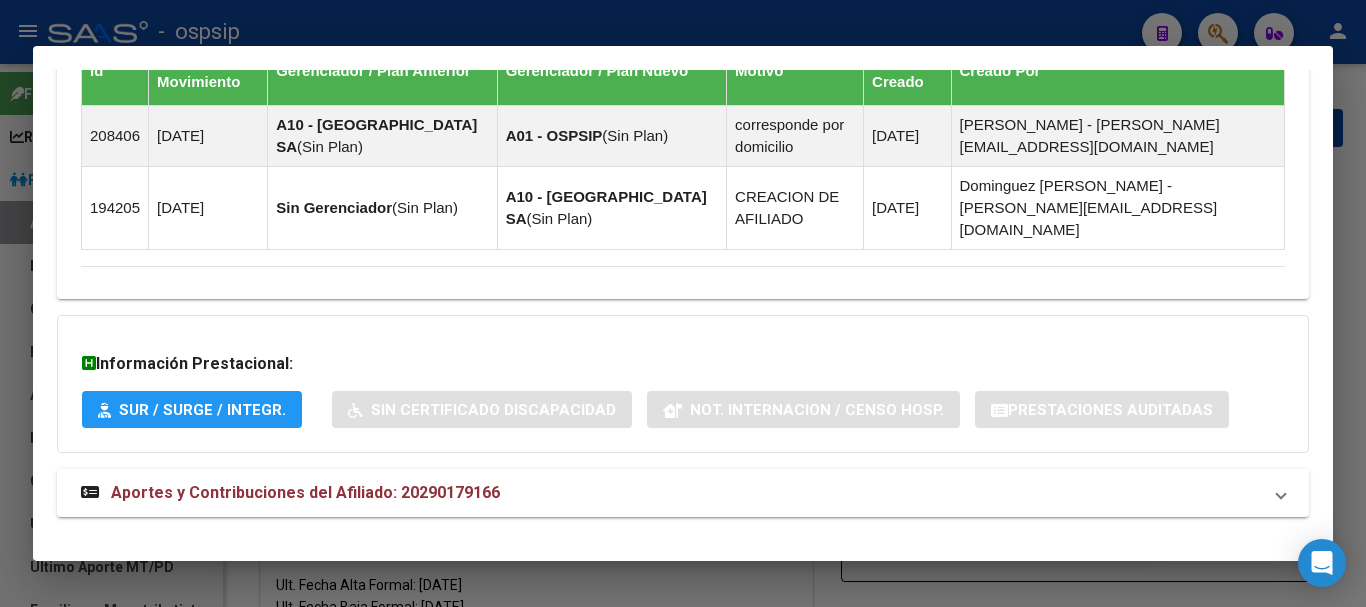 click on "Aportes y Contribuciones del Afiliado: 20290179166" at bounding box center [305, 492] 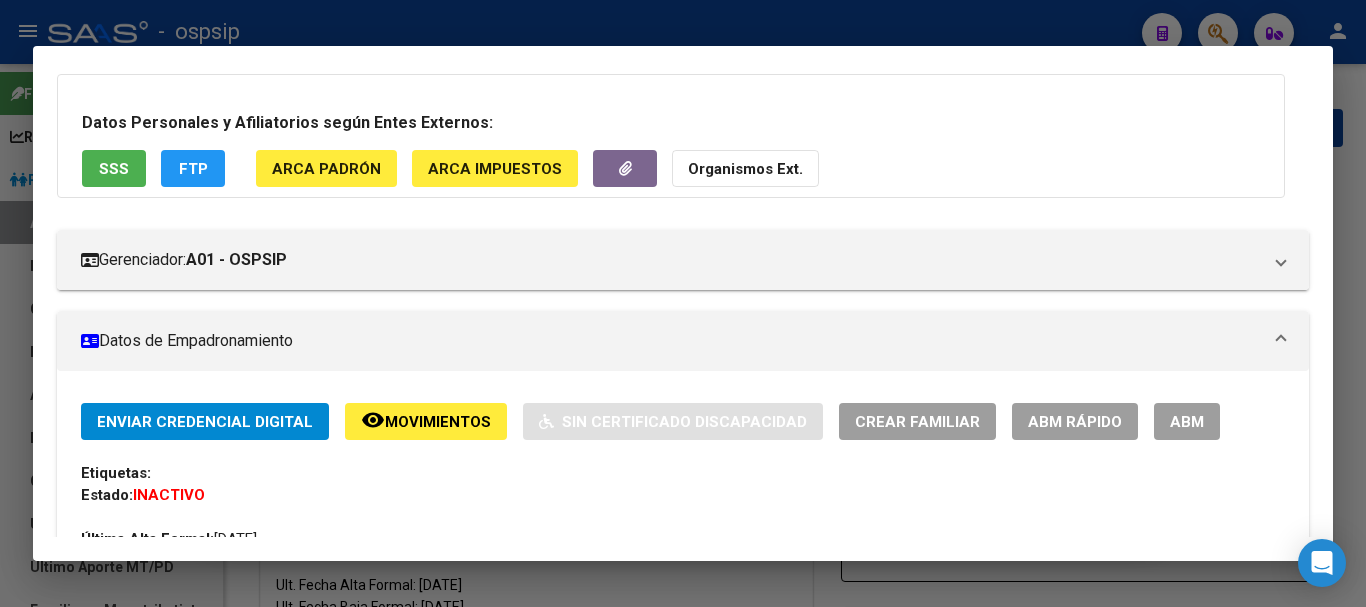 scroll, scrollTop: 94, scrollLeft: 0, axis: vertical 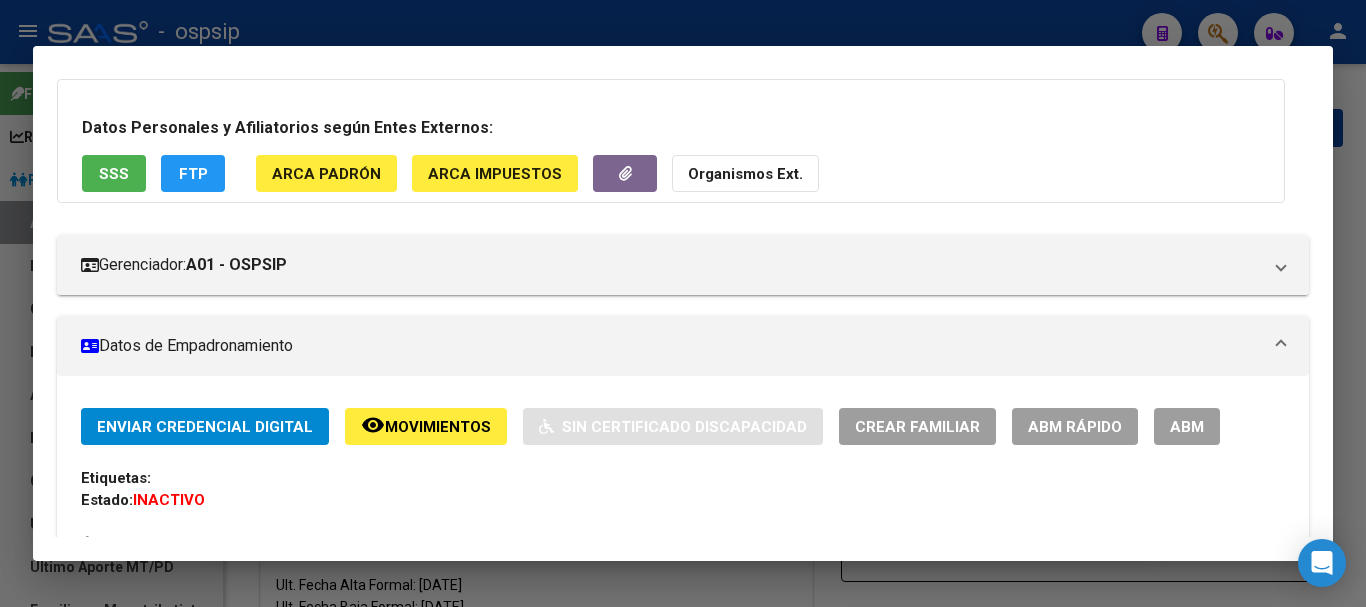 click on "ABM" at bounding box center [1187, 426] 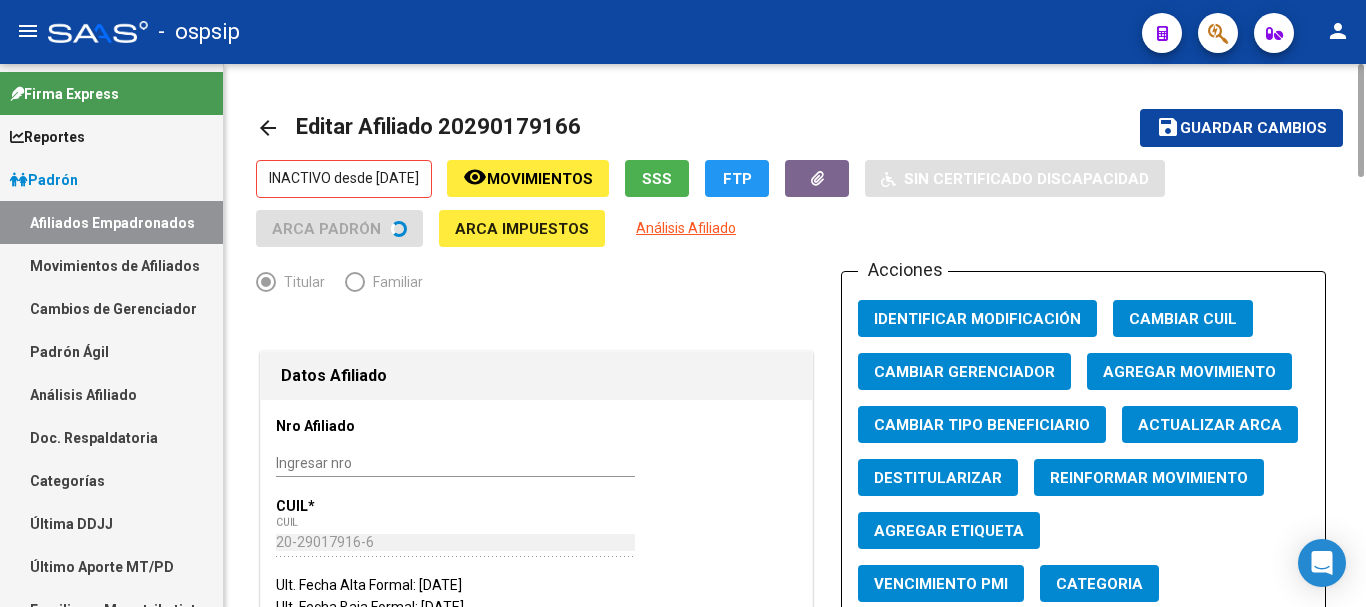 click on "Agregar Movimiento" 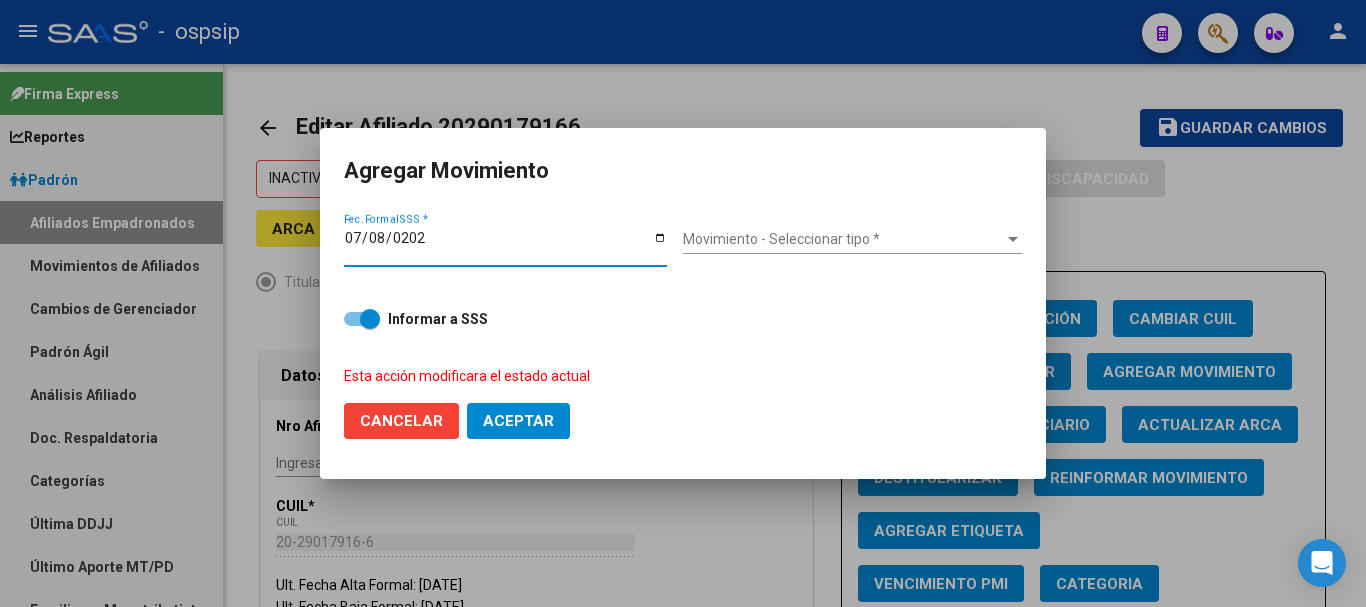 type on "[DATE]" 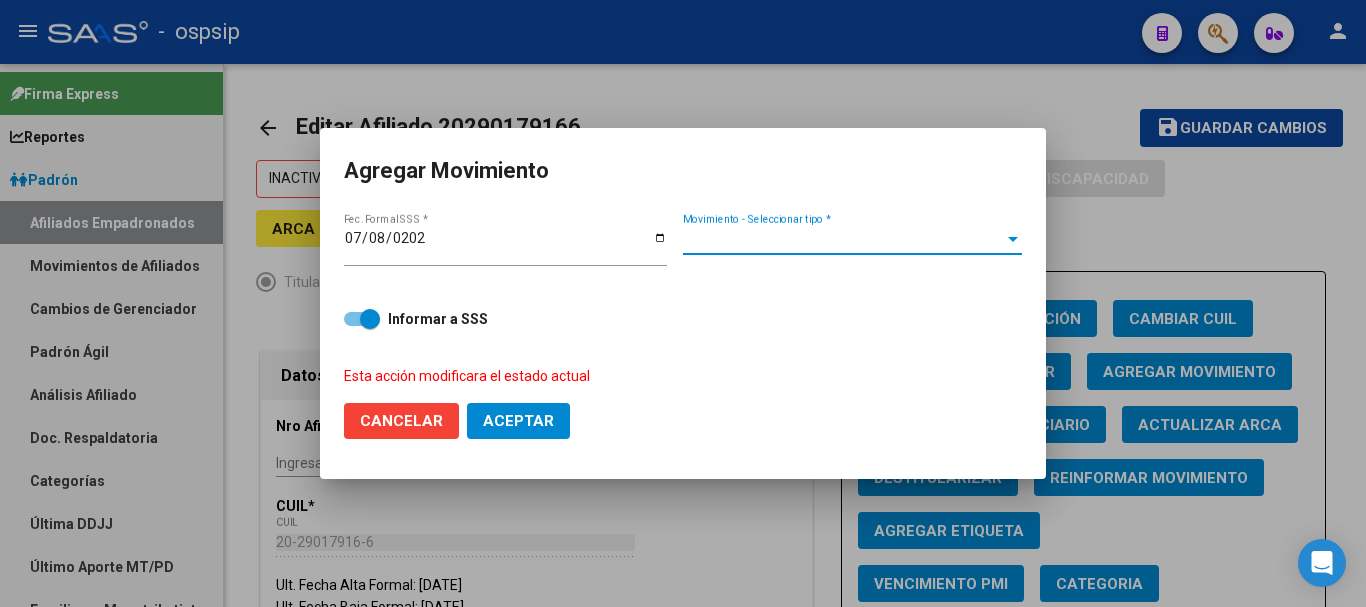 click on "Movimiento - Seleccionar tipo *" at bounding box center (843, 239) 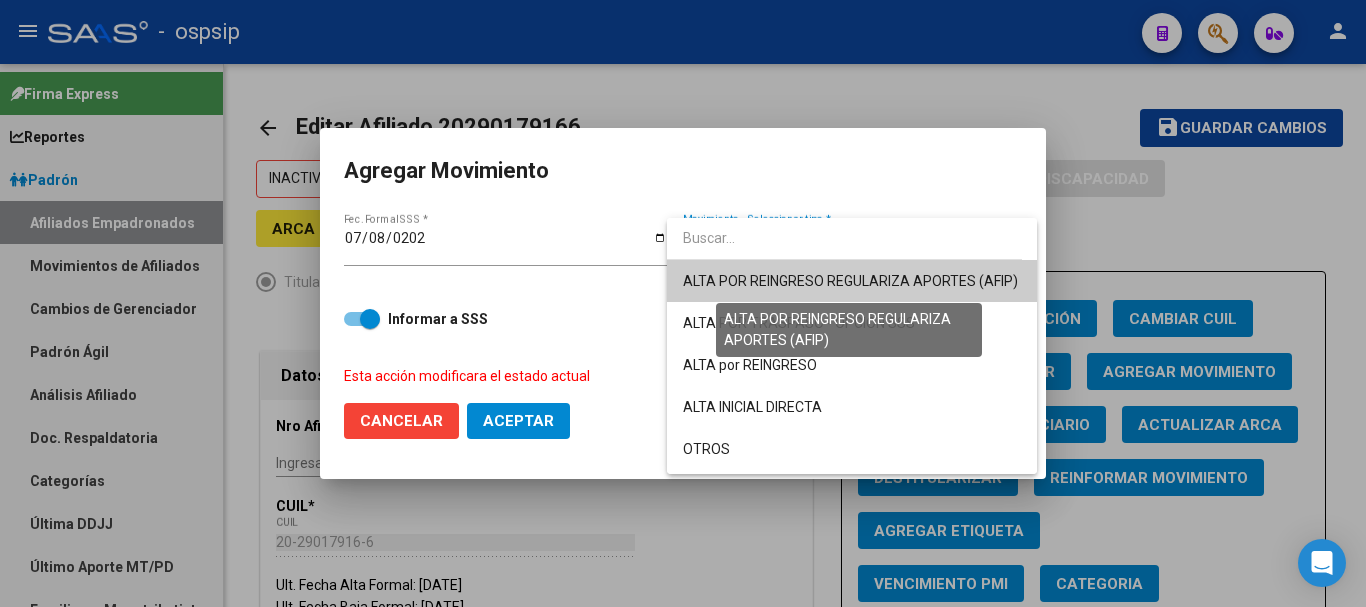 click on "ALTA POR REINGRESO REGULARIZA APORTES (AFIP)" at bounding box center [850, 281] 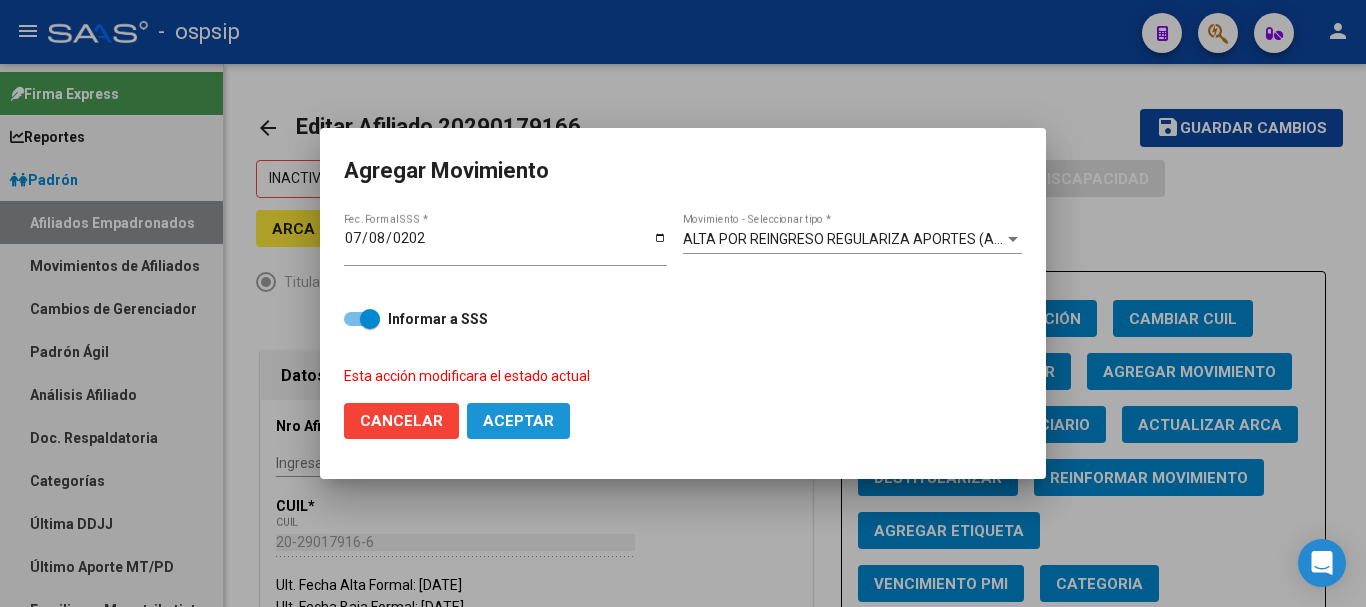 click on "Aceptar" 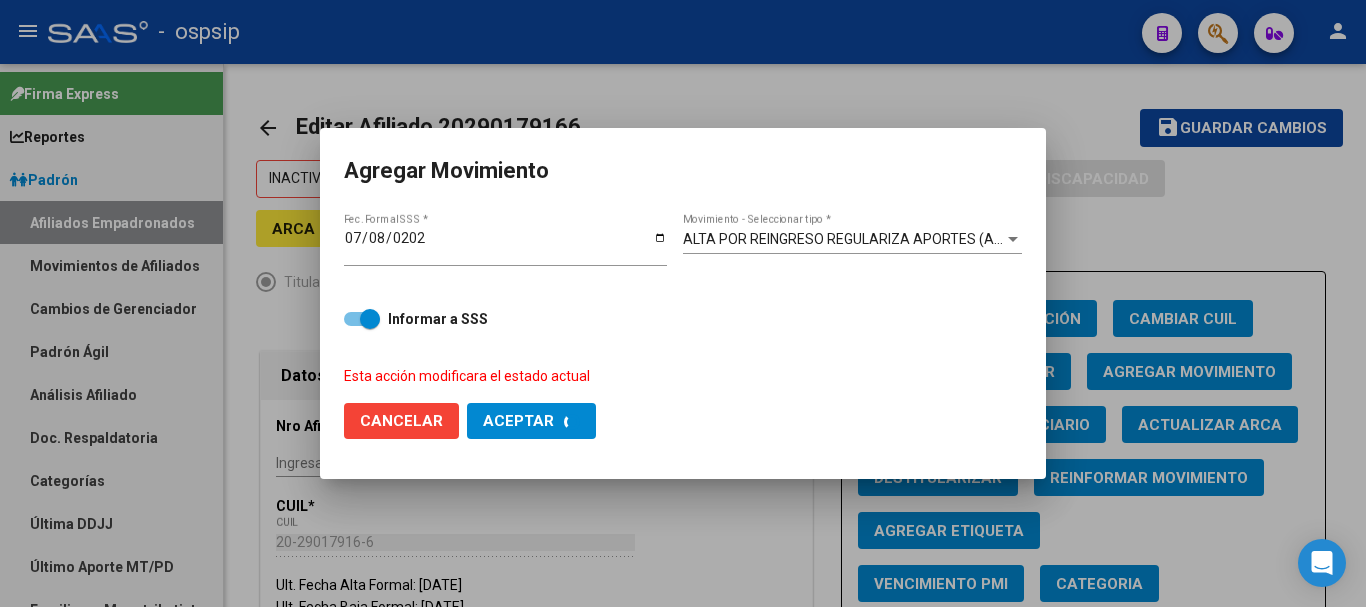checkbox on "false" 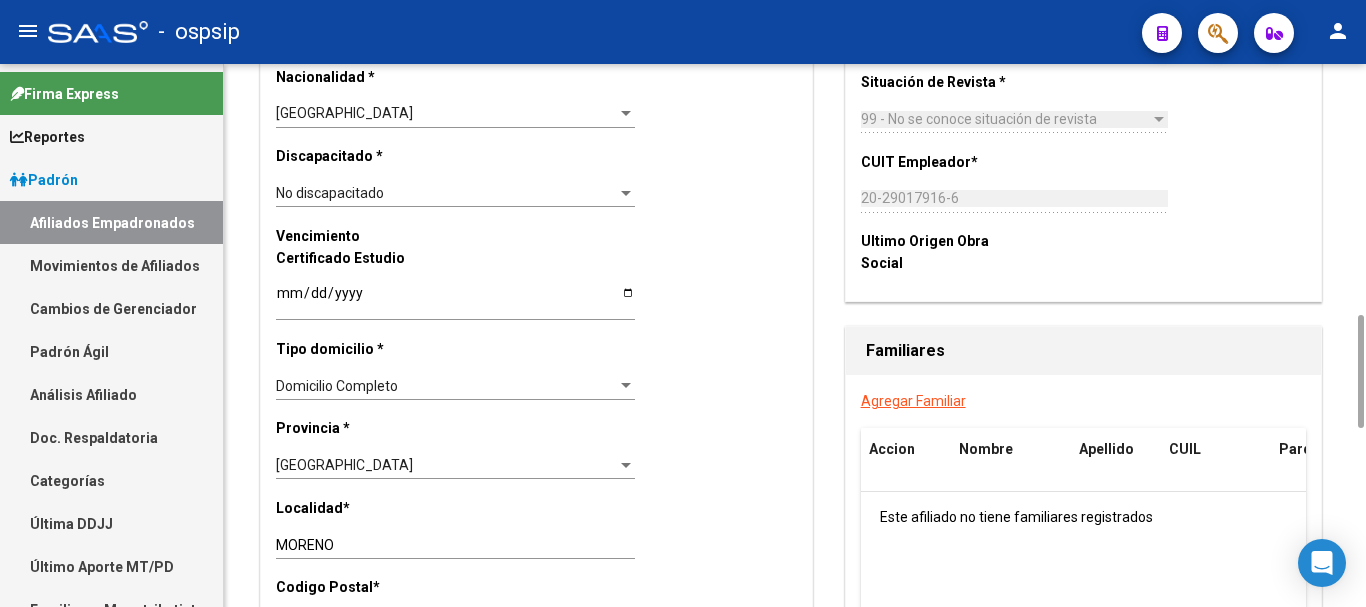 scroll, scrollTop: 1600, scrollLeft: 0, axis: vertical 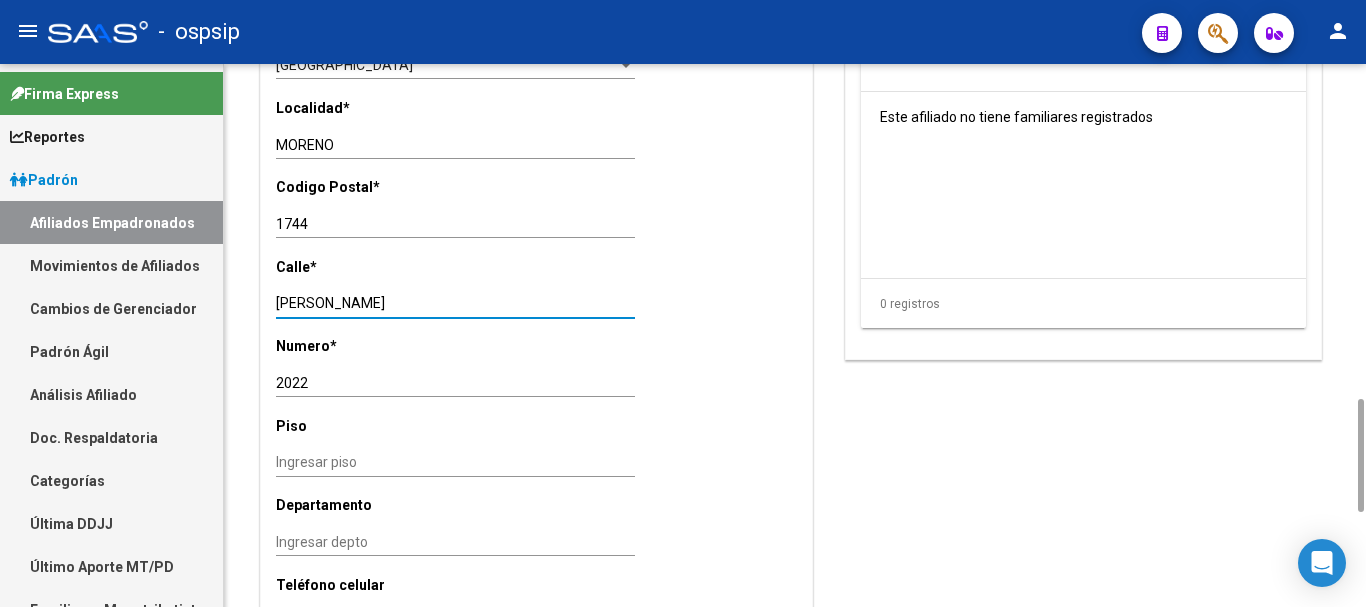 drag, startPoint x: 393, startPoint y: 305, endPoint x: 275, endPoint y: 306, distance: 118.004234 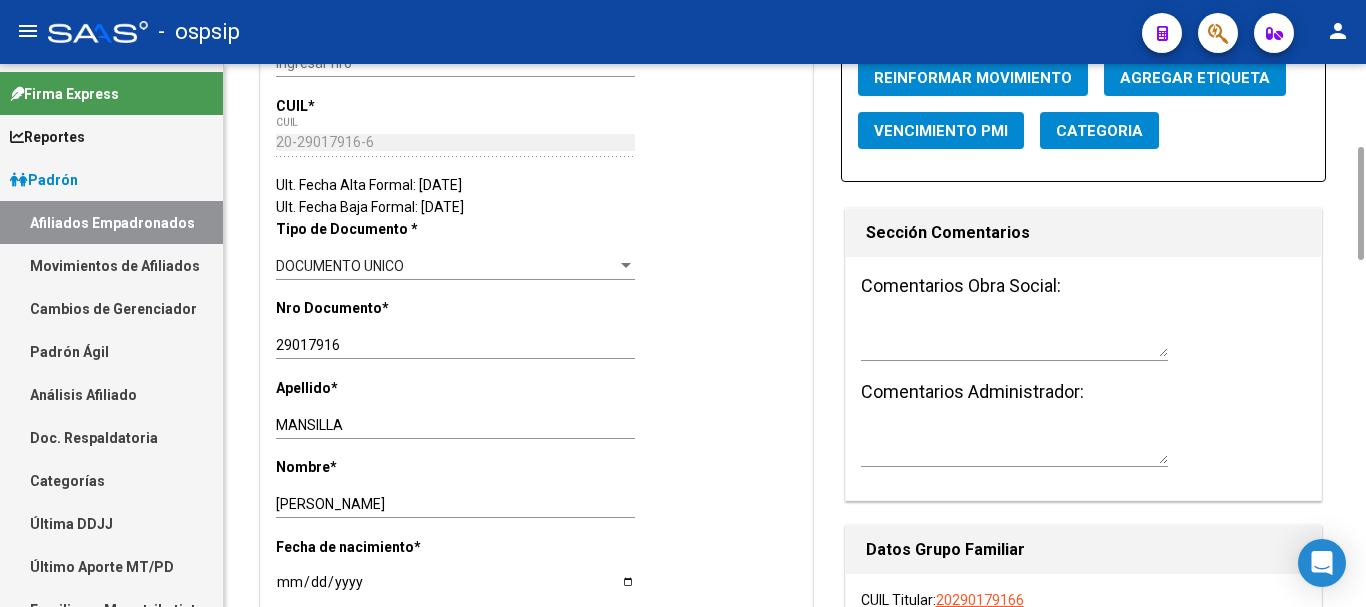 scroll, scrollTop: 0, scrollLeft: 0, axis: both 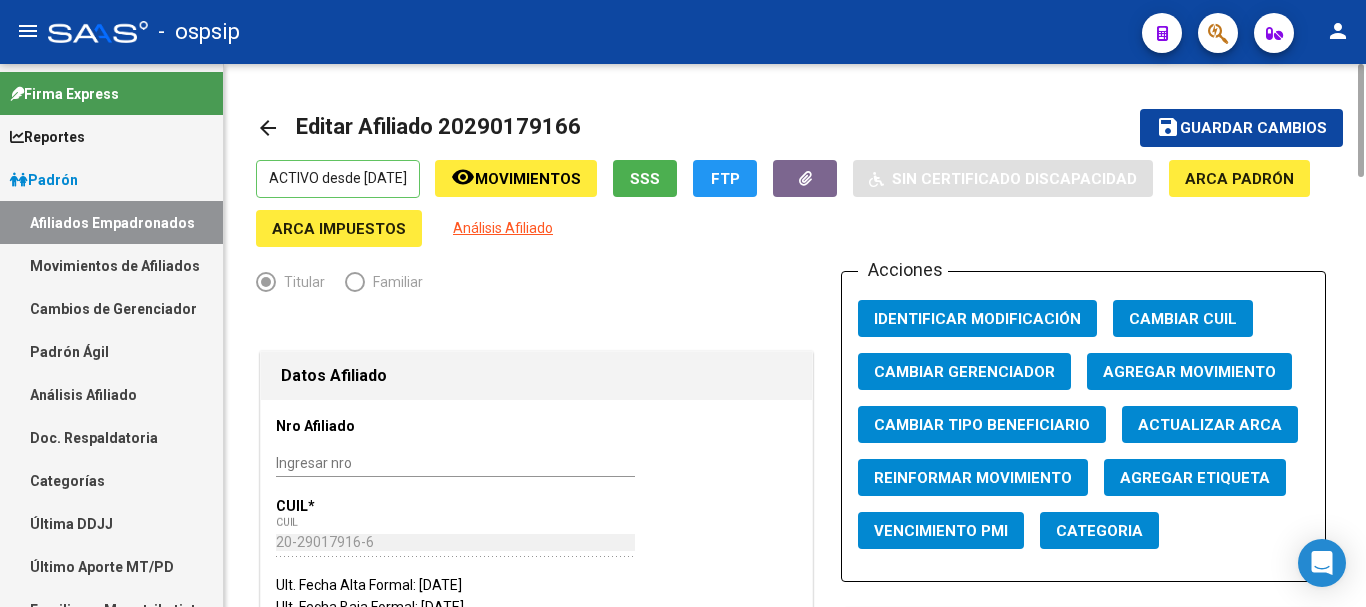 drag, startPoint x: 565, startPoint y: 124, endPoint x: 466, endPoint y: 125, distance: 99.00505 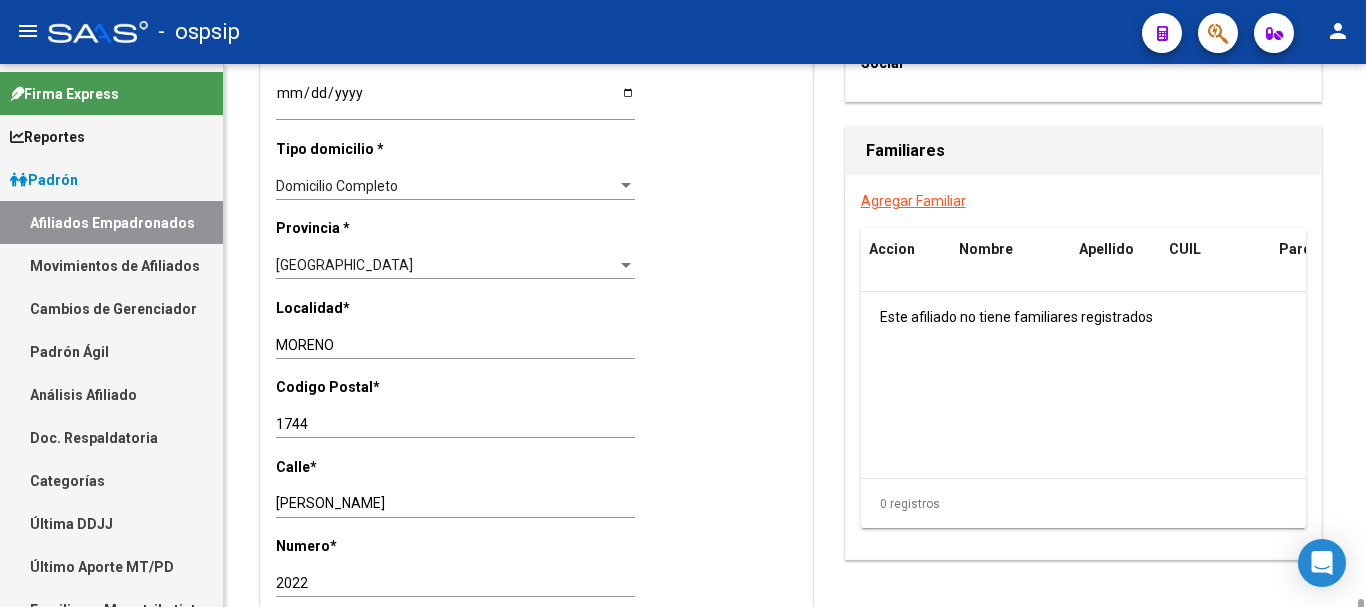 scroll, scrollTop: 1600, scrollLeft: 0, axis: vertical 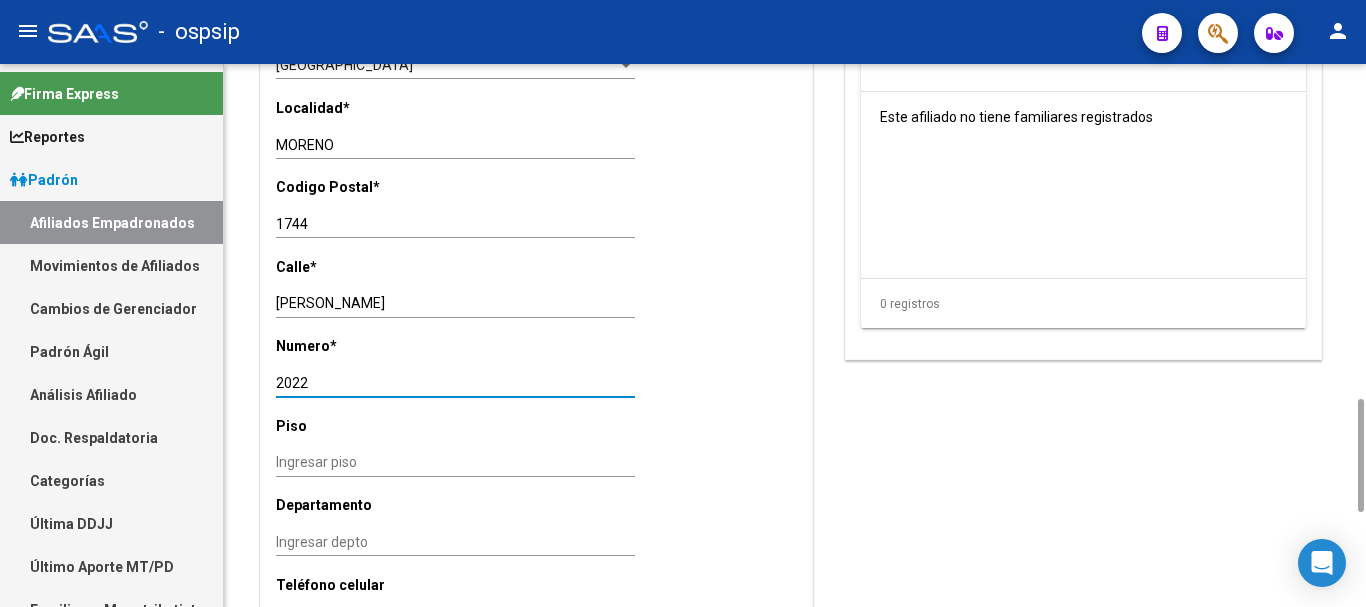 drag, startPoint x: 311, startPoint y: 386, endPoint x: 259, endPoint y: 397, distance: 53.15073 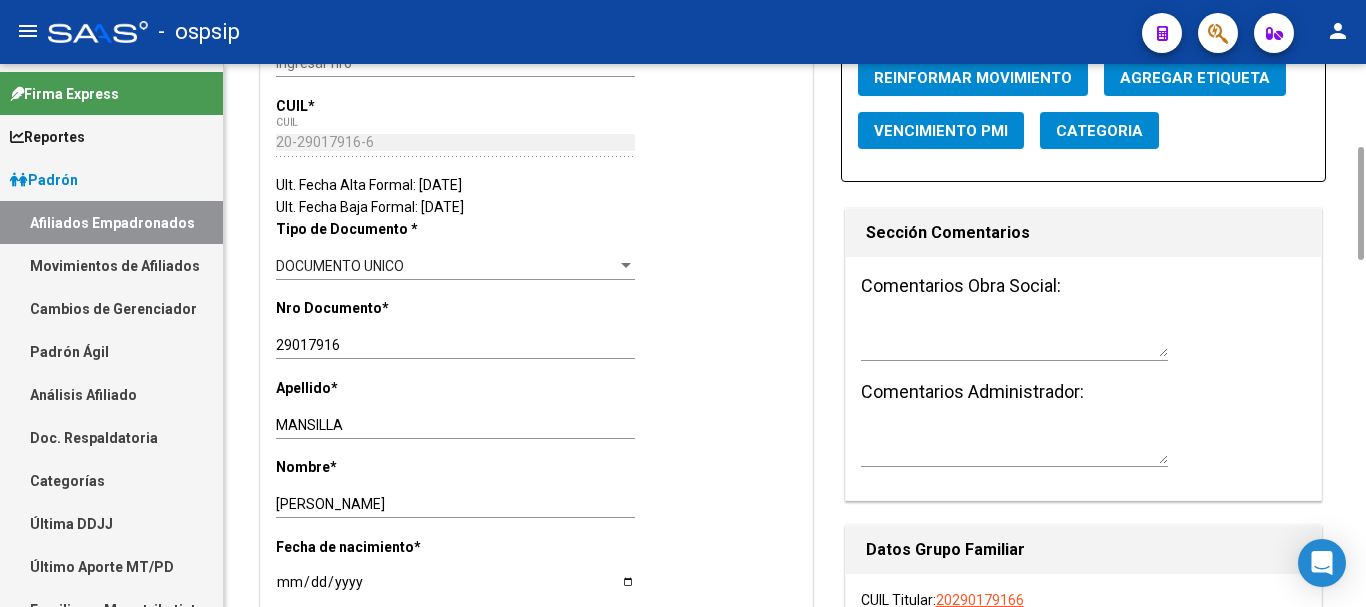 scroll, scrollTop: 0, scrollLeft: 0, axis: both 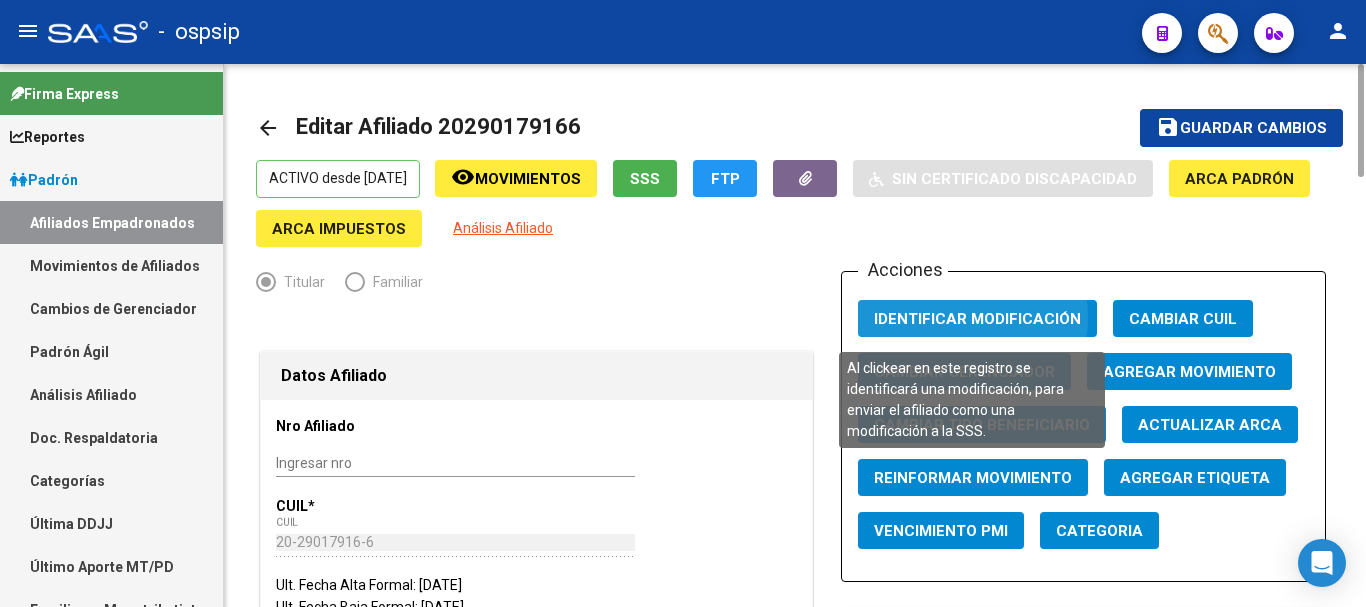 click on "Identificar Modificación" 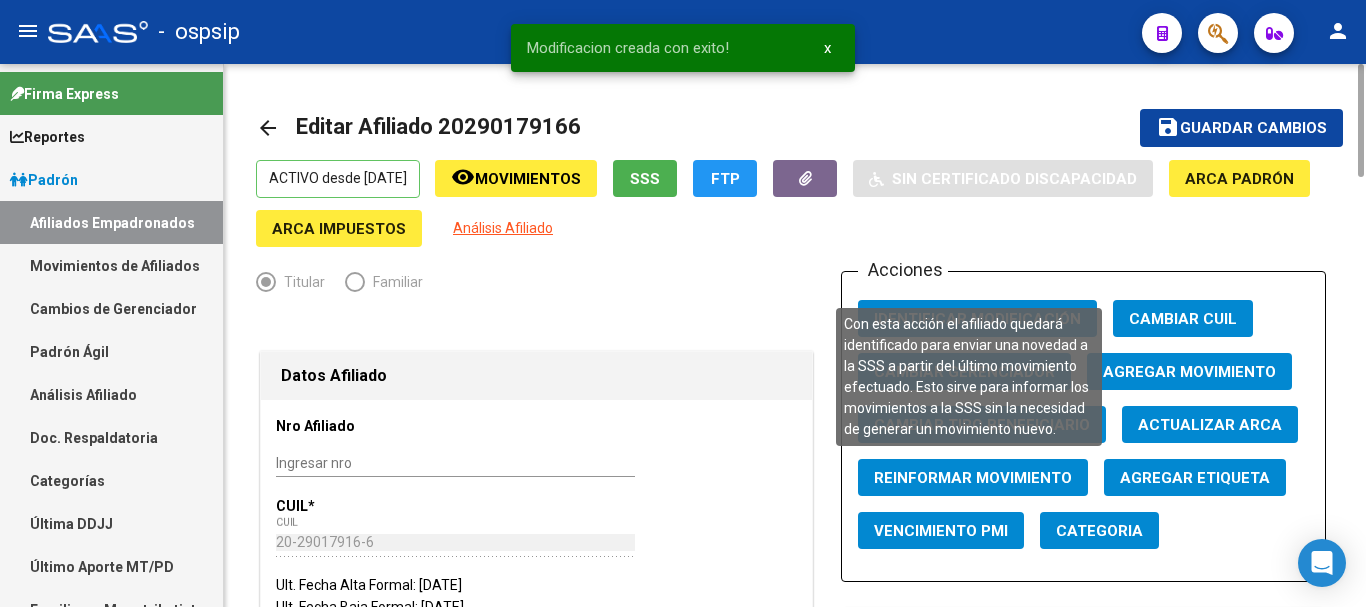 click on "Reinformar Movimiento" 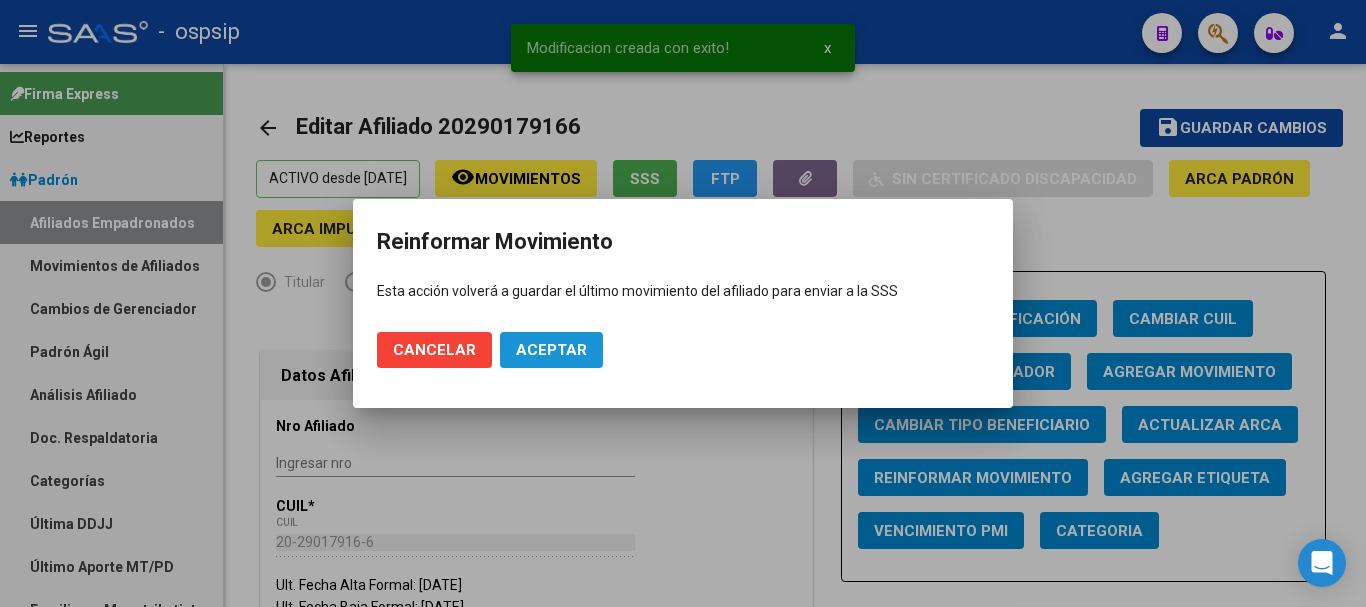click on "Aceptar" at bounding box center (551, 350) 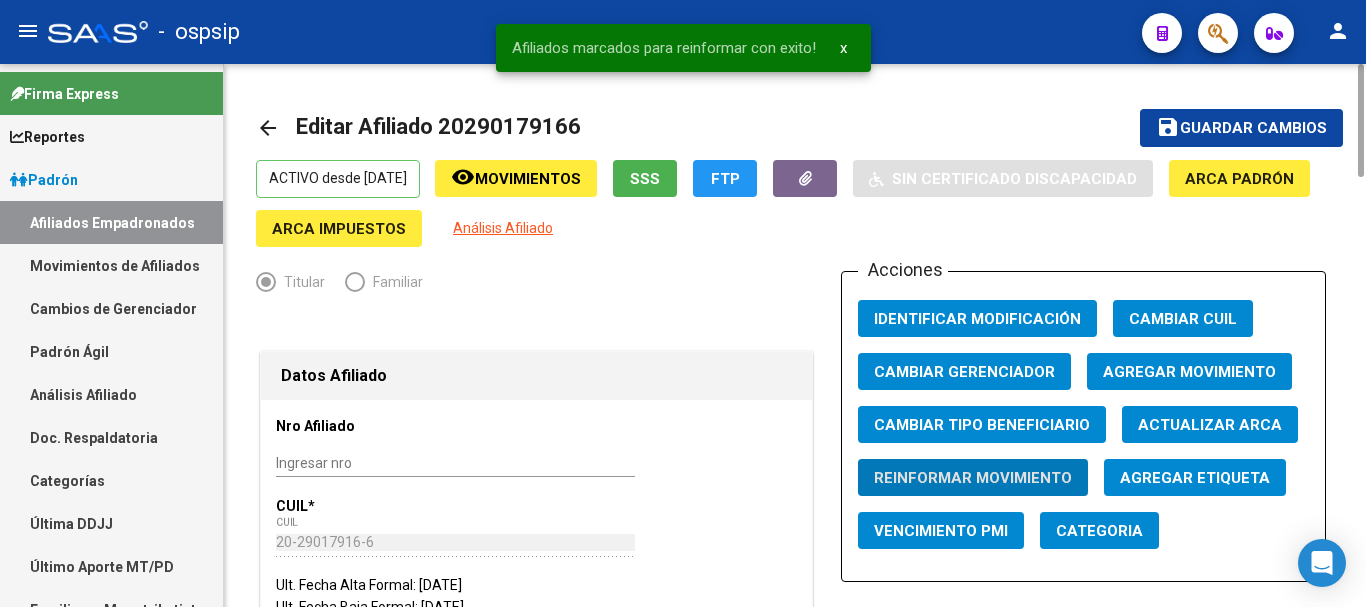 click on "Guardar cambios" 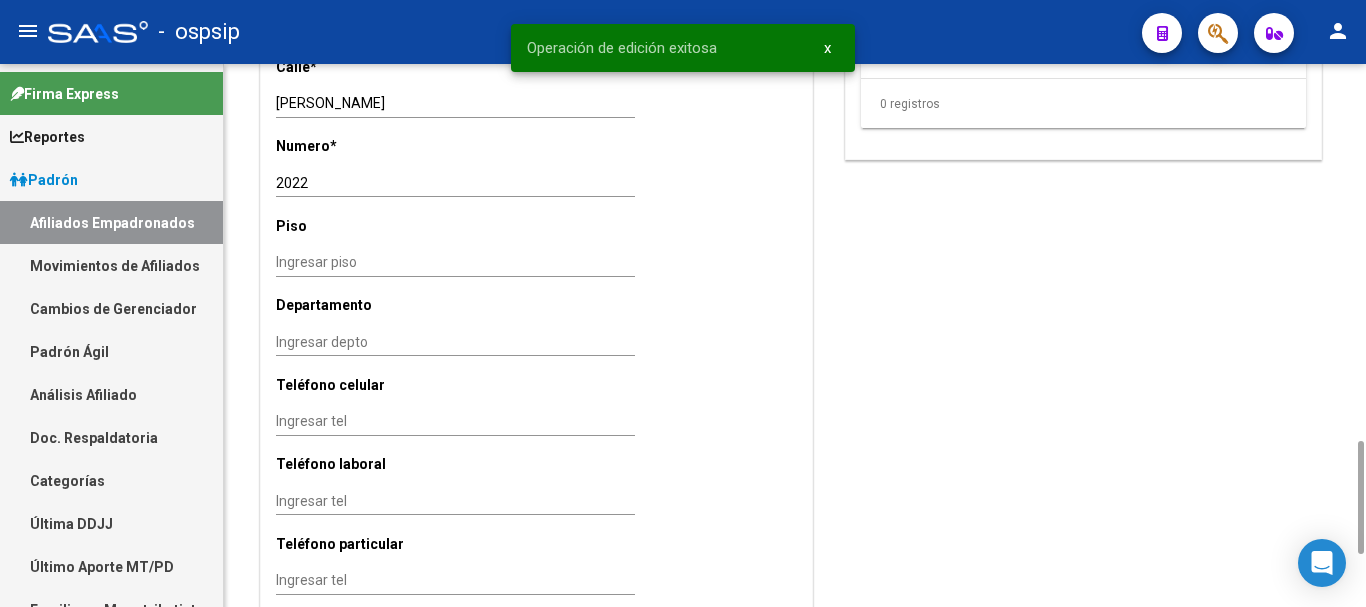 scroll, scrollTop: 2050, scrollLeft: 0, axis: vertical 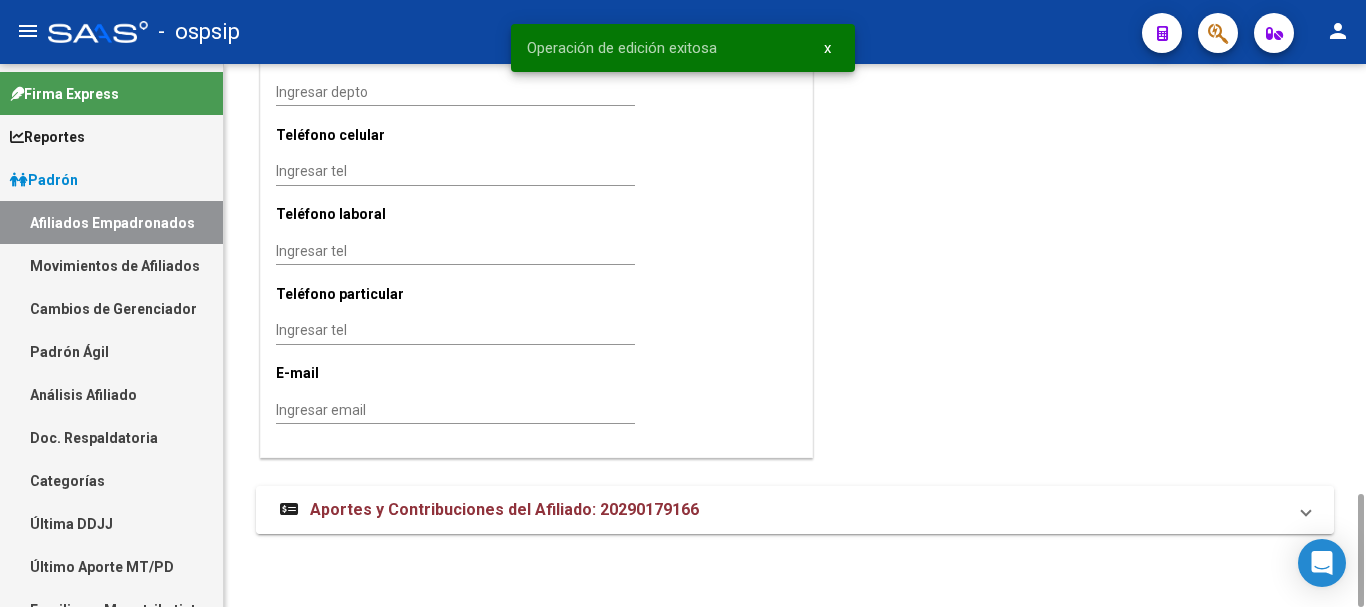 click on "Aportes y Contribuciones del Afiliado: 20290179166" at bounding box center [783, 510] 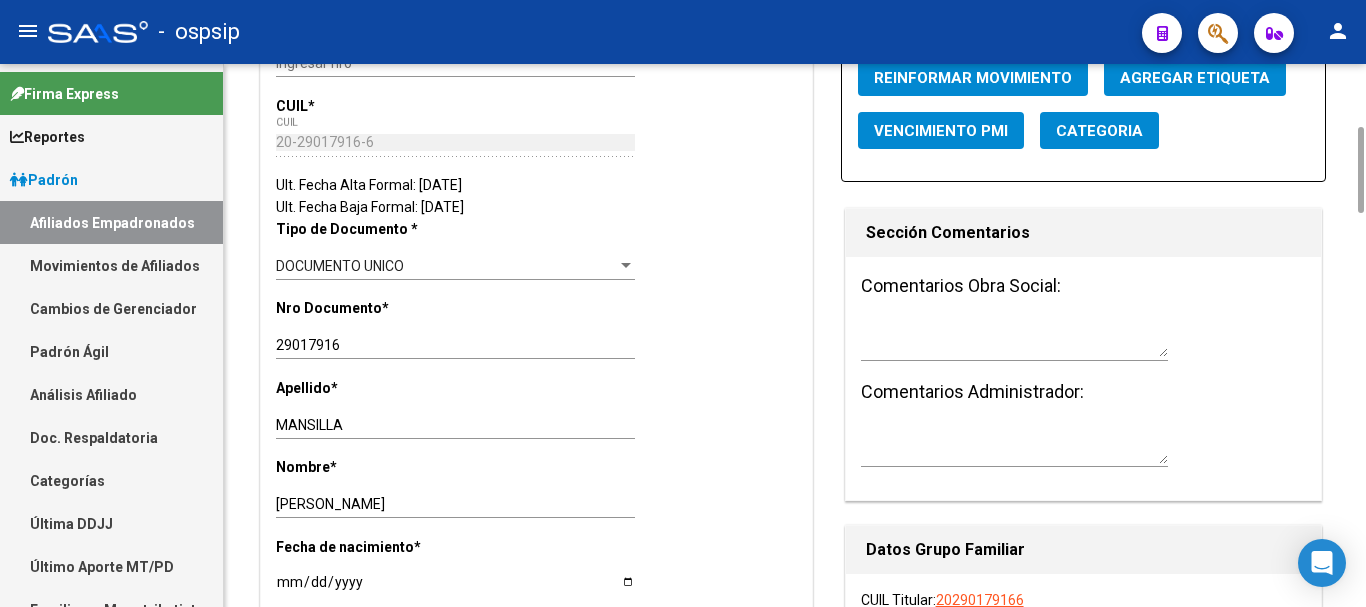 scroll, scrollTop: 0, scrollLeft: 0, axis: both 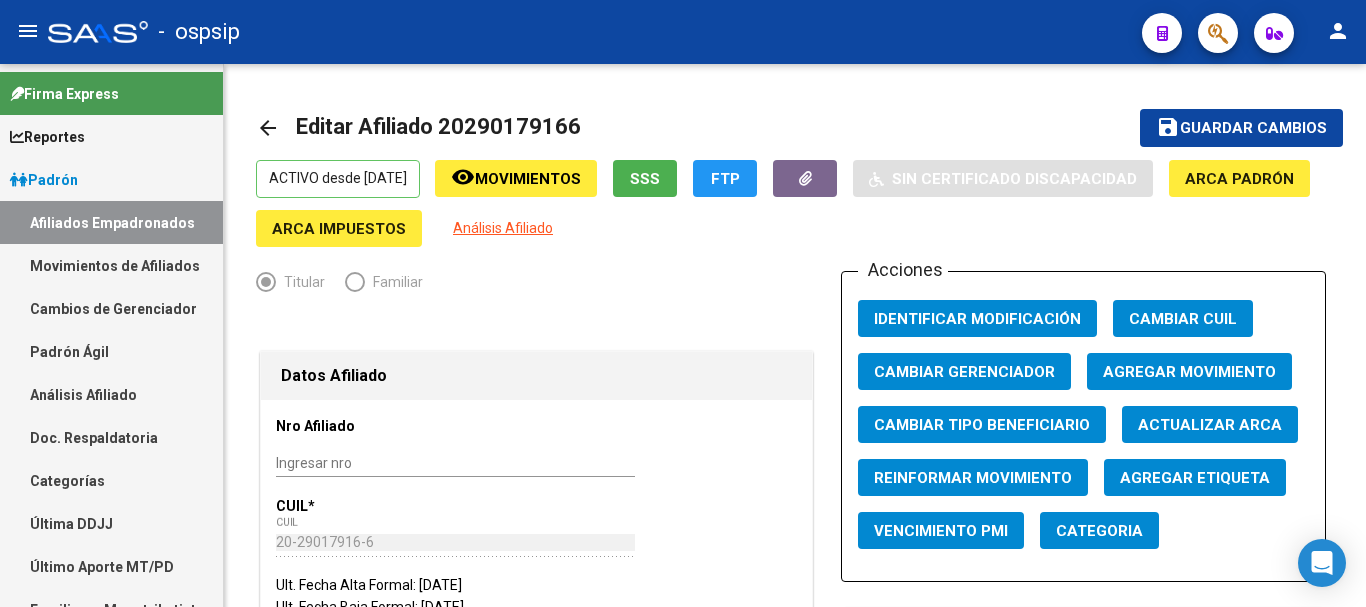 click 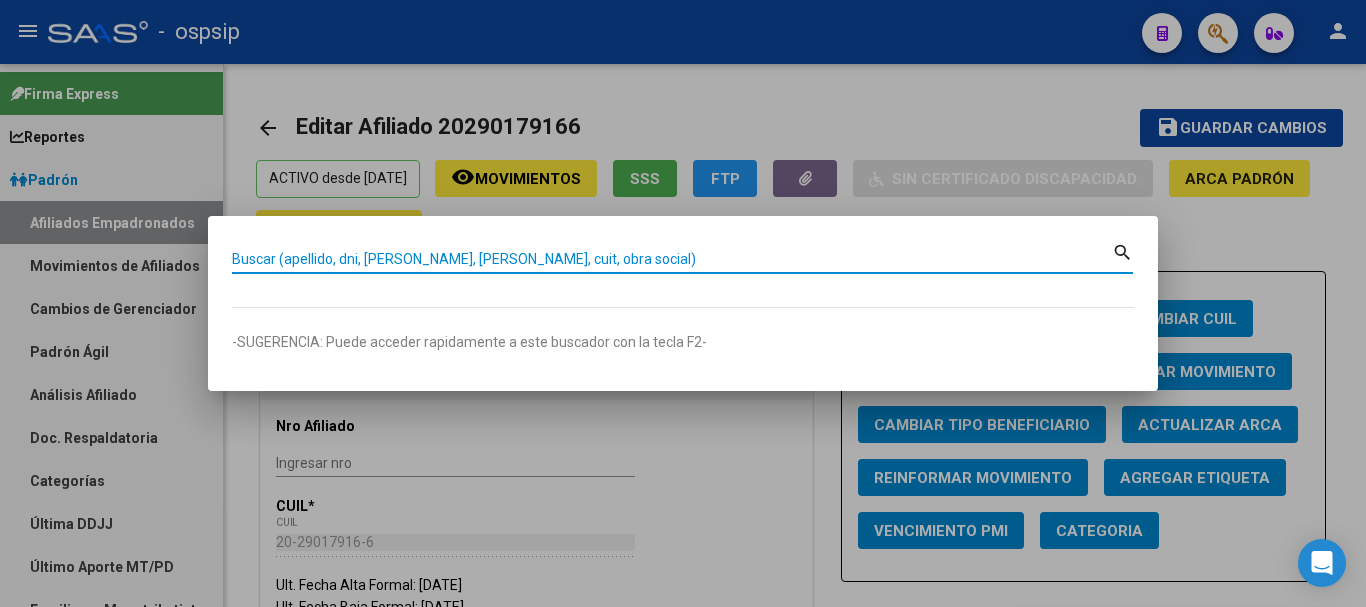 paste on "26880559" 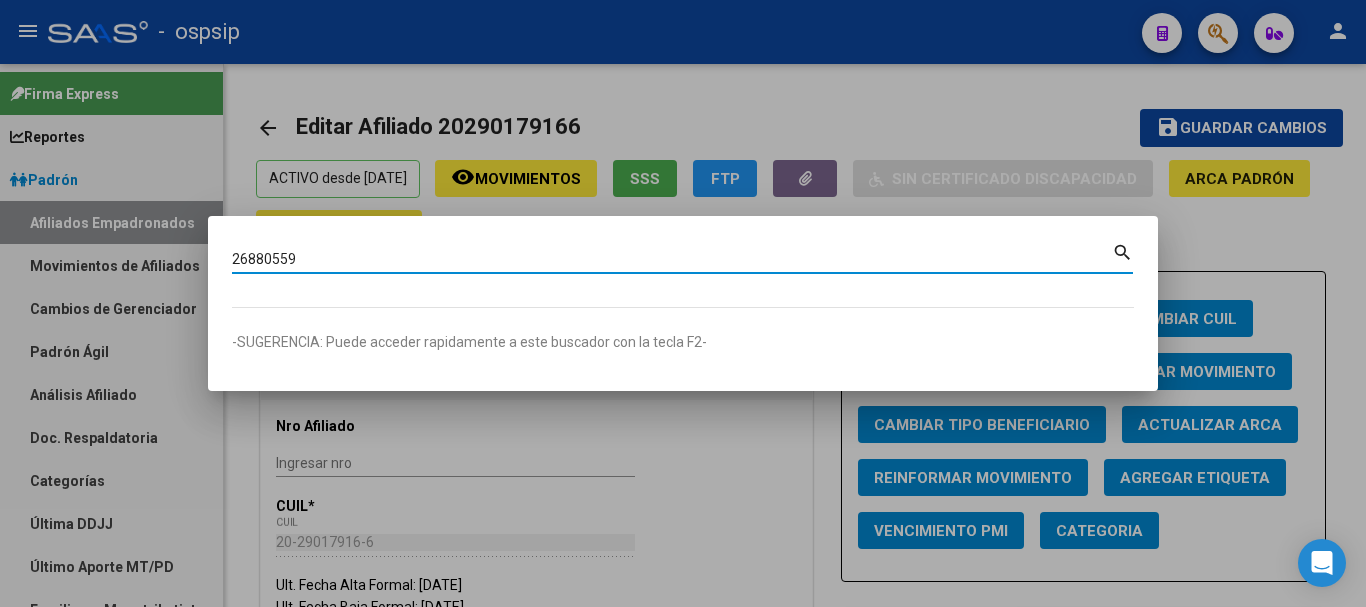 type on "26880559" 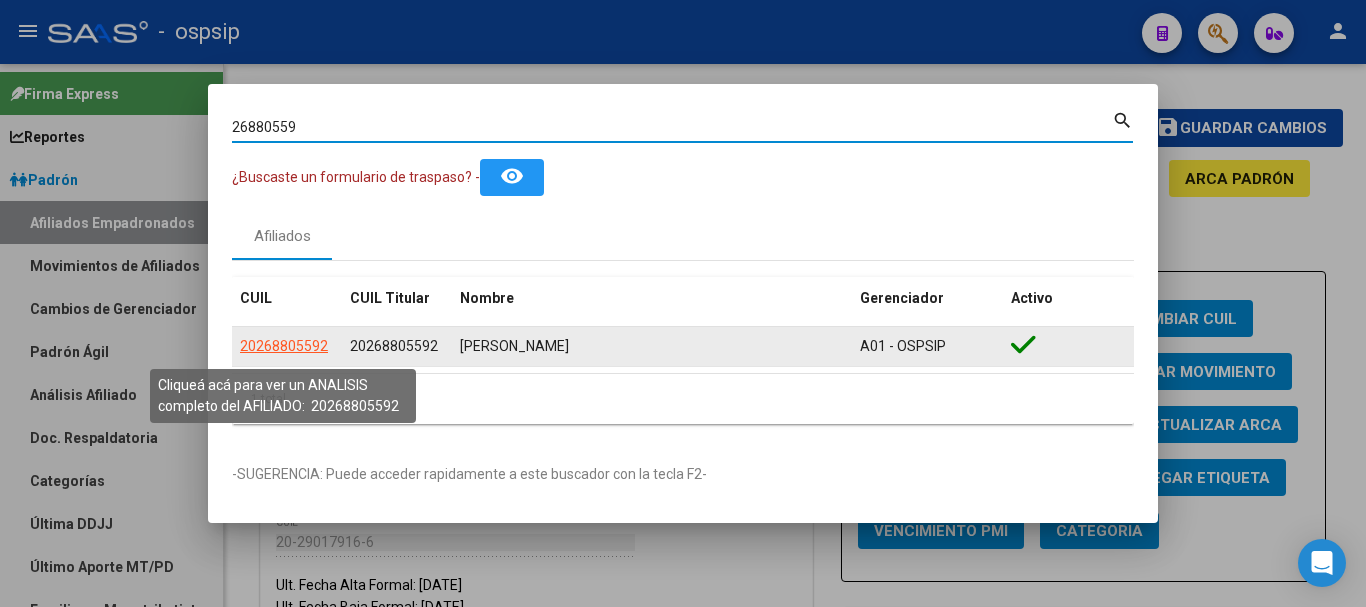 click on "20268805592" 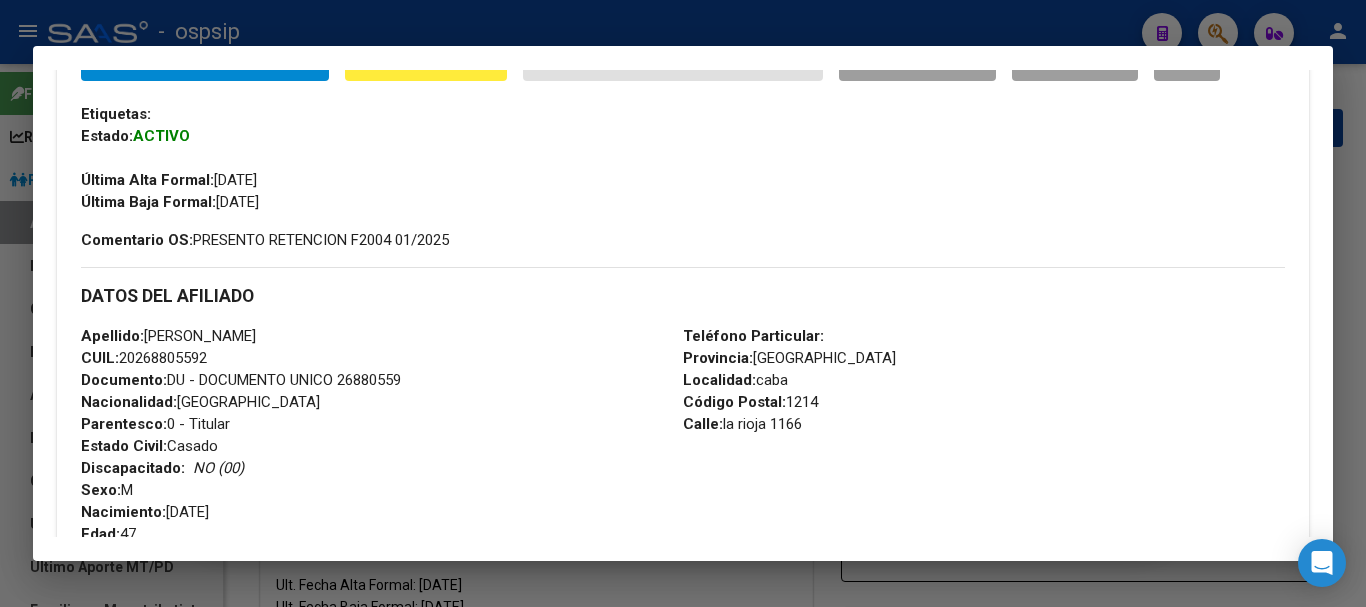 scroll, scrollTop: 492, scrollLeft: 0, axis: vertical 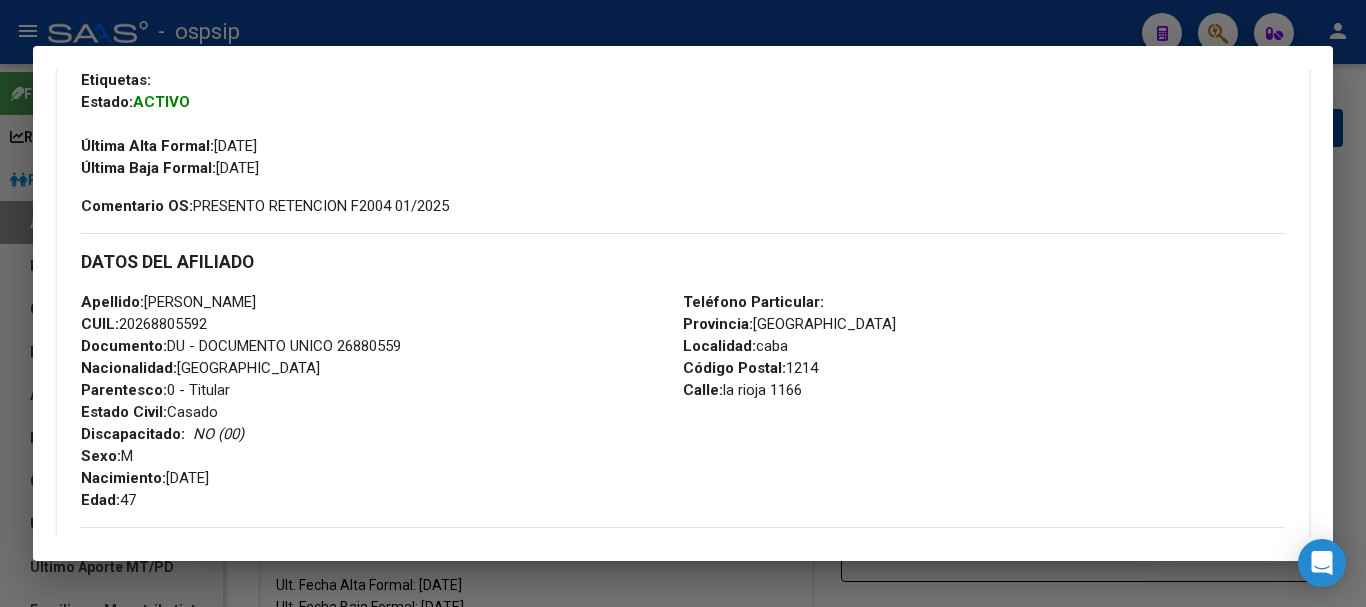 drag, startPoint x: 823, startPoint y: 389, endPoint x: 718, endPoint y: 390, distance: 105.00476 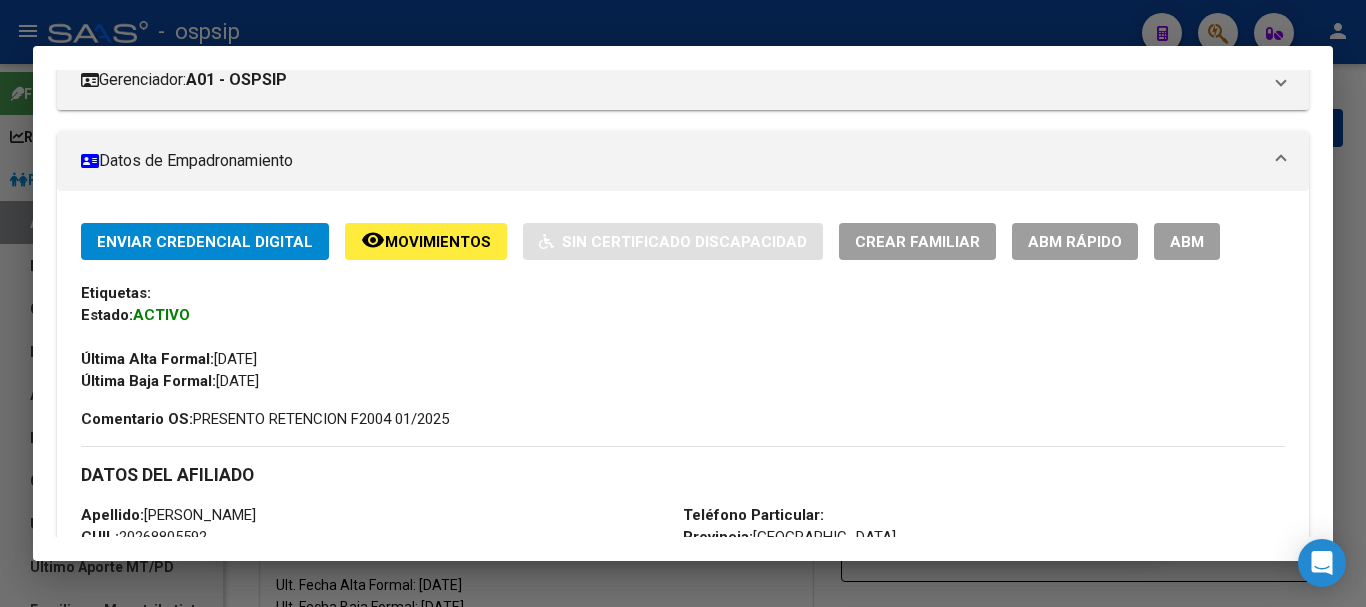 scroll, scrollTop: 0, scrollLeft: 0, axis: both 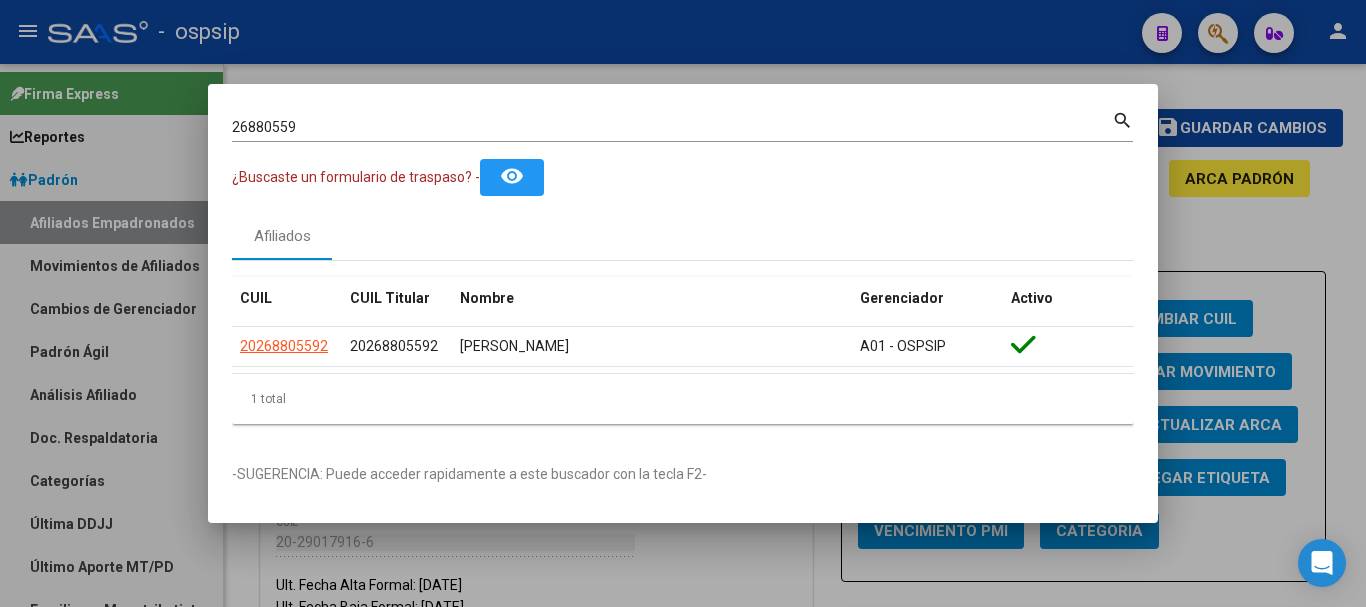 type 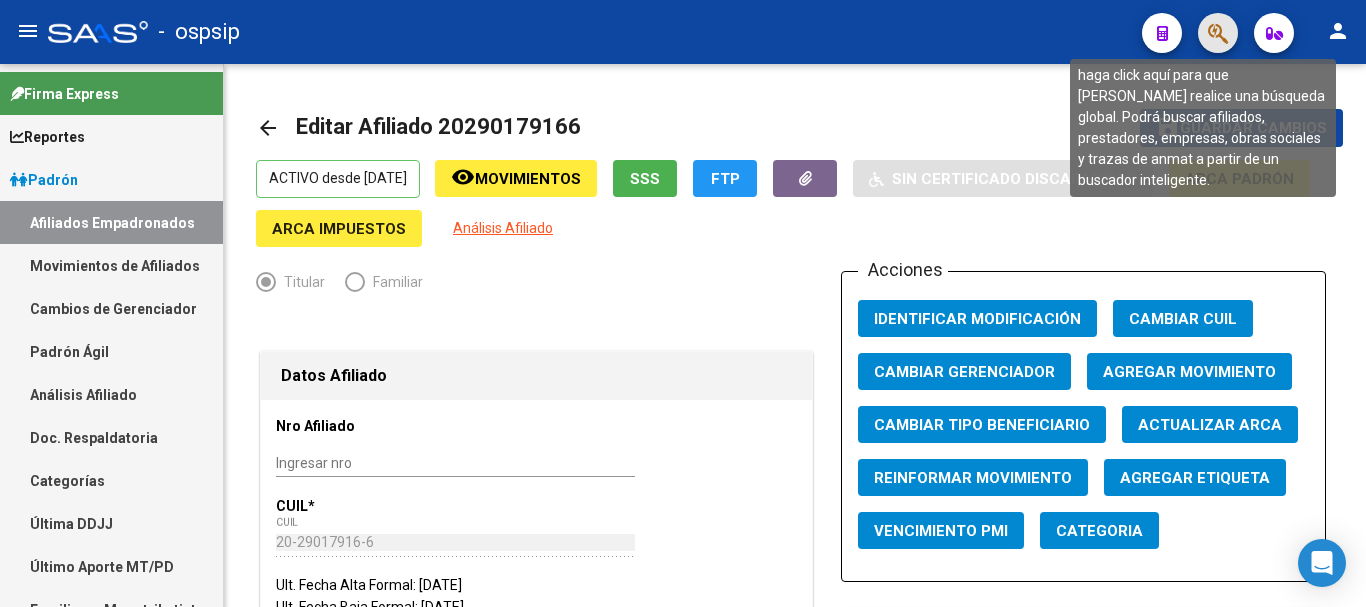 click 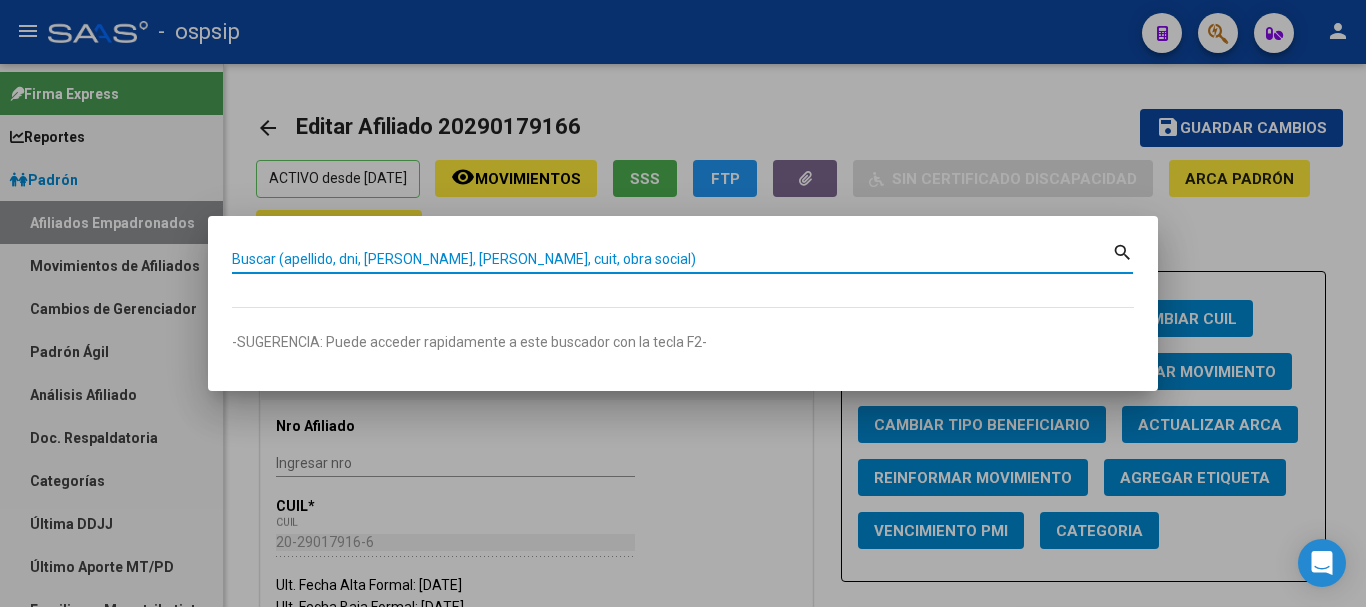 type on "1166" 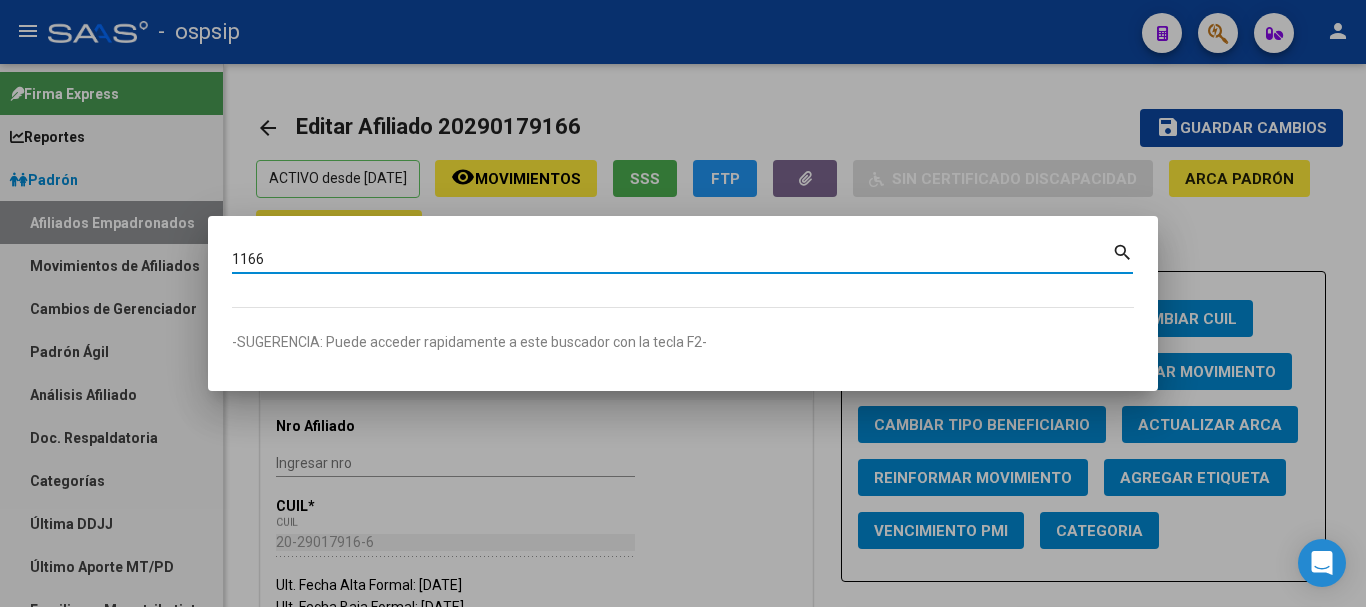 type 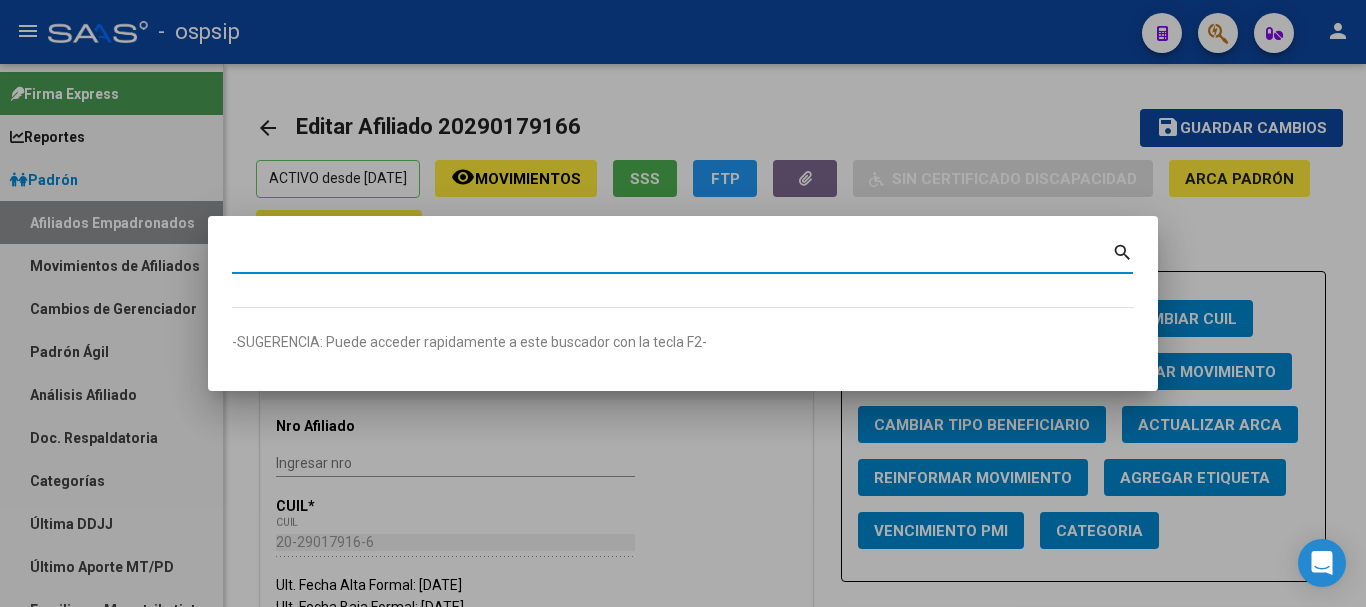type 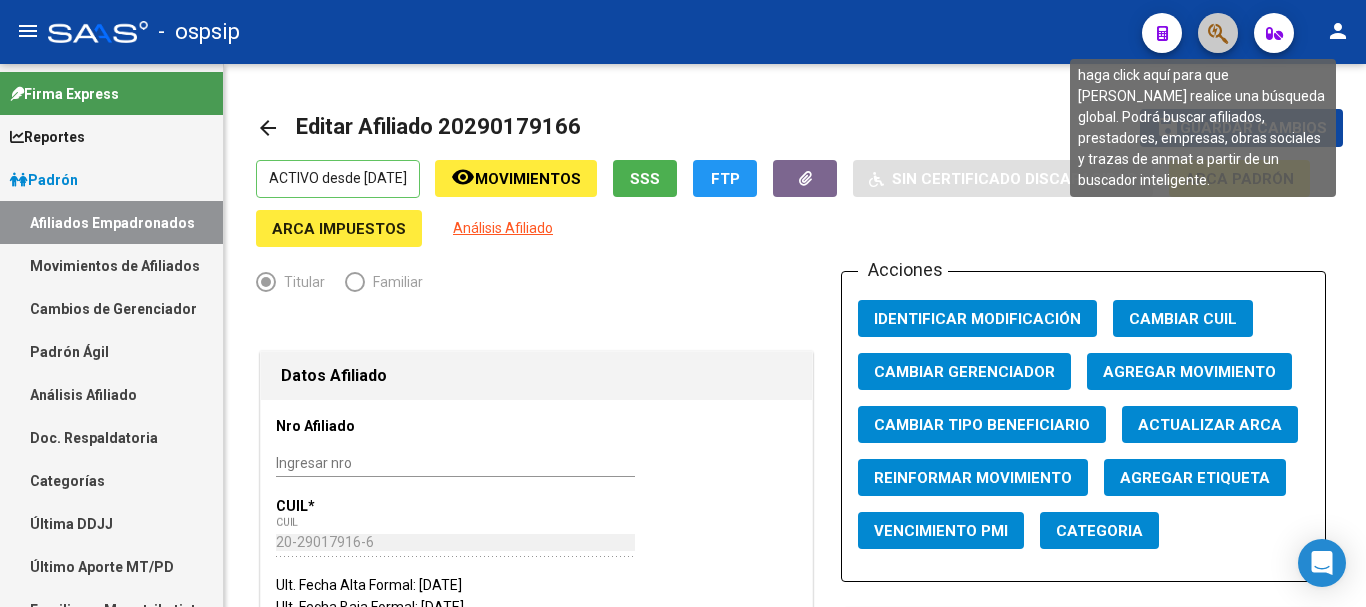 click 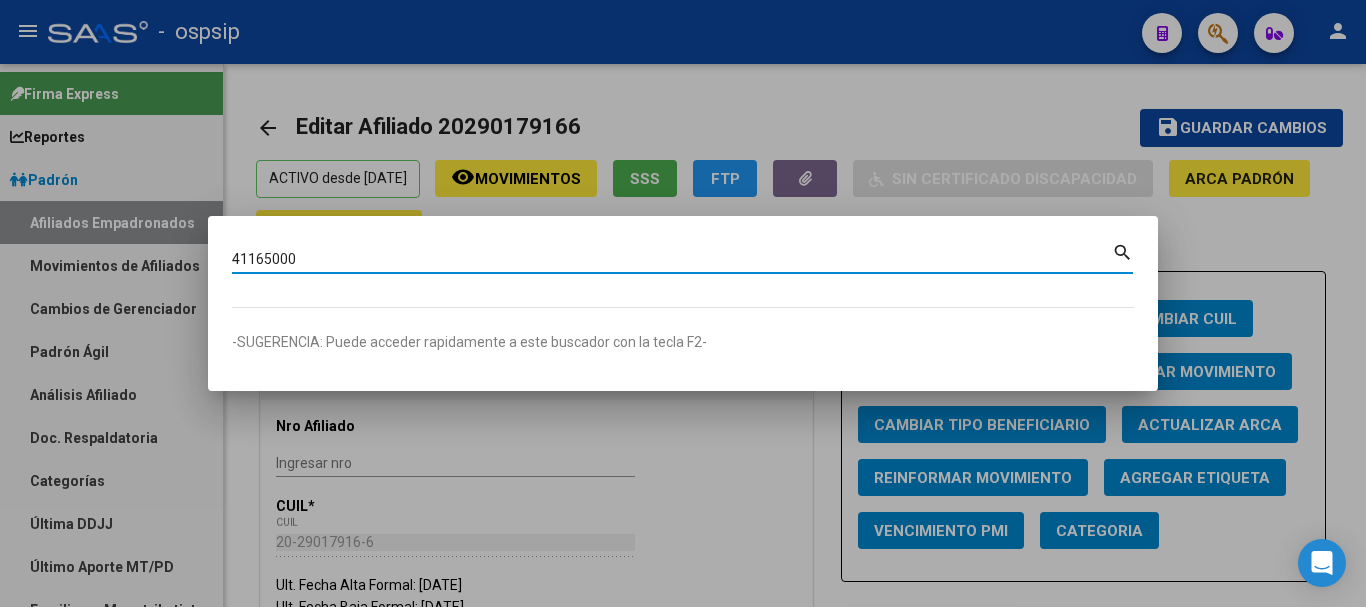 type on "41165000" 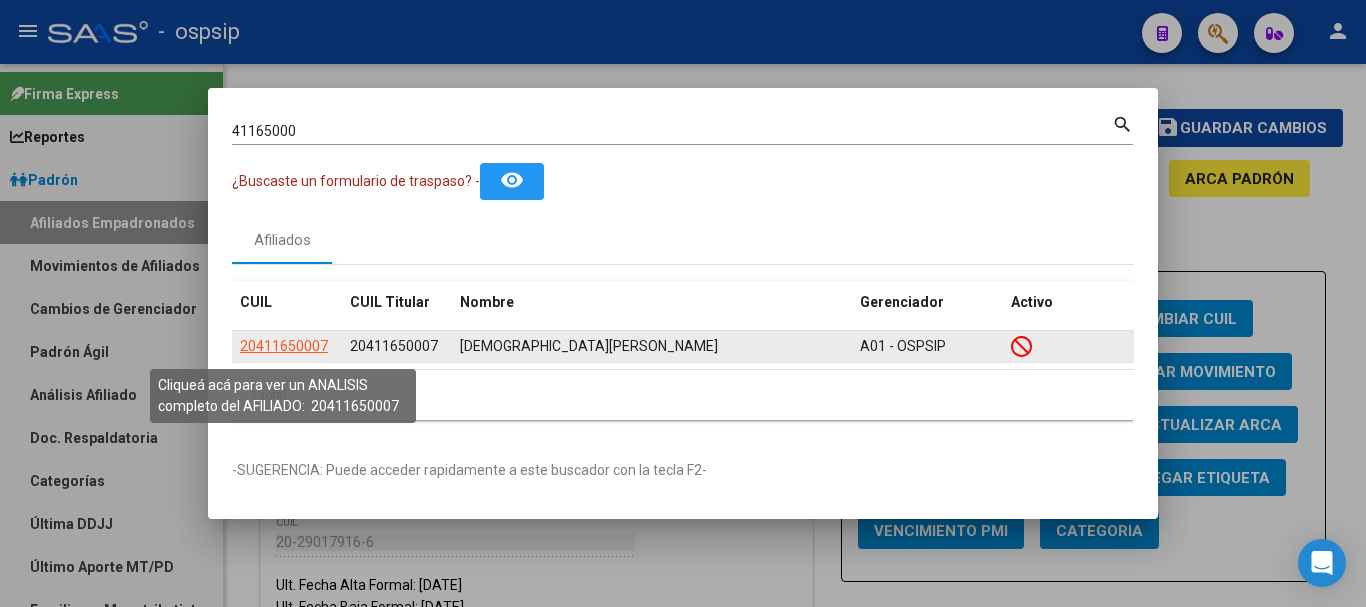 click on "20411650007" 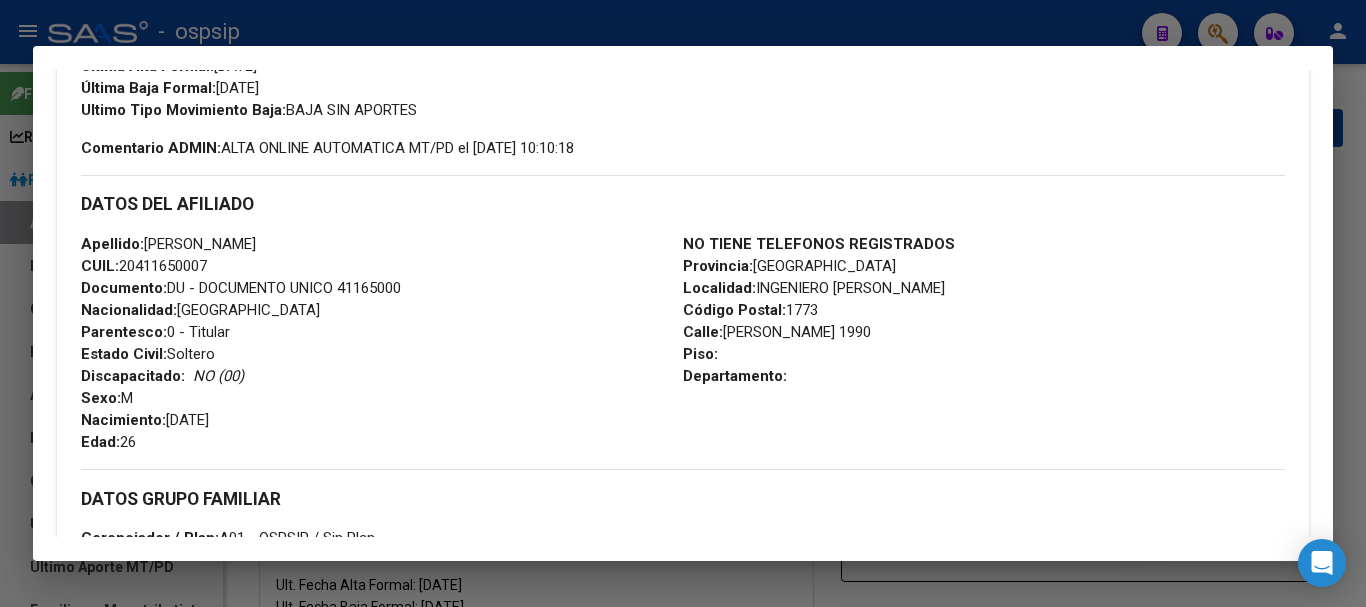 scroll, scrollTop: 593, scrollLeft: 0, axis: vertical 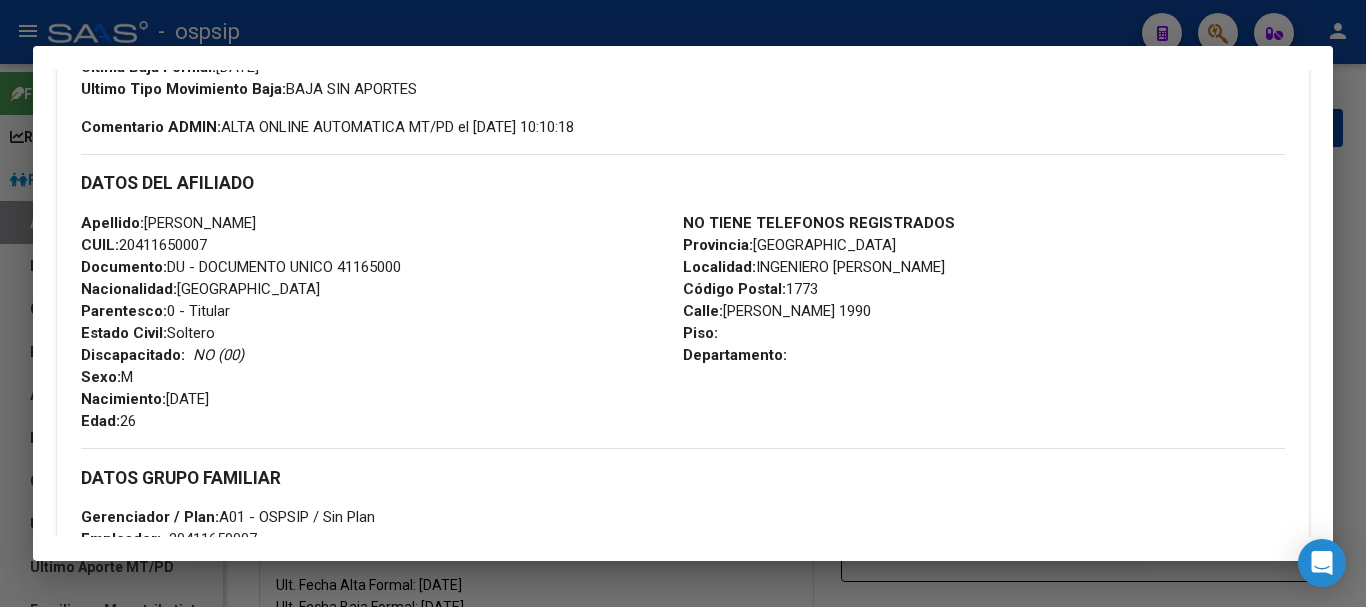 drag, startPoint x: 870, startPoint y: 313, endPoint x: 722, endPoint y: 314, distance: 148.00337 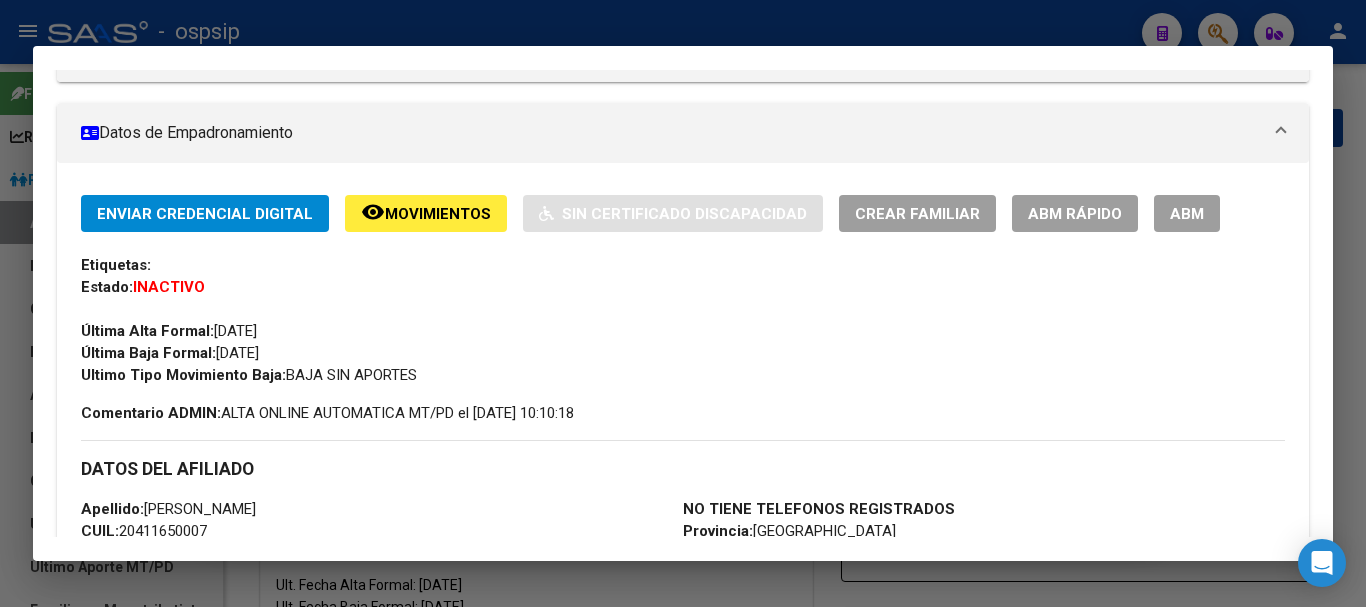 scroll, scrollTop: 0, scrollLeft: 0, axis: both 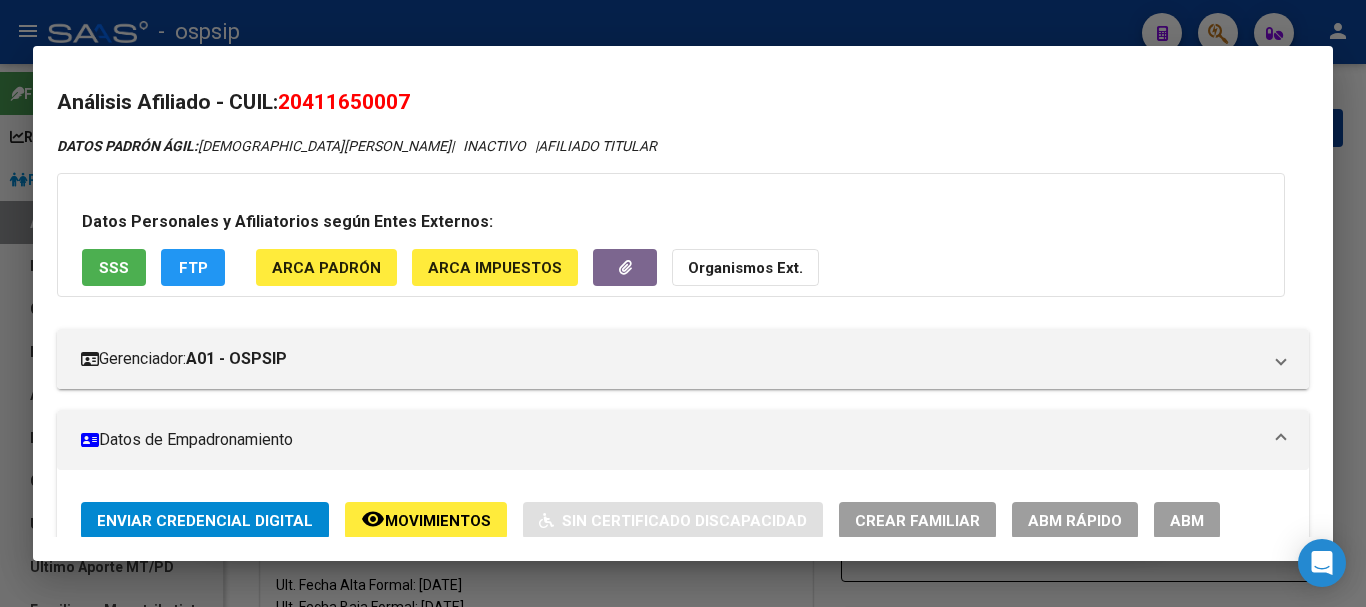 click on "ABM" at bounding box center [1187, 520] 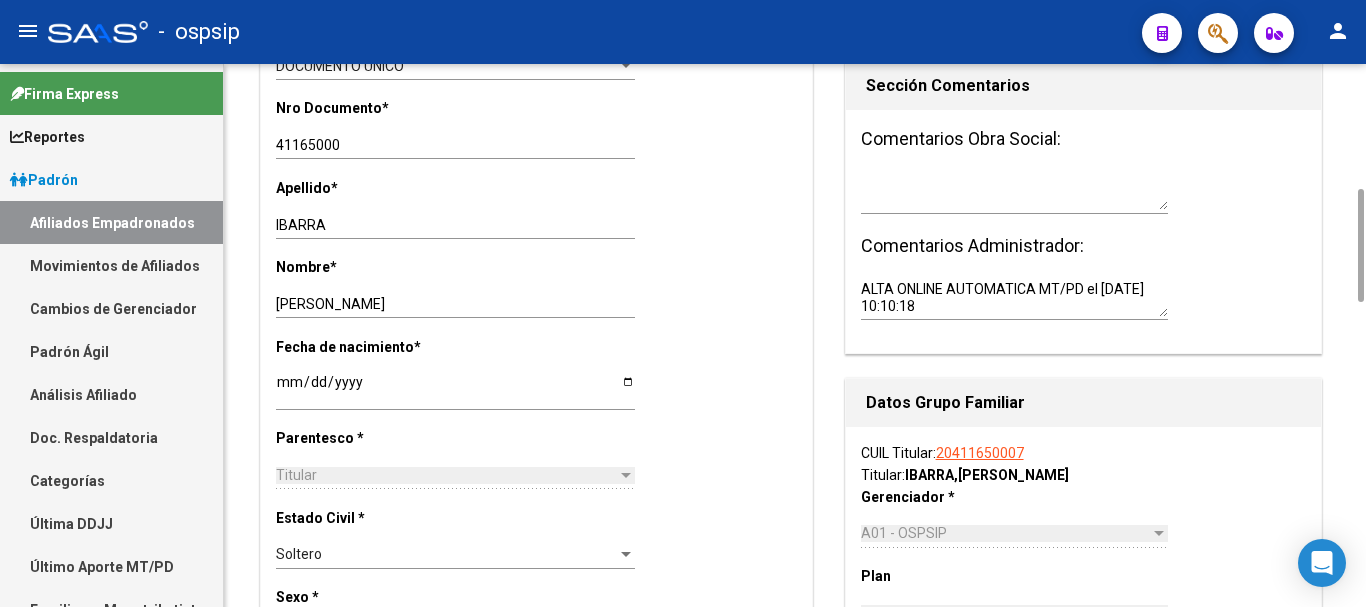scroll, scrollTop: 0, scrollLeft: 0, axis: both 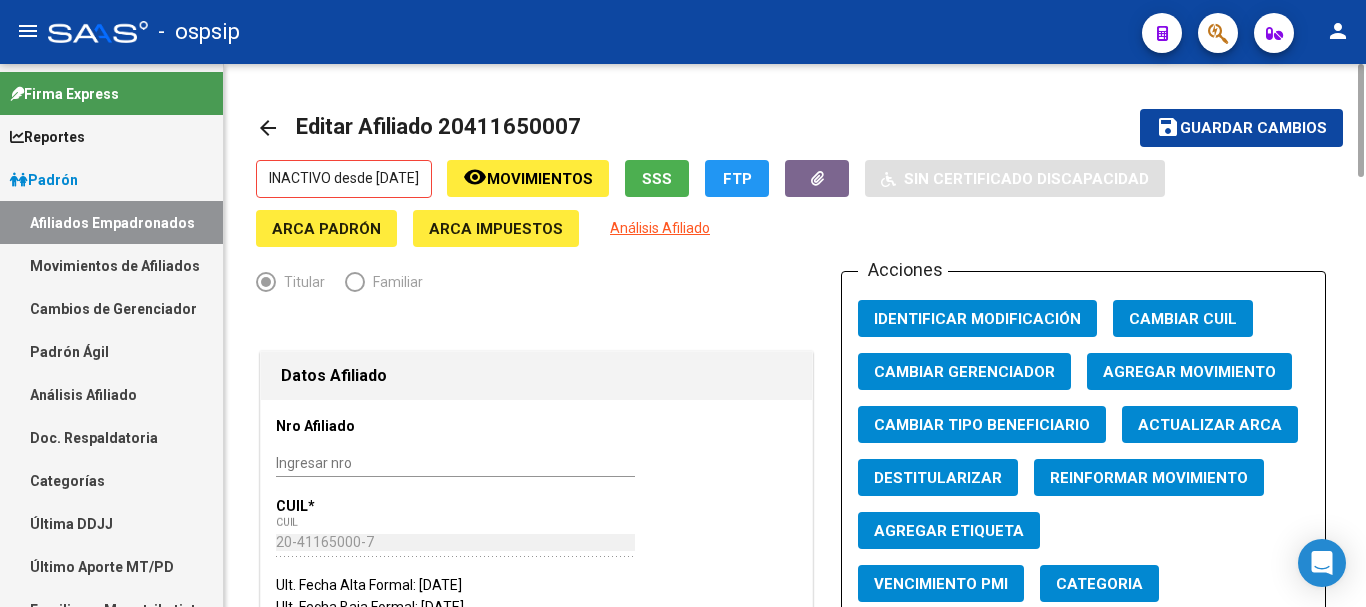 click on "Agregar Movimiento" 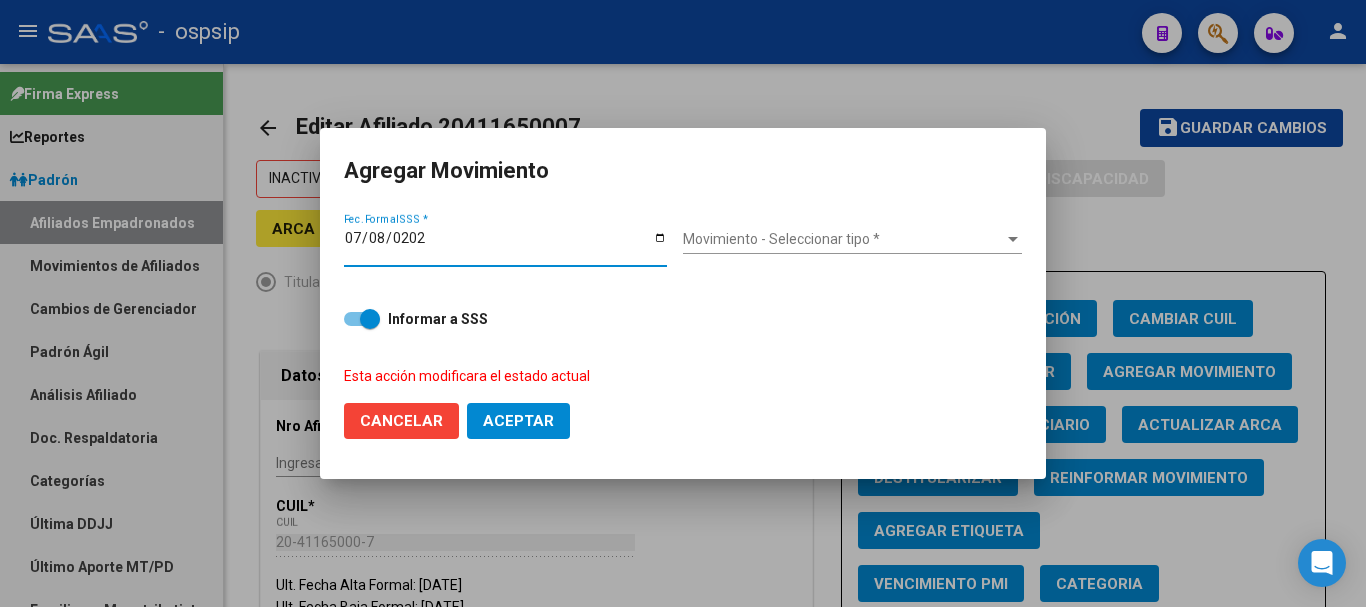 type on "[DATE]" 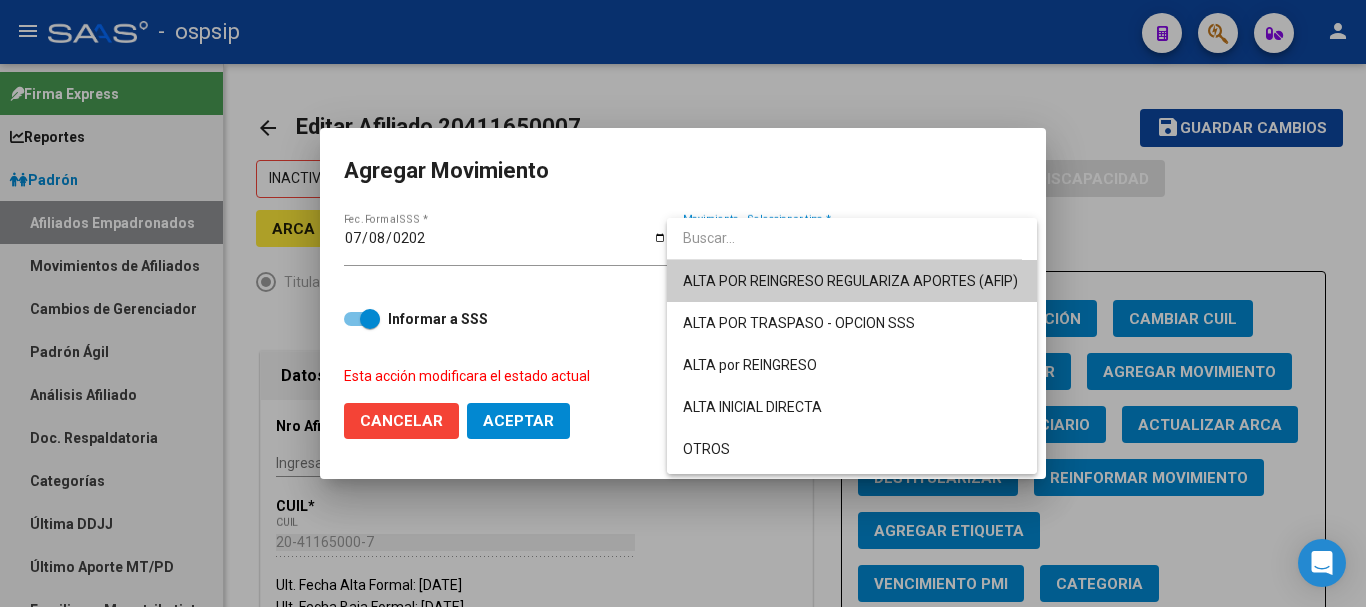 click on "ALTA POR REINGRESO REGULARIZA APORTES (AFIP)" at bounding box center [852, 281] 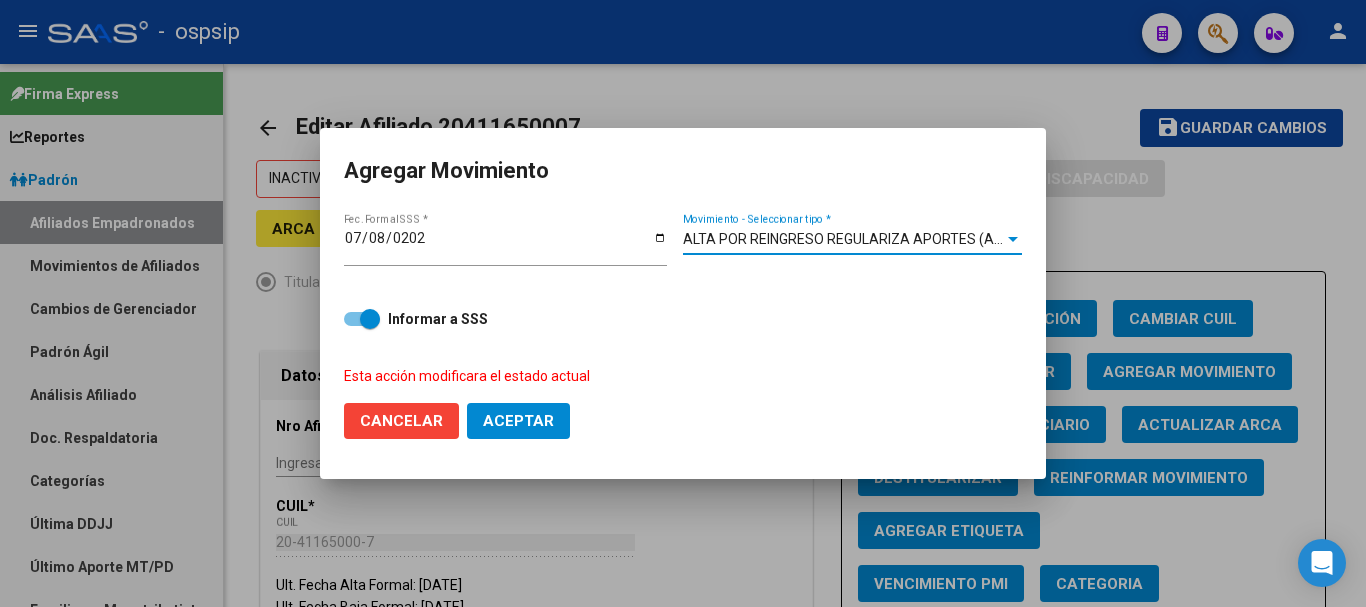 click on "Aceptar" 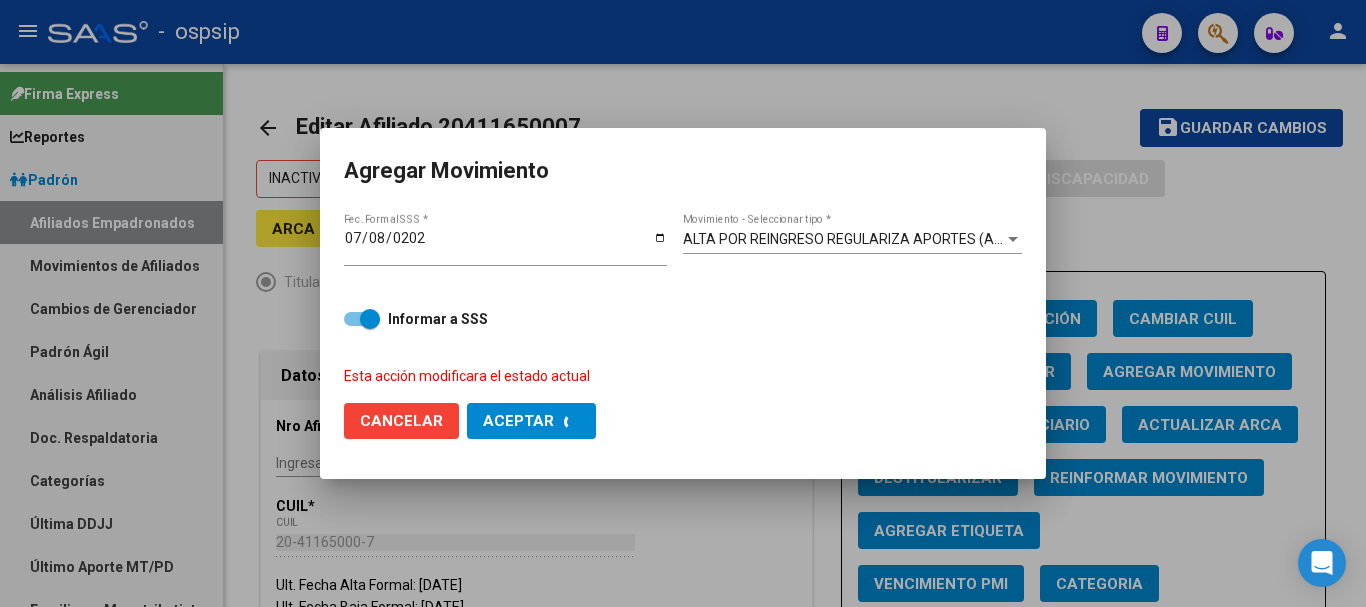 checkbox on "false" 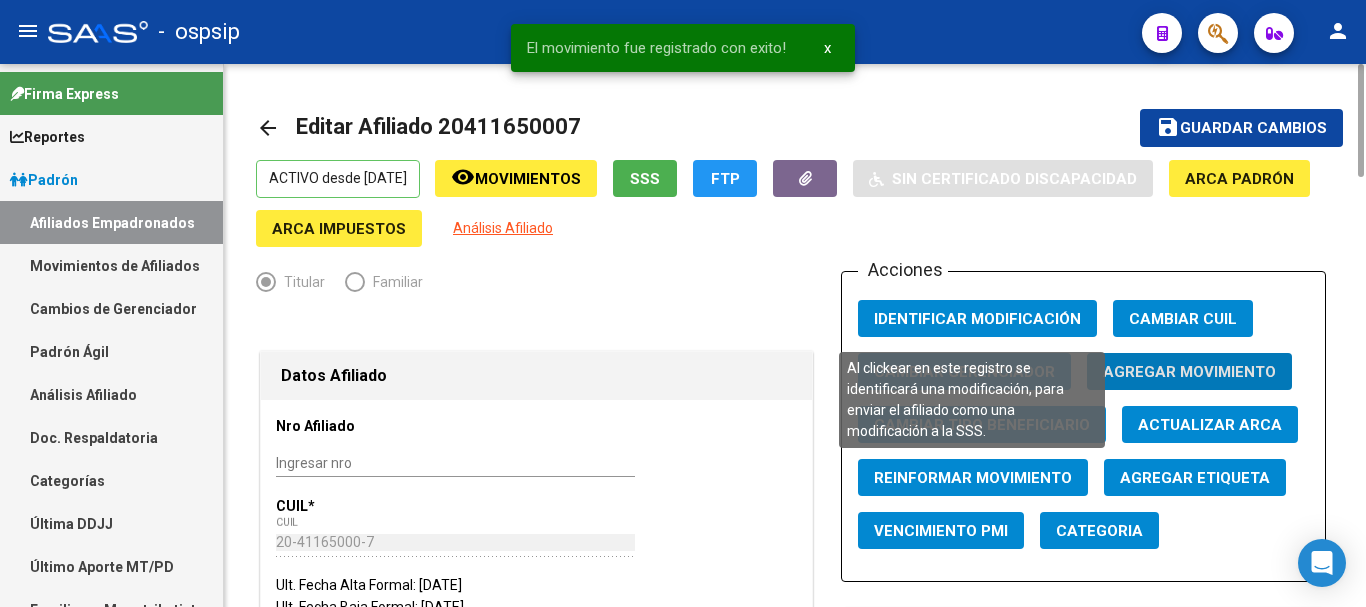 click on "Identificar Modificación" 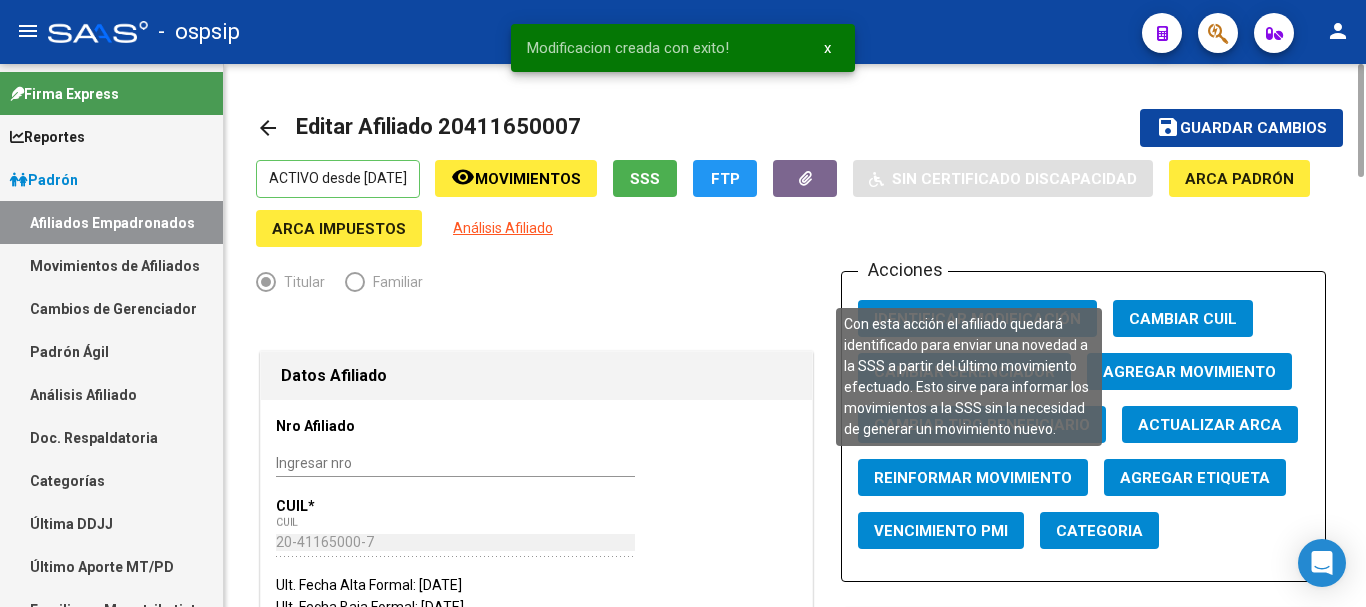 click on "Reinformar Movimiento" 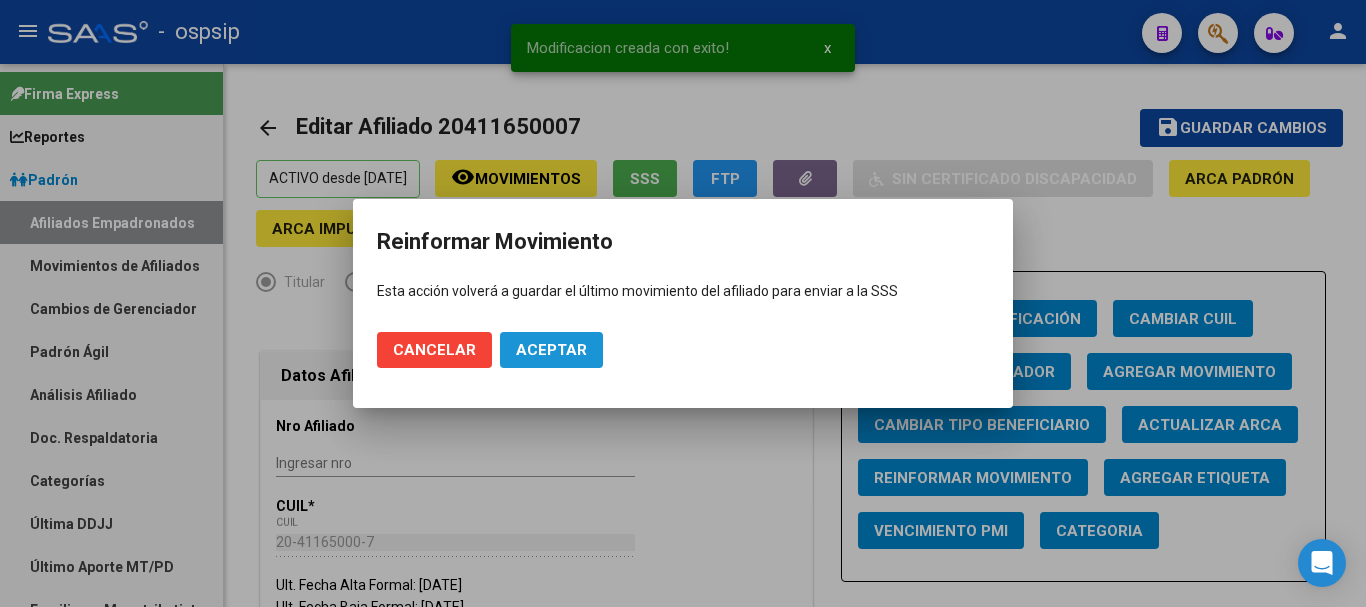 click on "Aceptar" at bounding box center [551, 350] 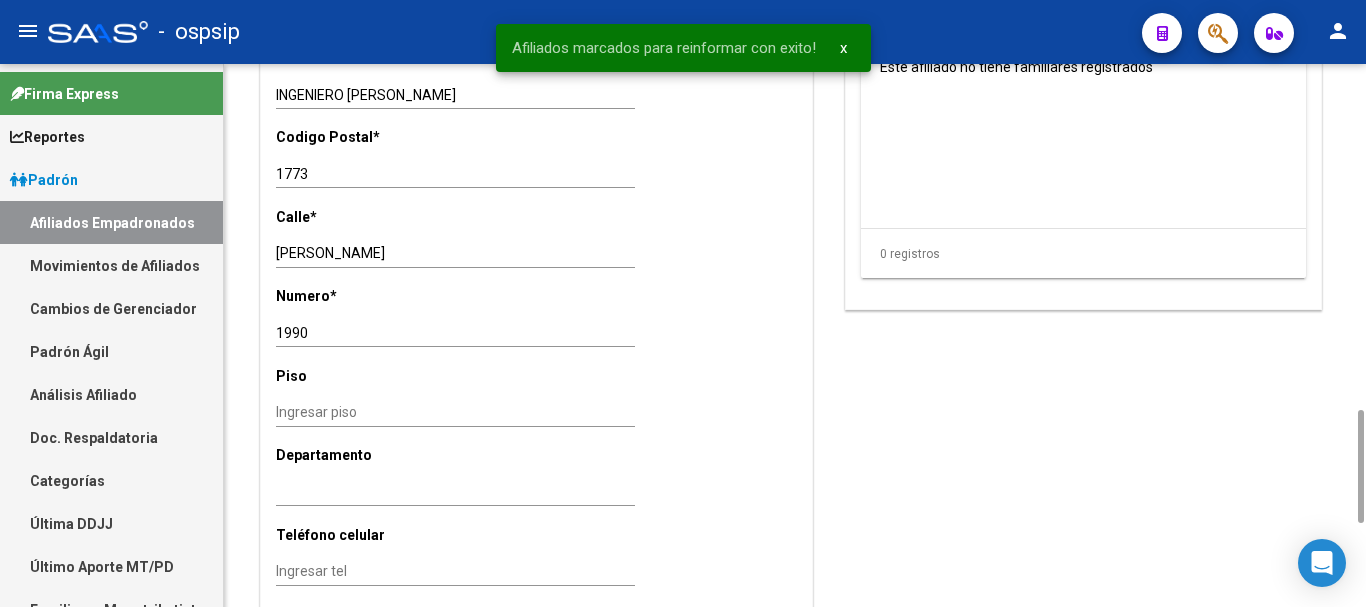 scroll, scrollTop: 2050, scrollLeft: 0, axis: vertical 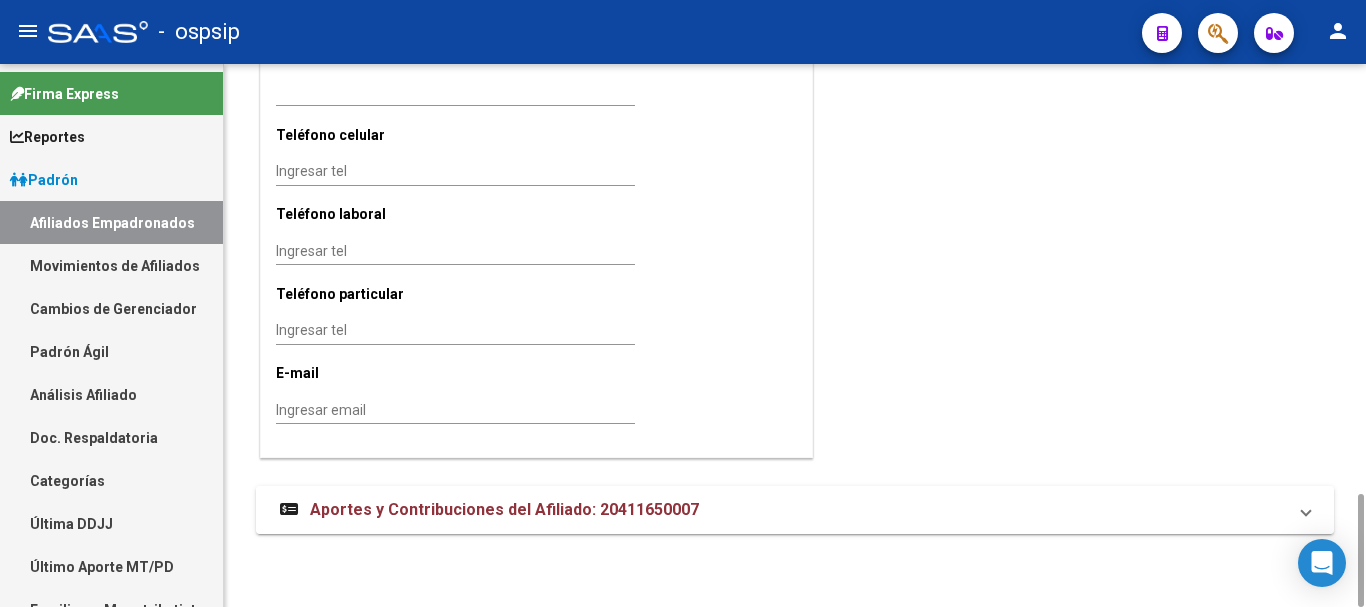 click on "Aportes y Contribuciones del Afiliado: 20411650007" at bounding box center (504, 509) 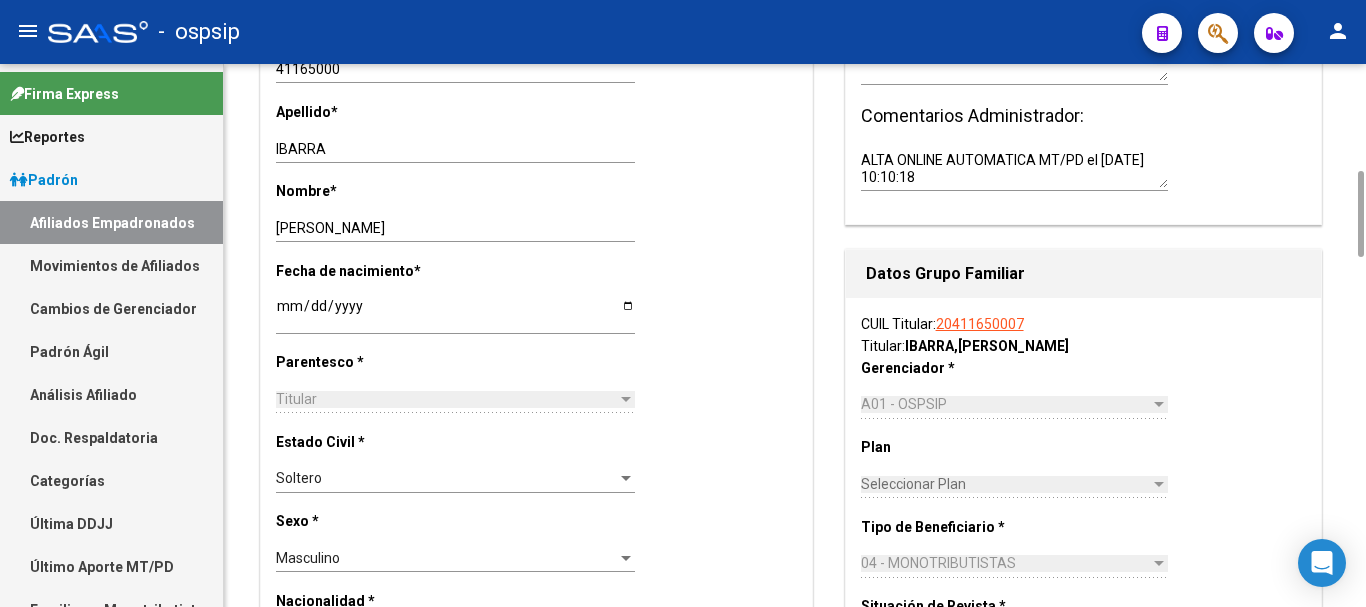 scroll, scrollTop: 0, scrollLeft: 0, axis: both 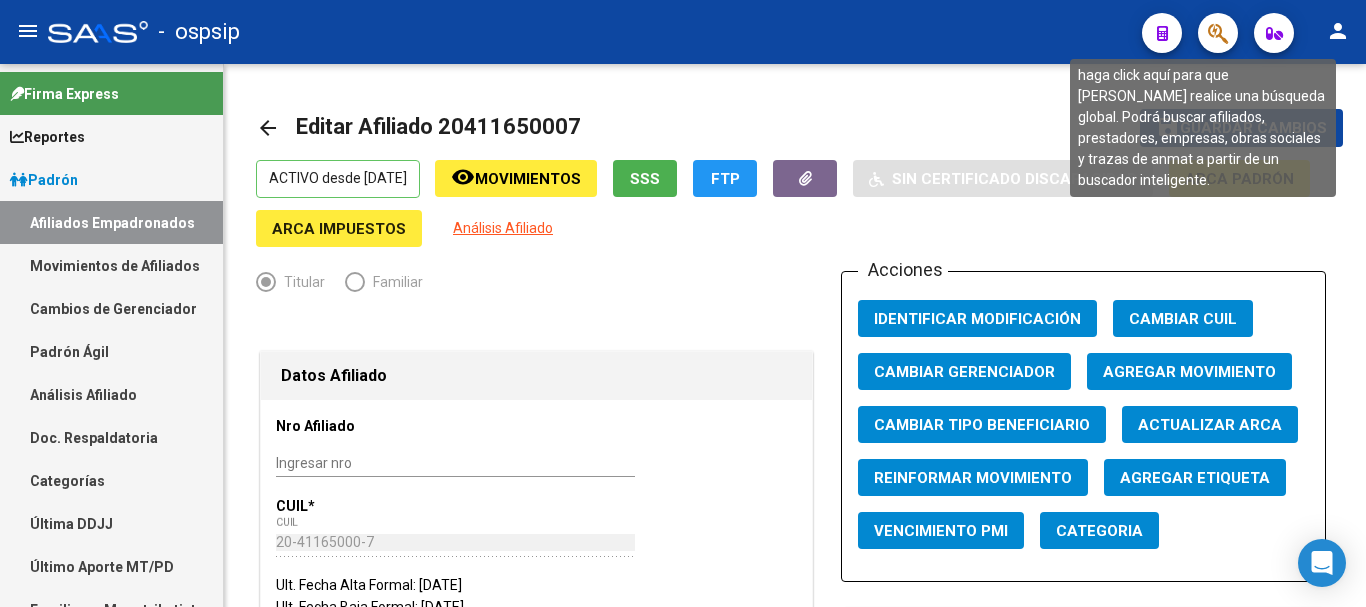 click 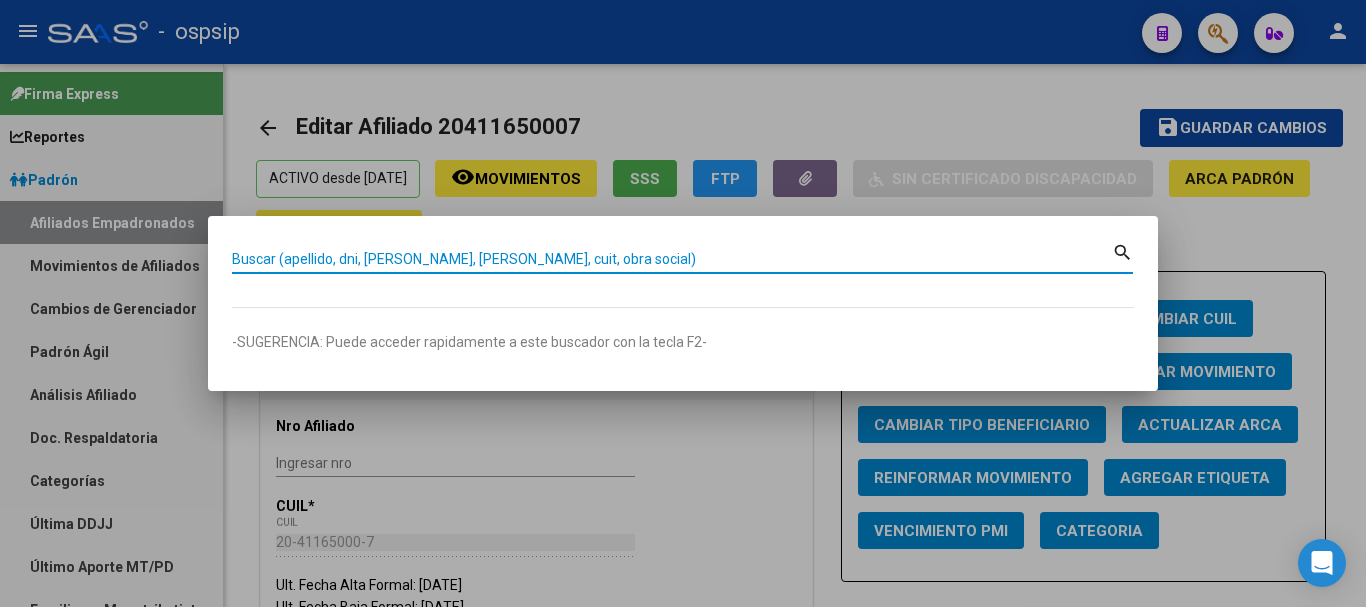 paste on "25594023" 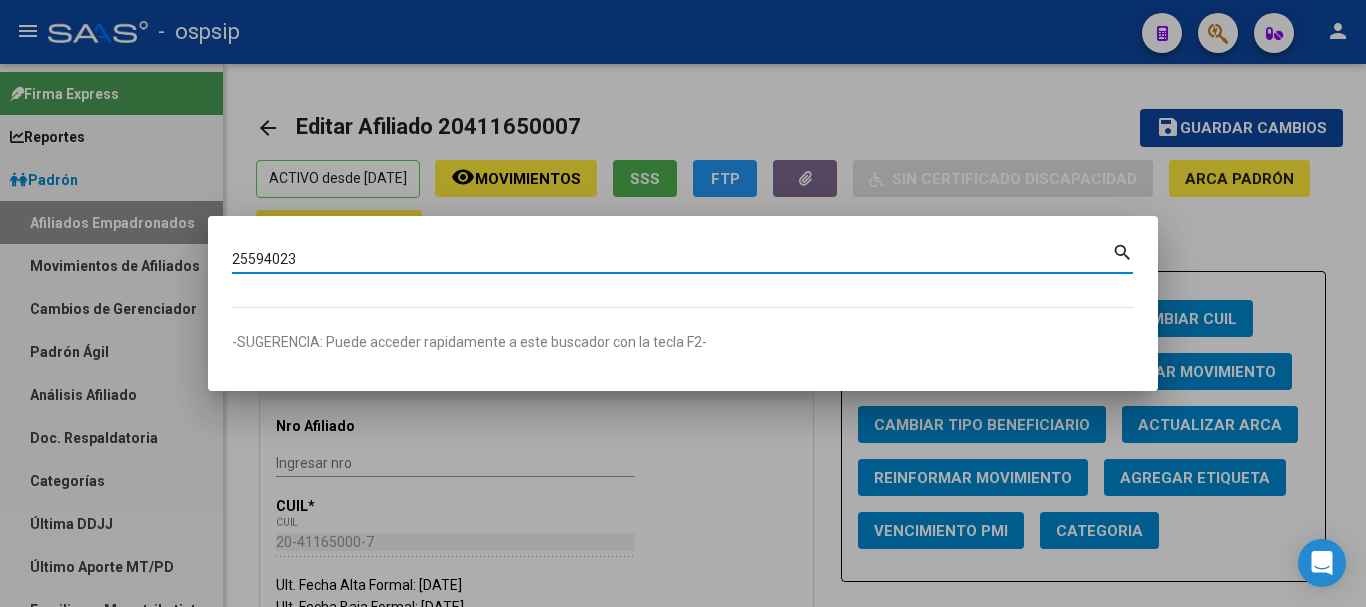 type on "25594023" 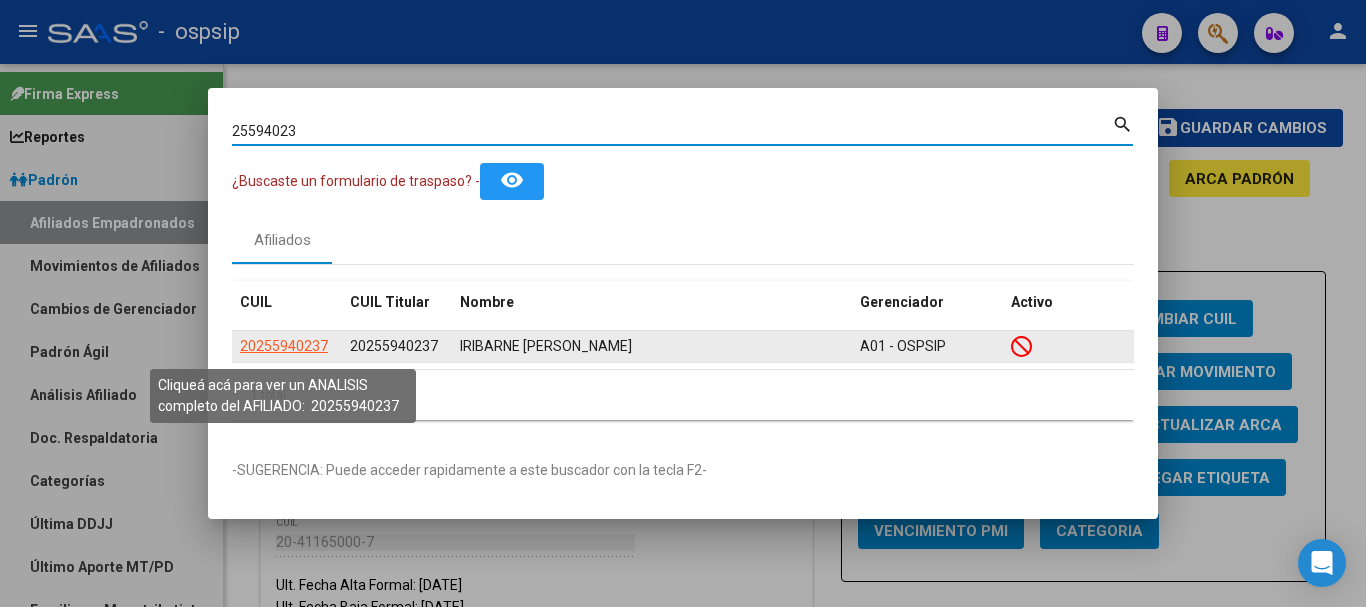 click on "20255940237" 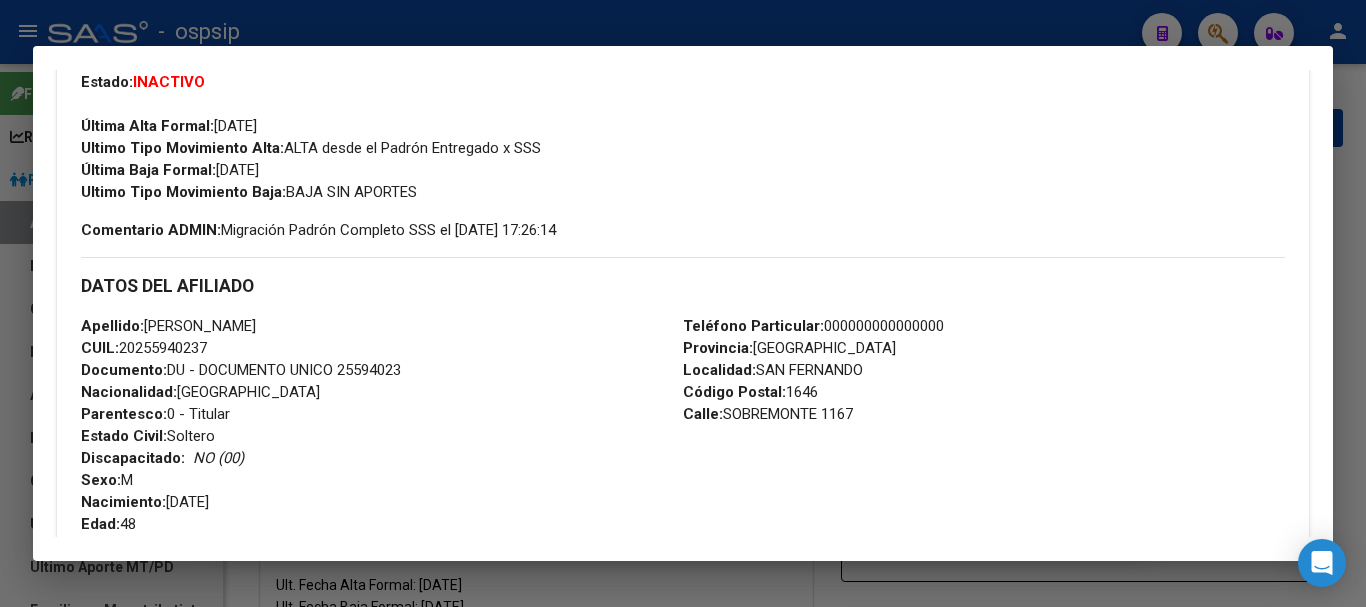scroll, scrollTop: 400, scrollLeft: 0, axis: vertical 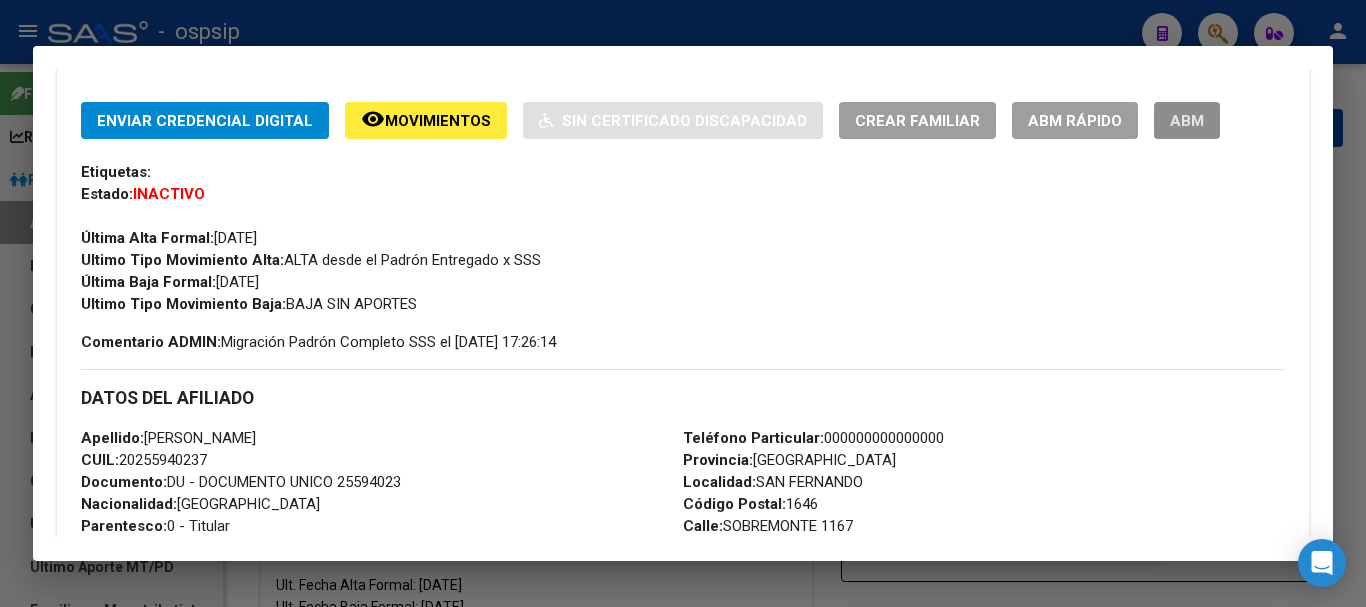 click on "ABM" at bounding box center [1187, 121] 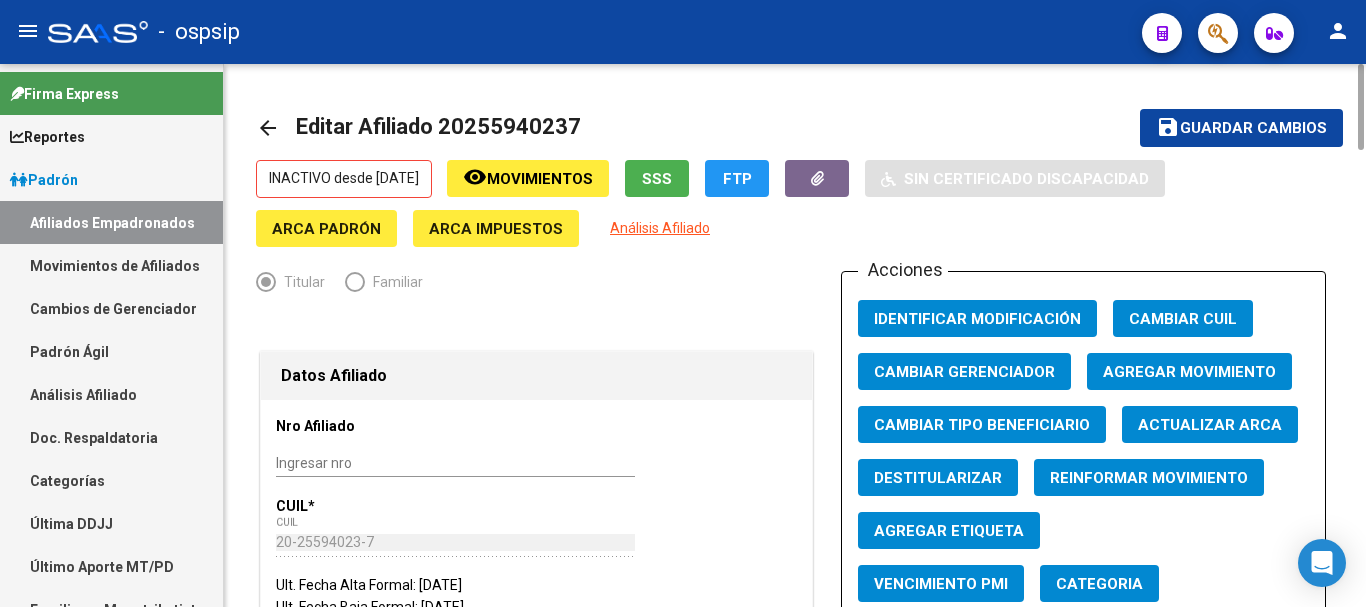 click on "Agregar Movimiento" 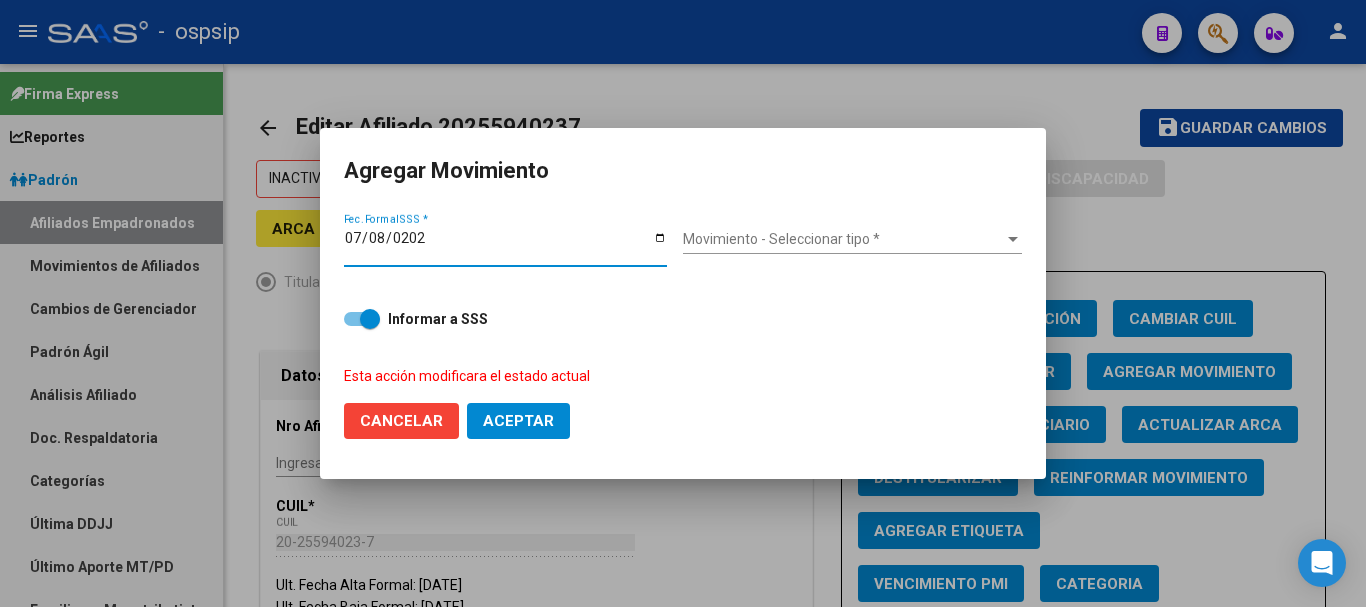 type on "[DATE]" 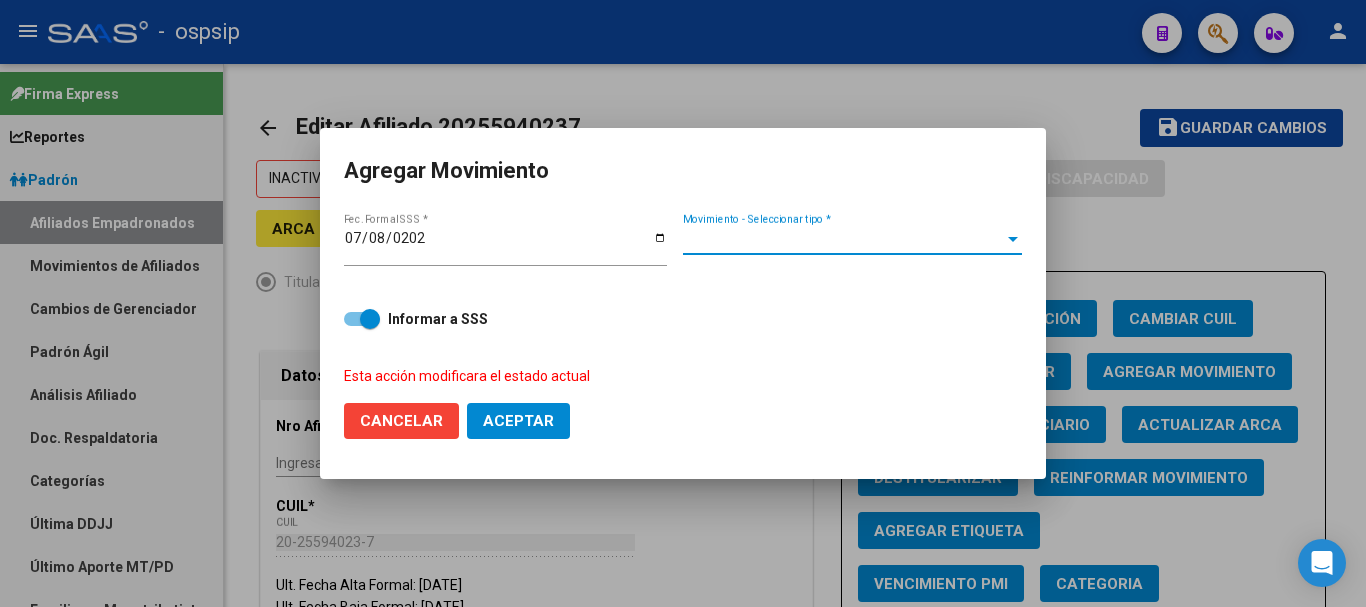 click on "Movimiento - Seleccionar tipo *" at bounding box center (843, 239) 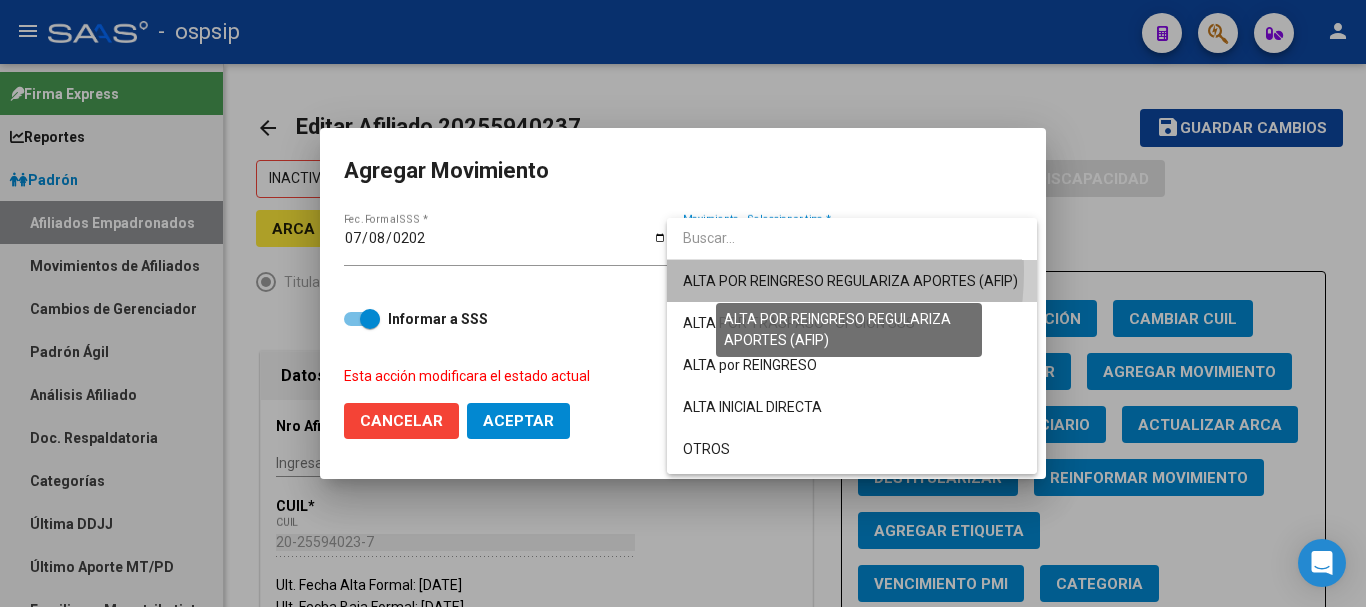 click on "ALTA POR REINGRESO REGULARIZA APORTES (AFIP)" at bounding box center [850, 281] 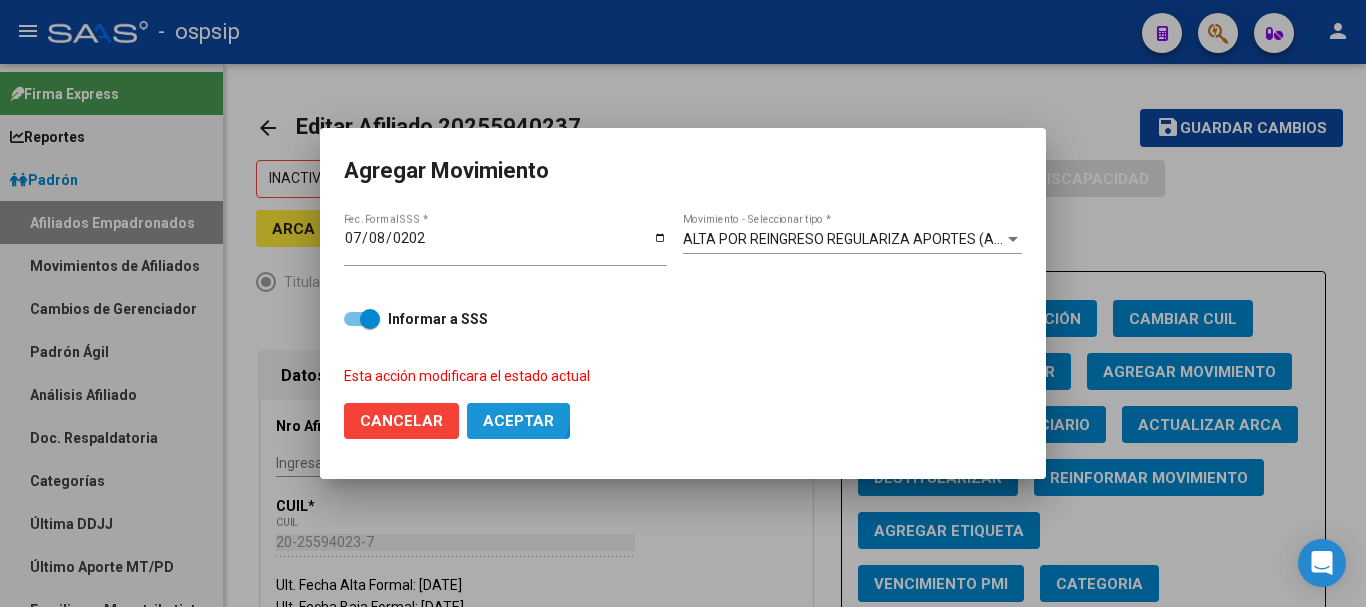 click on "Aceptar" 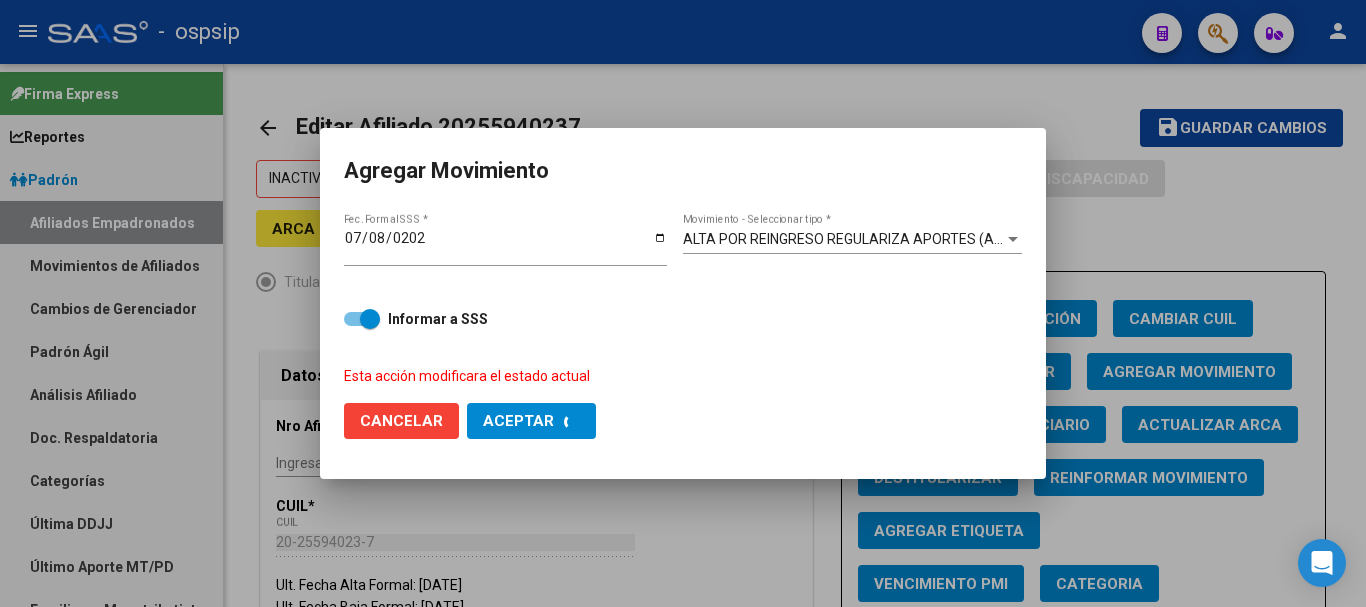 checkbox on "false" 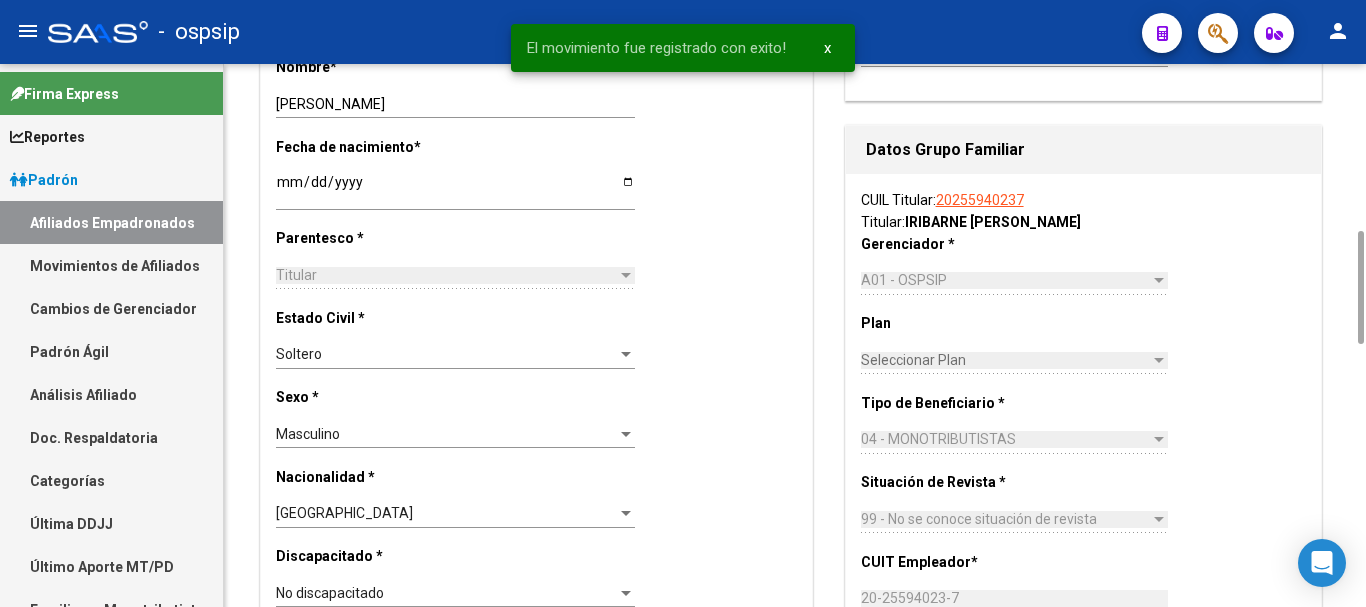 scroll, scrollTop: 1400, scrollLeft: 0, axis: vertical 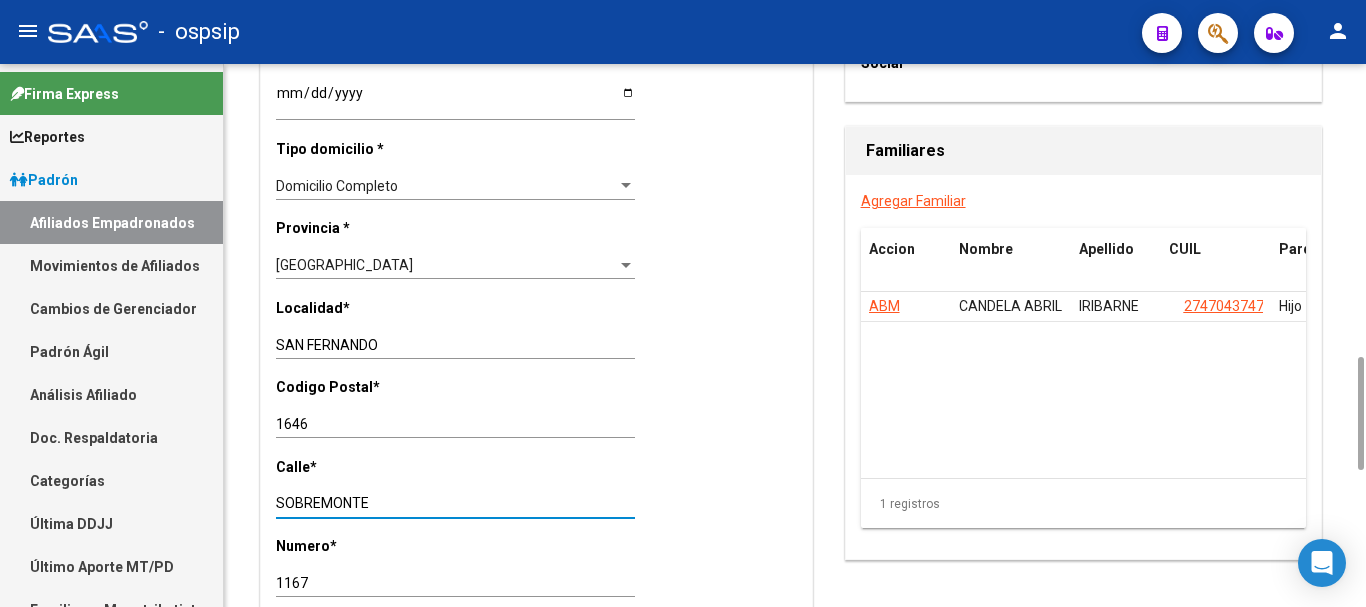 drag, startPoint x: 379, startPoint y: 500, endPoint x: 277, endPoint y: 504, distance: 102.0784 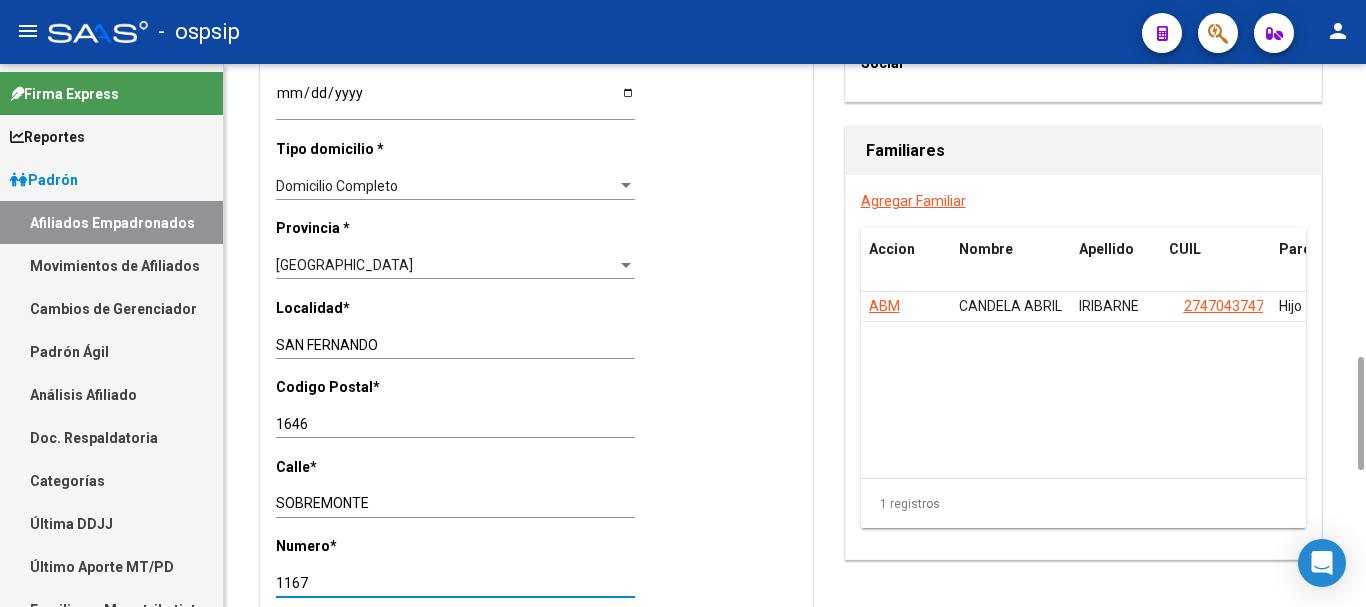 drag, startPoint x: 321, startPoint y: 584, endPoint x: 263, endPoint y: 585, distance: 58.00862 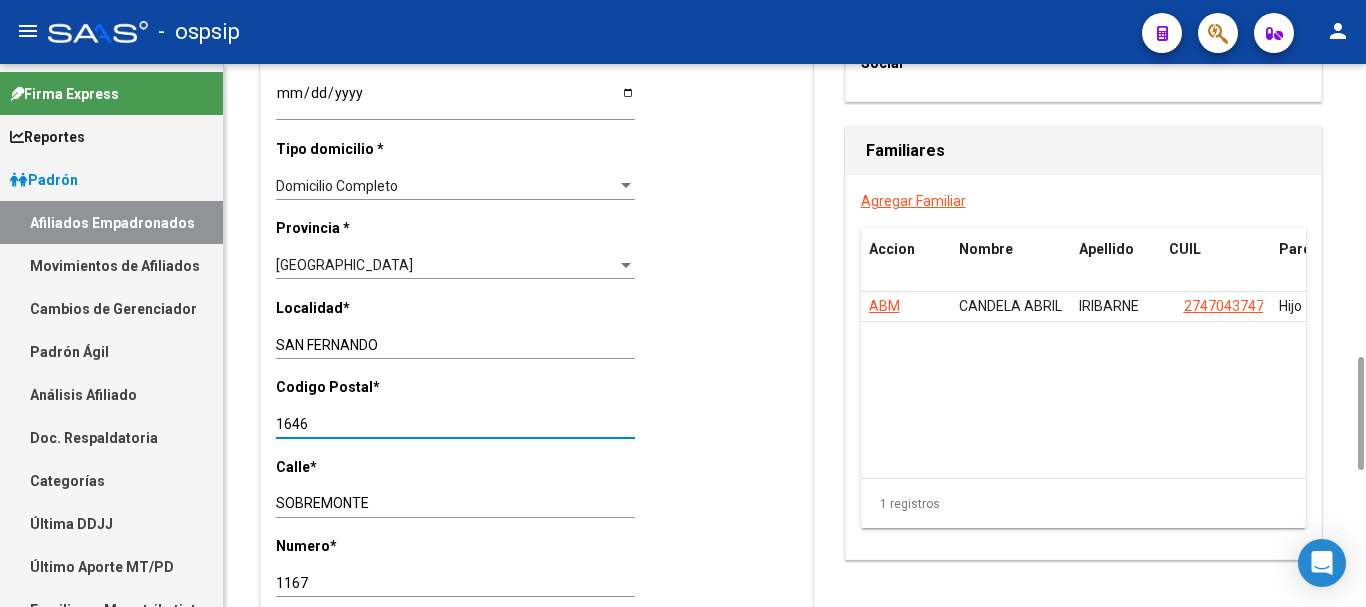 drag, startPoint x: 316, startPoint y: 426, endPoint x: 276, endPoint y: 417, distance: 41 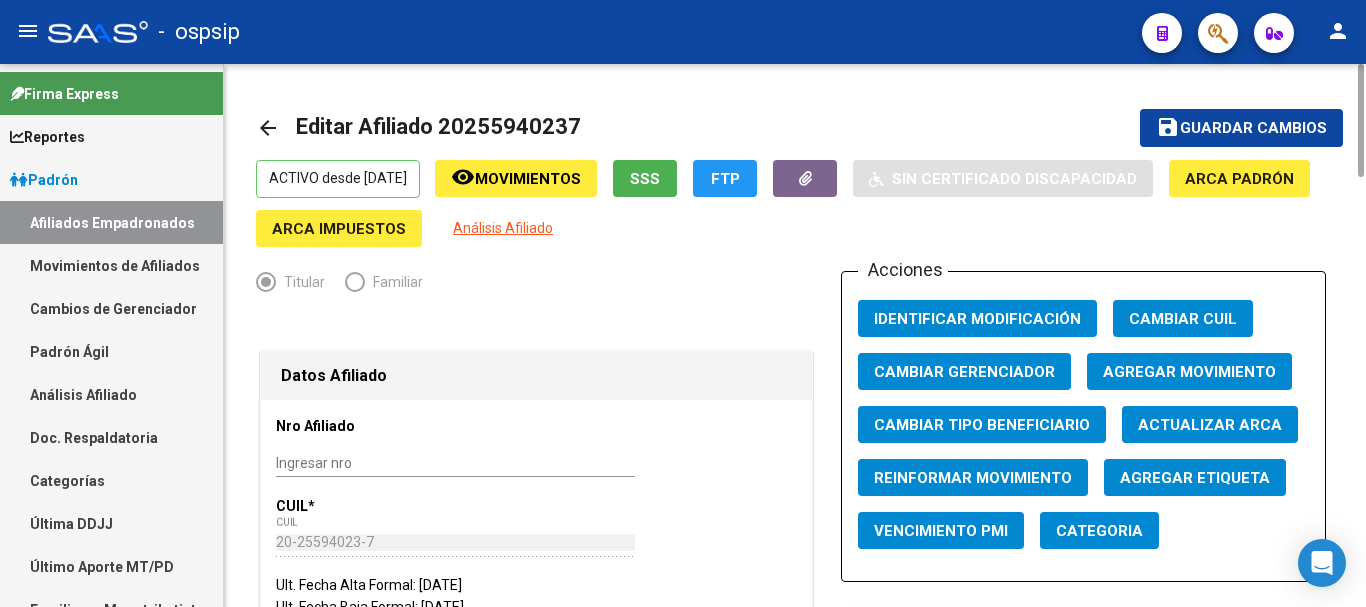 scroll, scrollTop: 400, scrollLeft: 0, axis: vertical 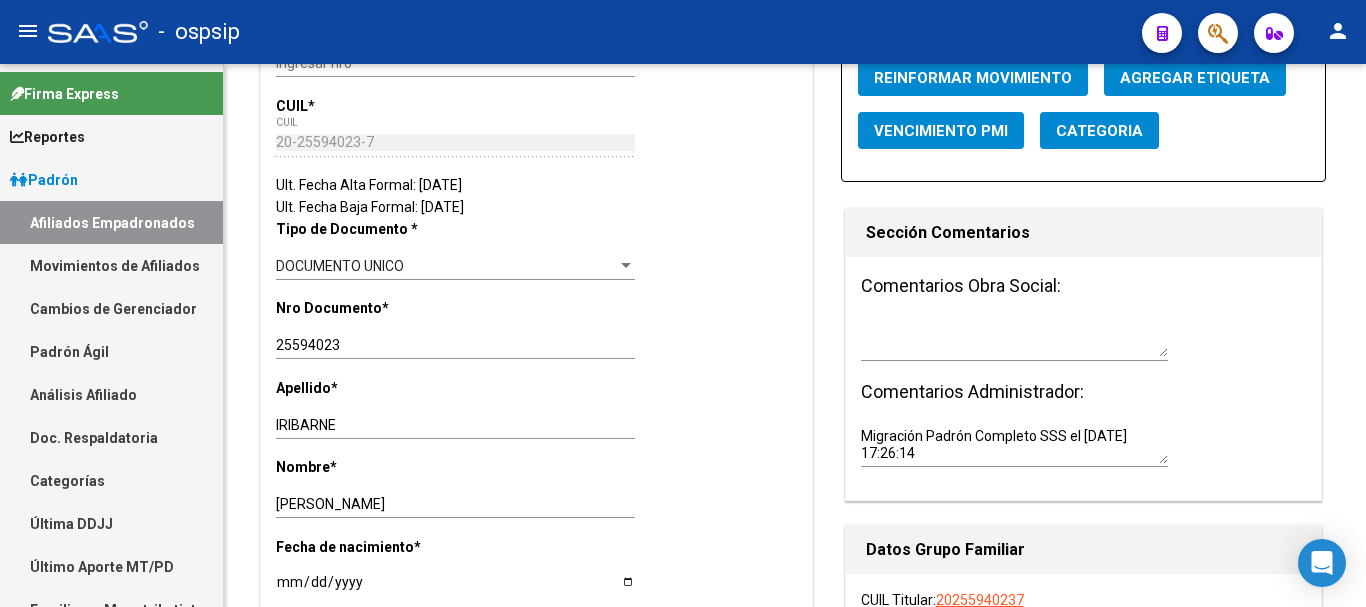 click 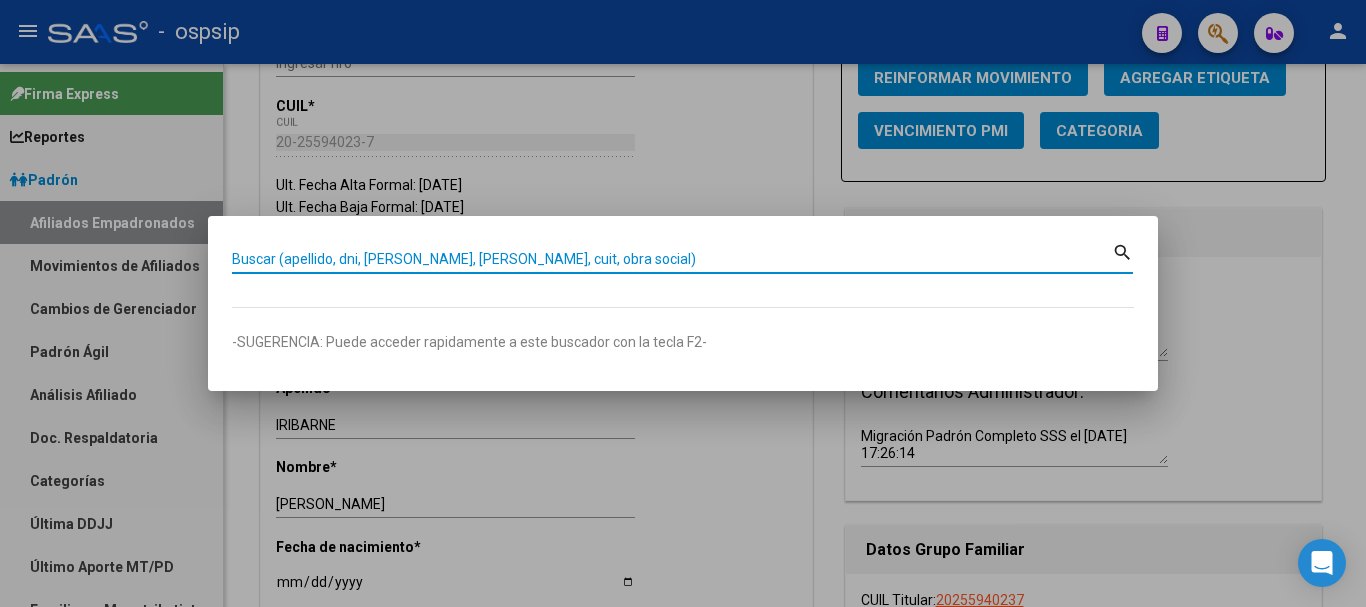 paste on "26825372" 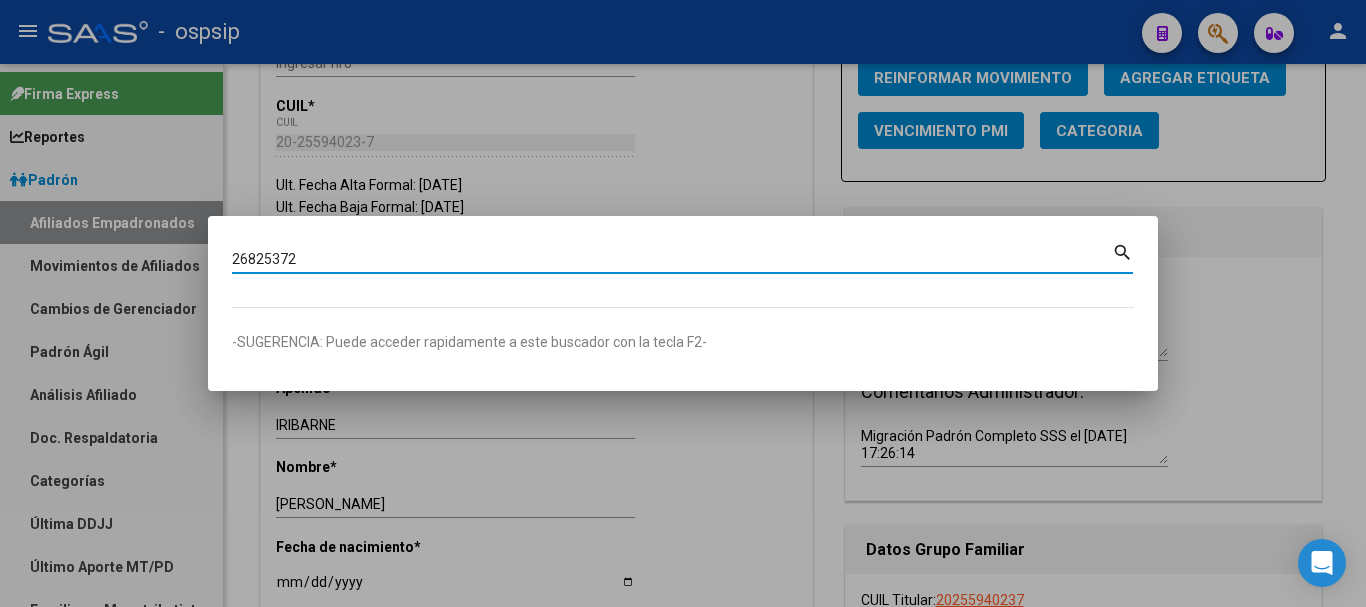 type on "26825372" 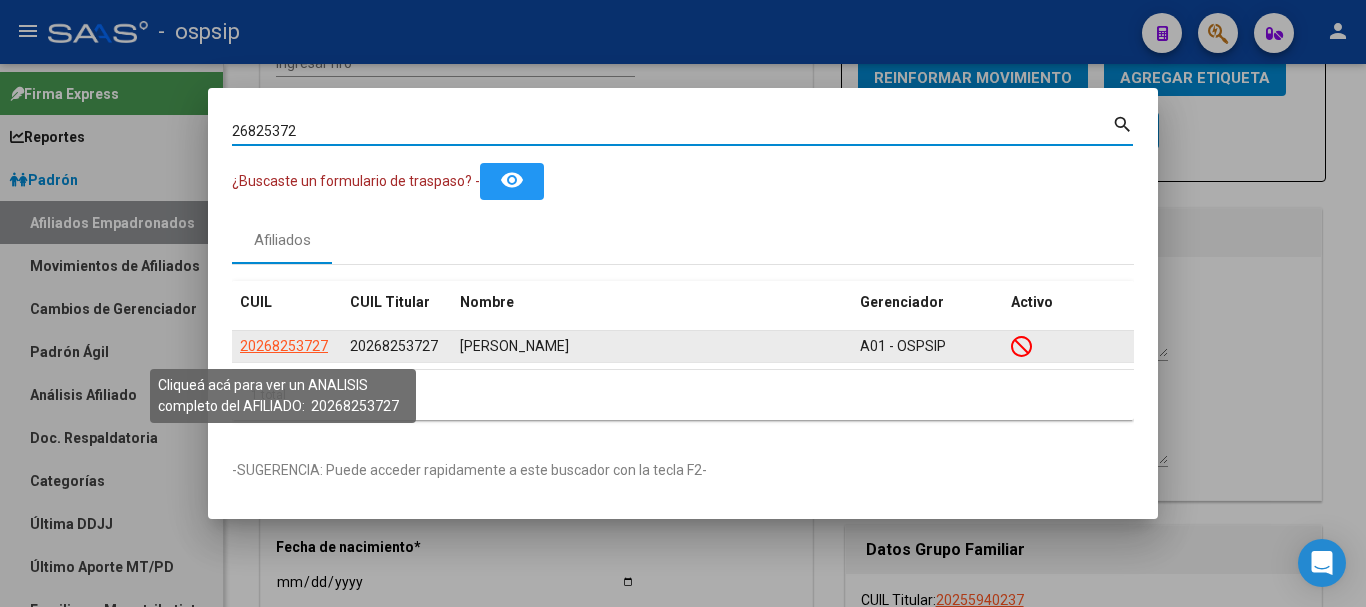 click on "20268253727" 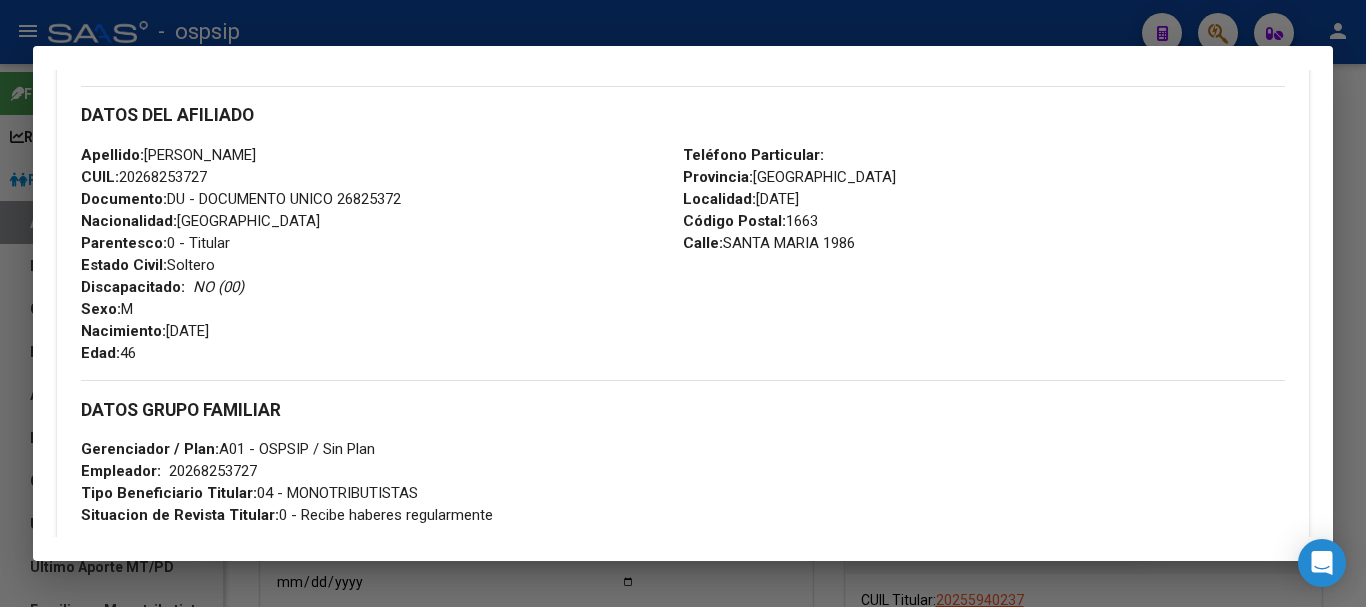 scroll, scrollTop: 700, scrollLeft: 0, axis: vertical 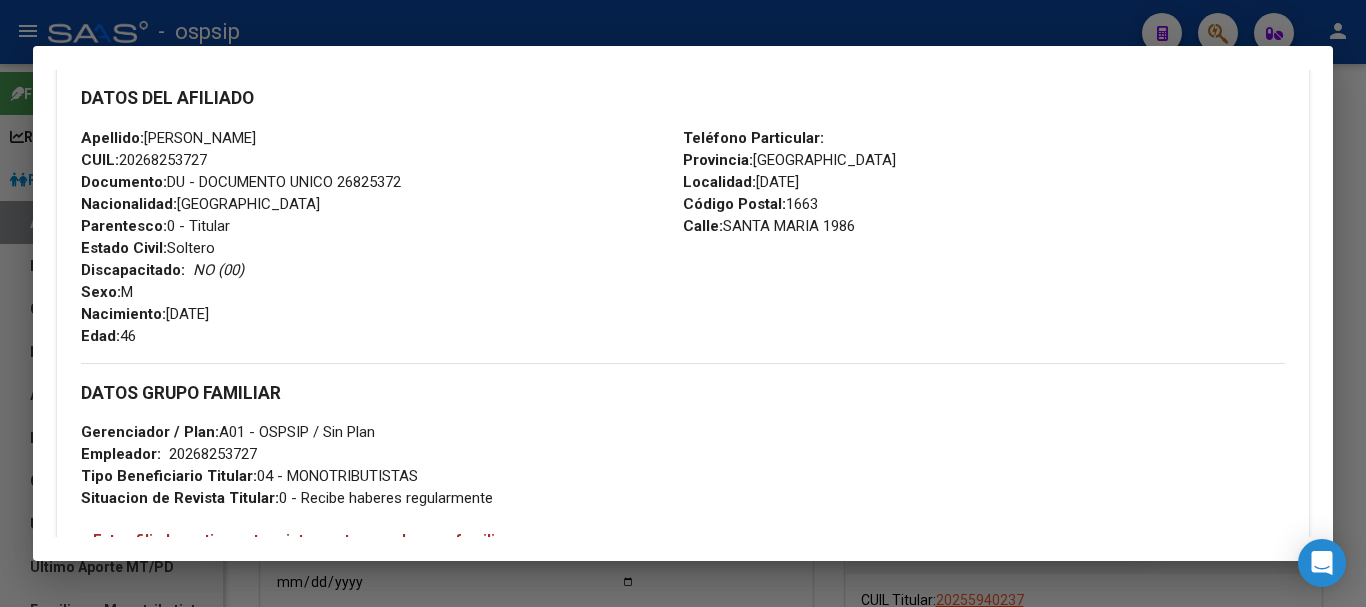 drag, startPoint x: 863, startPoint y: 225, endPoint x: 718, endPoint y: 222, distance: 145.03104 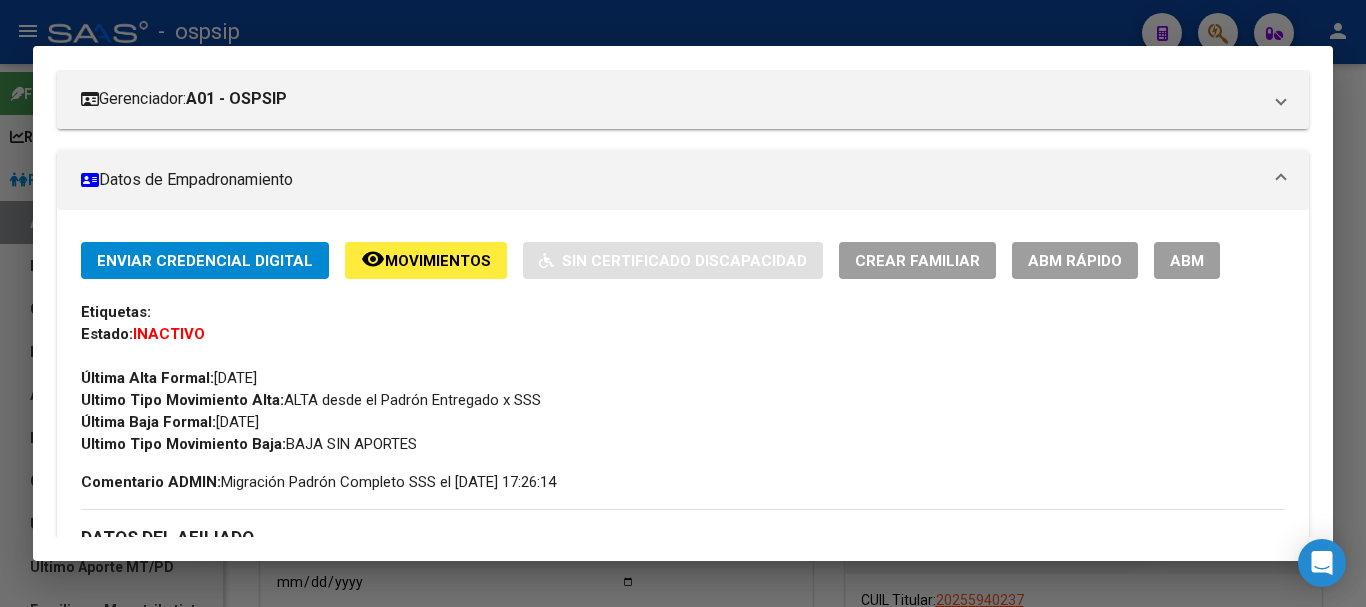 scroll, scrollTop: 100, scrollLeft: 0, axis: vertical 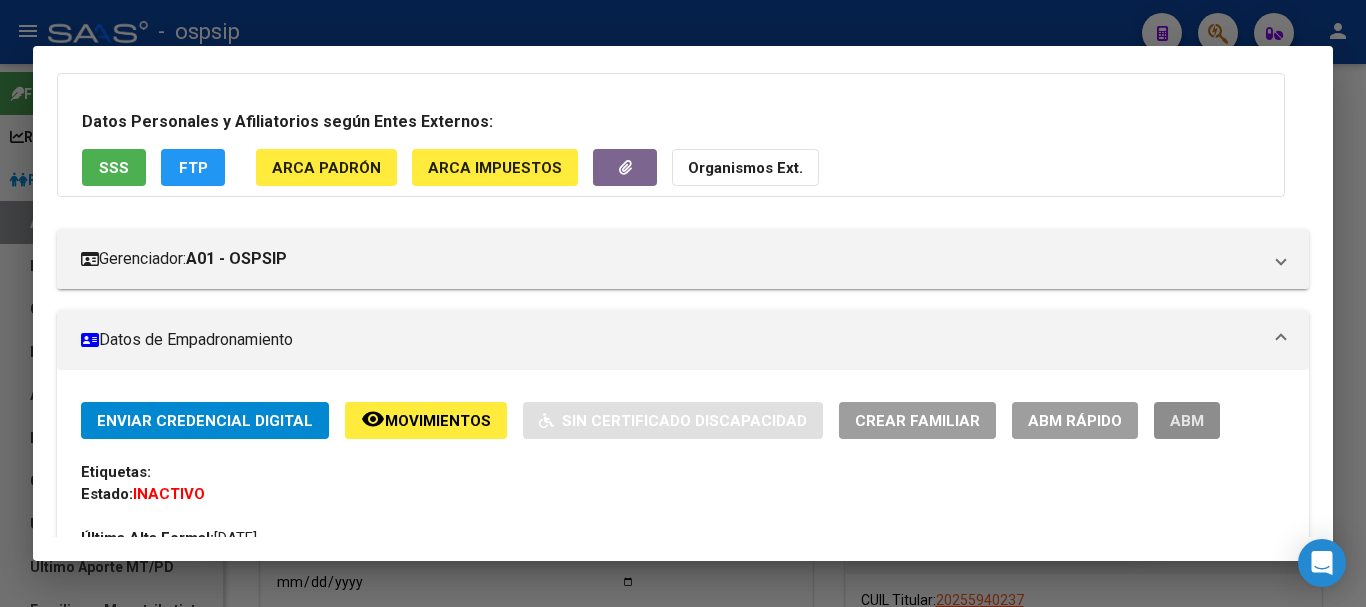 click on "ABM" at bounding box center (1187, 420) 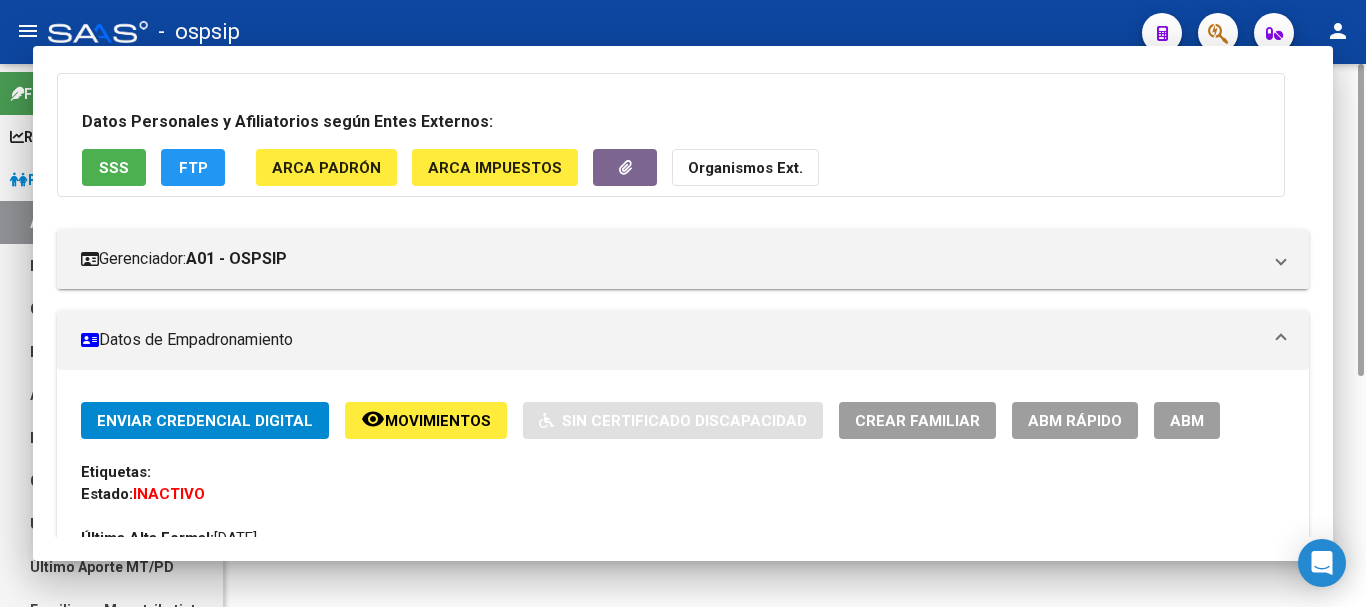 scroll, scrollTop: 0, scrollLeft: 0, axis: both 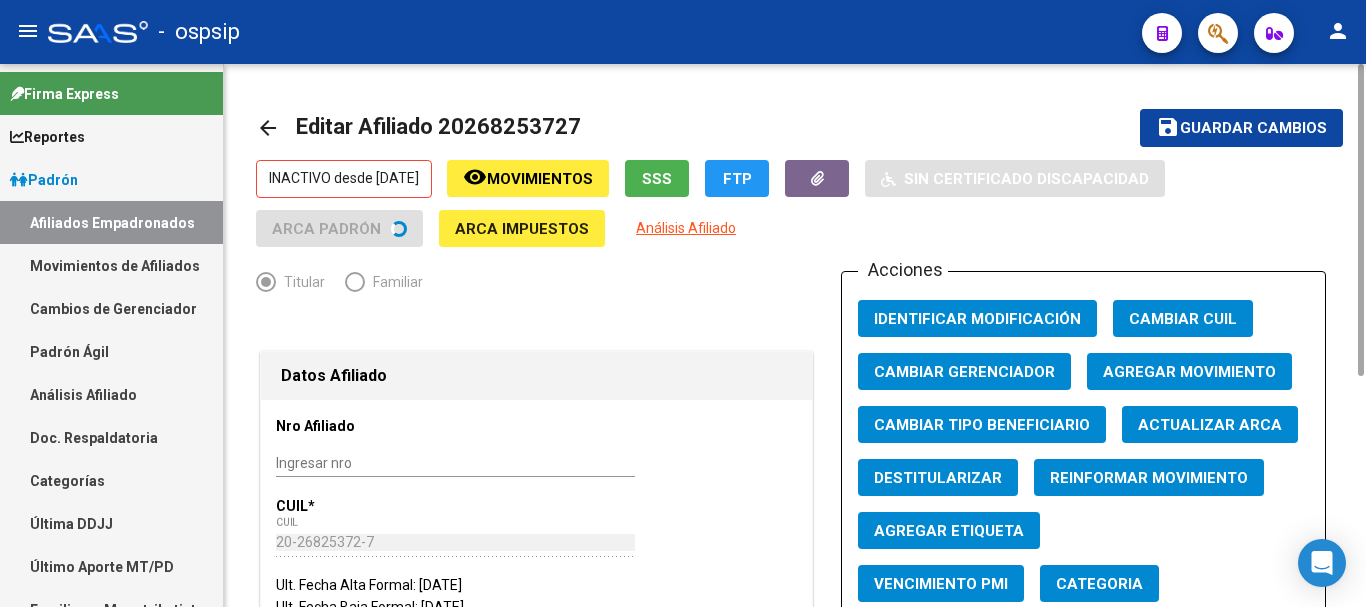click on "Agregar Movimiento" 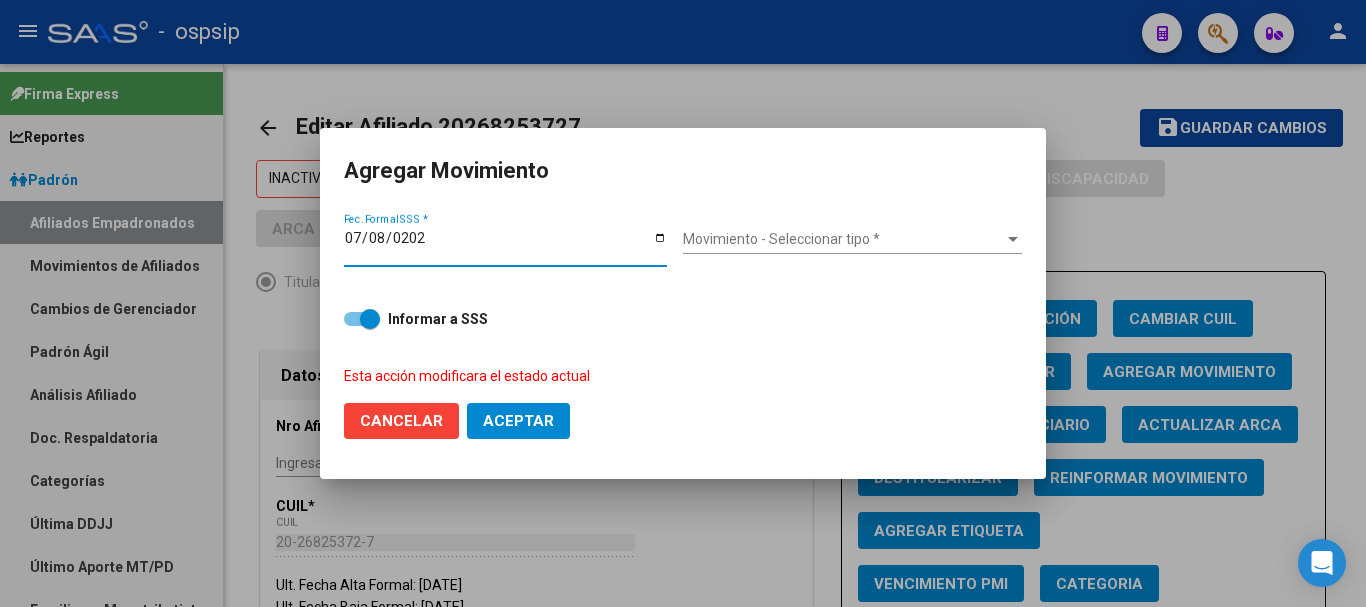 type on "[DATE]" 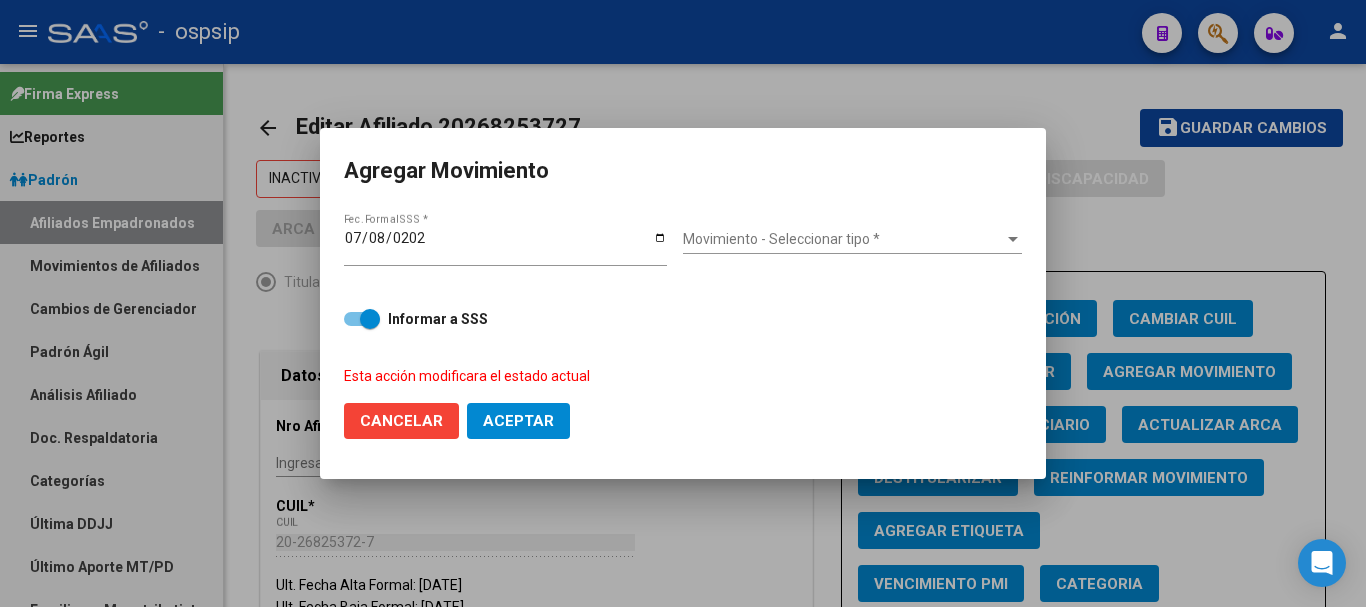 click on "Movimiento - Seleccionar tipo * Movimiento - Seleccionar tipo *" at bounding box center (852, 240) 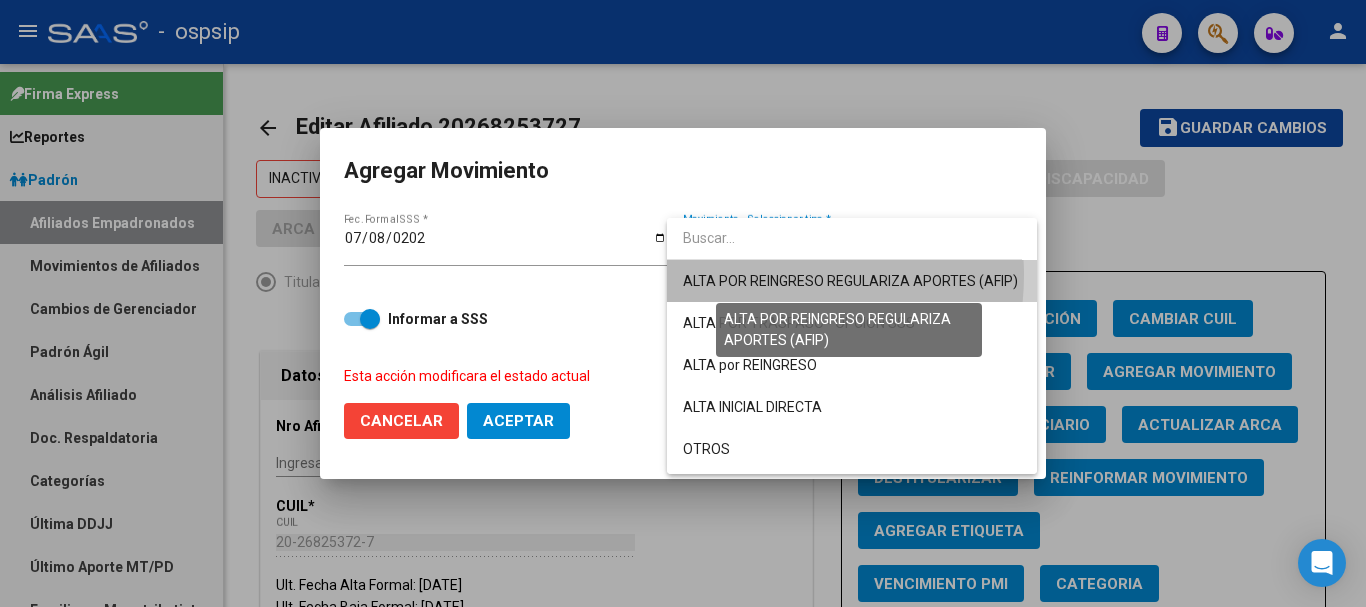 click on "ALTA POR REINGRESO REGULARIZA APORTES (AFIP)" at bounding box center (850, 281) 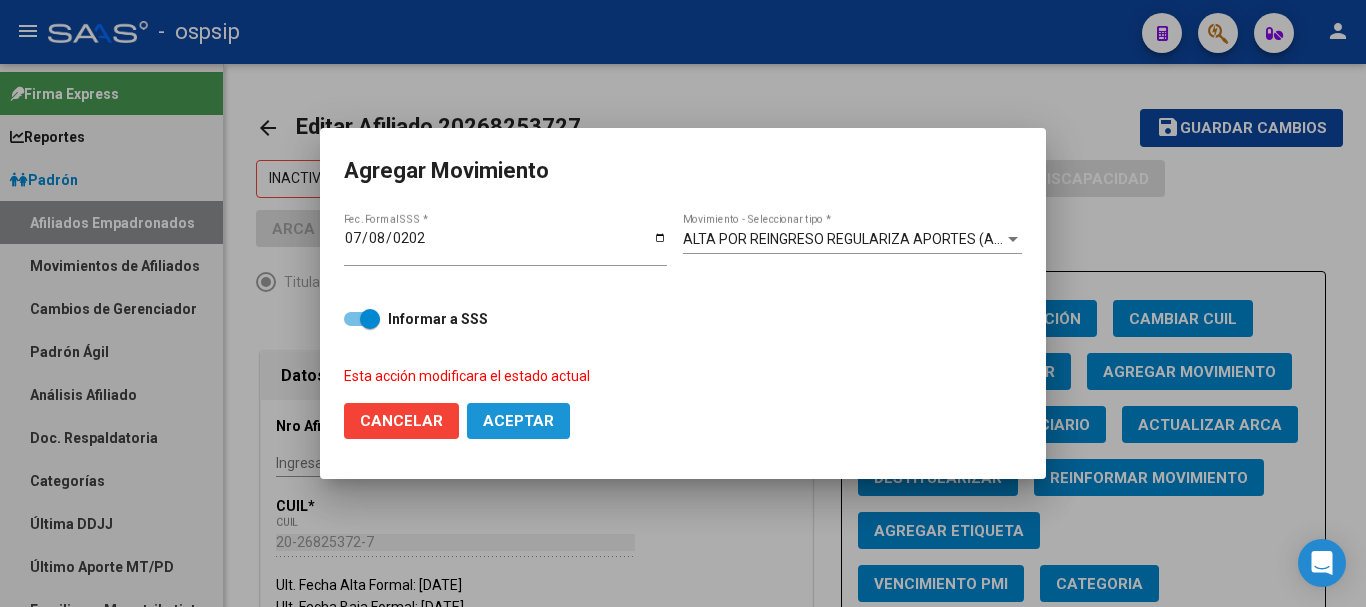 click on "Aceptar" 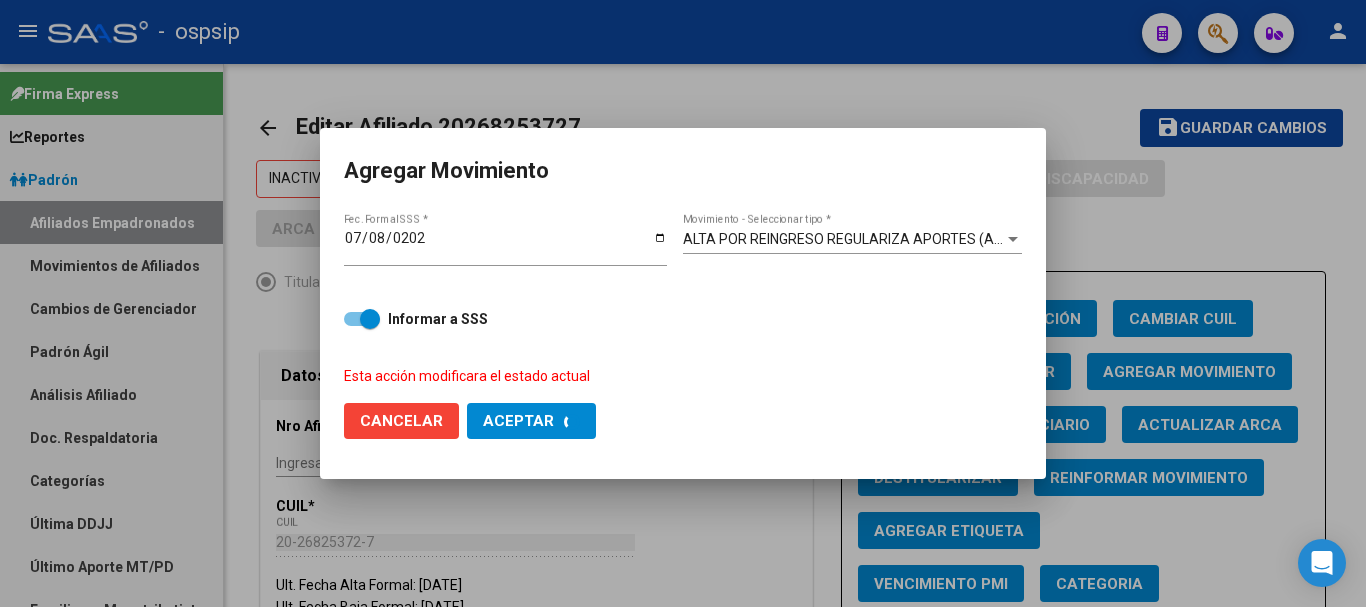 checkbox on "false" 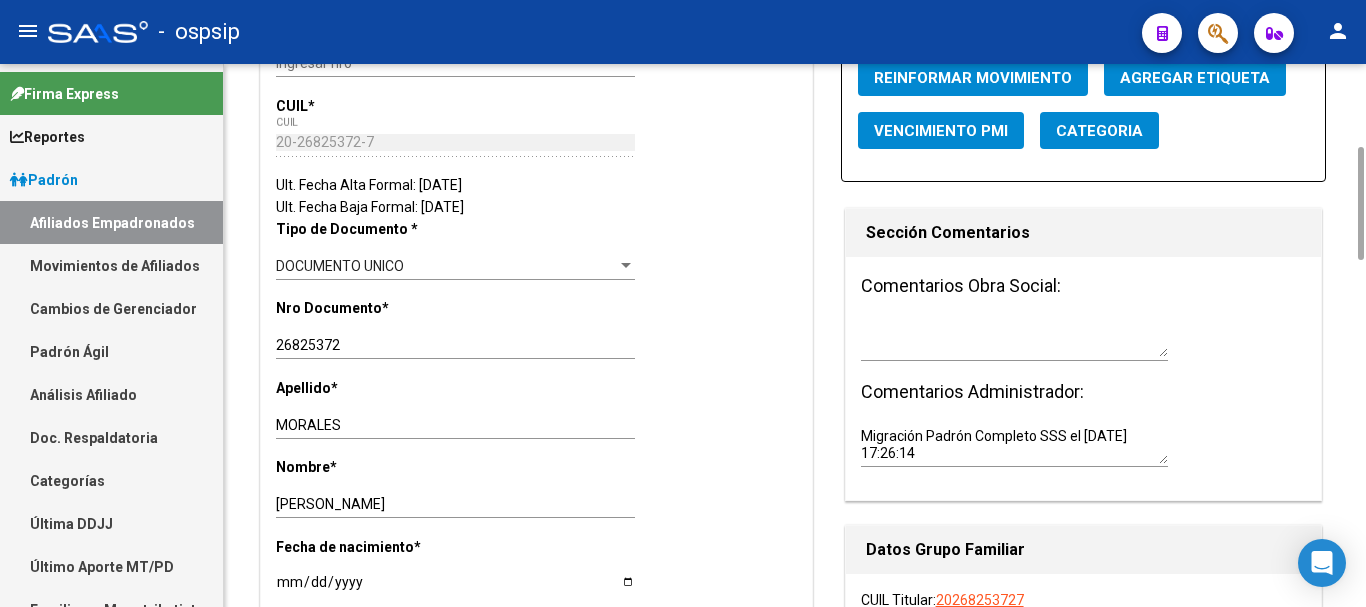 scroll, scrollTop: 0, scrollLeft: 0, axis: both 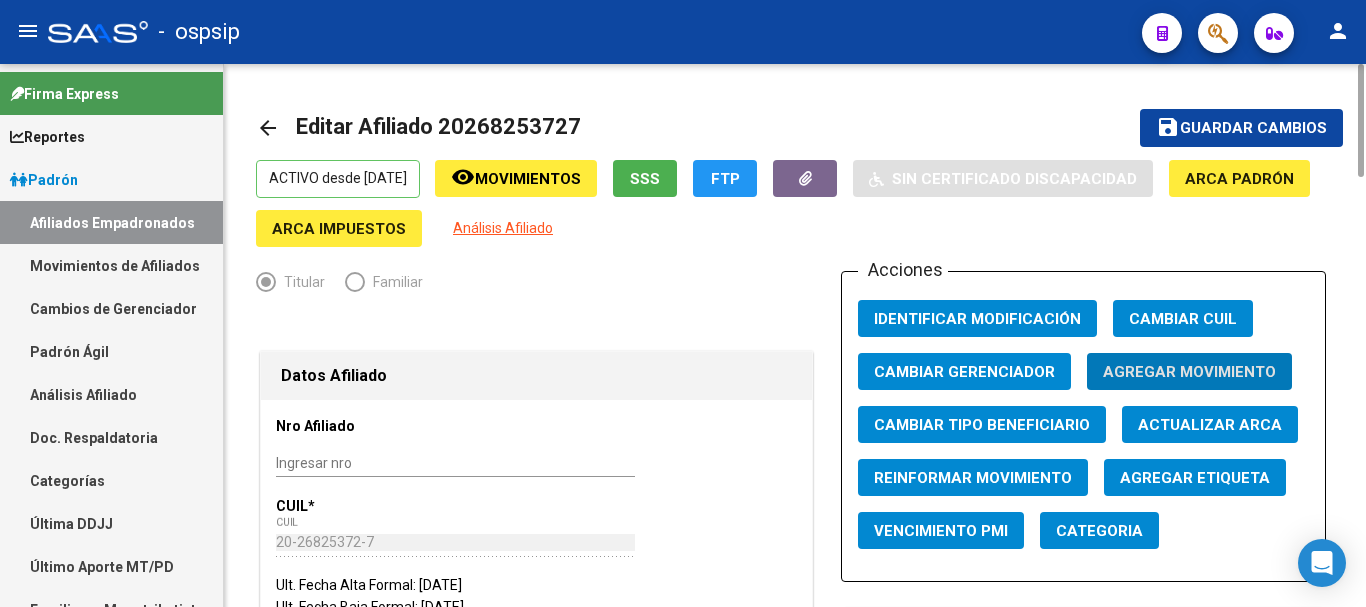 type 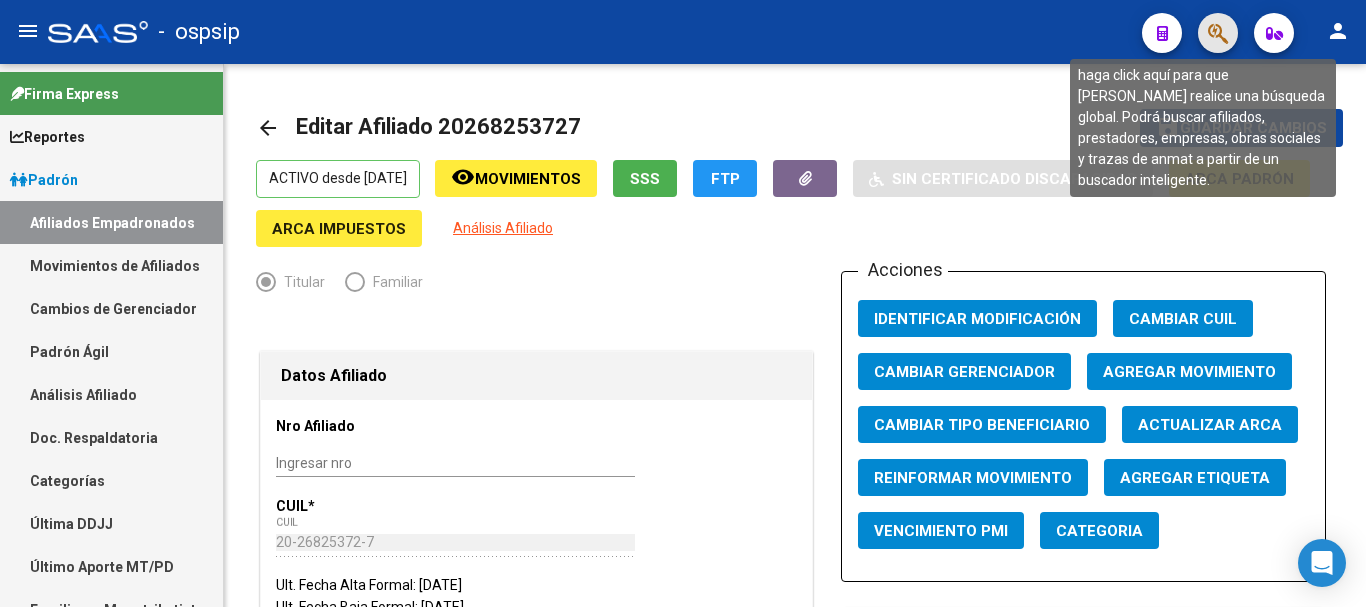 click 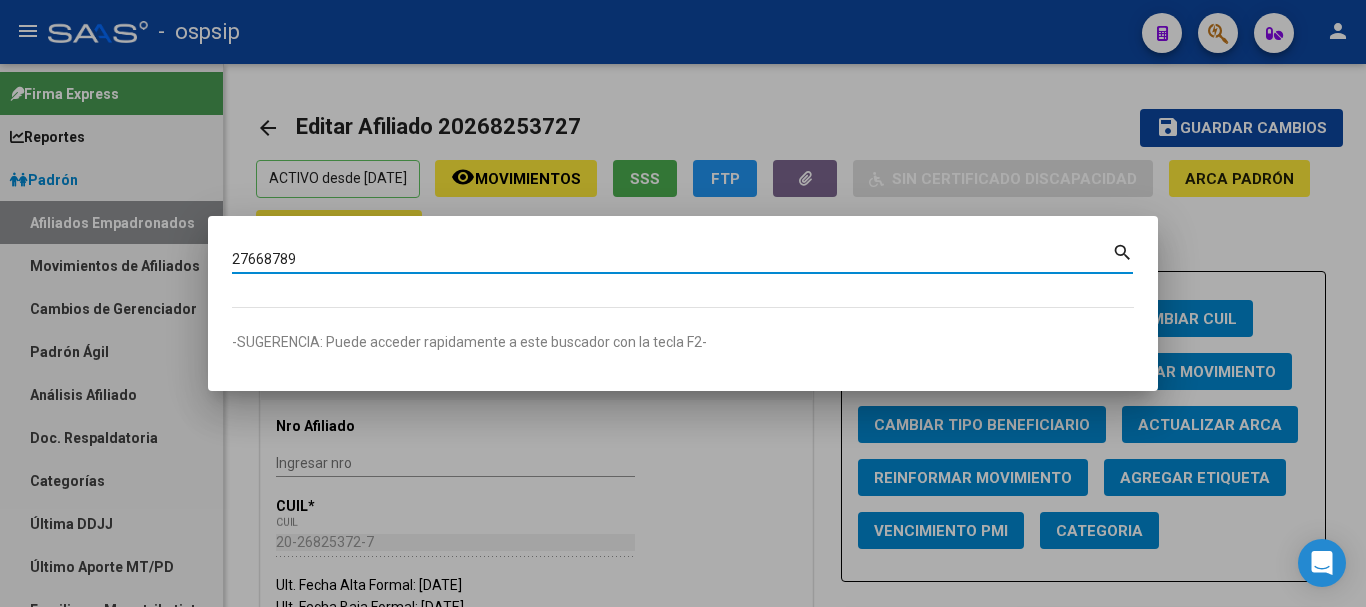 type on "27668789" 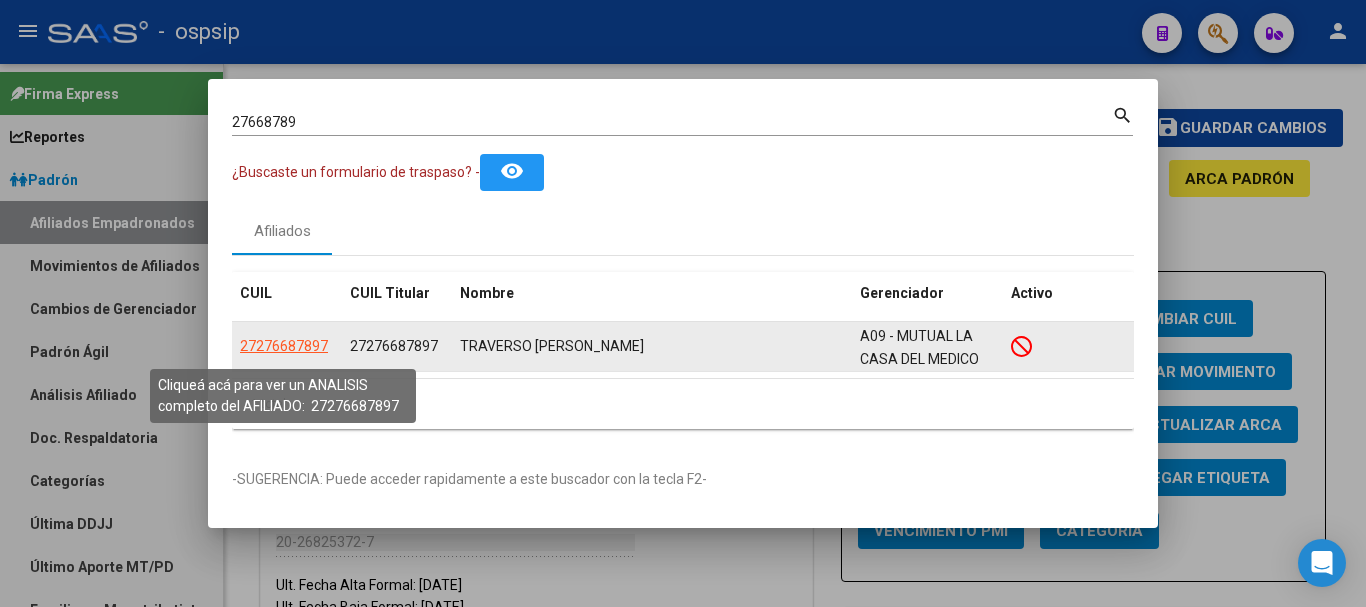 click on "27276687897" 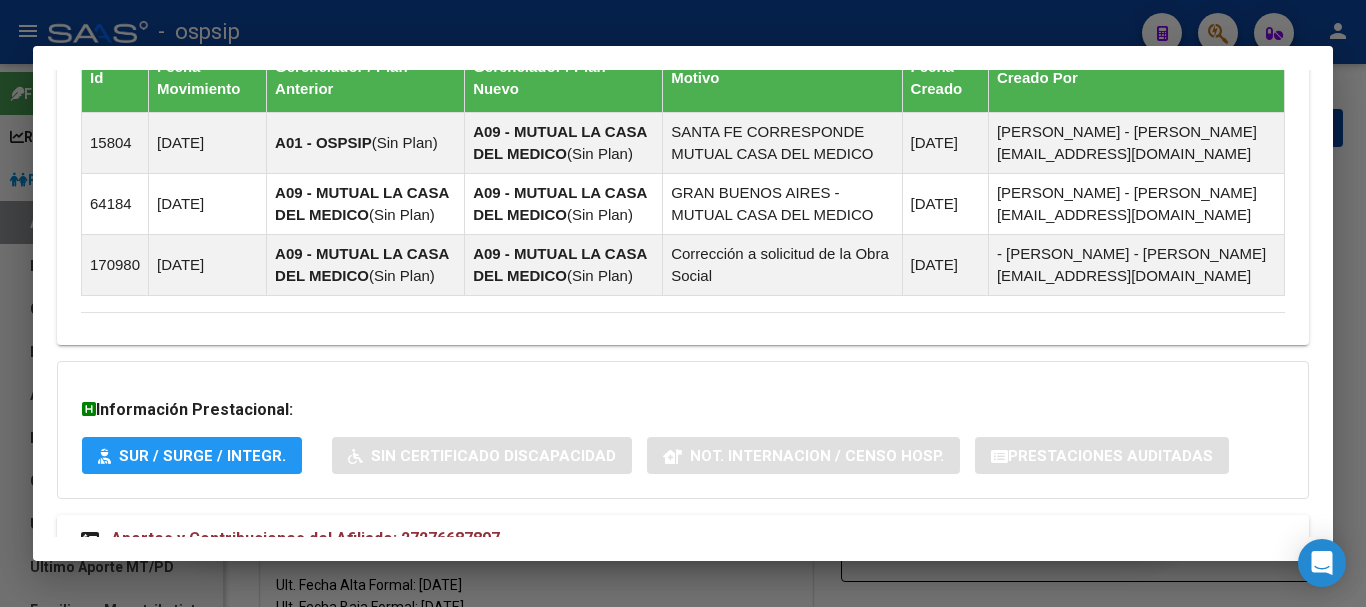 scroll, scrollTop: 1376, scrollLeft: 0, axis: vertical 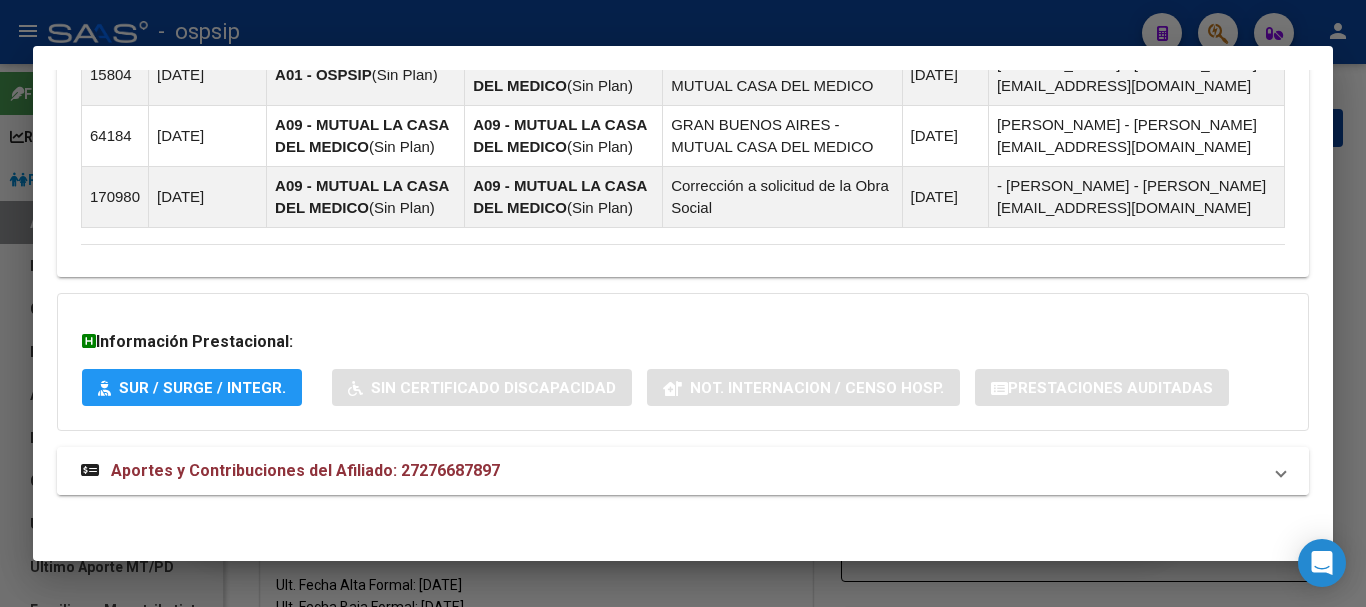 click on "Aportes y Contribuciones del Afiliado: 27276687897" at bounding box center [683, 471] 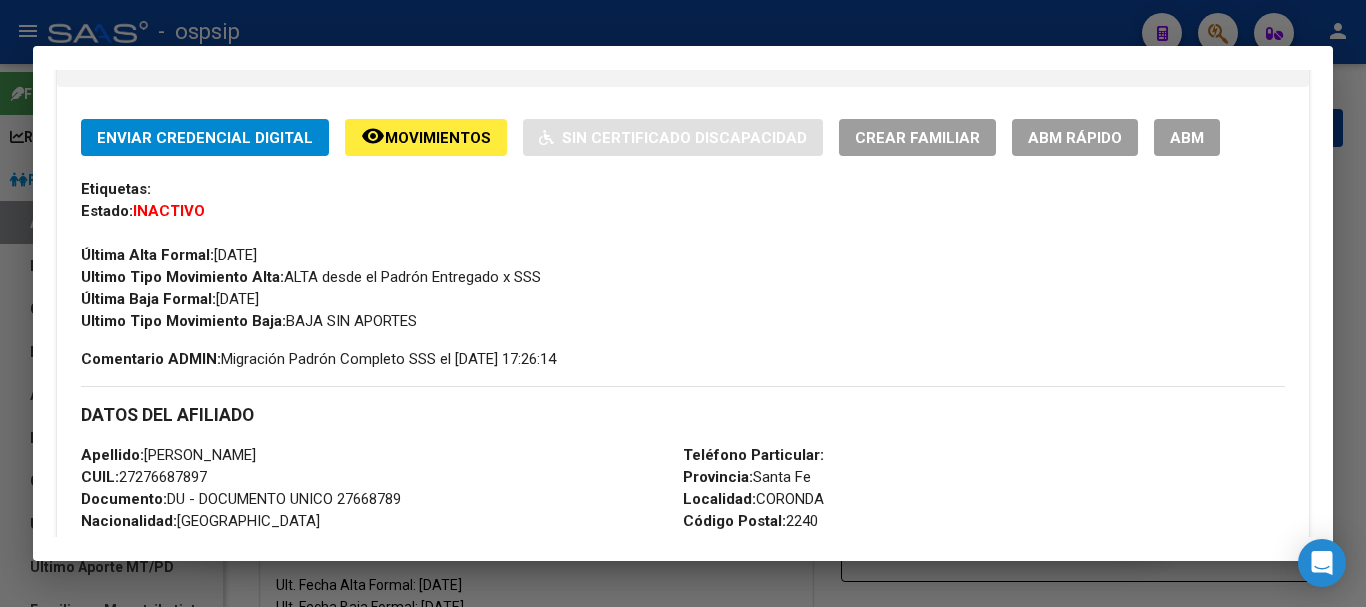 scroll, scrollTop: 376, scrollLeft: 0, axis: vertical 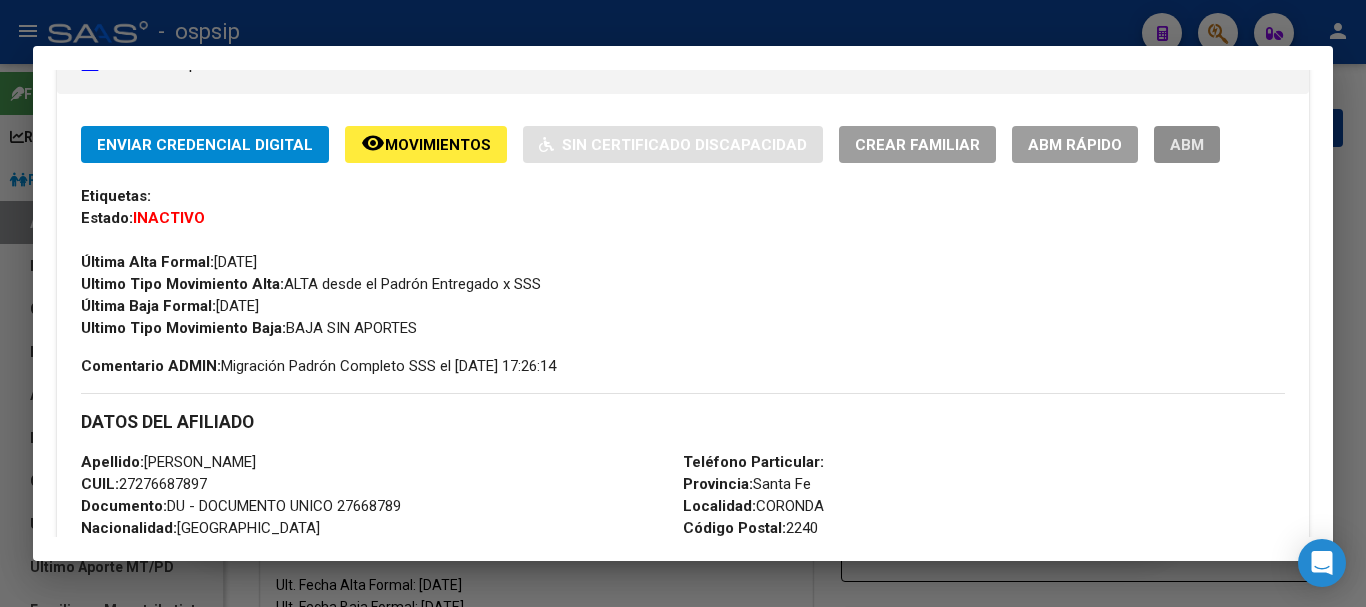 click on "ABM" at bounding box center (1187, 145) 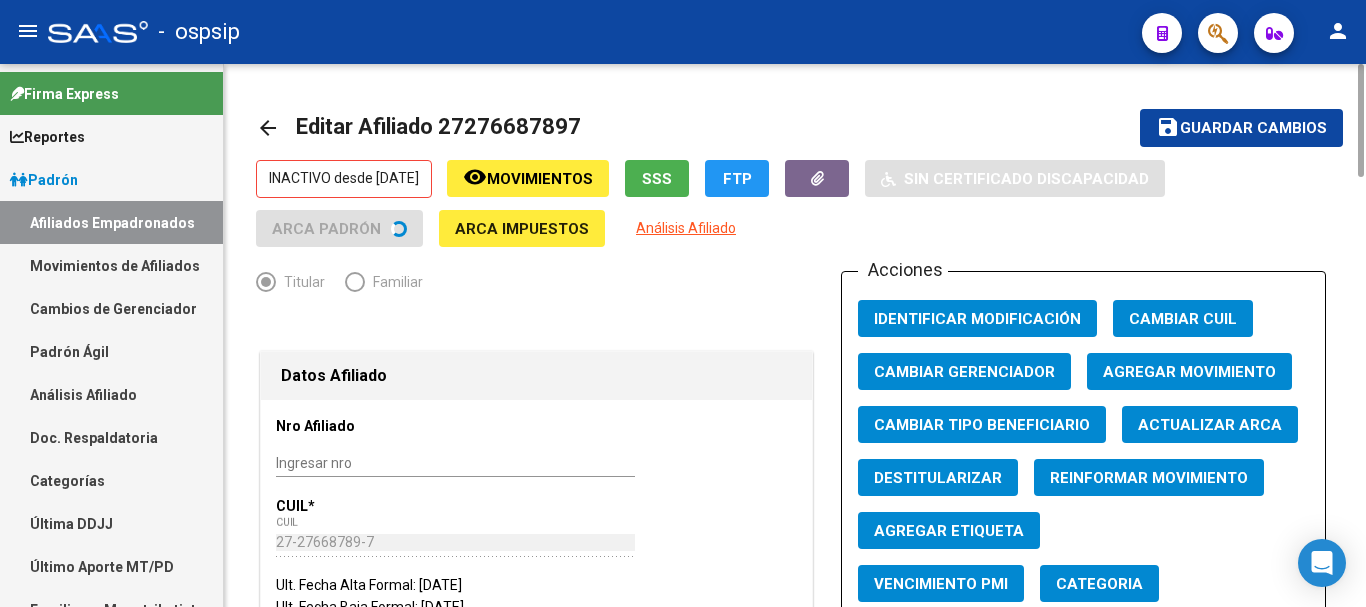 click on "Agregar Movimiento" 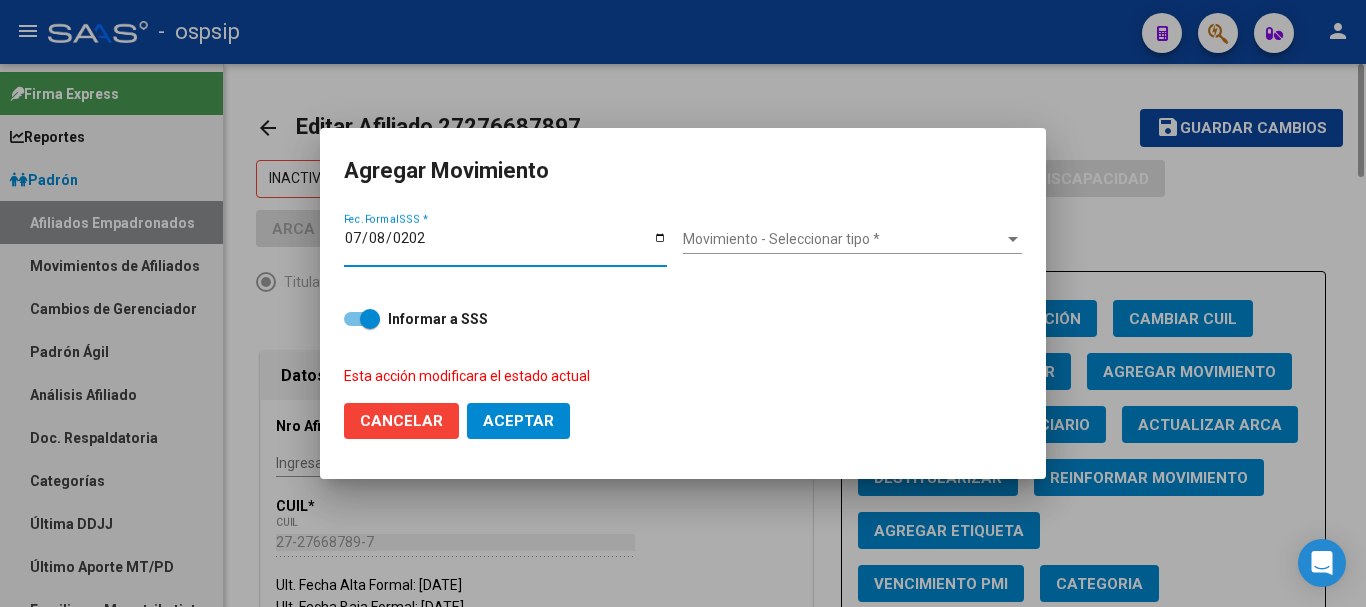 type on "[DATE]" 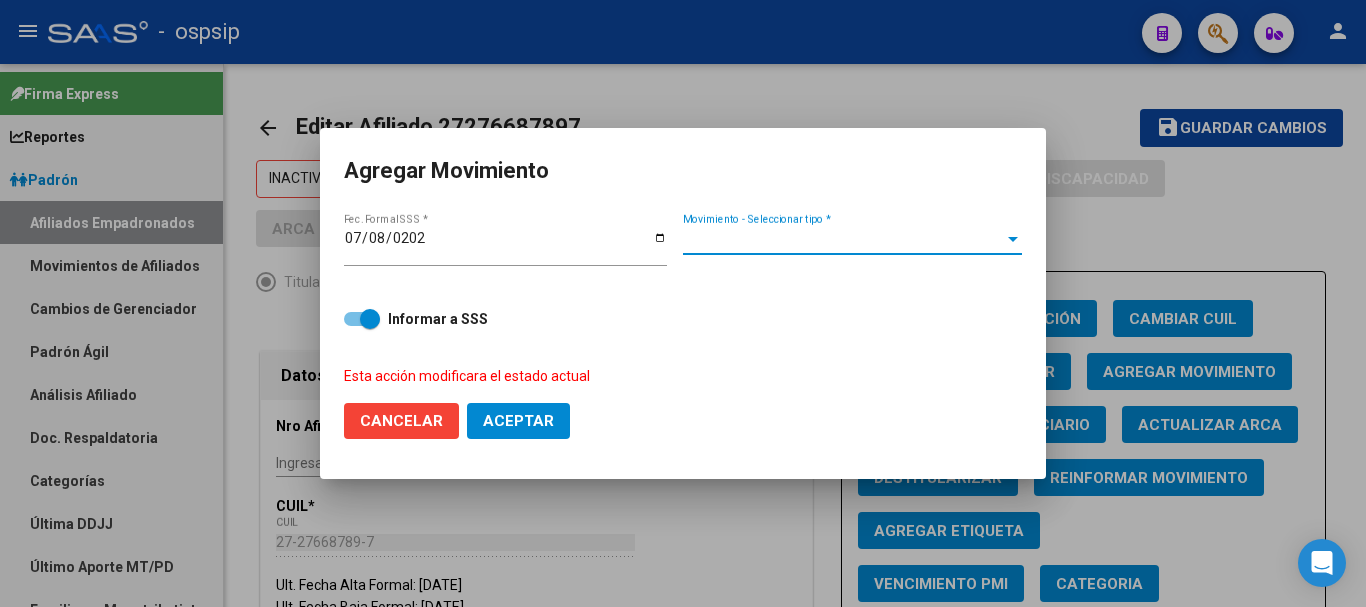 click at bounding box center (1013, 240) 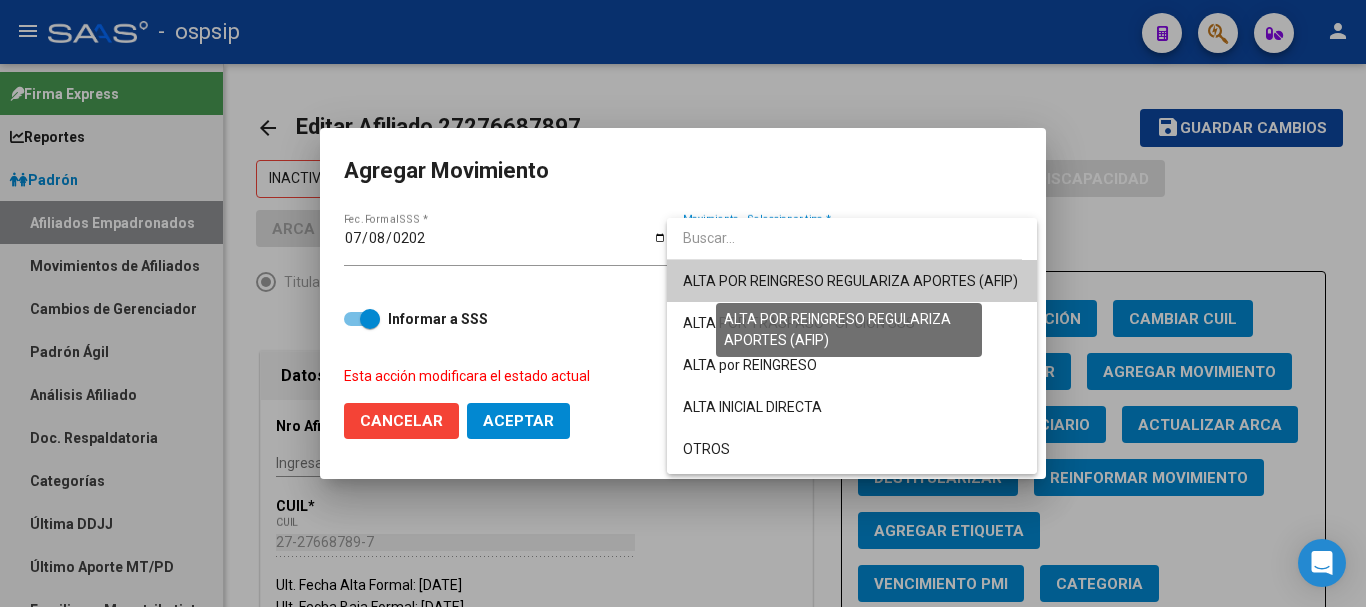 click on "ALTA POR REINGRESO REGULARIZA APORTES (AFIP)" at bounding box center (850, 281) 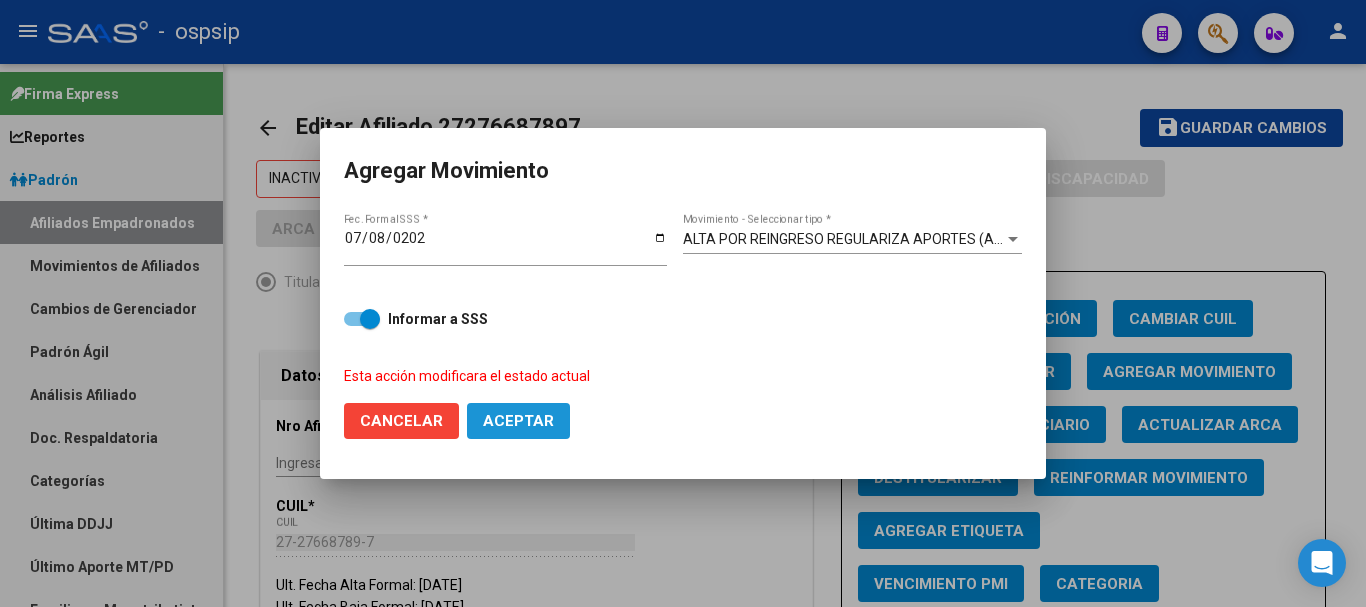 click on "Aceptar" 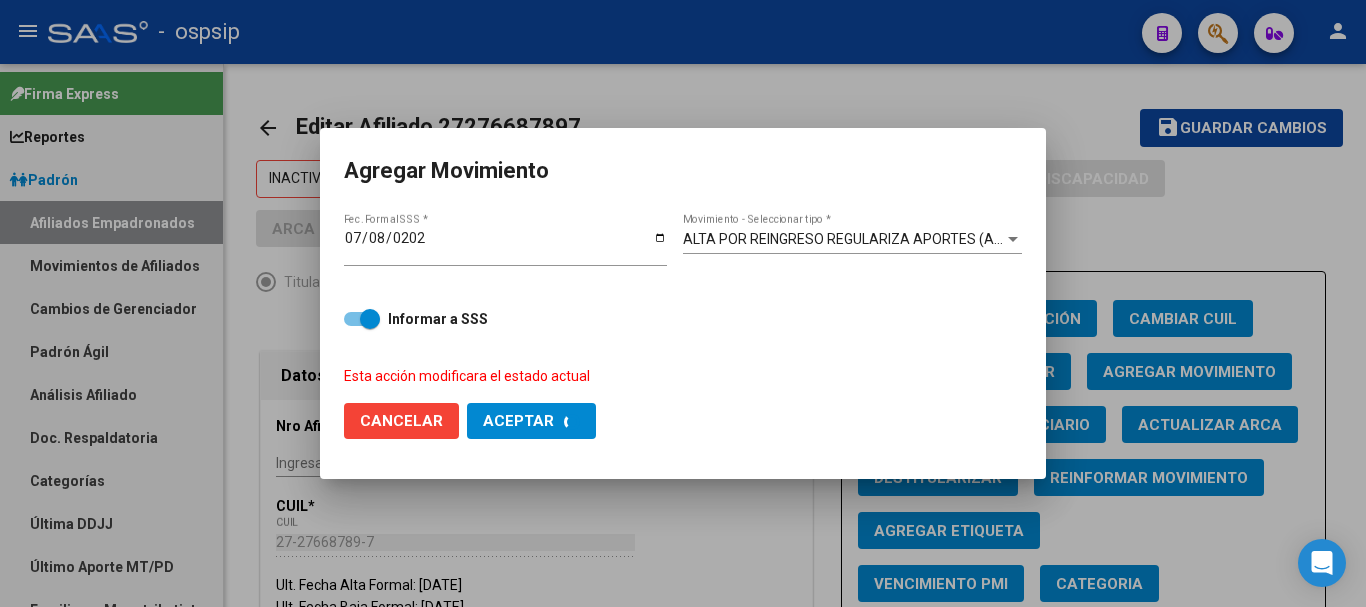 checkbox on "false" 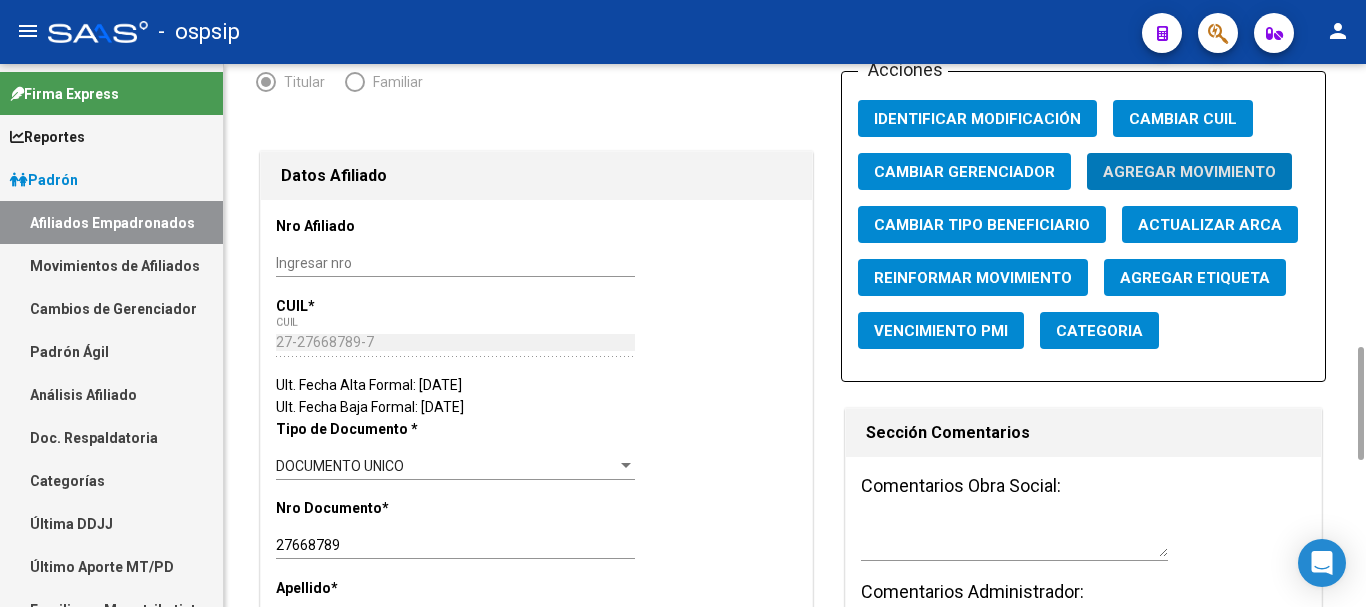 scroll, scrollTop: 400, scrollLeft: 0, axis: vertical 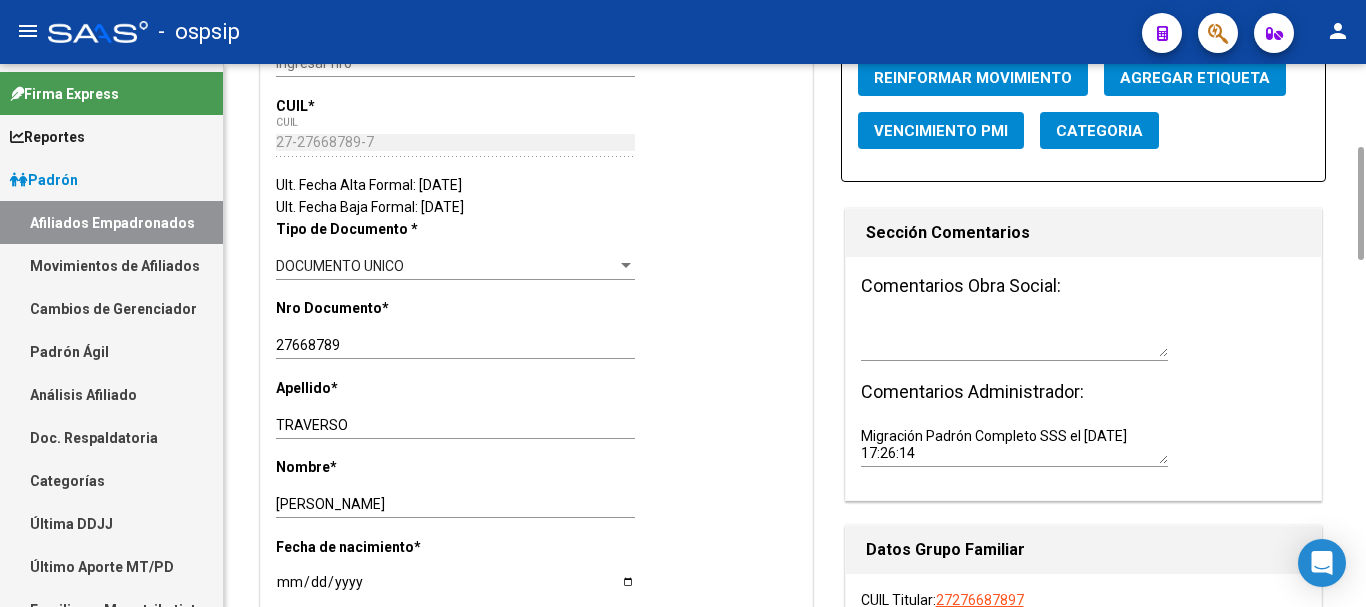 type 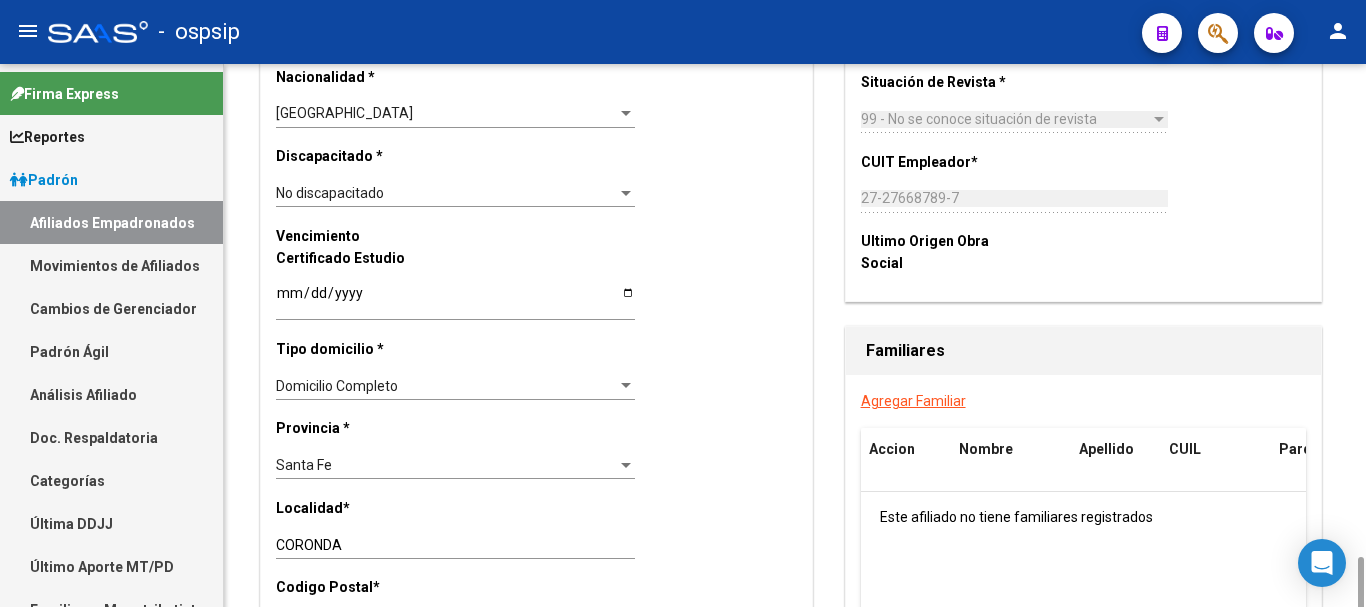 scroll, scrollTop: 1400, scrollLeft: 0, axis: vertical 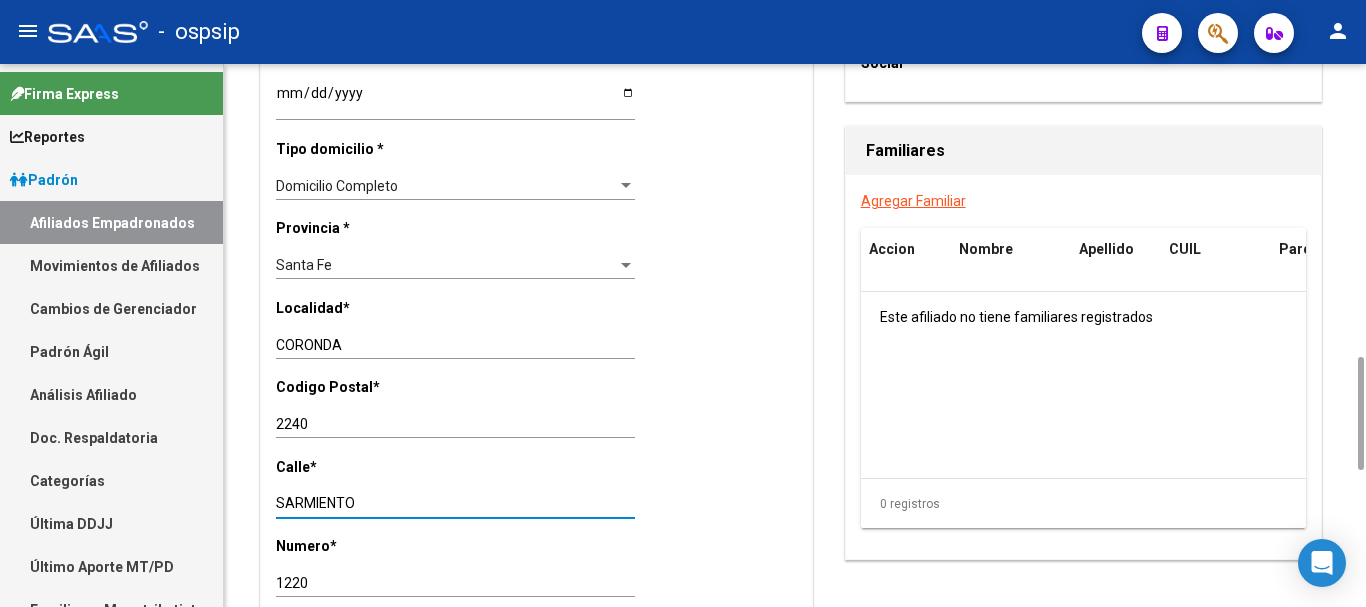 drag, startPoint x: 367, startPoint y: 504, endPoint x: 271, endPoint y: 507, distance: 96.04687 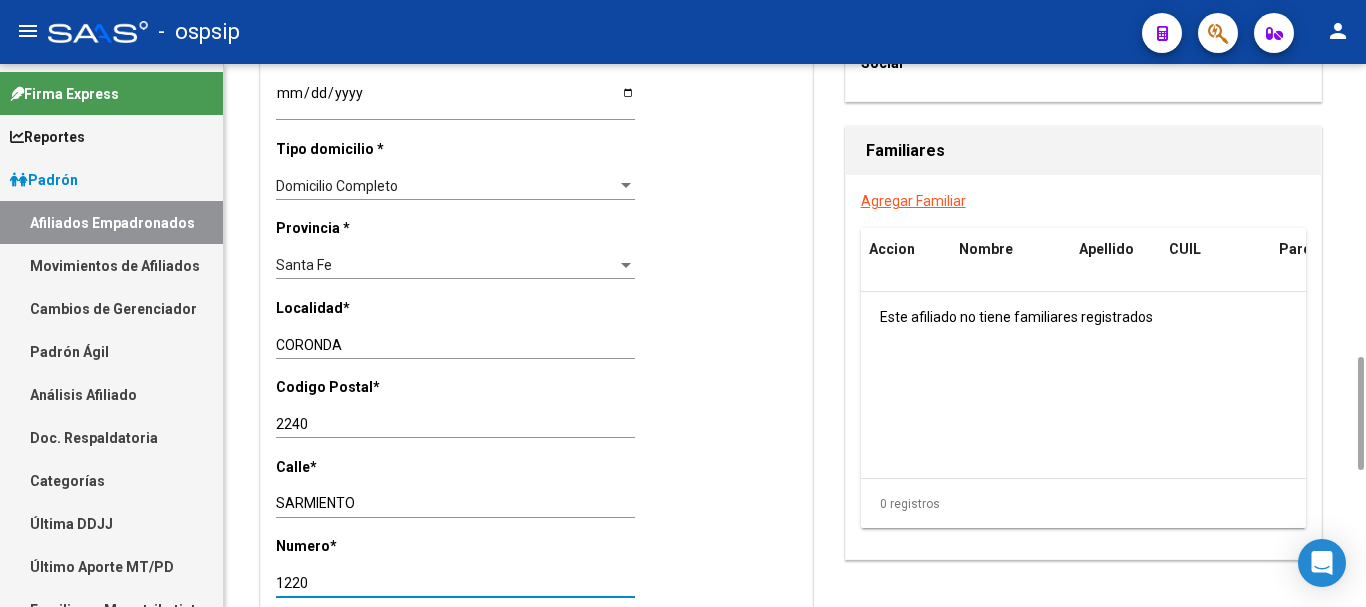 drag, startPoint x: 319, startPoint y: 582, endPoint x: 276, endPoint y: 584, distance: 43.046486 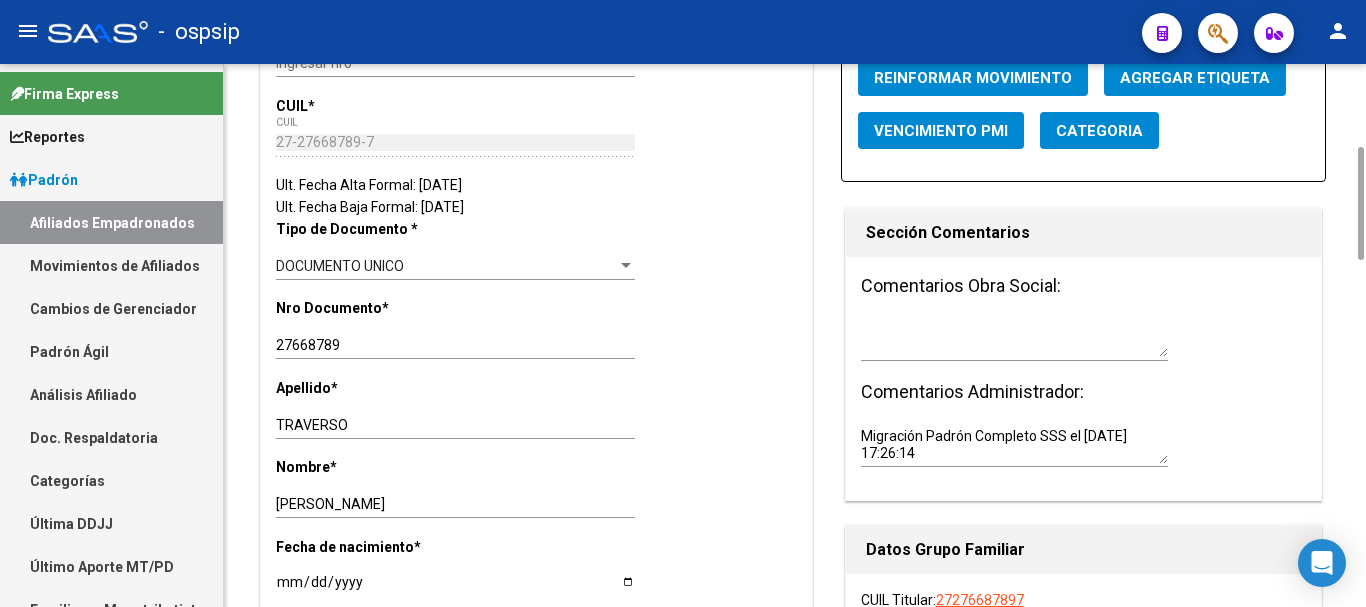 scroll, scrollTop: 0, scrollLeft: 0, axis: both 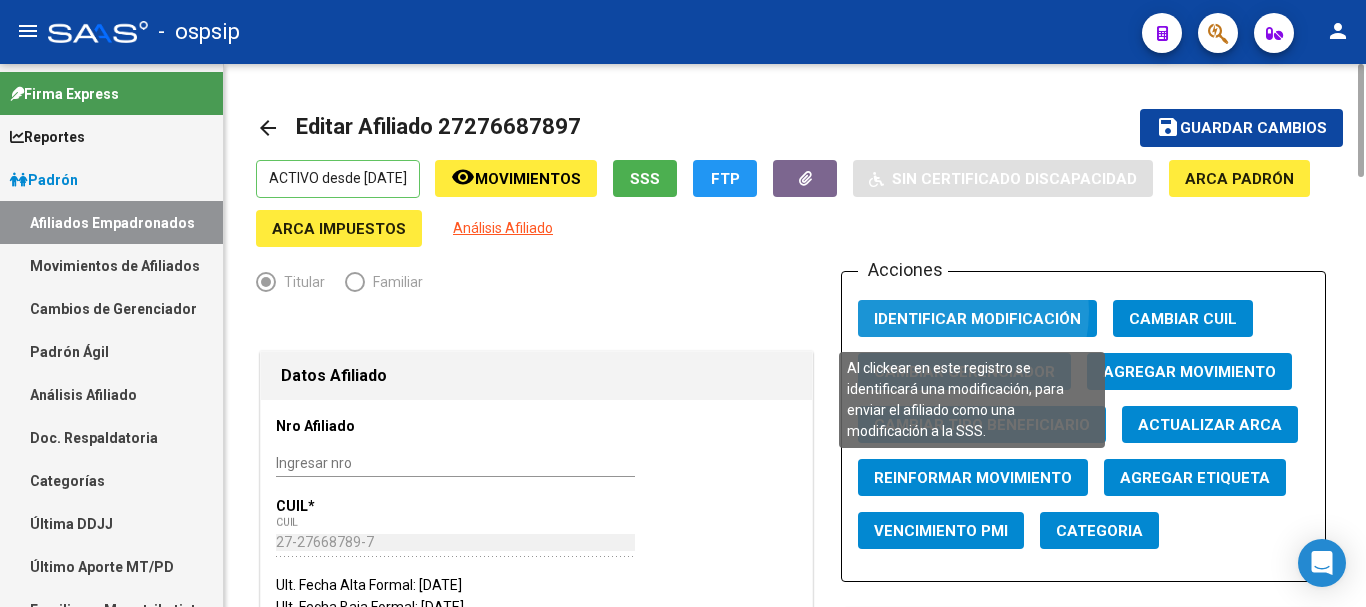 click on "Identificar Modificación" 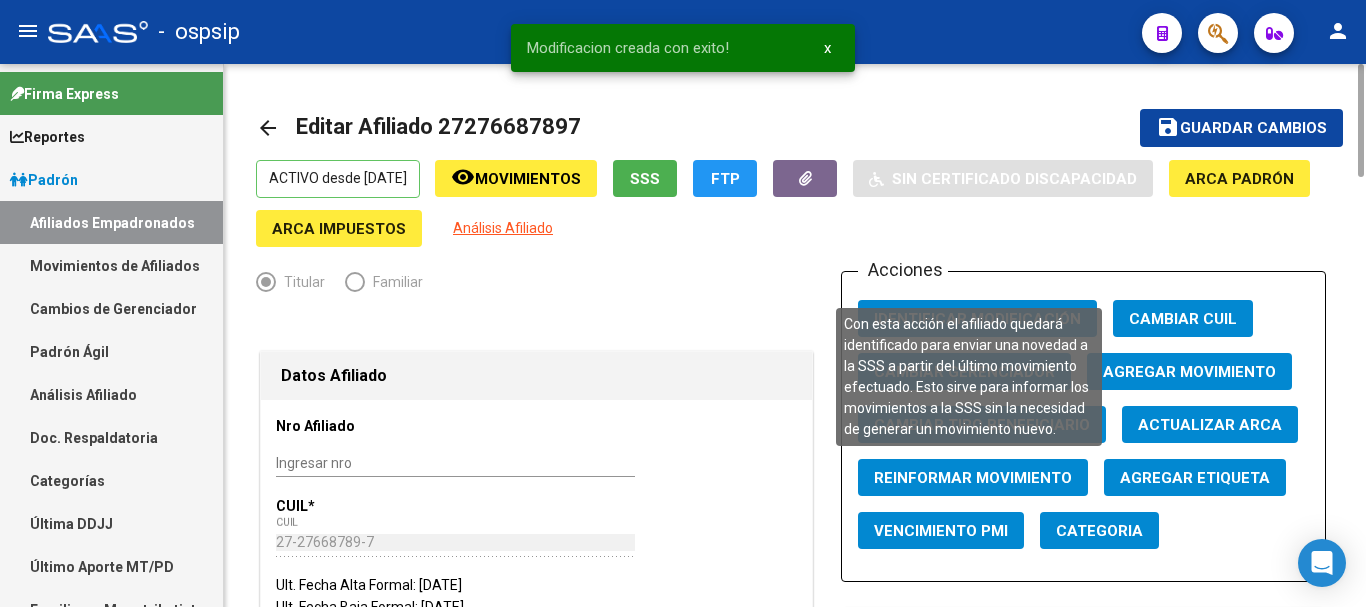 click on "Reinformar Movimiento" 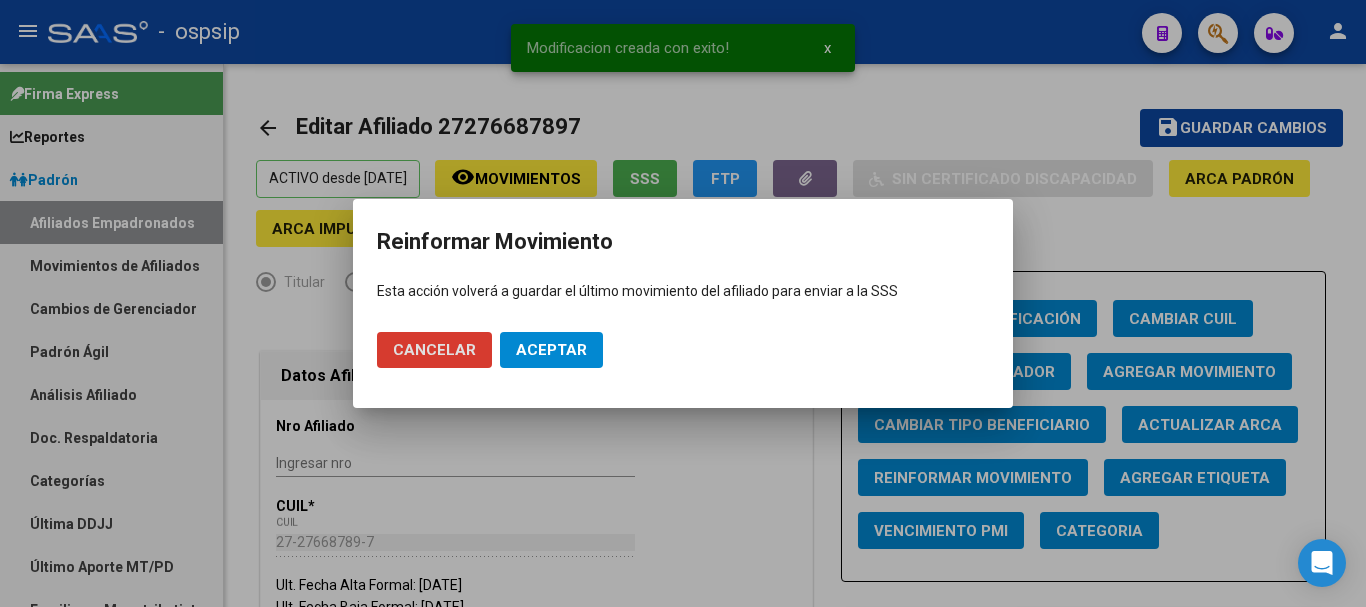 click on "Aceptar" at bounding box center [551, 350] 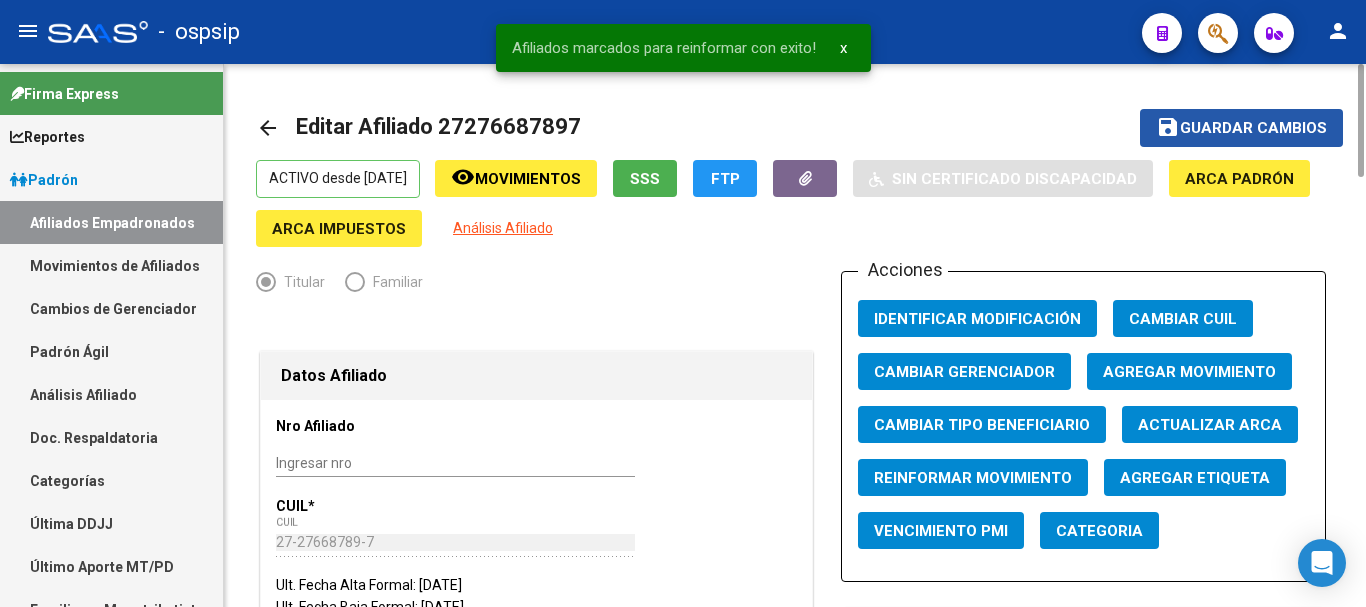 click on "Guardar cambios" 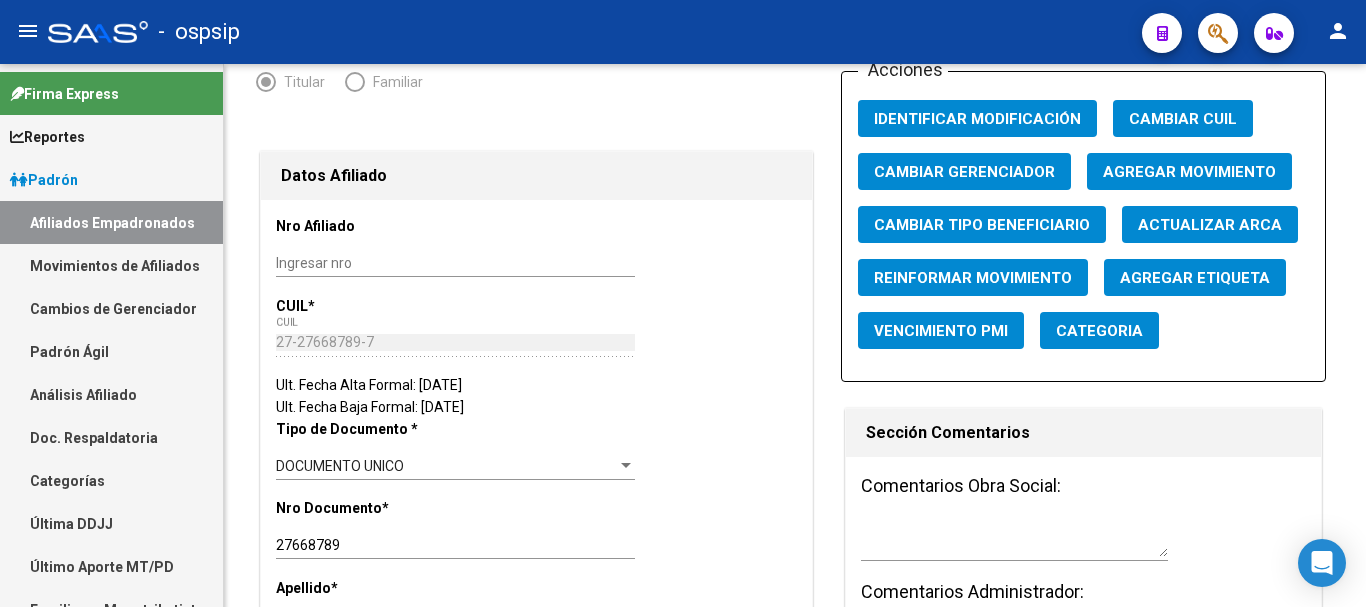 scroll, scrollTop: 0, scrollLeft: 0, axis: both 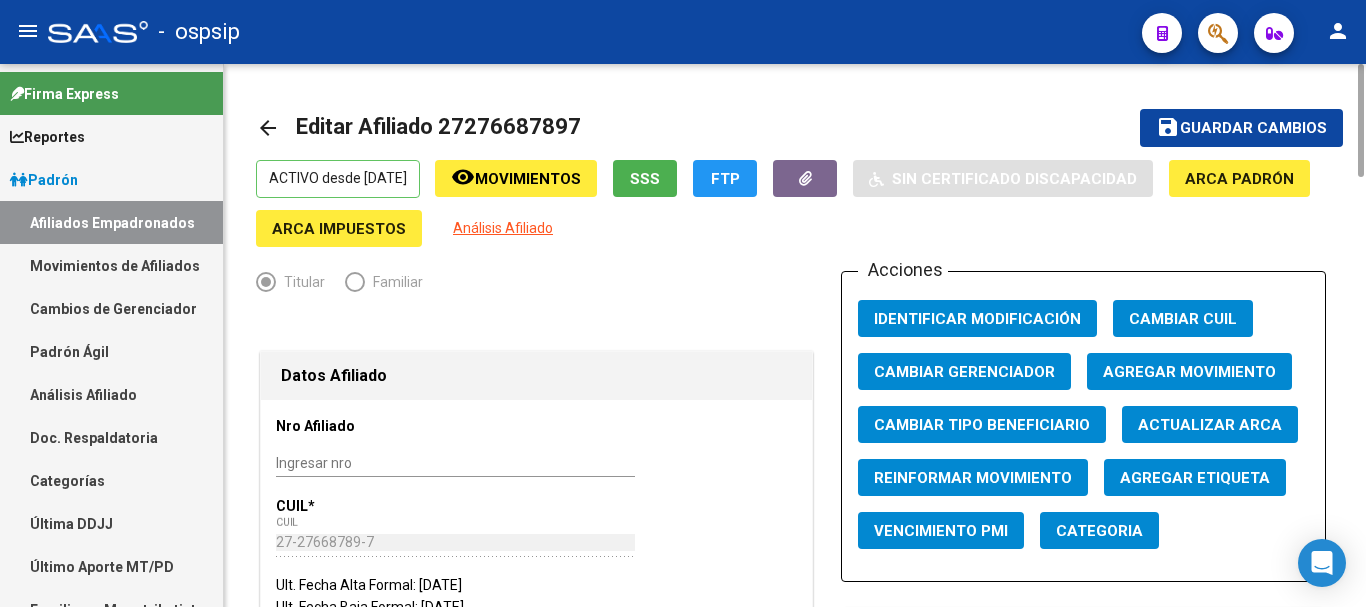 click 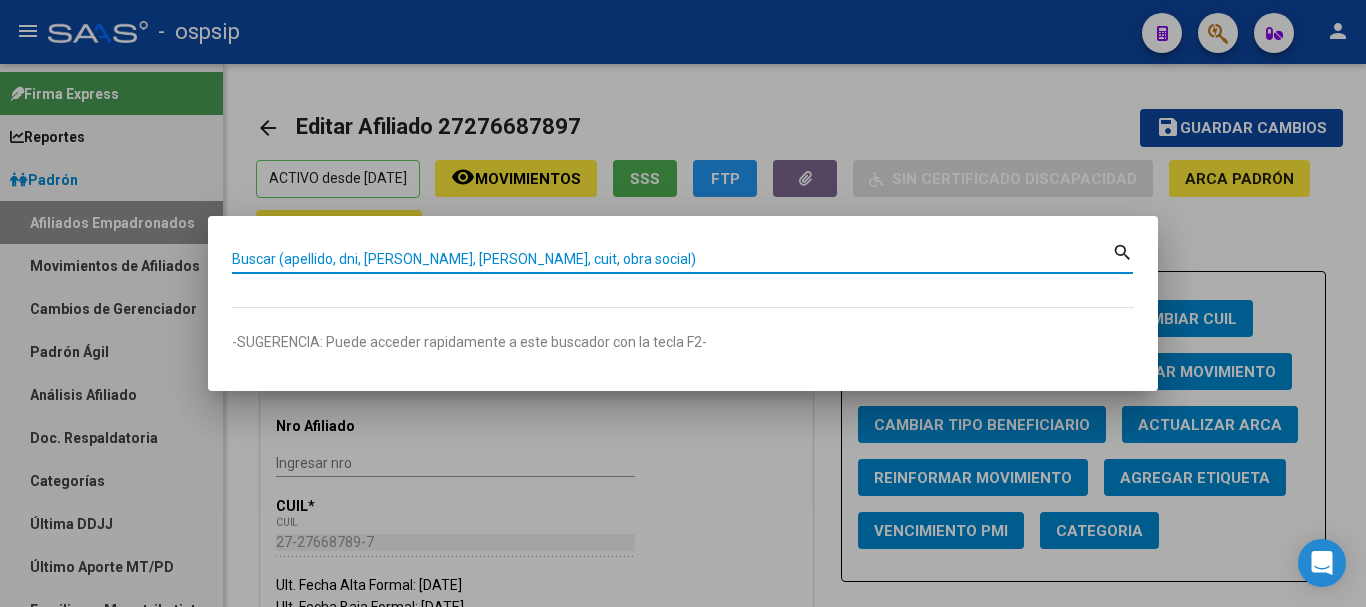 paste on "13913737" 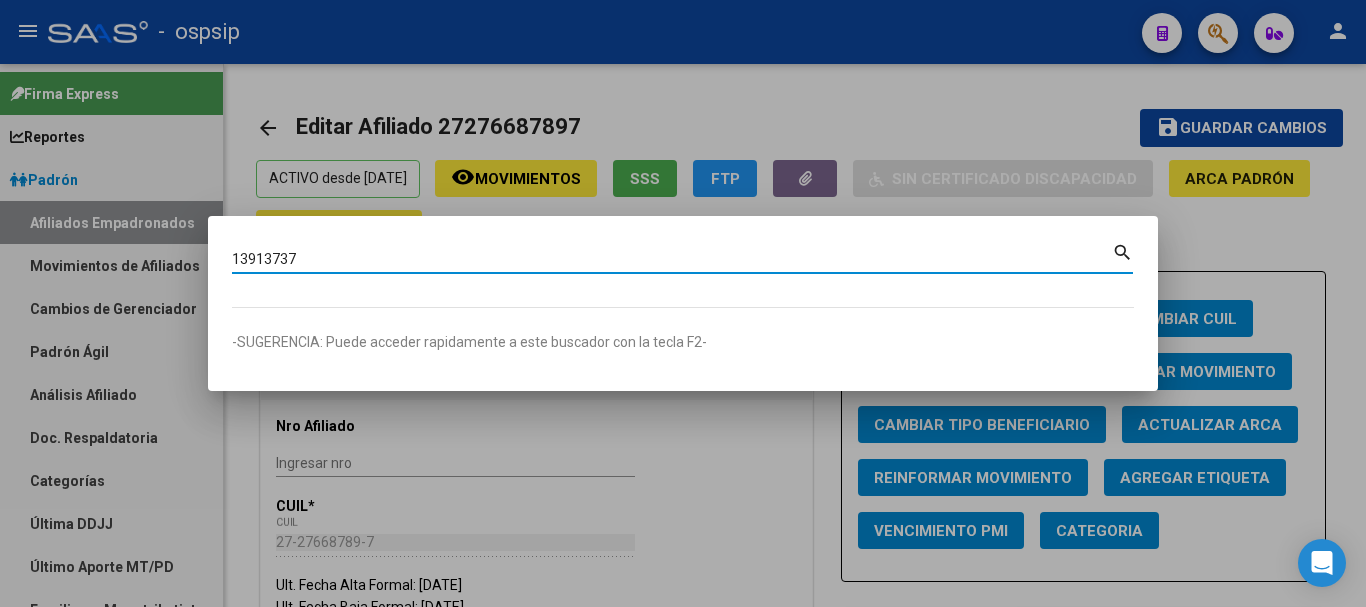 type on "13913737" 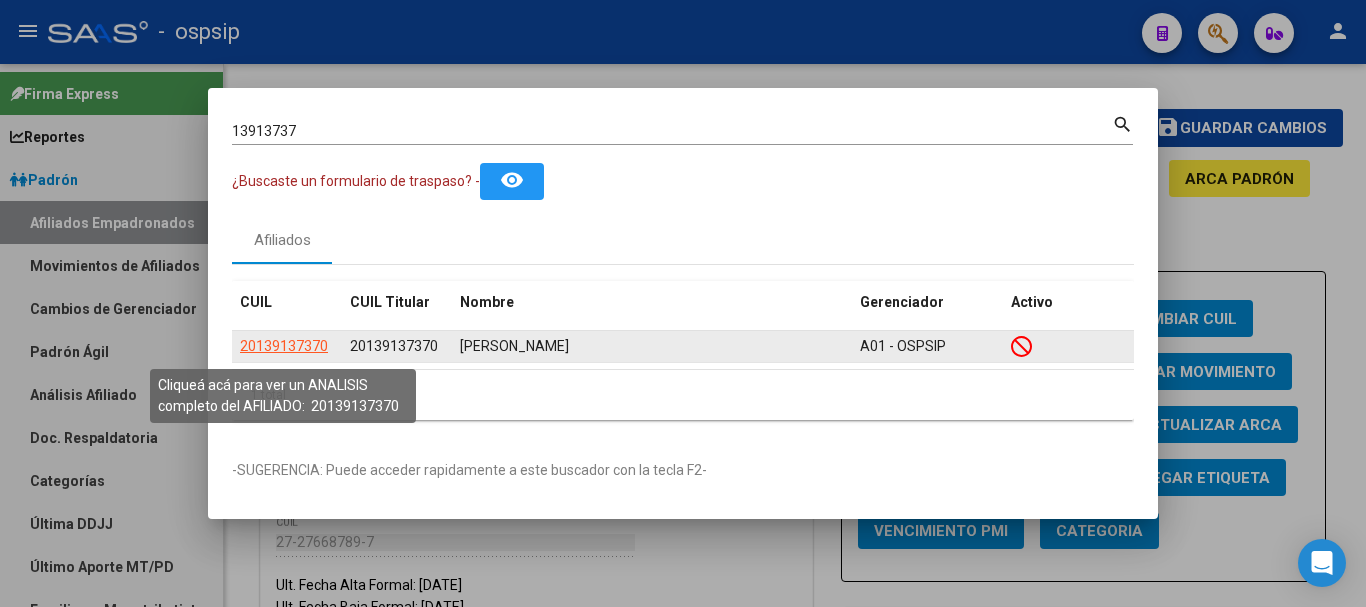 click on "20139137370" 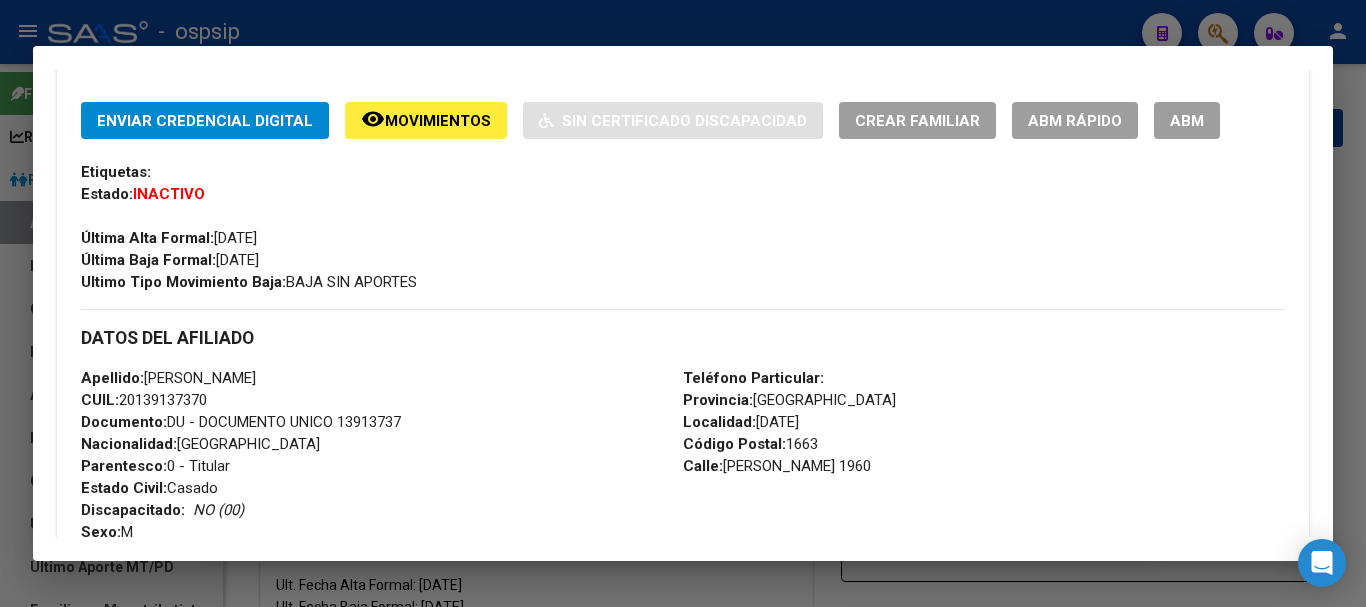 scroll, scrollTop: 500, scrollLeft: 0, axis: vertical 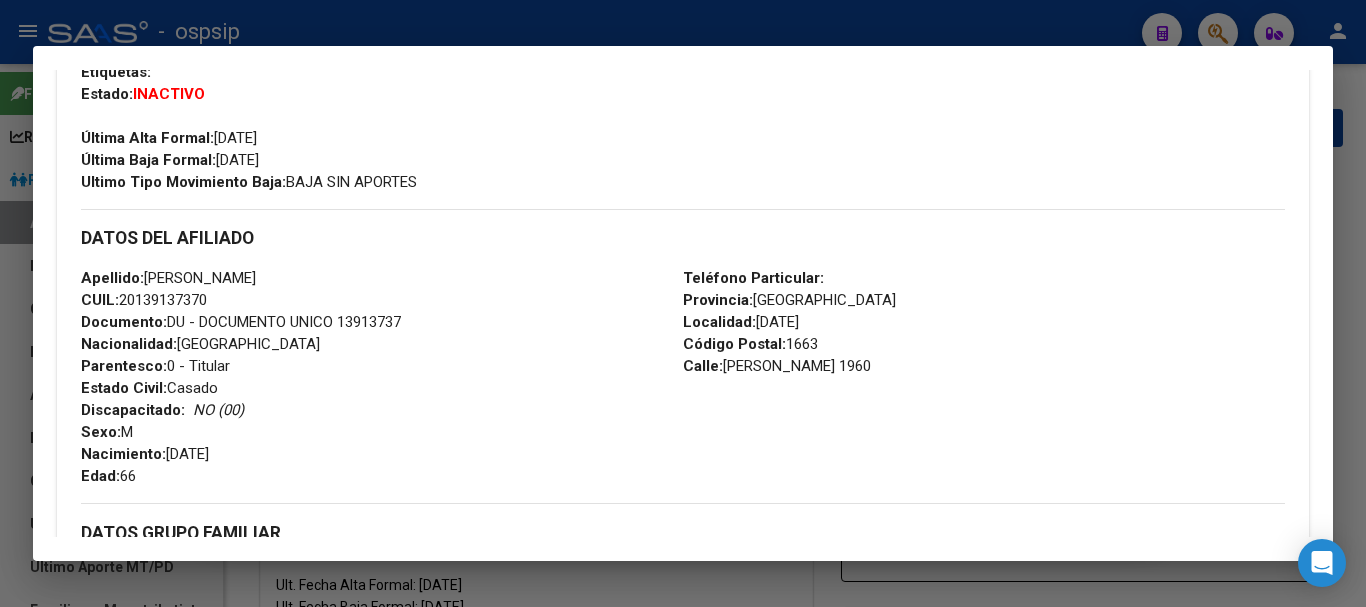 drag, startPoint x: 874, startPoint y: 359, endPoint x: 718, endPoint y: 360, distance: 156.0032 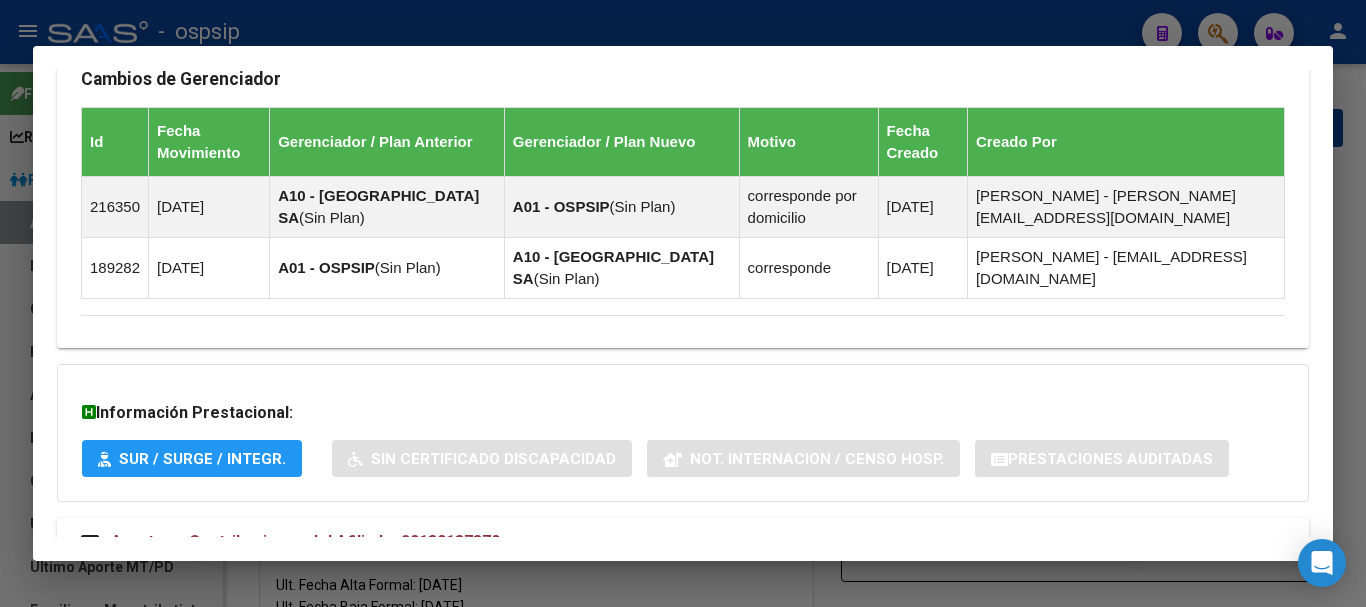 scroll, scrollTop: 1255, scrollLeft: 0, axis: vertical 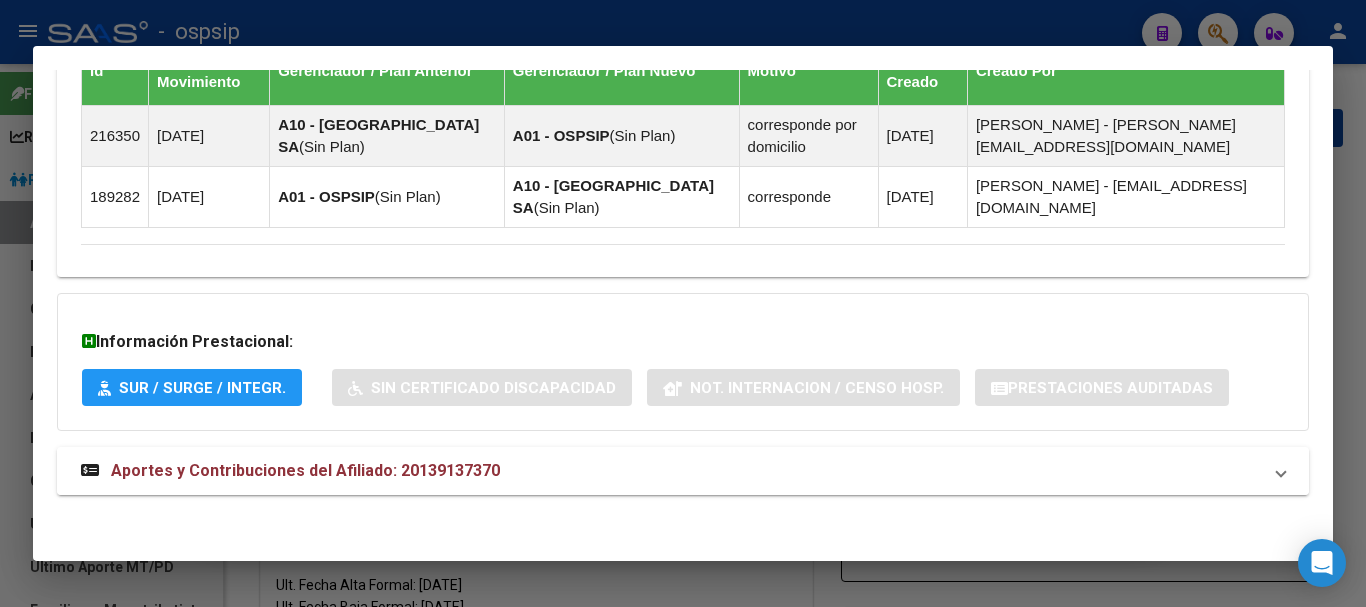click on "Aportes y Contribuciones del Afiliado: 20139137370" at bounding box center [671, 471] 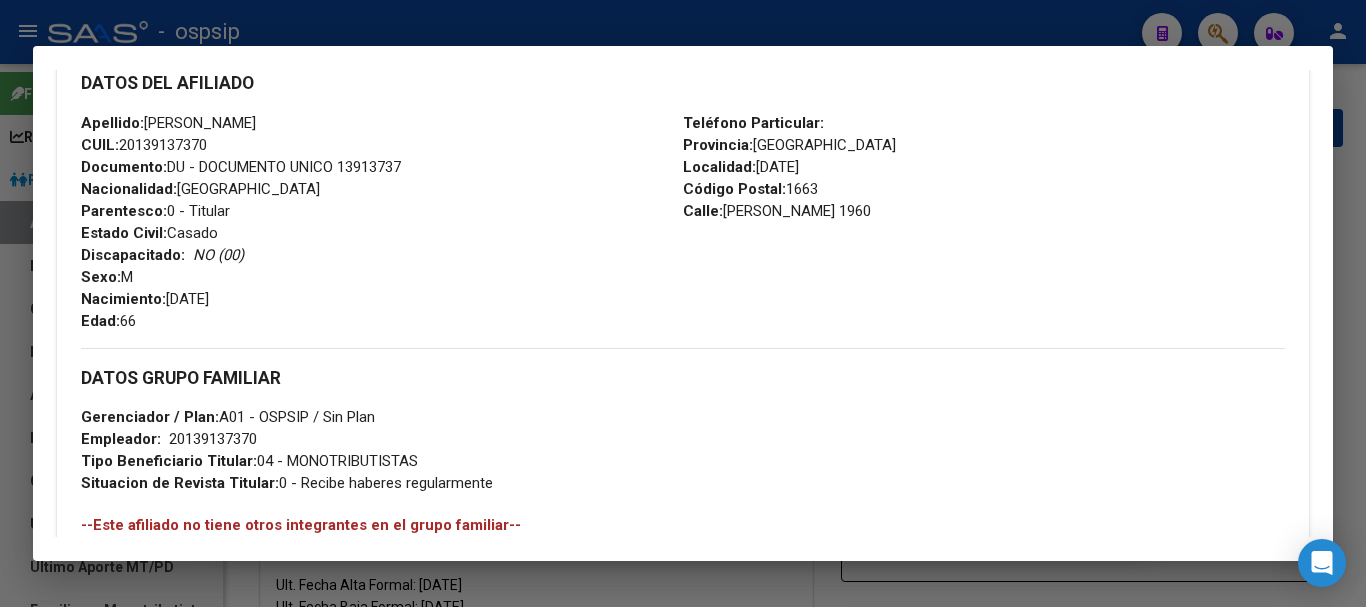 scroll, scrollTop: 255, scrollLeft: 0, axis: vertical 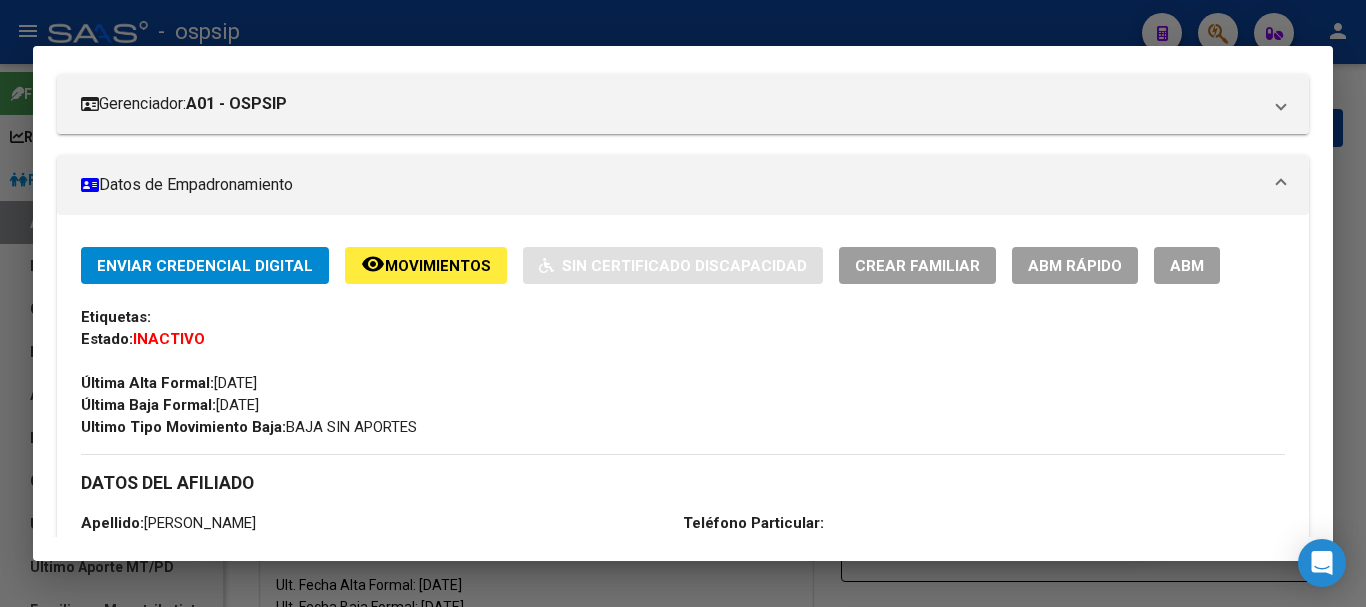 click on "ABM" at bounding box center [1187, 266] 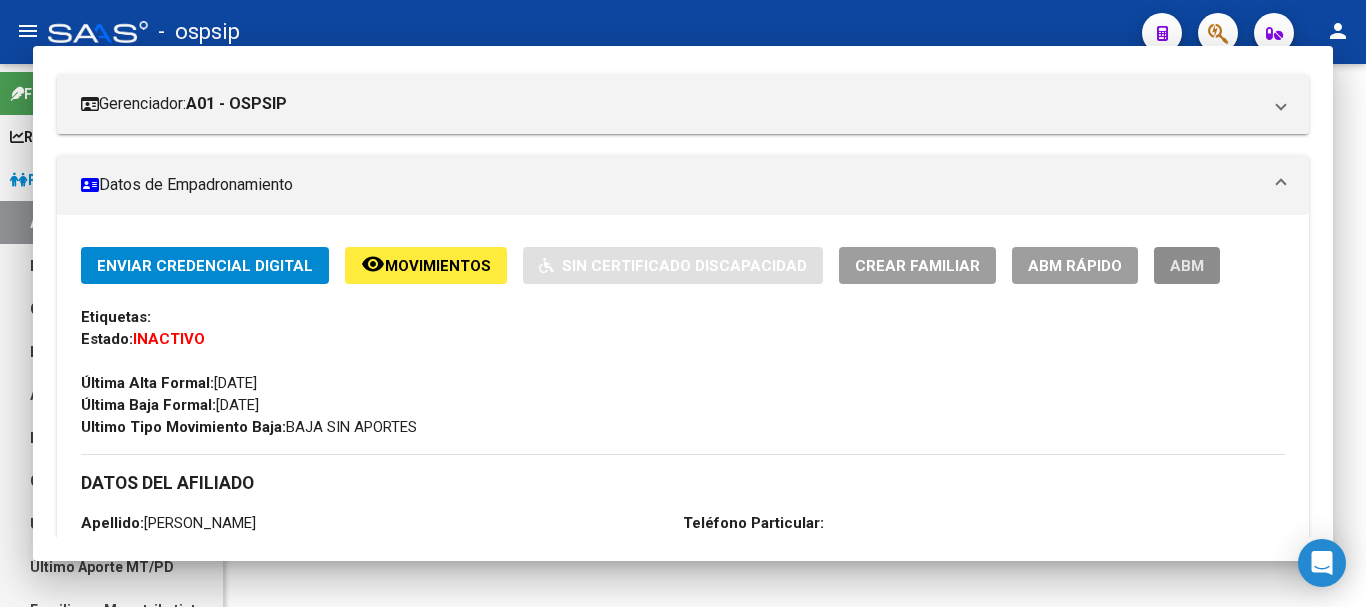 type 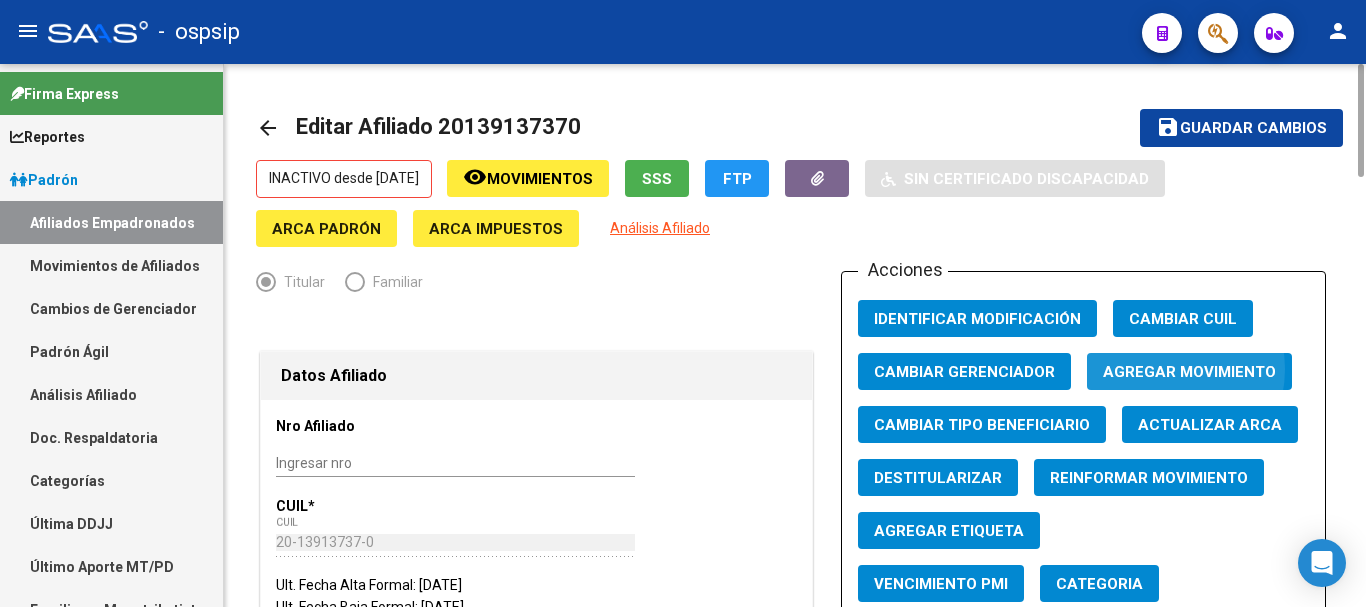 click on "Agregar Movimiento" 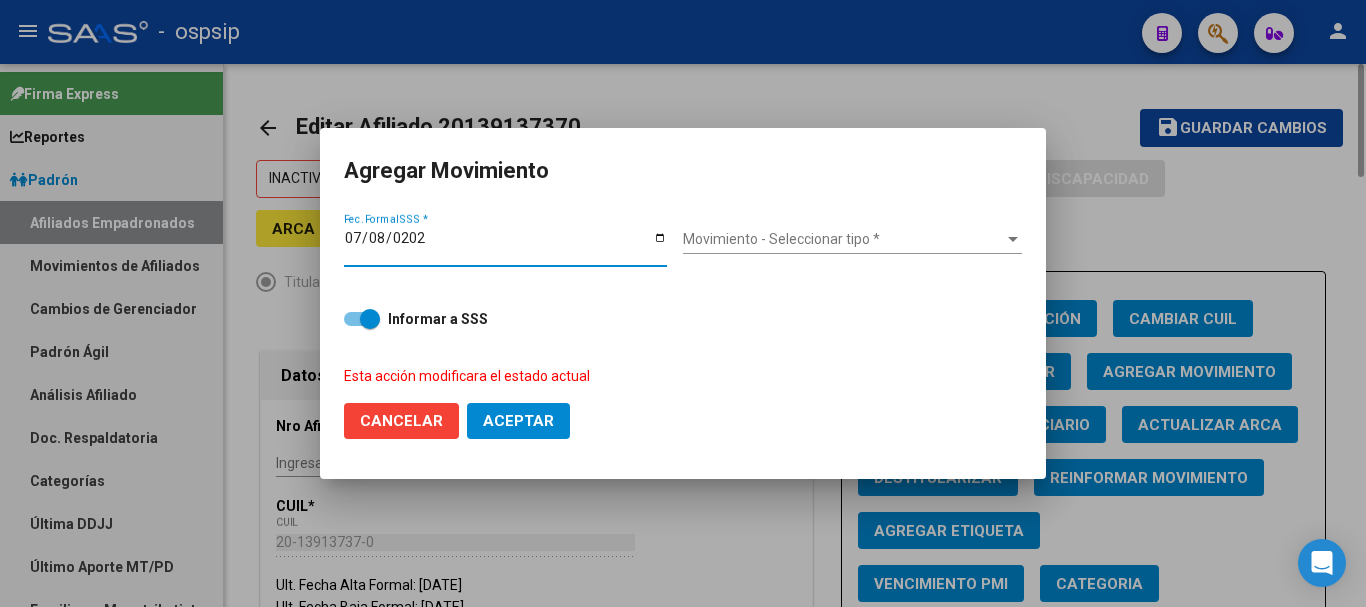 type on "[DATE]" 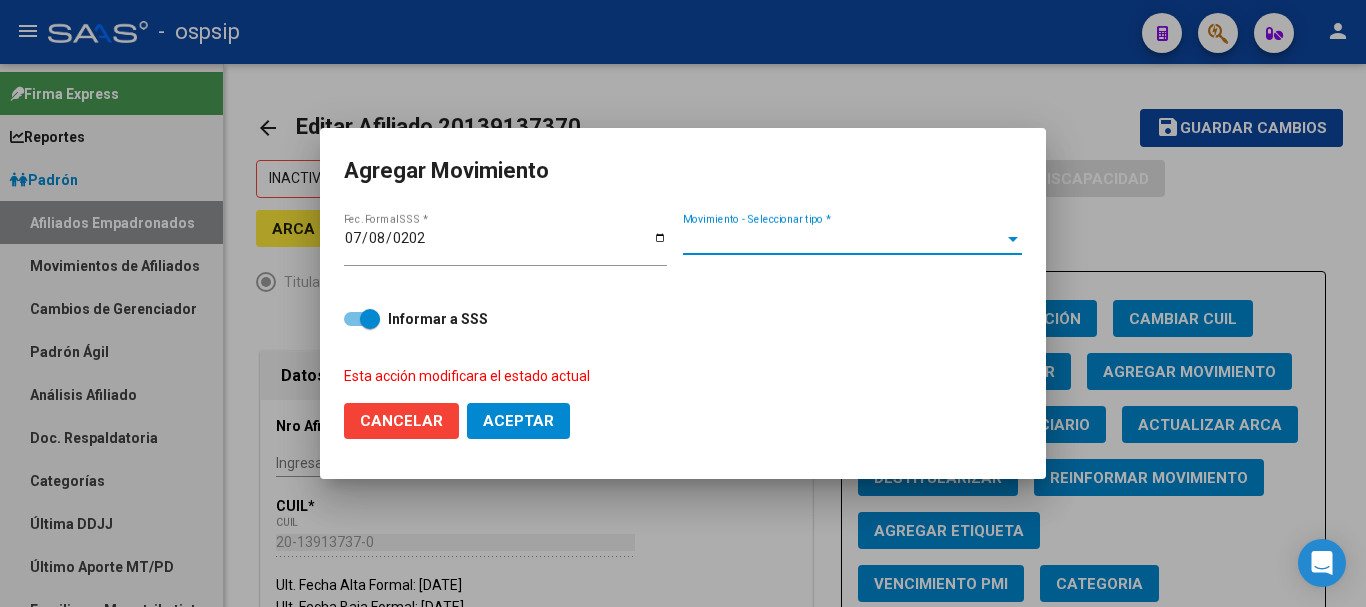 click on "Movimiento - Seleccionar tipo *" at bounding box center (843, 239) 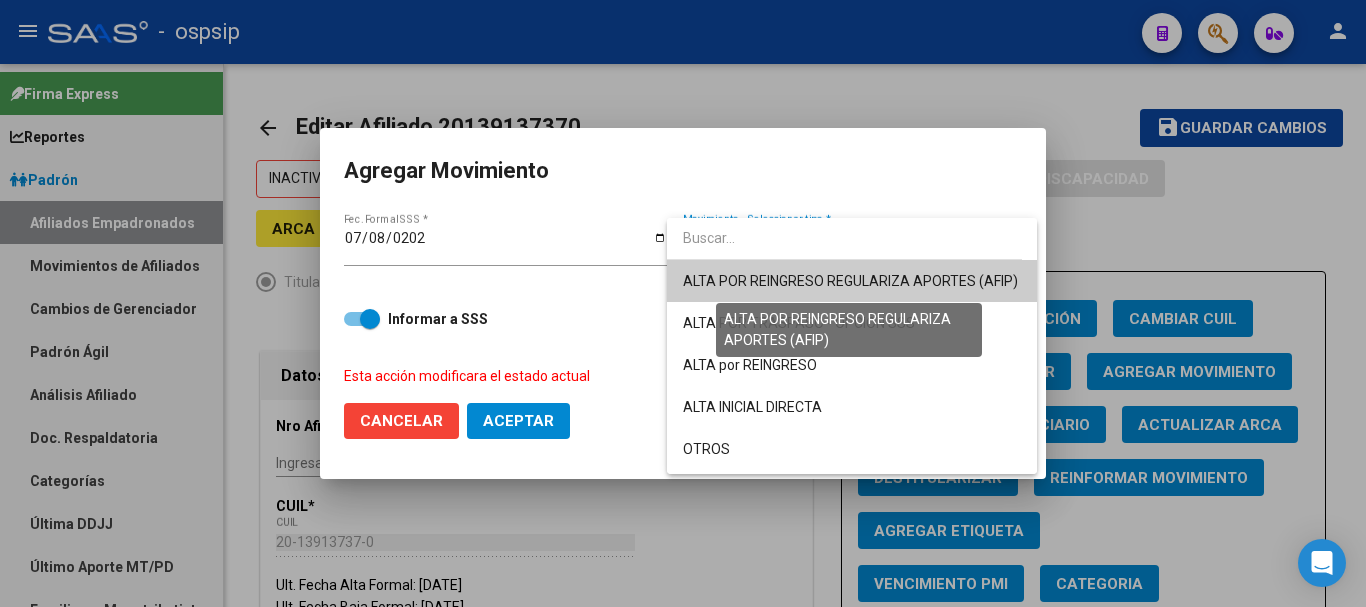 click on "ALTA POR REINGRESO REGULARIZA APORTES (AFIP)" at bounding box center [850, 281] 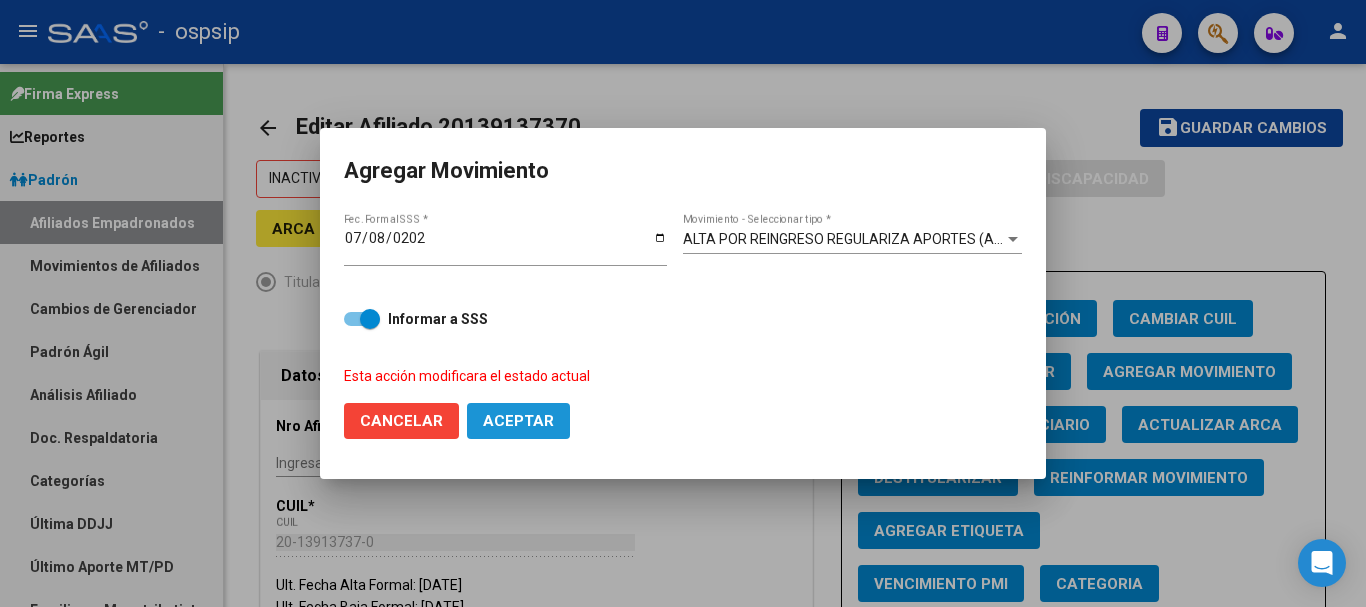 click on "Aceptar" 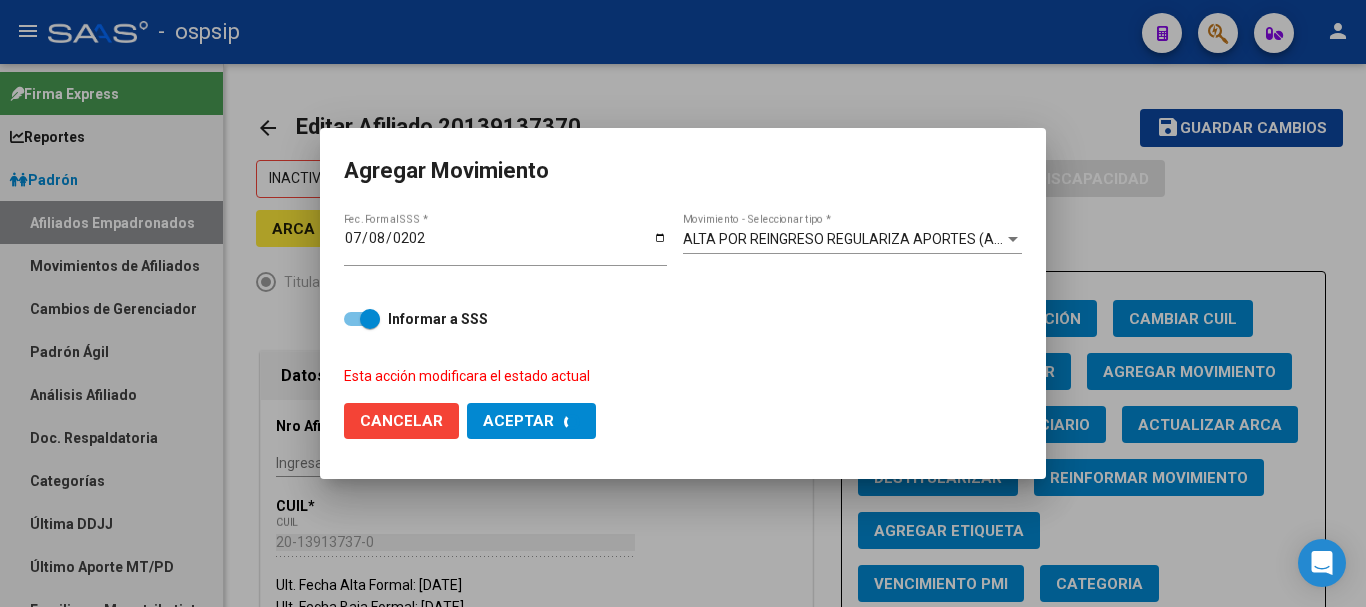 checkbox on "false" 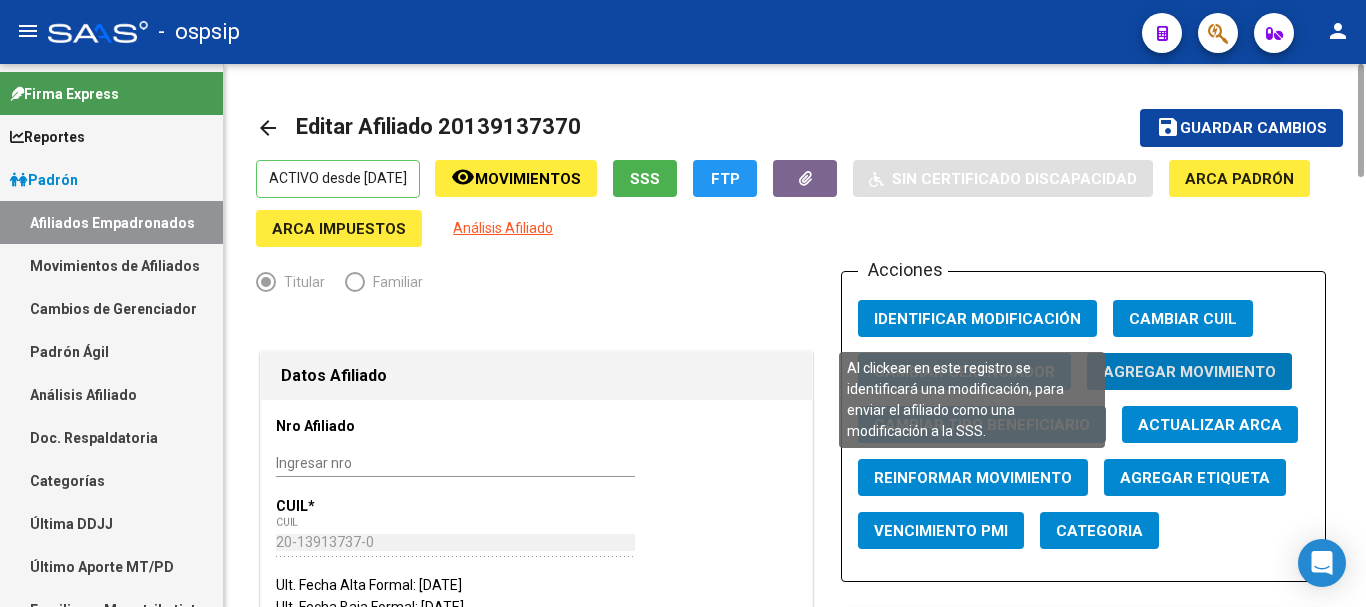 click on "Identificar Modificación" 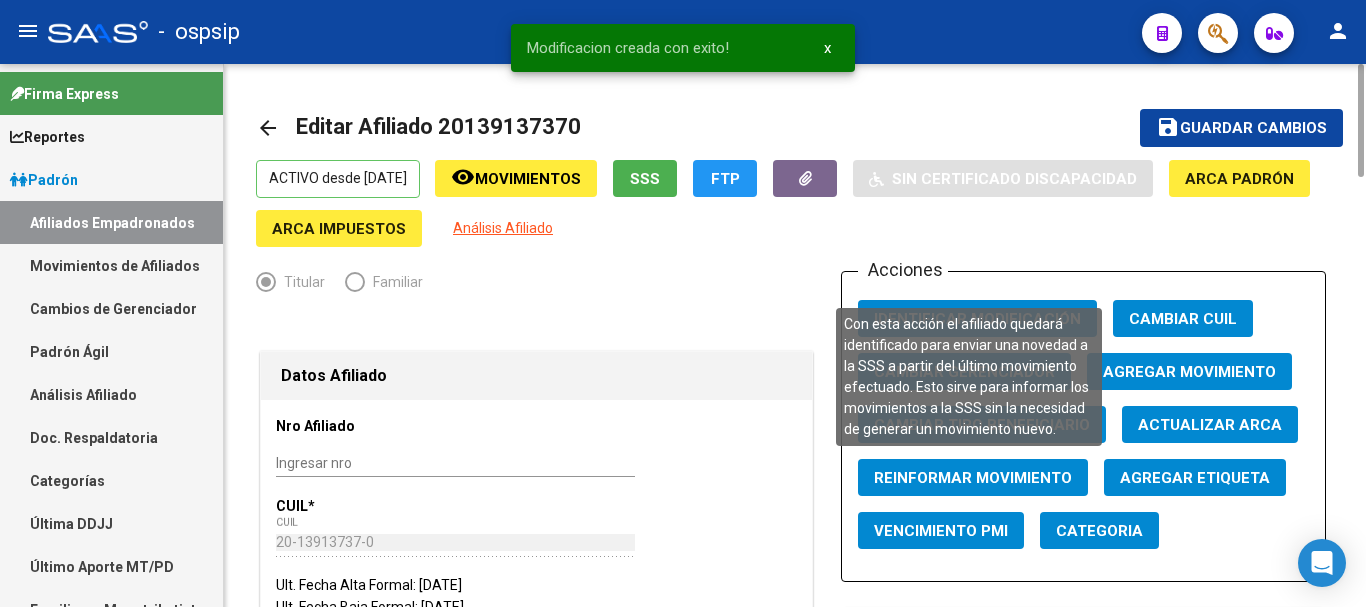 click on "Reinformar Movimiento" 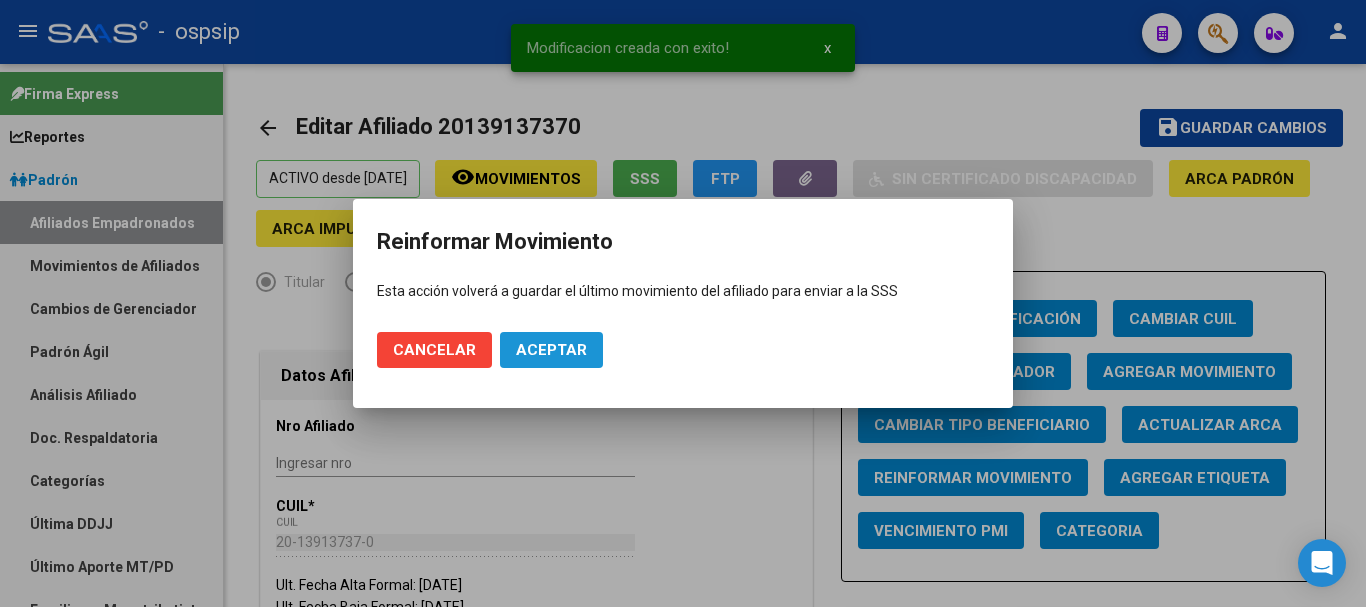 click on "Aceptar" at bounding box center (551, 350) 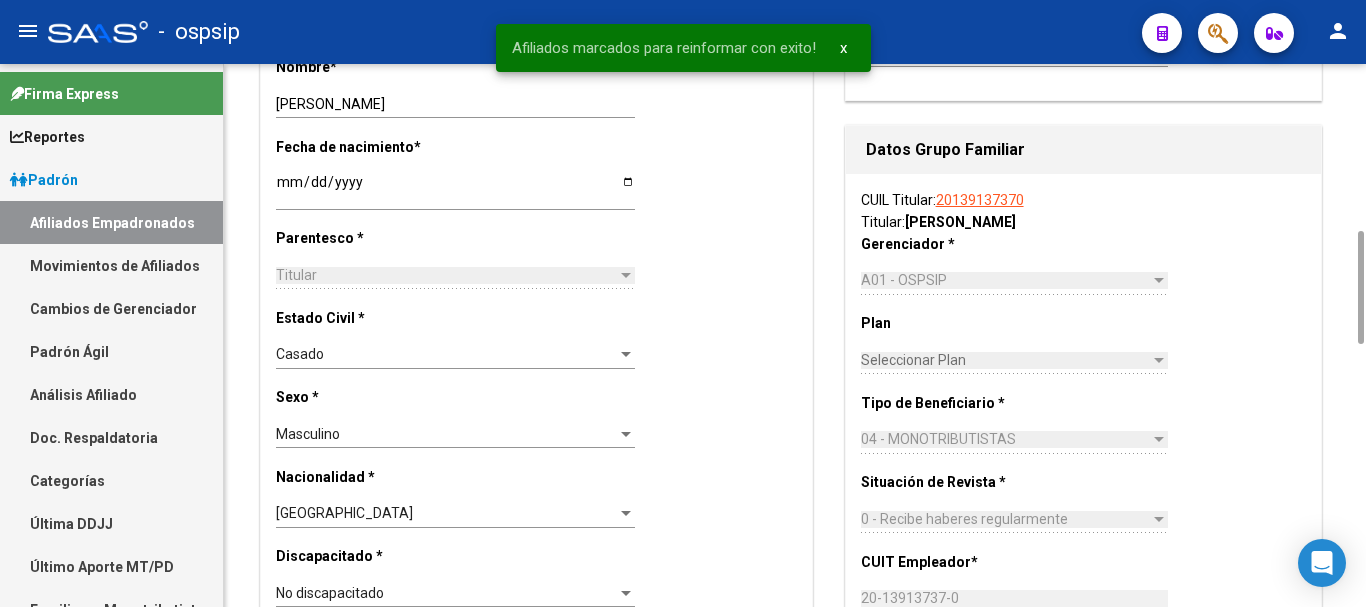 scroll, scrollTop: 1400, scrollLeft: 0, axis: vertical 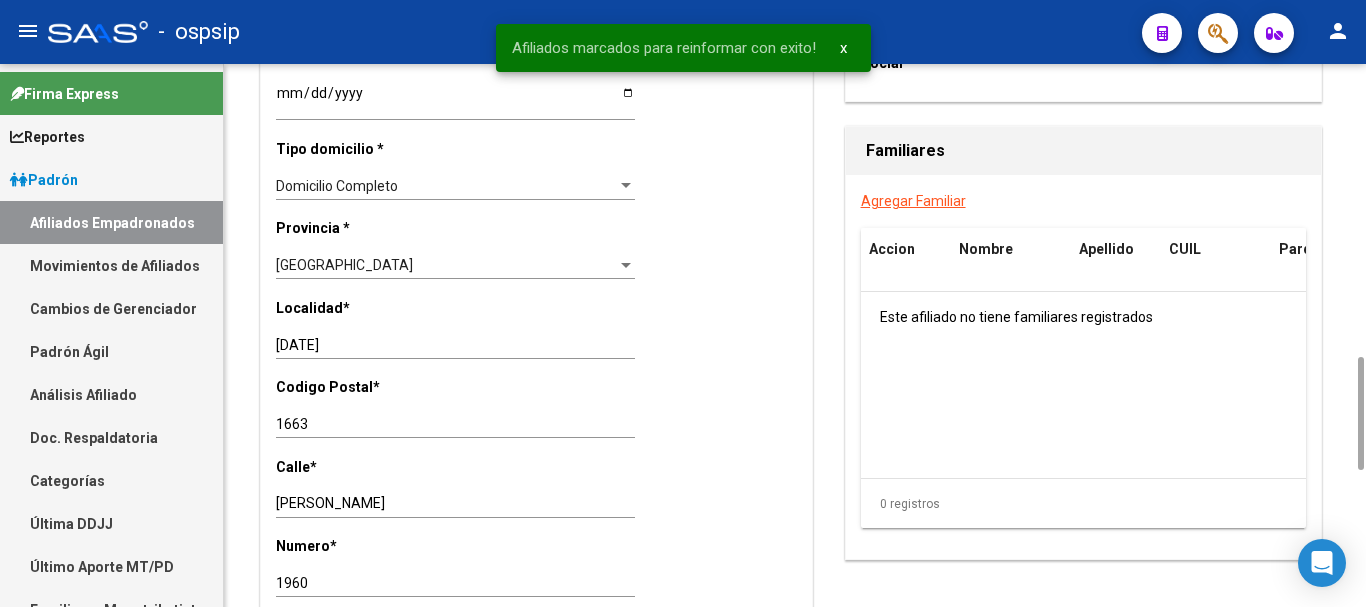 type 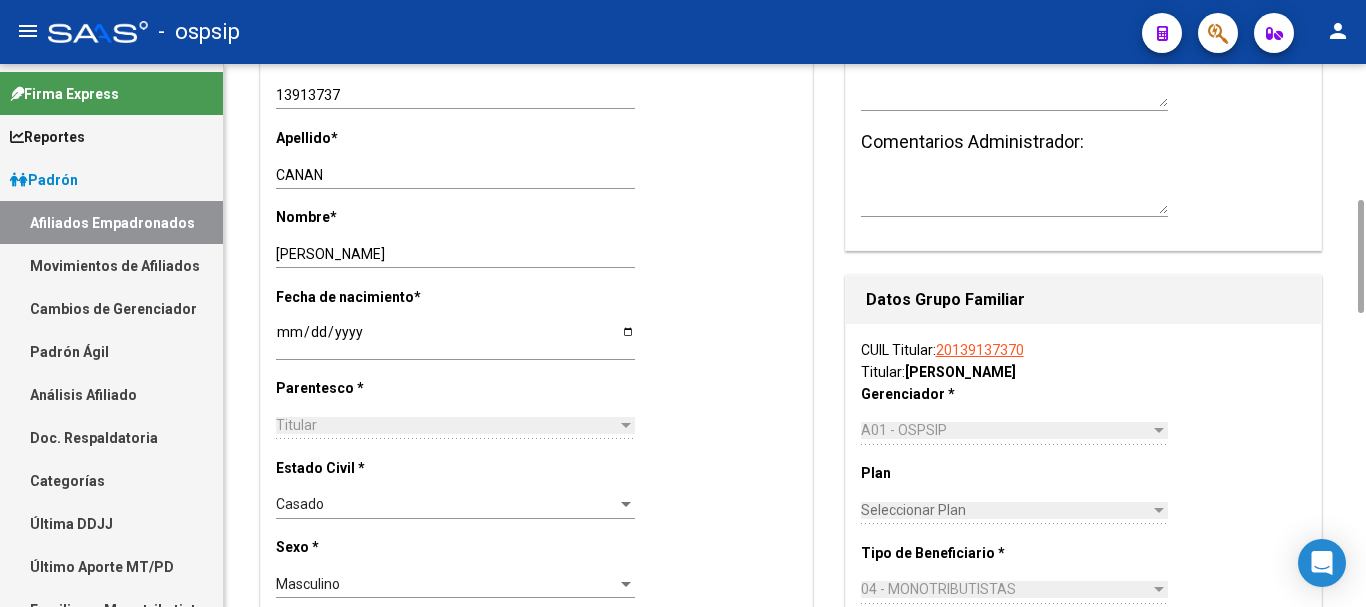 scroll, scrollTop: 0, scrollLeft: 0, axis: both 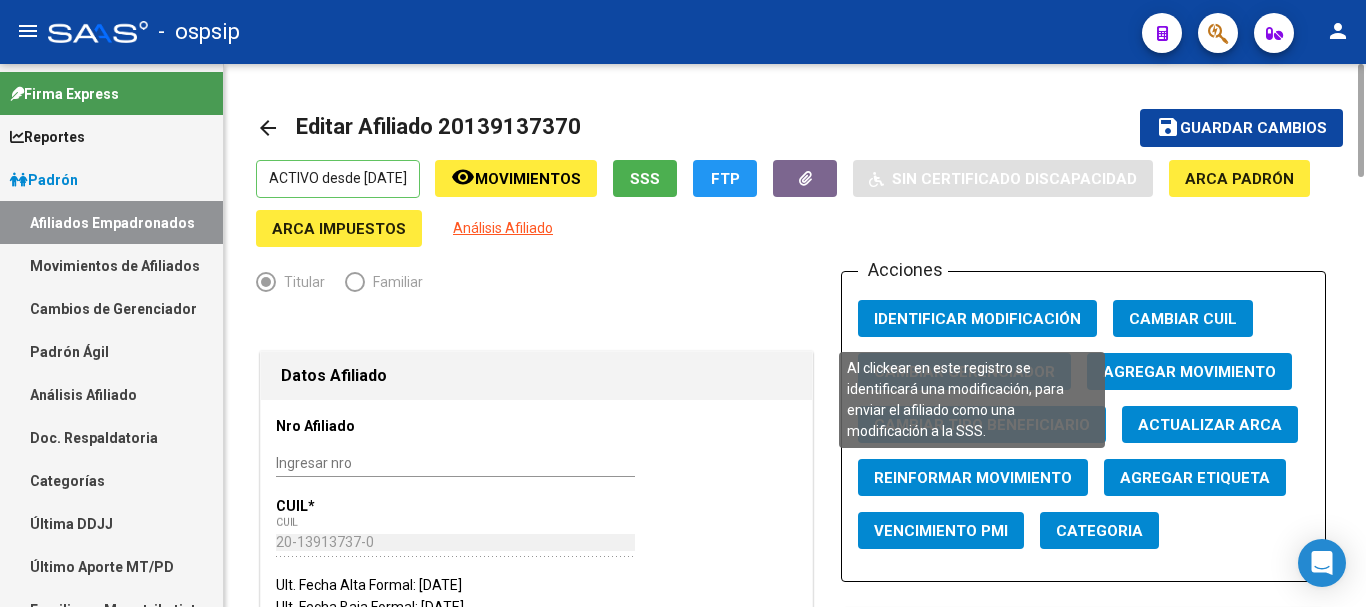 click on "Identificar Modificación" 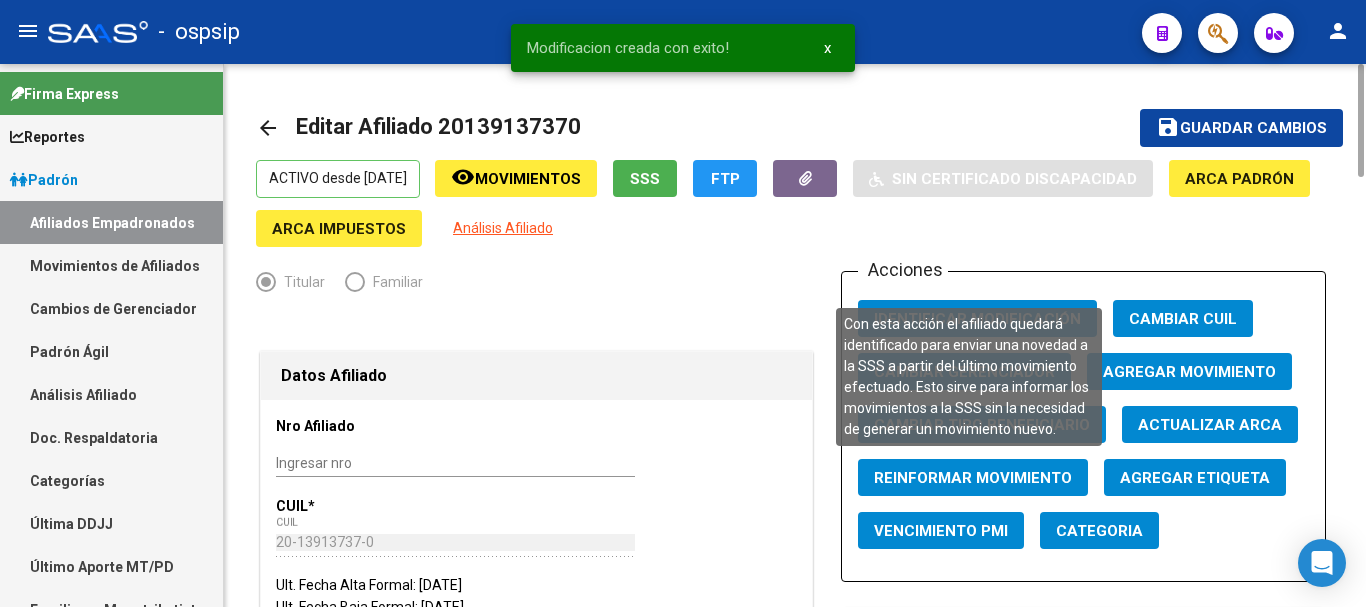 click on "Reinformar Movimiento" 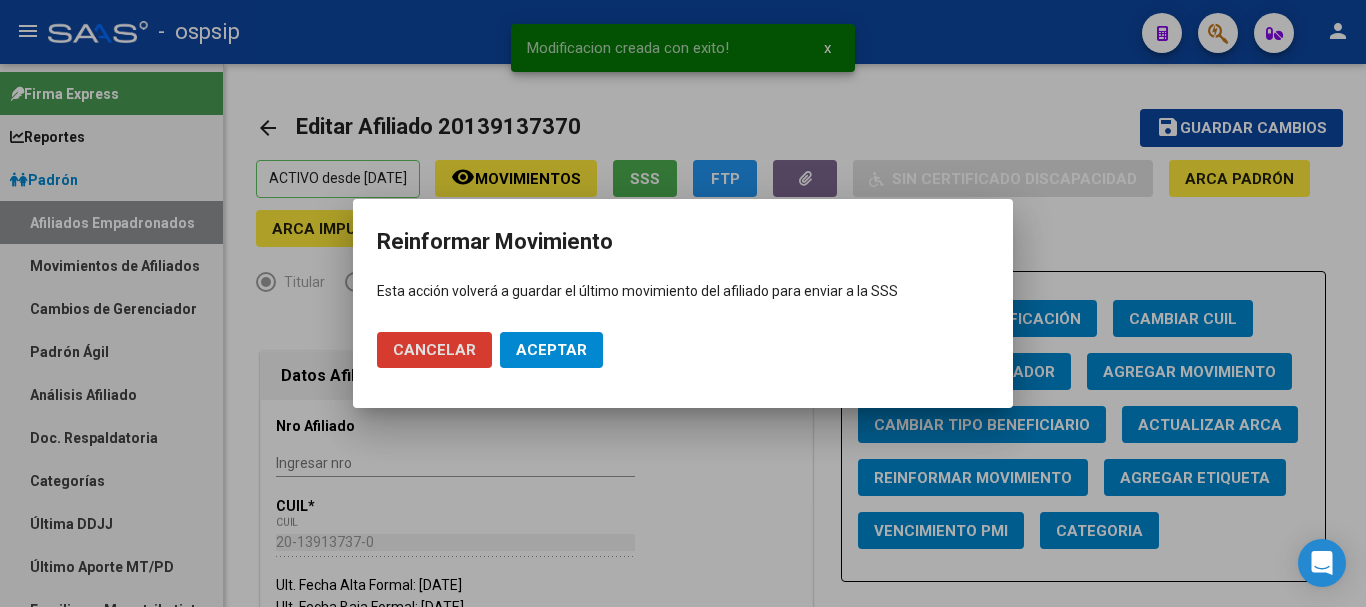 click on "Aceptar" at bounding box center (551, 350) 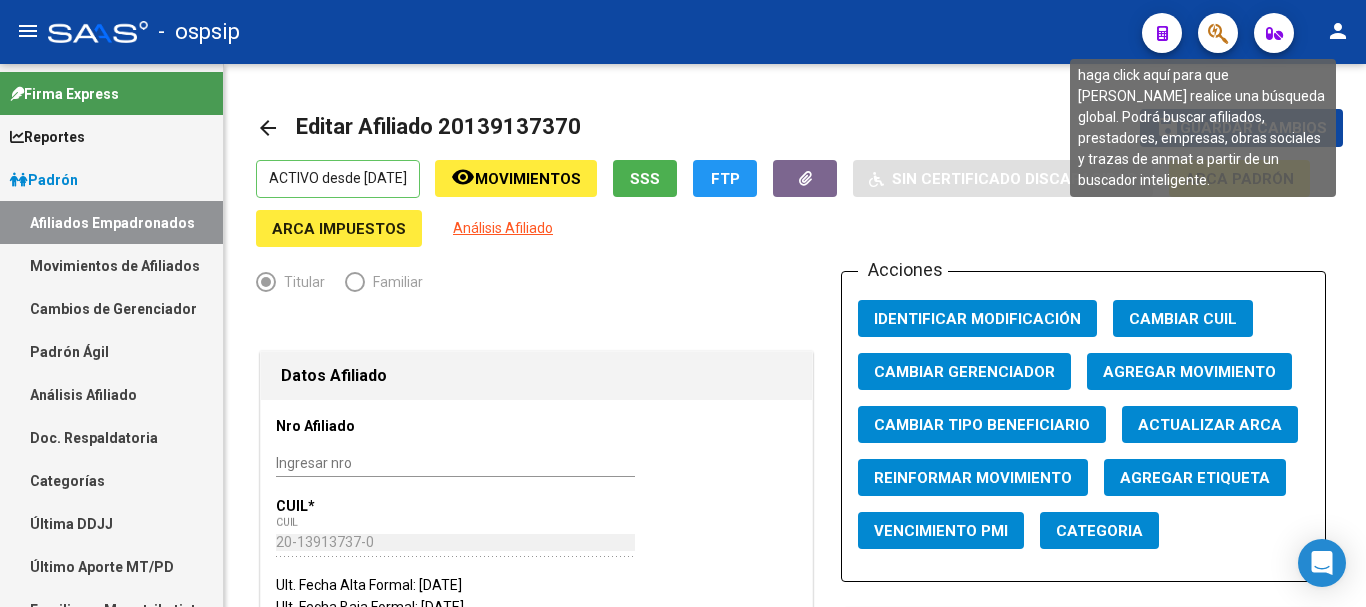 click 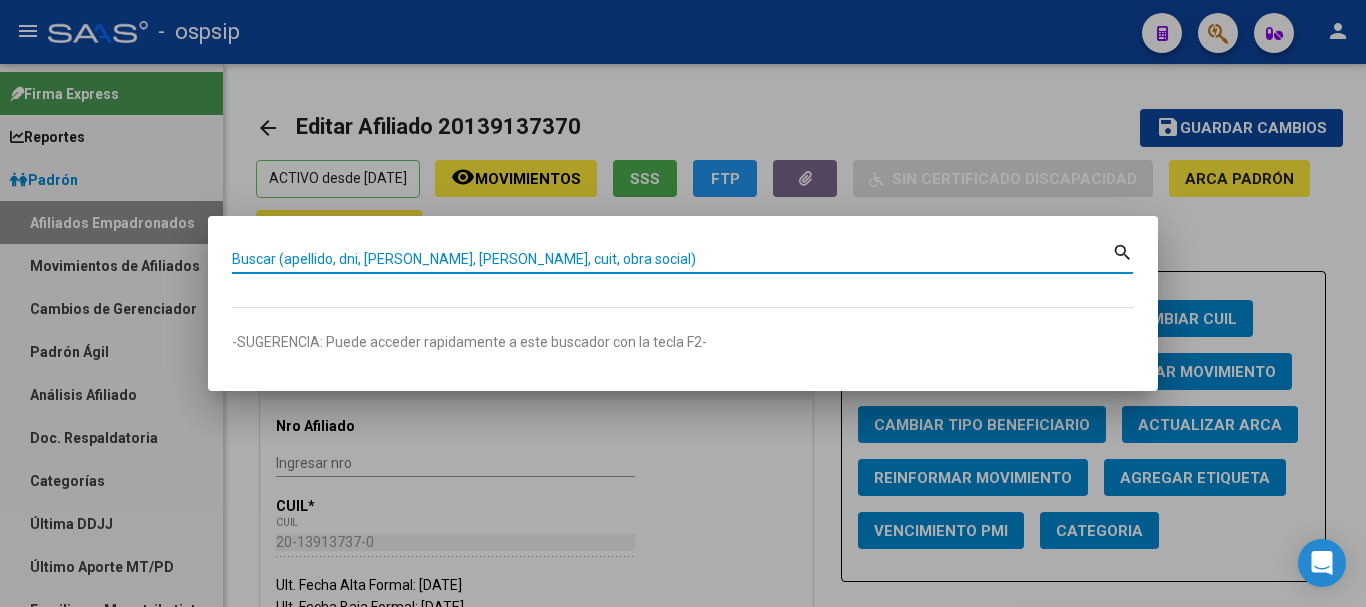 paste on "25968142" 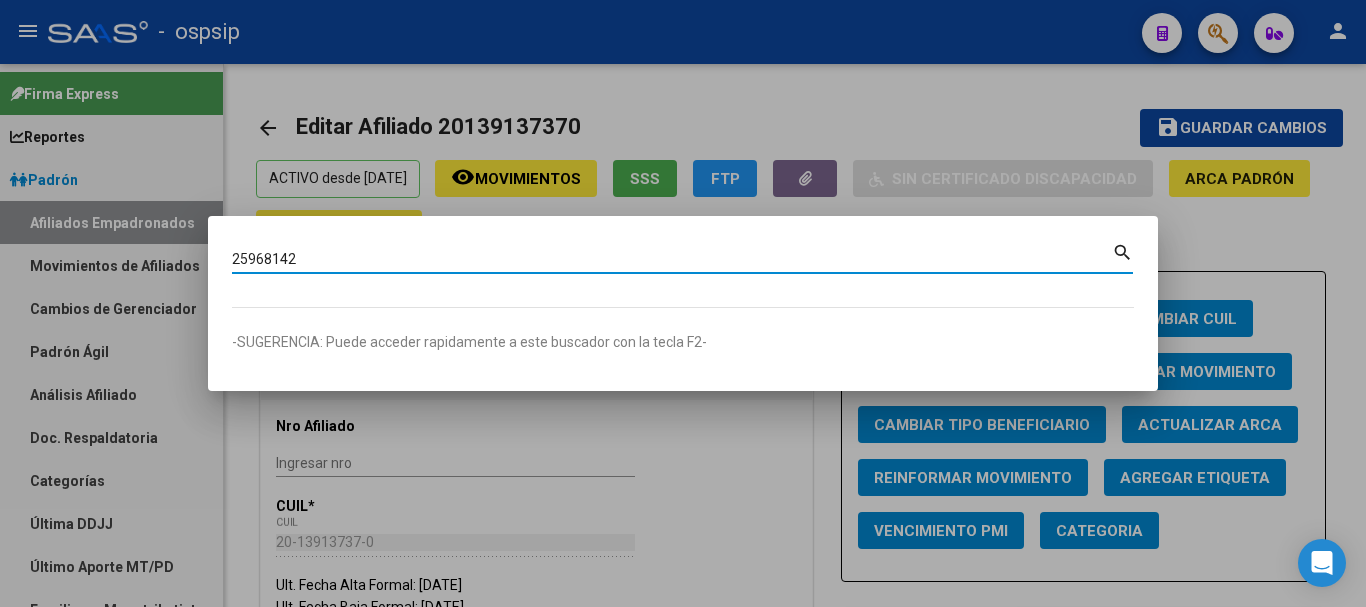 type on "25968142" 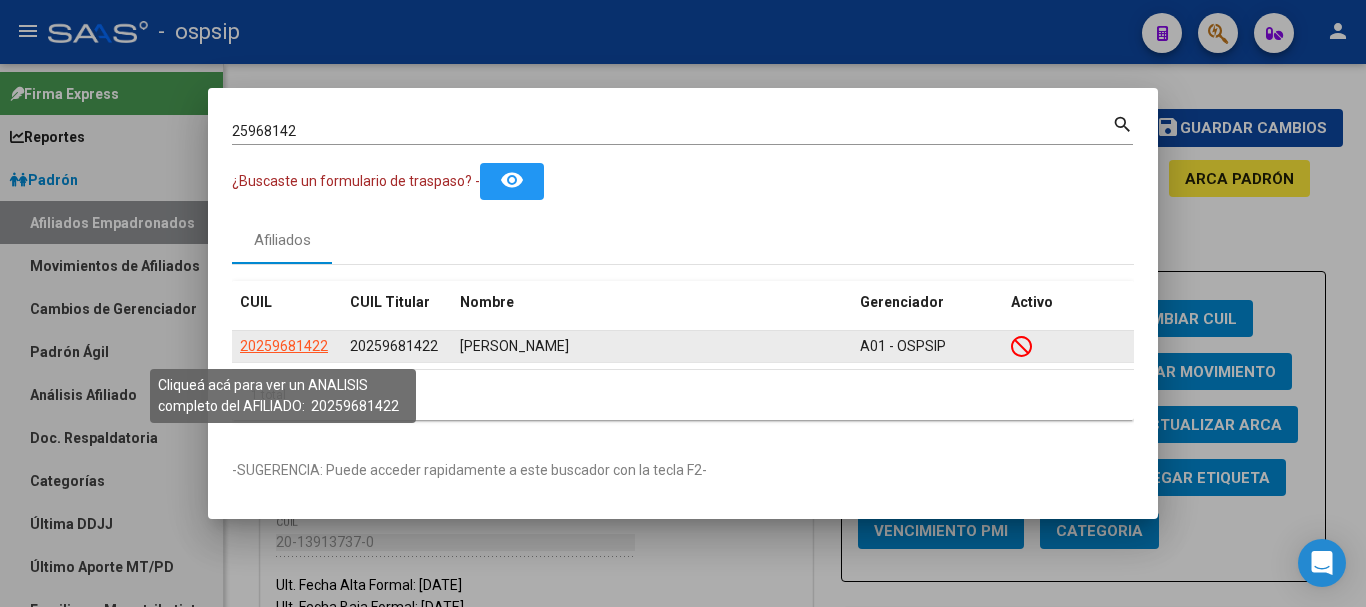 click on "20259681422" 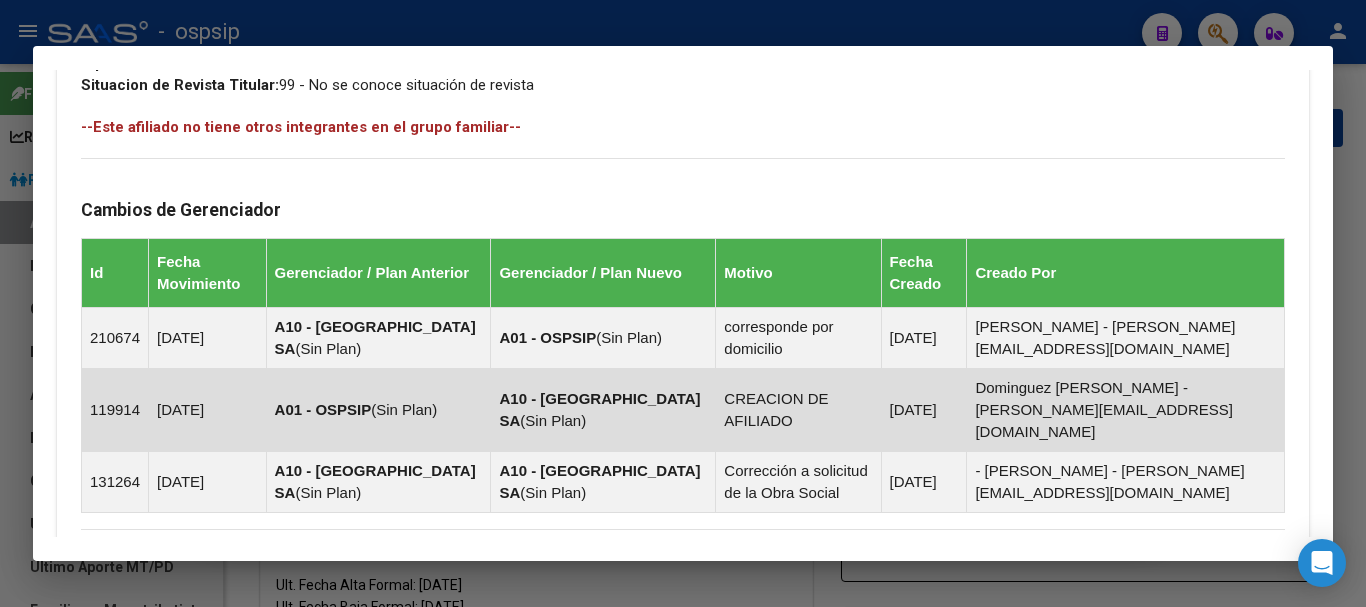 scroll, scrollTop: 1338, scrollLeft: 0, axis: vertical 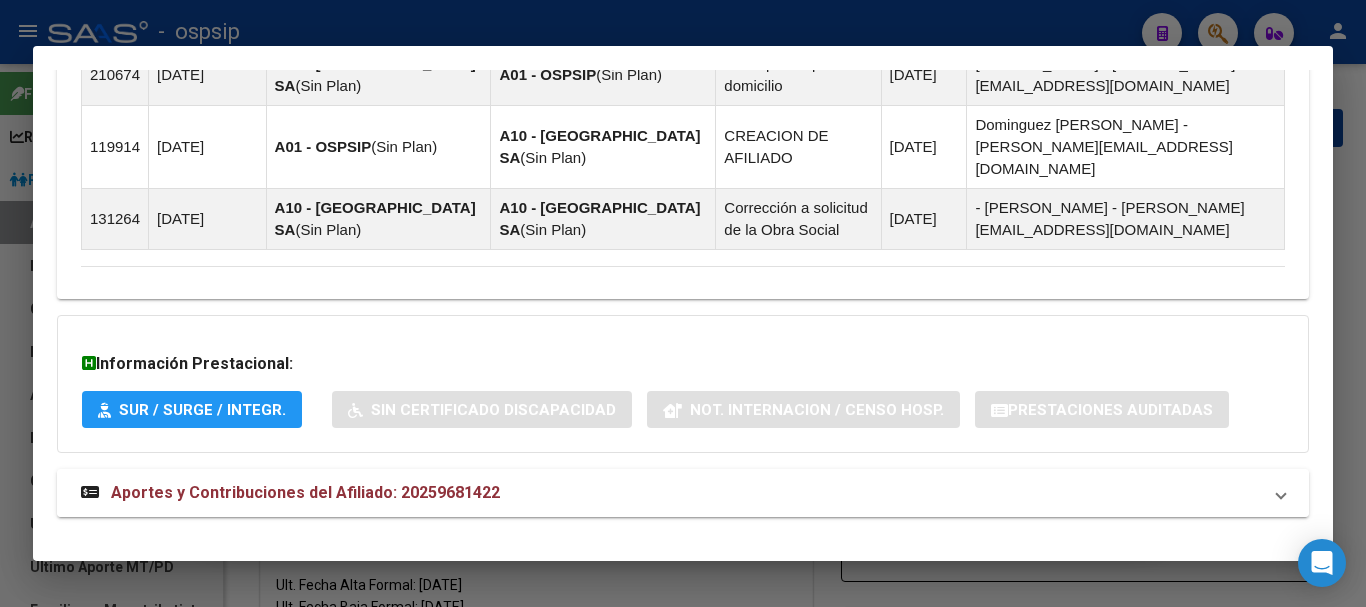 click on "Aportes y Contribuciones del Afiliado: 20259681422" at bounding box center (683, 493) 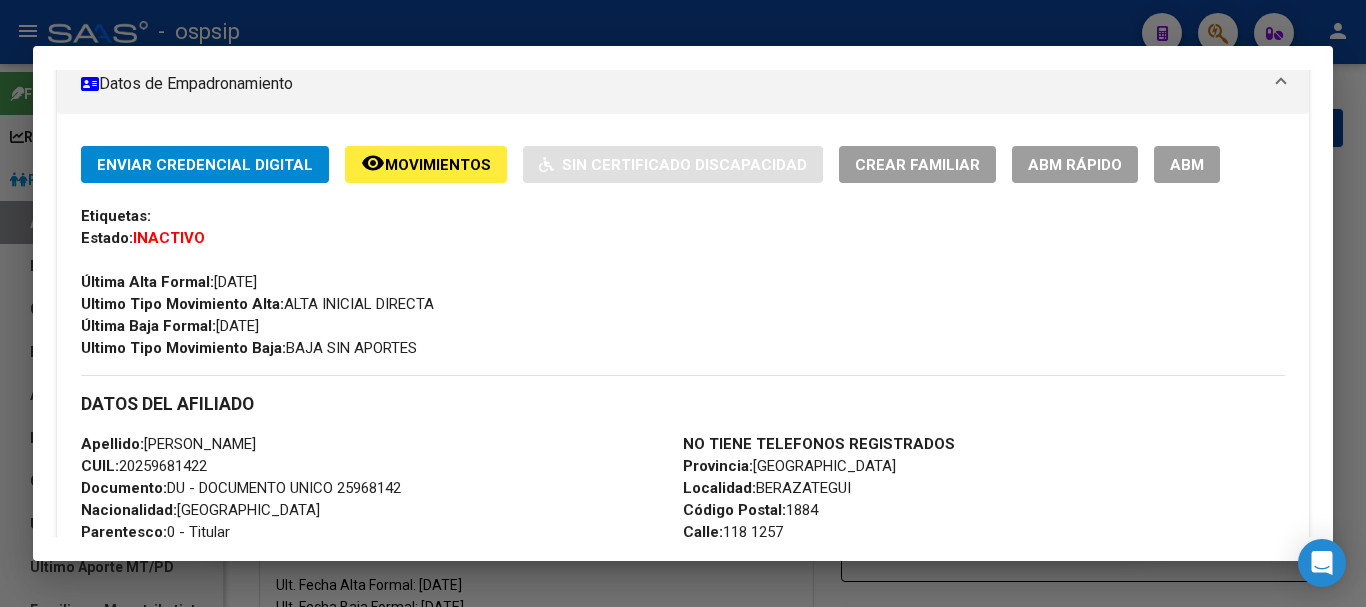 scroll, scrollTop: 338, scrollLeft: 0, axis: vertical 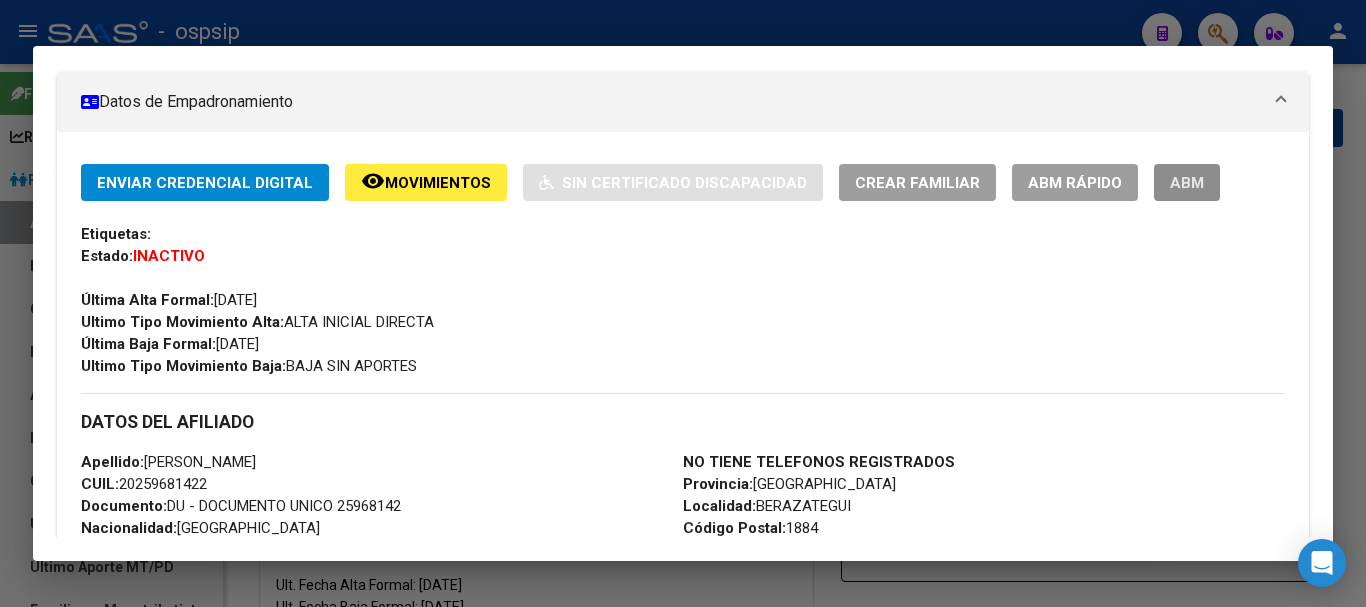 click on "ABM" at bounding box center (1187, 182) 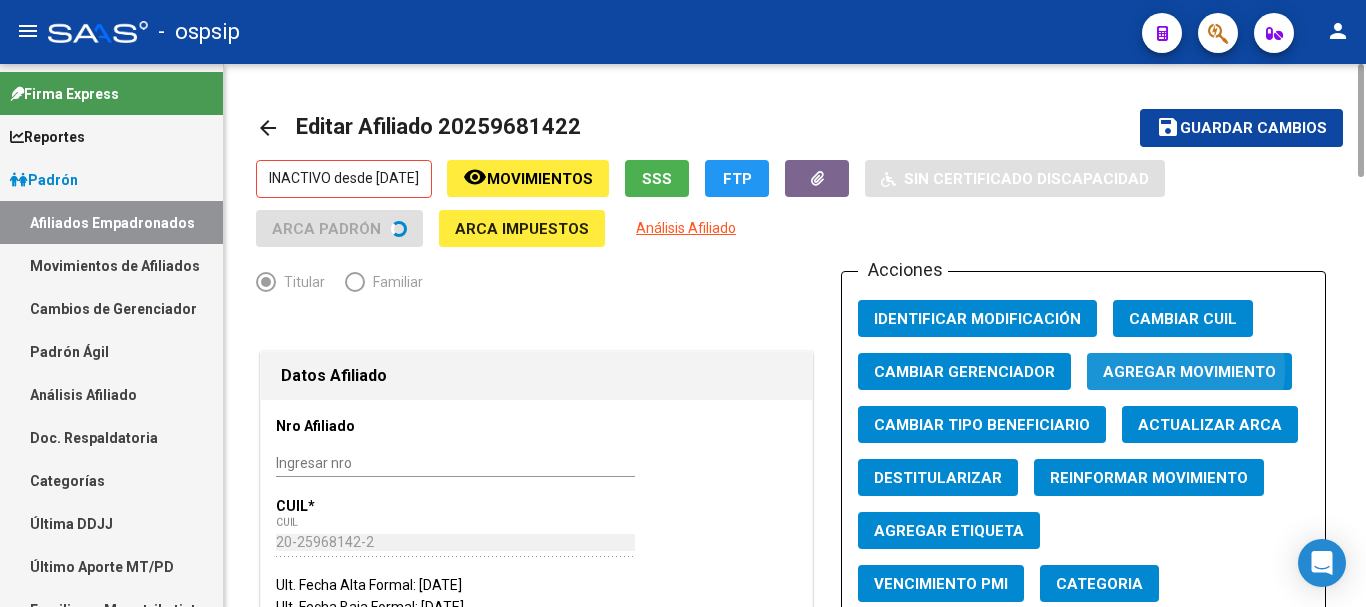 click on "Agregar Movimiento" 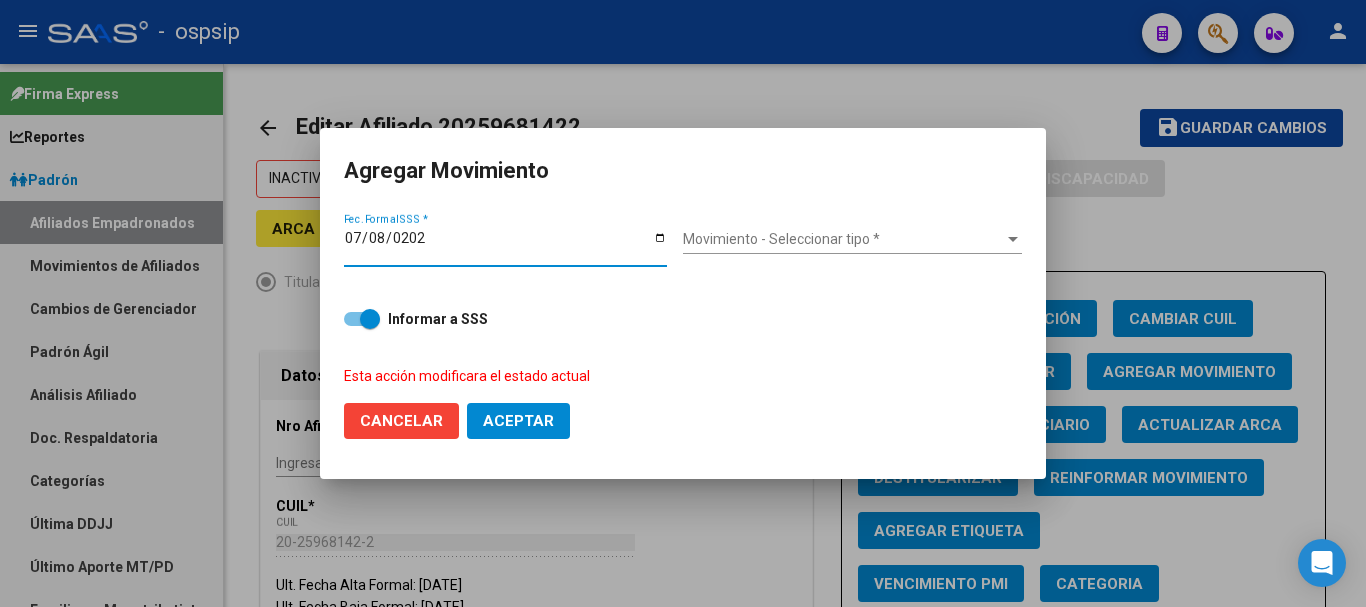 type on "[DATE]" 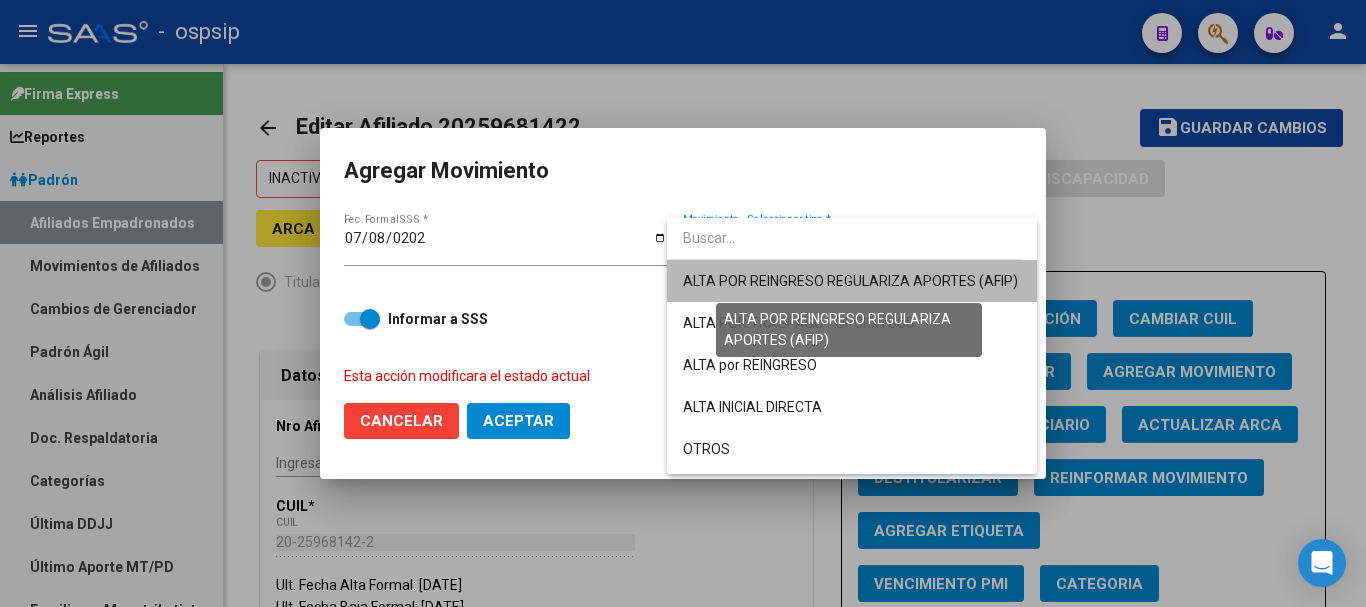 click on "ALTA POR REINGRESO REGULARIZA APORTES (AFIP)" at bounding box center [850, 281] 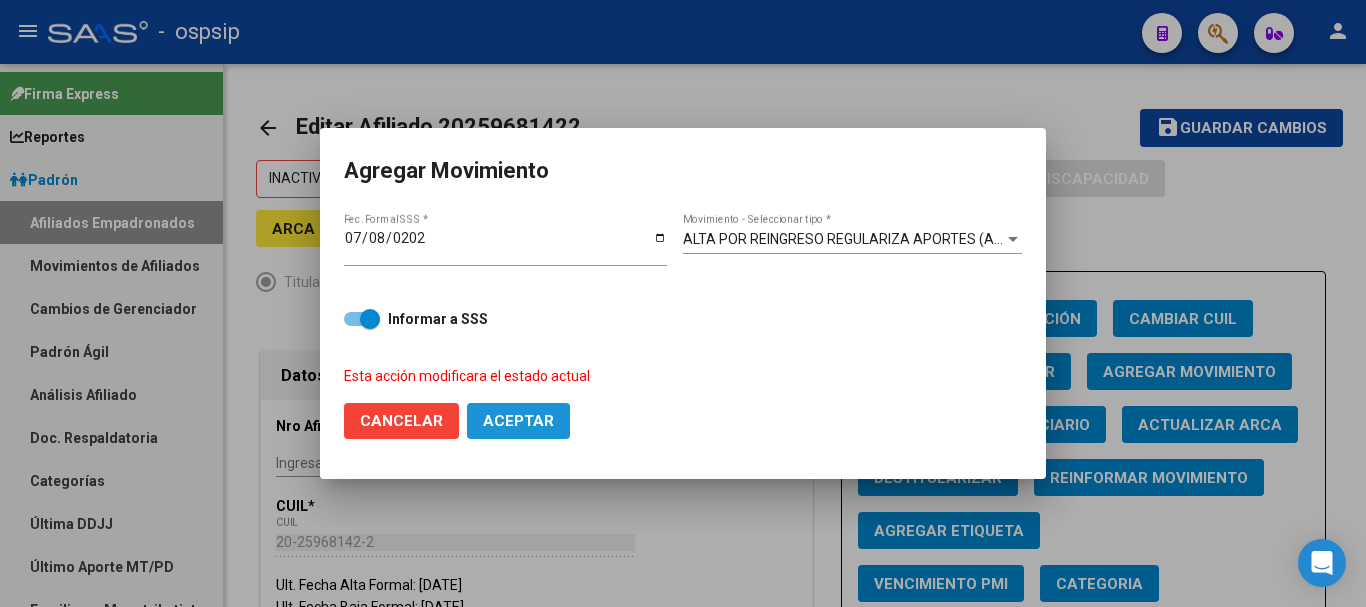 click on "Aceptar" 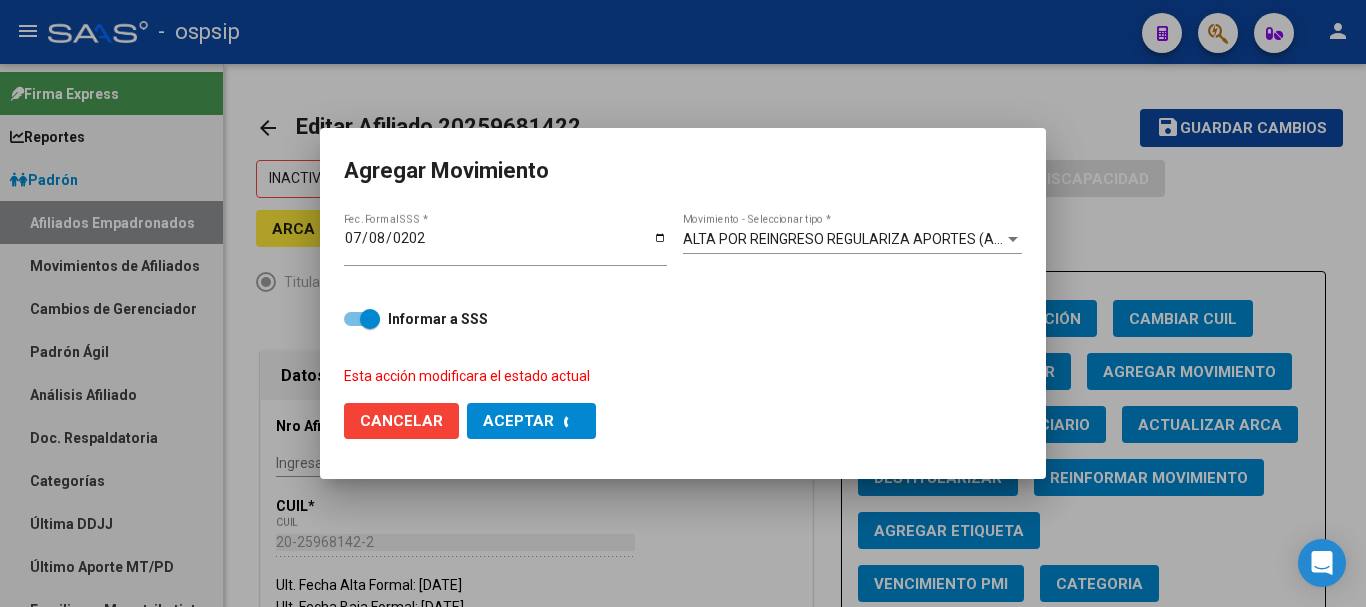 checkbox on "false" 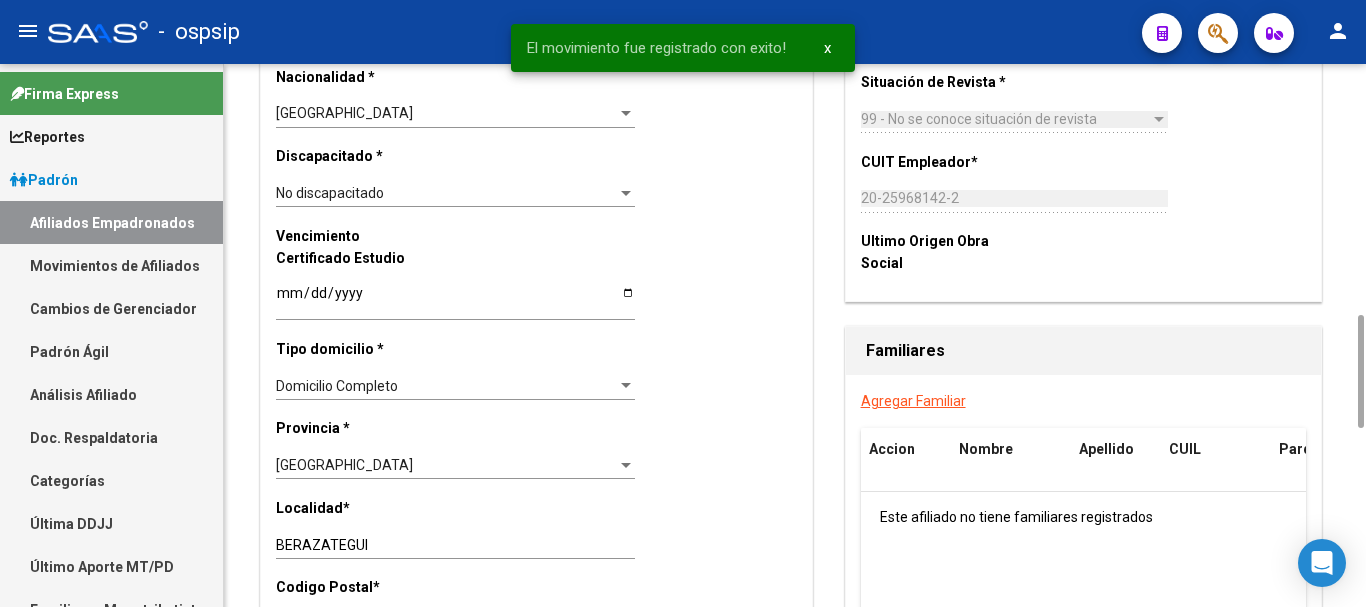 scroll, scrollTop: 1400, scrollLeft: 0, axis: vertical 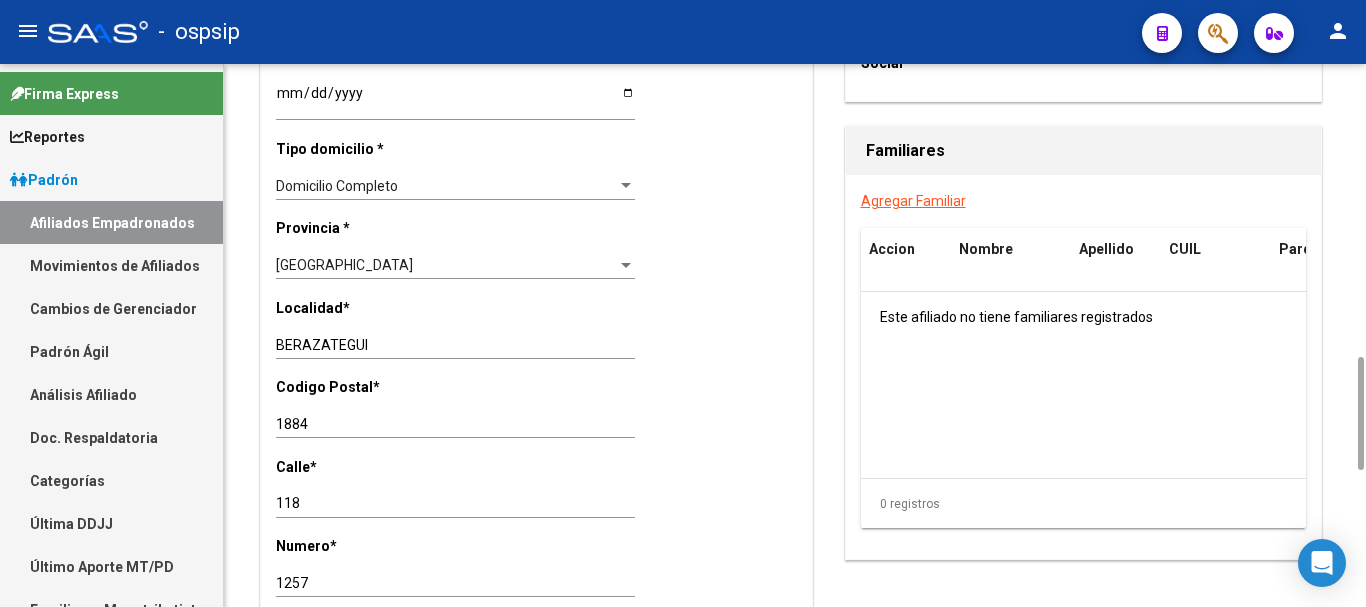 type 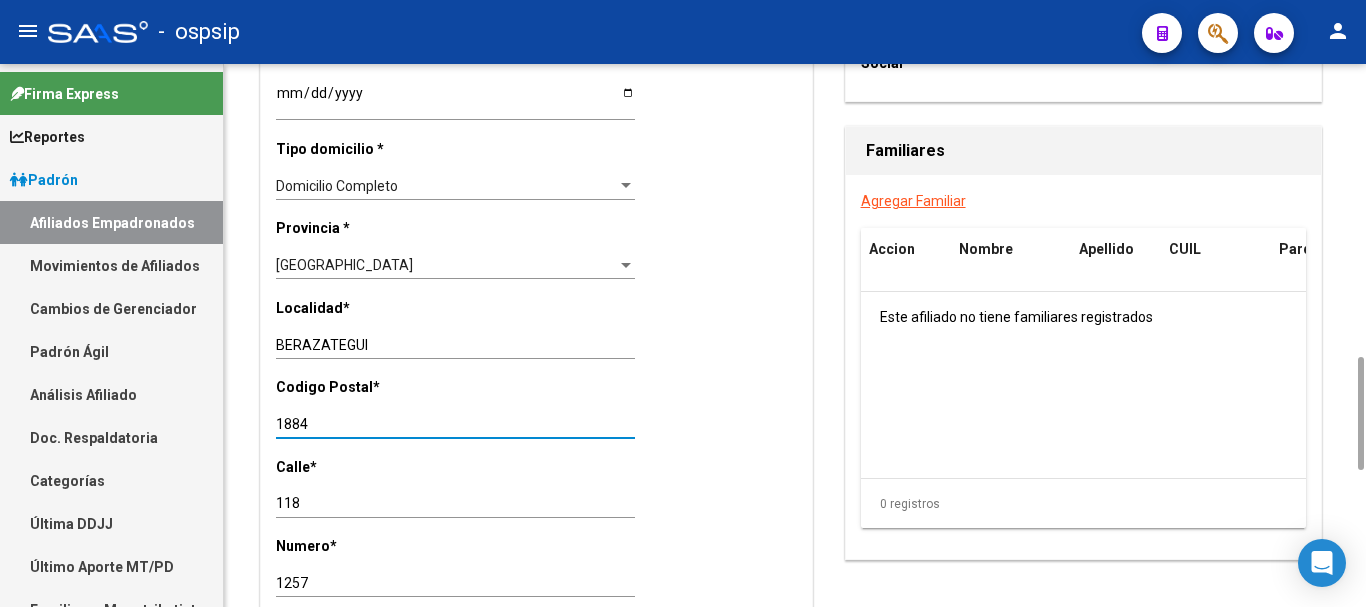 drag, startPoint x: 309, startPoint y: 425, endPoint x: 277, endPoint y: 425, distance: 32 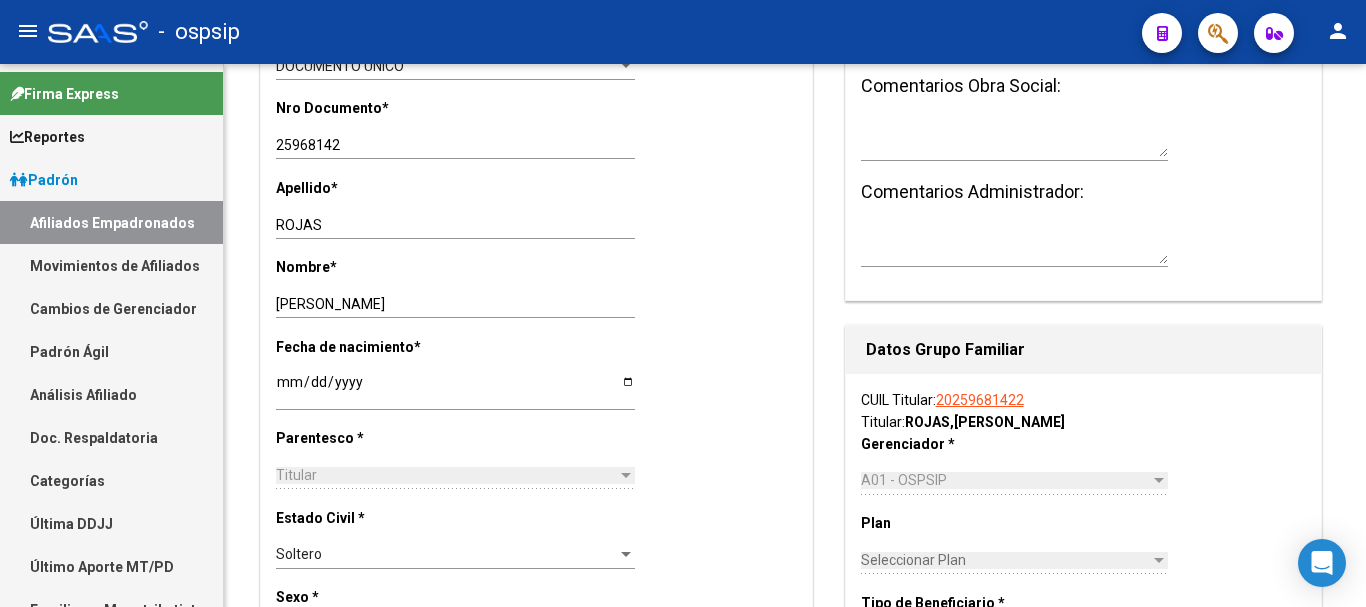 scroll, scrollTop: 0, scrollLeft: 0, axis: both 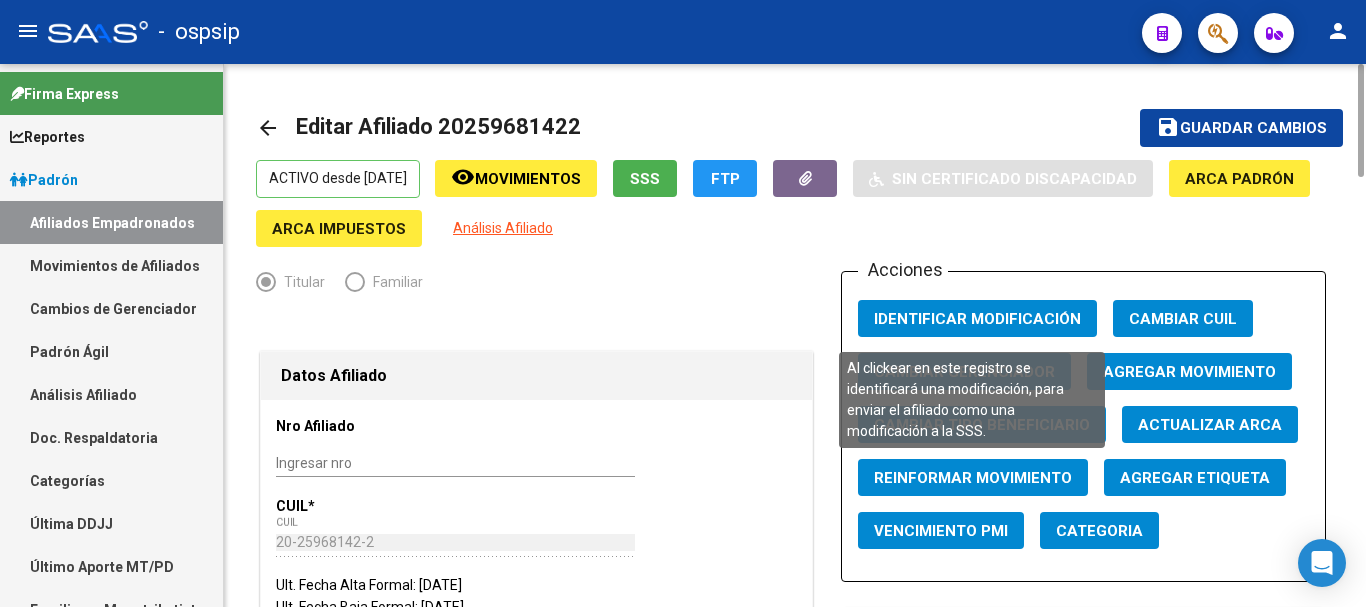 click on "Identificar Modificación" 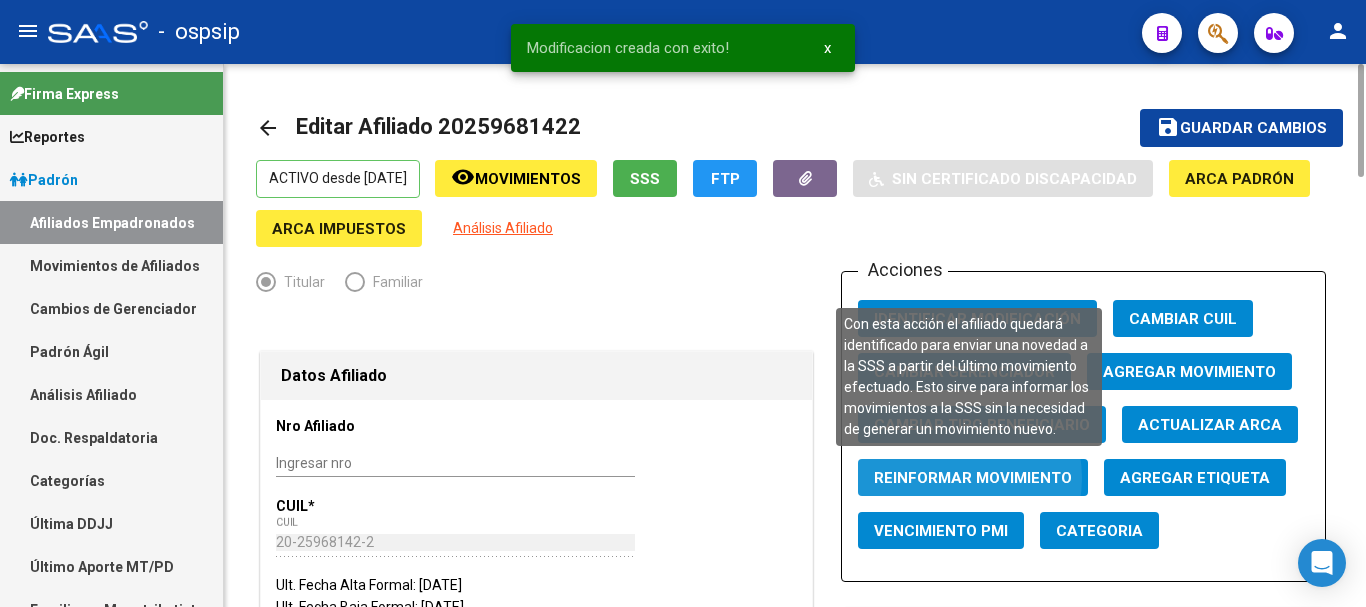 click on "Reinformar Movimiento" 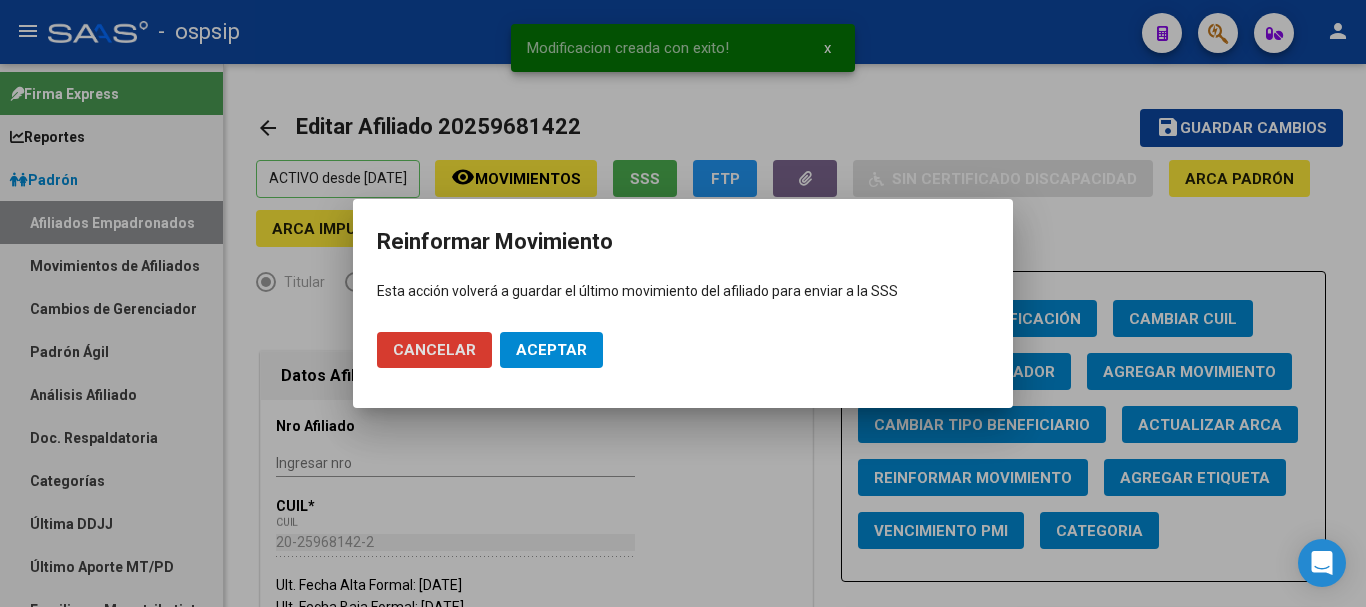 click on "Aceptar" at bounding box center [551, 350] 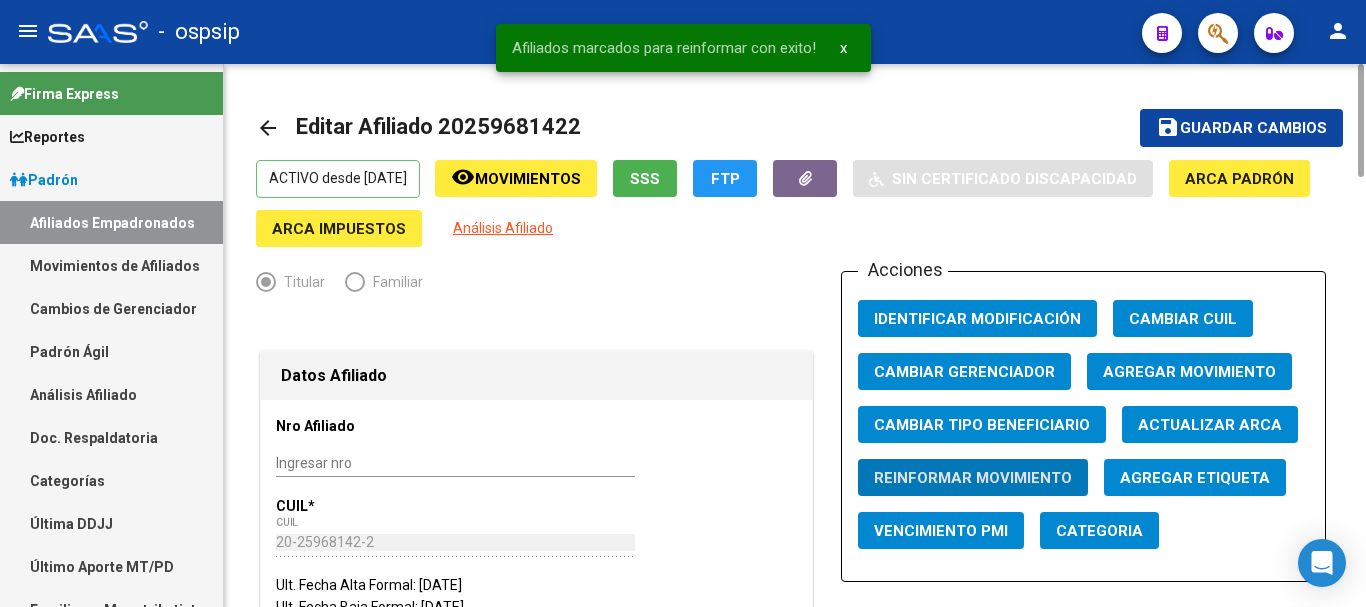 click on "Guardar cambios" 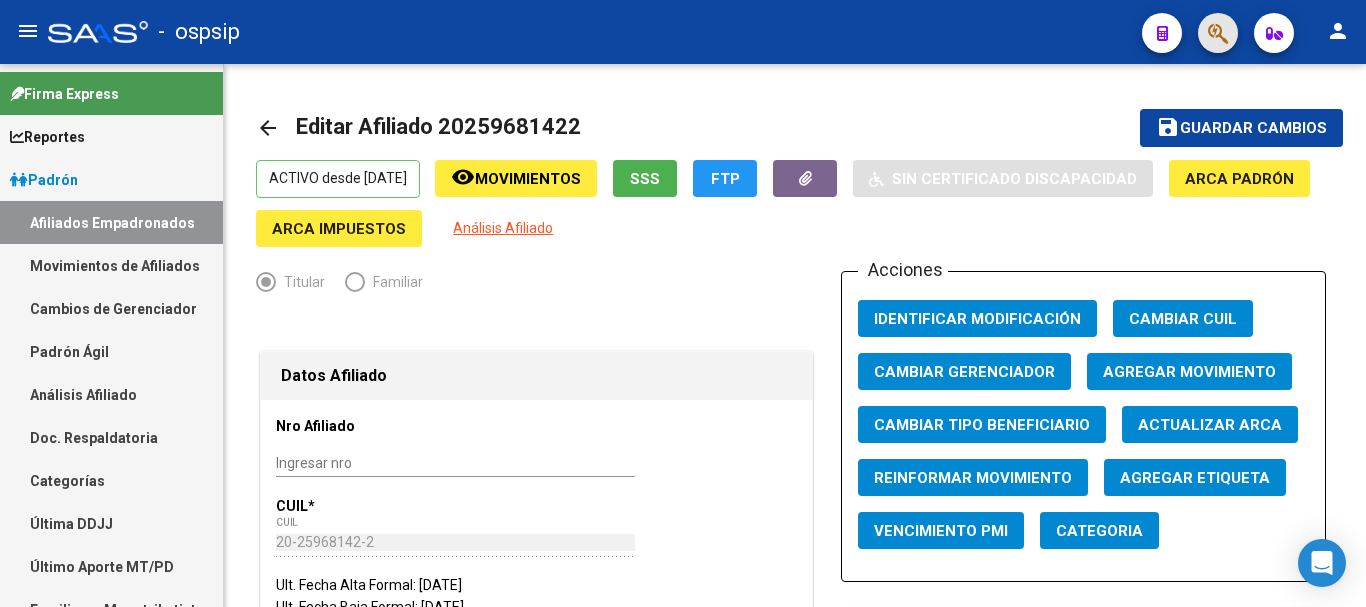 click 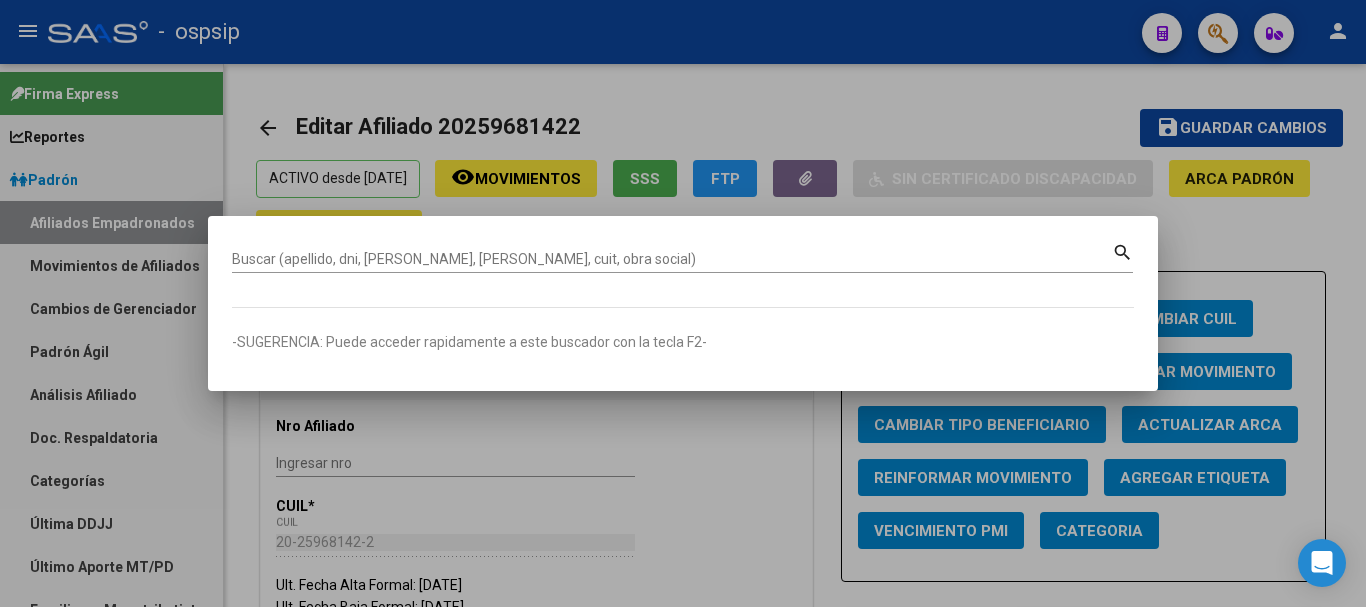 drag, startPoint x: 498, startPoint y: 248, endPoint x: 467, endPoint y: 260, distance: 33.24154 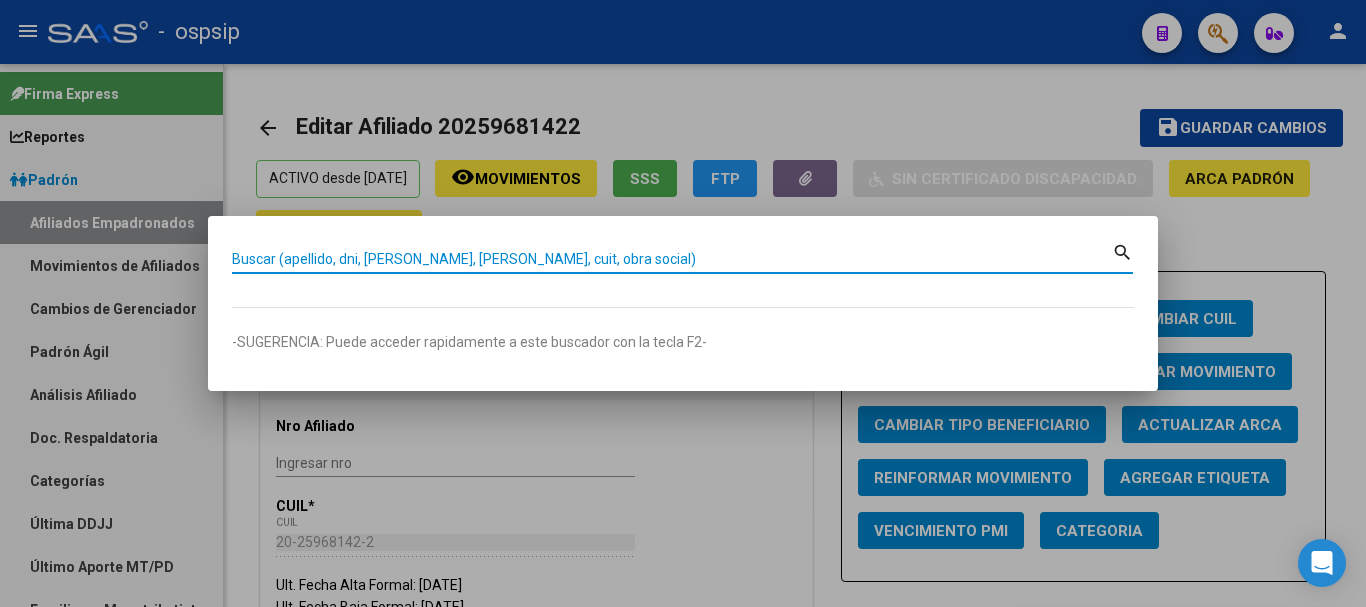 paste on "20400058521" 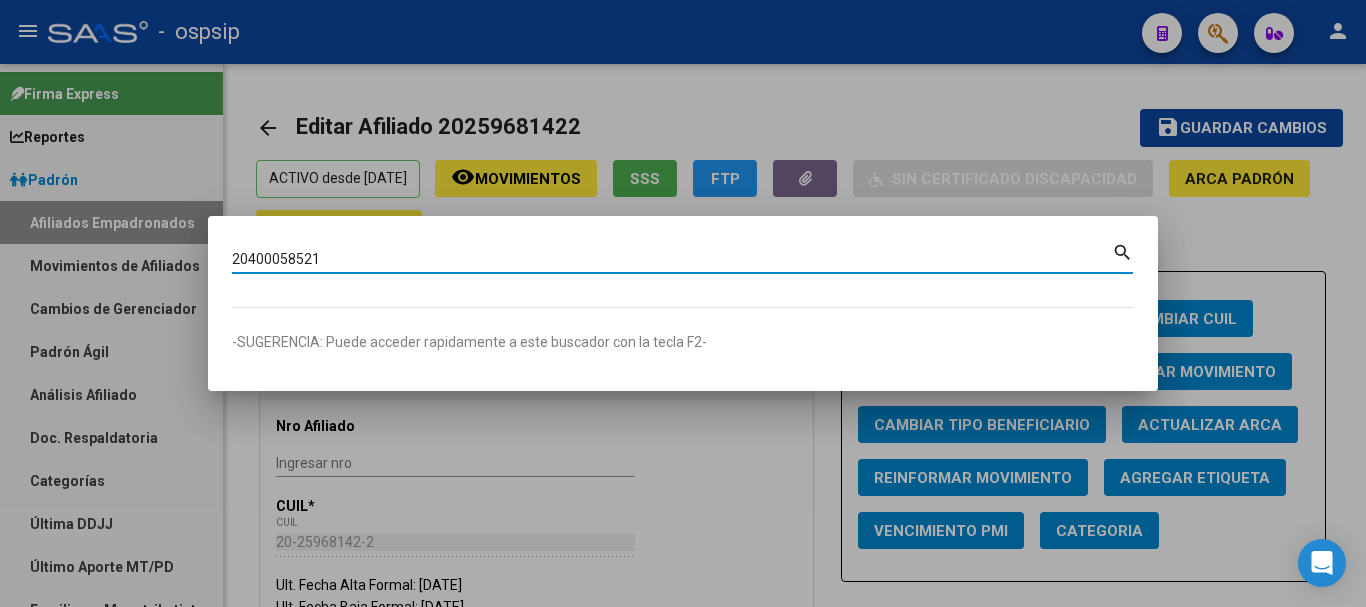 type on "20400058521" 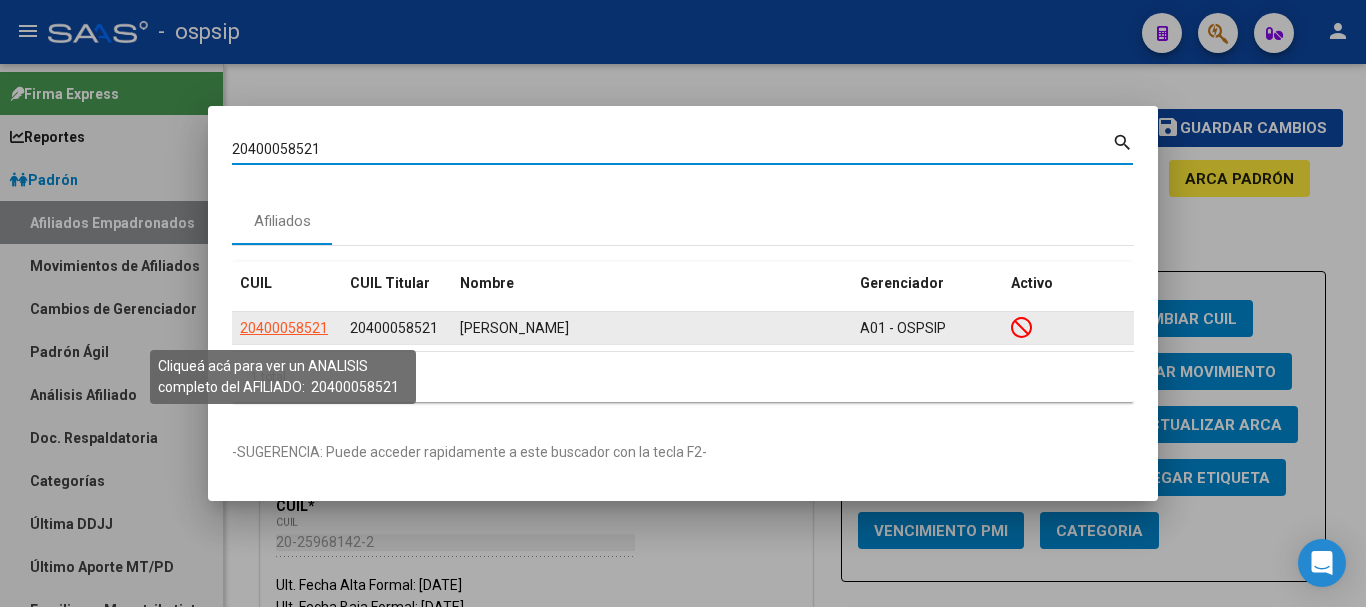 click on "20400058521" 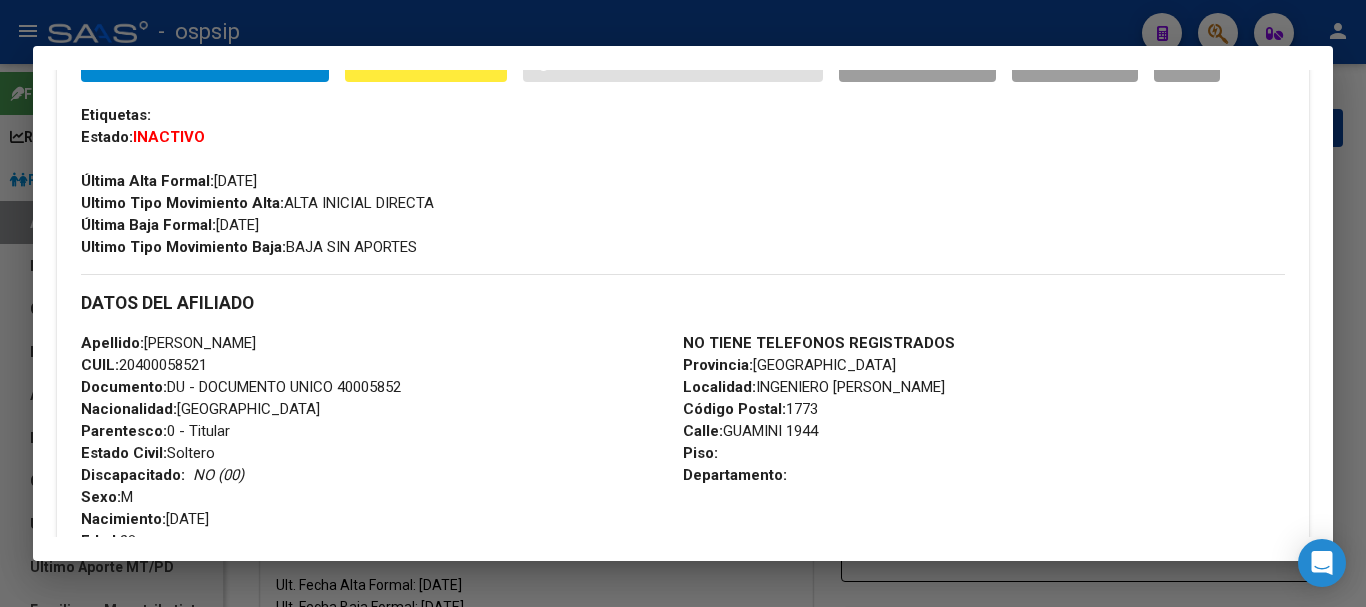 scroll, scrollTop: 492, scrollLeft: 0, axis: vertical 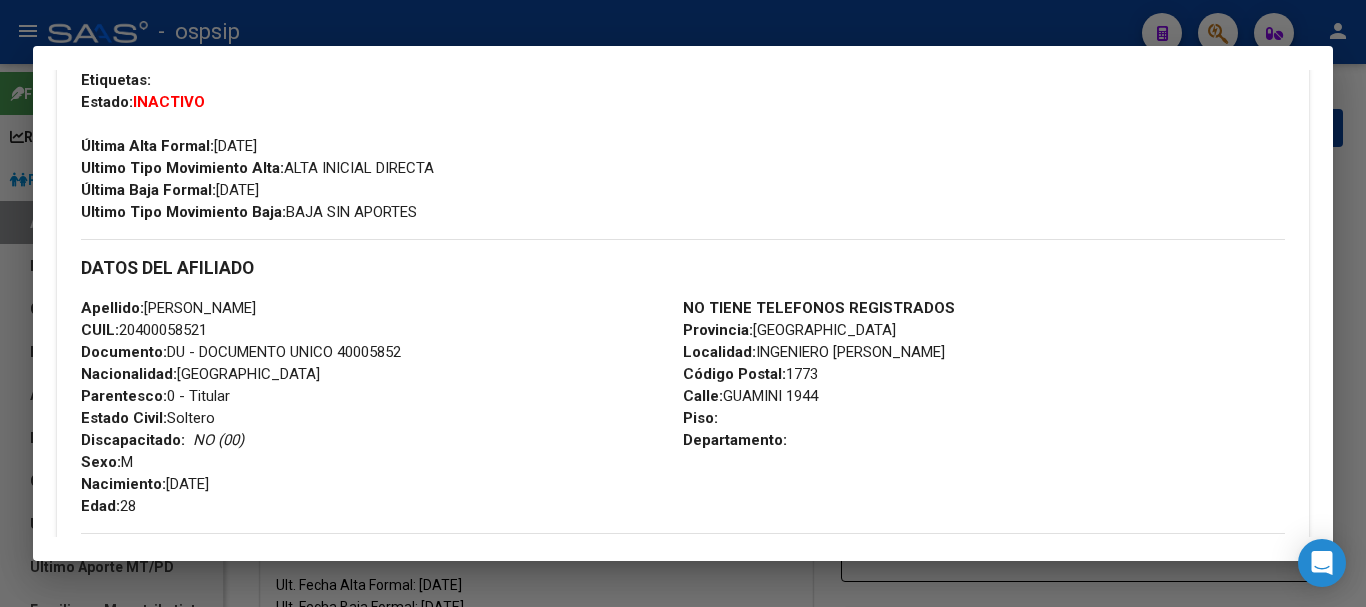 drag, startPoint x: 425, startPoint y: 349, endPoint x: 339, endPoint y: 358, distance: 86.46965 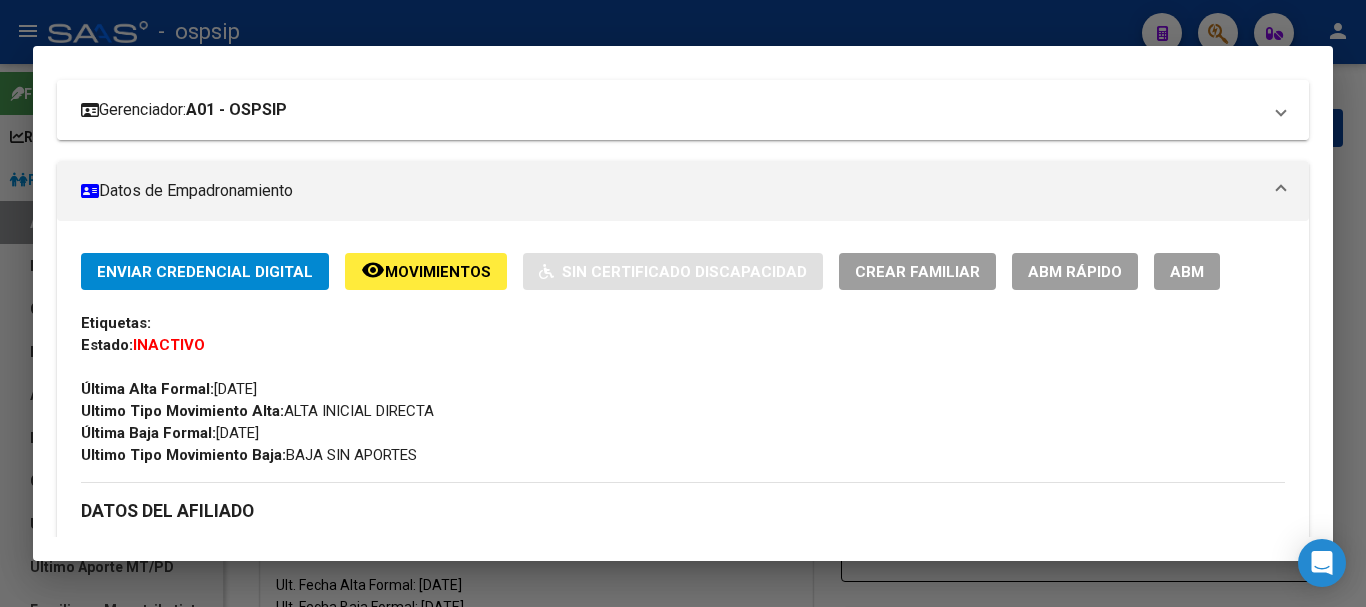 scroll, scrollTop: 0, scrollLeft: 0, axis: both 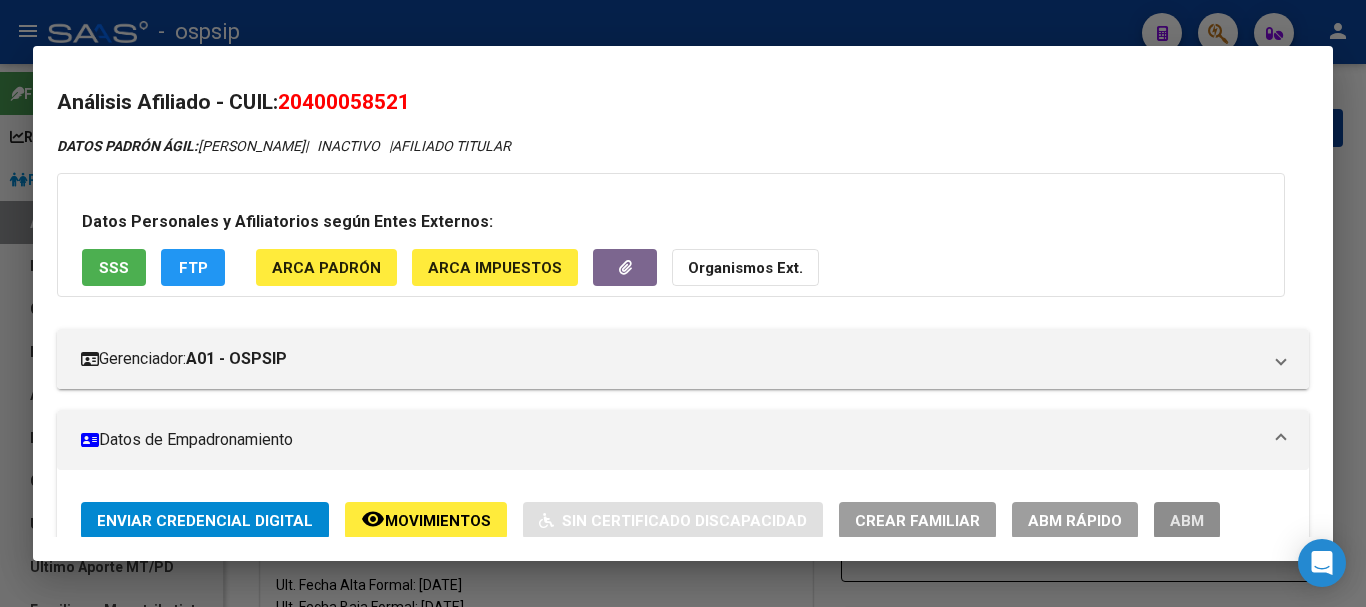 click on "ABM" at bounding box center (1187, 521) 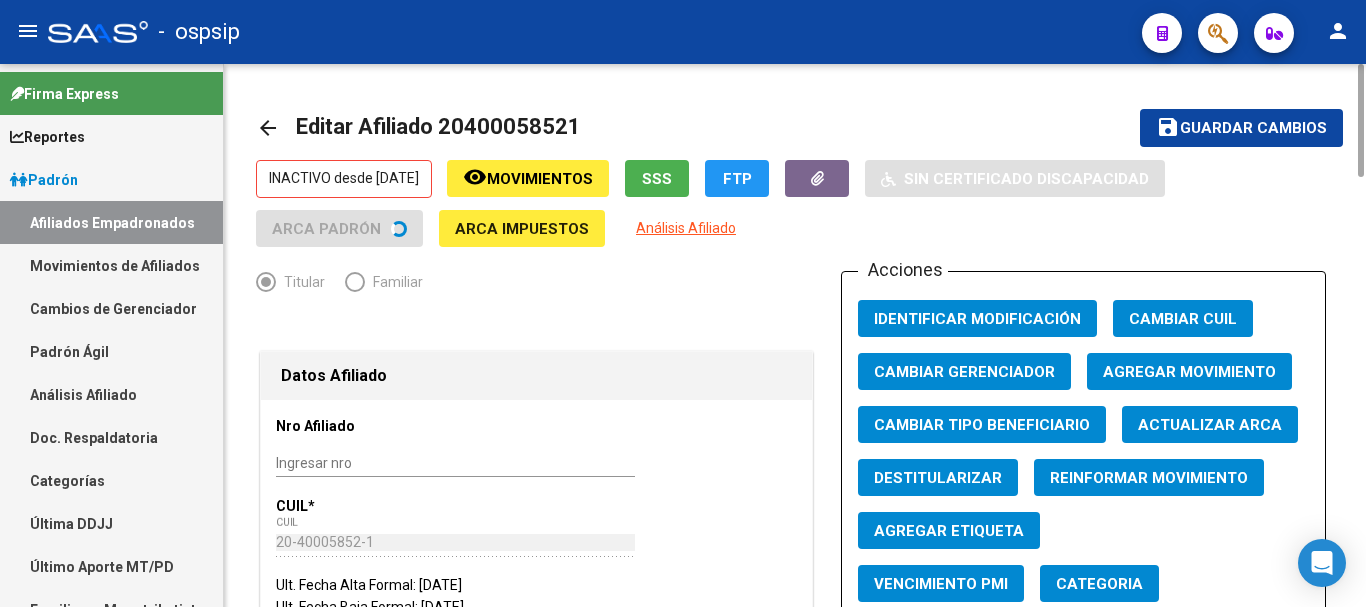 click on "Agregar Movimiento" 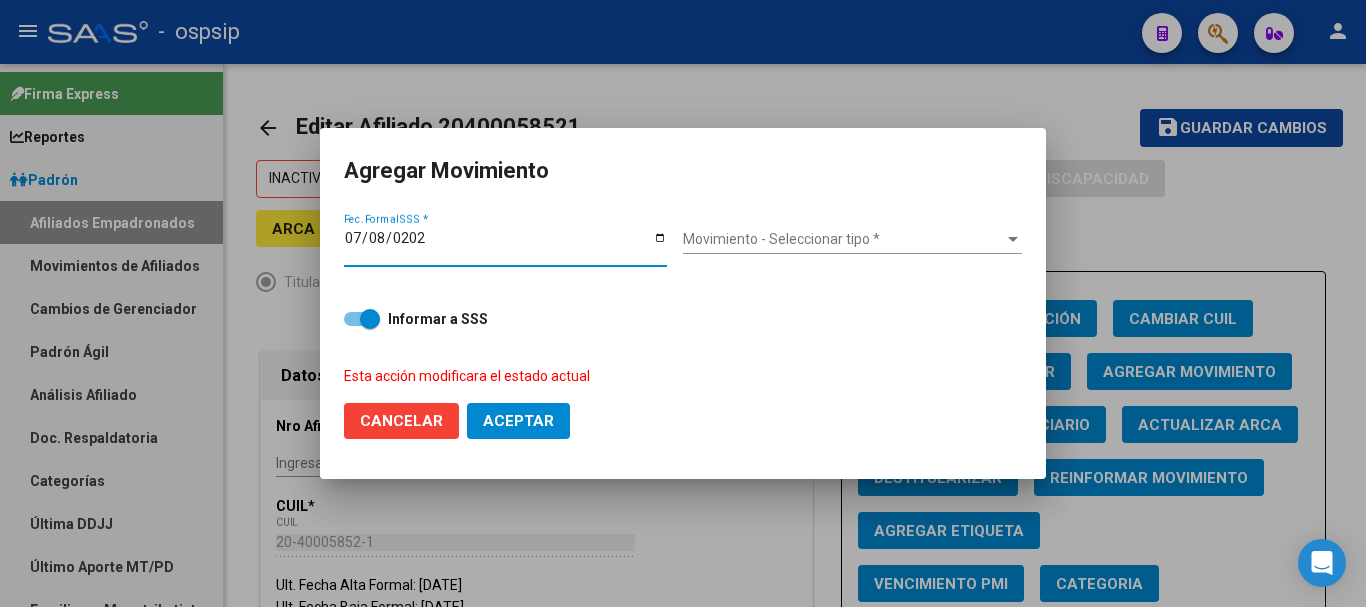 type on "[DATE]" 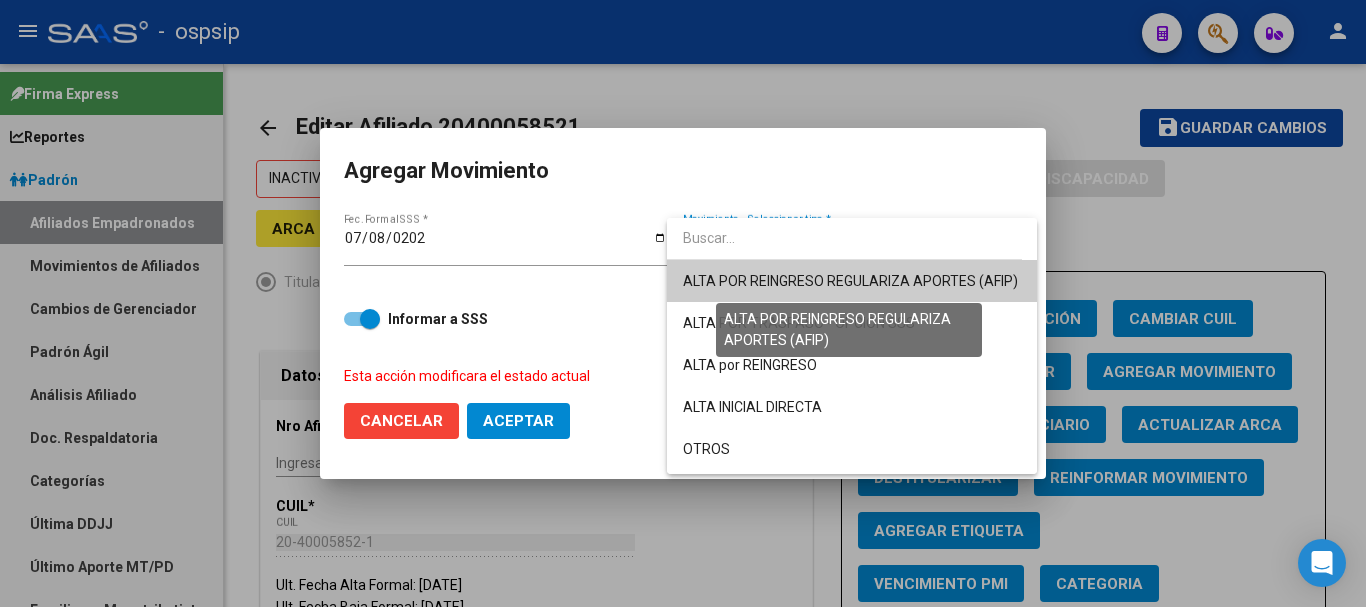 click on "ALTA POR REINGRESO REGULARIZA APORTES (AFIP)" at bounding box center (850, 281) 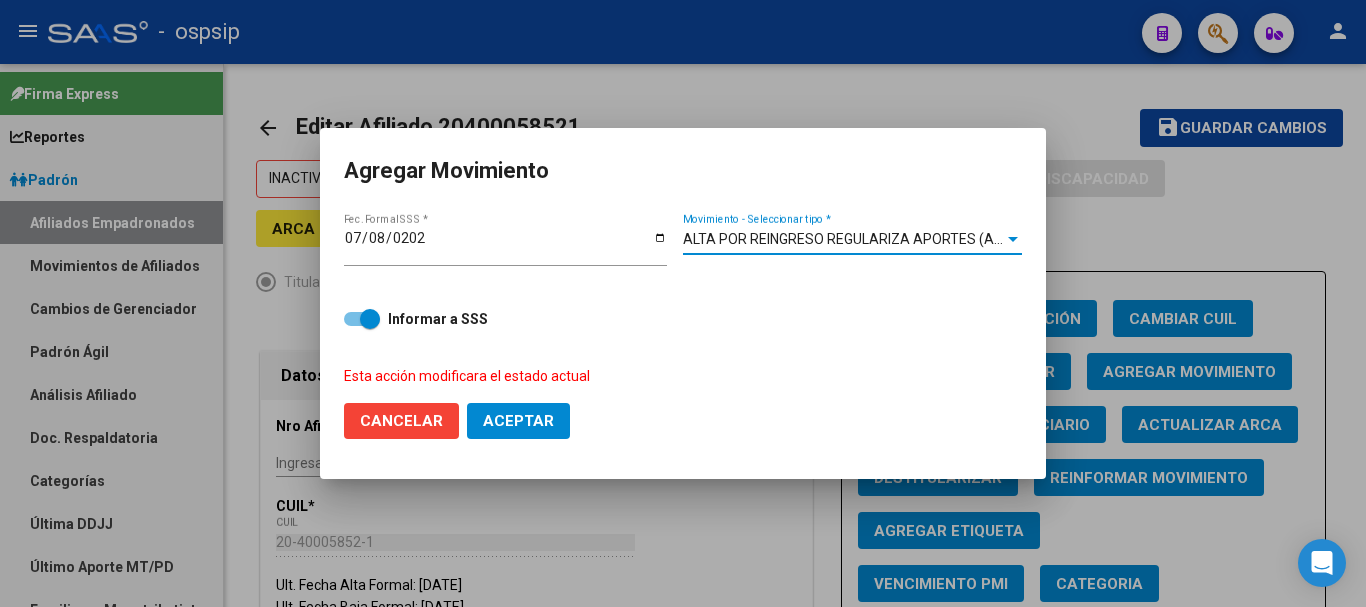click on "Aceptar" 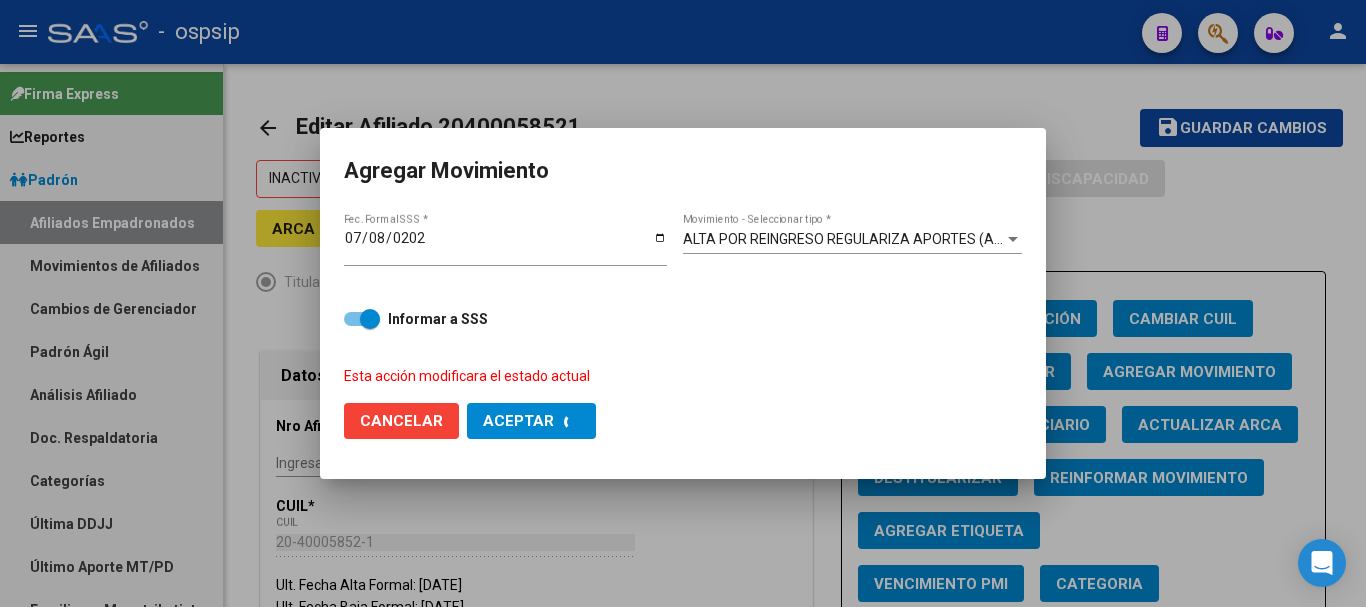 checkbox on "false" 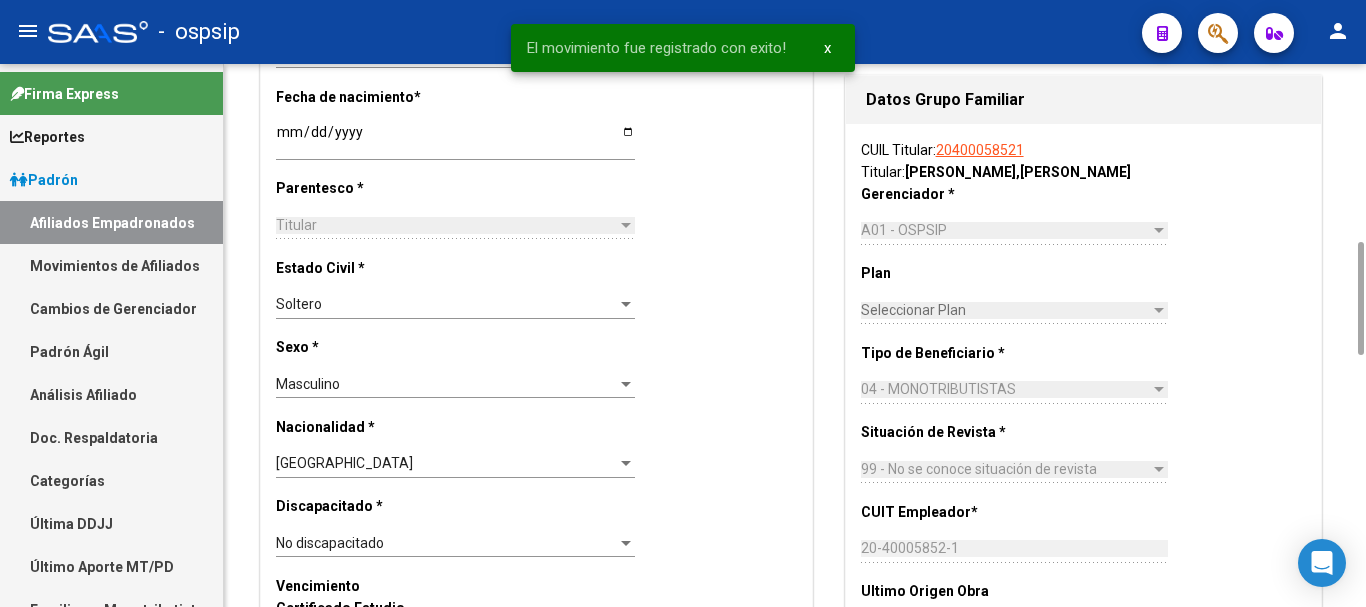 scroll, scrollTop: 2050, scrollLeft: 0, axis: vertical 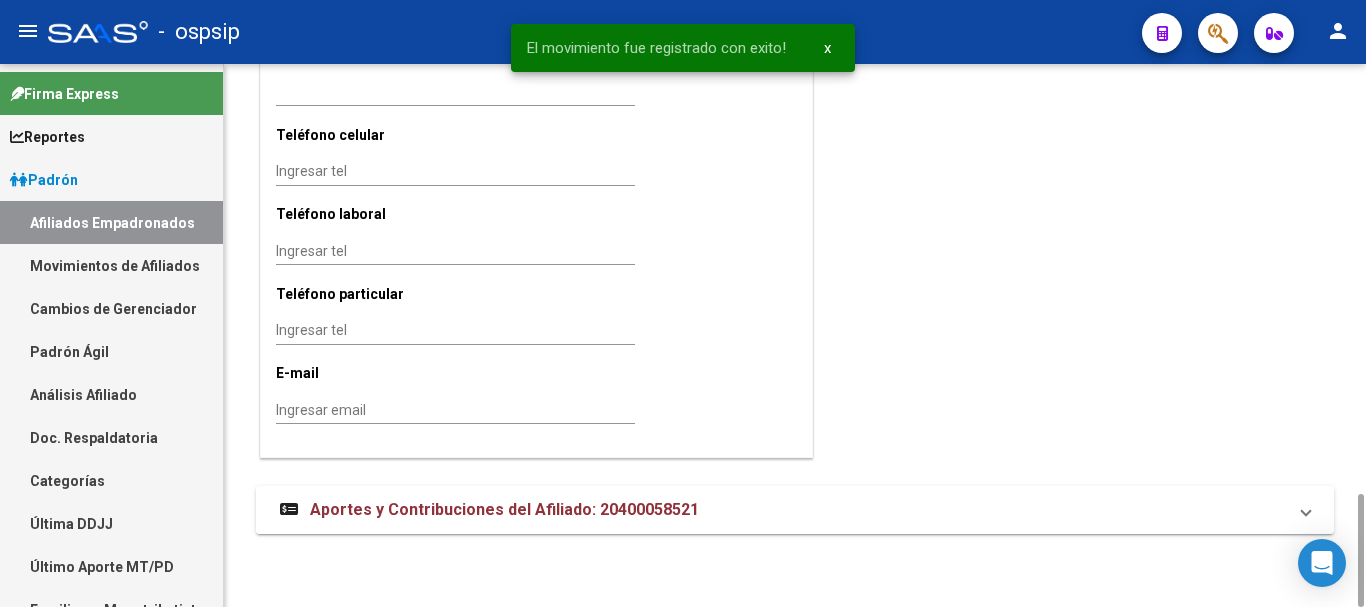click on "Aportes y Contribuciones del Afiliado: 20400058521" at bounding box center [489, 510] 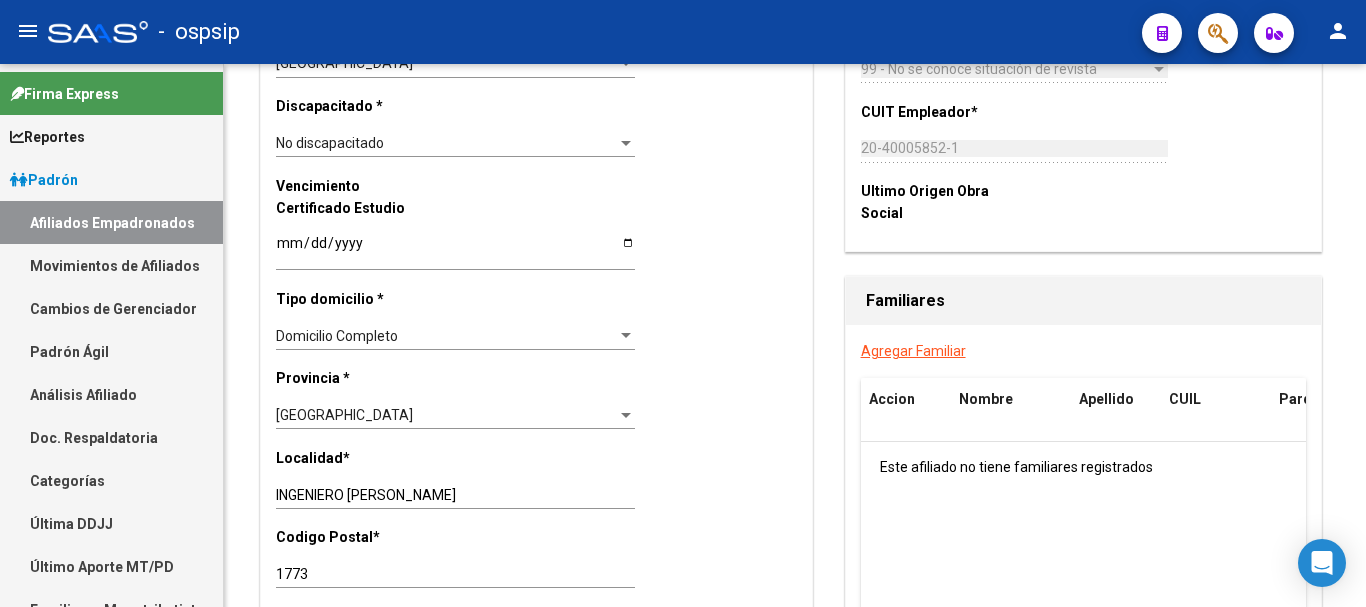 scroll, scrollTop: 50, scrollLeft: 0, axis: vertical 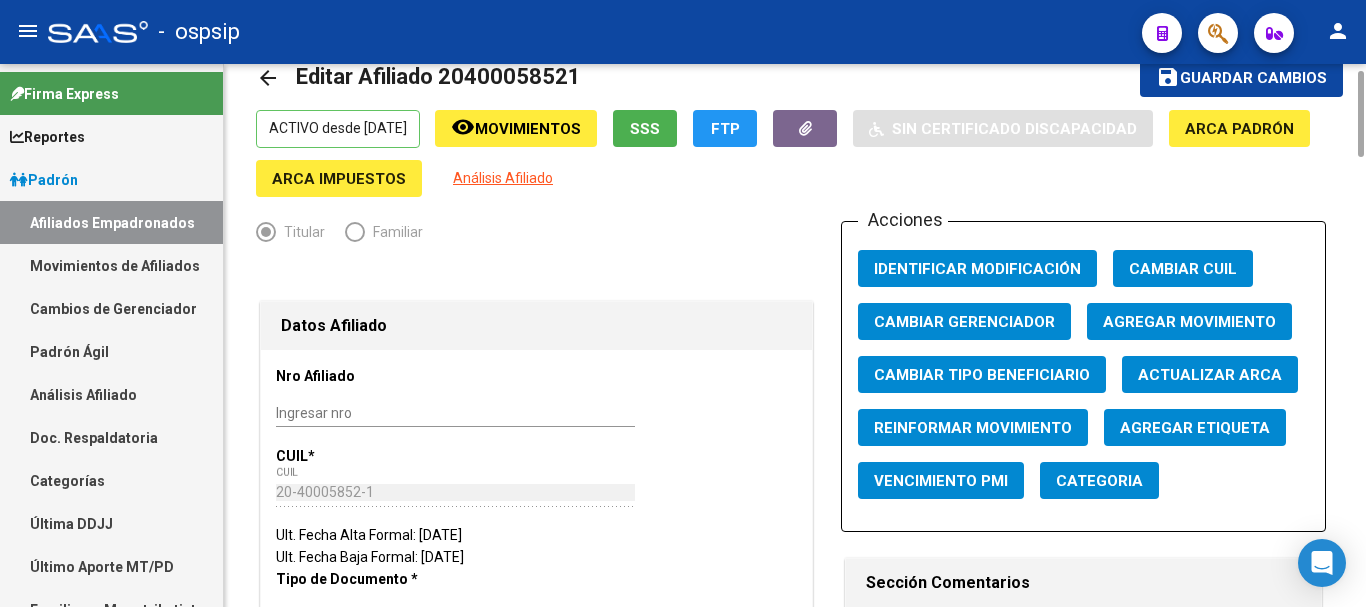 click on "Guardar cambios" 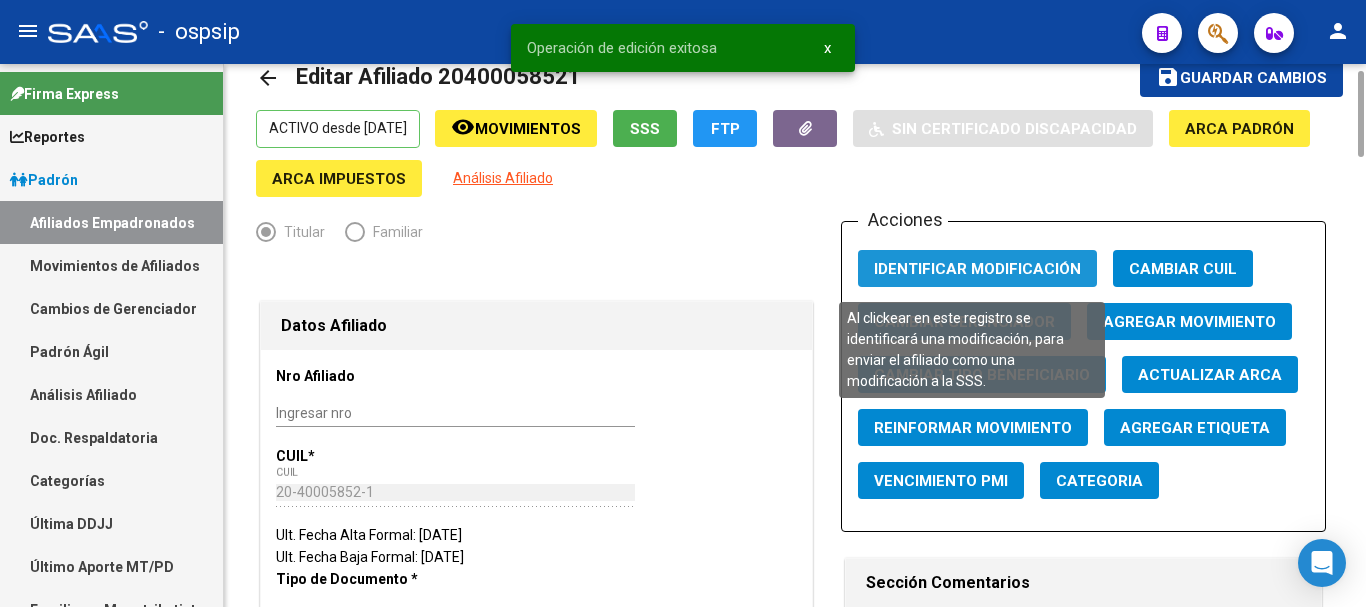 click on "Identificar Modificación" 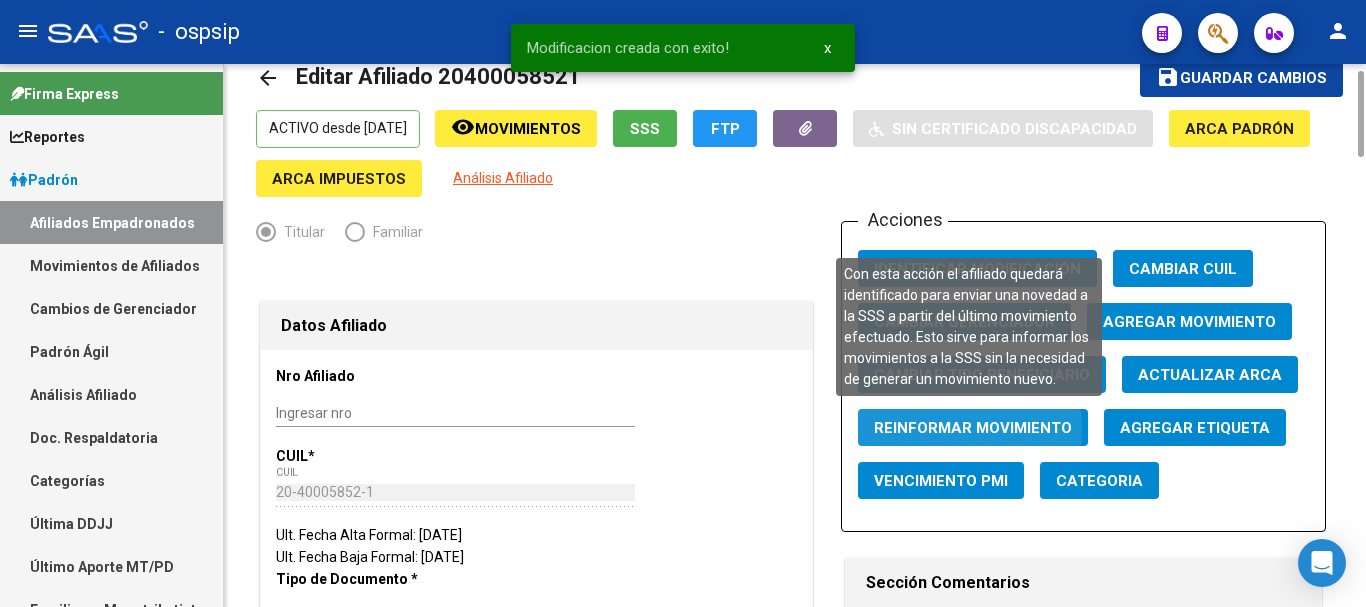 click on "Reinformar Movimiento" 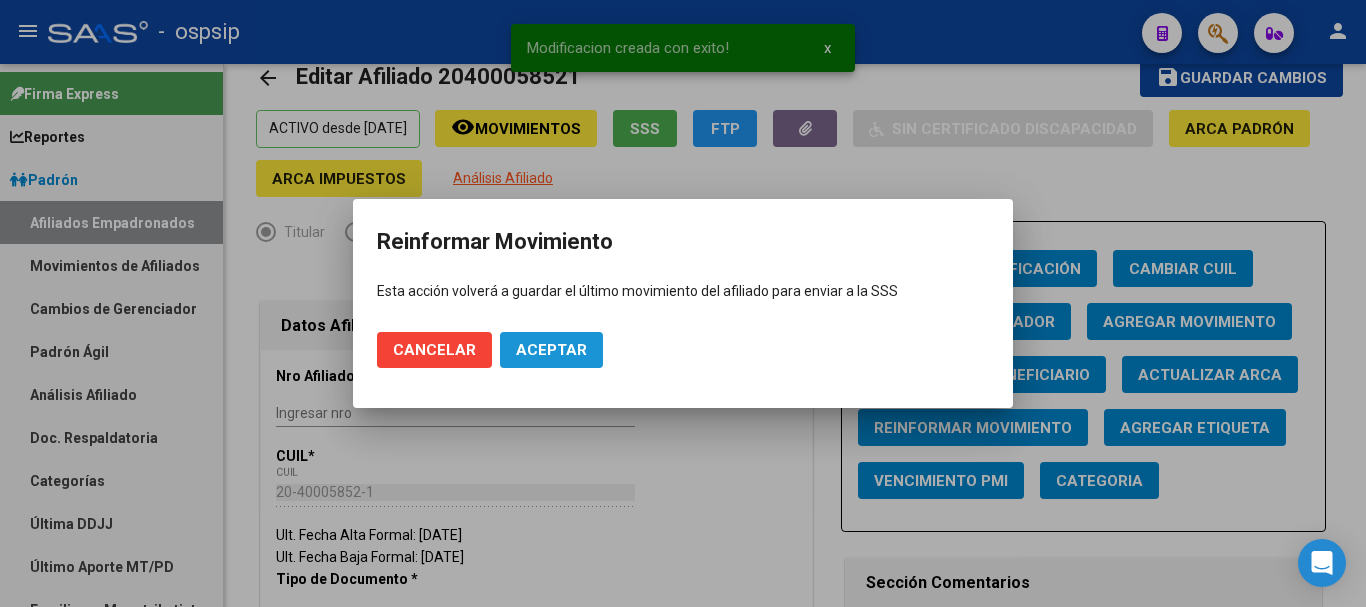 click on "Aceptar" at bounding box center [551, 350] 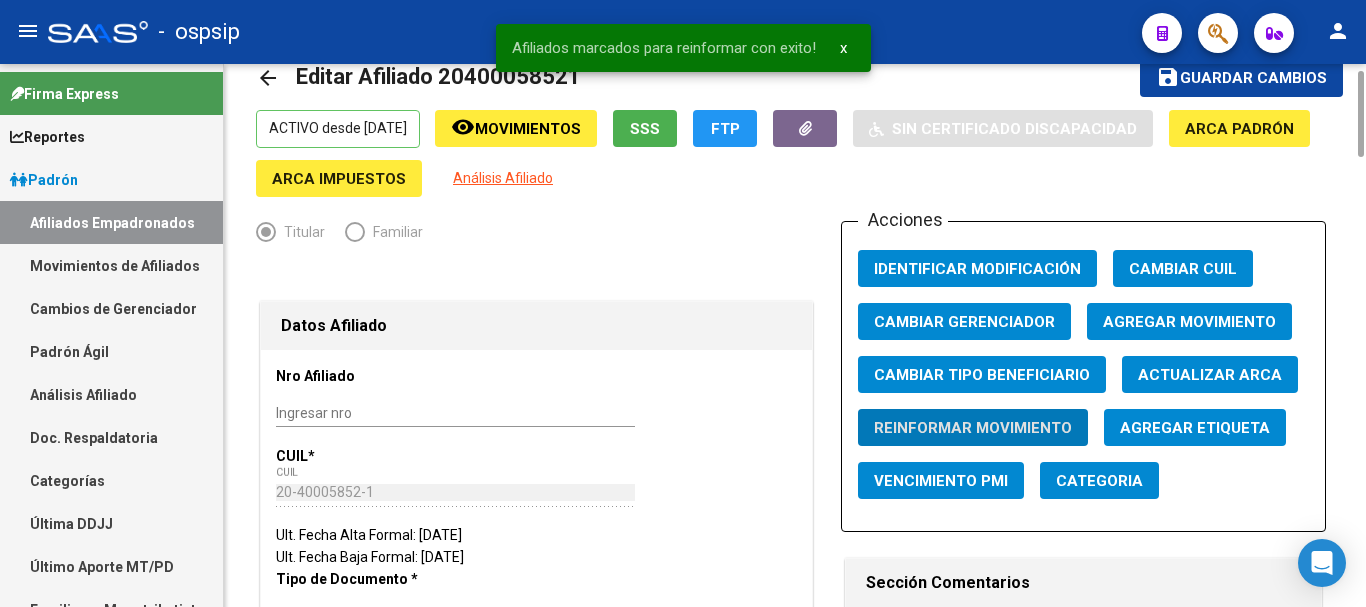 type 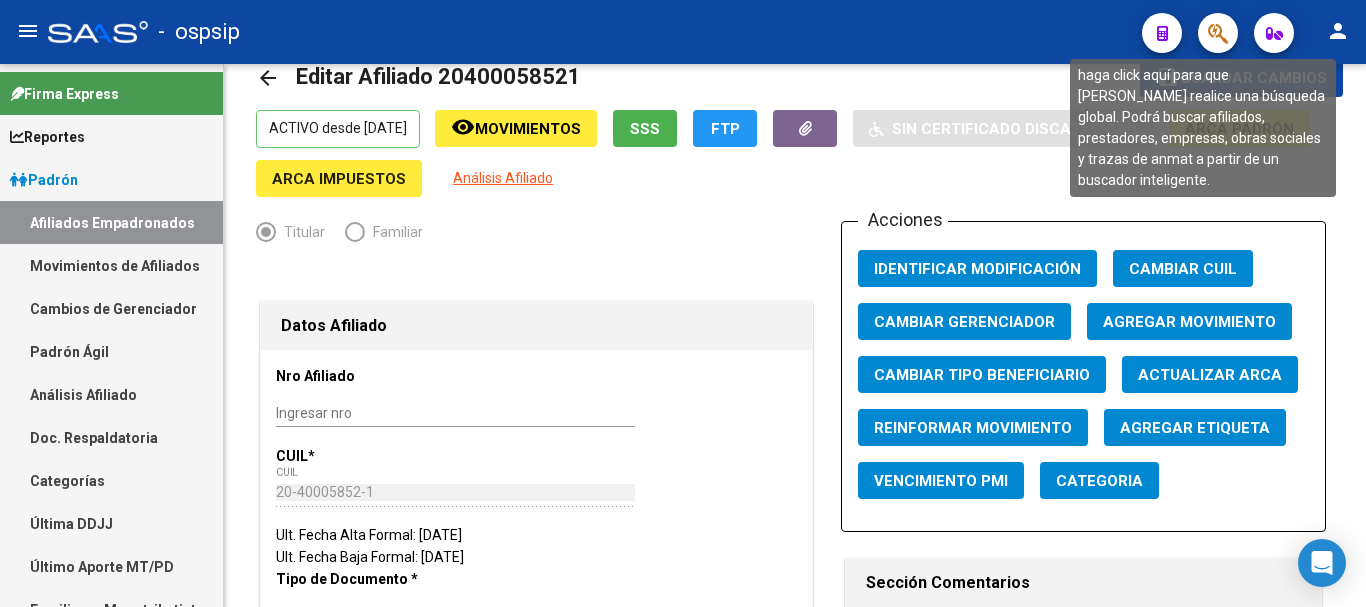 click 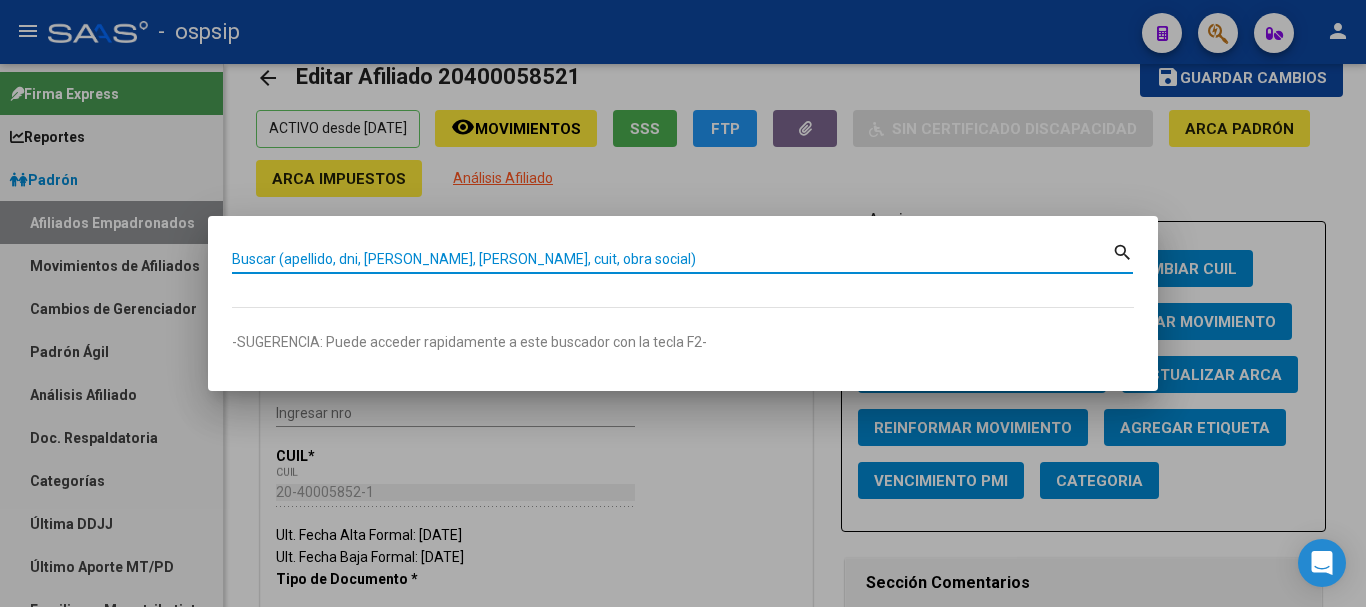 paste on "22971666" 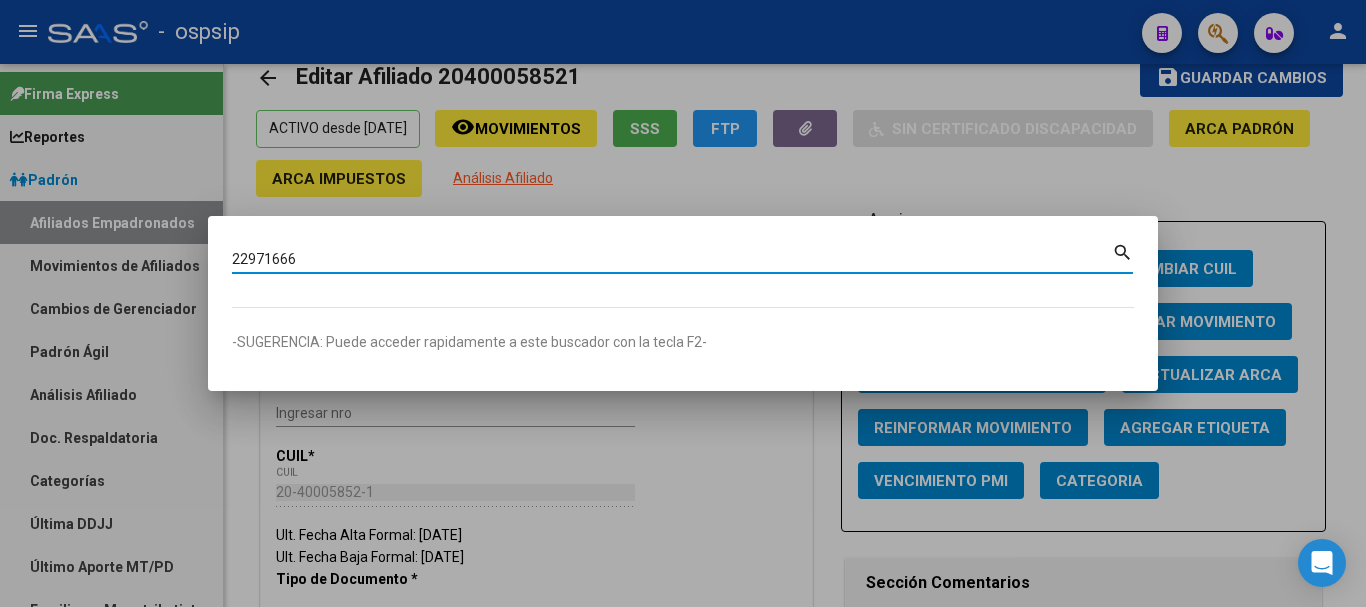 type on "22971666" 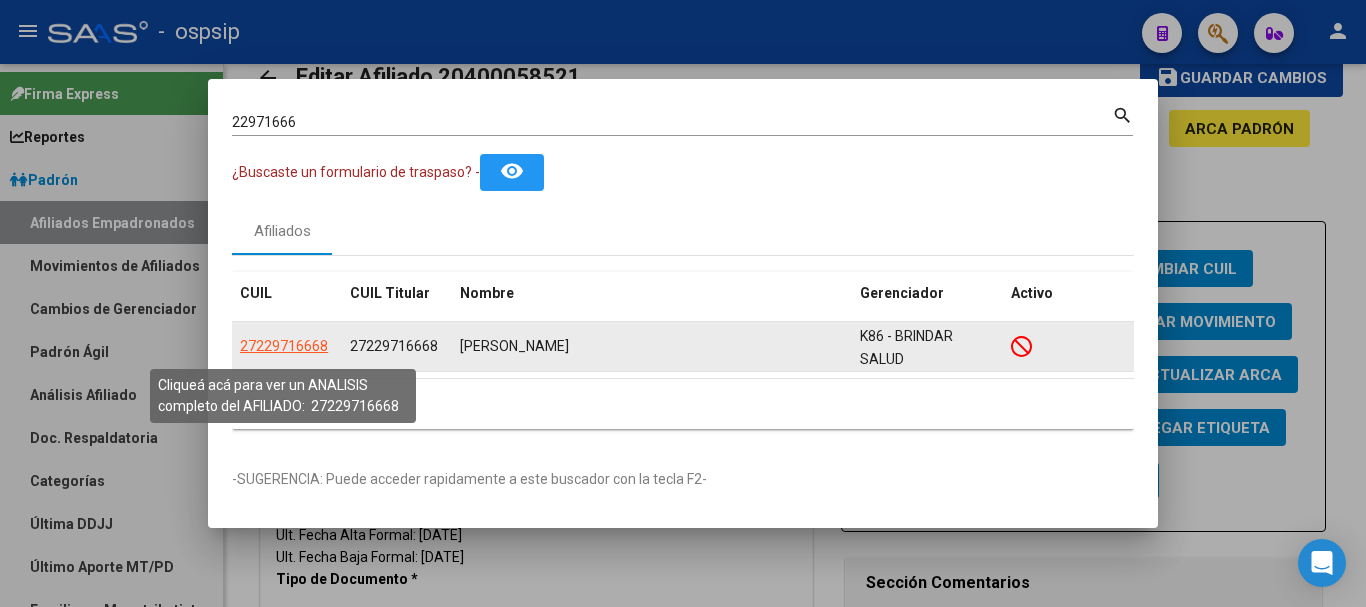 click on "27229716668" 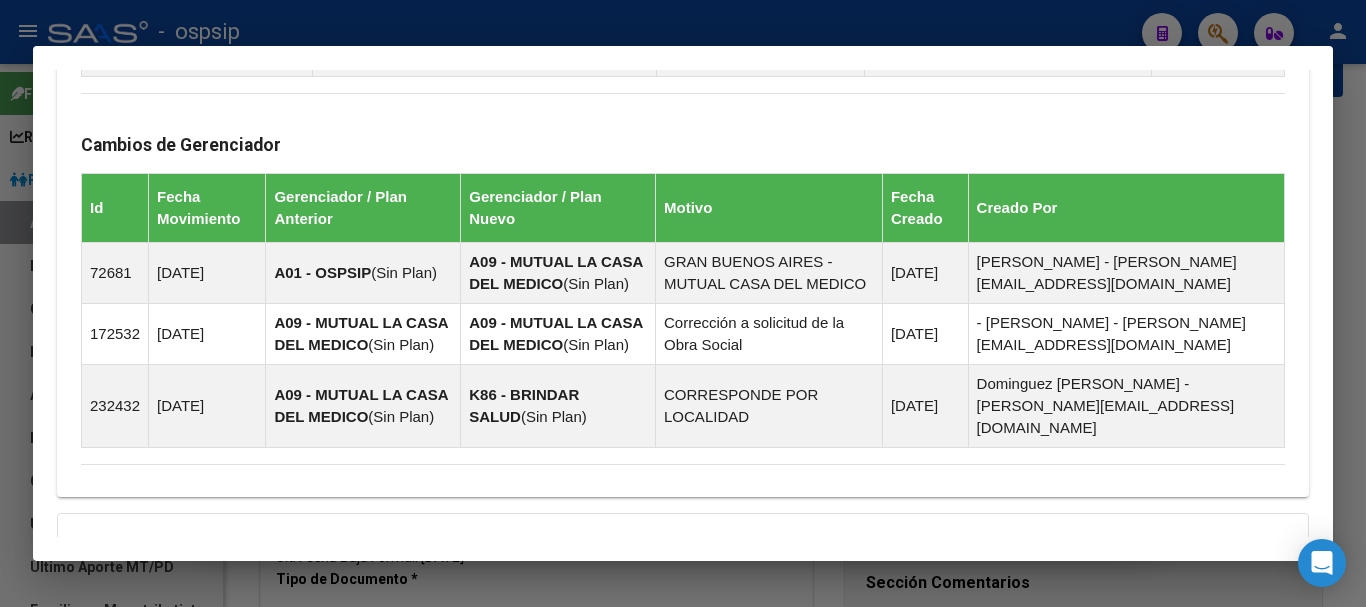 scroll, scrollTop: 1374, scrollLeft: 0, axis: vertical 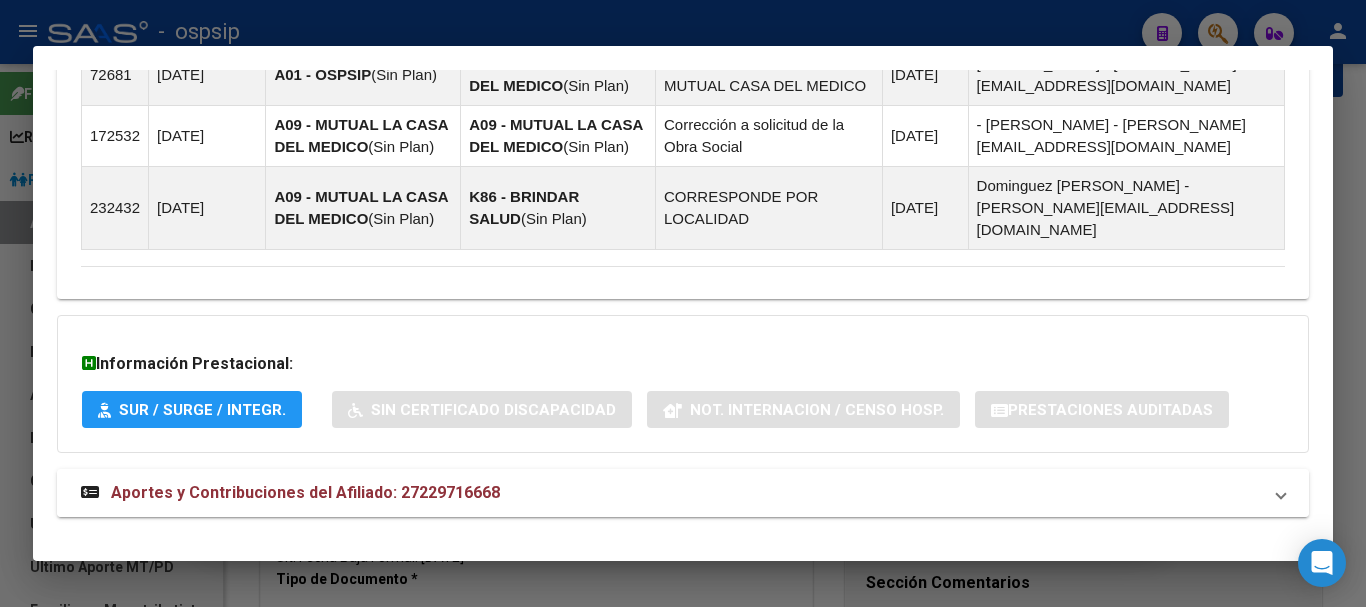 click on "Aportes y Contribuciones del Afiliado: 27229716668" at bounding box center [305, 492] 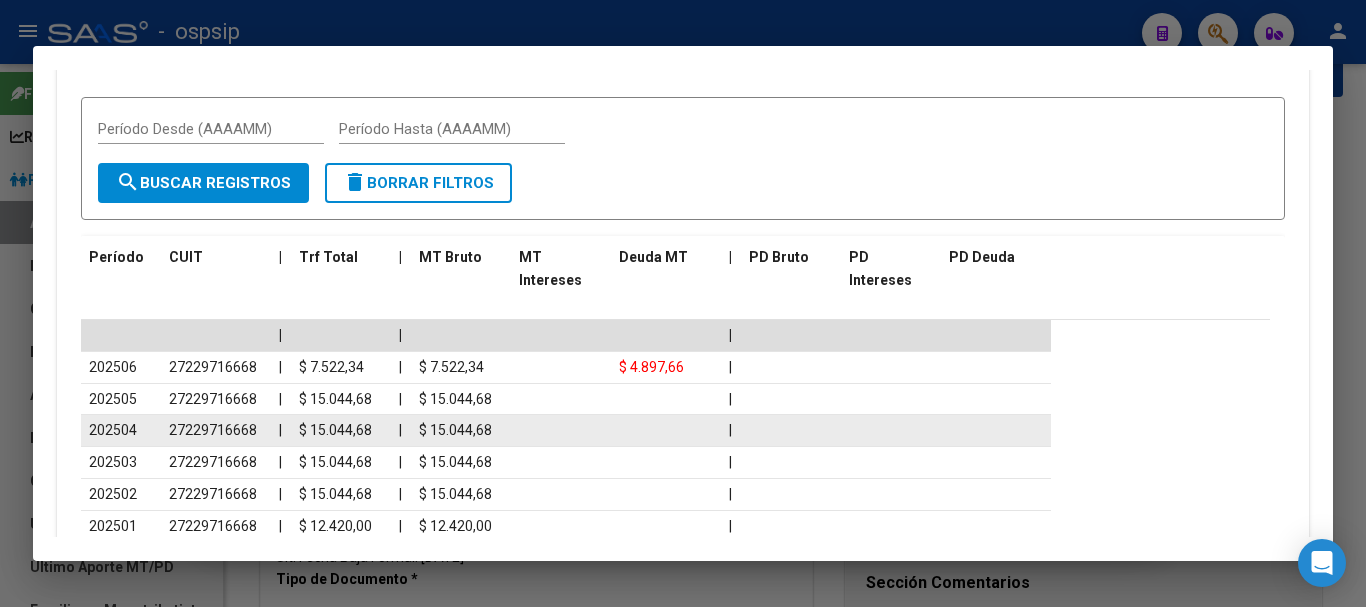 scroll, scrollTop: 2091, scrollLeft: 0, axis: vertical 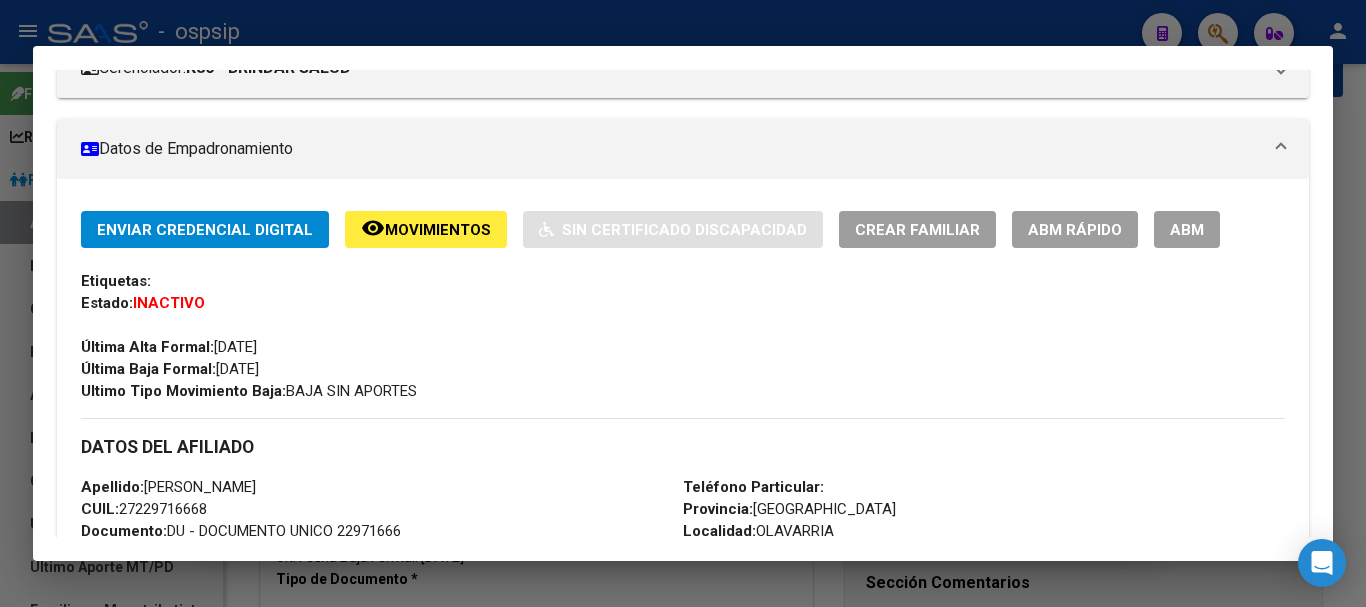 click on "ABM" at bounding box center (1187, 230) 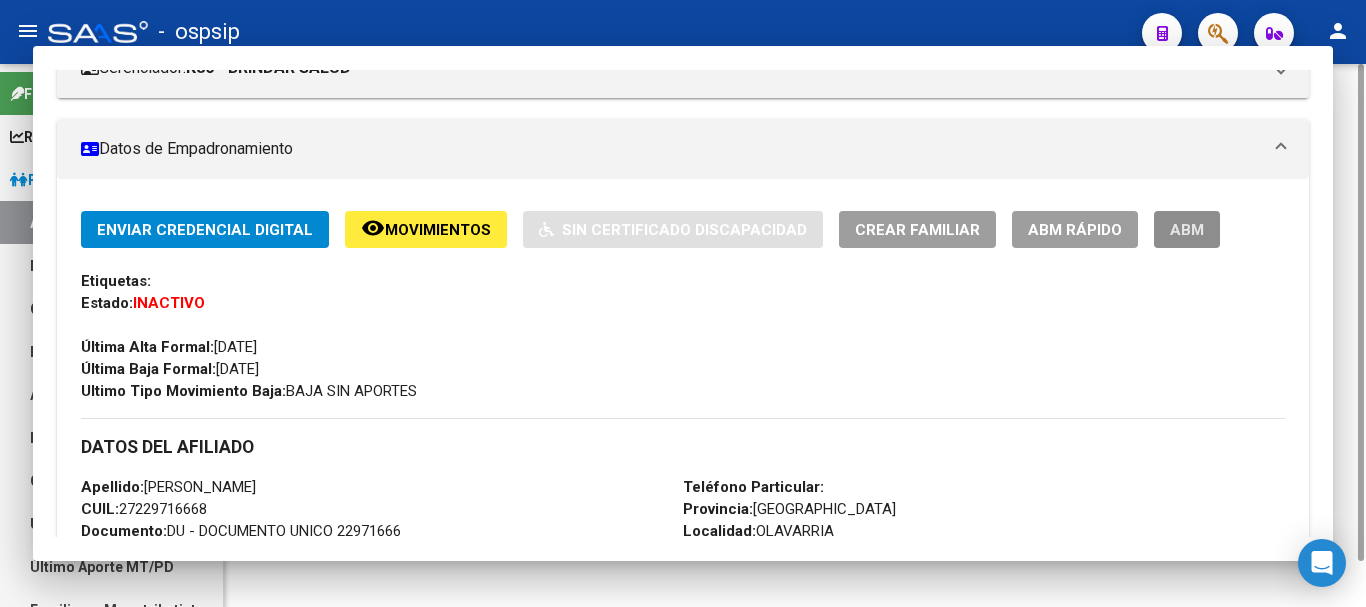 scroll, scrollTop: 0, scrollLeft: 0, axis: both 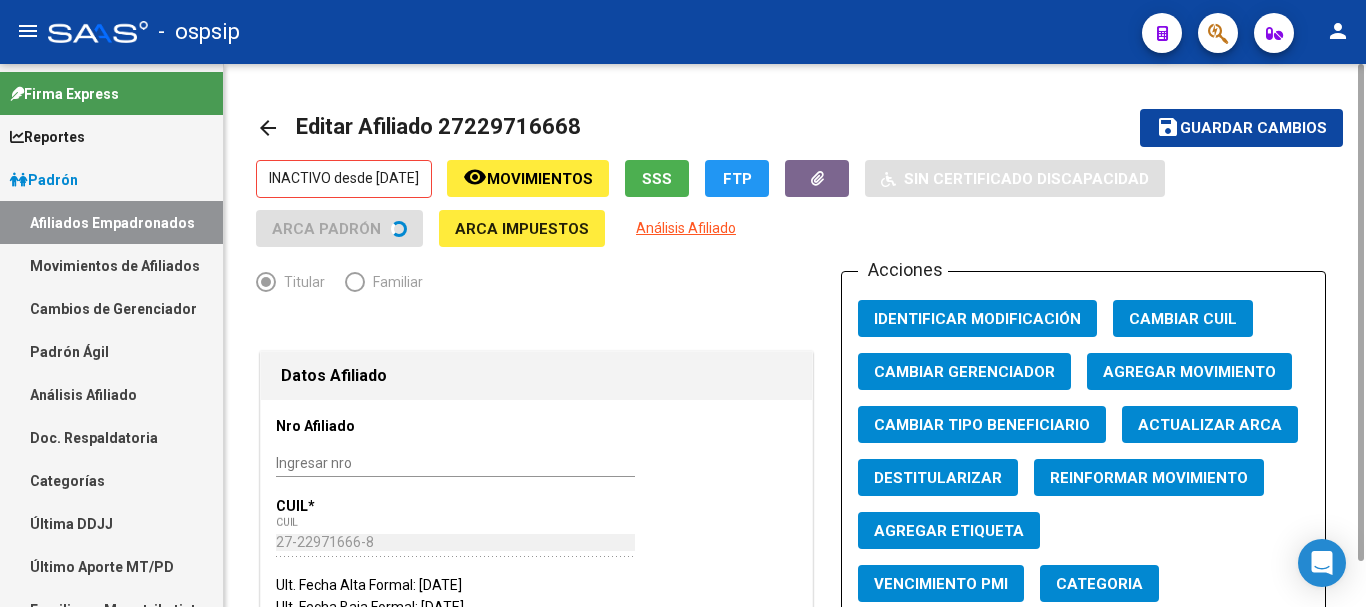 click on "Agregar Movimiento" 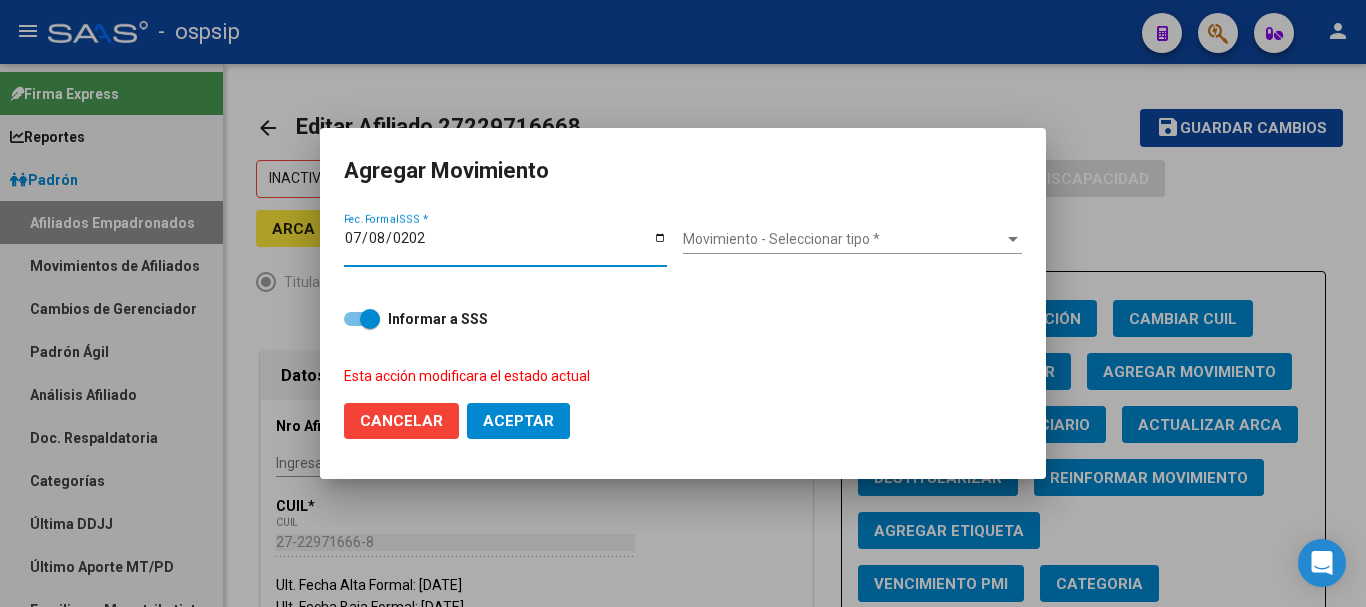 type on "[DATE]" 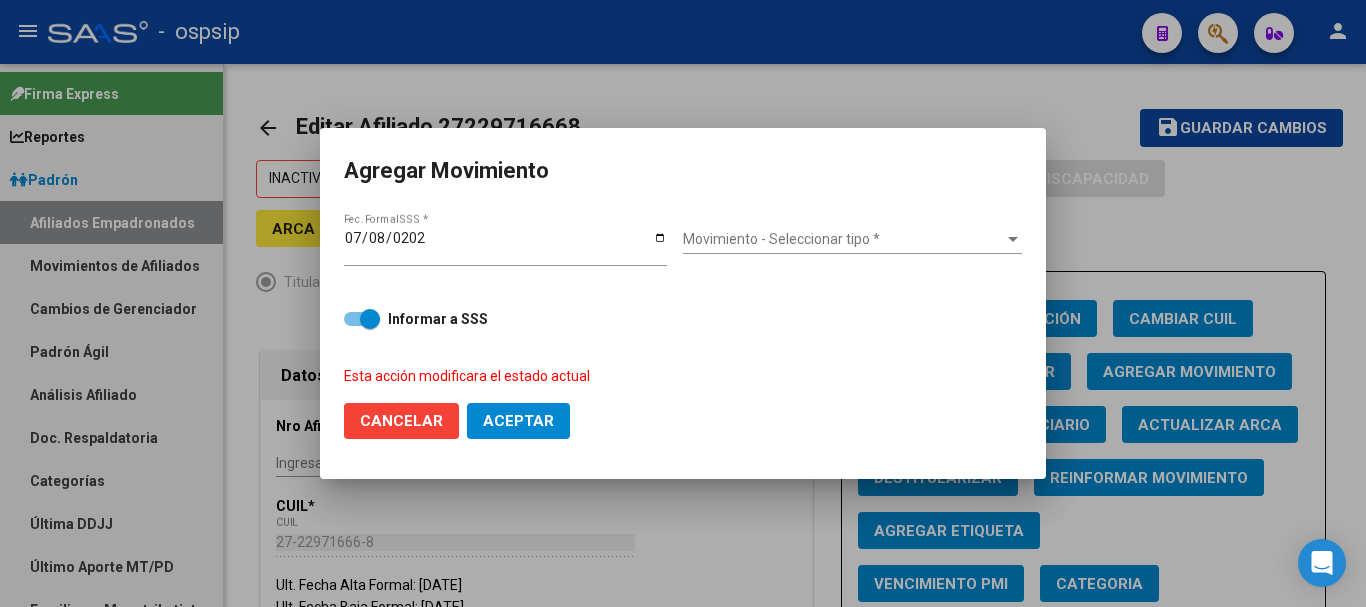 click on "Movimiento - Seleccionar tipo * Movimiento - Seleccionar tipo *" at bounding box center [852, 240] 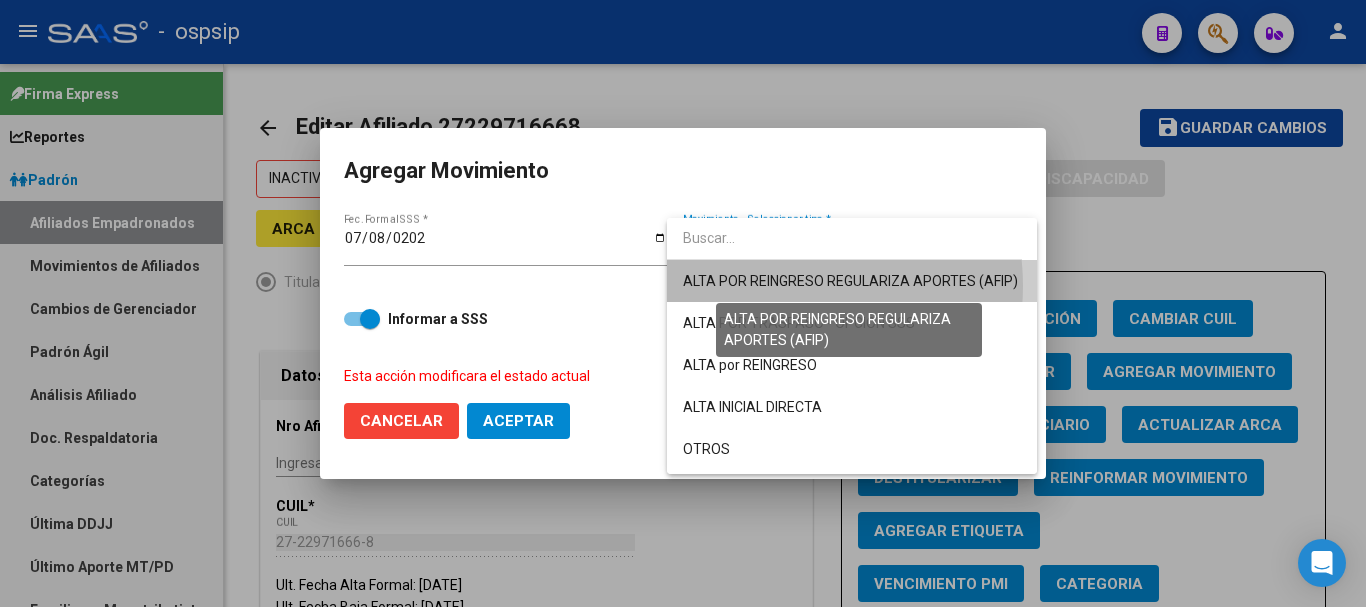 click on "ALTA POR REINGRESO REGULARIZA APORTES (AFIP)" at bounding box center (850, 281) 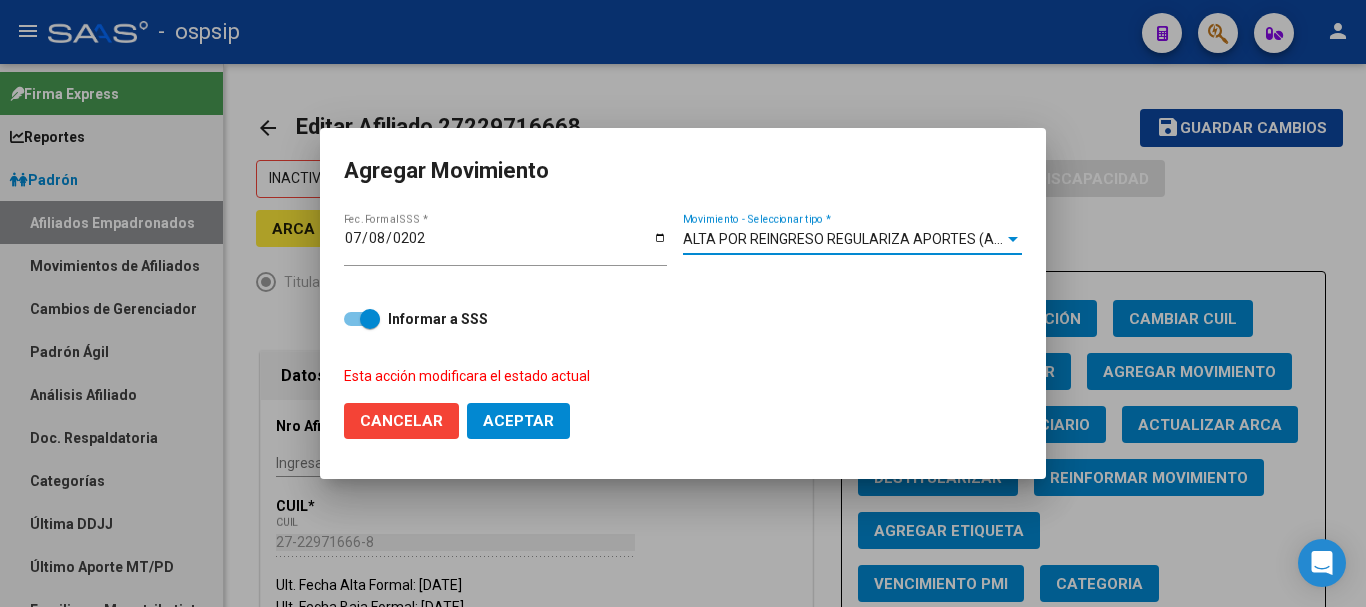 click on "Aceptar" 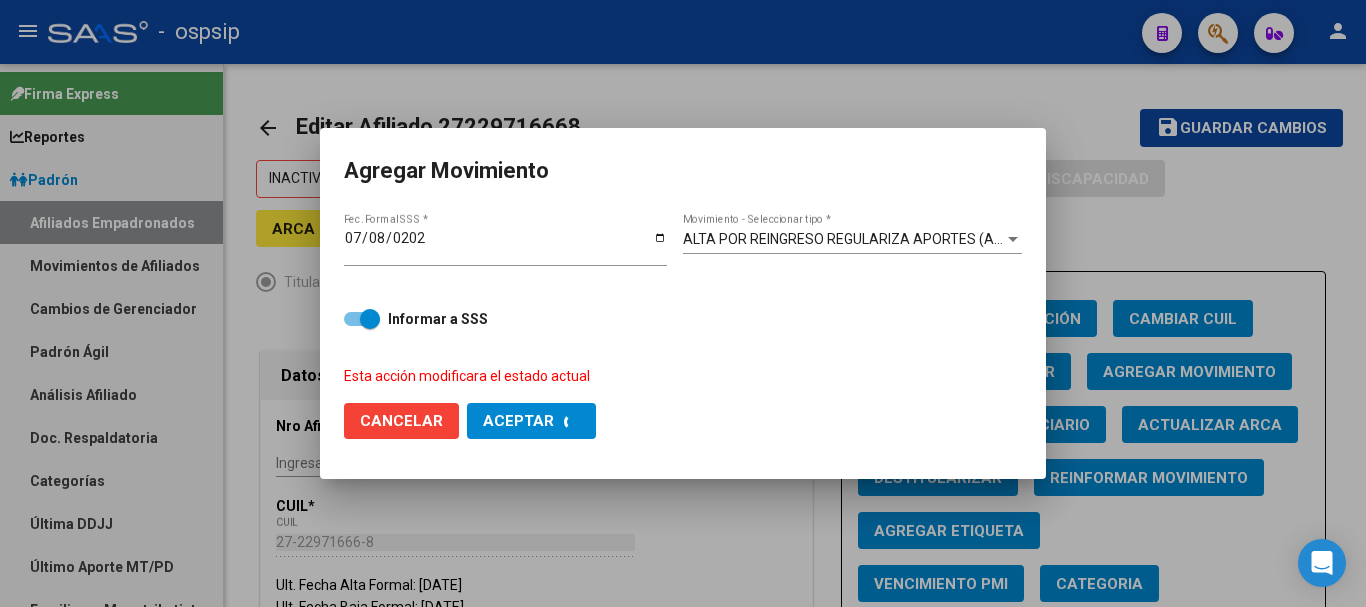checkbox on "false" 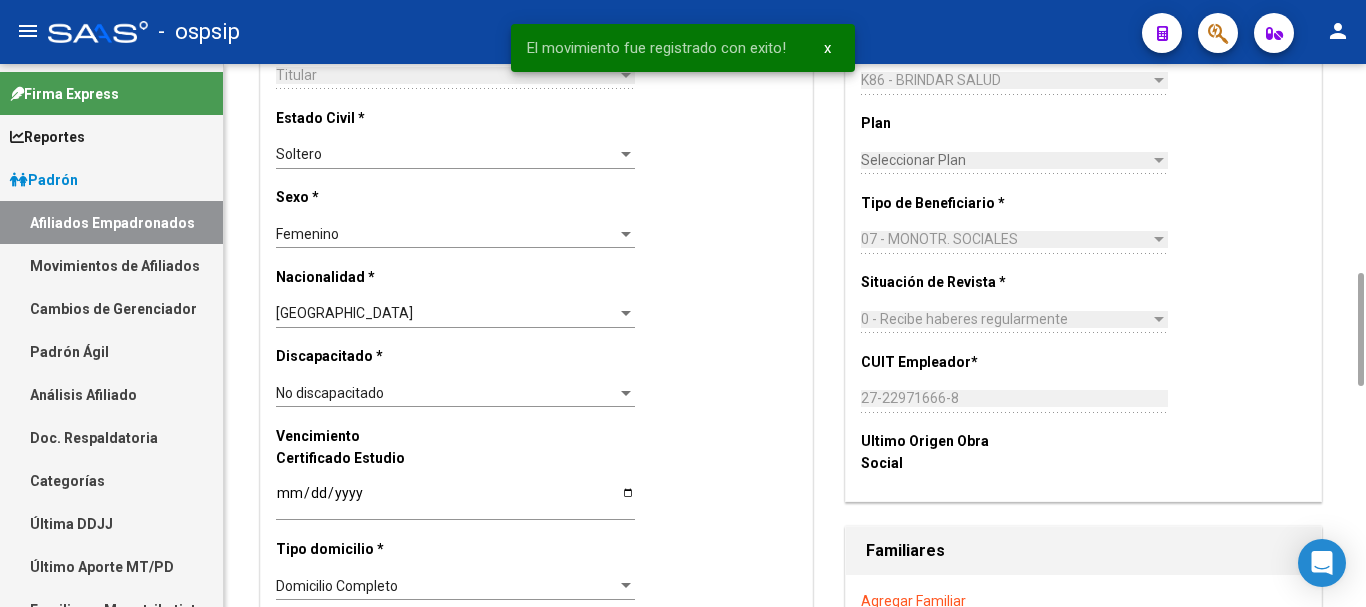 scroll, scrollTop: 1400, scrollLeft: 0, axis: vertical 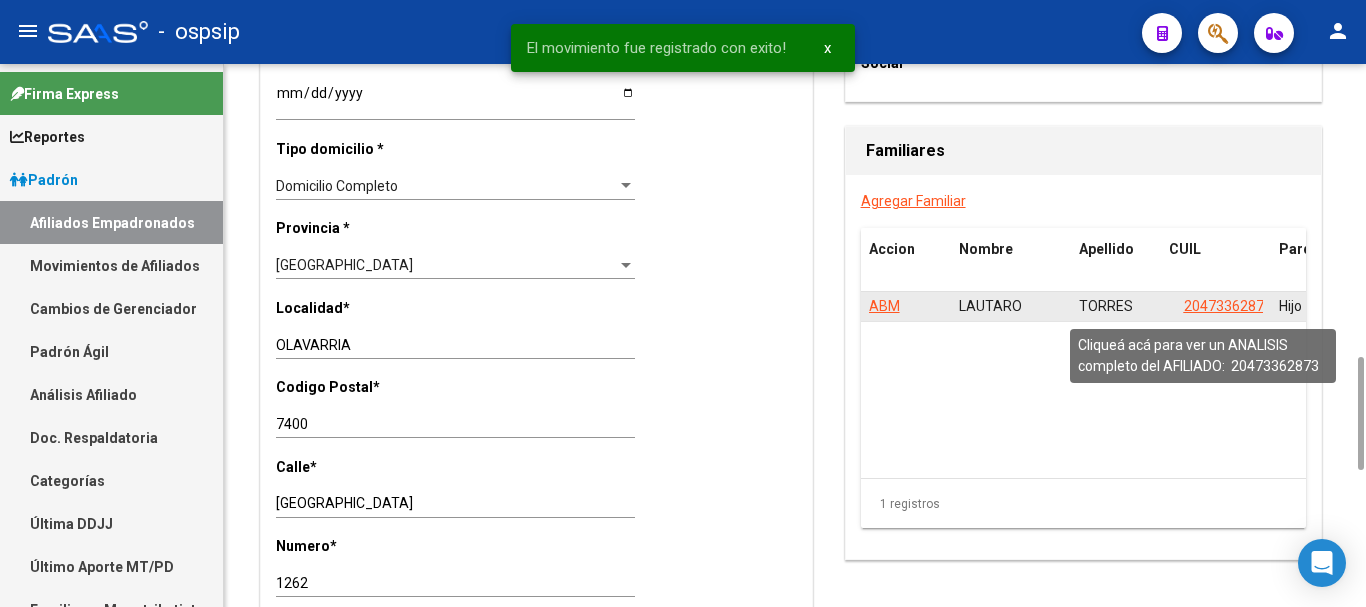 click on "20473362873" 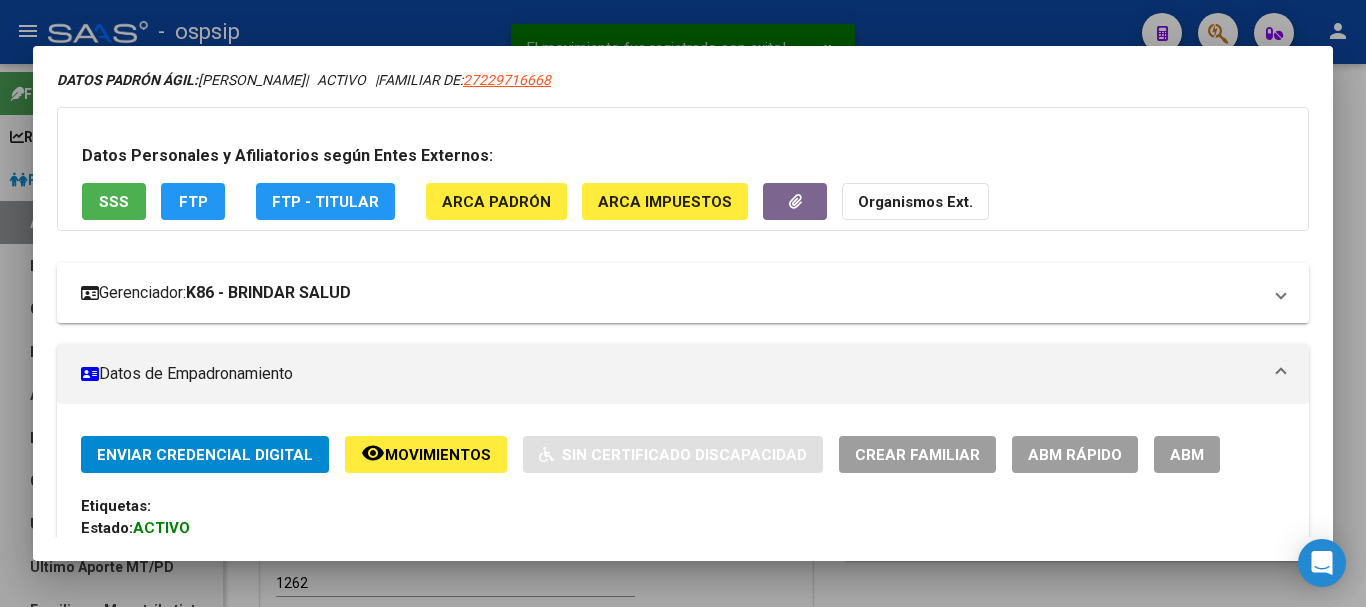 scroll, scrollTop: 100, scrollLeft: 0, axis: vertical 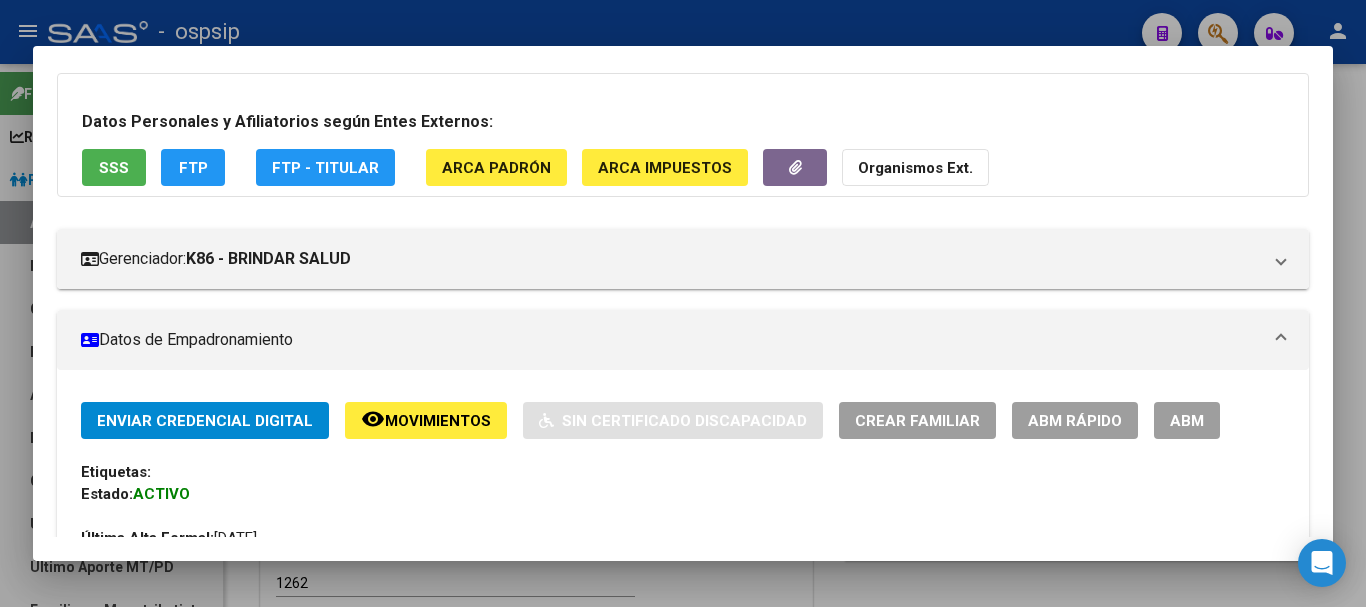click on "ABM" at bounding box center [1187, 421] 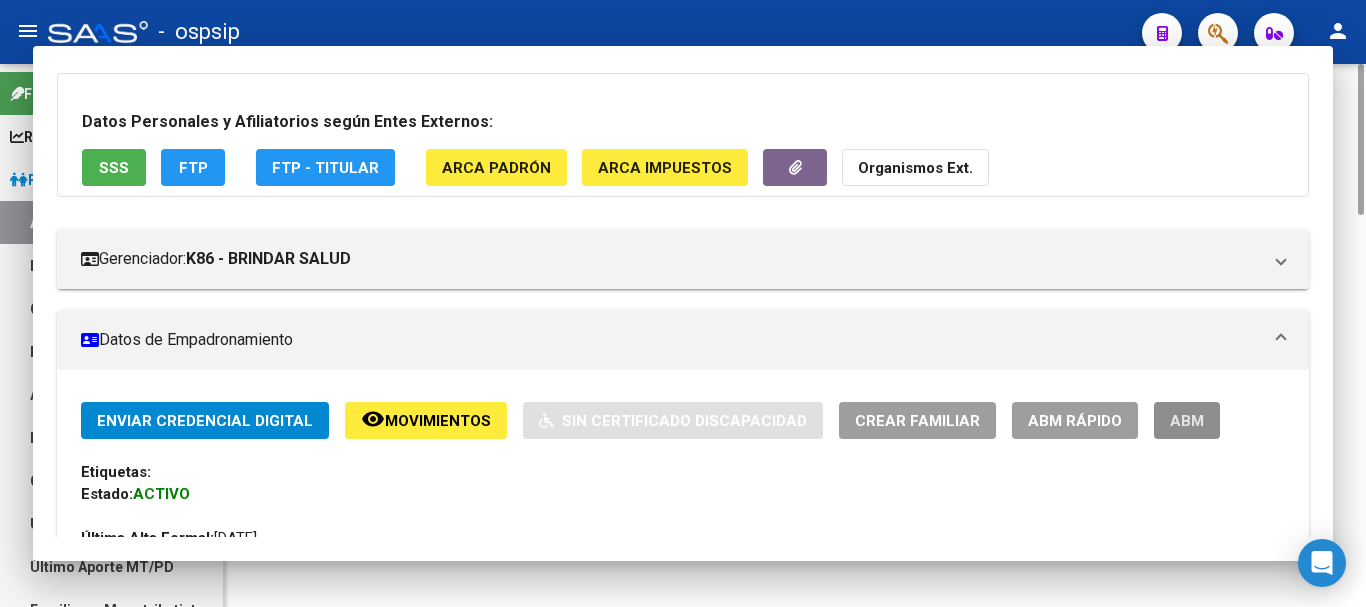 scroll, scrollTop: 0, scrollLeft: 0, axis: both 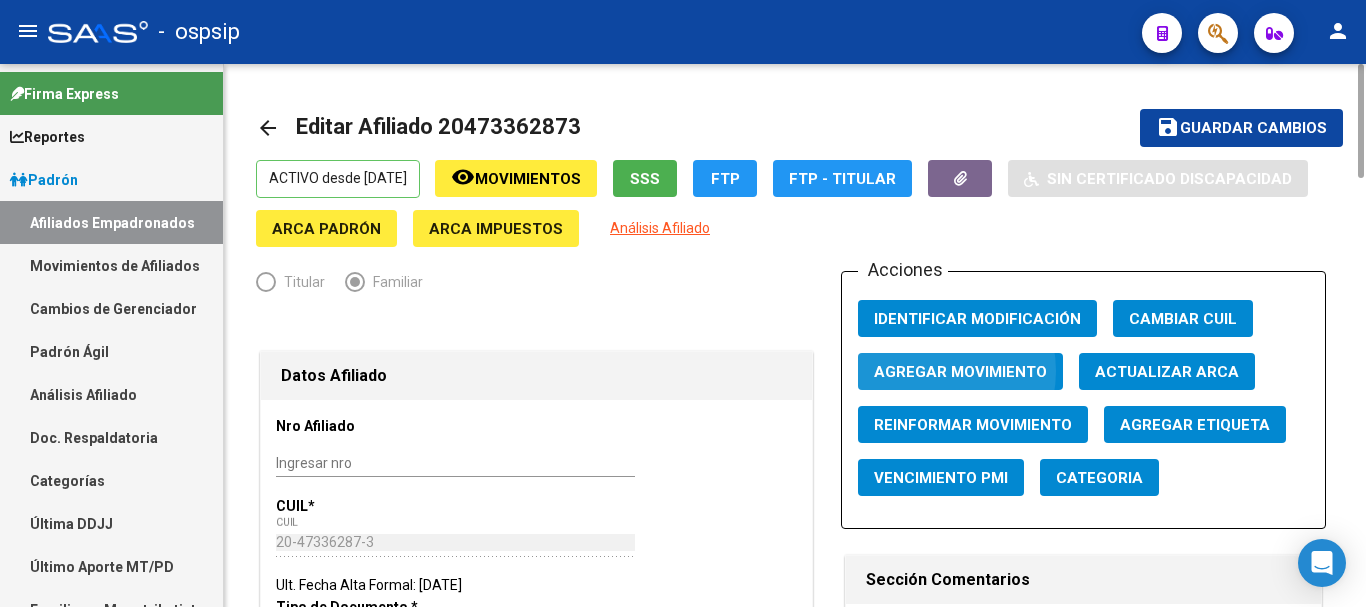 click on "Agregar Movimiento" 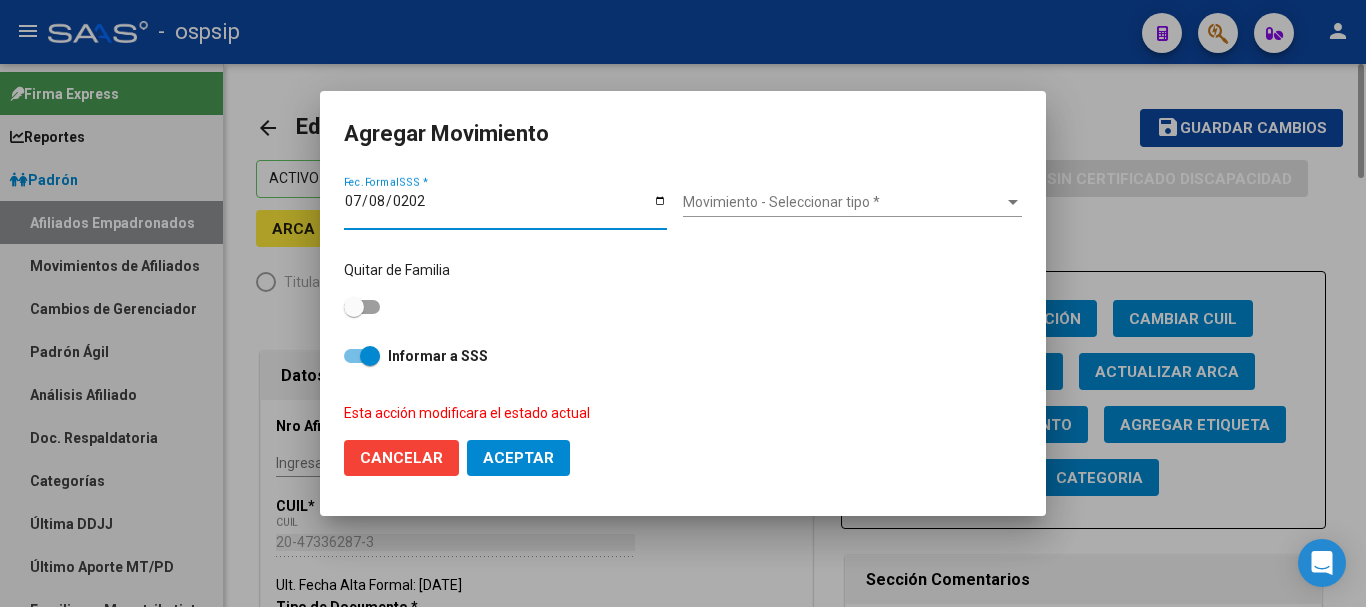 type on "[DATE]" 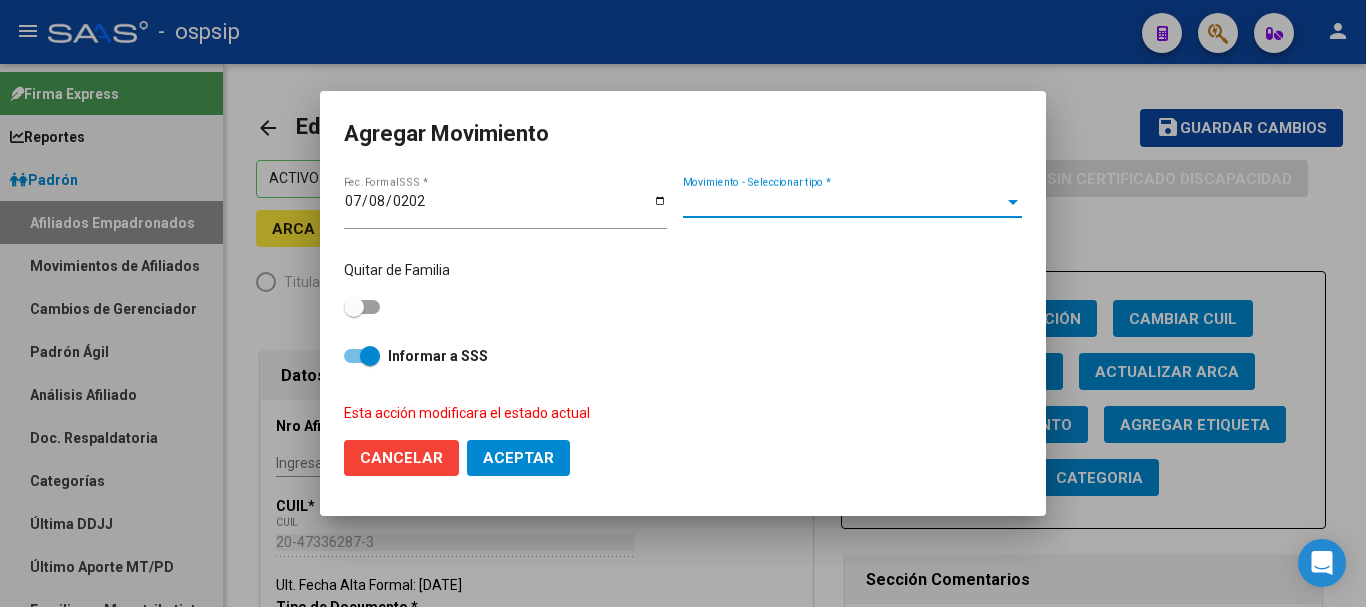 click at bounding box center (1013, 202) 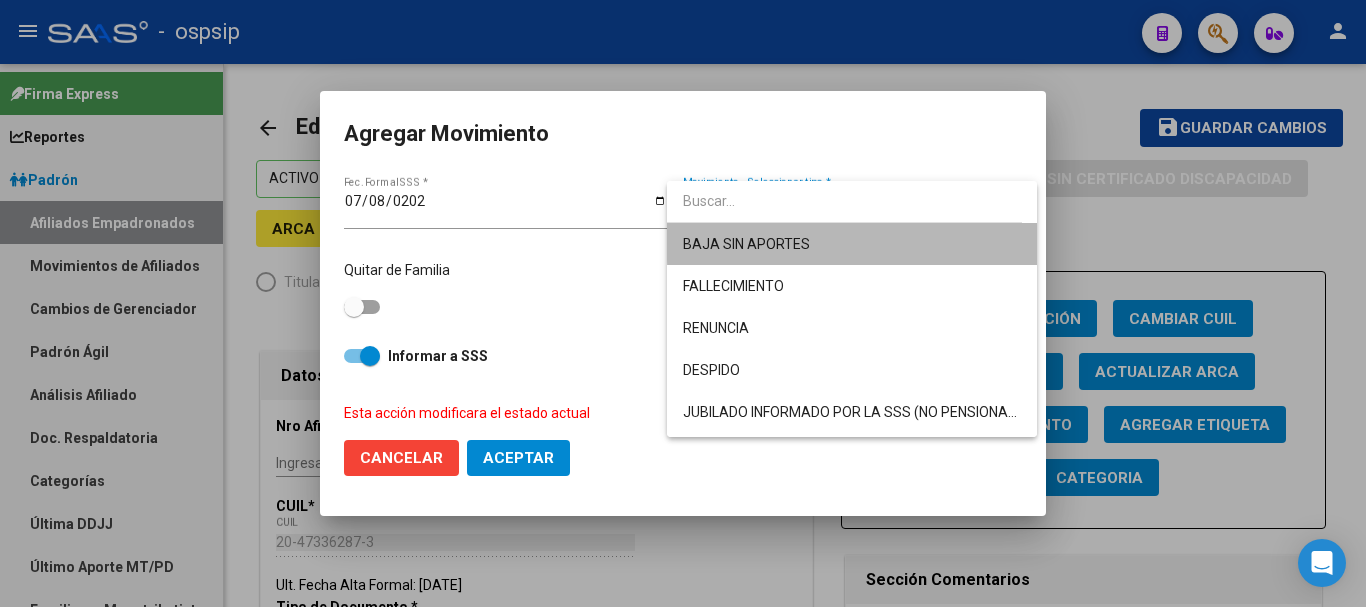 click on "BAJA SIN APORTES" at bounding box center [852, 244] 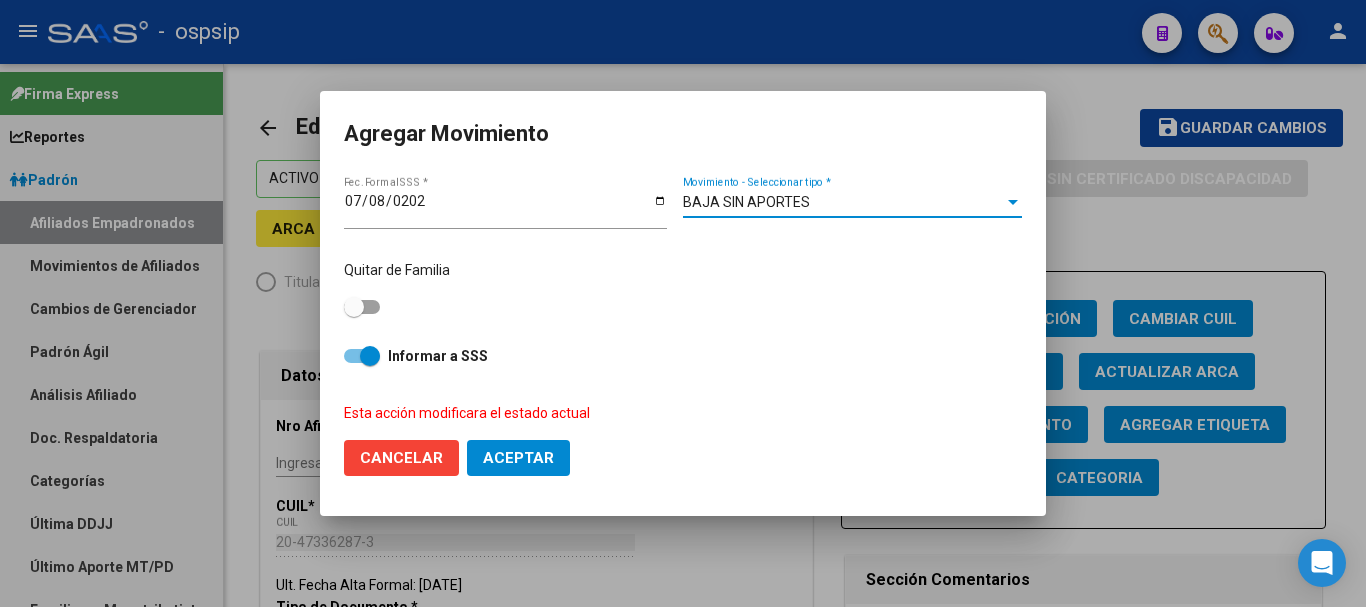 click on "Aceptar" 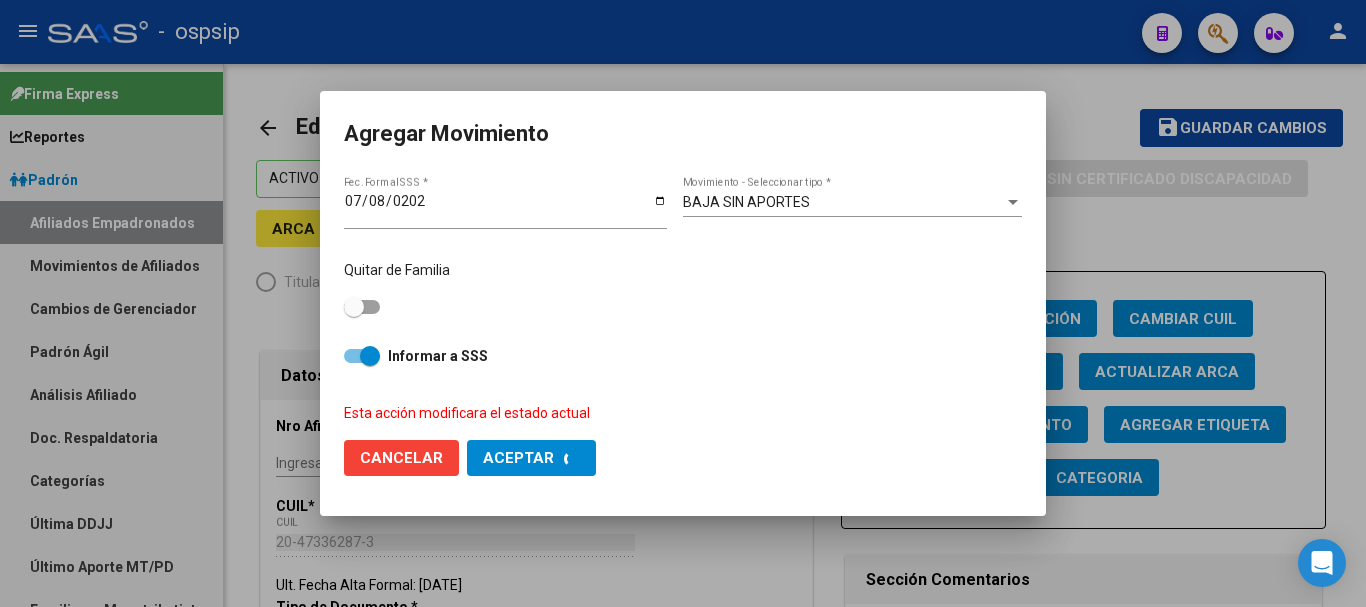checkbox on "false" 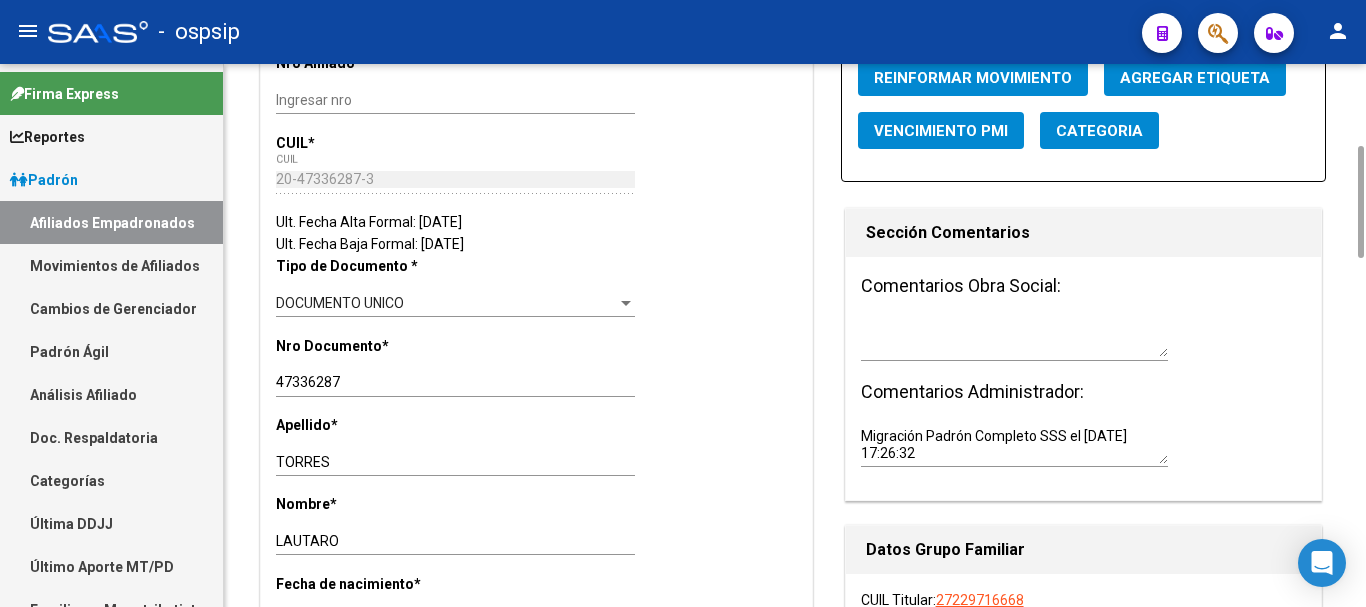 scroll, scrollTop: 1200, scrollLeft: 0, axis: vertical 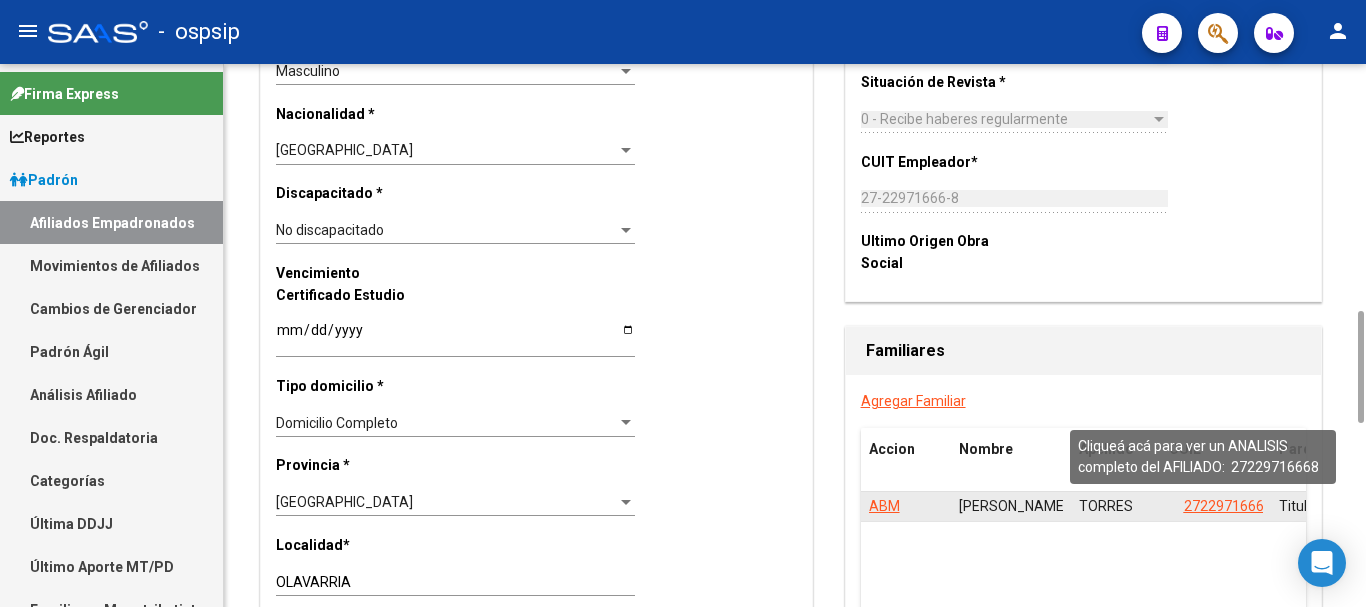 click on "27229716668" 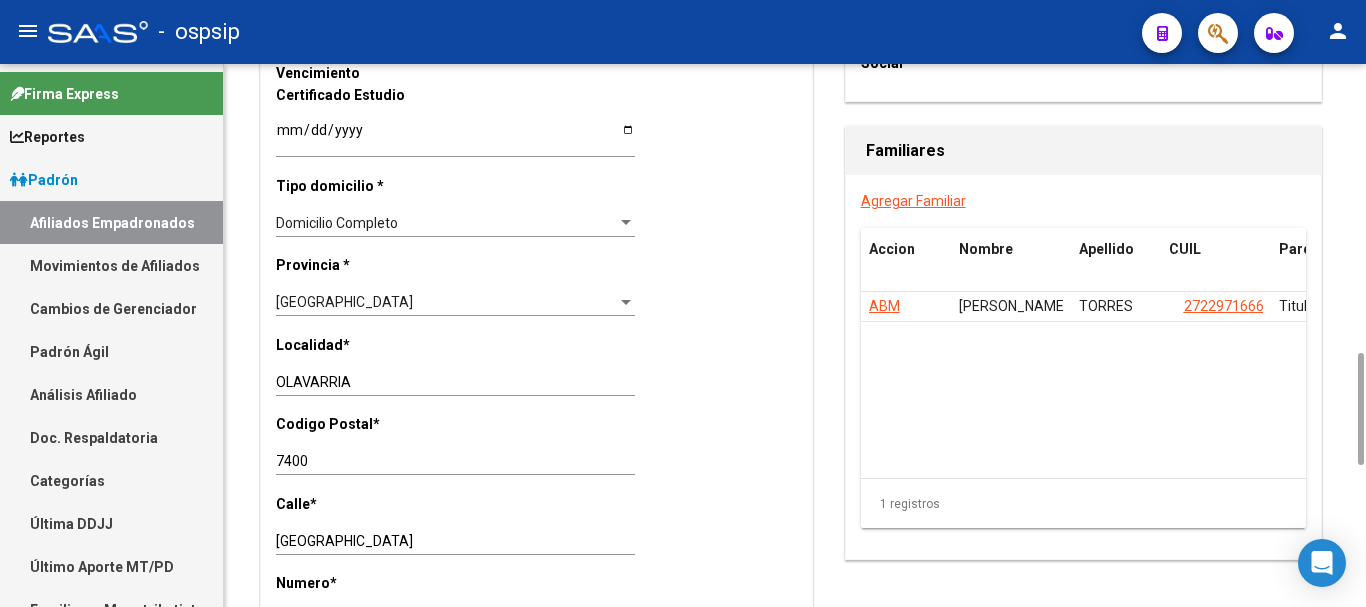 scroll, scrollTop: 1600, scrollLeft: 0, axis: vertical 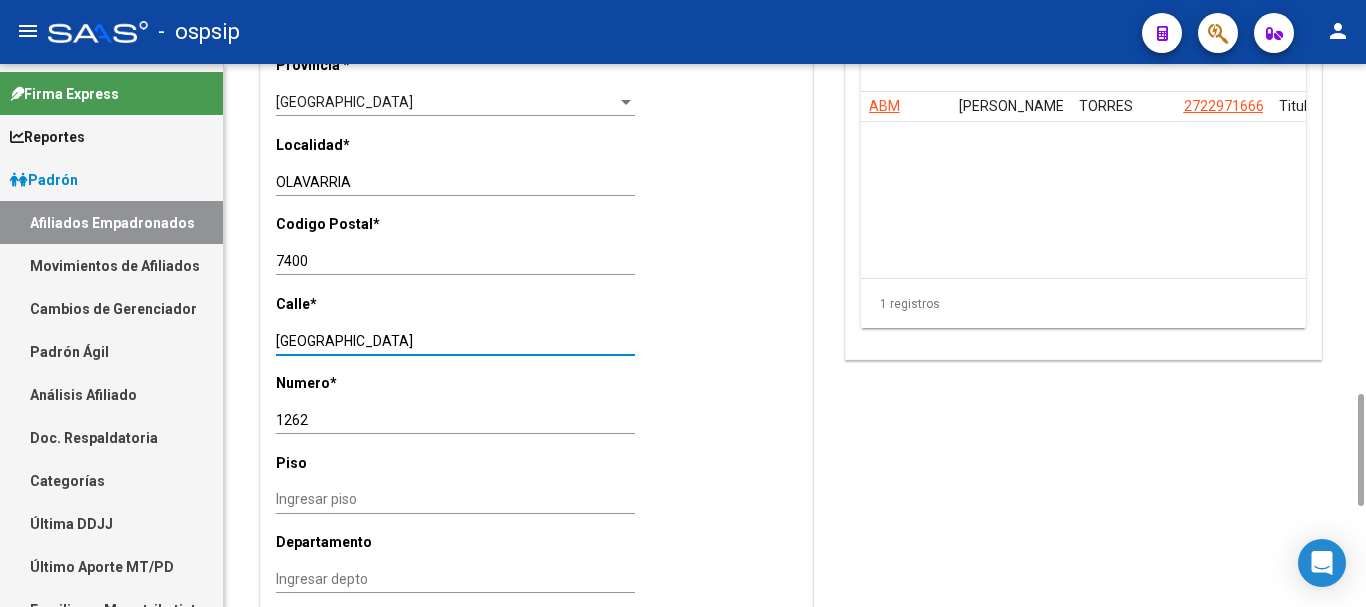 drag, startPoint x: 400, startPoint y: 341, endPoint x: 273, endPoint y: 344, distance: 127.03543 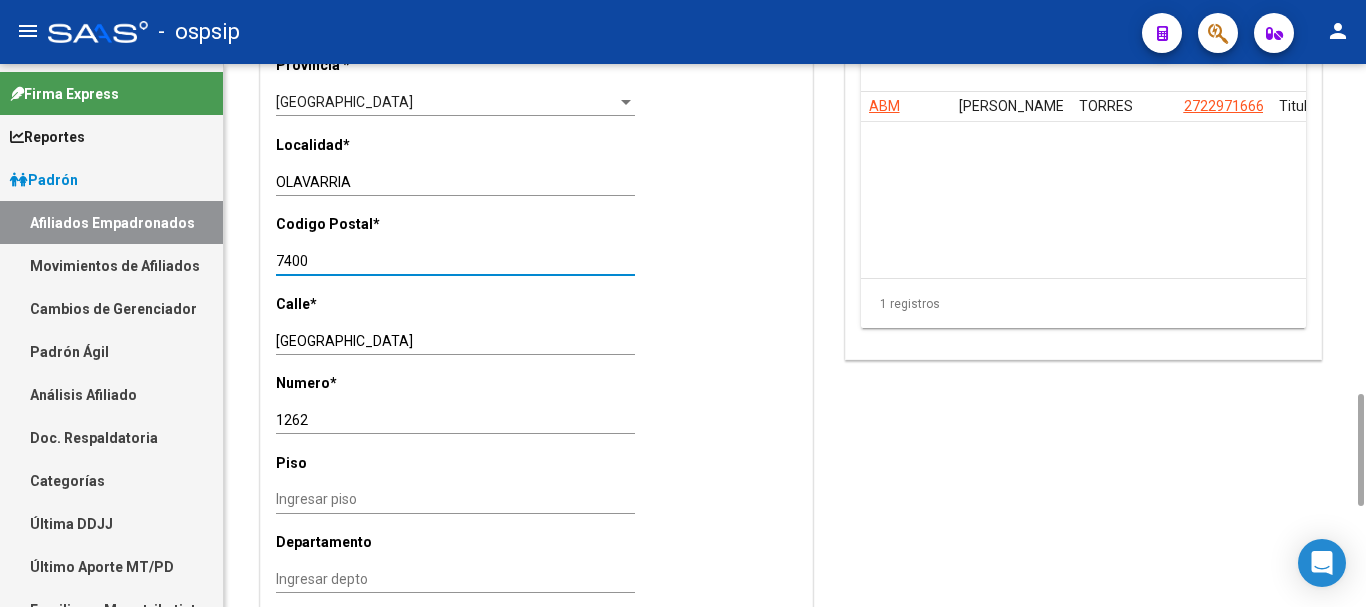 drag, startPoint x: 319, startPoint y: 261, endPoint x: 254, endPoint y: 273, distance: 66.09841 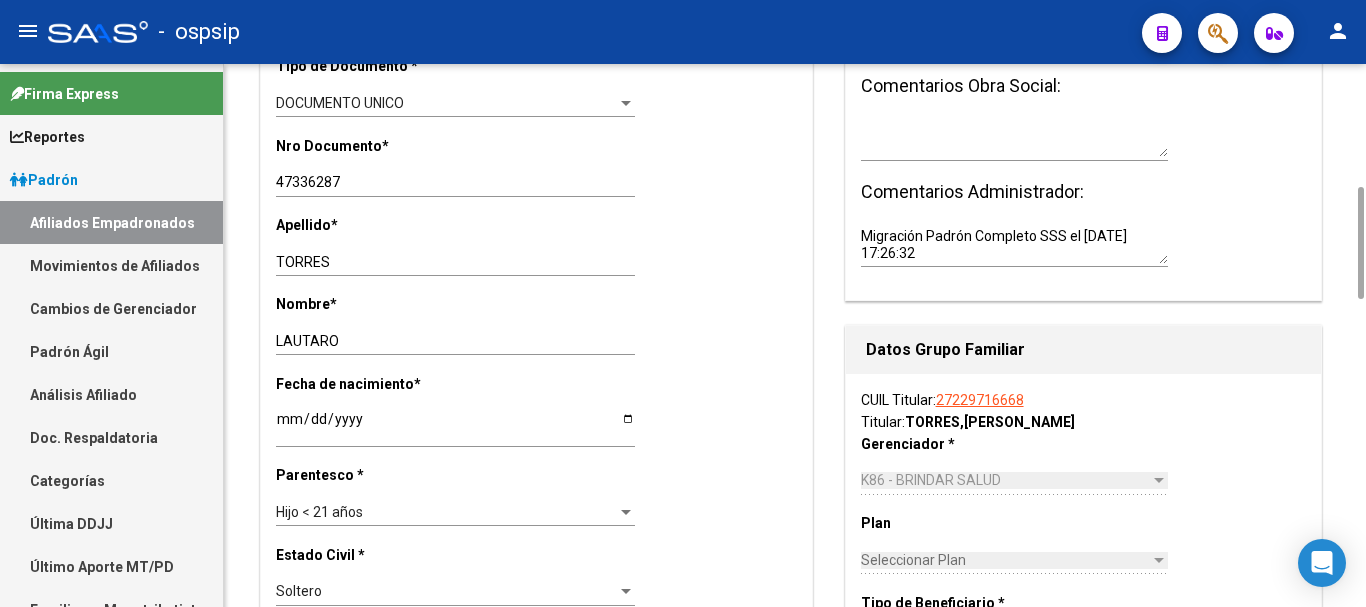 scroll, scrollTop: 0, scrollLeft: 0, axis: both 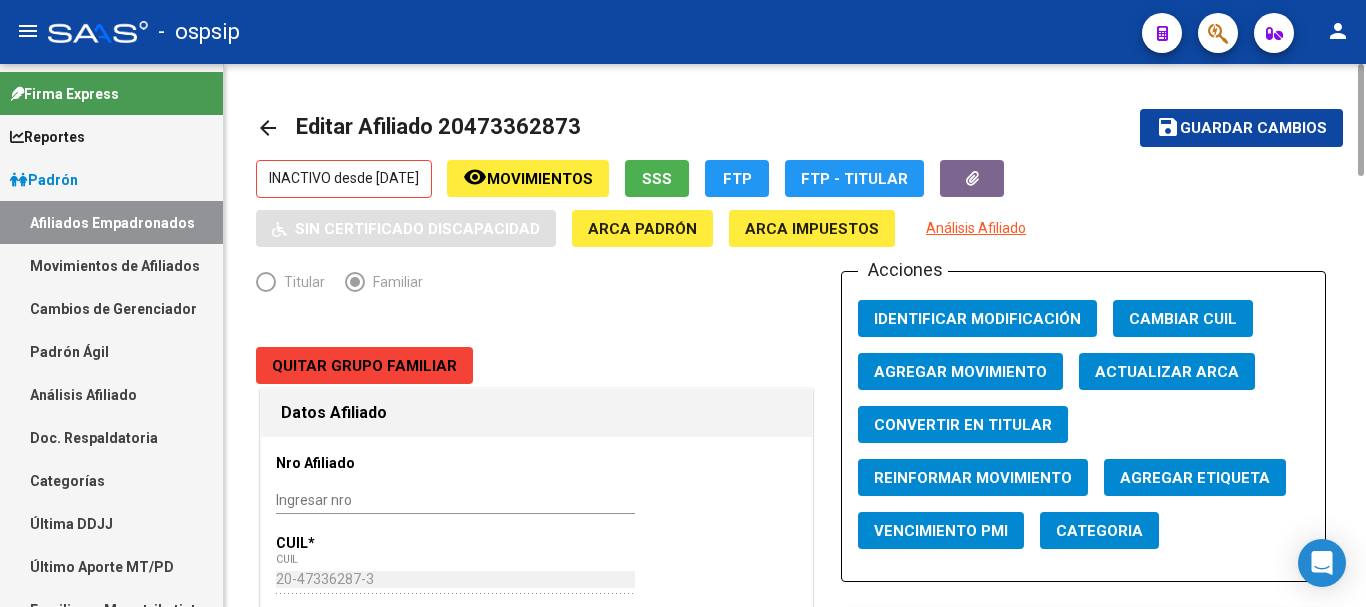 click on "arrow_back" 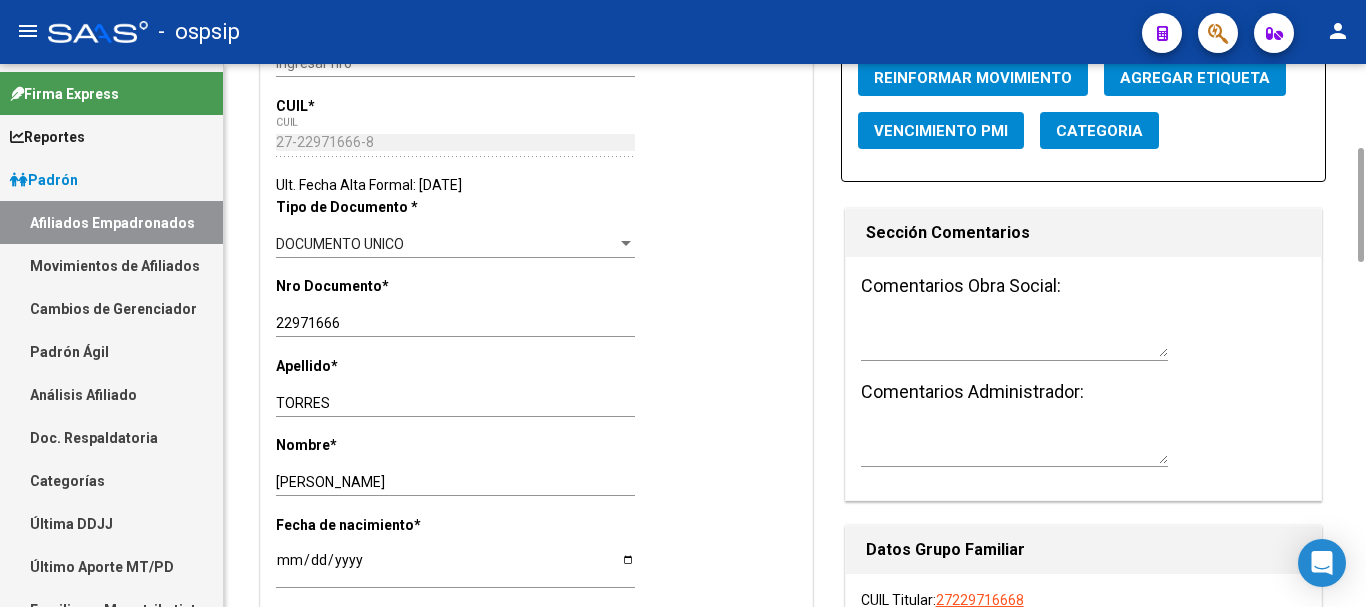 scroll, scrollTop: 0, scrollLeft: 0, axis: both 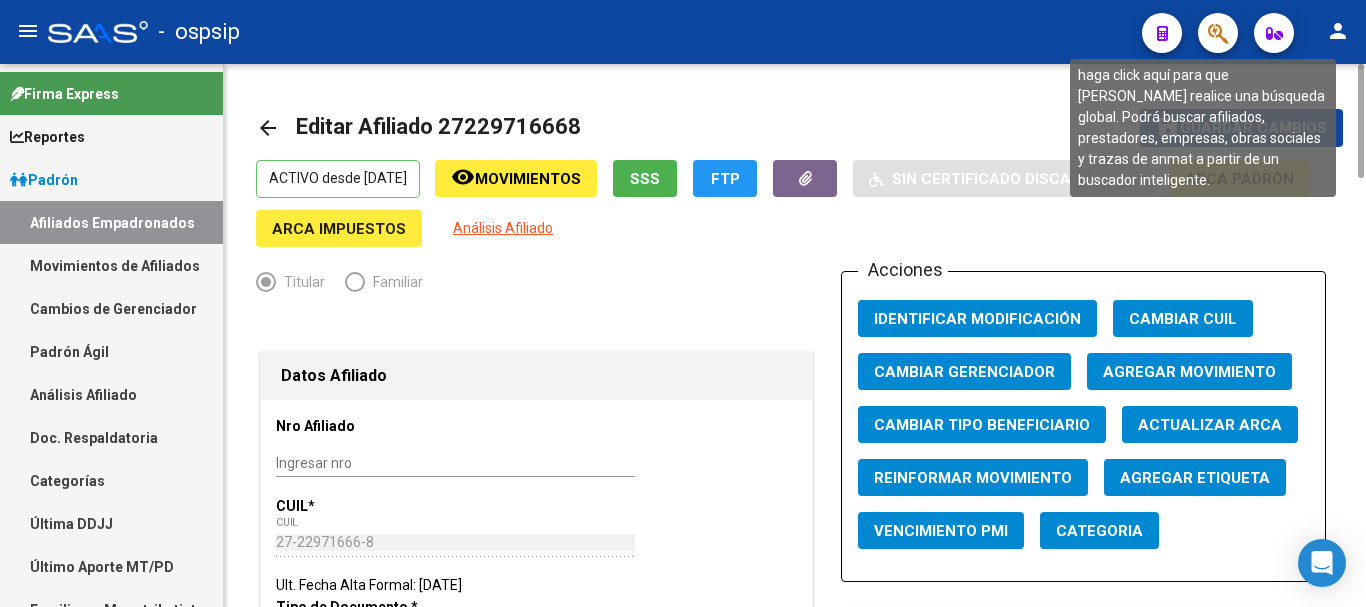 click 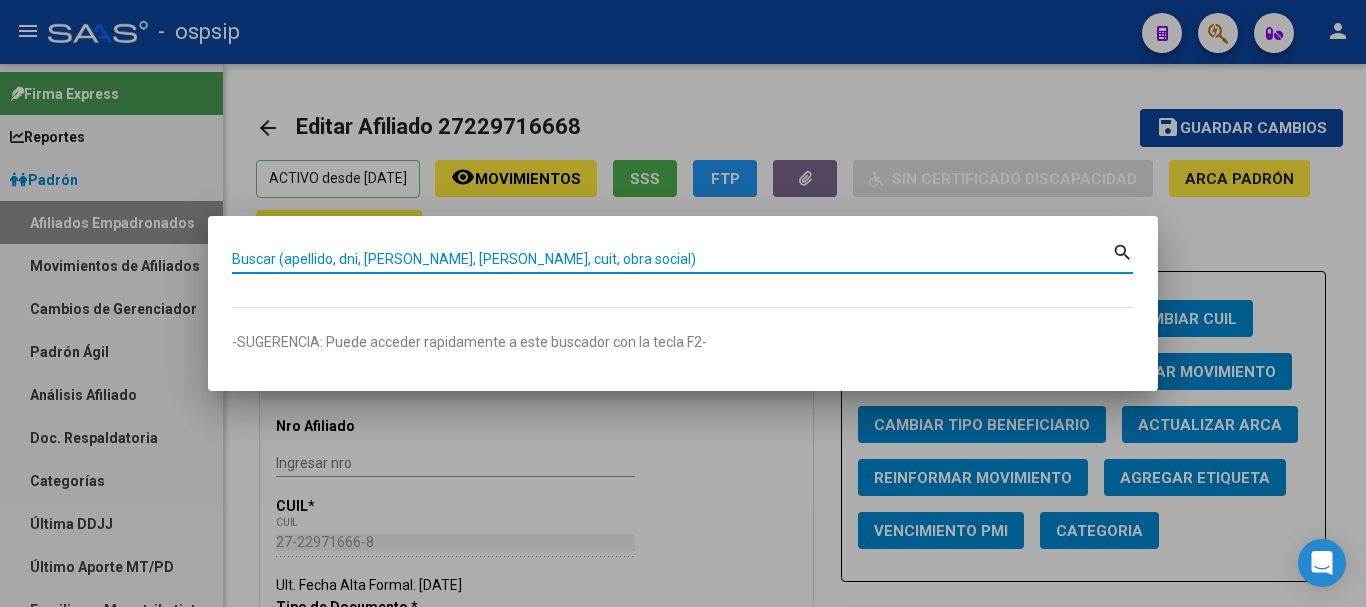 paste on "94206927" 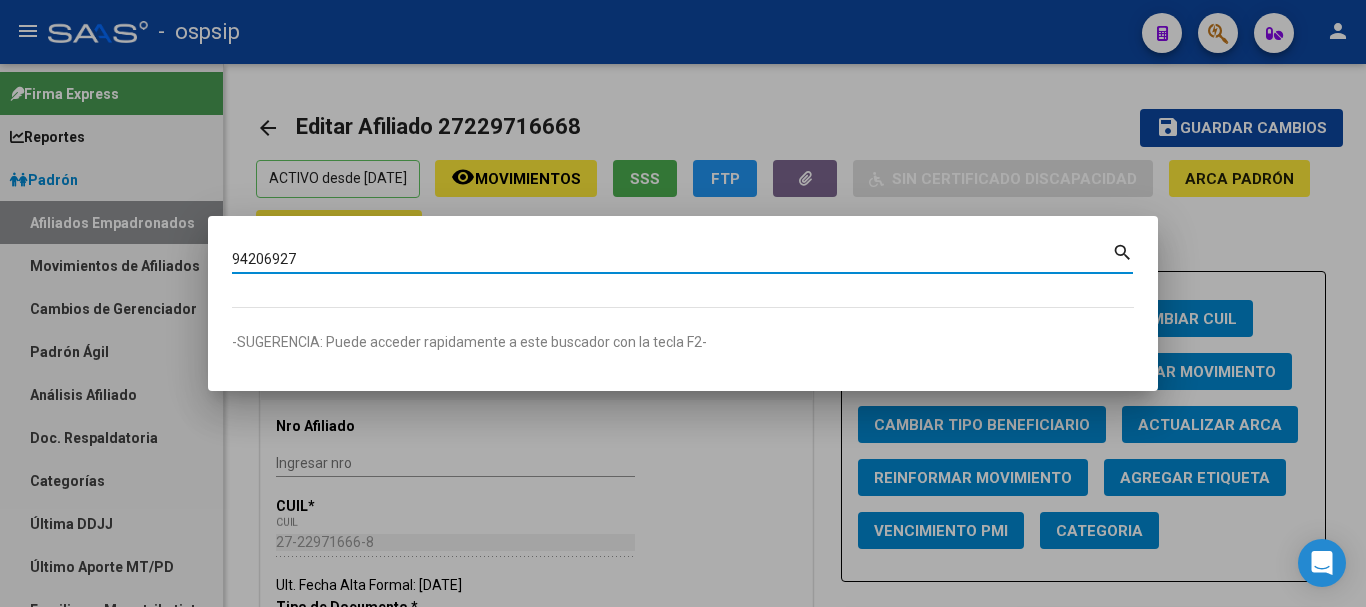 type on "94206927" 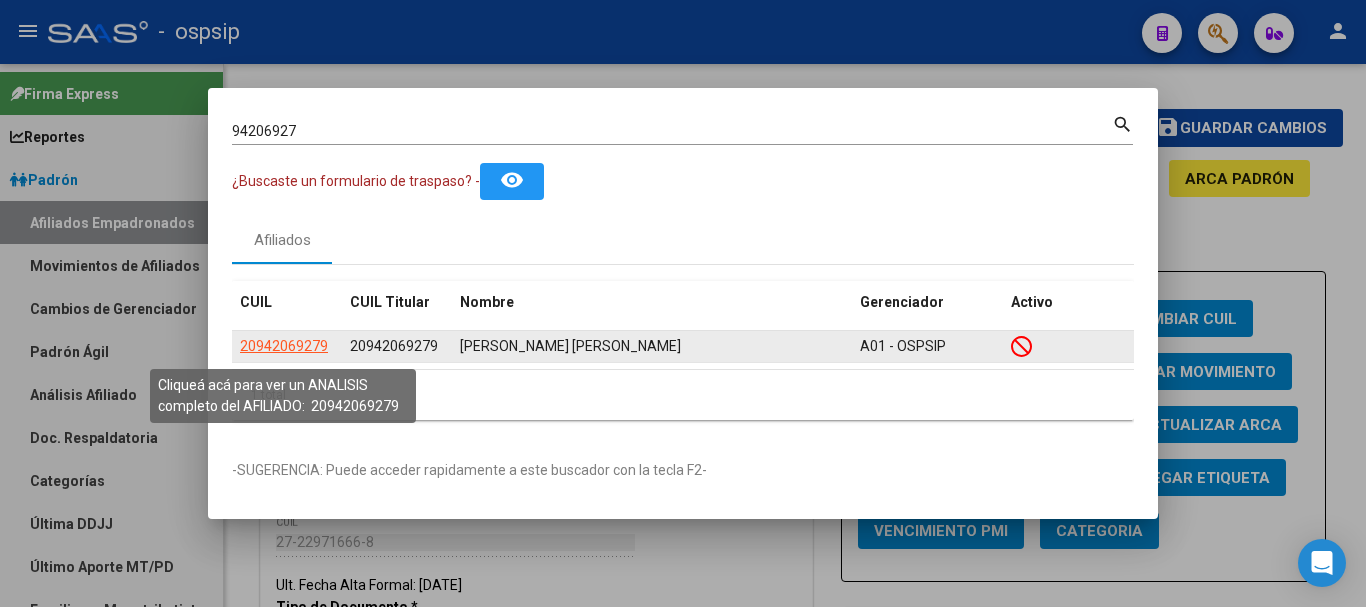 click on "20942069279" 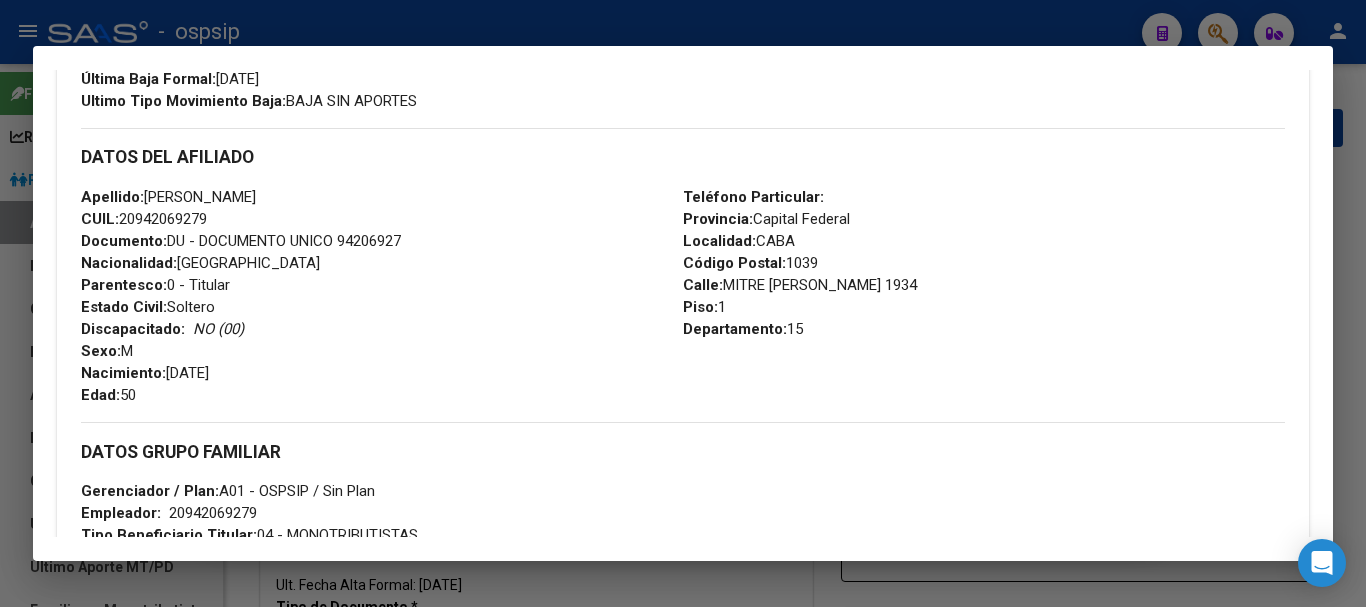 scroll, scrollTop: 600, scrollLeft: 0, axis: vertical 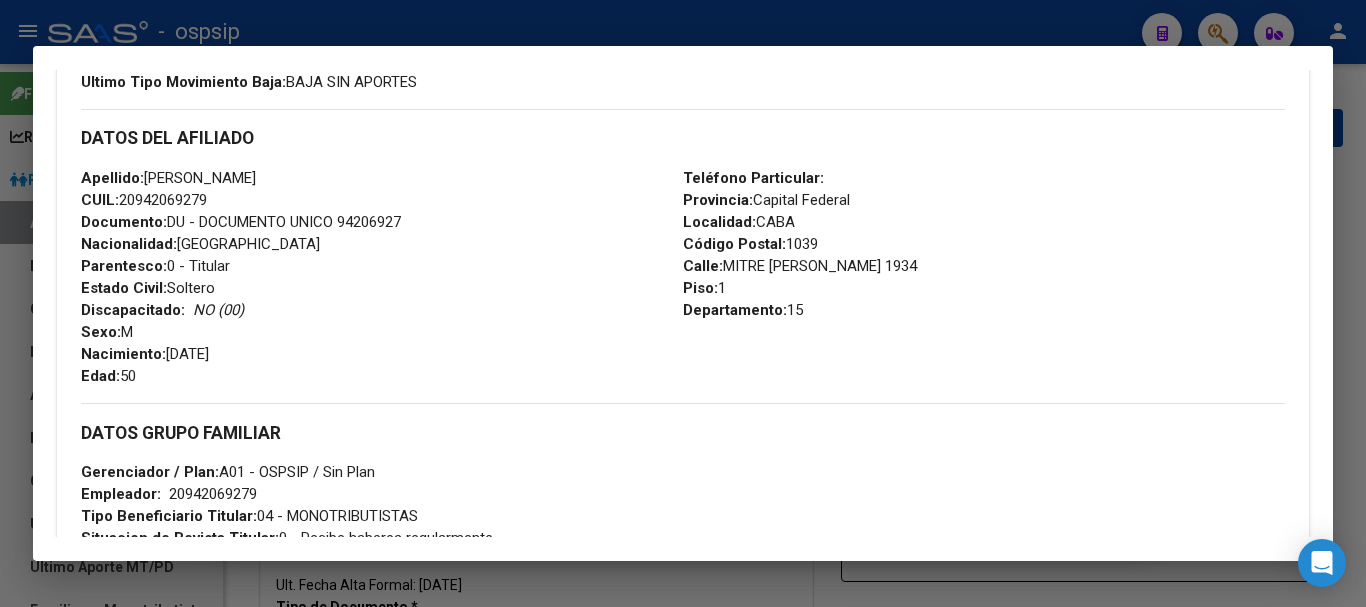 drag, startPoint x: 909, startPoint y: 261, endPoint x: 716, endPoint y: 267, distance: 193.09325 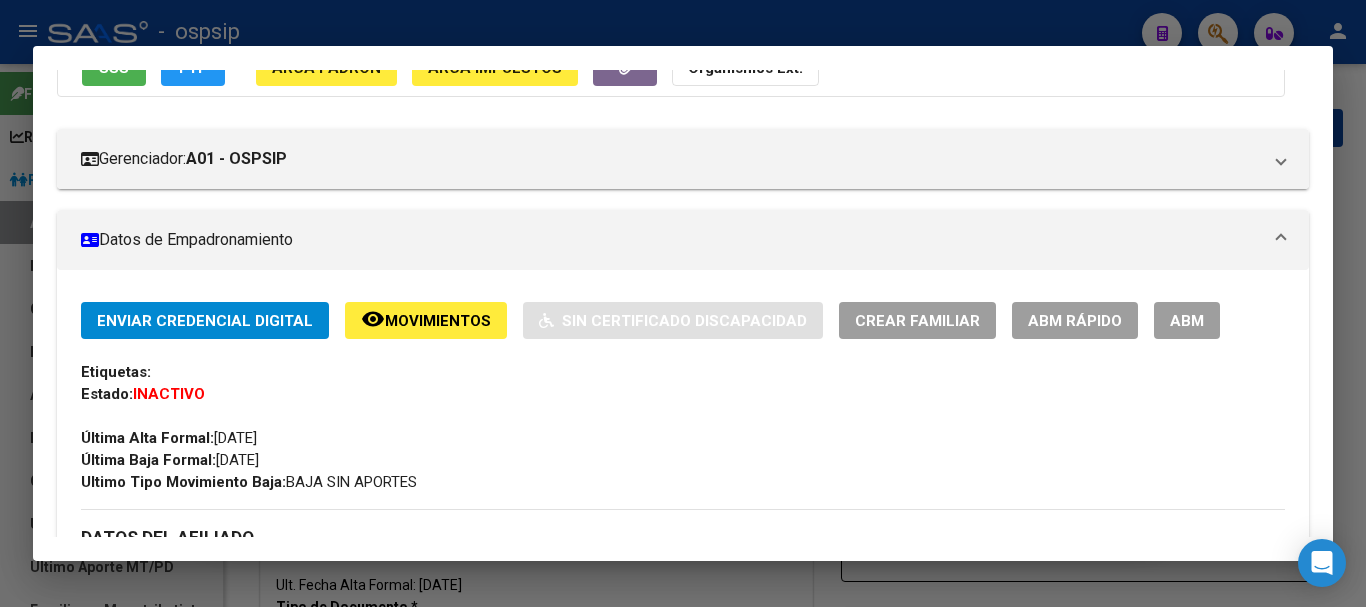 scroll, scrollTop: 400, scrollLeft: 0, axis: vertical 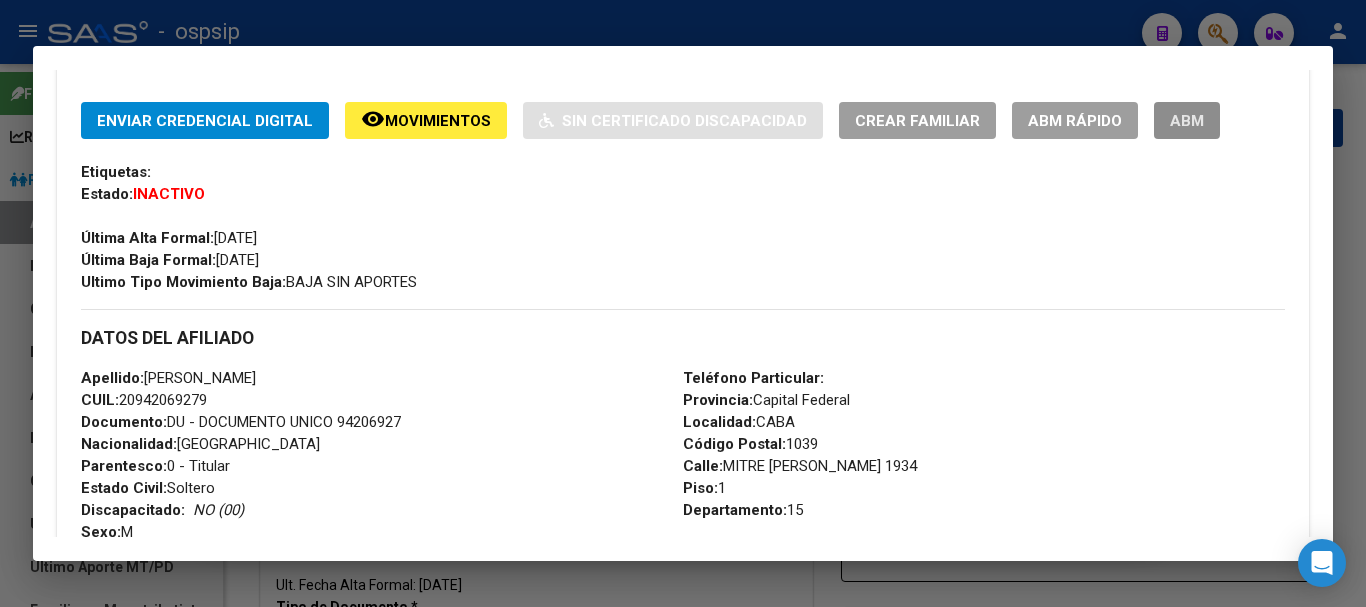 click on "ABM" at bounding box center (1187, 120) 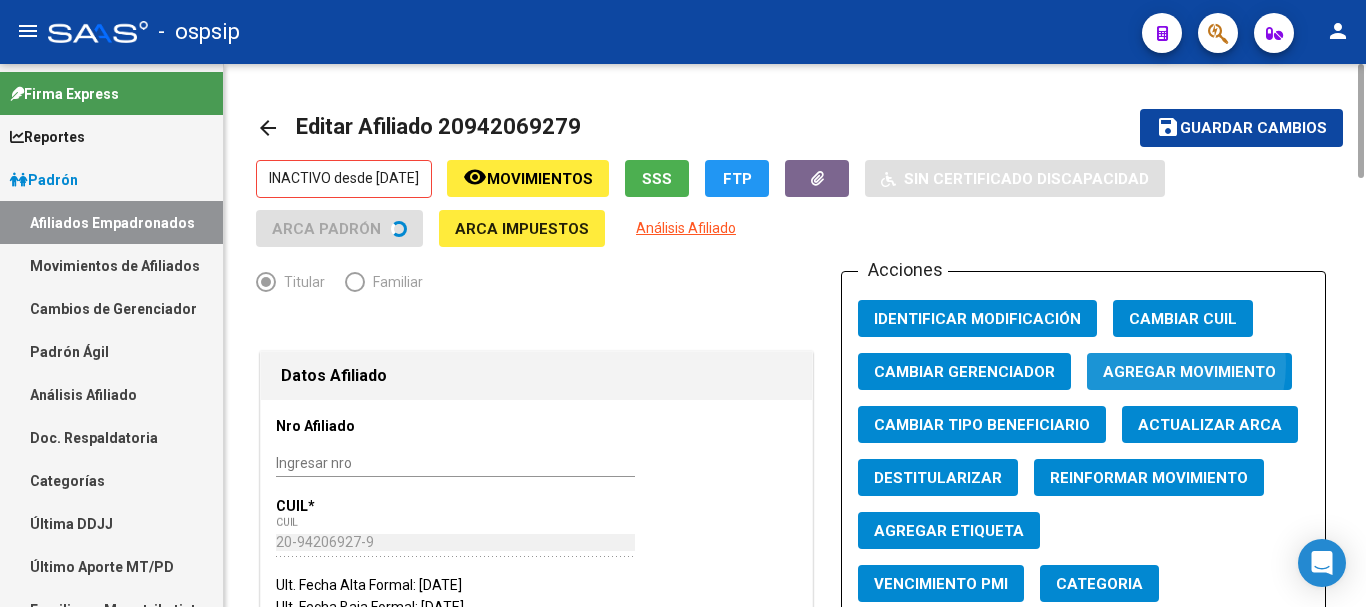 click on "Agregar Movimiento" 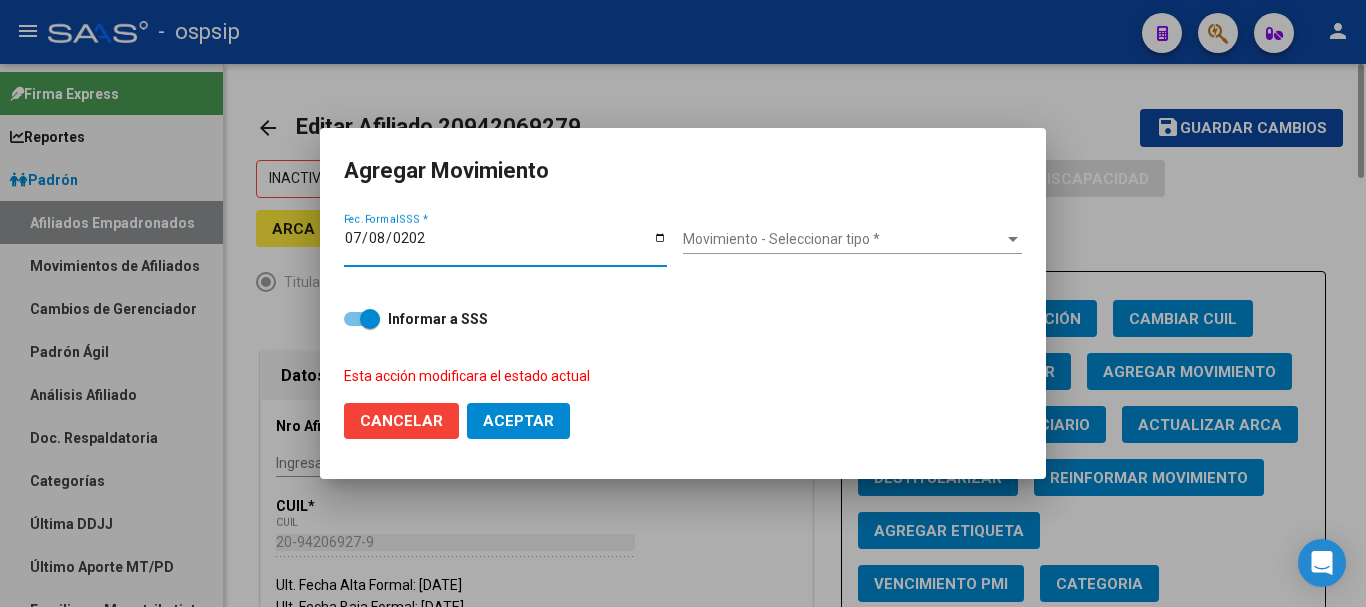 type on "[DATE]" 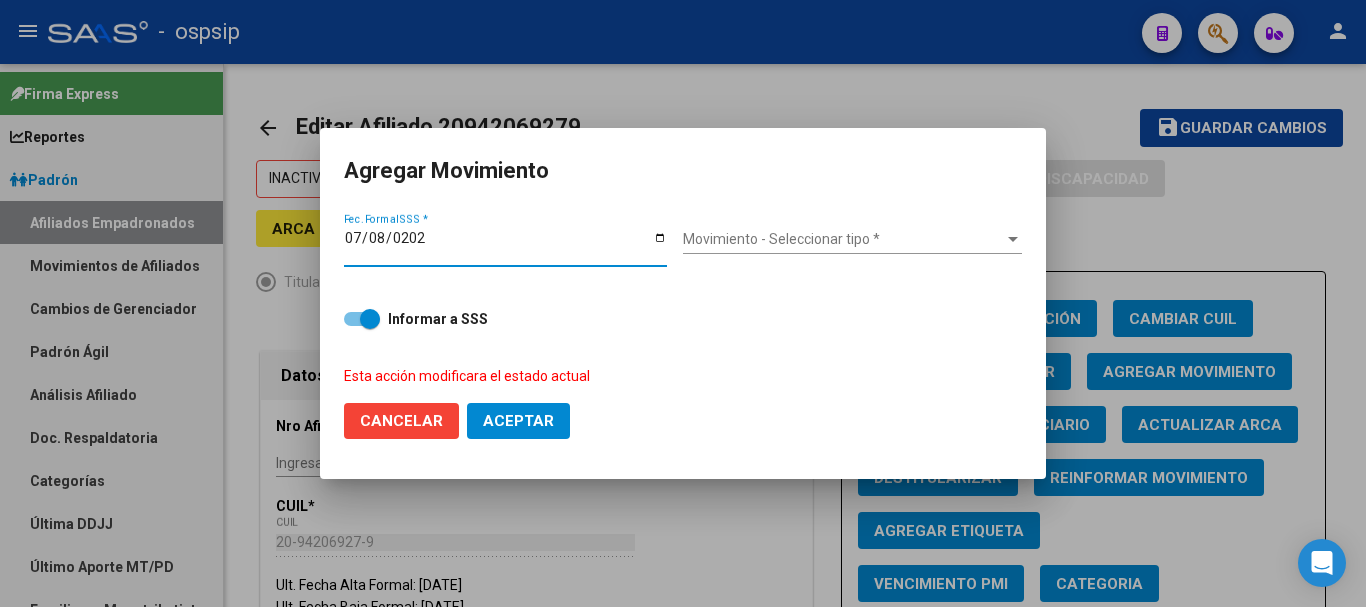 click on "Movimiento - Seleccionar tipo *" at bounding box center (843, 239) 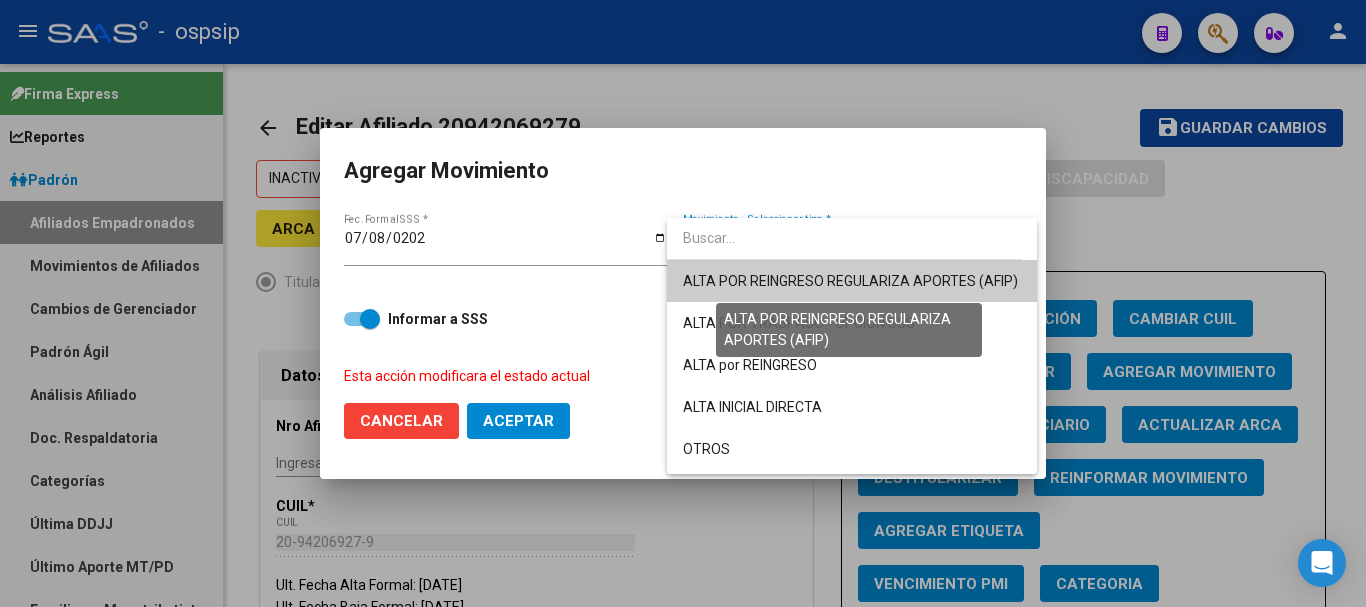 click on "ALTA POR REINGRESO REGULARIZA APORTES (AFIP)" at bounding box center (850, 281) 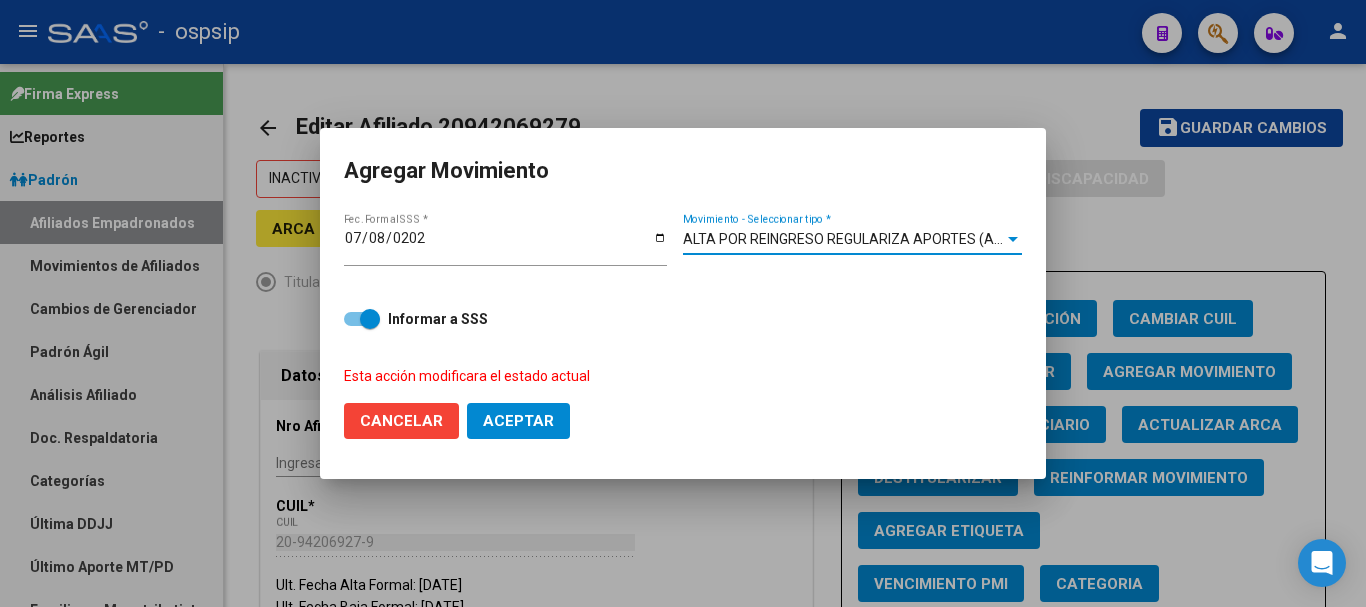 click on "Aceptar" 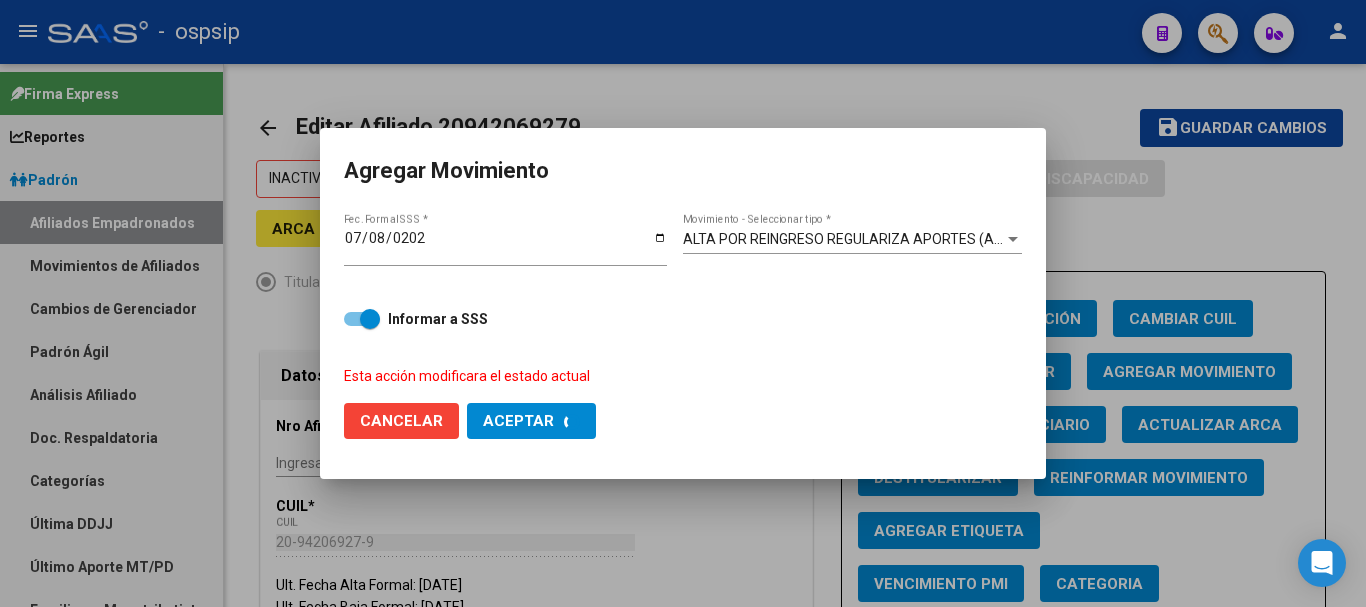 checkbox on "false" 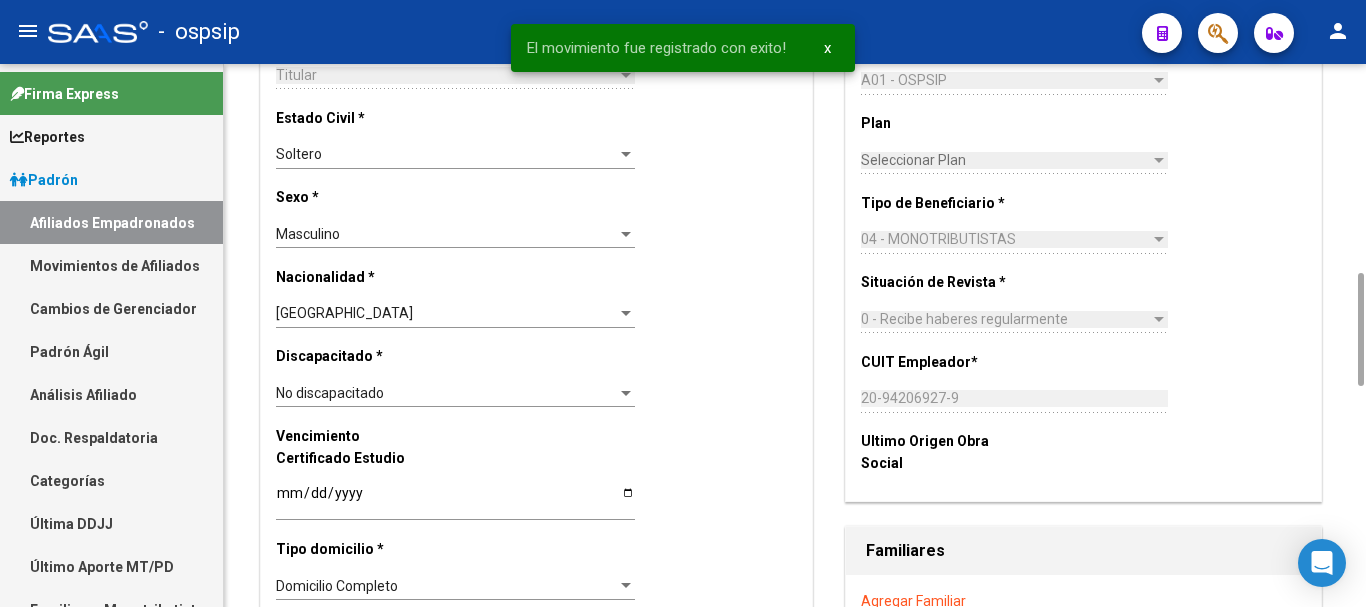 scroll, scrollTop: 1400, scrollLeft: 0, axis: vertical 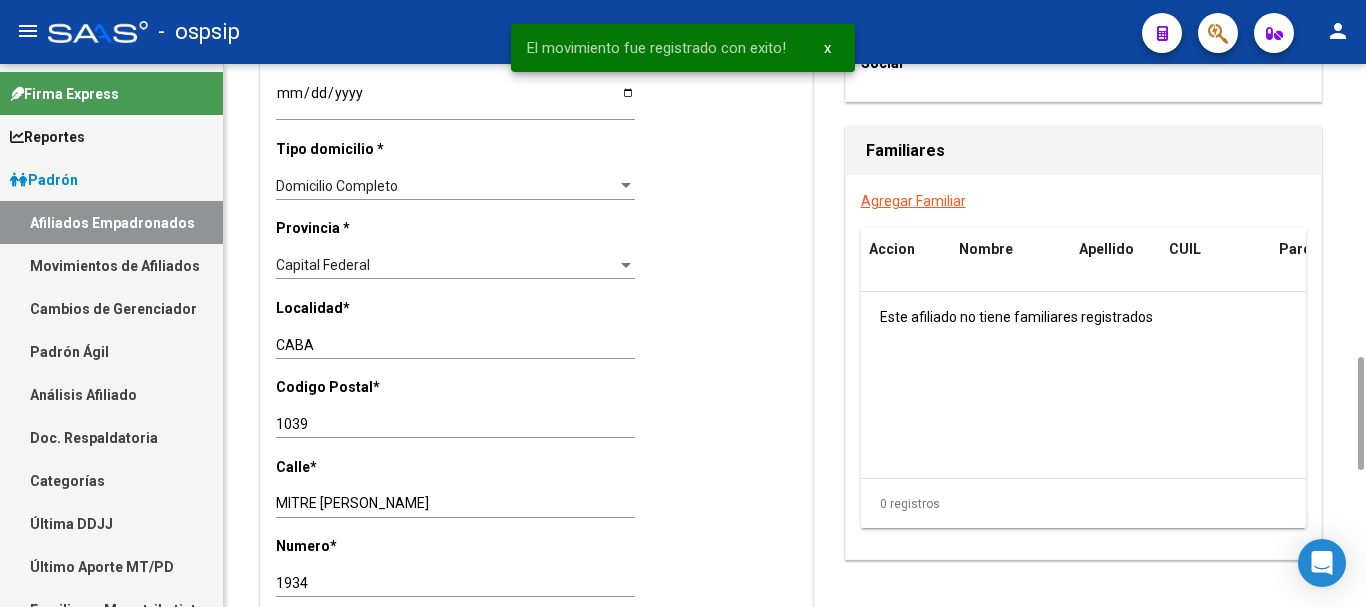 type 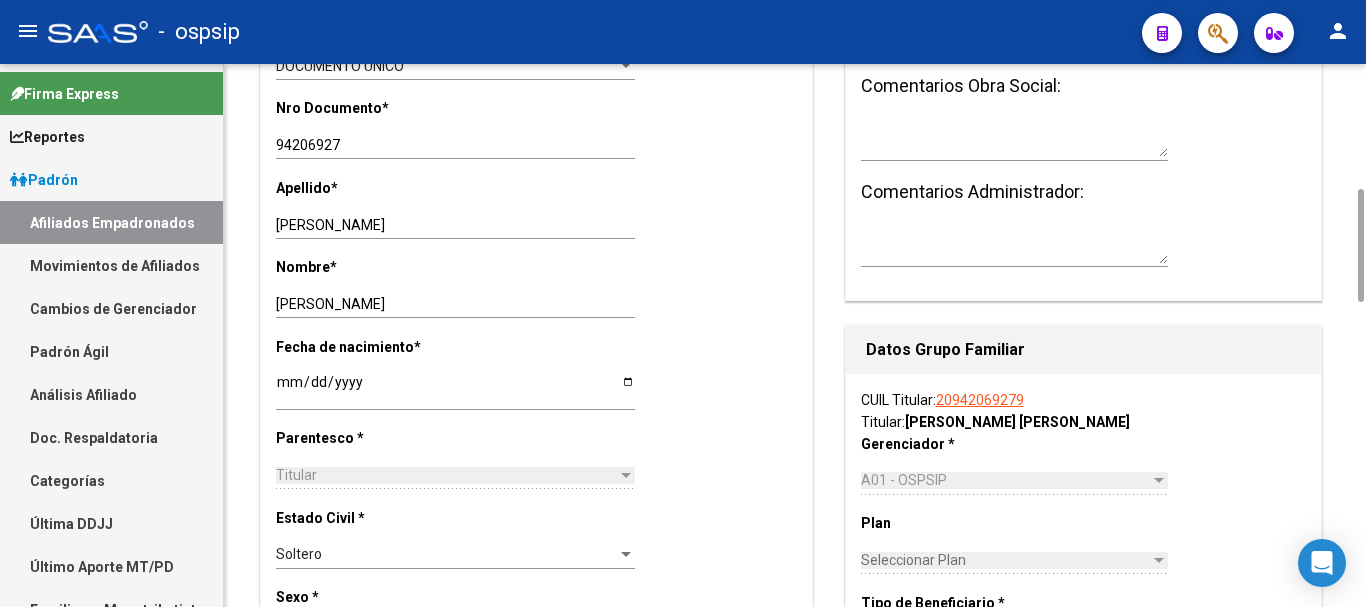 scroll, scrollTop: 0, scrollLeft: 0, axis: both 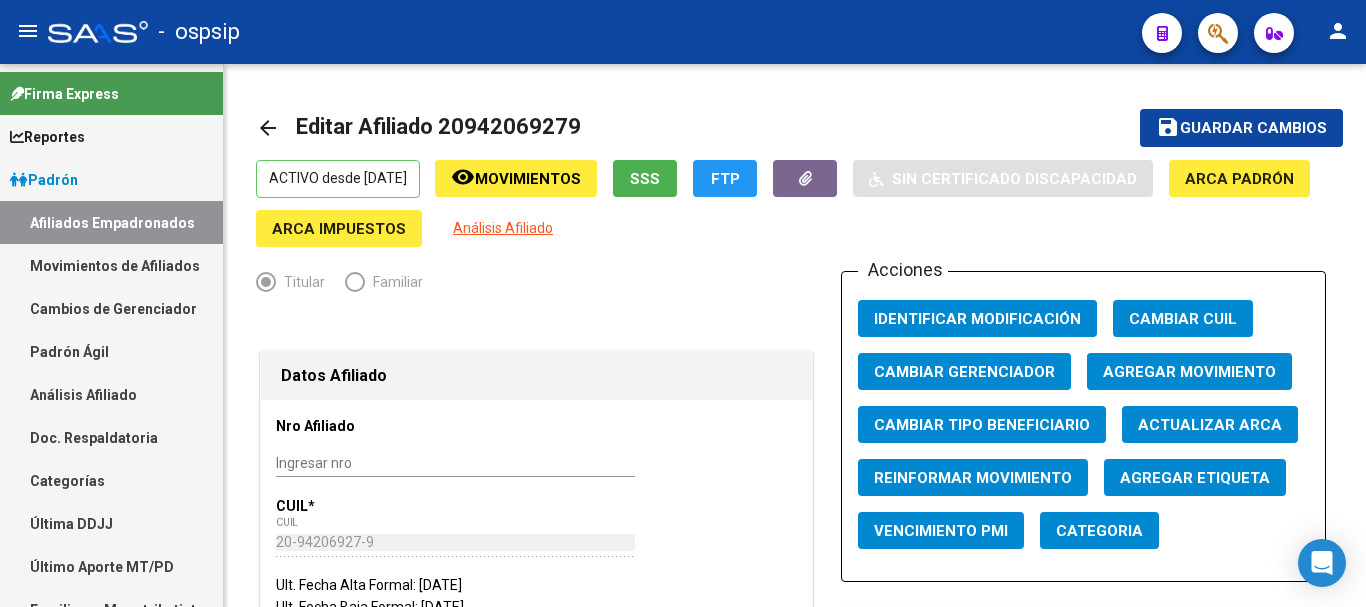 click 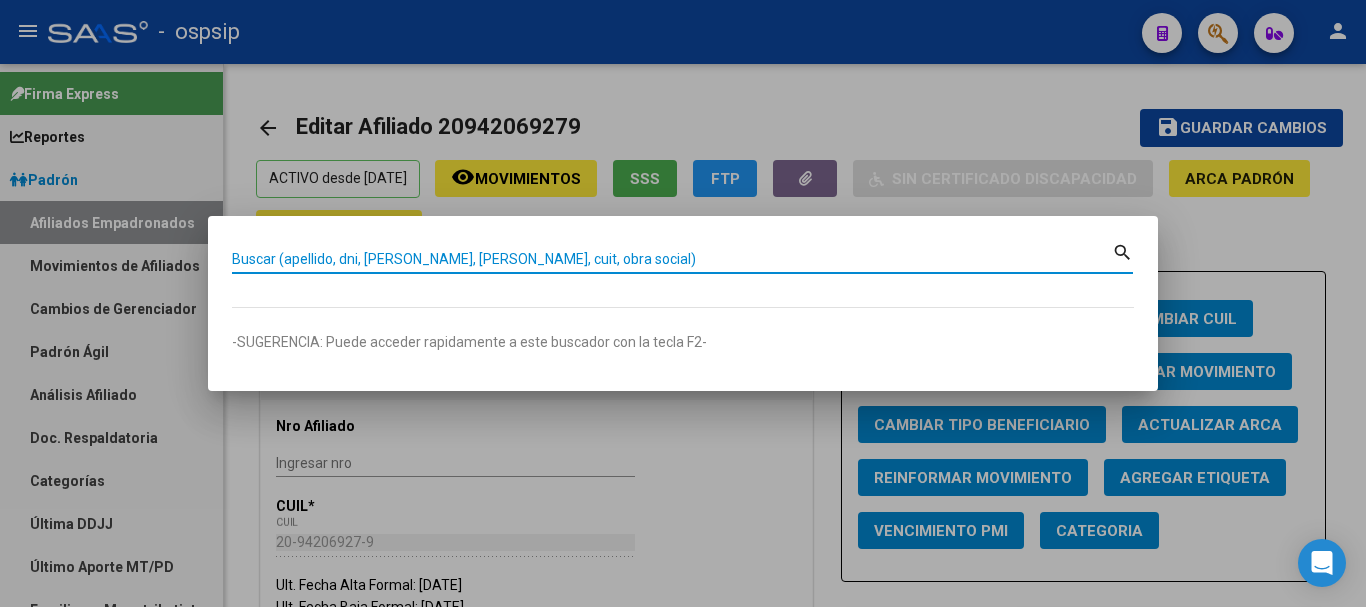 paste on "17768195" 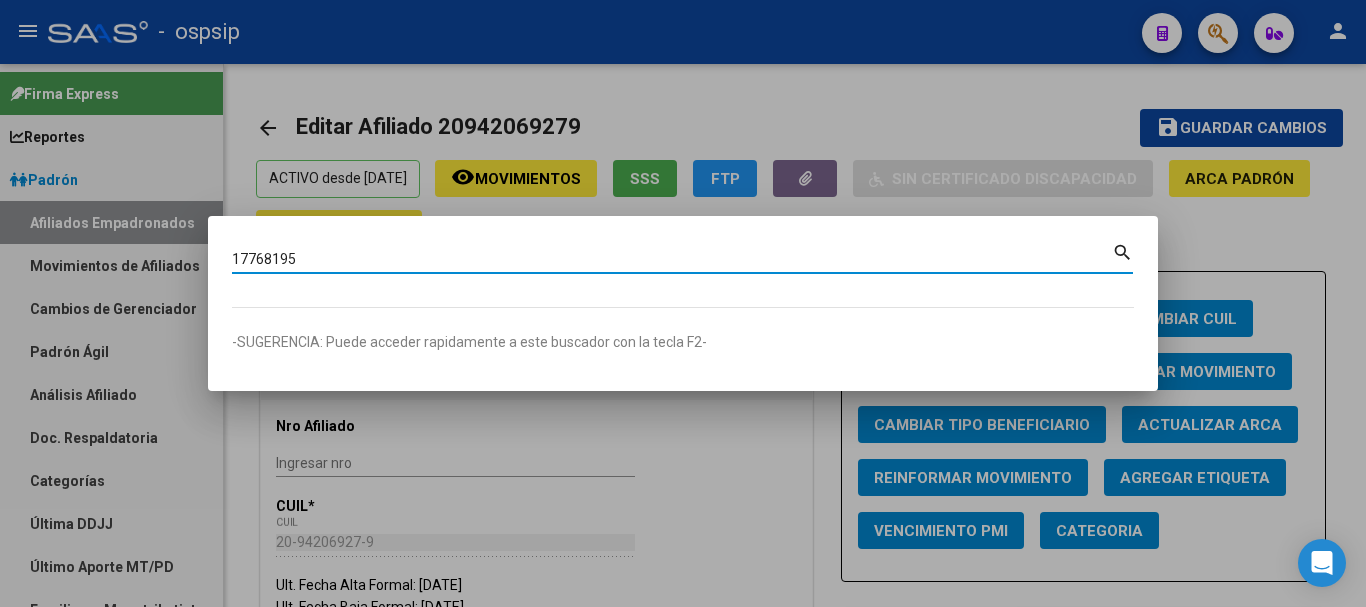 type on "17768195" 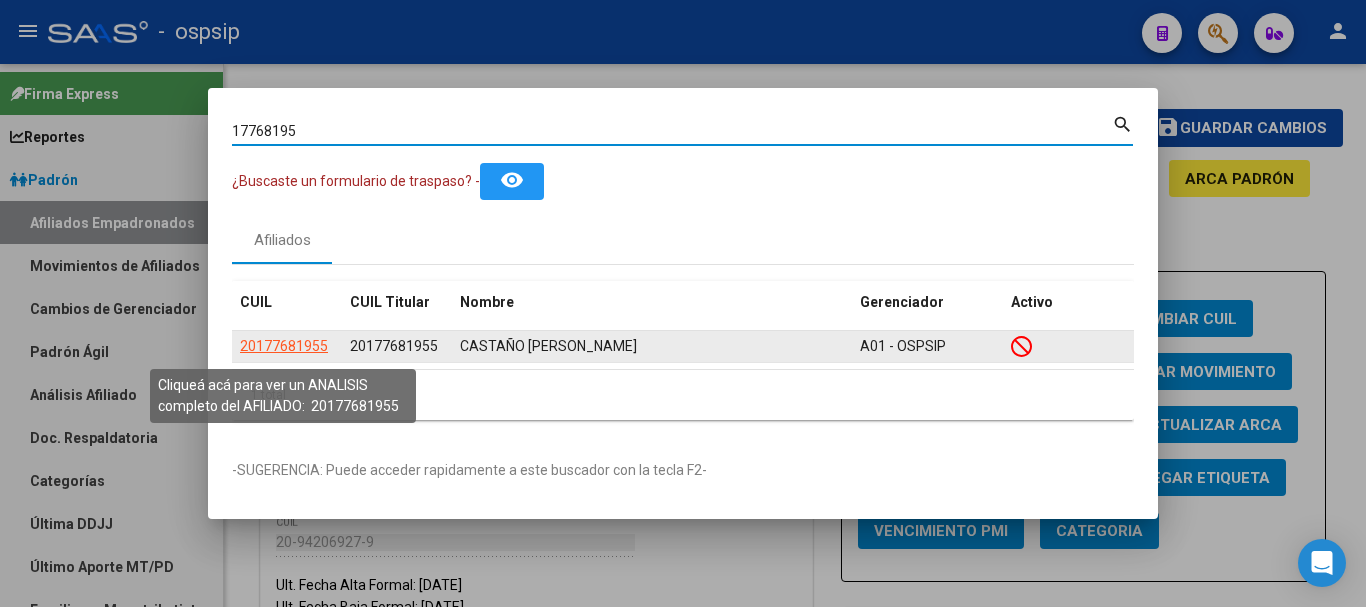 click on "20177681955" 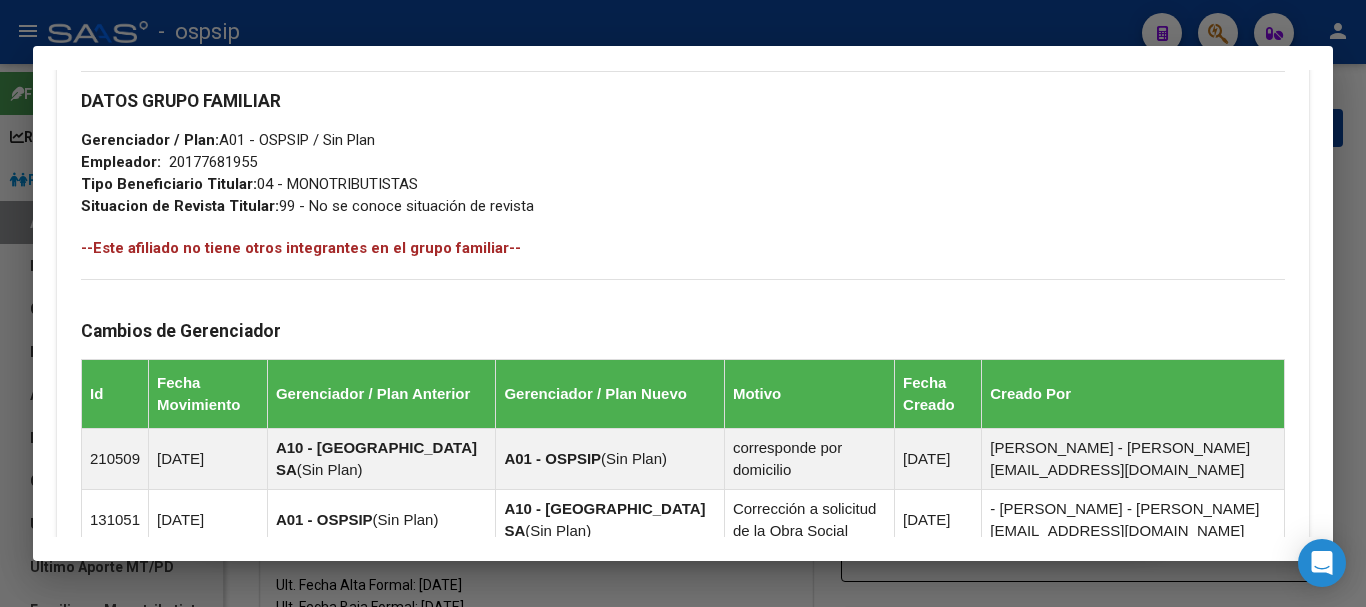 scroll, scrollTop: 1315, scrollLeft: 0, axis: vertical 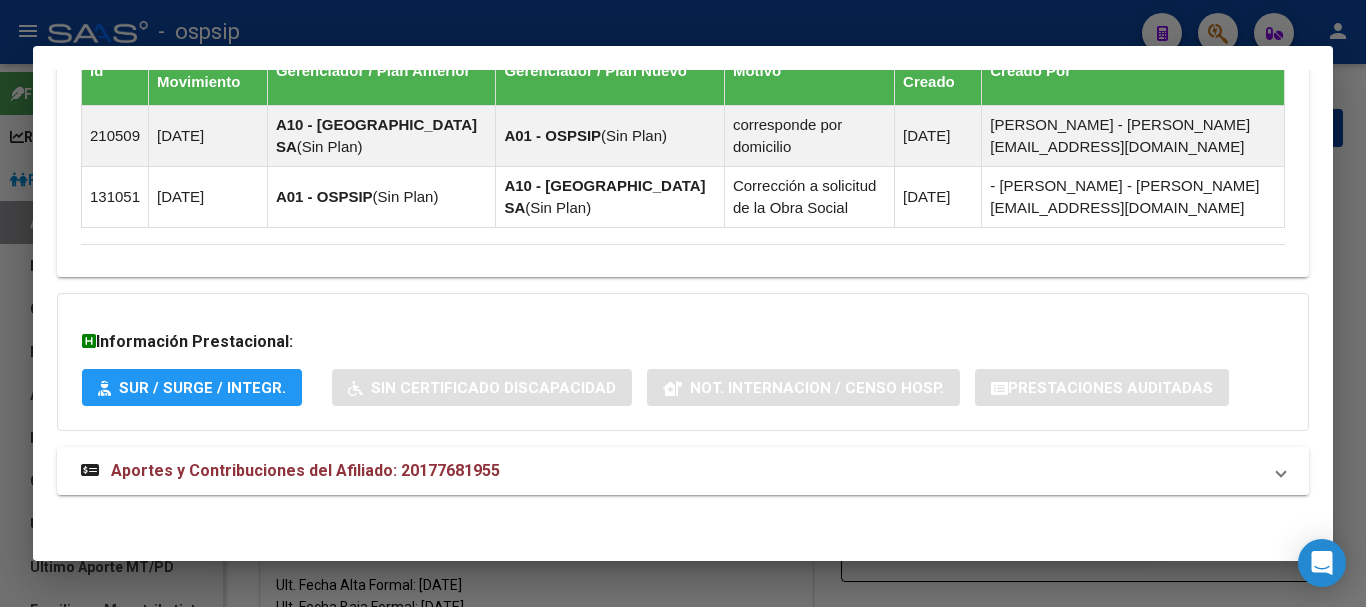 click on "Aportes y Contribuciones del Afiliado: 20177681955" at bounding box center [305, 470] 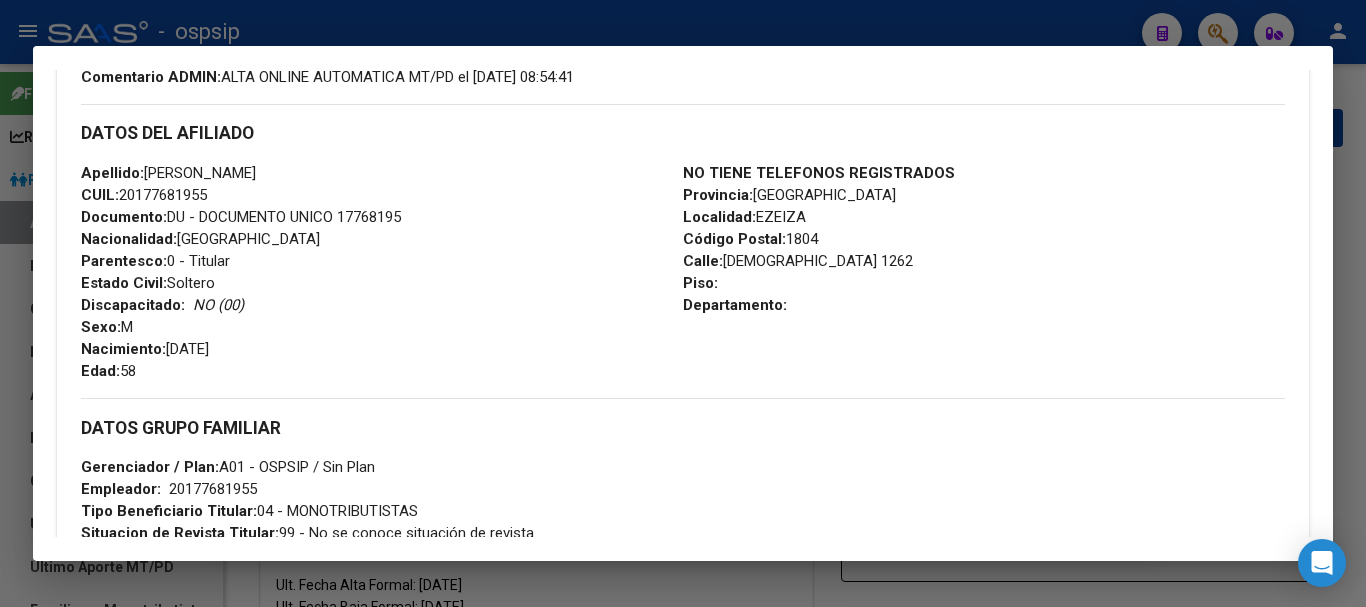 scroll, scrollTop: 632, scrollLeft: 0, axis: vertical 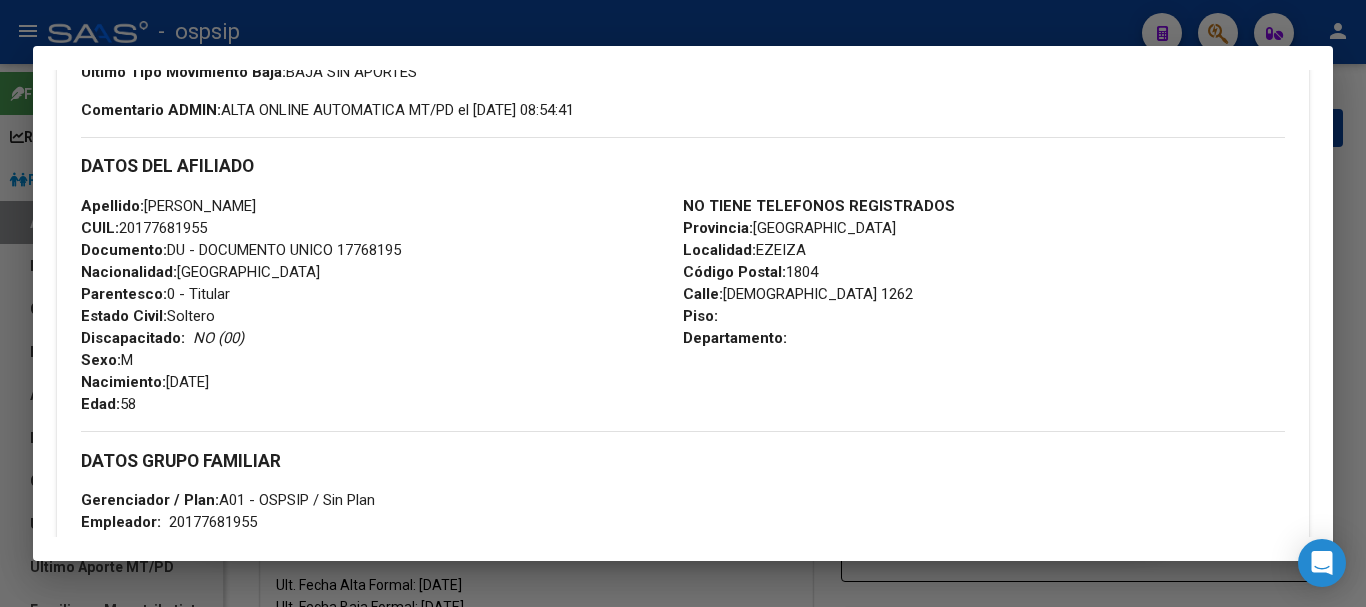 drag, startPoint x: 820, startPoint y: 292, endPoint x: 717, endPoint y: 293, distance: 103.00485 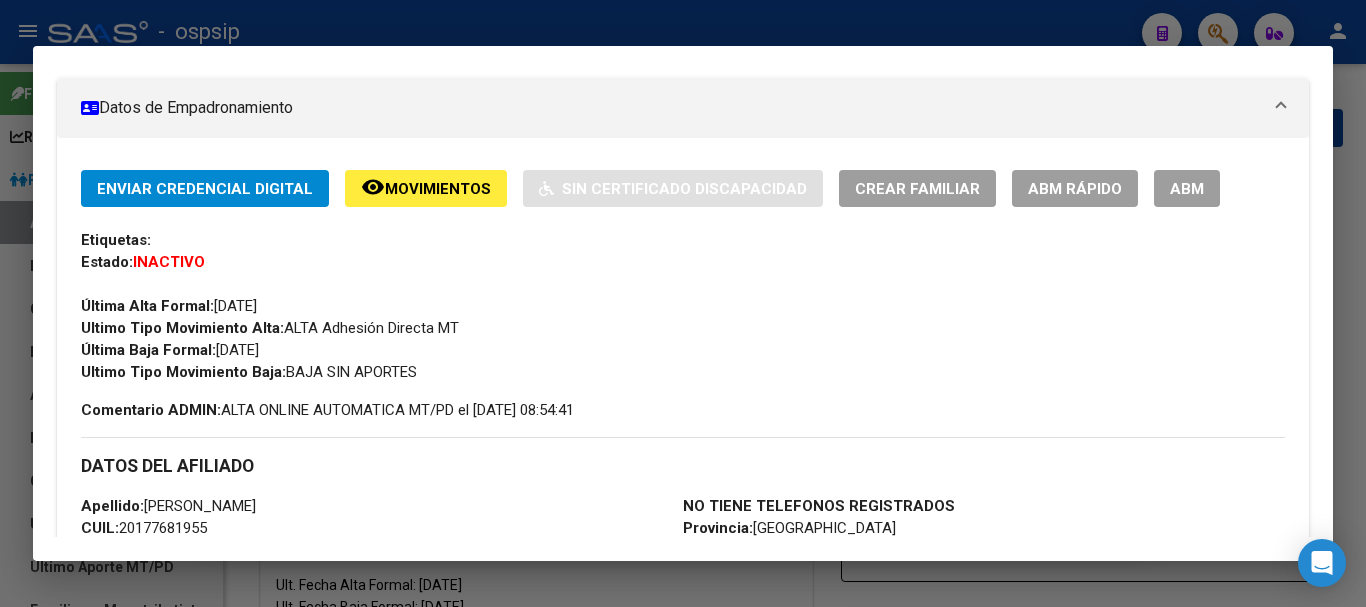 click on "ABM" at bounding box center [1187, 189] 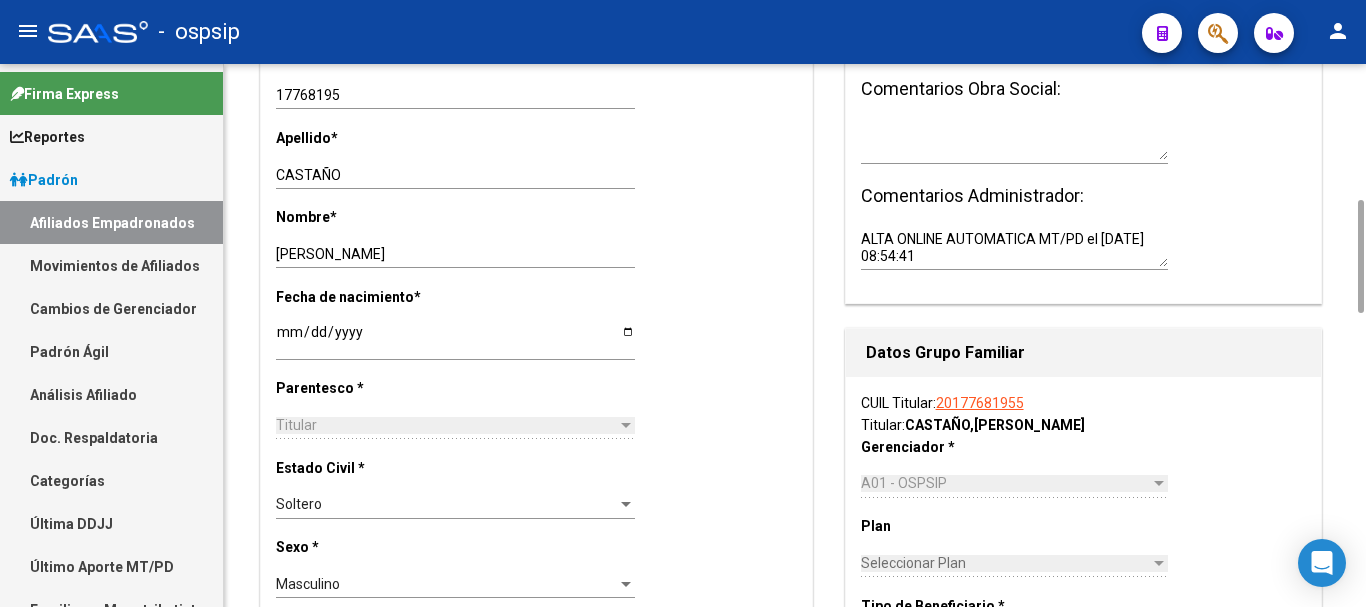 scroll, scrollTop: 50, scrollLeft: 0, axis: vertical 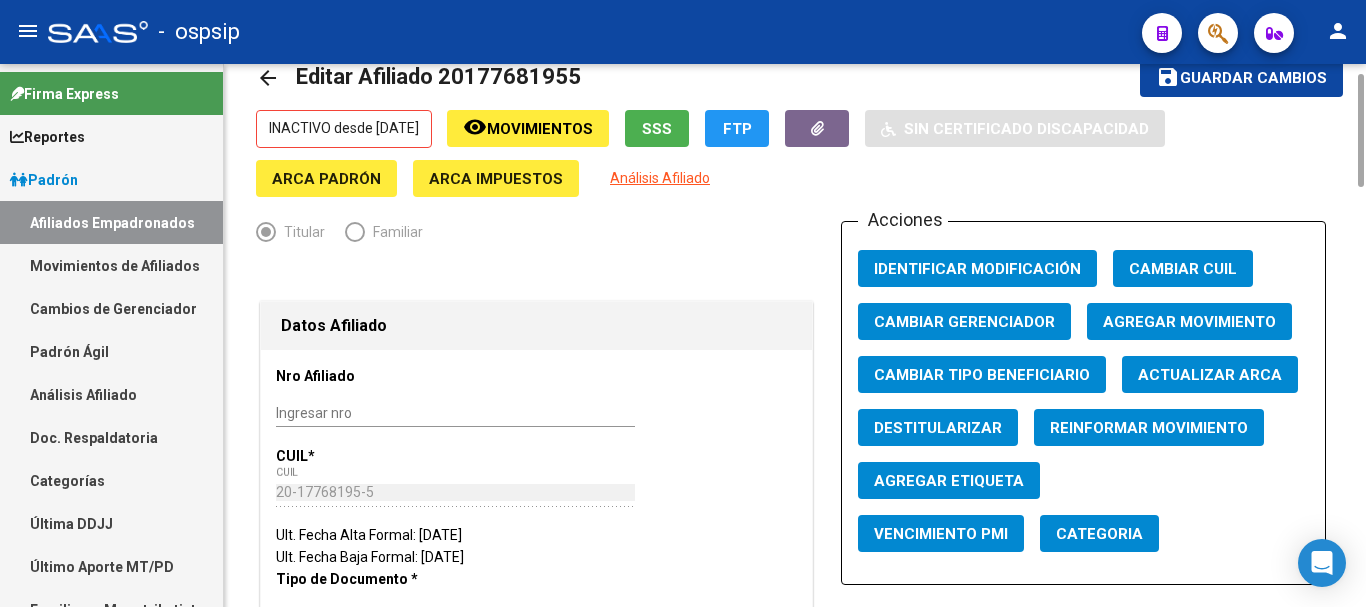 click on "Agregar Movimiento" 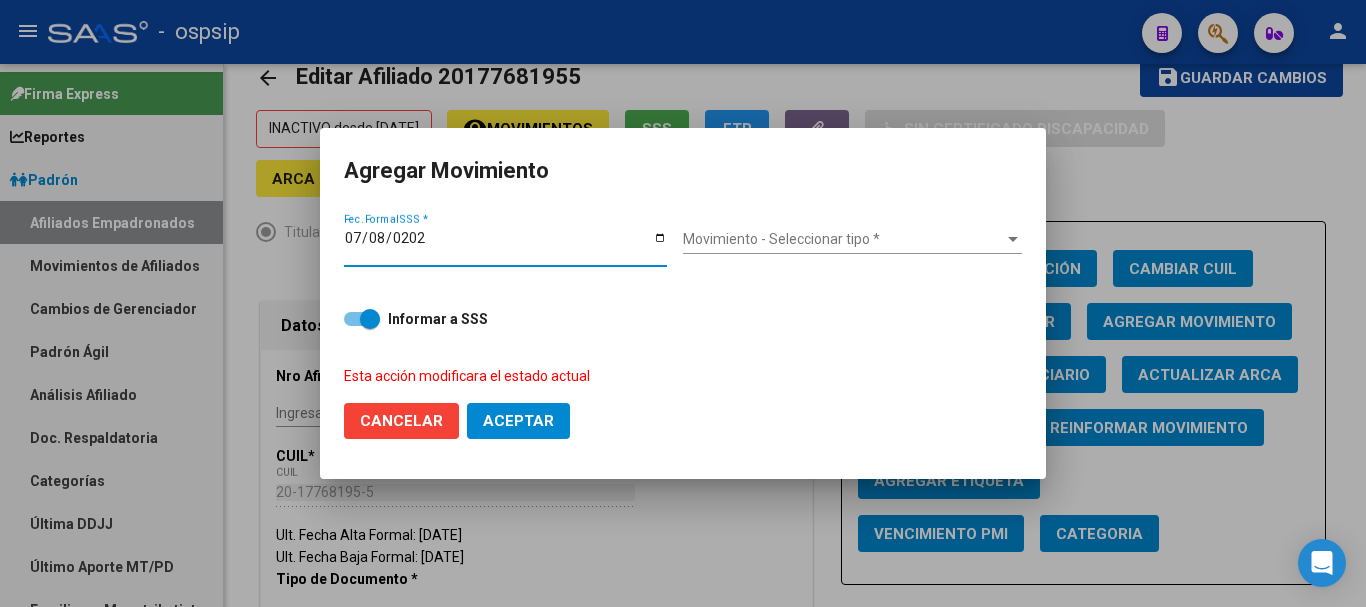 type on "[DATE]" 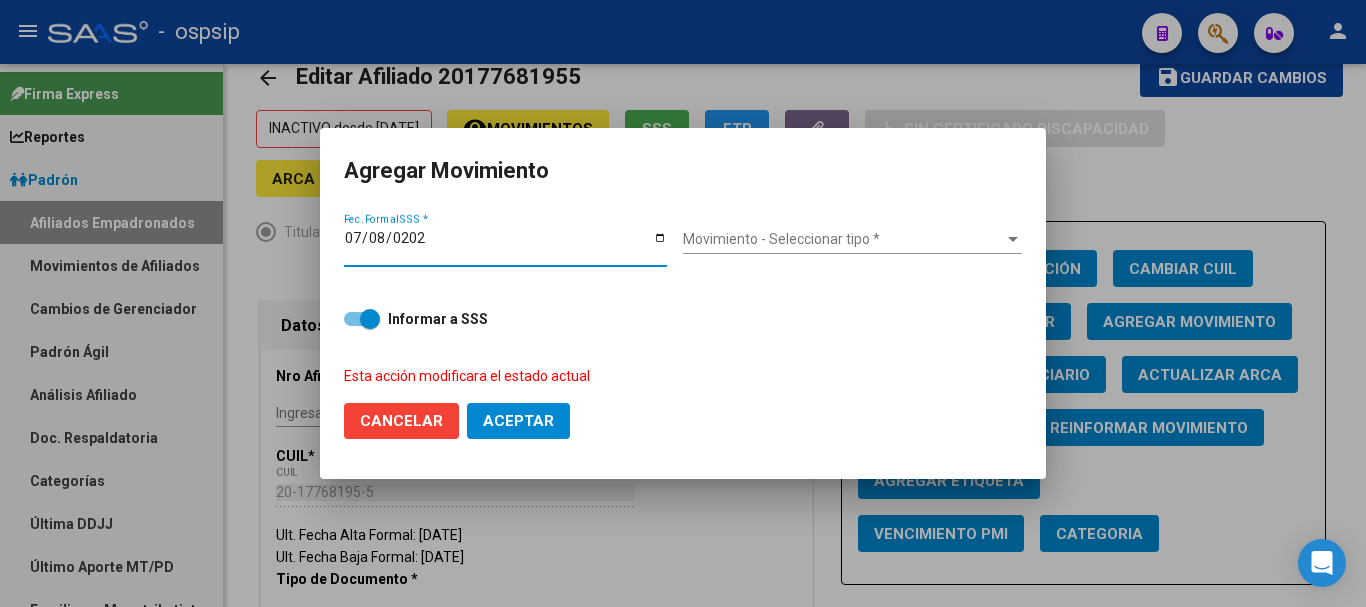 click on "Movimiento - Seleccionar tipo *" at bounding box center (843, 239) 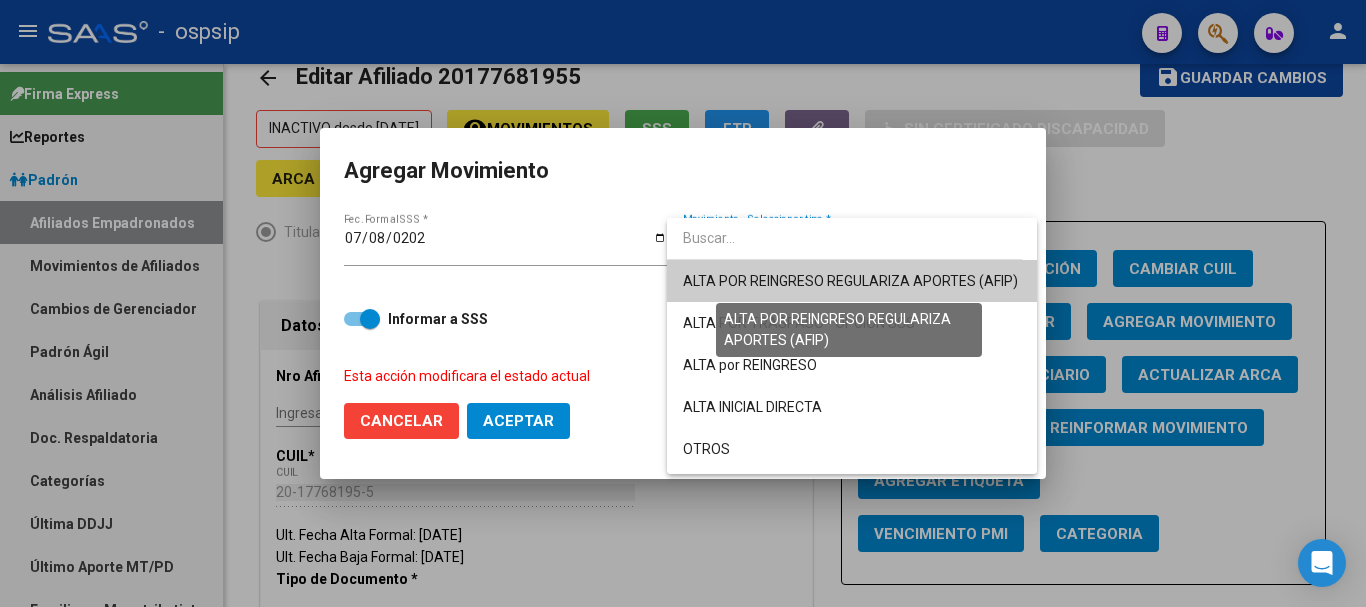 click on "ALTA POR REINGRESO REGULARIZA APORTES (AFIP)" at bounding box center (850, 281) 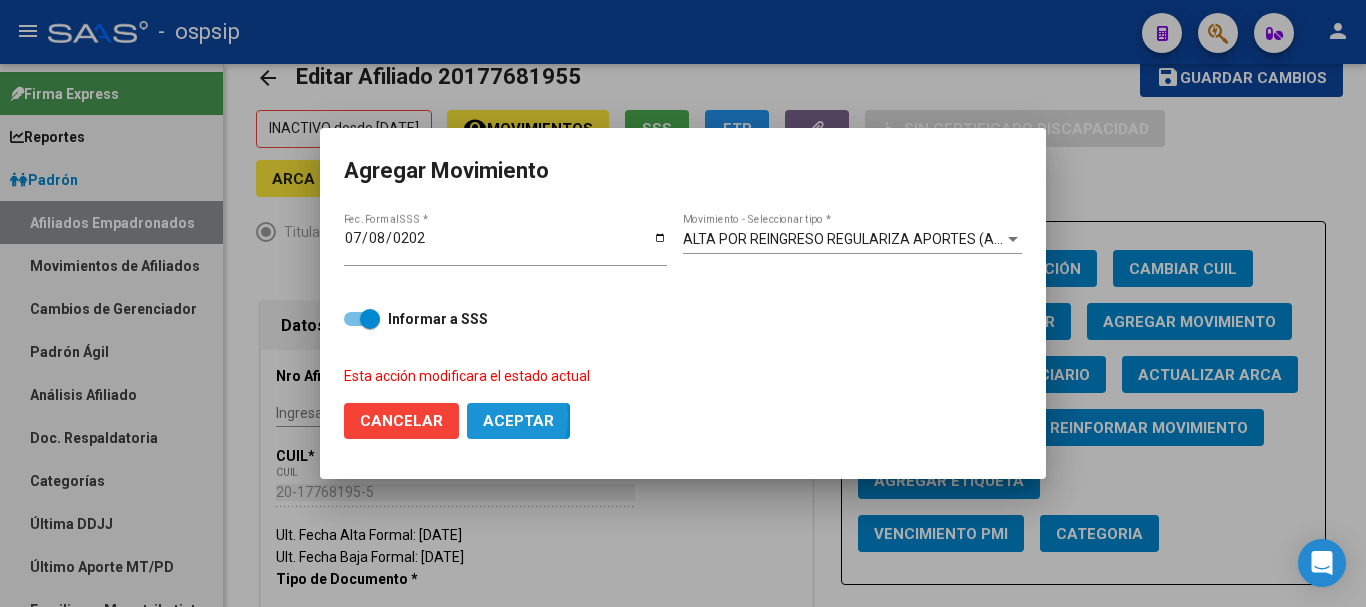 click on "Aceptar" 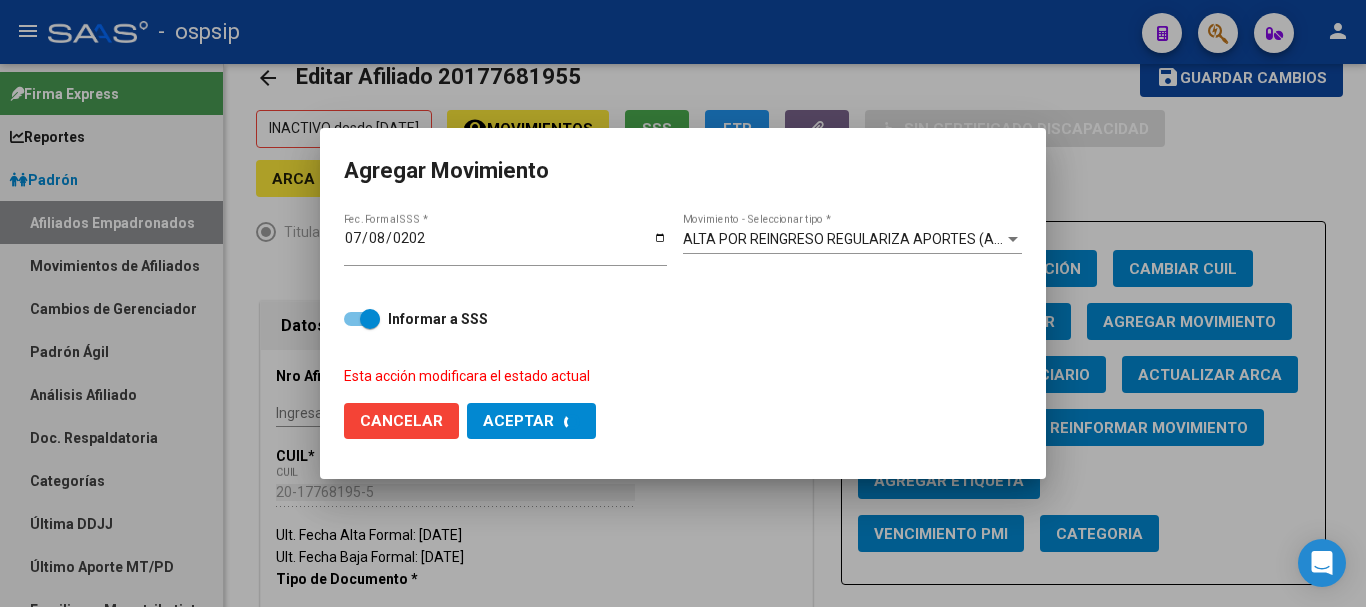 checkbox on "false" 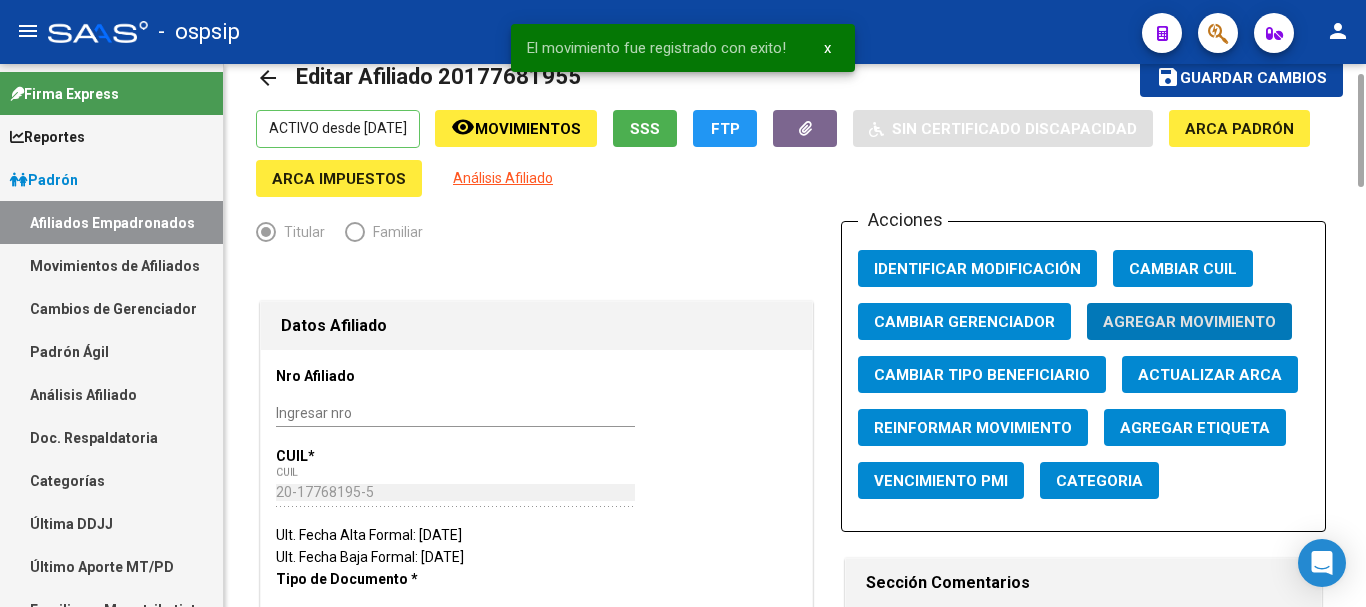 type 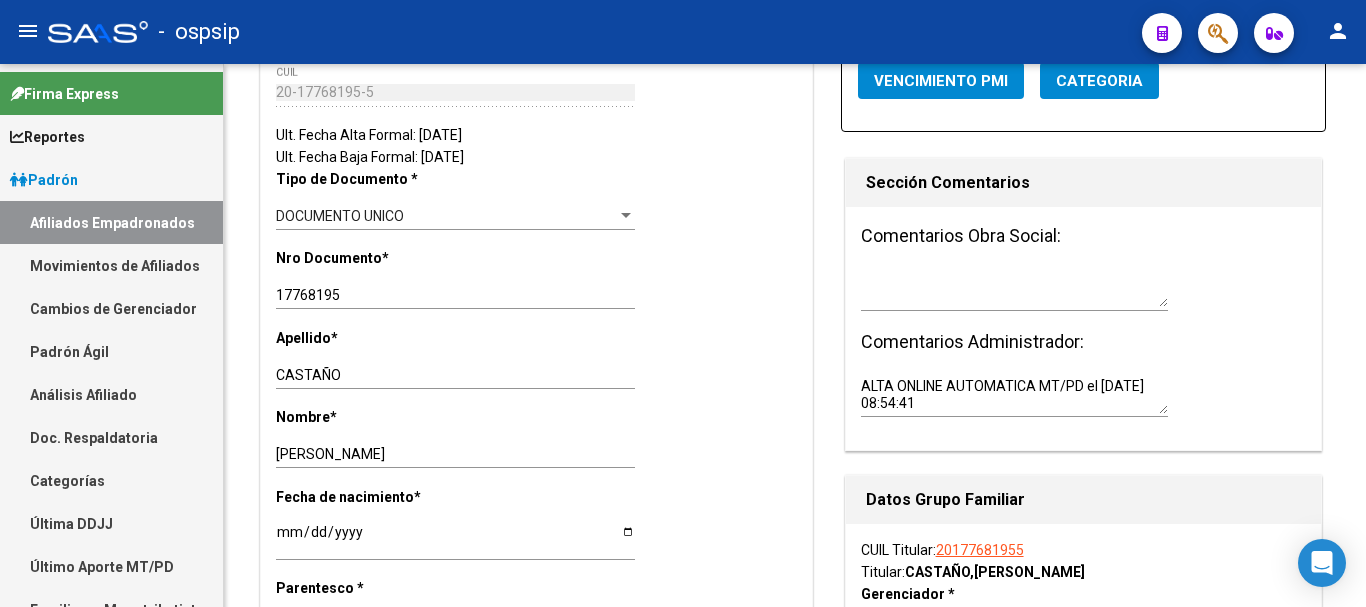 scroll, scrollTop: 0, scrollLeft: 0, axis: both 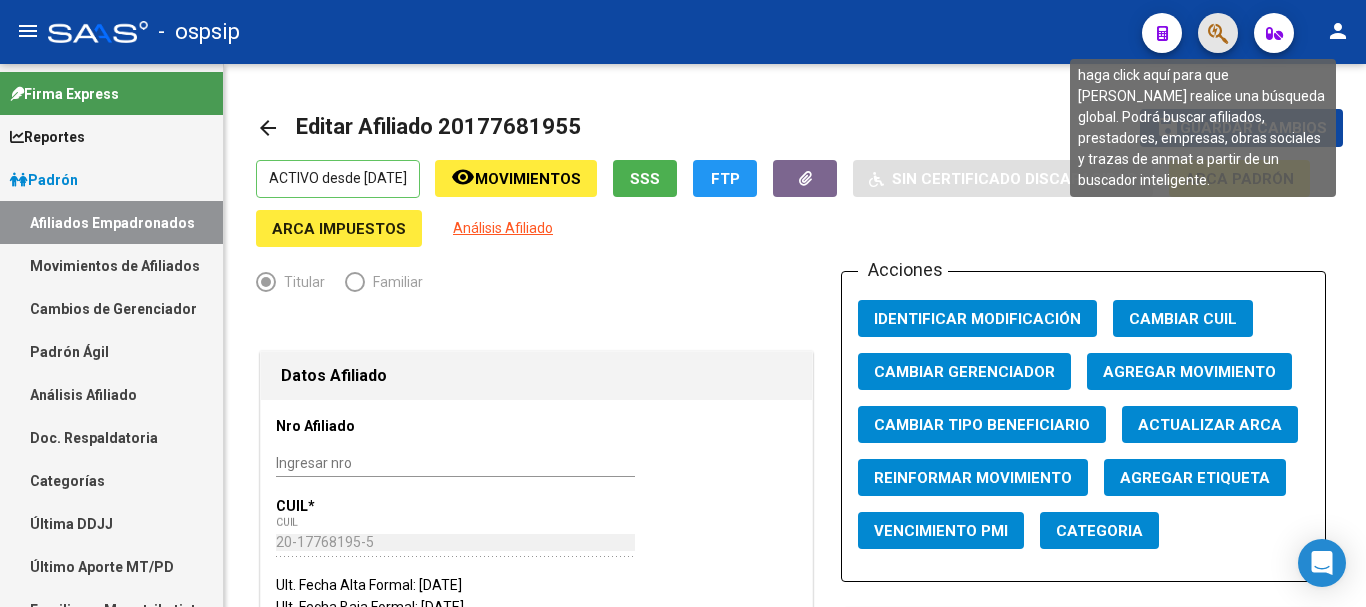 click 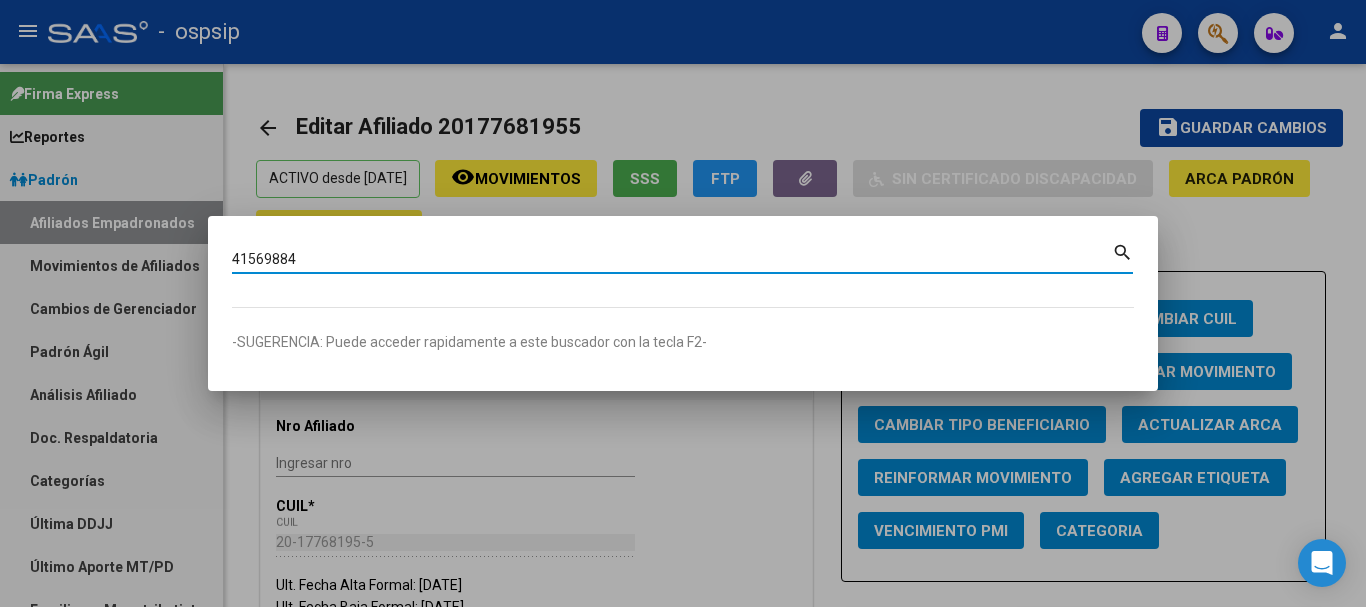 type on "41569884" 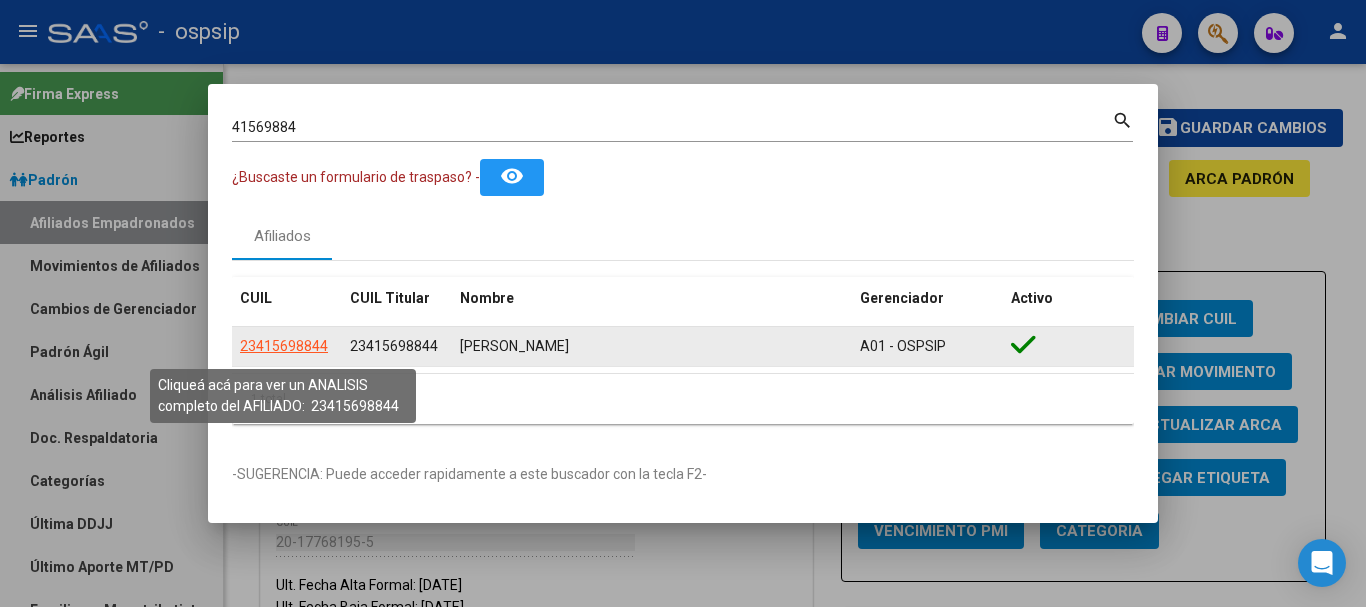 click on "23415698844" 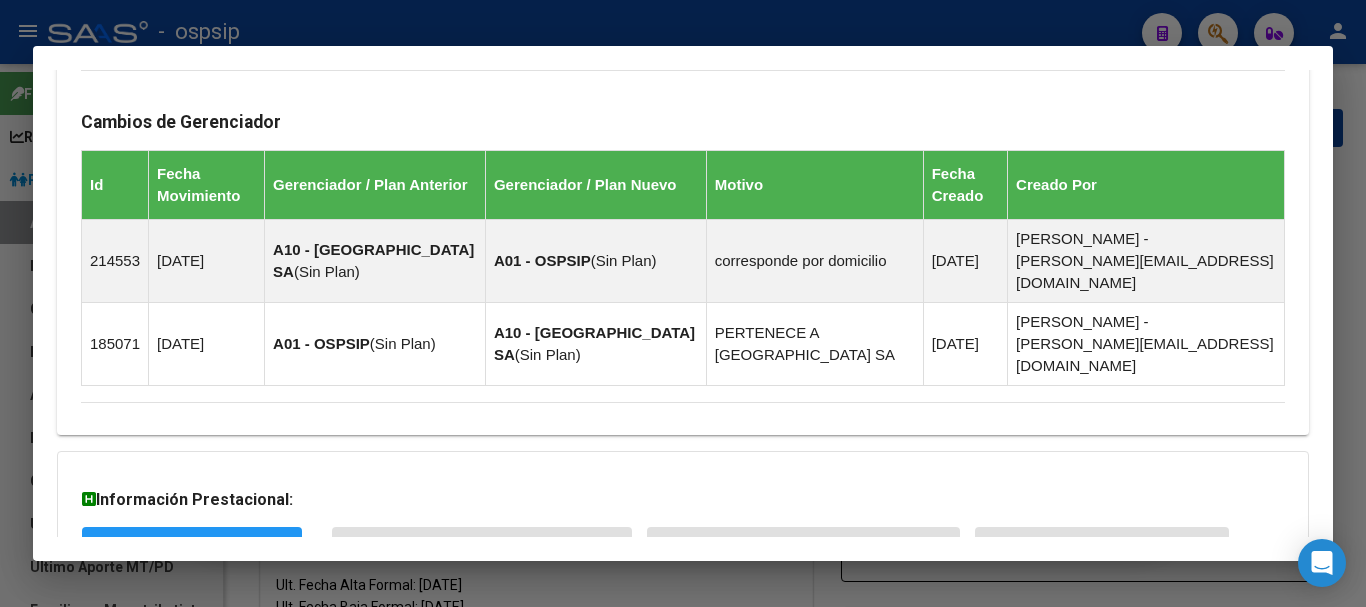 scroll, scrollTop: 1293, scrollLeft: 0, axis: vertical 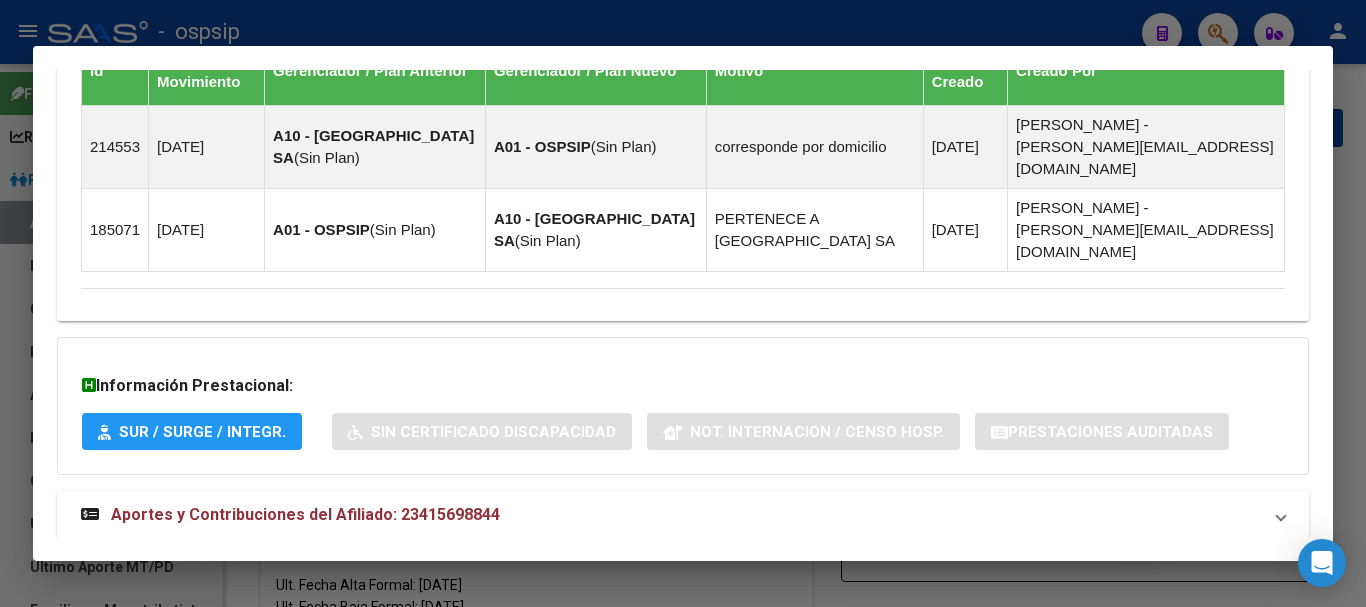 click on "Aportes y Contribuciones del Afiliado: 23415698844" at bounding box center (305, 514) 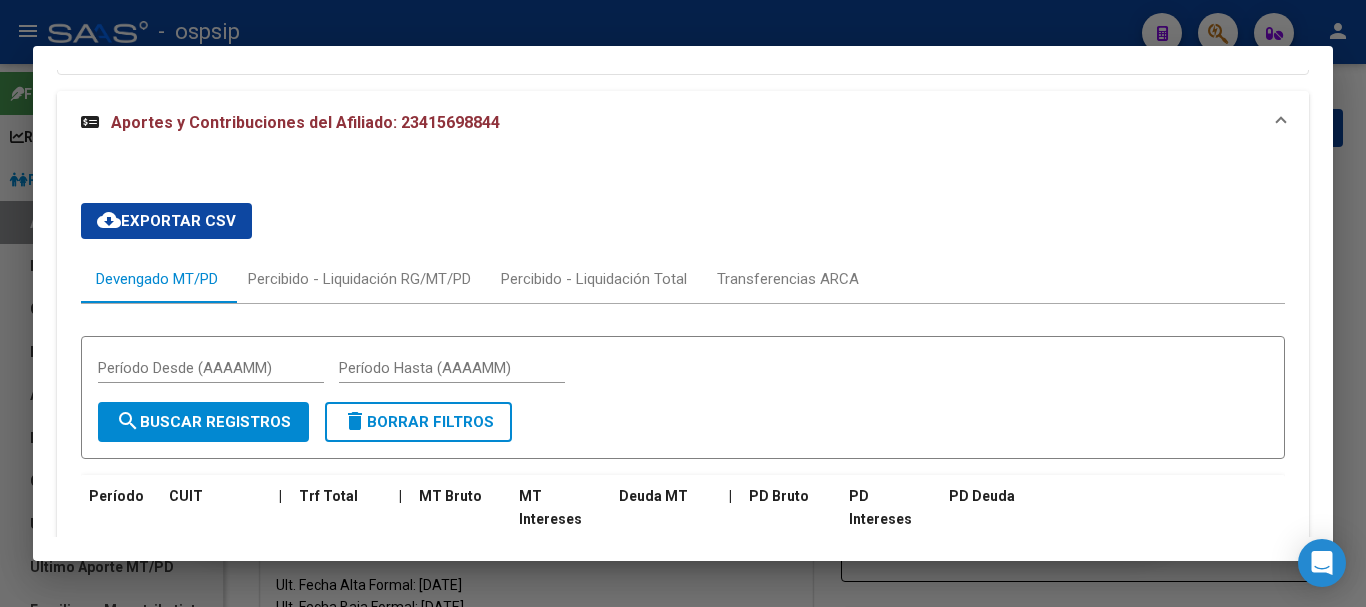 scroll, scrollTop: 2093, scrollLeft: 0, axis: vertical 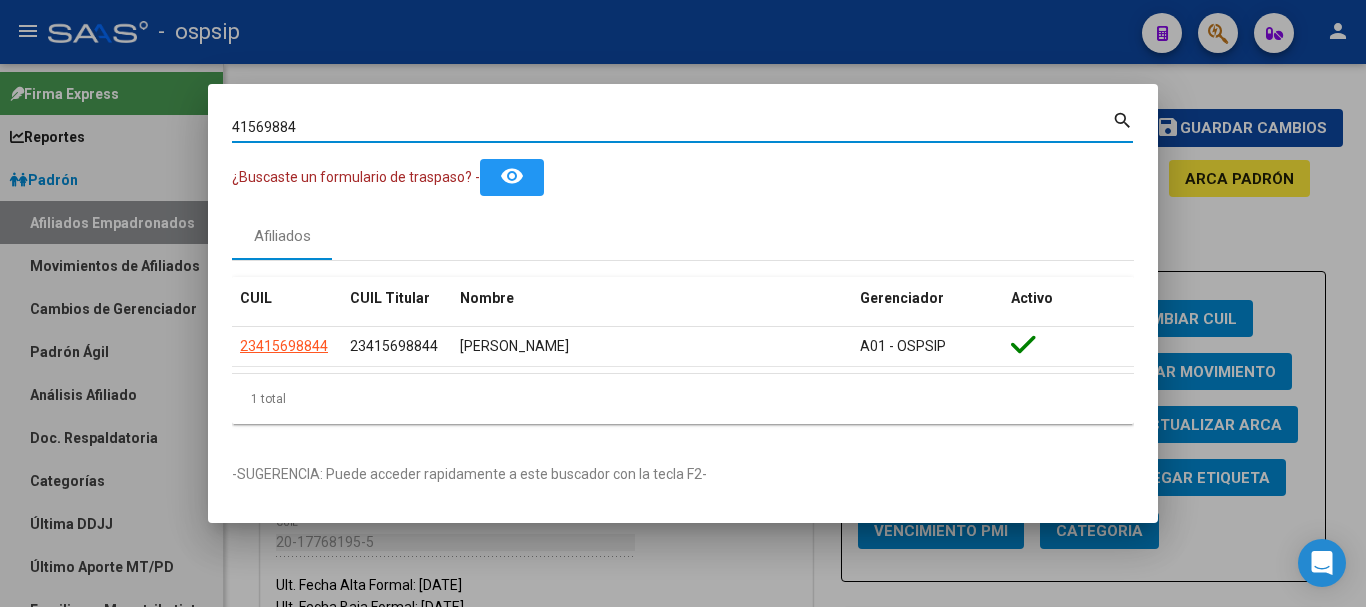 drag, startPoint x: 317, startPoint y: 131, endPoint x: 220, endPoint y: 120, distance: 97.62172 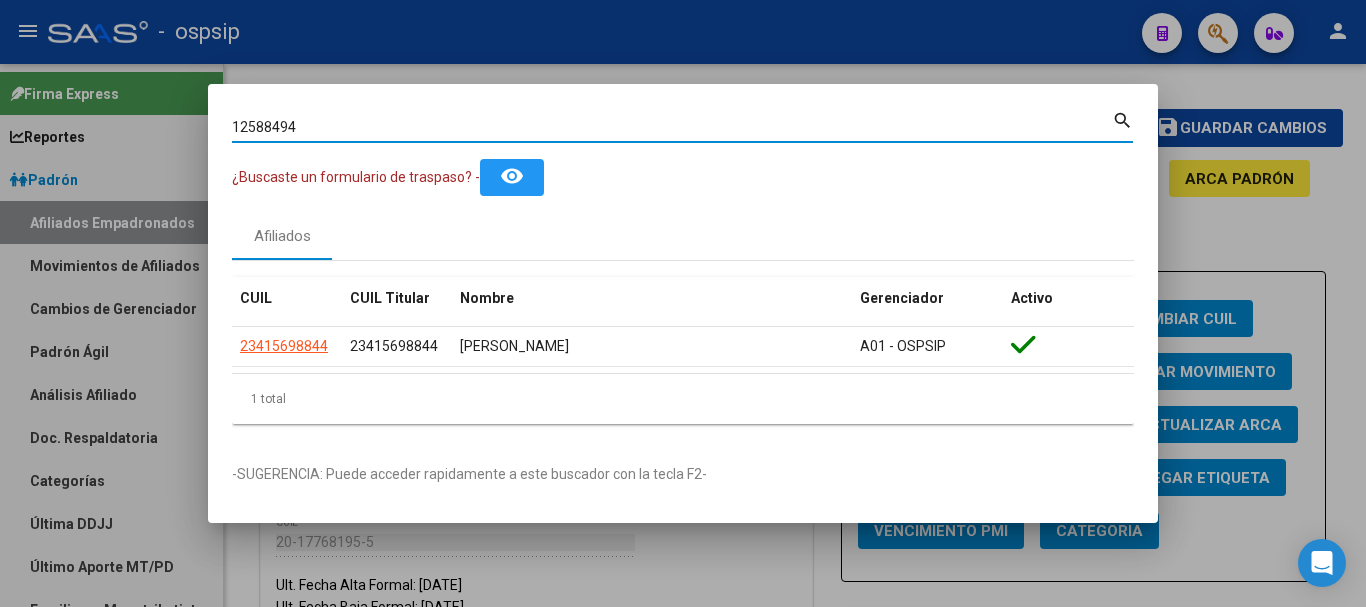 type on "12588494" 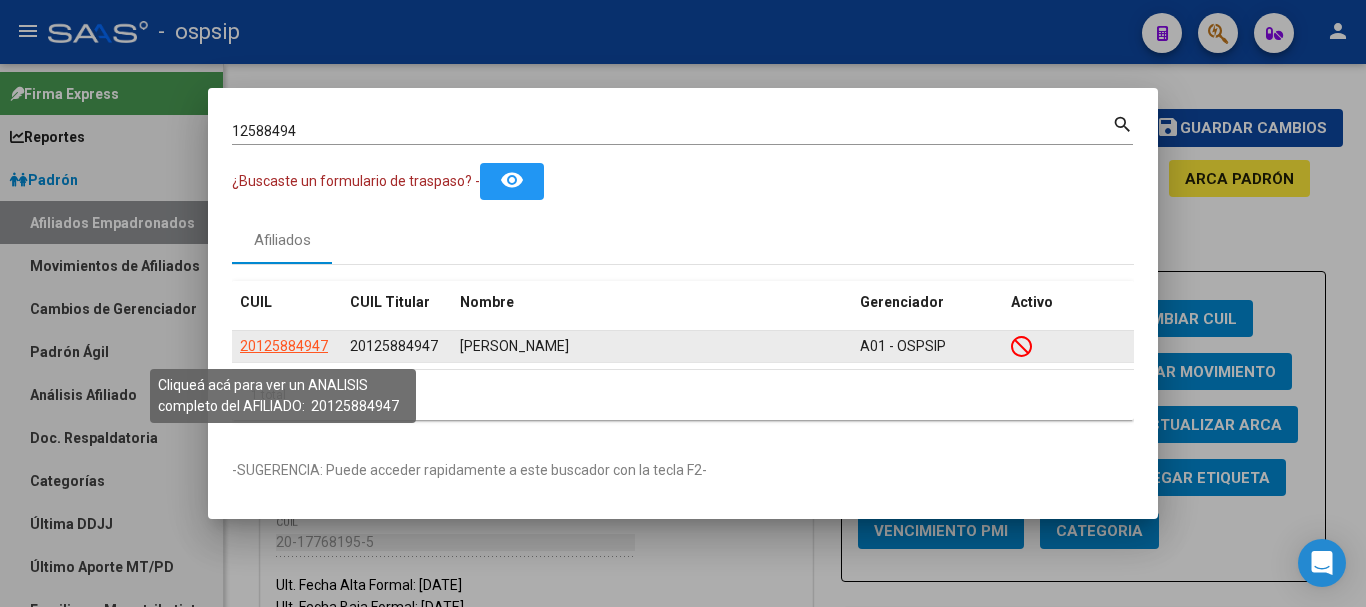 click on "20125884947" 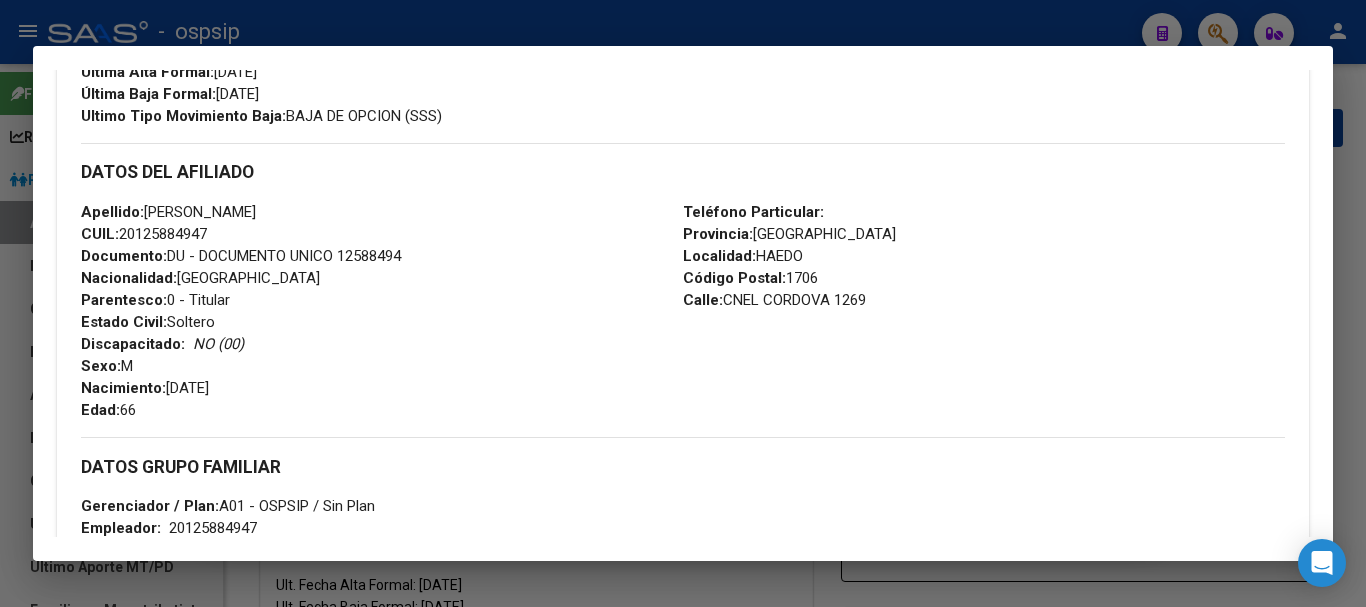 scroll, scrollTop: 600, scrollLeft: 0, axis: vertical 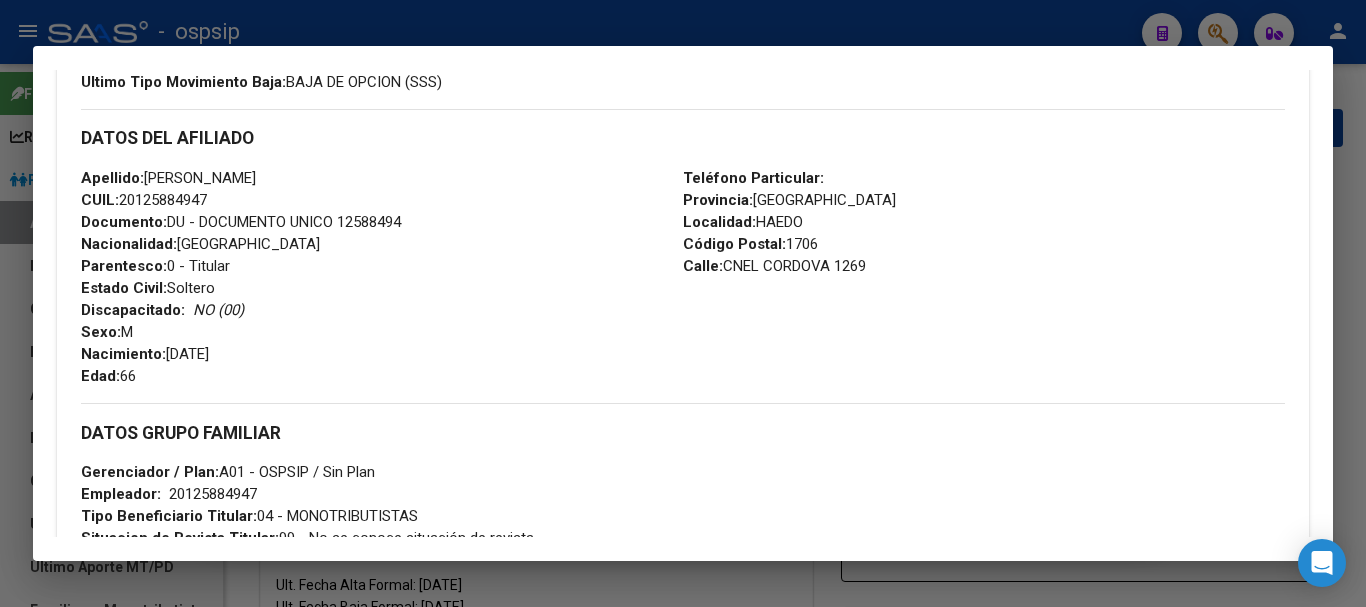 drag, startPoint x: 882, startPoint y: 265, endPoint x: 720, endPoint y: 262, distance: 162.02777 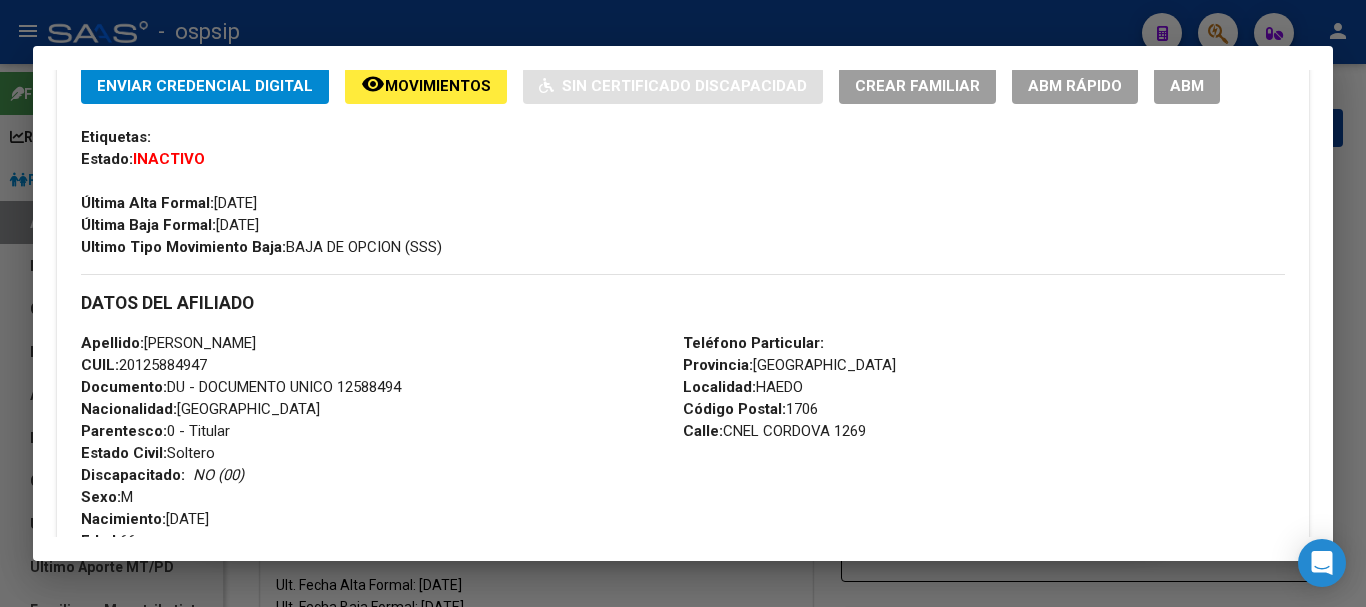 scroll, scrollTop: 200, scrollLeft: 0, axis: vertical 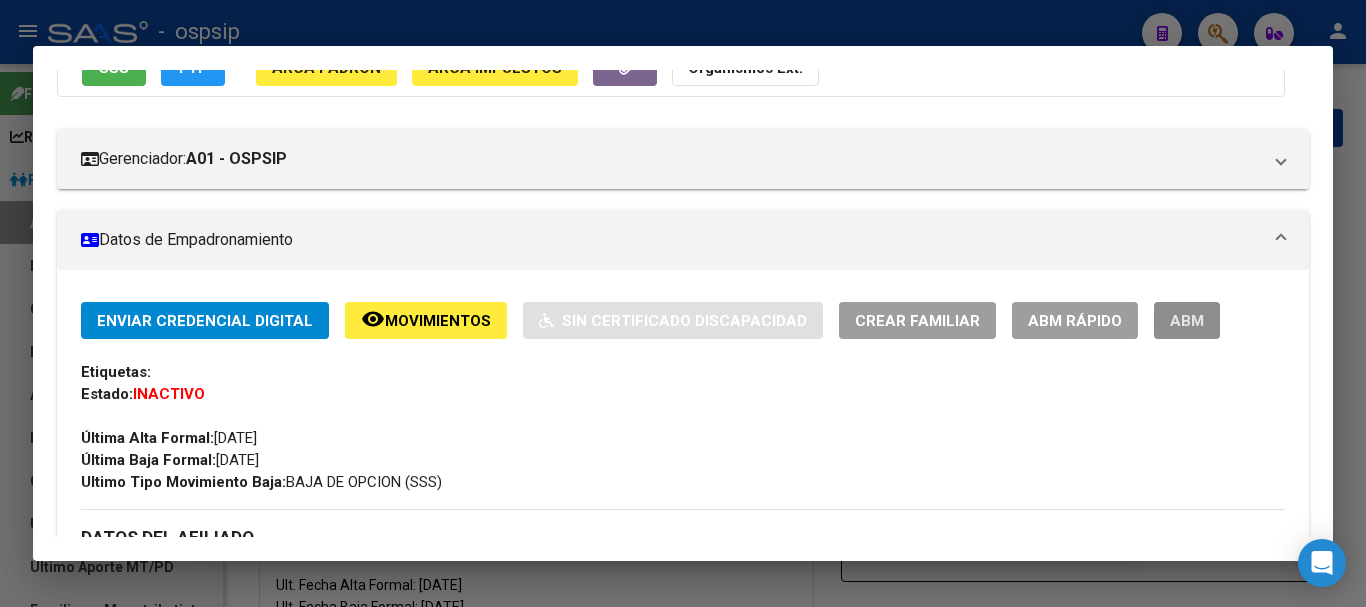 click on "ABM" at bounding box center (1187, 320) 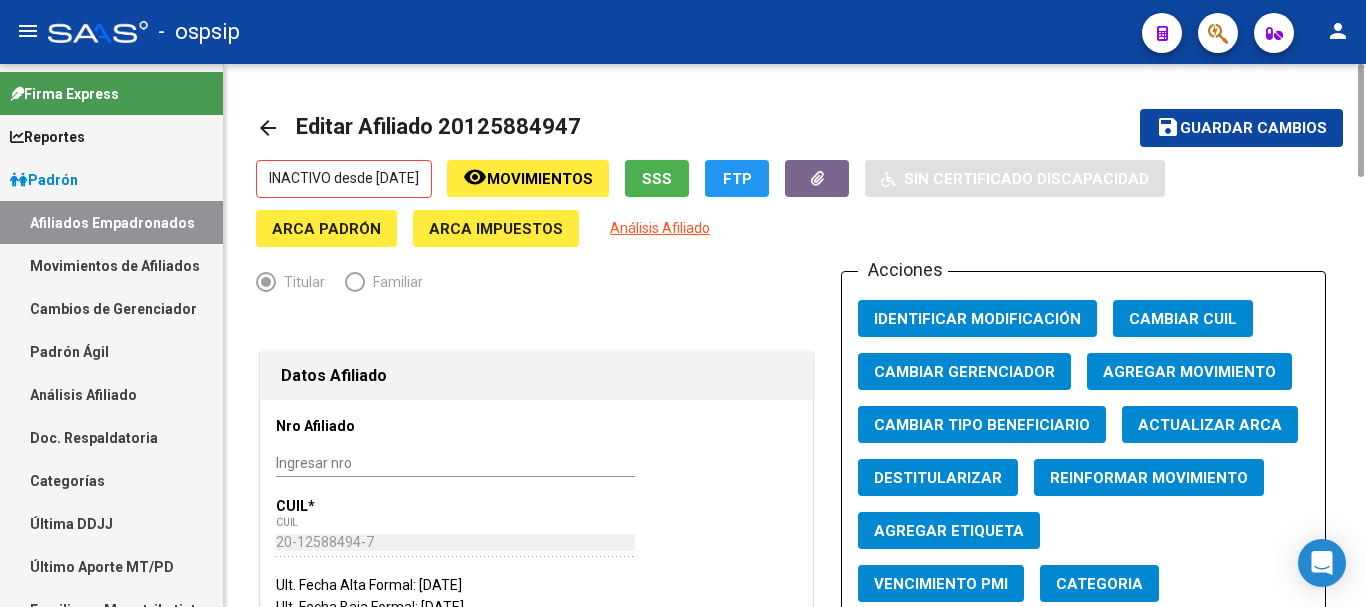 click on "Agregar Movimiento" 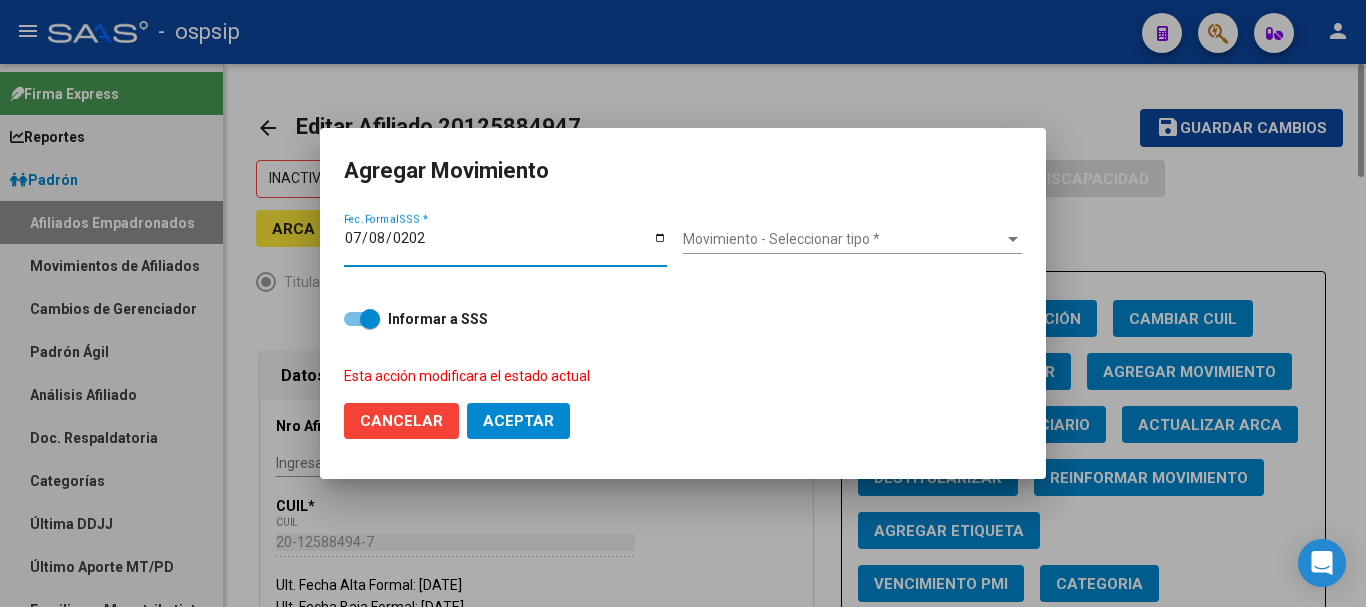 type on "[DATE]" 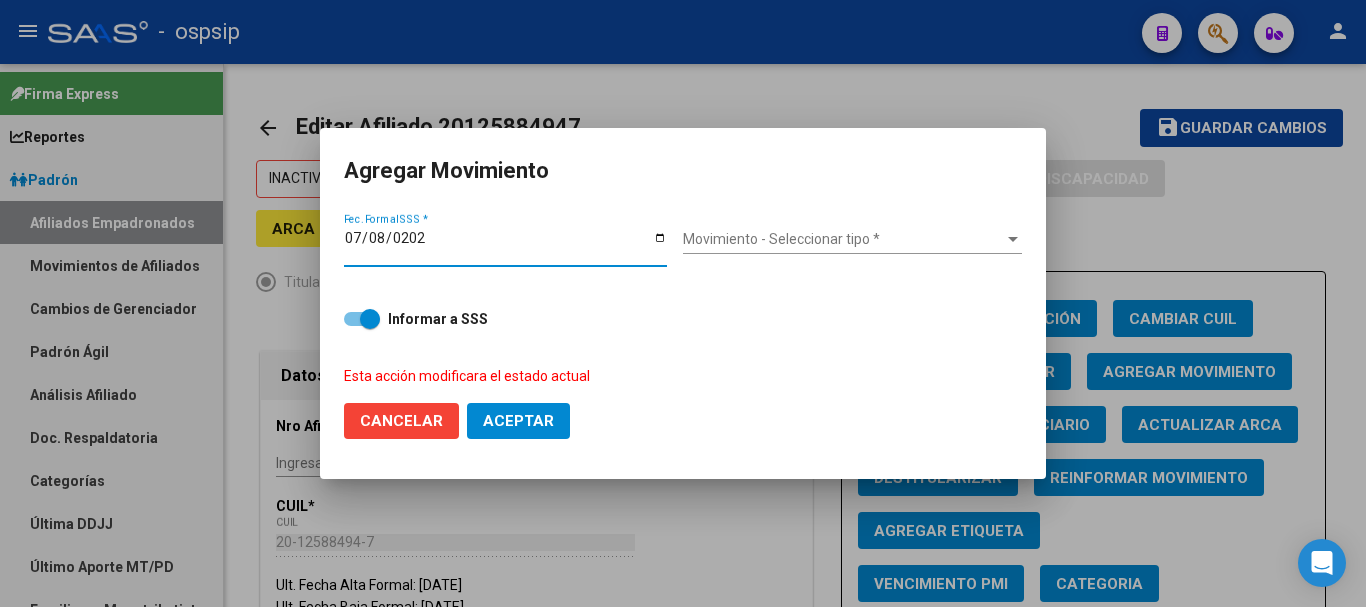 click at bounding box center [1013, 240] 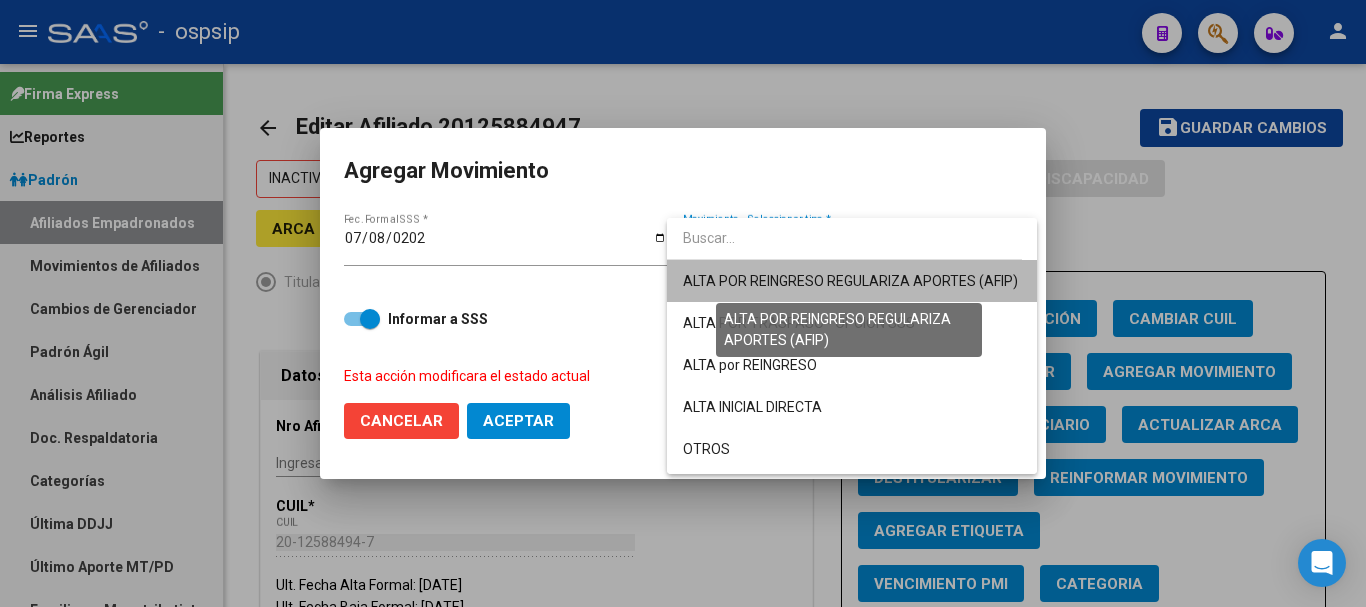 click on "ALTA POR REINGRESO REGULARIZA APORTES (AFIP)" at bounding box center (850, 281) 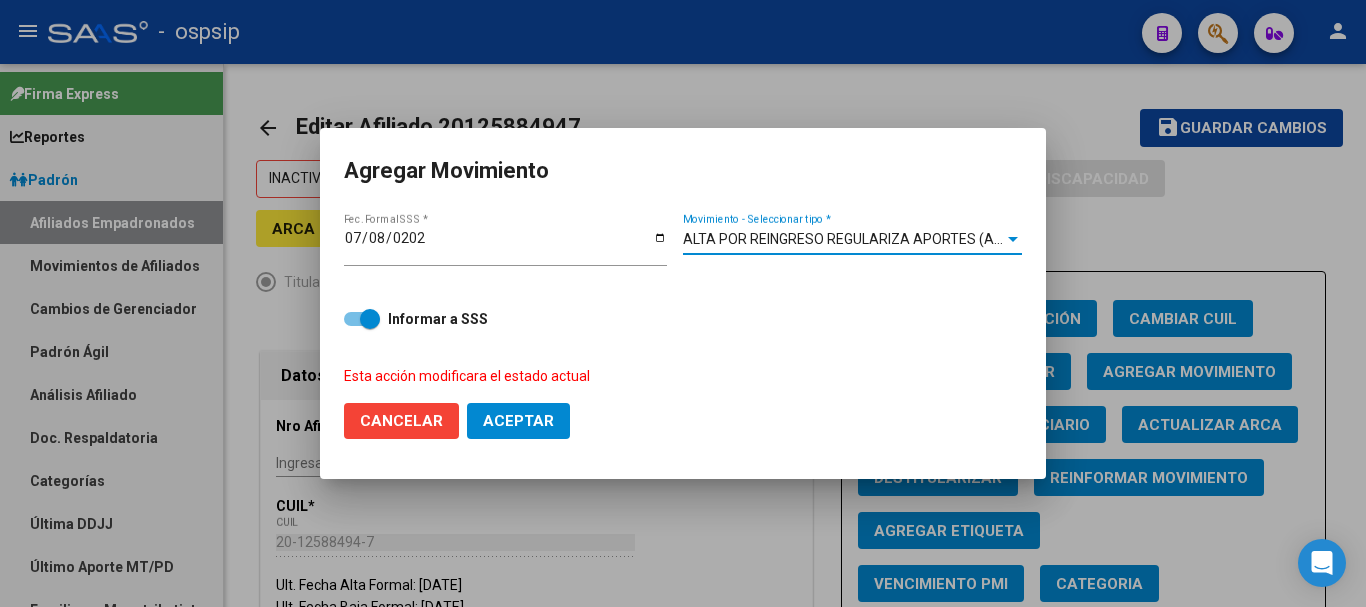 click on "Aceptar" 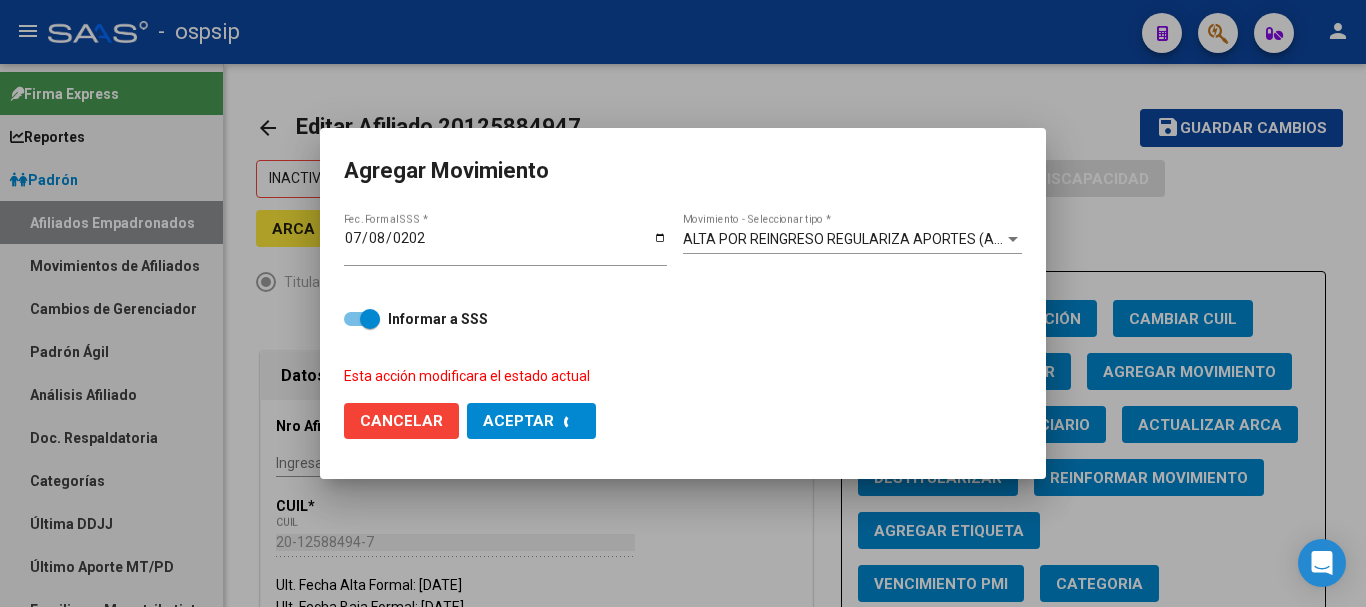 checkbox on "false" 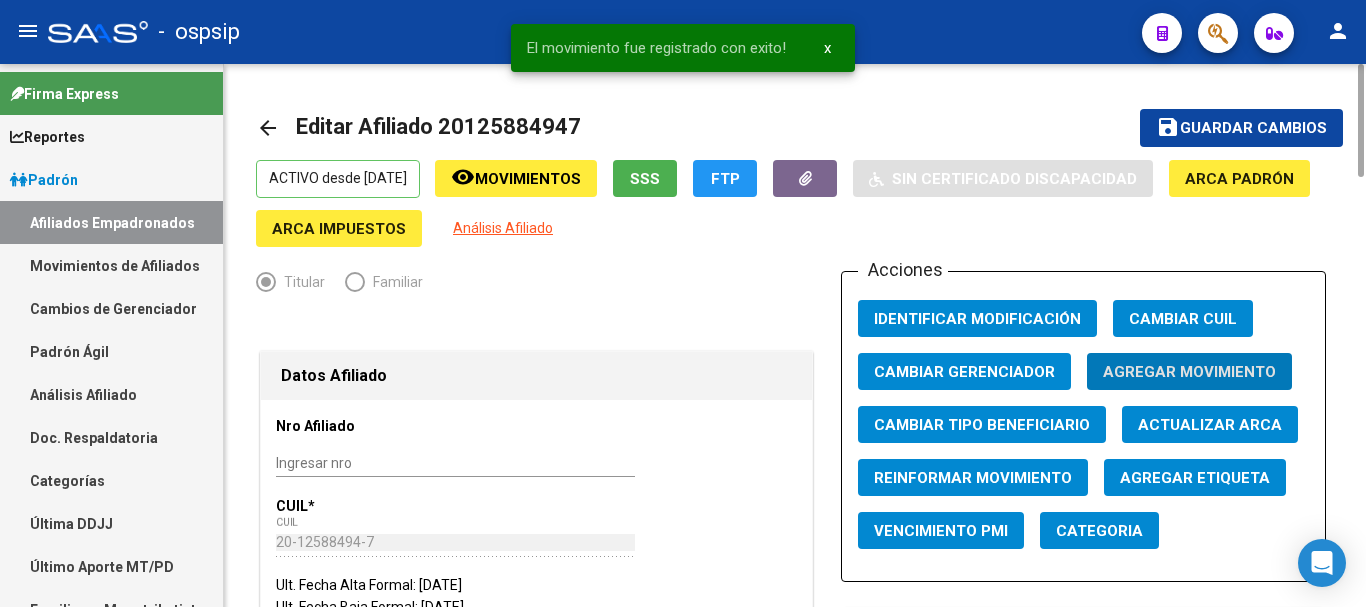 type 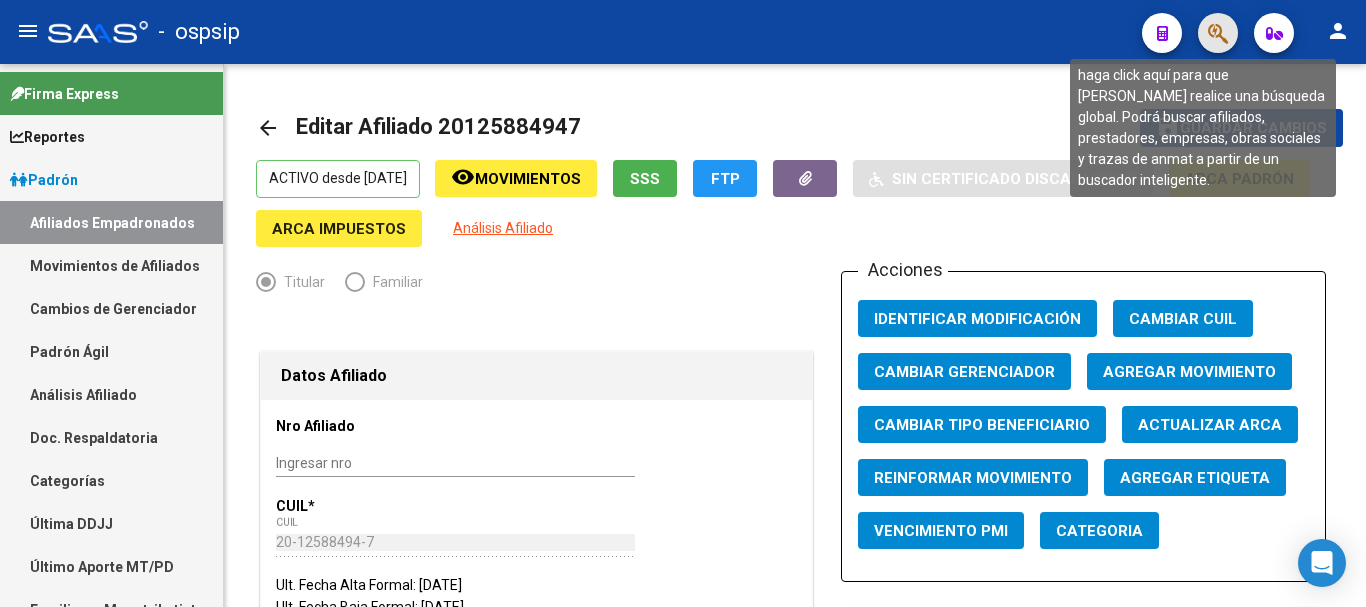 click 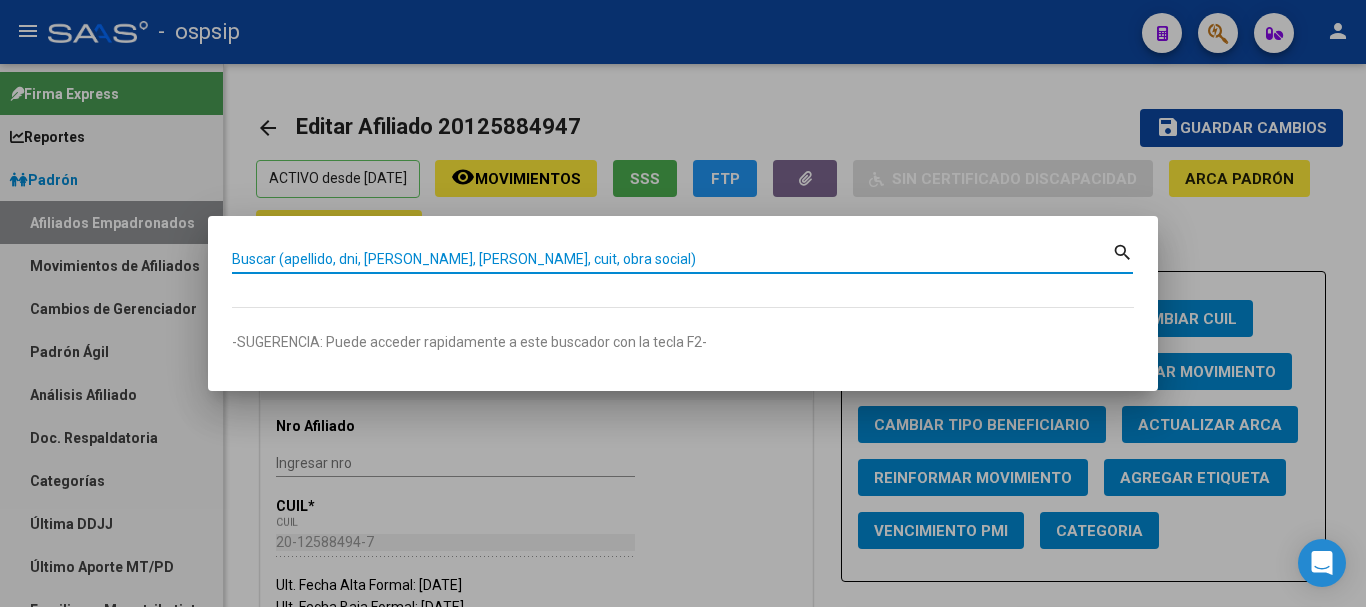 drag, startPoint x: 420, startPoint y: 248, endPoint x: 347, endPoint y: 260, distance: 73.97973 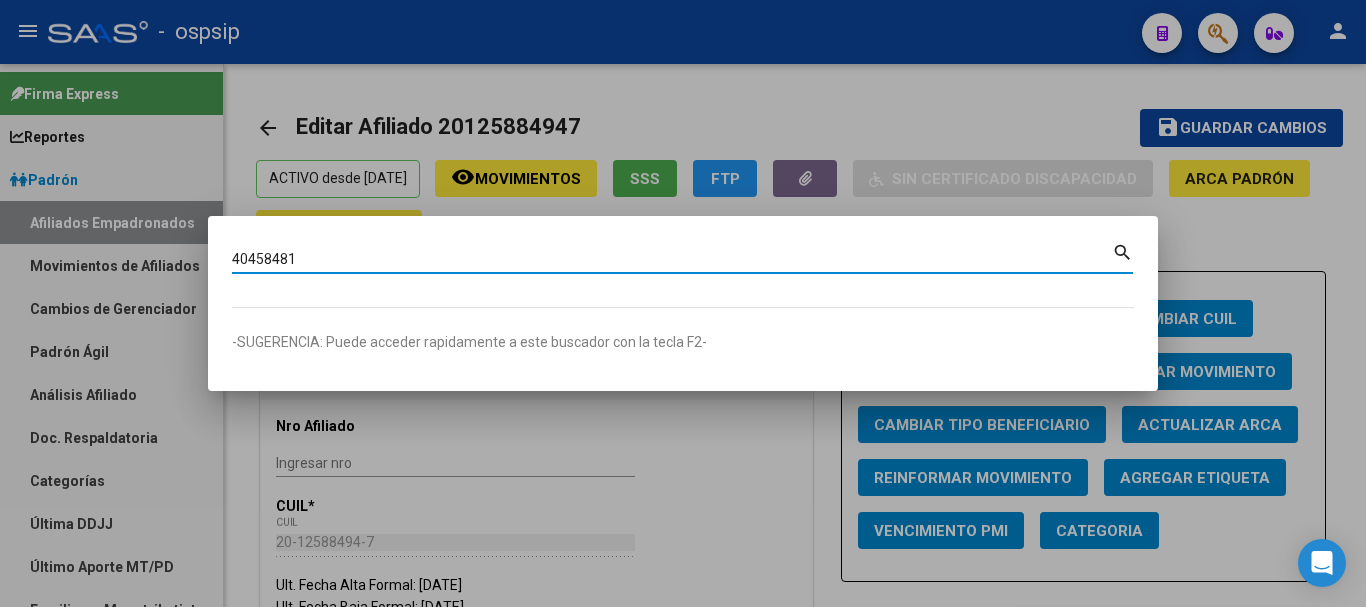 type on "40458481" 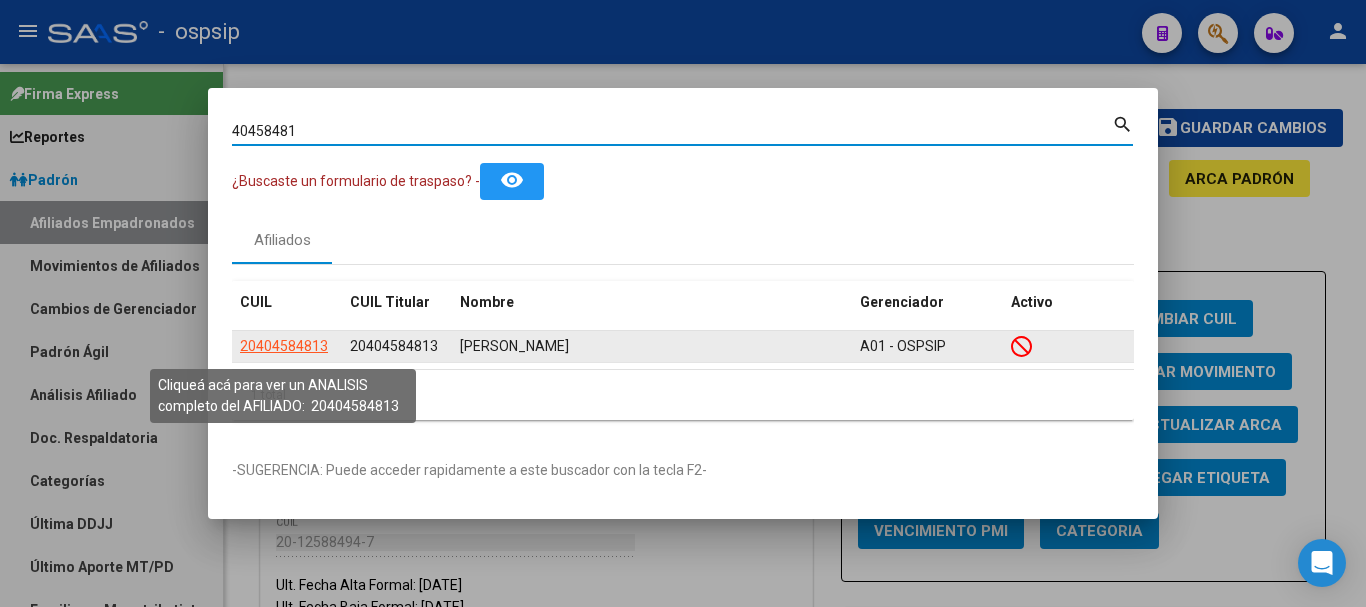 click on "20404584813" 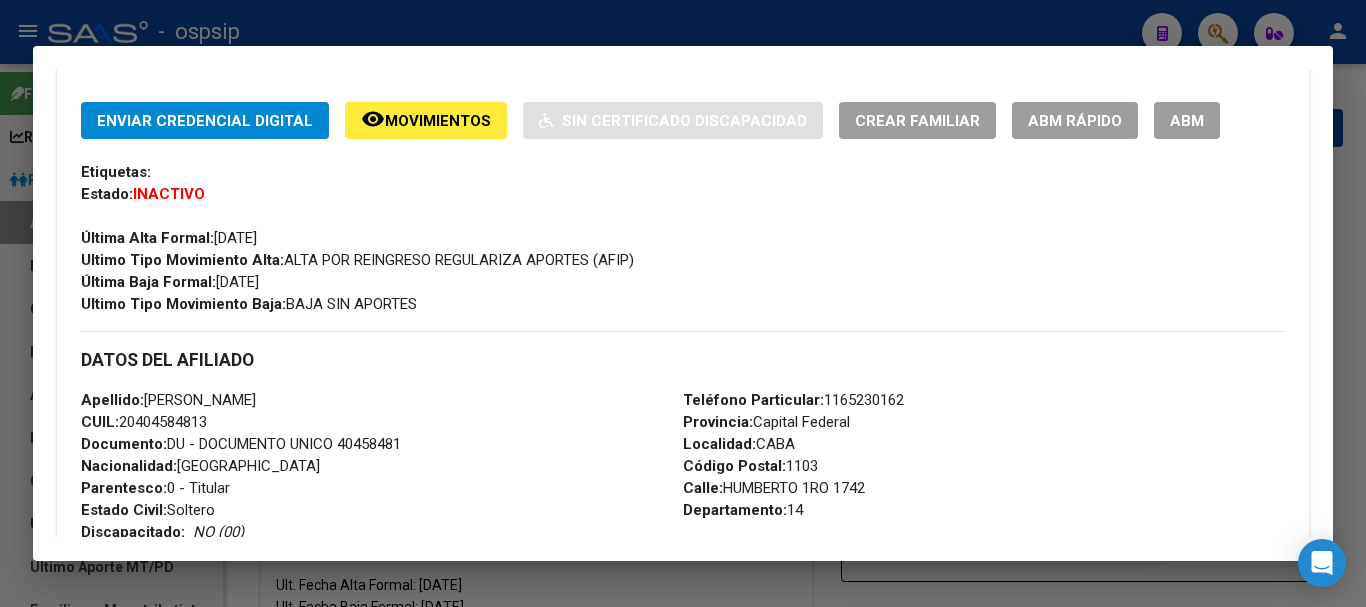 scroll, scrollTop: 500, scrollLeft: 0, axis: vertical 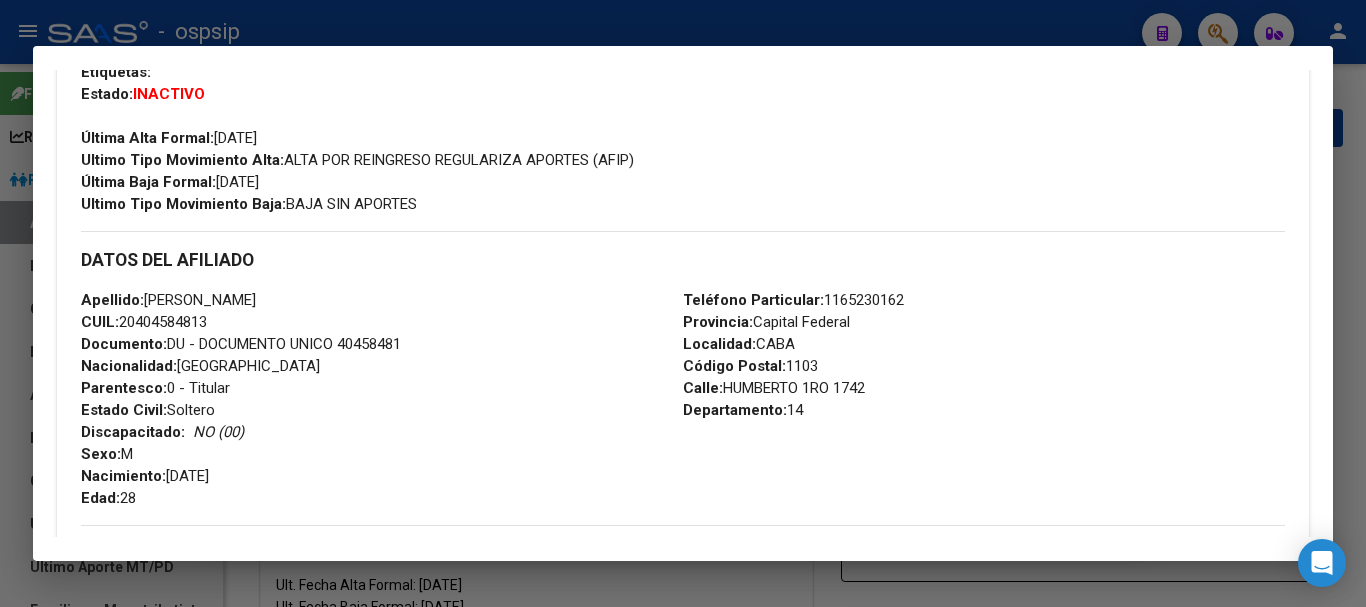 drag, startPoint x: 830, startPoint y: 390, endPoint x: 721, endPoint y: 380, distance: 109.457756 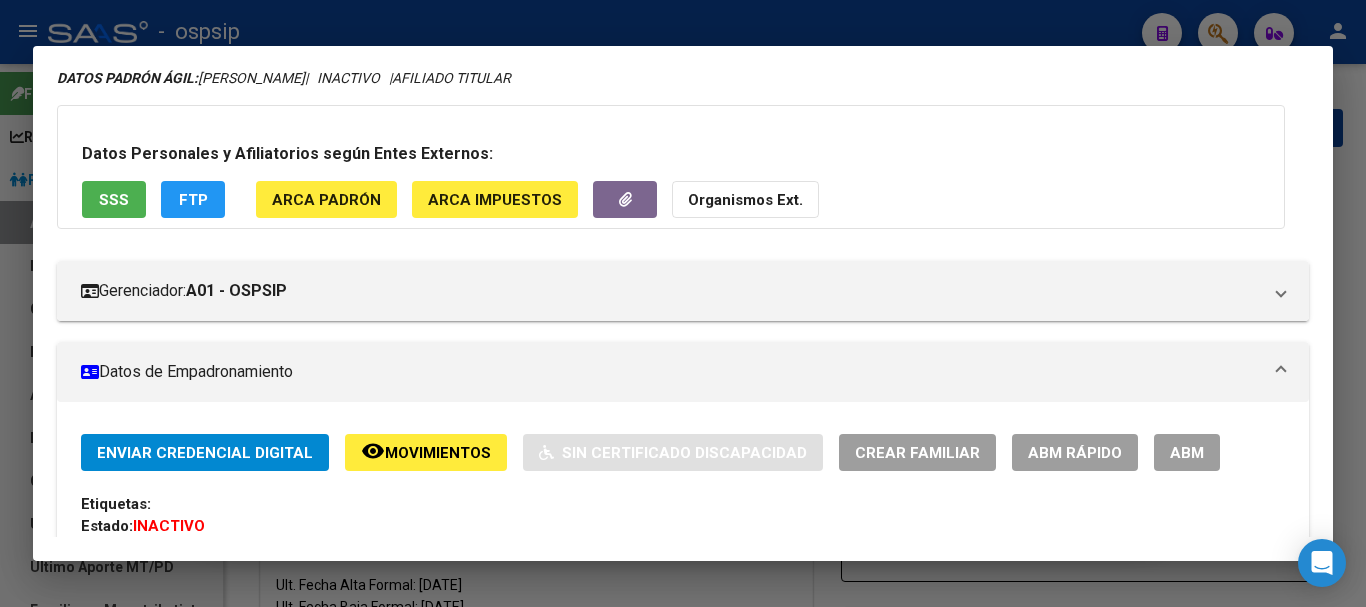 scroll, scrollTop: 100, scrollLeft: 0, axis: vertical 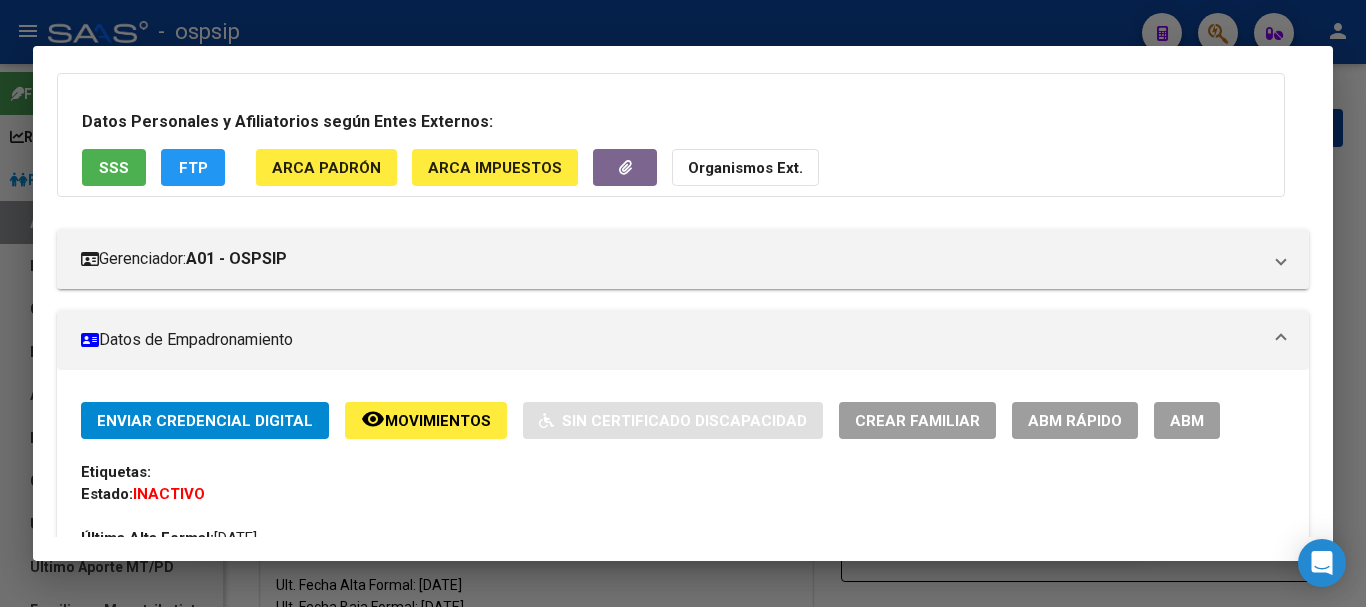click on "ABM" at bounding box center (1187, 420) 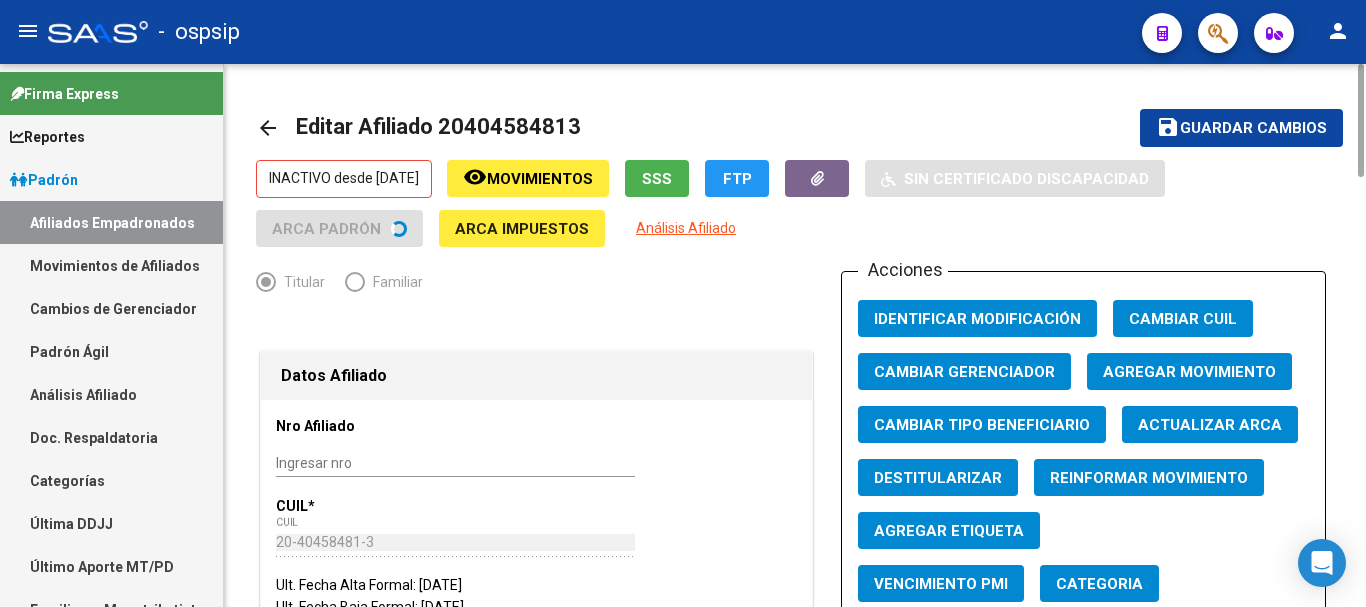 click on "Agregar Movimiento" 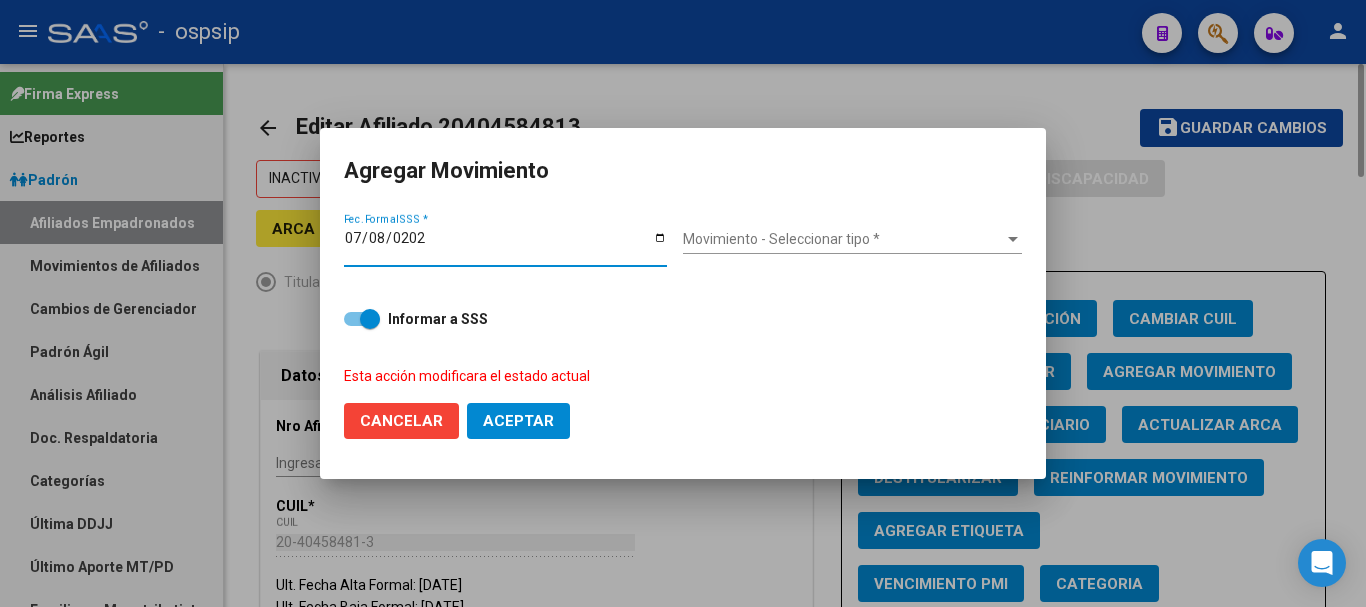 type on "[DATE]" 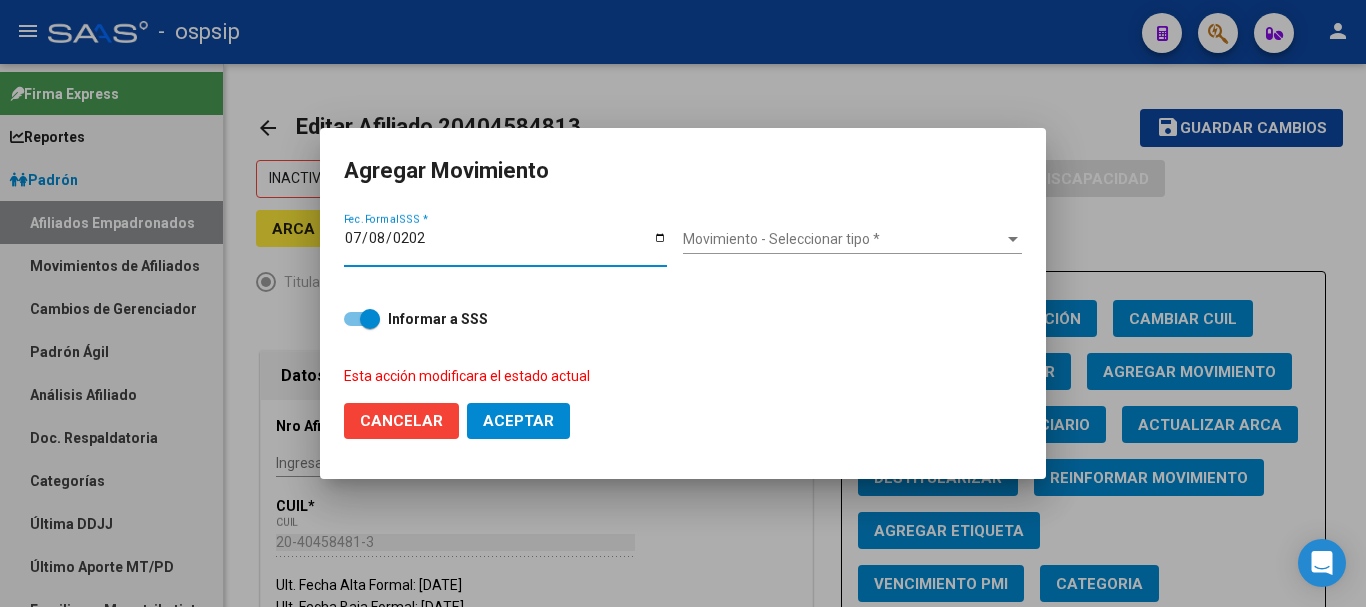 click on "Movimiento - Seleccionar tipo *" at bounding box center (843, 239) 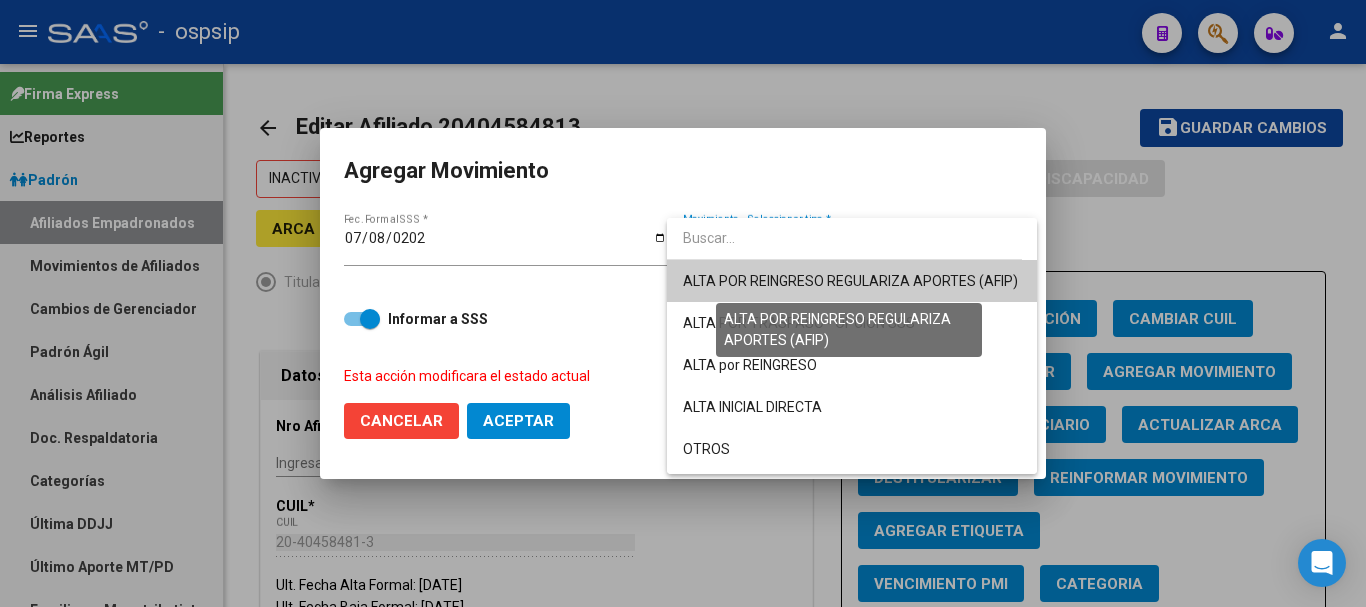 click on "ALTA POR REINGRESO REGULARIZA APORTES (AFIP)" at bounding box center [850, 281] 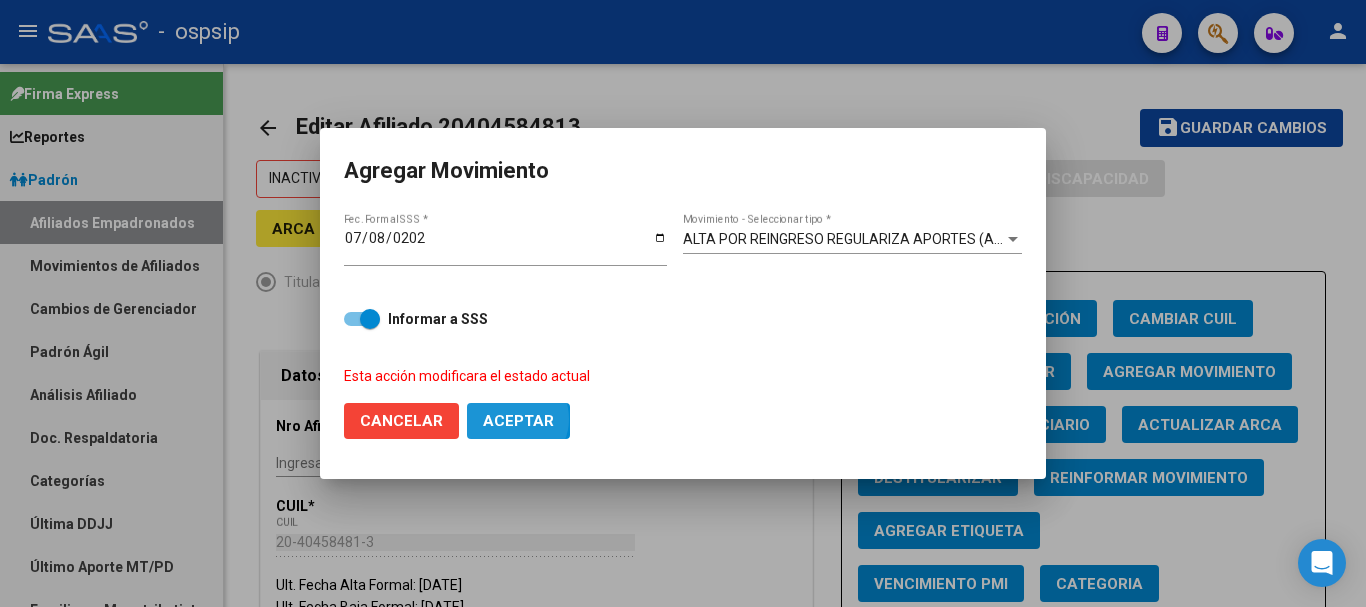 click on "Aceptar" 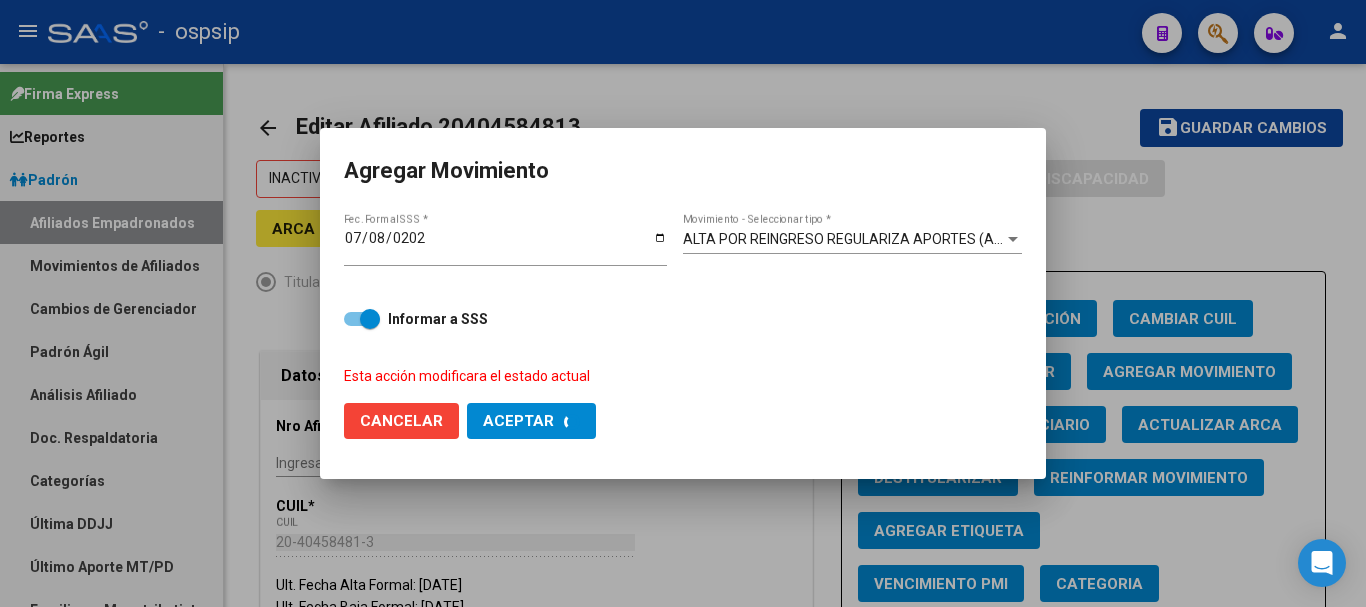 checkbox on "false" 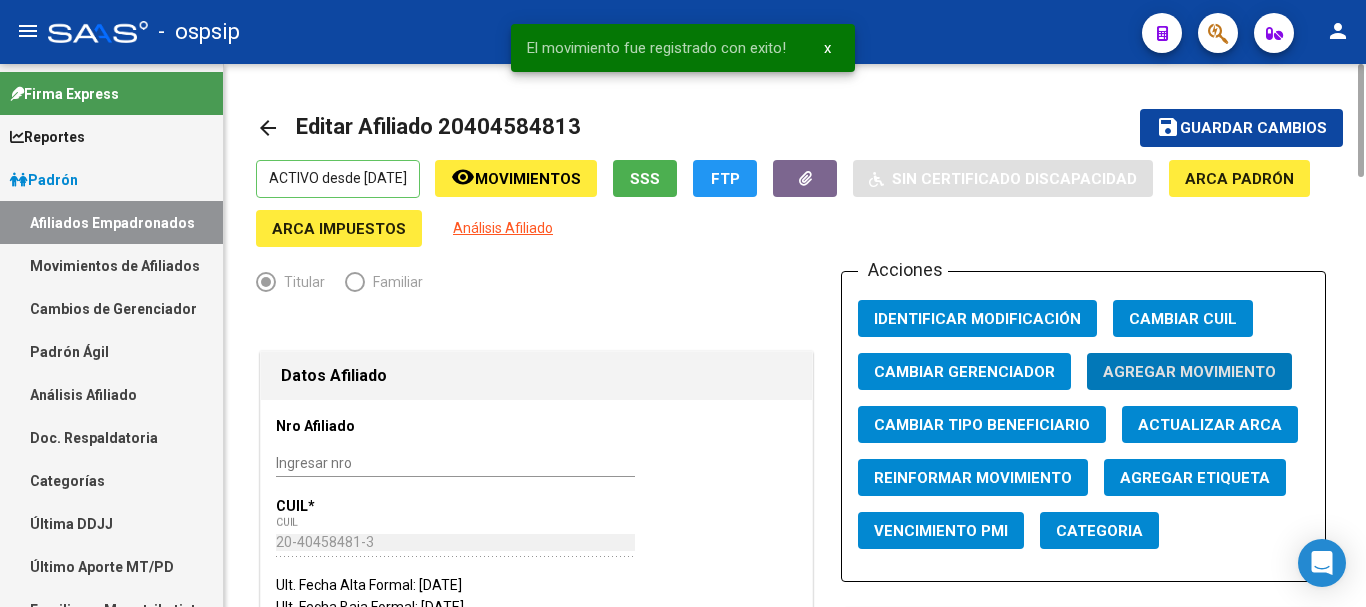 click on "Identificar Modificación" 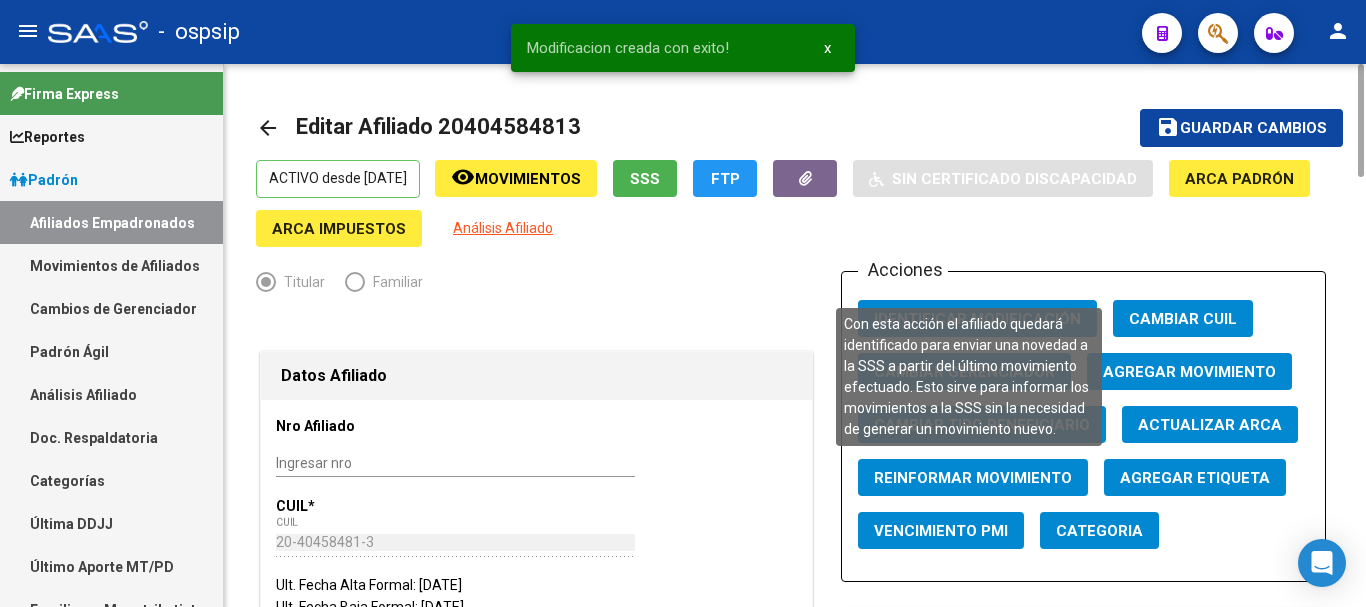 click on "Reinformar Movimiento" 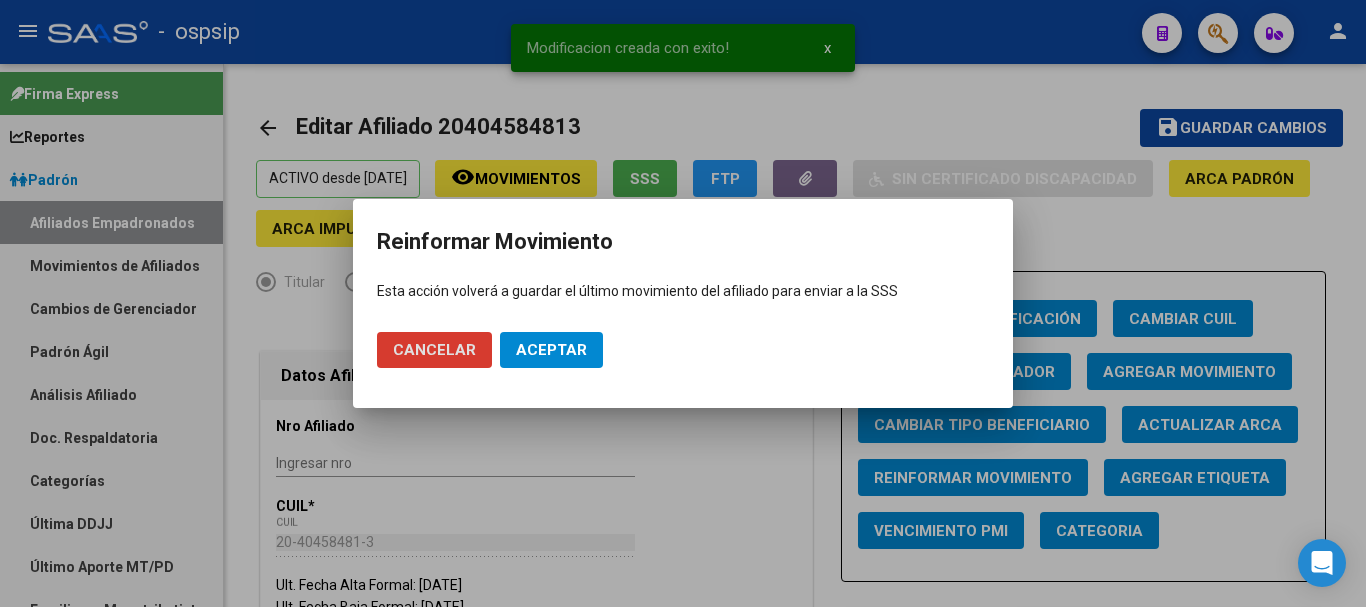 click on "Aceptar" at bounding box center [551, 350] 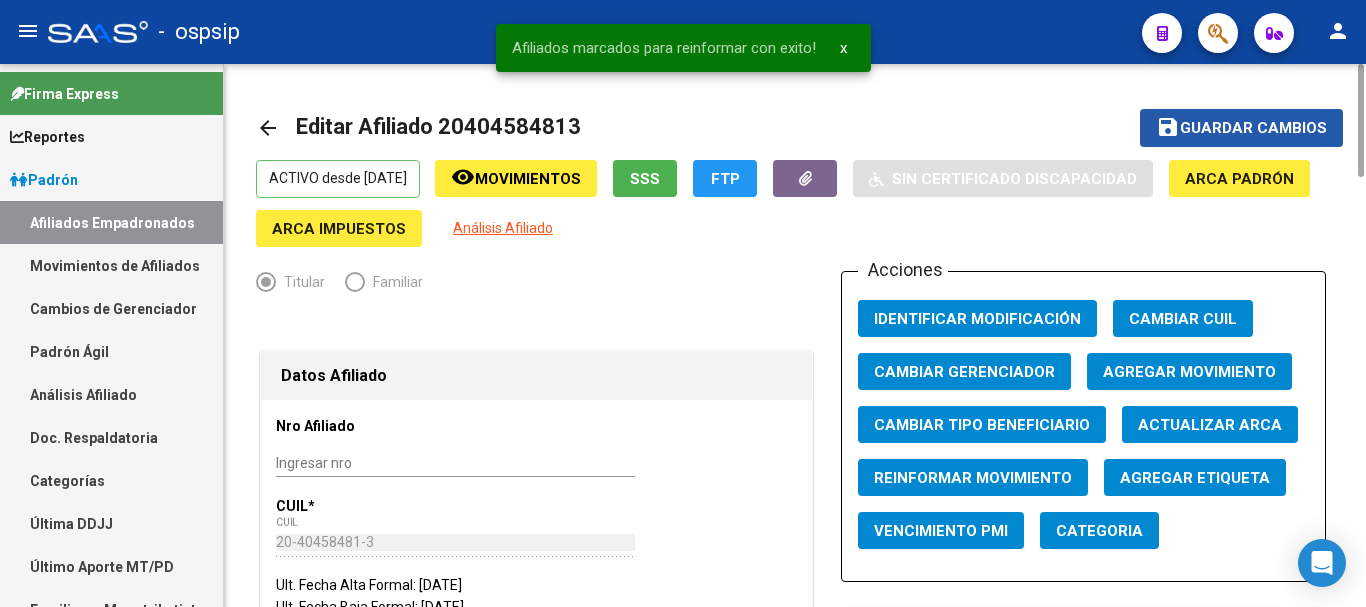 click on "Guardar cambios" 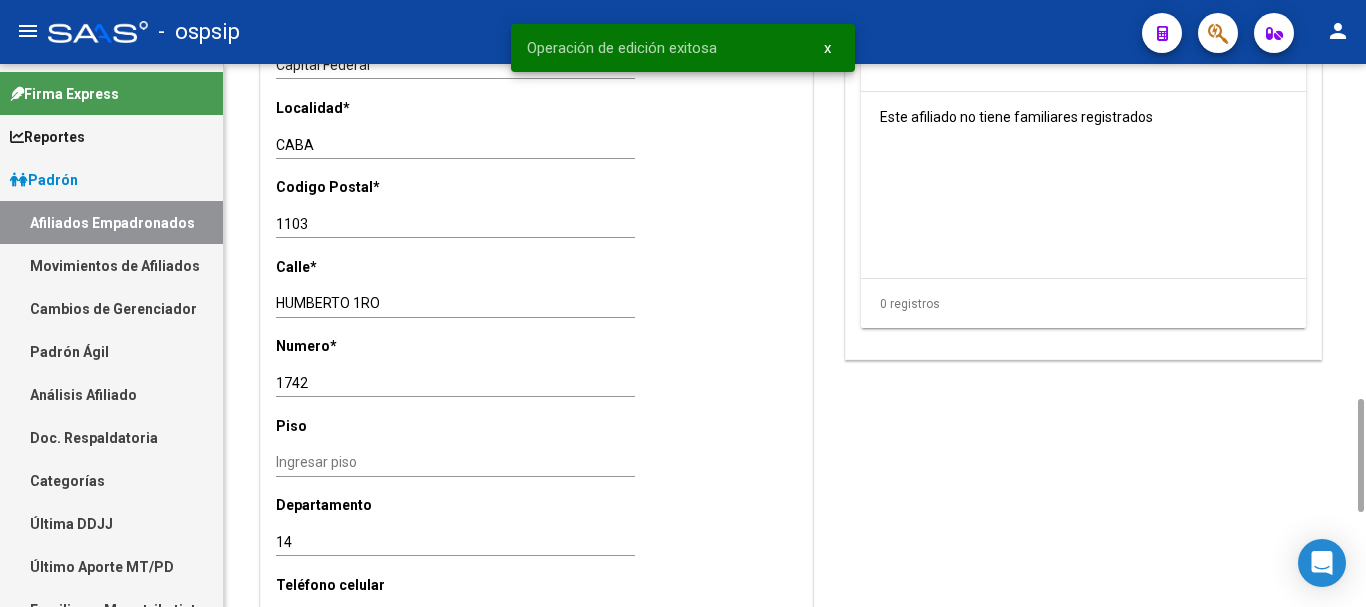 scroll, scrollTop: 2000, scrollLeft: 0, axis: vertical 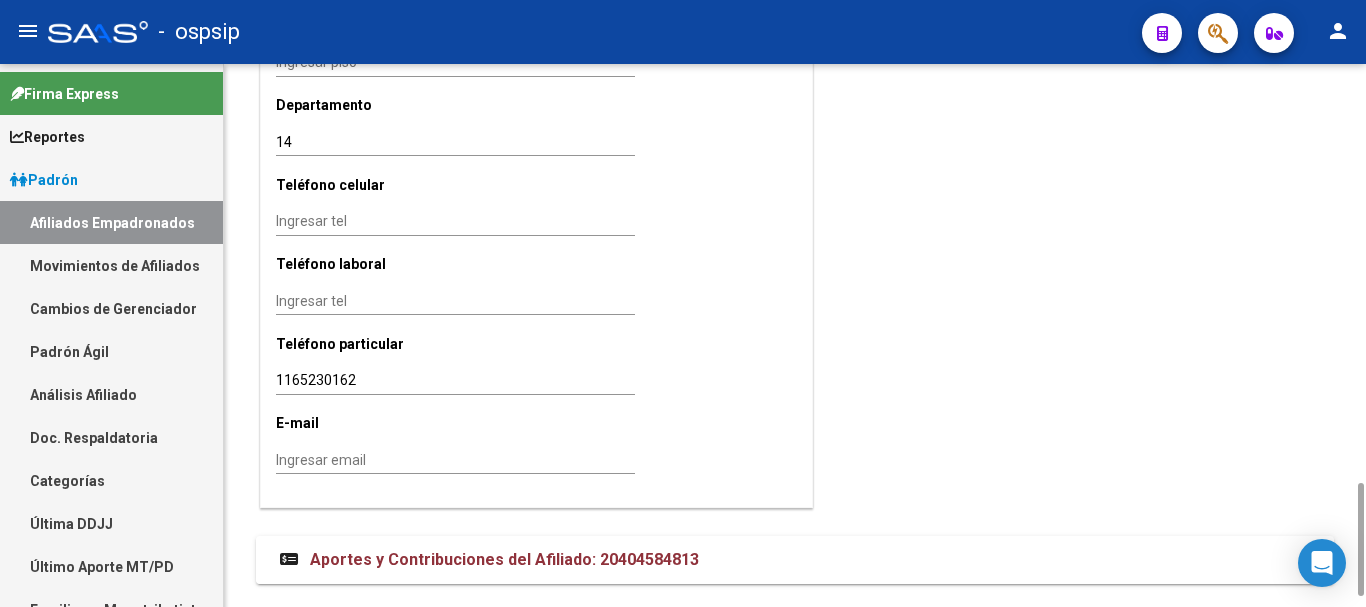click on "Aportes y Contribuciones del Afiliado: 20404584813" at bounding box center (795, 560) 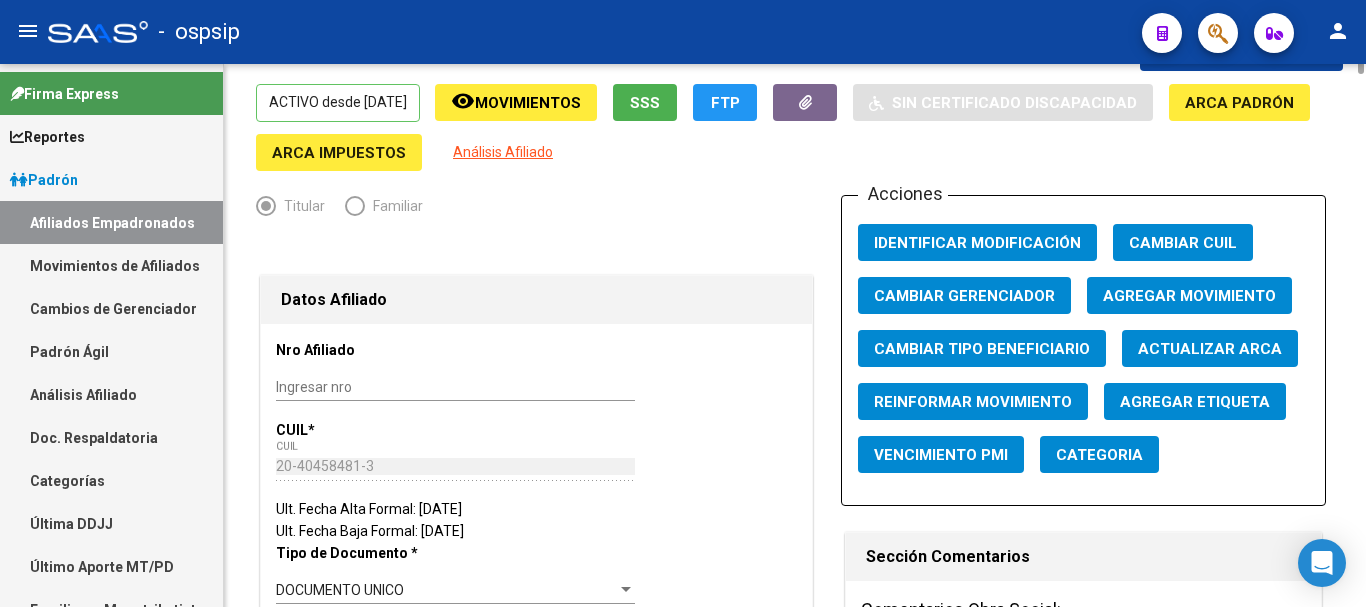 scroll, scrollTop: 0, scrollLeft: 0, axis: both 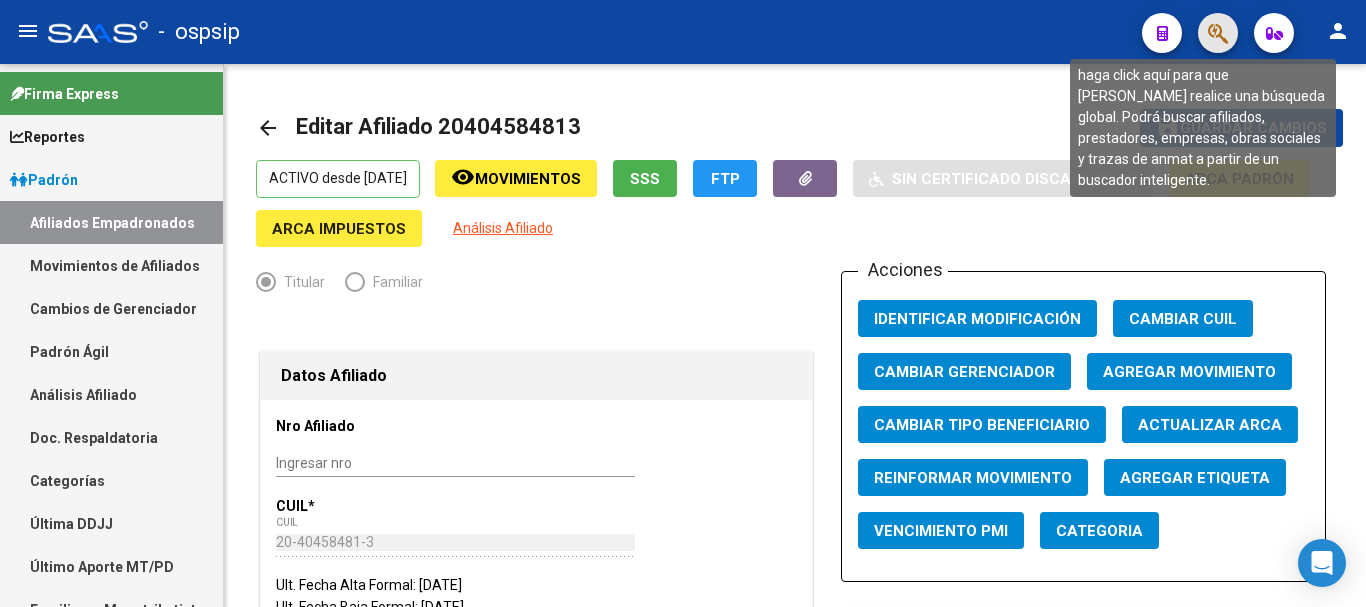 click 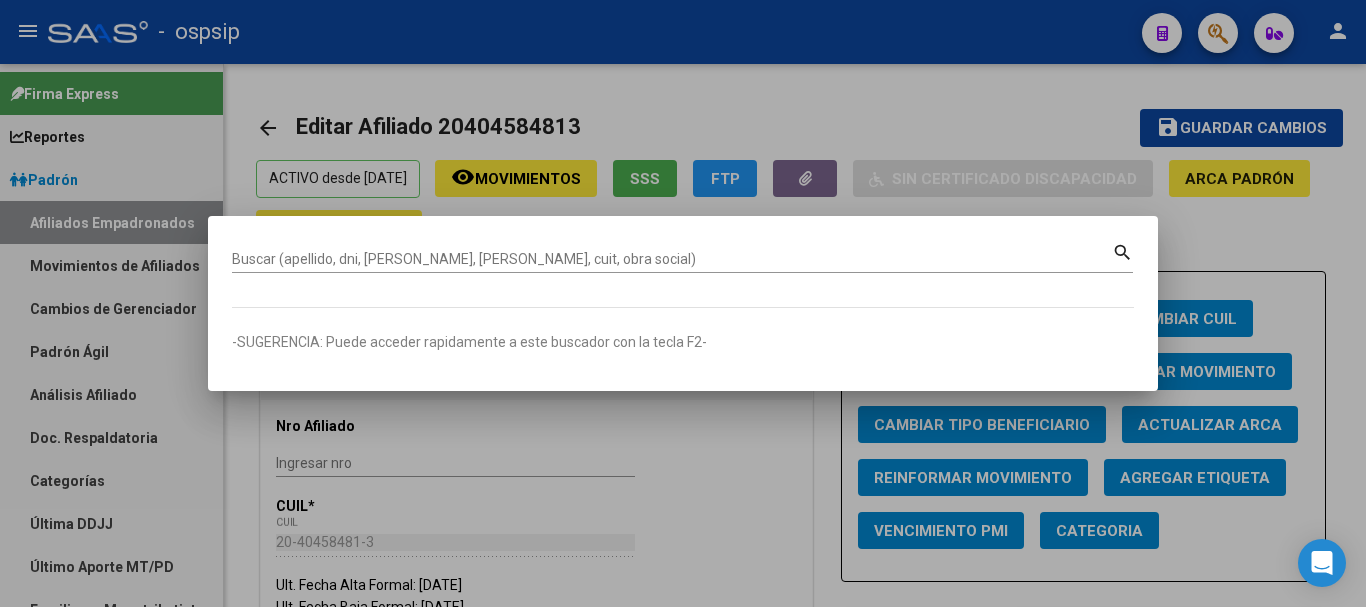 drag, startPoint x: 463, startPoint y: 247, endPoint x: 428, endPoint y: 264, distance: 38.910152 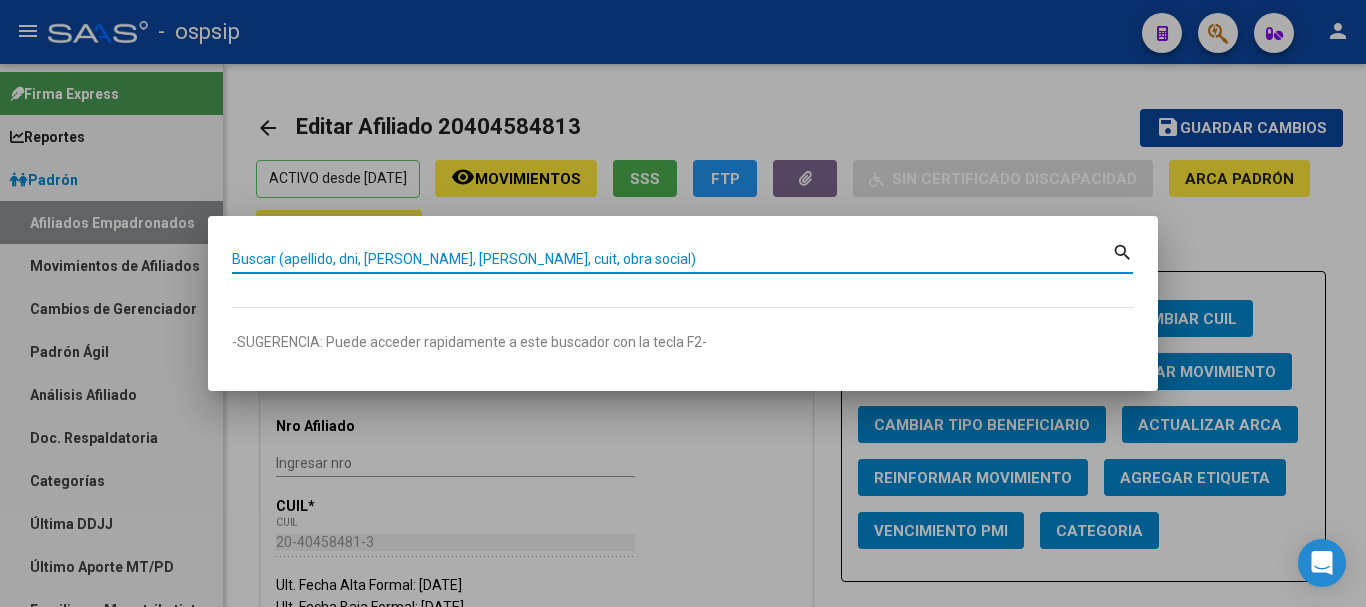 paste on "93749985" 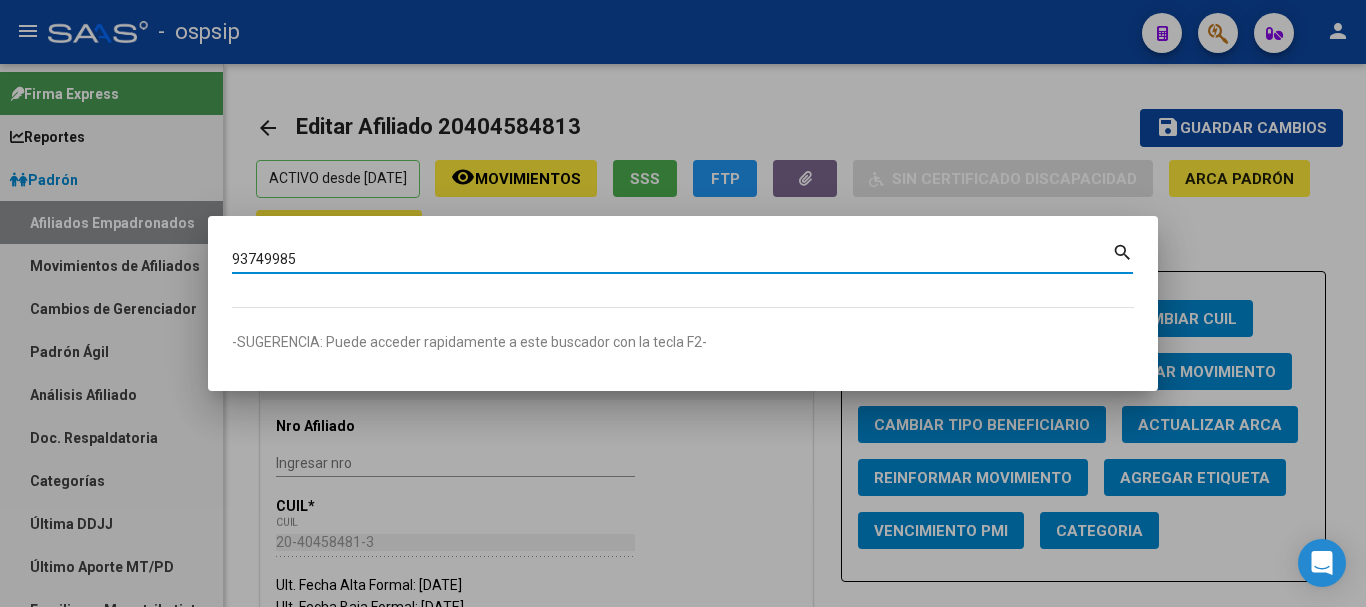 type on "93749985" 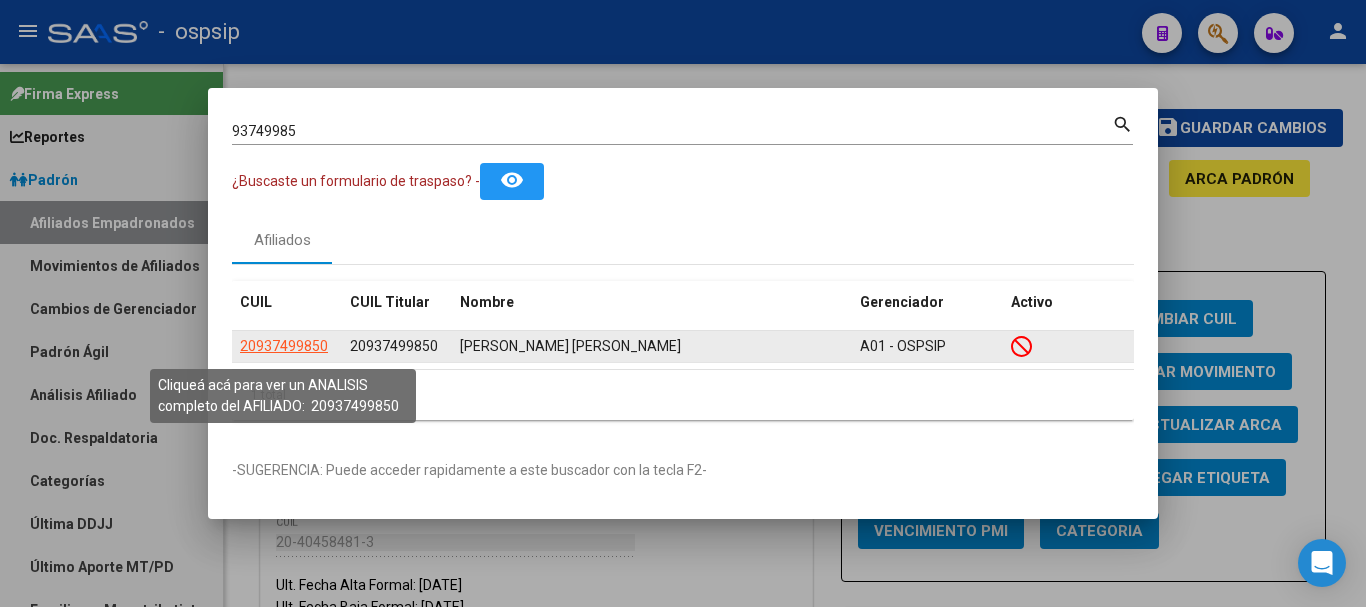 click on "20937499850" 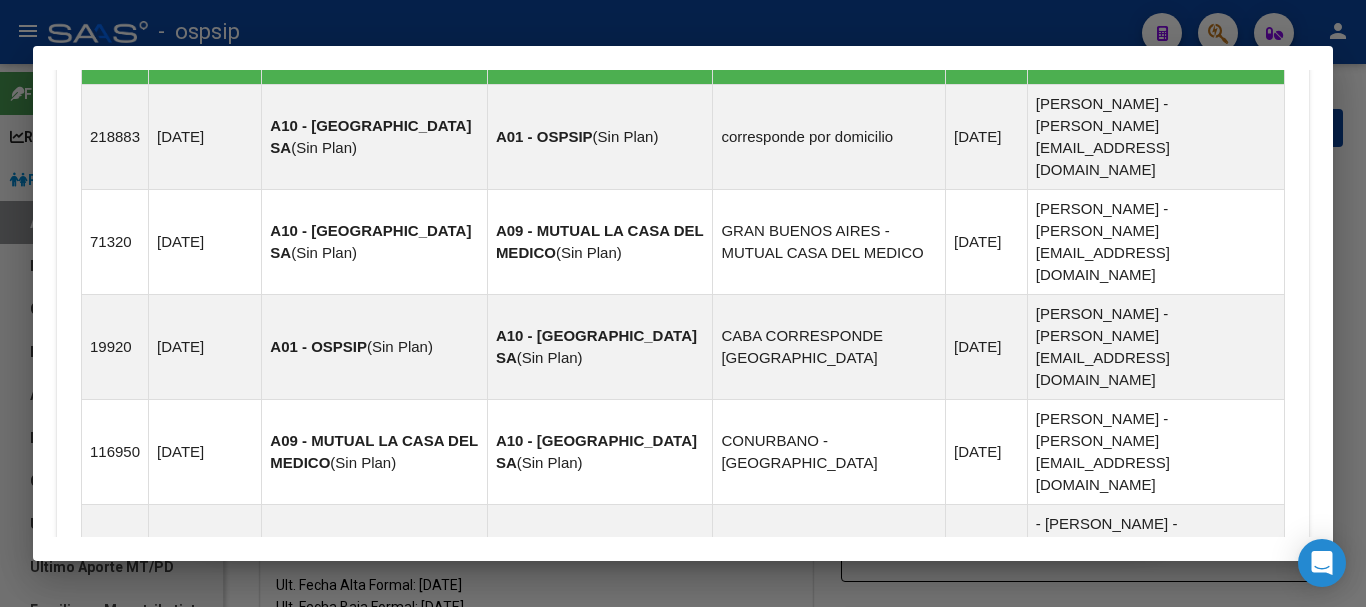 scroll, scrollTop: 1498, scrollLeft: 0, axis: vertical 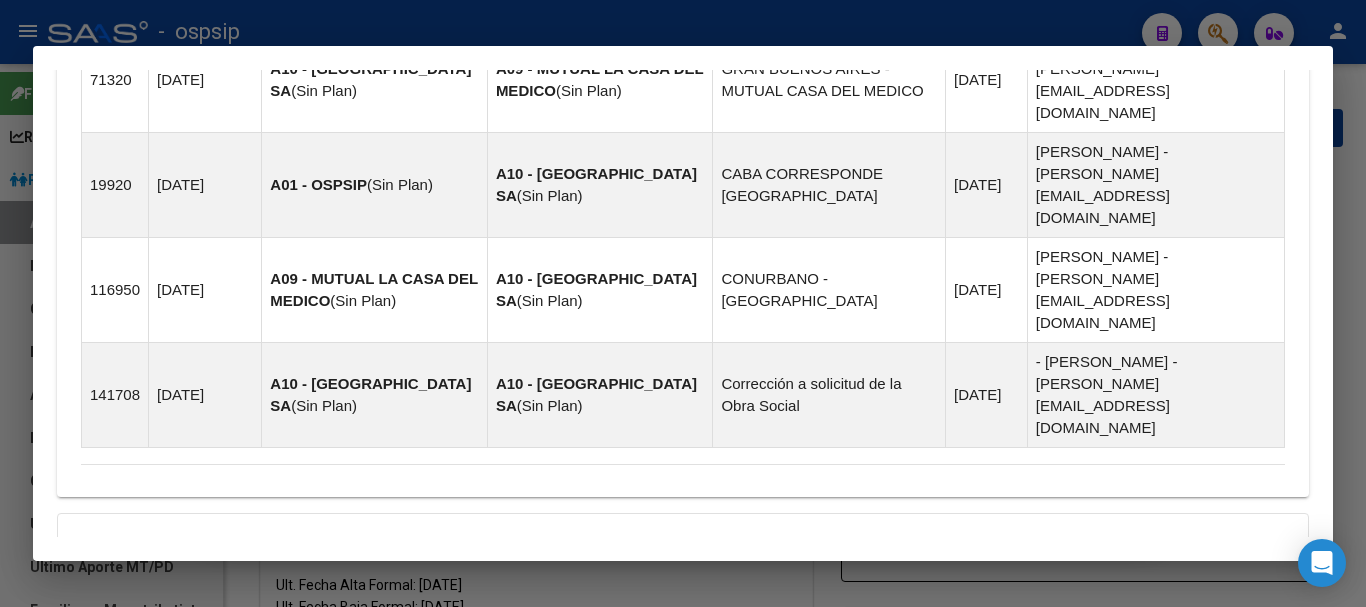 click on "Aportes y Contribuciones del Afiliado: 20937499850" at bounding box center [305, 690] 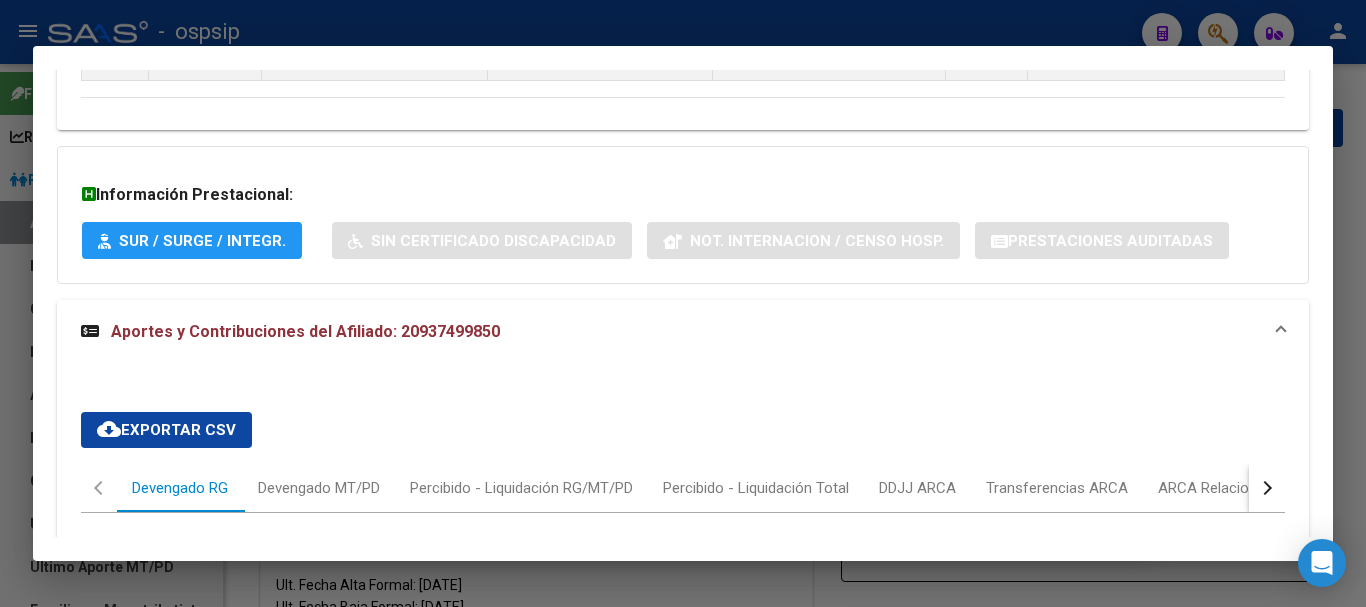 scroll, scrollTop: 2015, scrollLeft: 0, axis: vertical 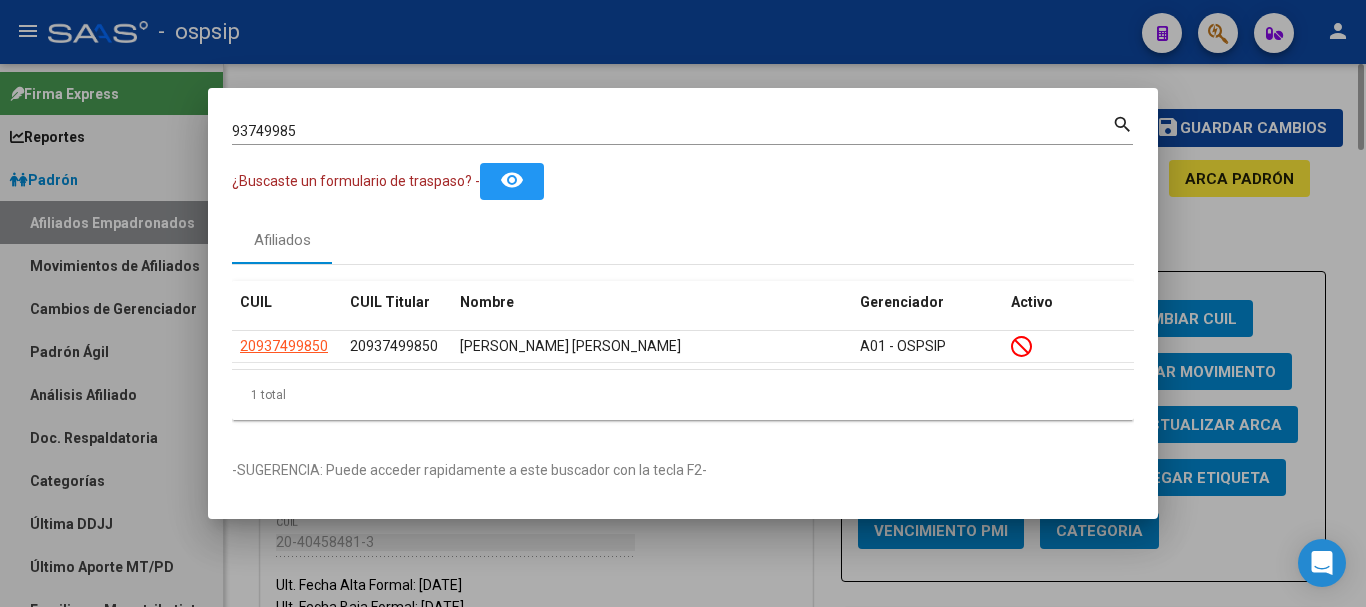 type 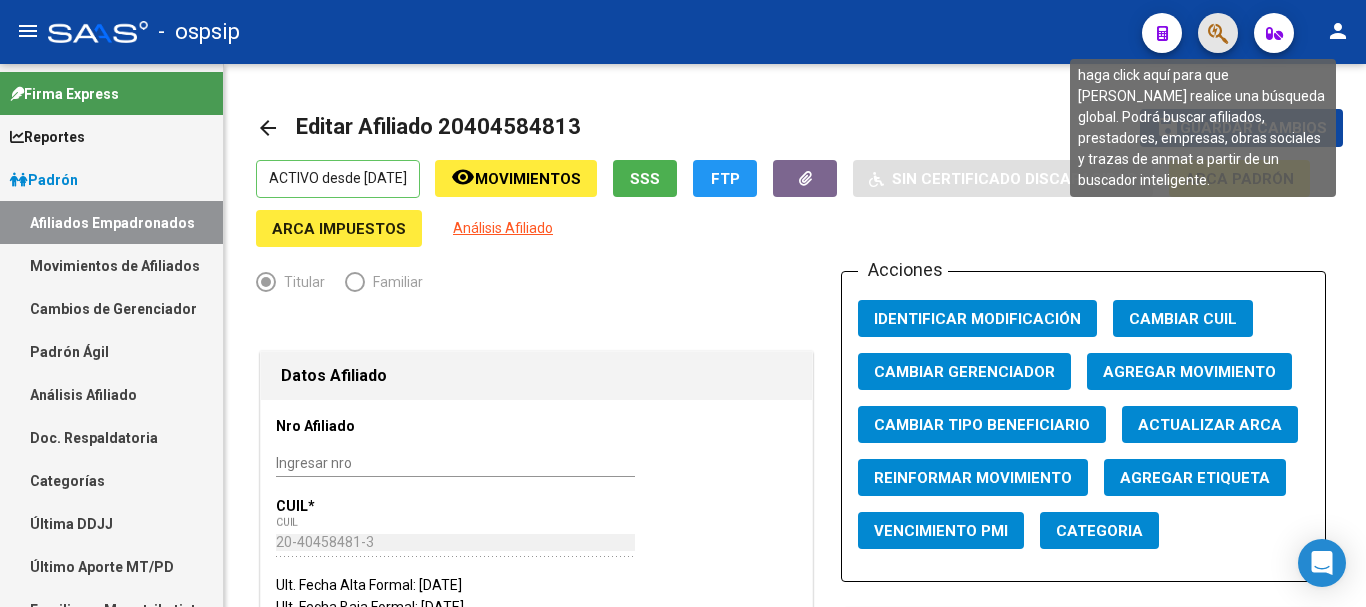 click 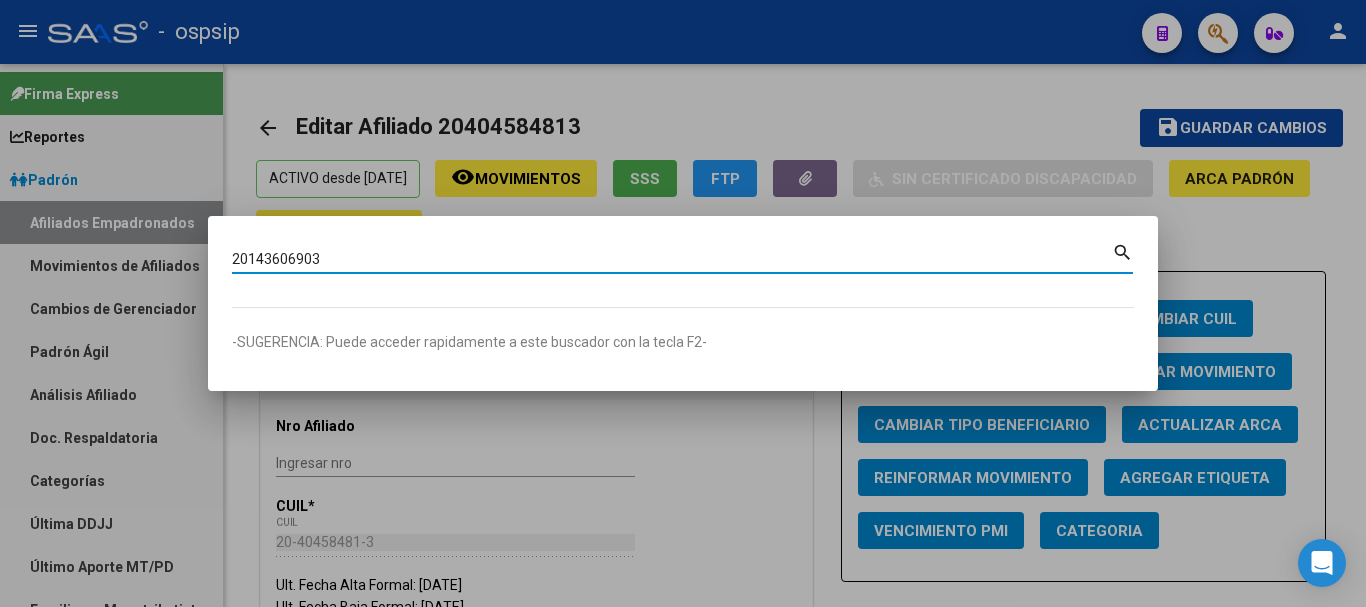 type on "20143606903" 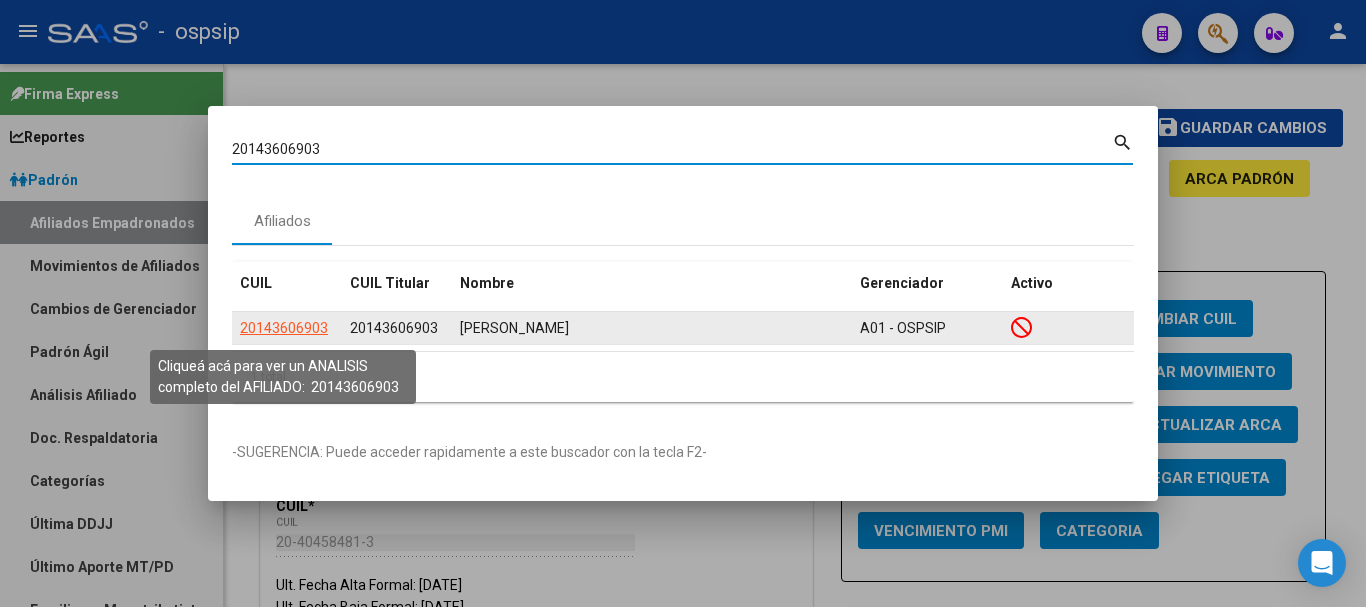 click on "20143606903" 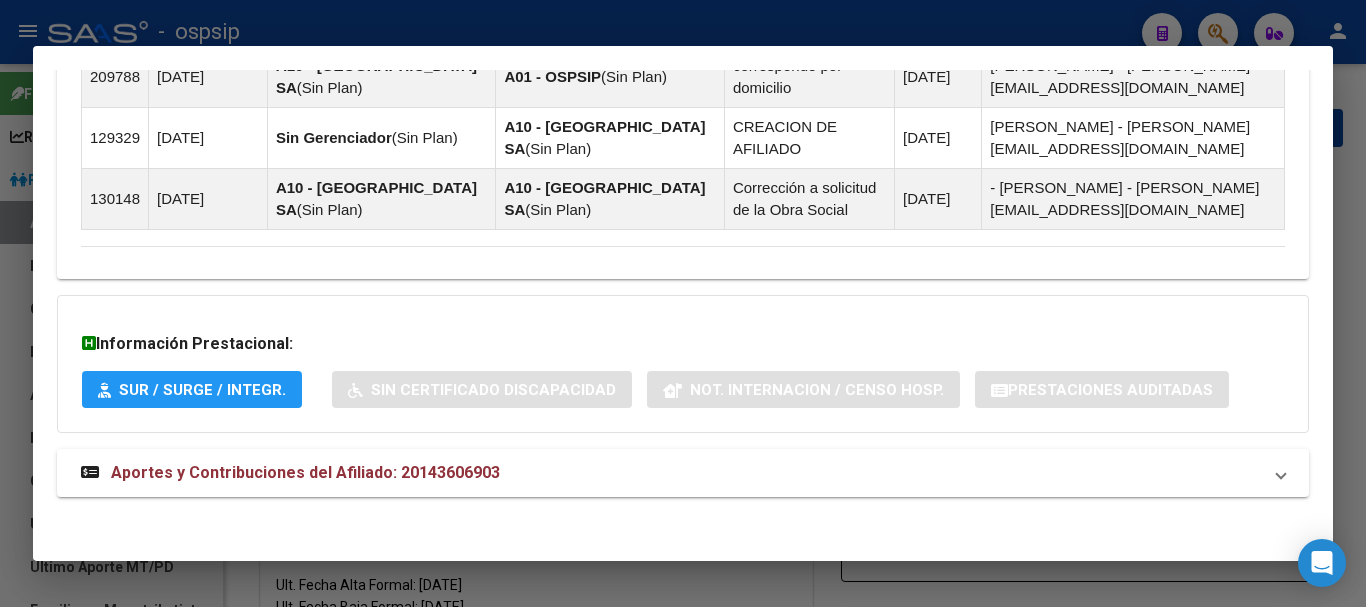 scroll, scrollTop: 1316, scrollLeft: 0, axis: vertical 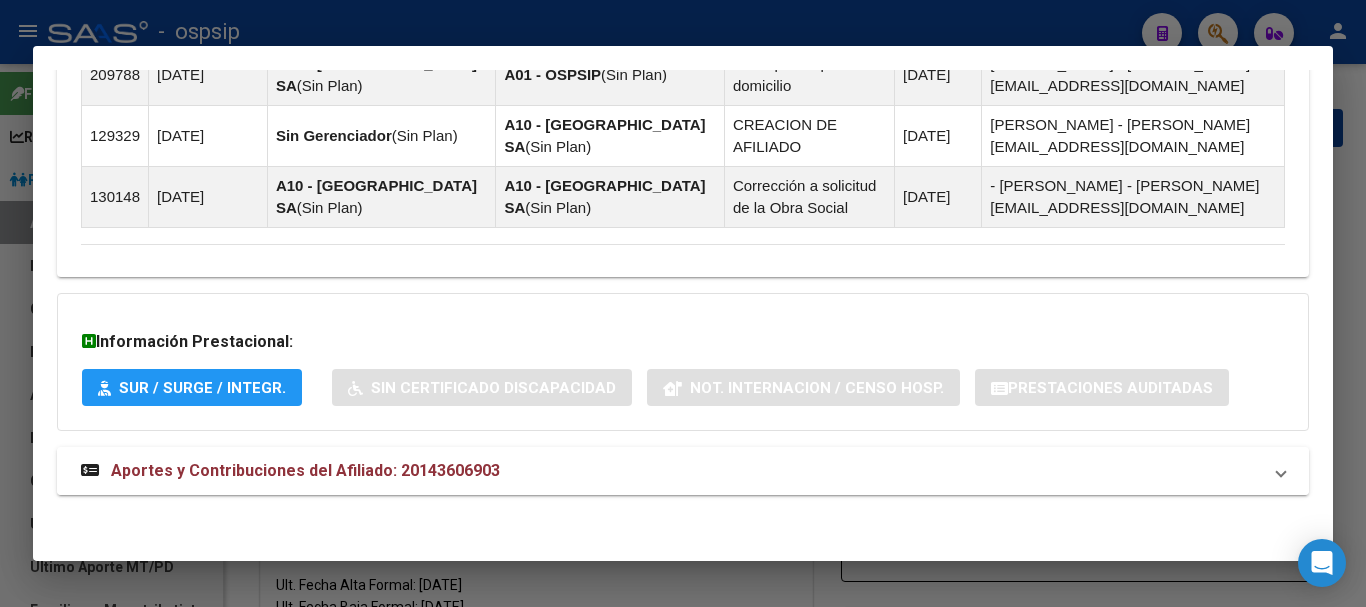 click on "Aportes y Contribuciones del Afiliado: 20143606903" at bounding box center (683, 471) 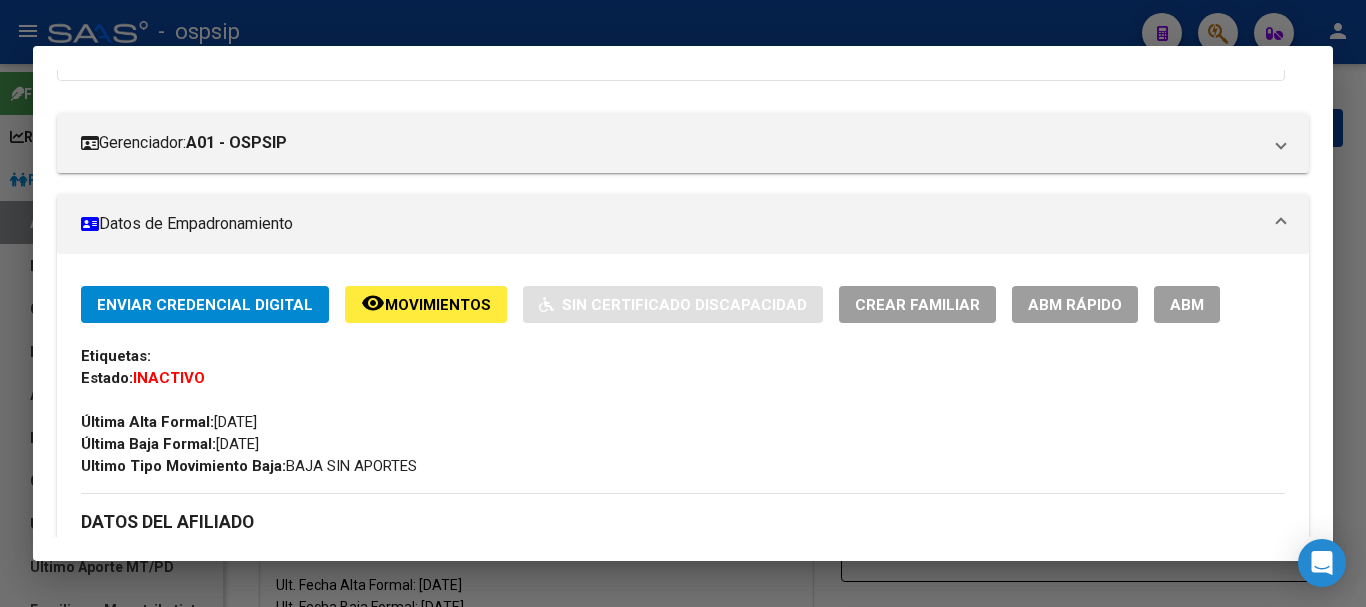 scroll, scrollTop: 233, scrollLeft: 0, axis: vertical 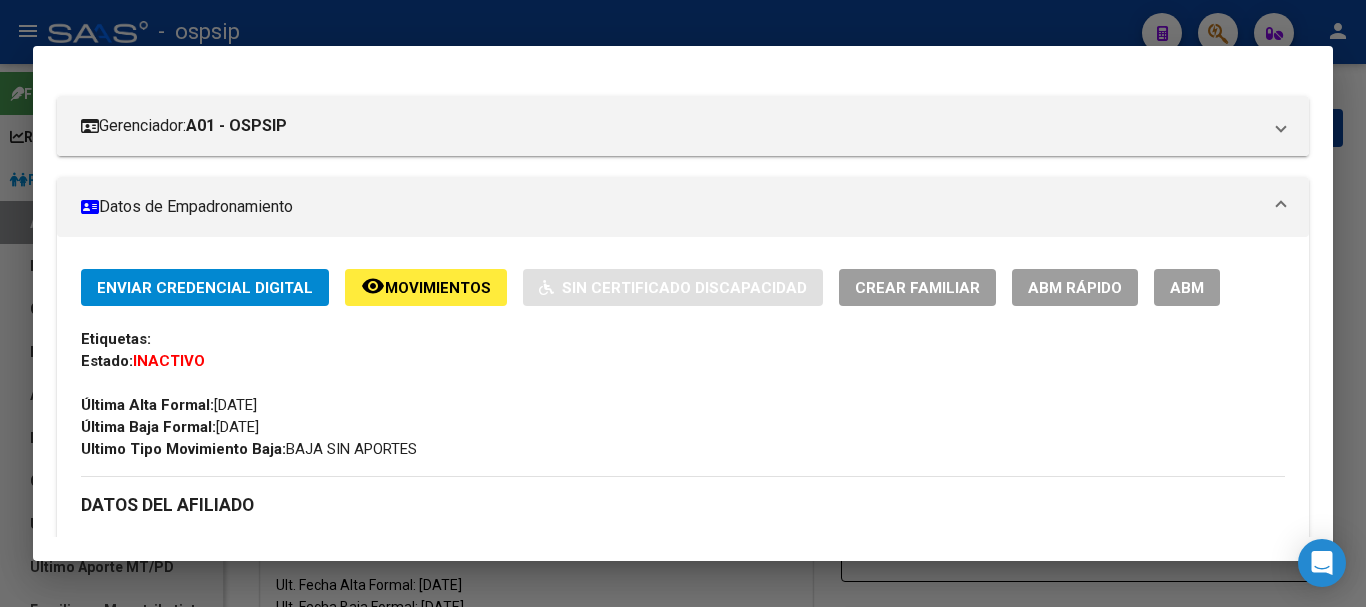 click on "ABM" at bounding box center [1187, 288] 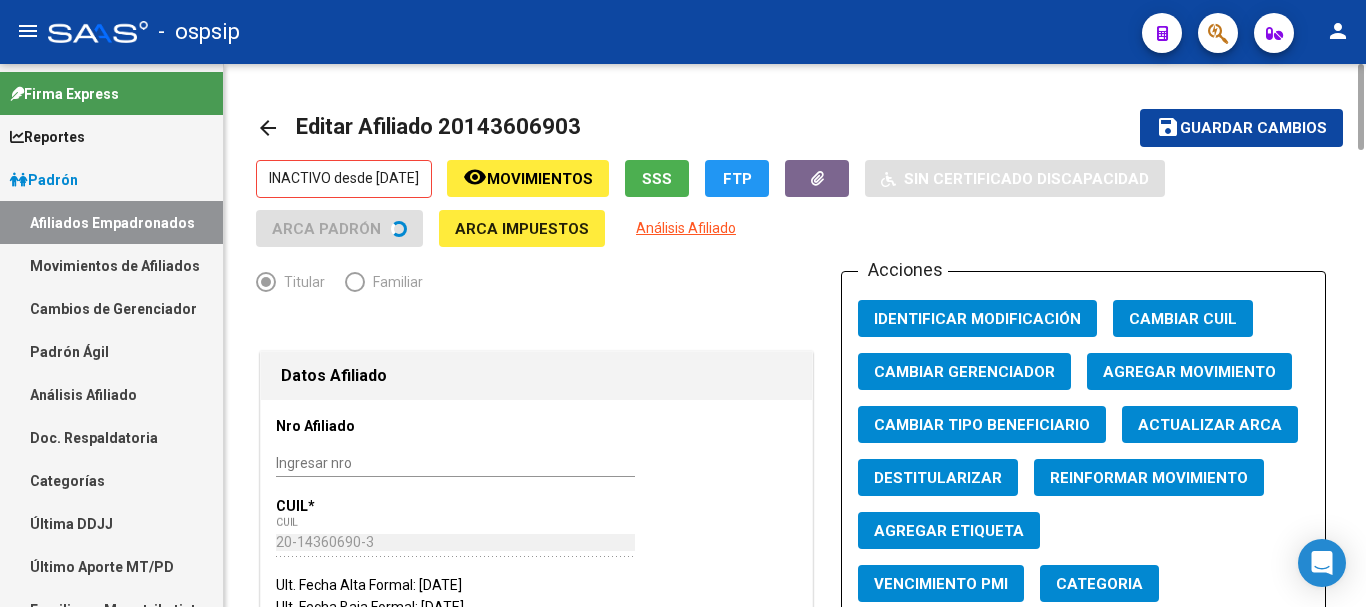 click on "Agregar Movimiento" 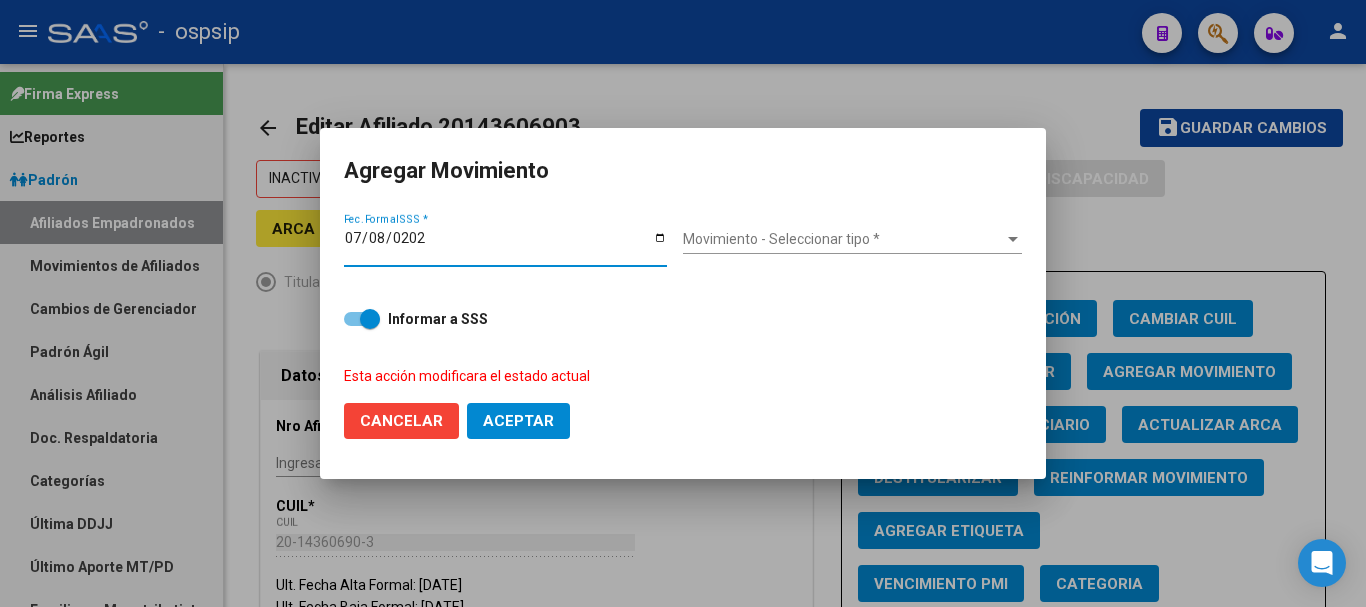 type on "[DATE]" 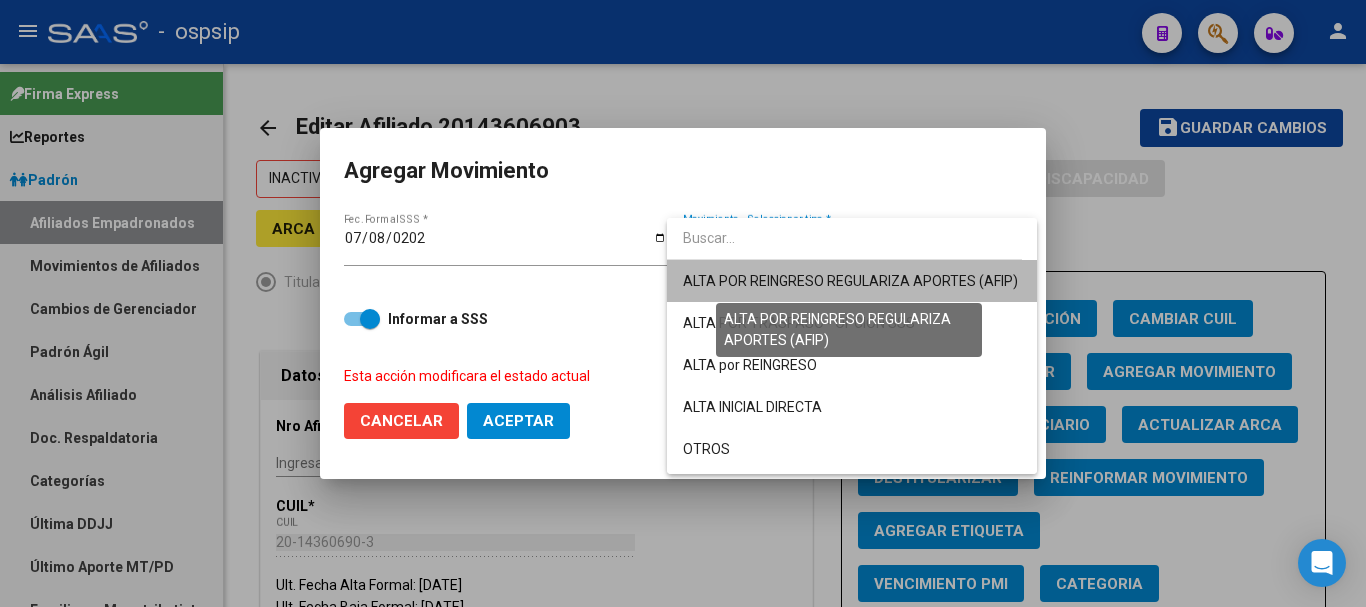 click on "ALTA POR REINGRESO REGULARIZA APORTES (AFIP)" at bounding box center [850, 281] 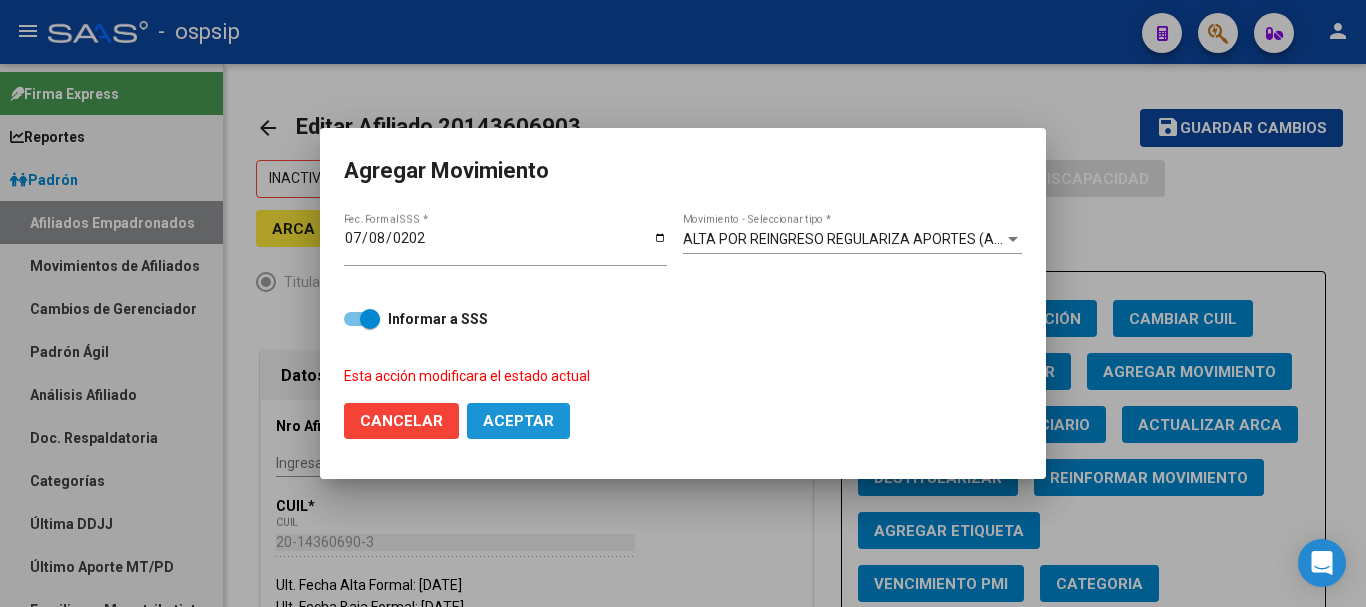 click on "Aceptar" 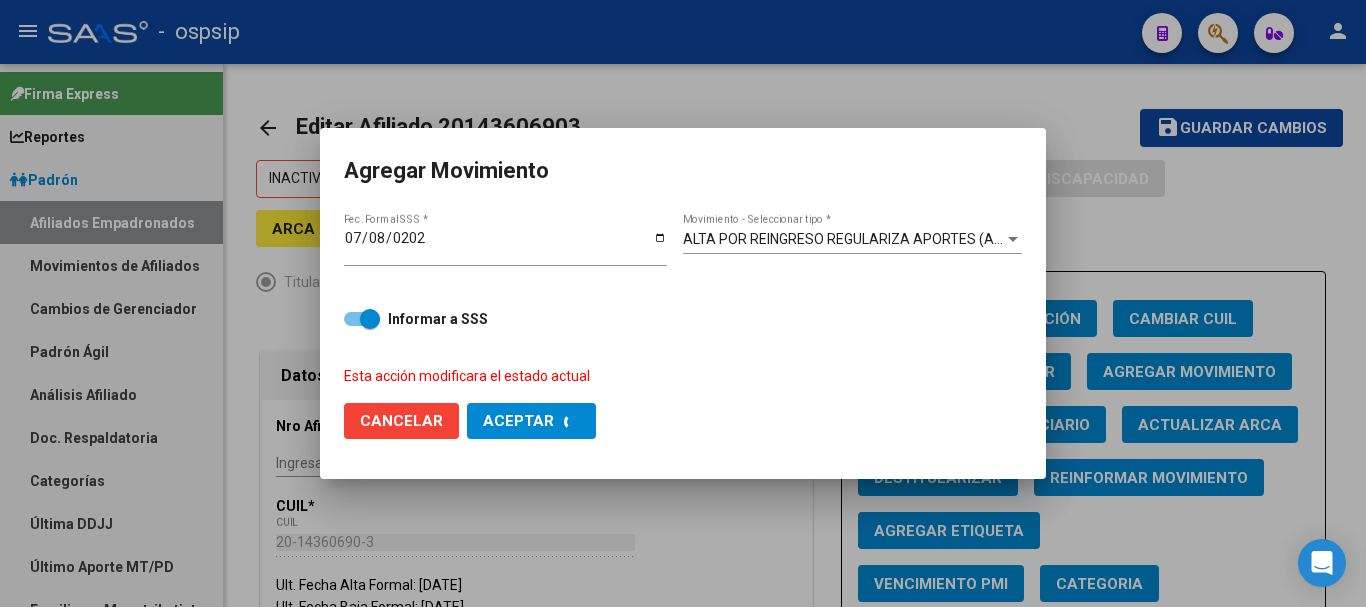 checkbox on "false" 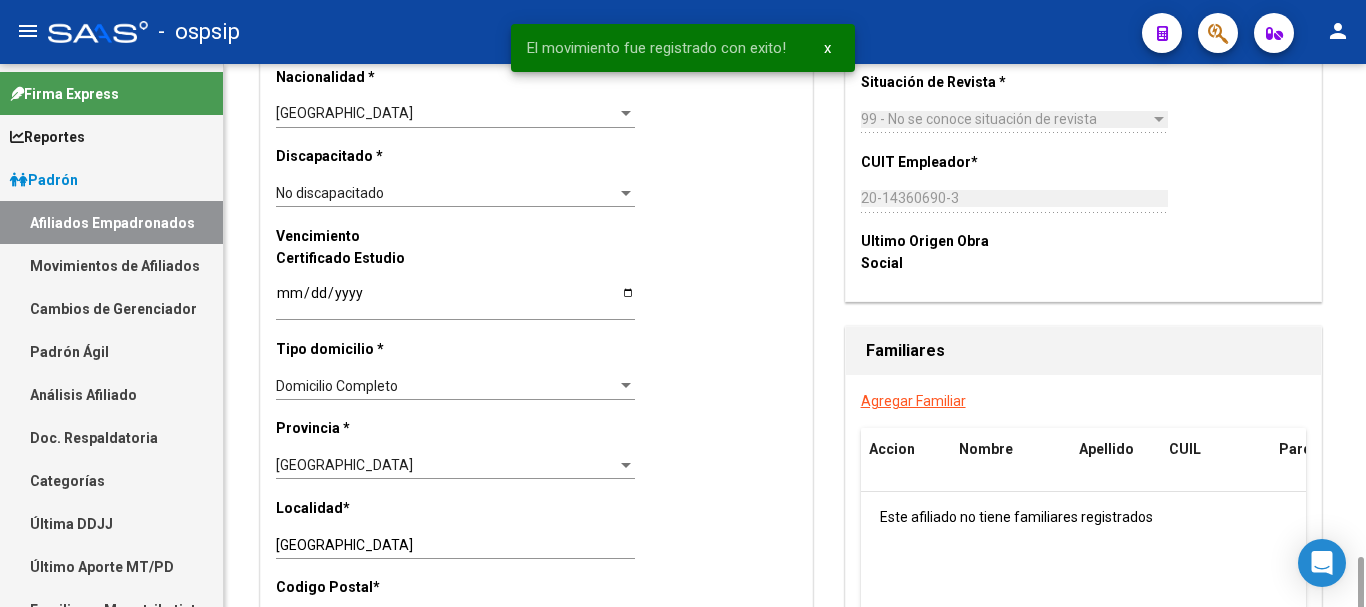 scroll, scrollTop: 1400, scrollLeft: 0, axis: vertical 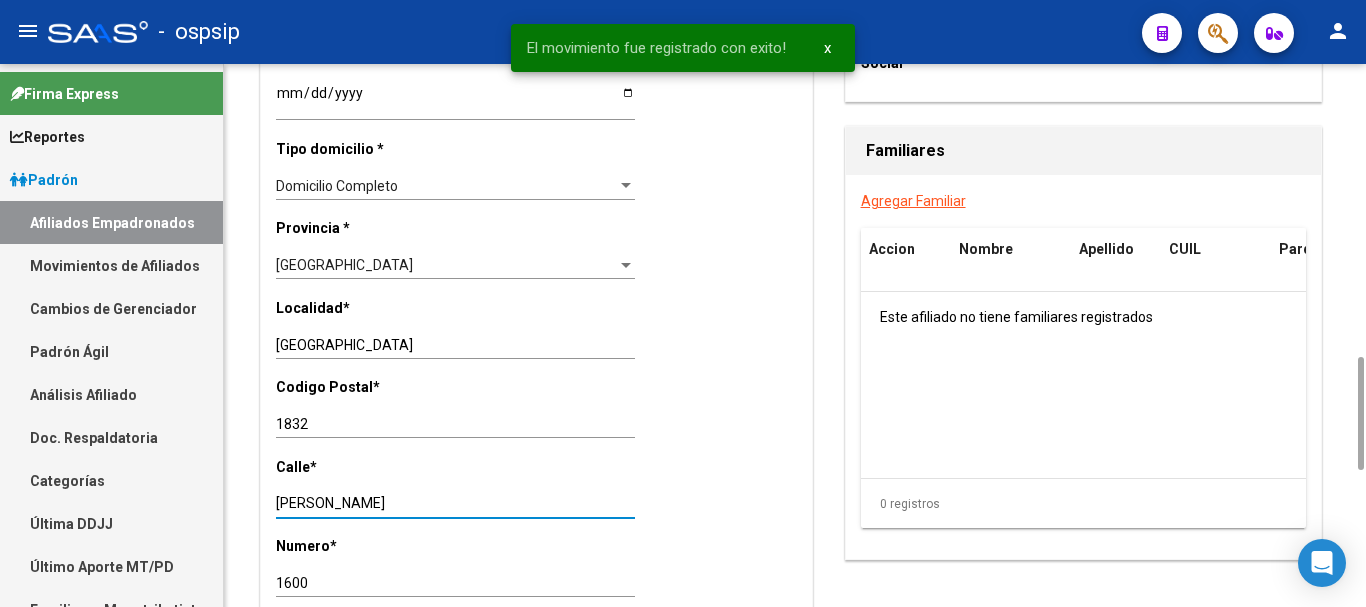 drag, startPoint x: 415, startPoint y: 499, endPoint x: 260, endPoint y: 512, distance: 155.5442 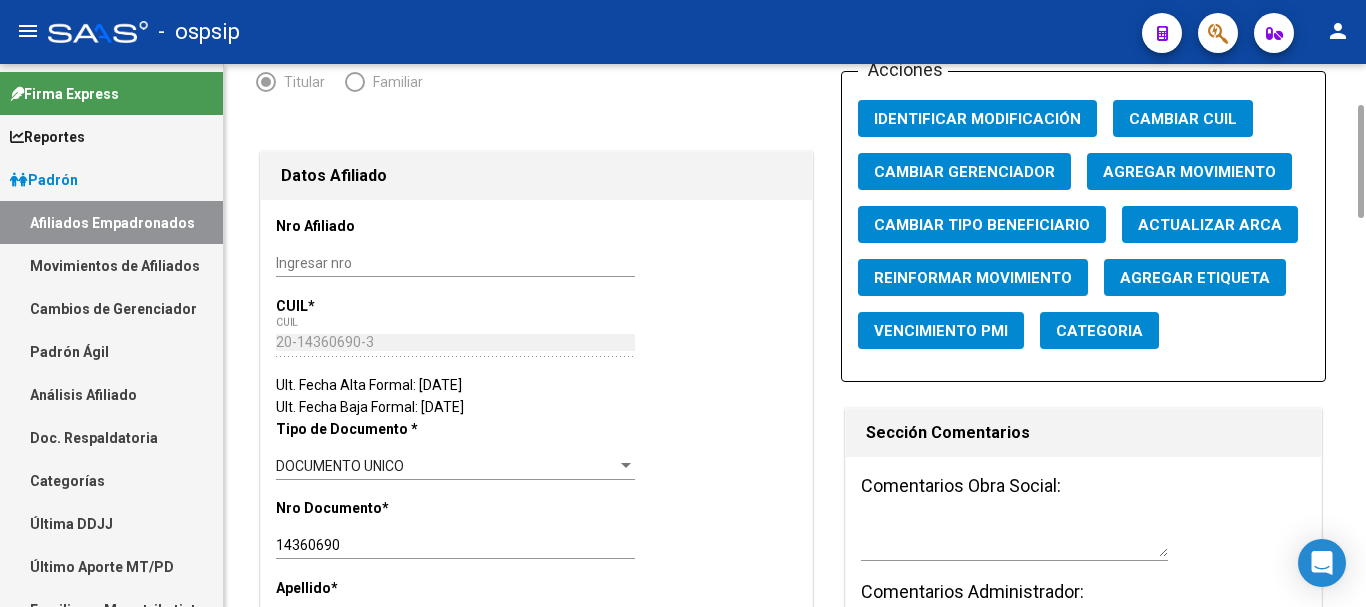scroll, scrollTop: 0, scrollLeft: 0, axis: both 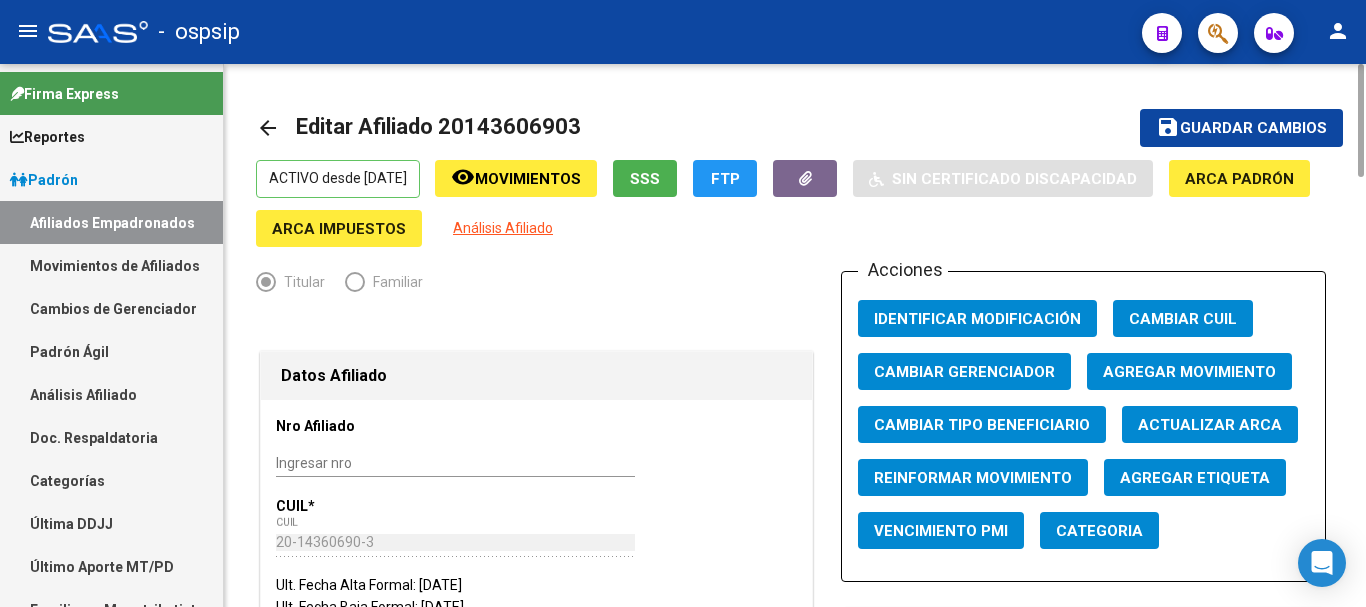 drag, startPoint x: 569, startPoint y: 124, endPoint x: 461, endPoint y: 134, distance: 108.461975 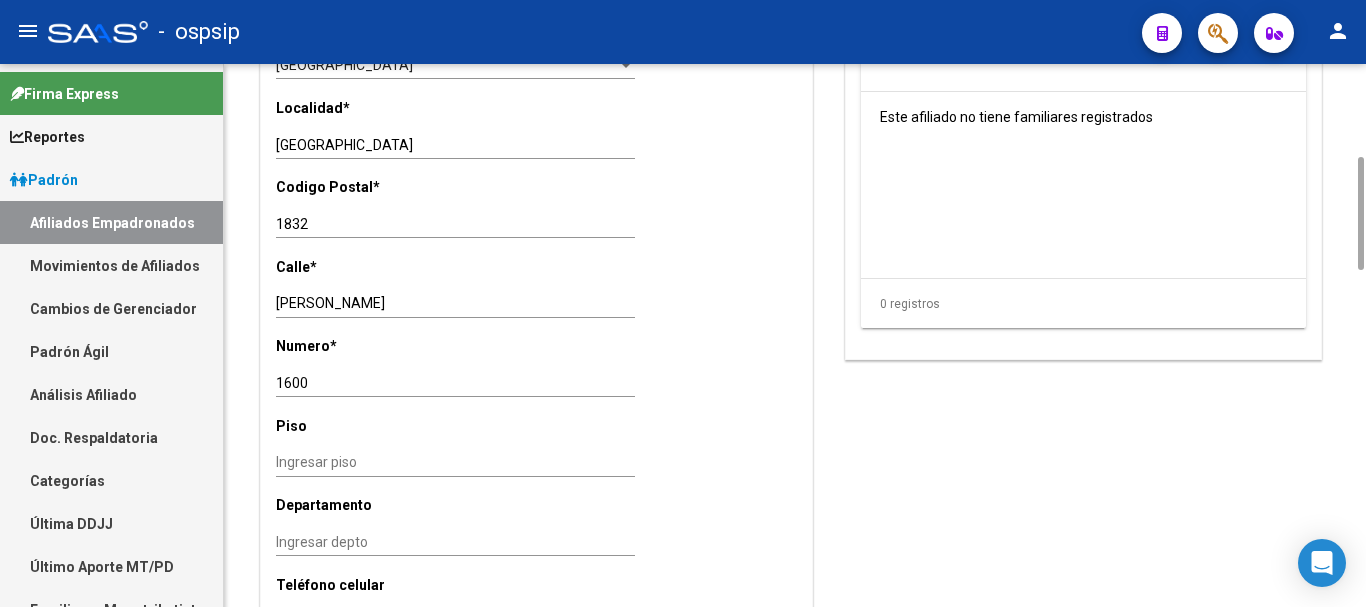 scroll, scrollTop: 1400, scrollLeft: 0, axis: vertical 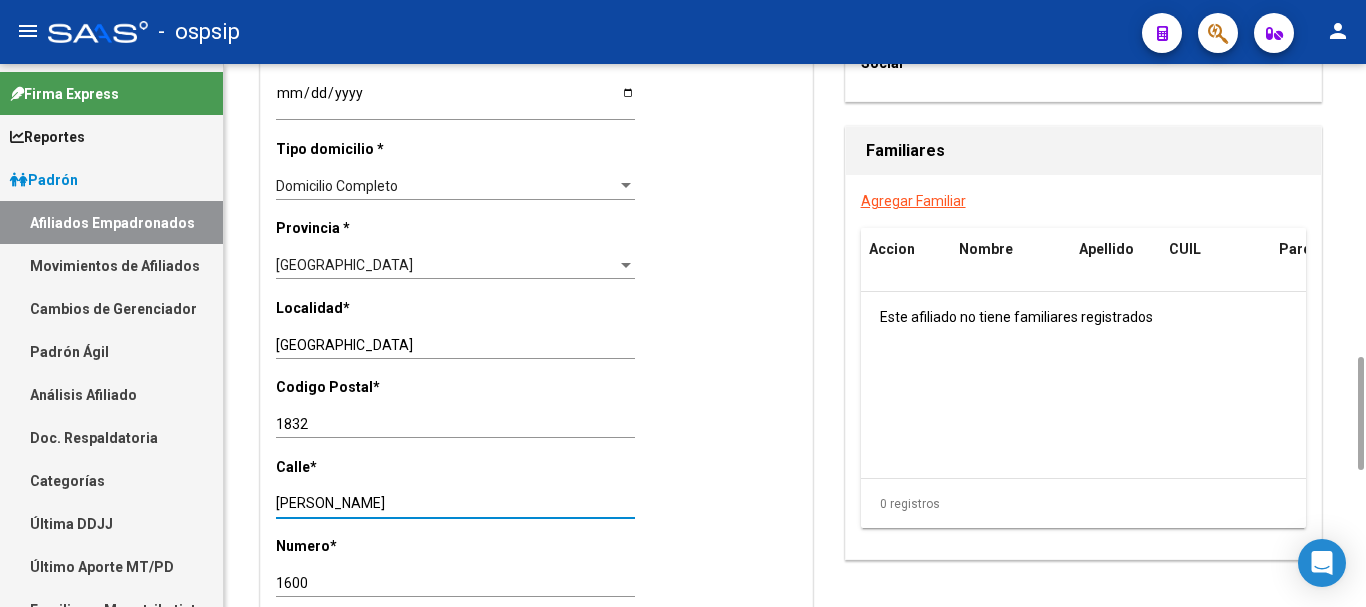 drag, startPoint x: 427, startPoint y: 501, endPoint x: 233, endPoint y: 508, distance: 194.12625 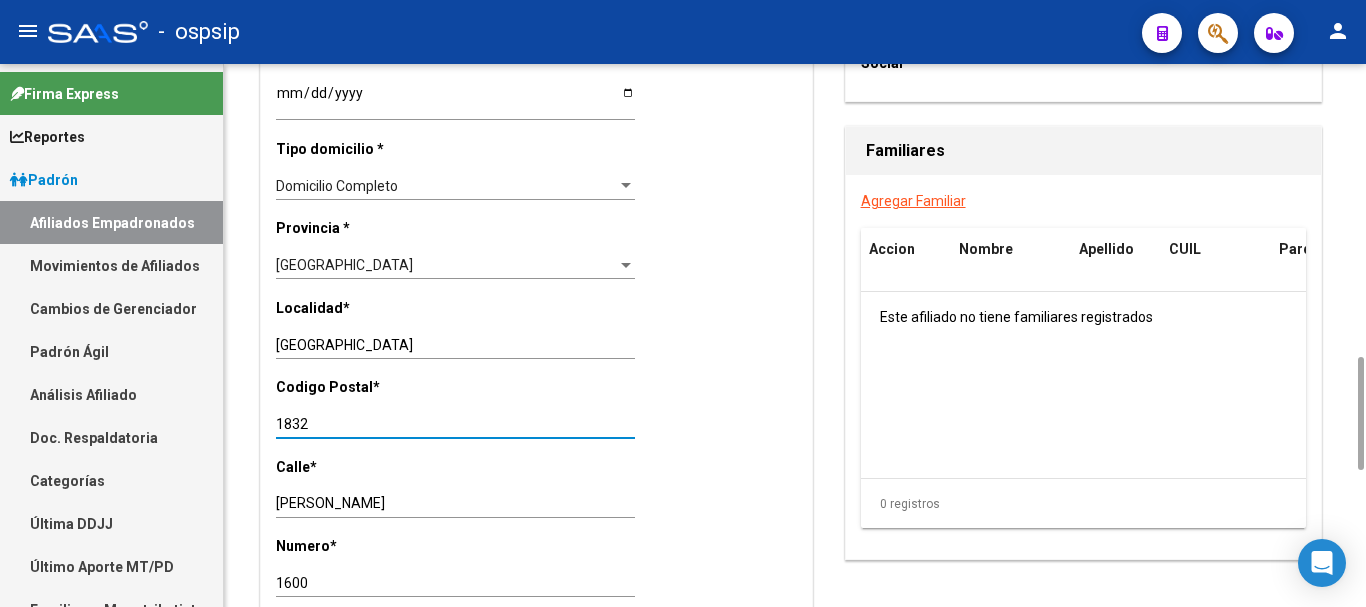 drag, startPoint x: 323, startPoint y: 423, endPoint x: 276, endPoint y: 425, distance: 47.042534 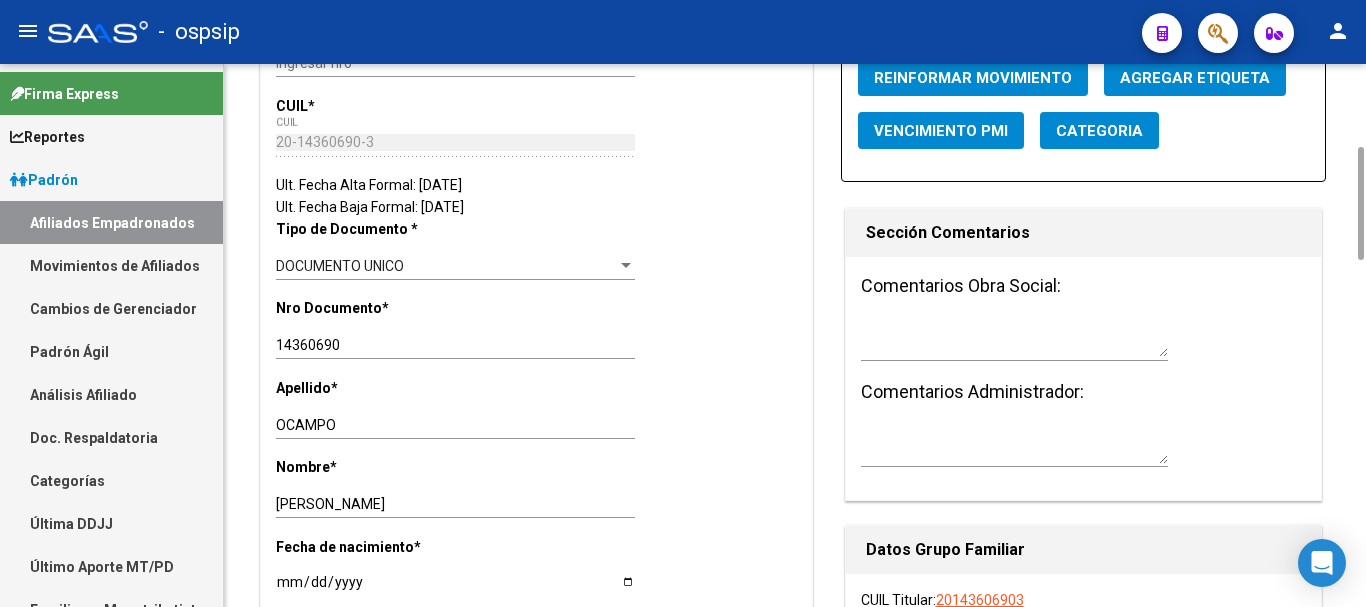 scroll, scrollTop: 0, scrollLeft: 0, axis: both 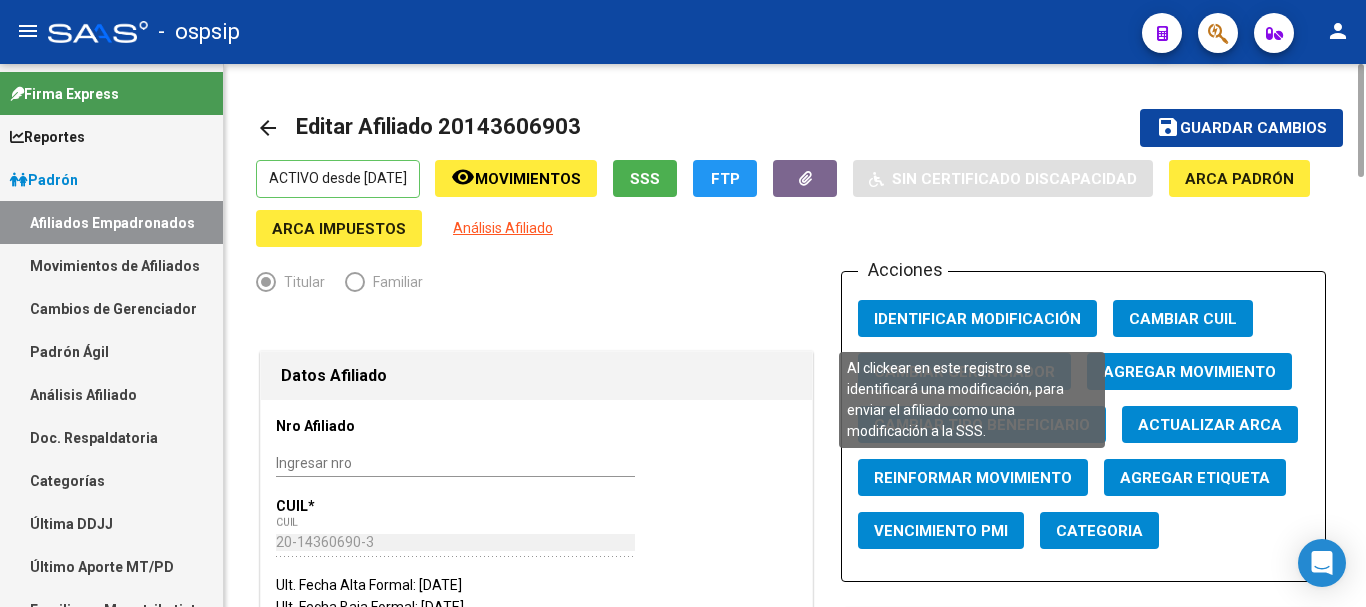 click on "Identificar Modificación" 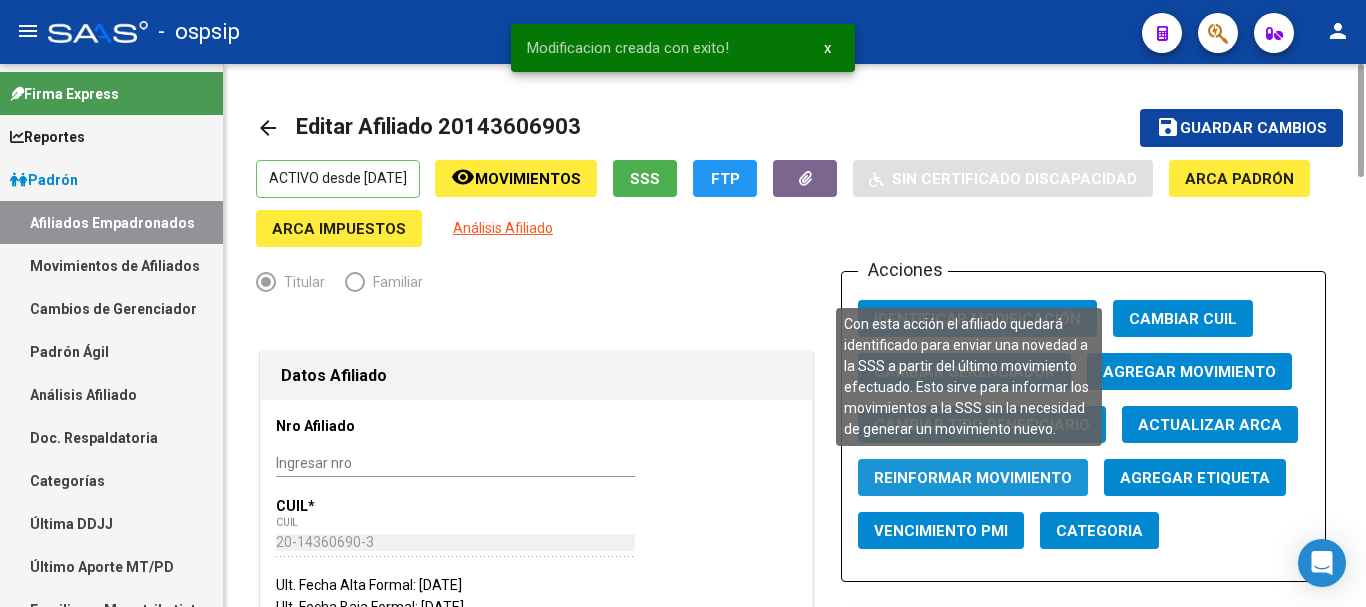 click on "Reinformar Movimiento" 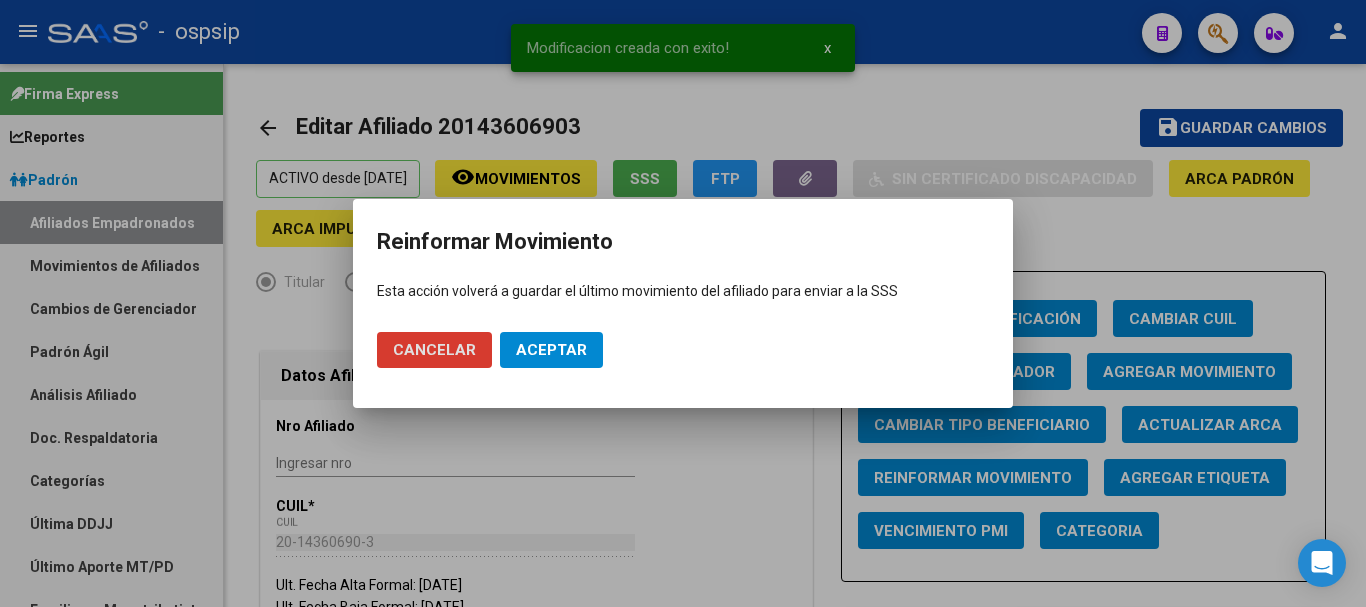 click on "Aceptar" at bounding box center (551, 350) 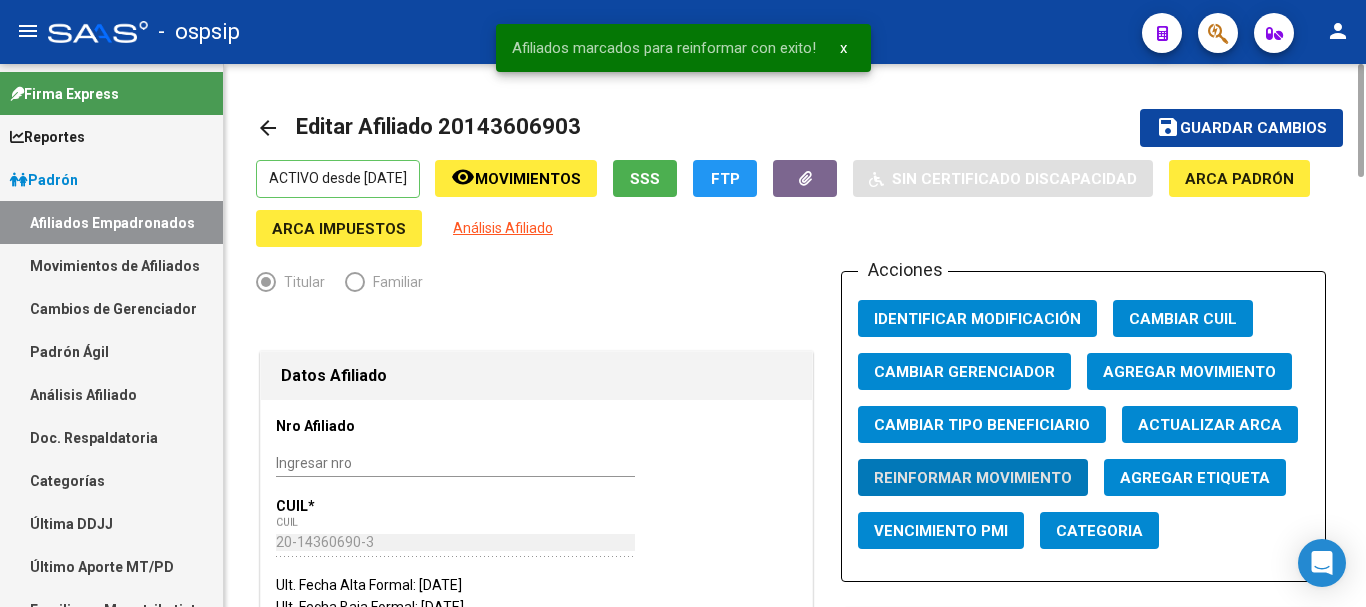 click on "save" 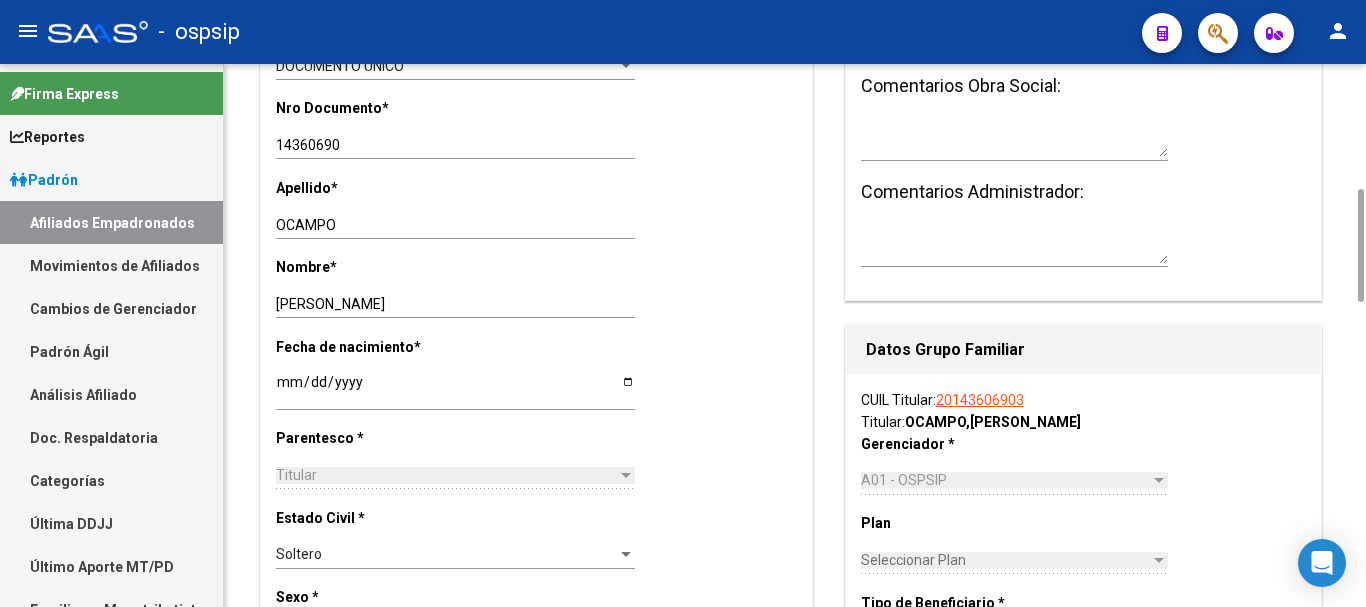 scroll, scrollTop: 0, scrollLeft: 0, axis: both 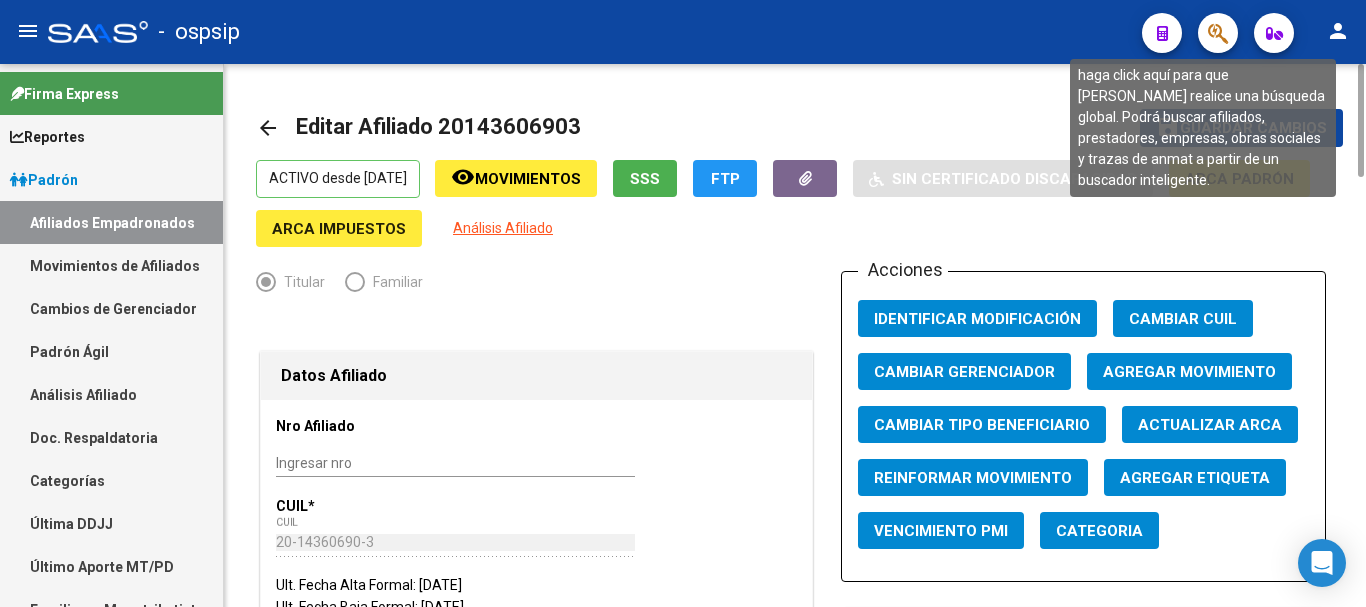 click 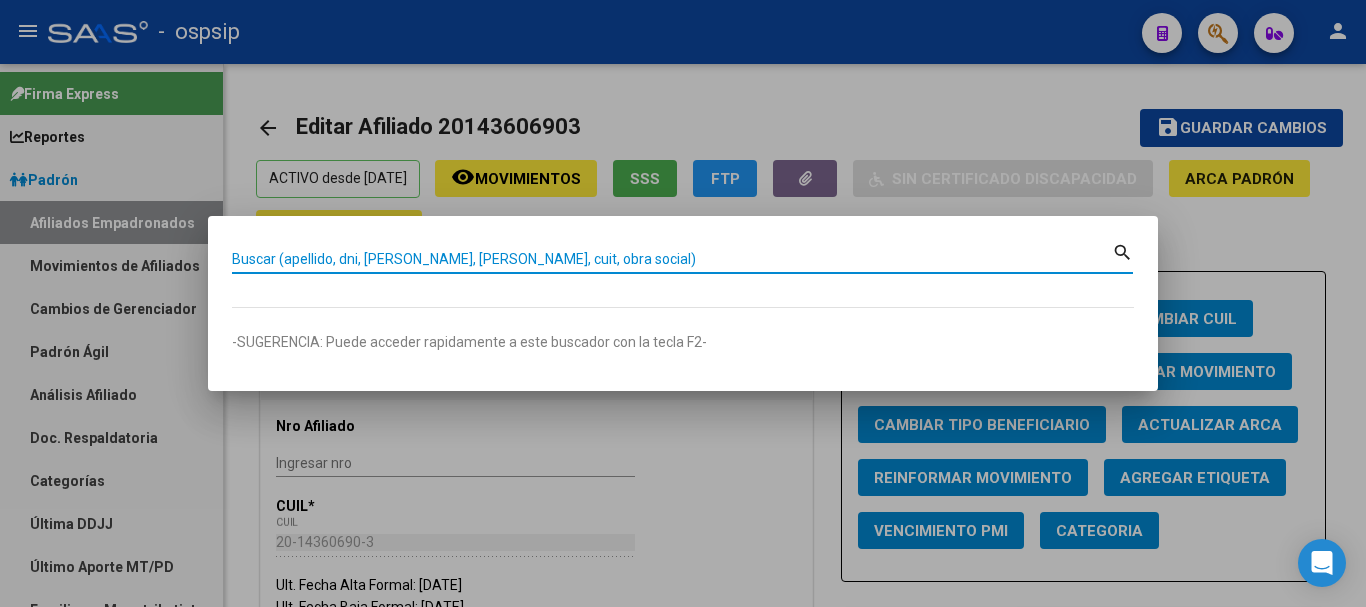 paste on "28409210" 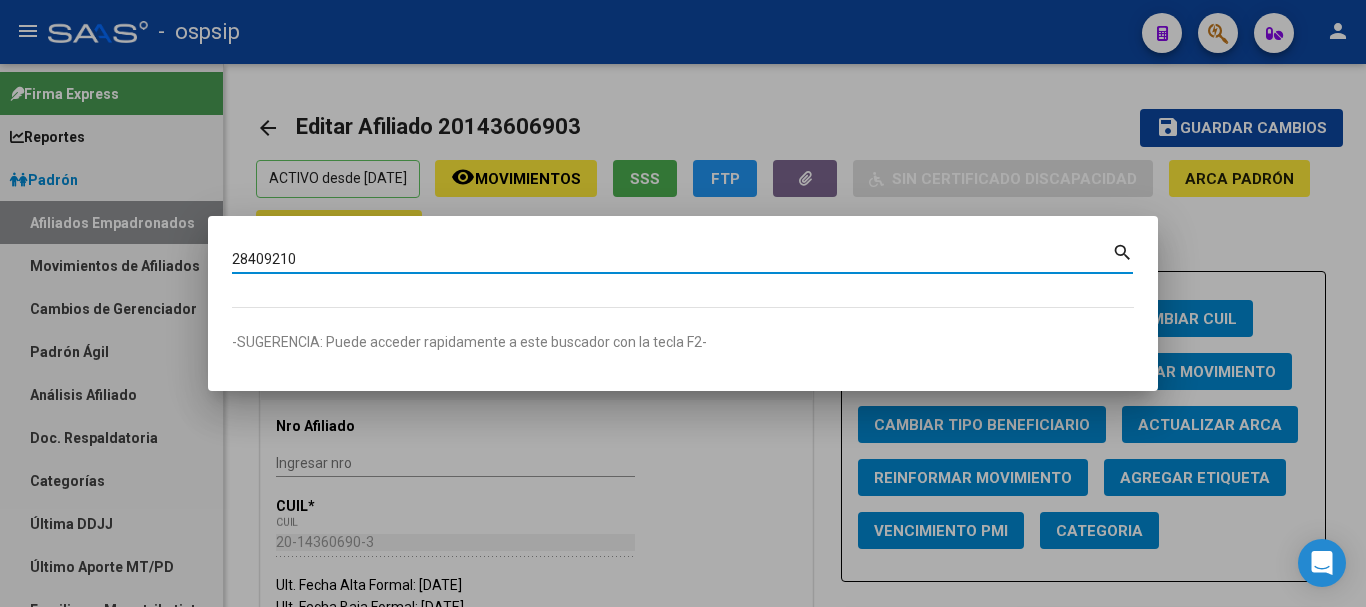 type on "28409210" 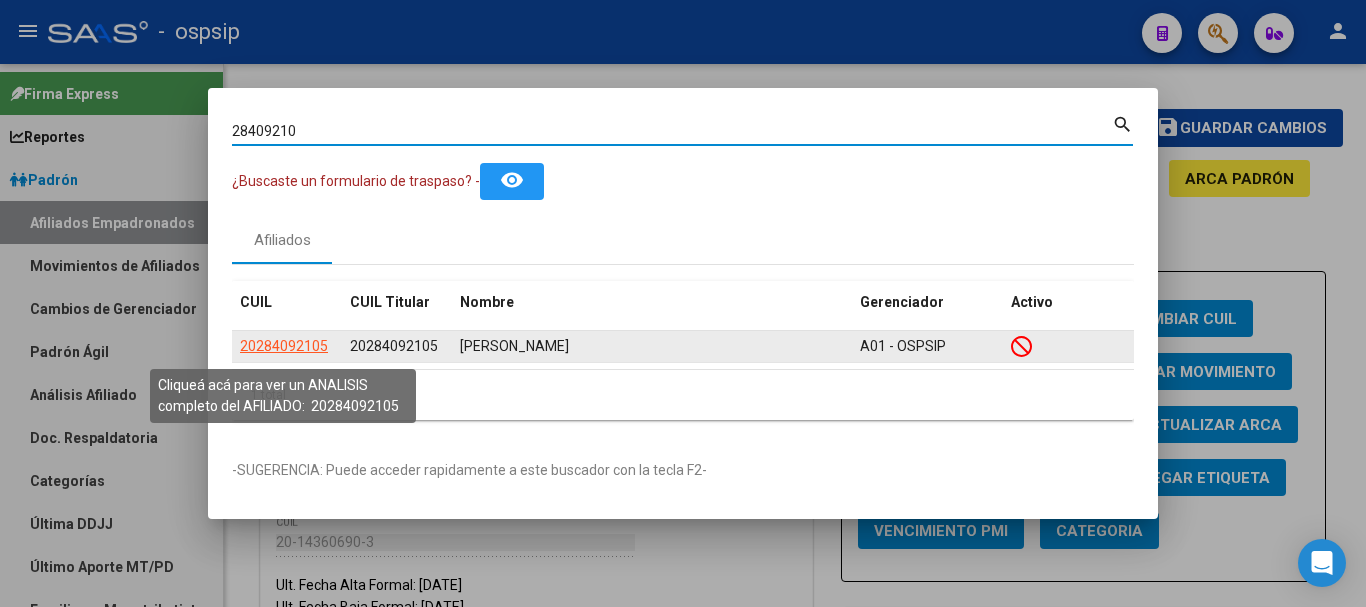 click on "20284092105" 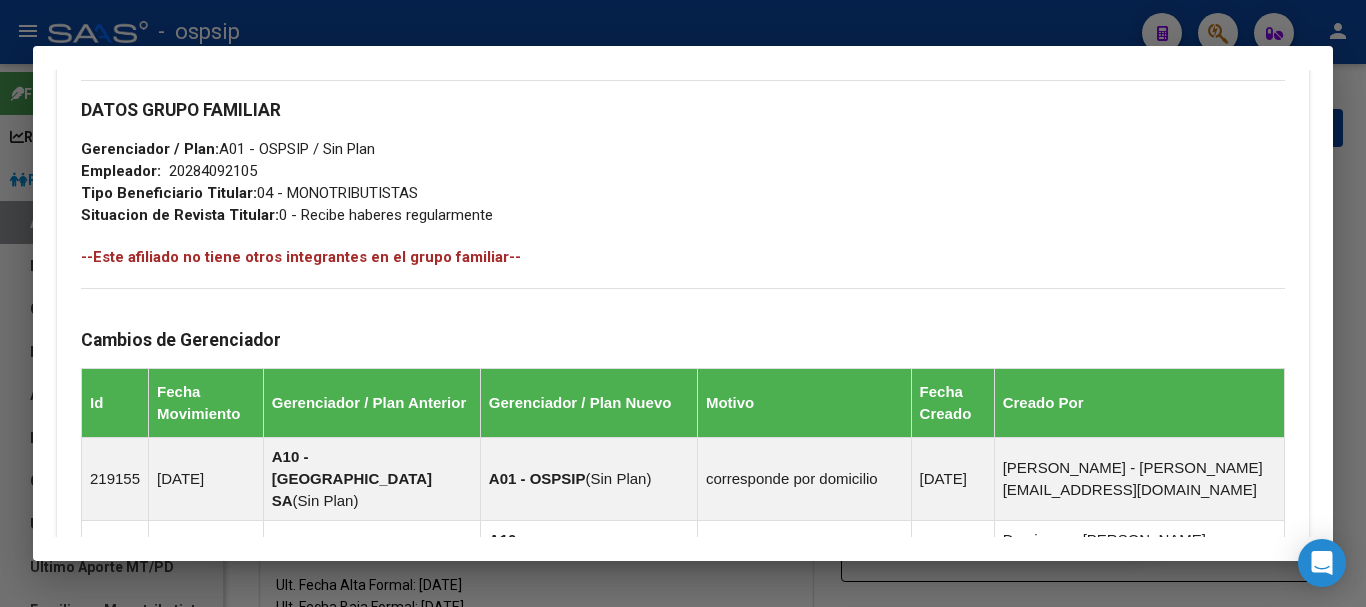scroll, scrollTop: 1293, scrollLeft: 0, axis: vertical 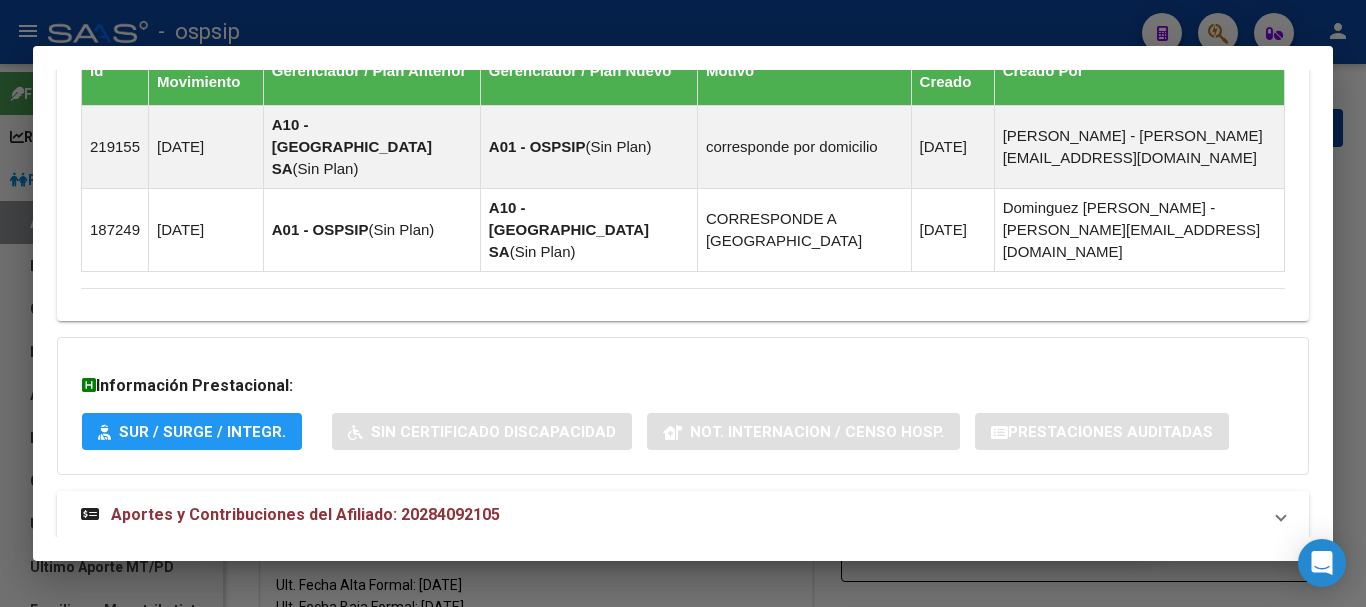 click on "Aportes y Contribuciones del Afiliado: 20284092105" at bounding box center (305, 514) 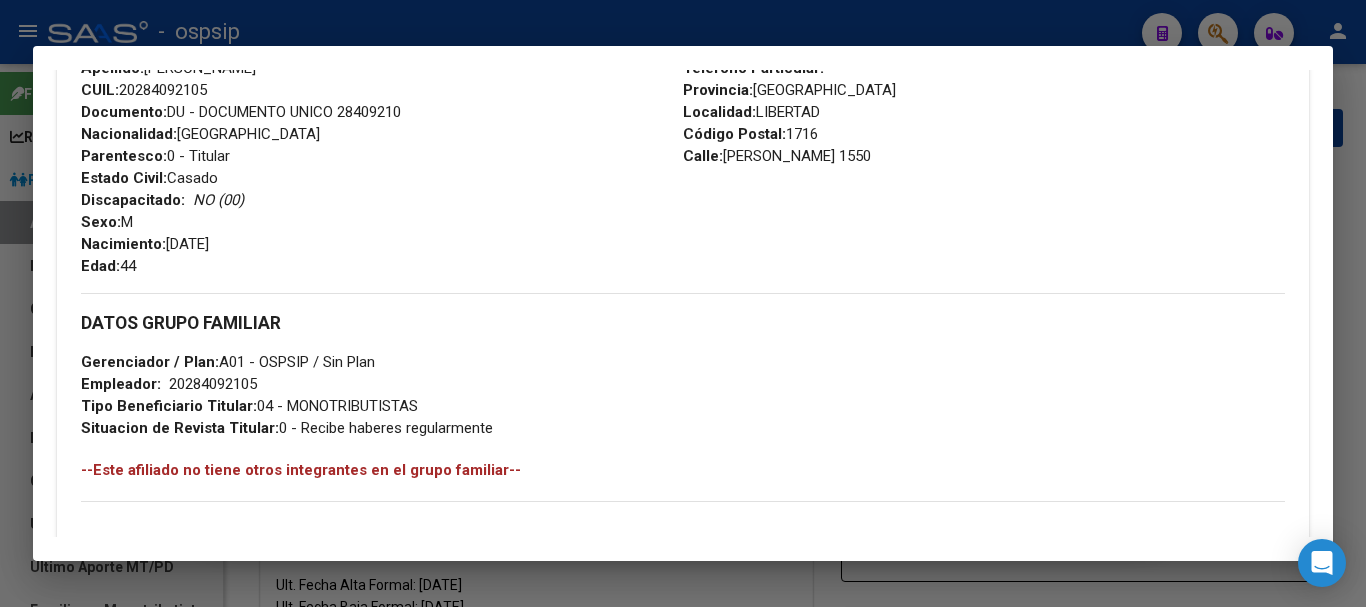 scroll, scrollTop: 310, scrollLeft: 0, axis: vertical 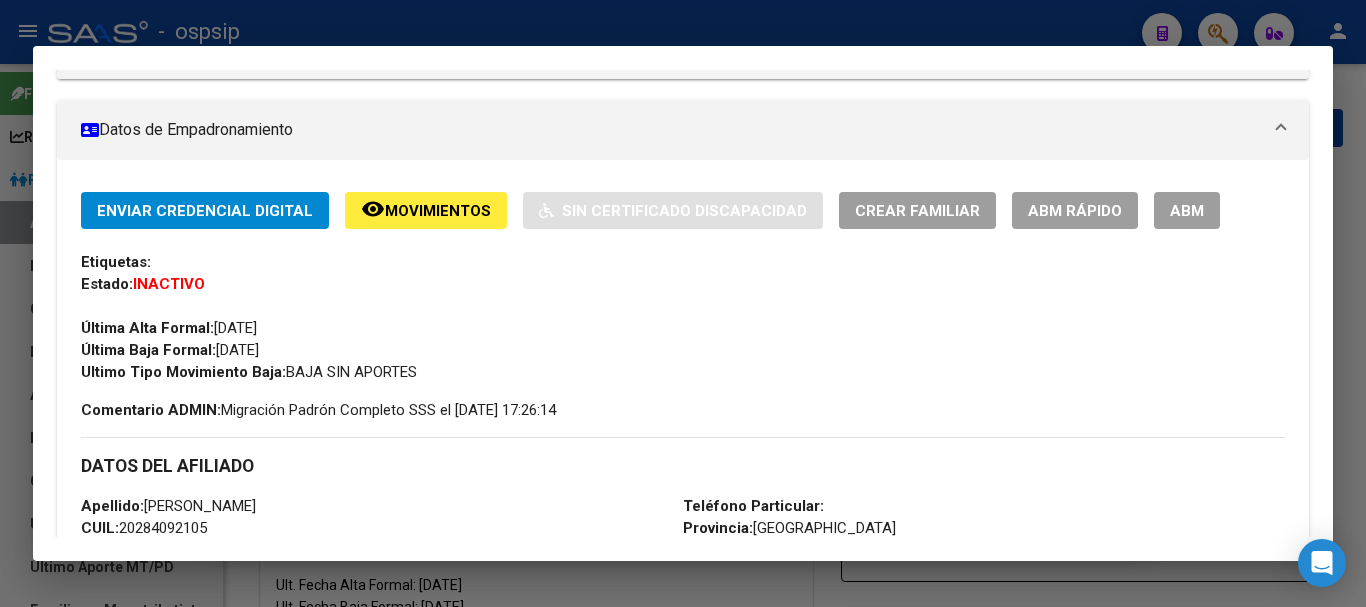 click on "ABM" at bounding box center [1187, 211] 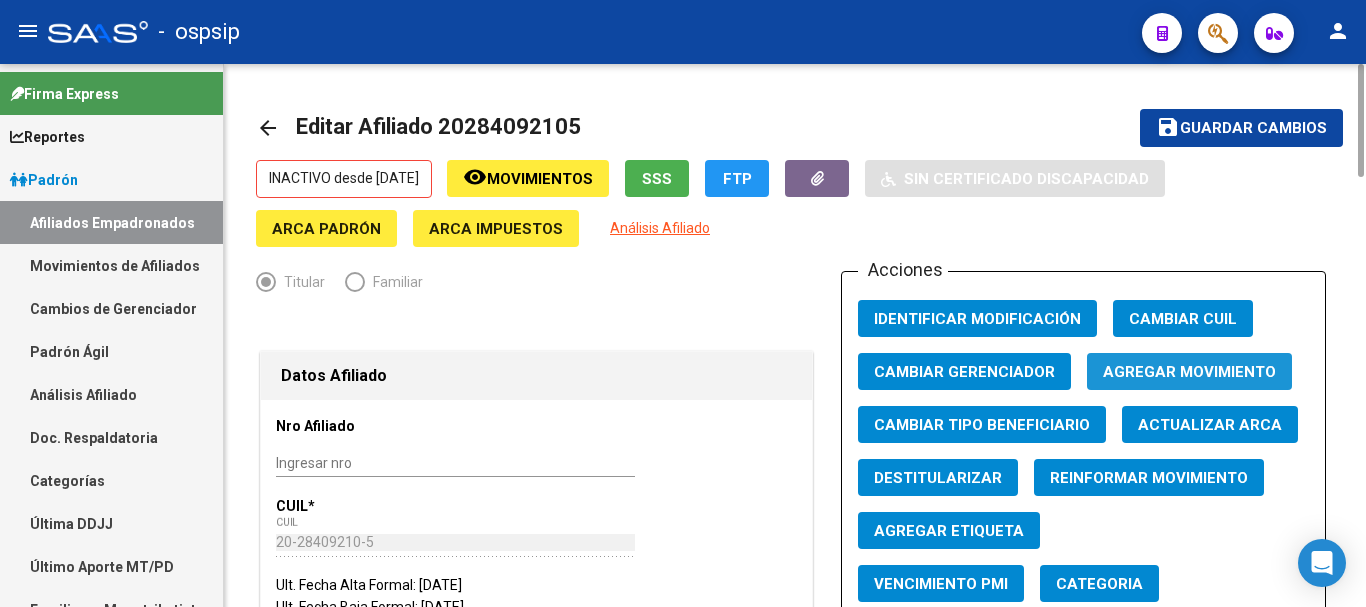 click on "Agregar Movimiento" 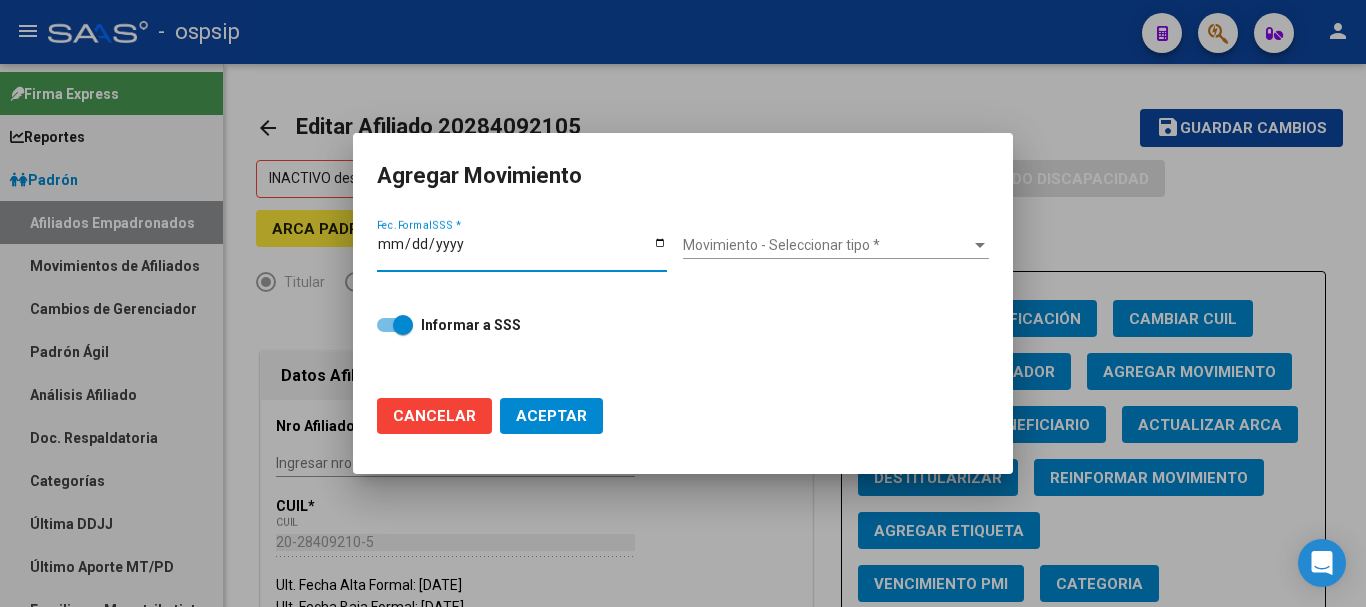 click on "Fec. Formal SSS *" at bounding box center [522, 251] 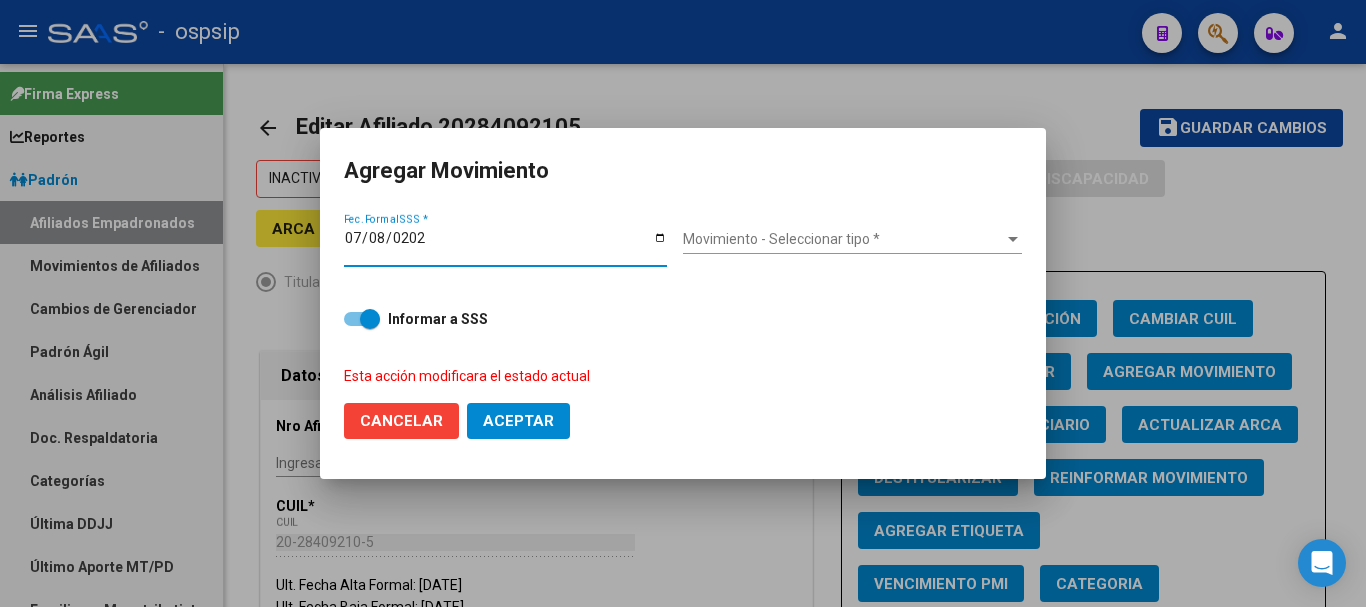 type on "[DATE]" 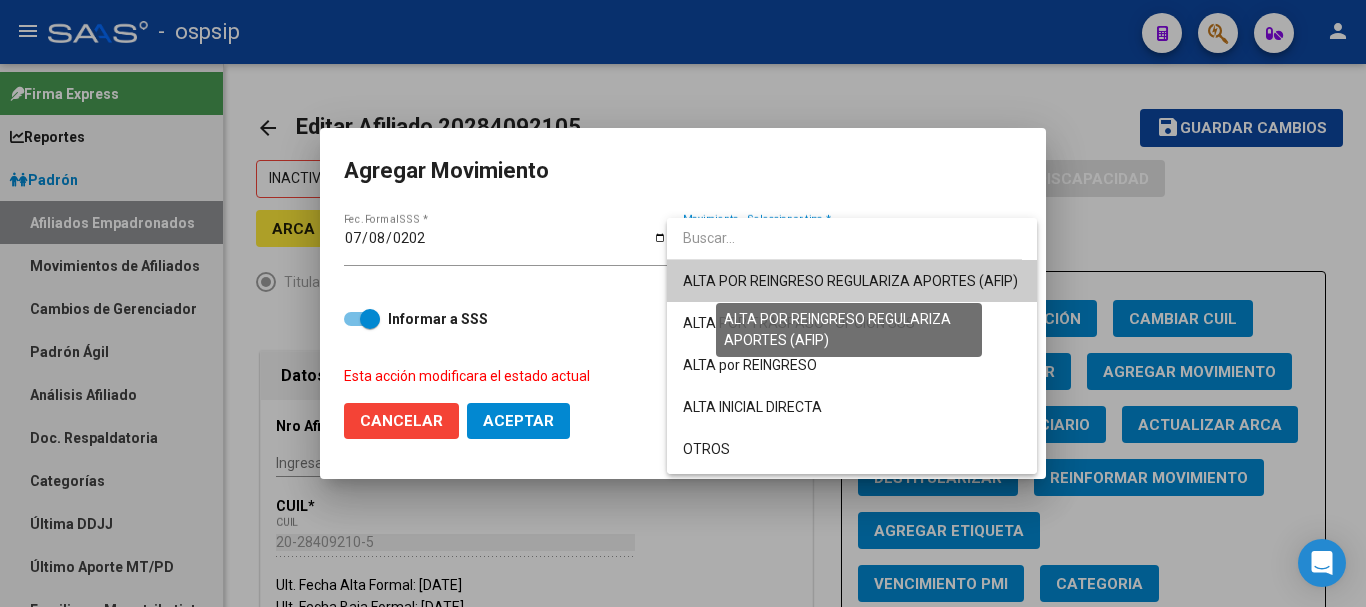 click on "ALTA POR REINGRESO REGULARIZA APORTES (AFIP)" at bounding box center (850, 281) 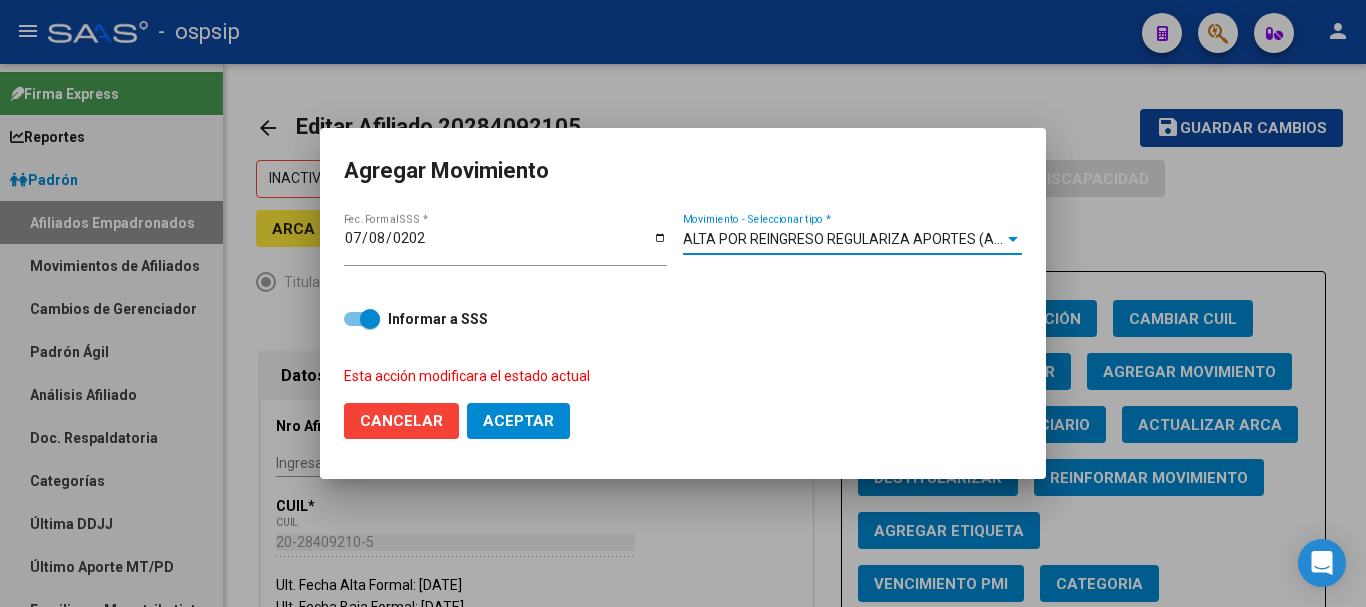 click on "Aceptar" 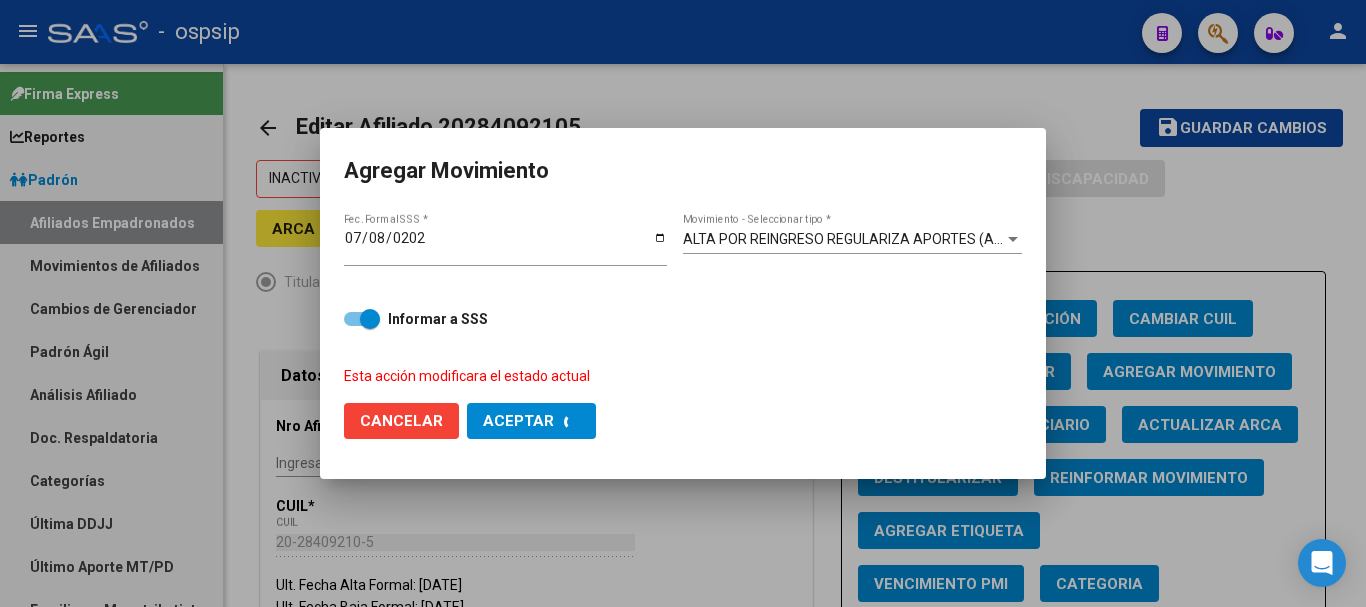 checkbox on "false" 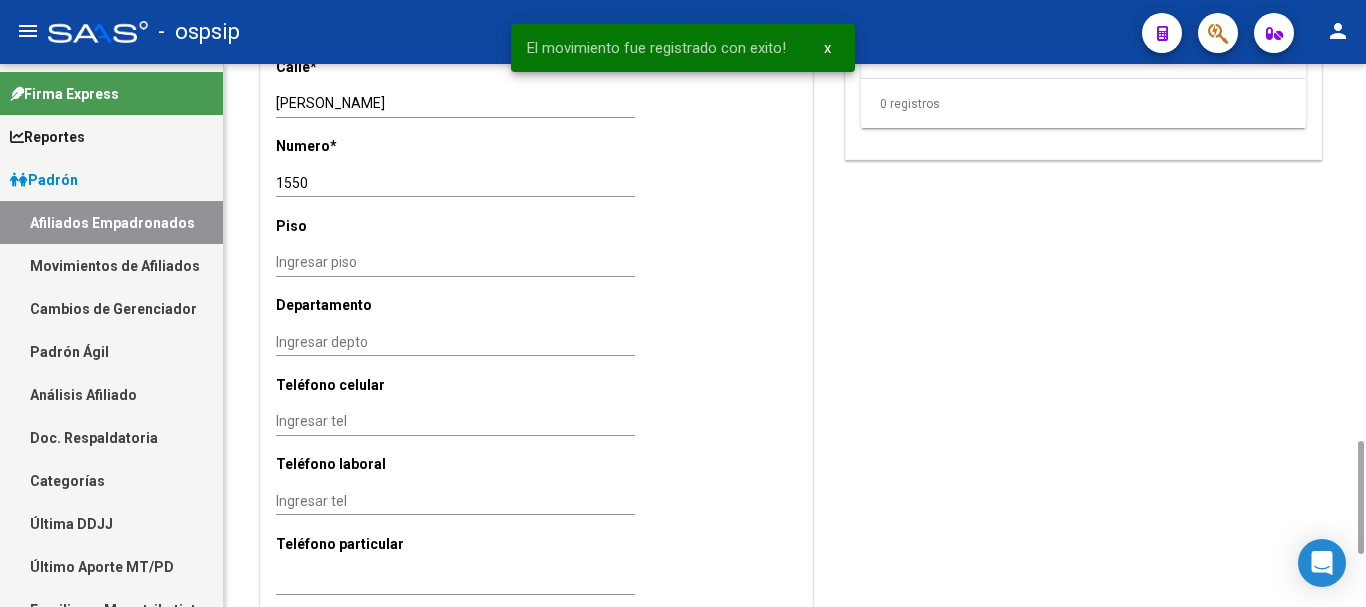 scroll, scrollTop: 1400, scrollLeft: 0, axis: vertical 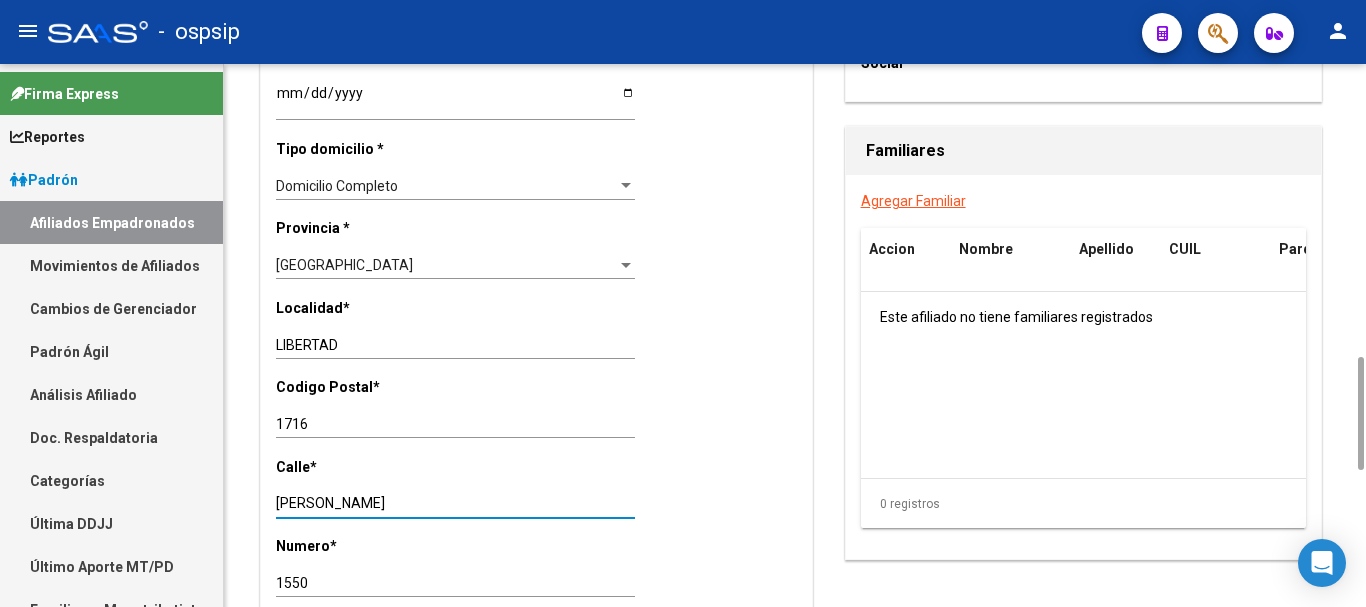drag, startPoint x: 333, startPoint y: 506, endPoint x: 274, endPoint y: 506, distance: 59 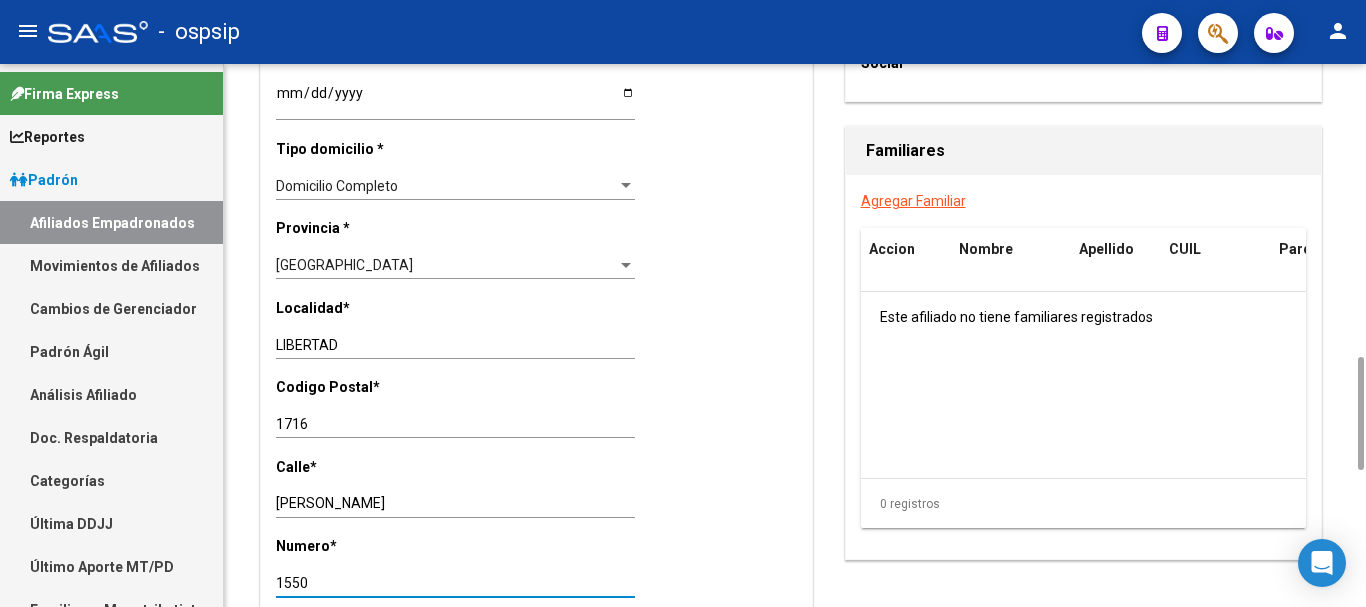 drag, startPoint x: 315, startPoint y: 579, endPoint x: 266, endPoint y: 580, distance: 49.010204 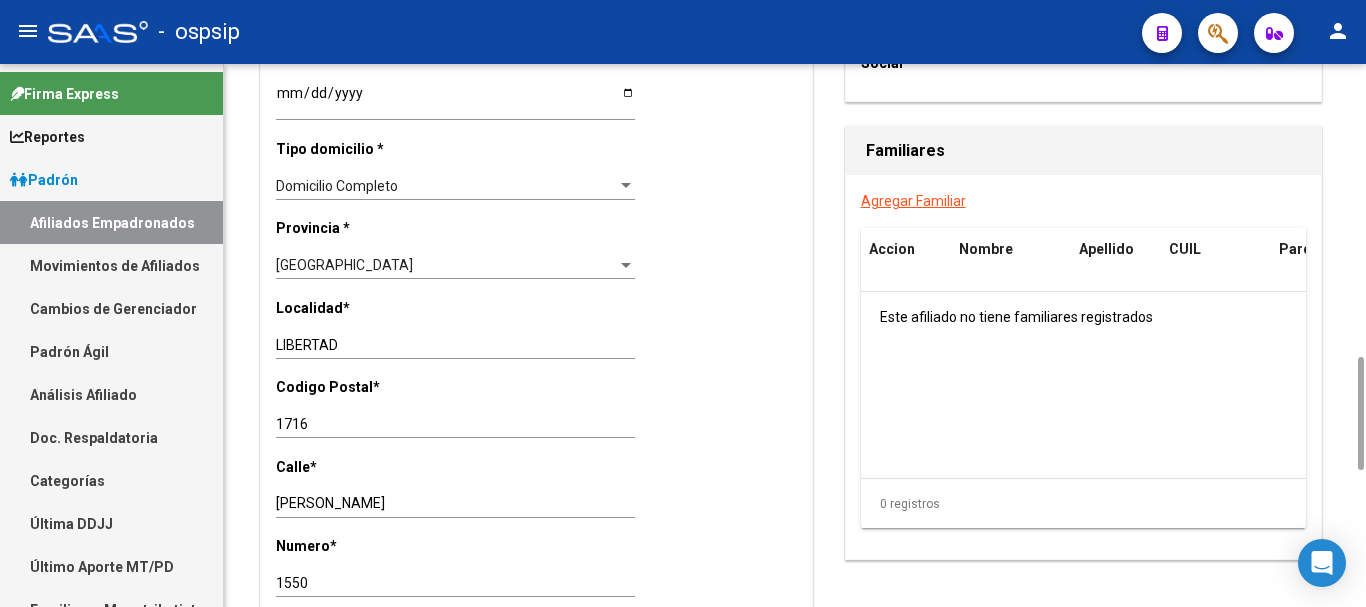 drag, startPoint x: 299, startPoint y: 589, endPoint x: 278, endPoint y: 575, distance: 25.23886 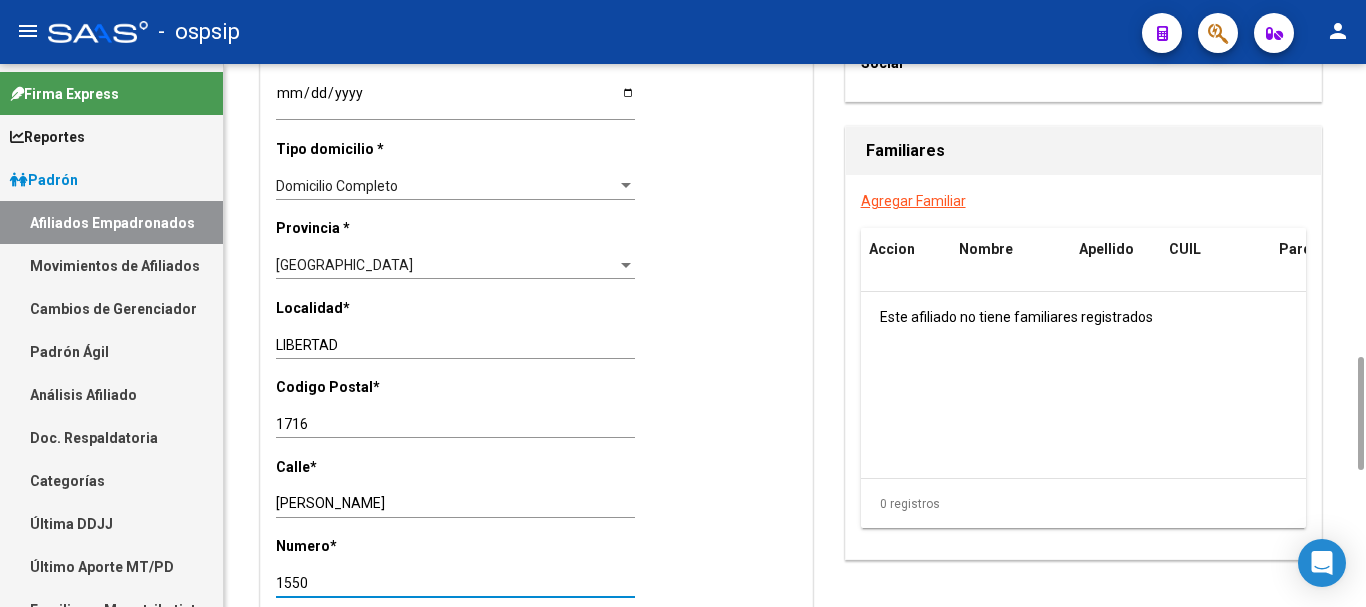 drag, startPoint x: 314, startPoint y: 581, endPoint x: 275, endPoint y: 582, distance: 39.012817 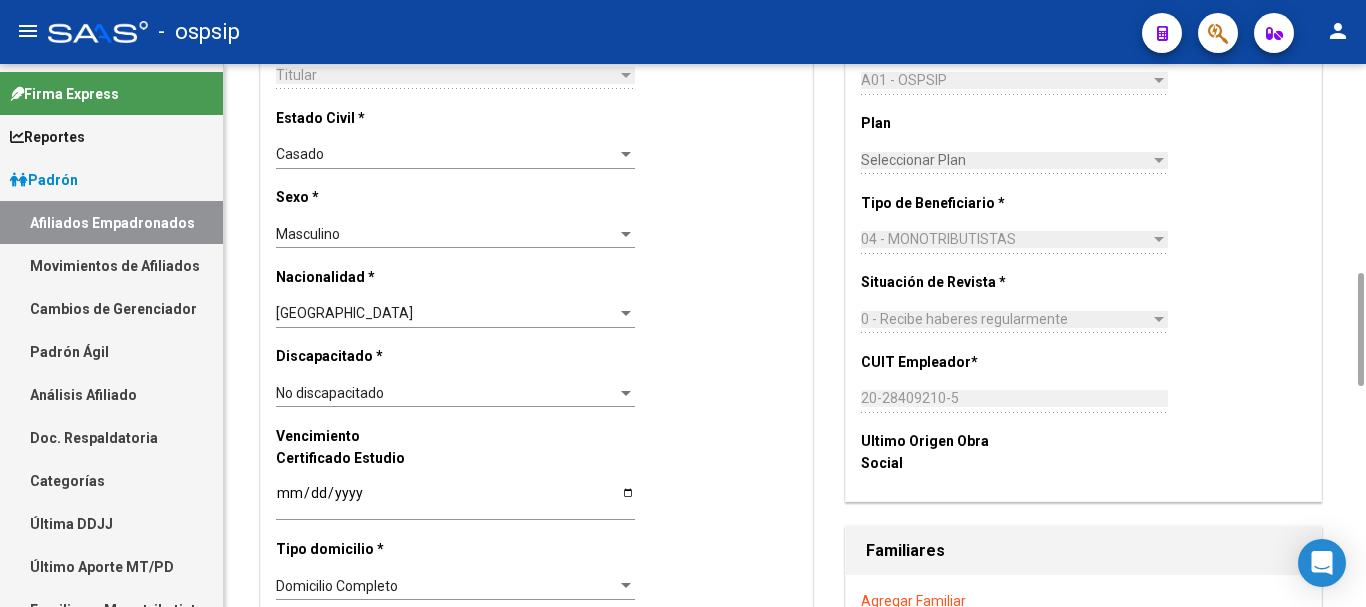 scroll, scrollTop: 0, scrollLeft: 0, axis: both 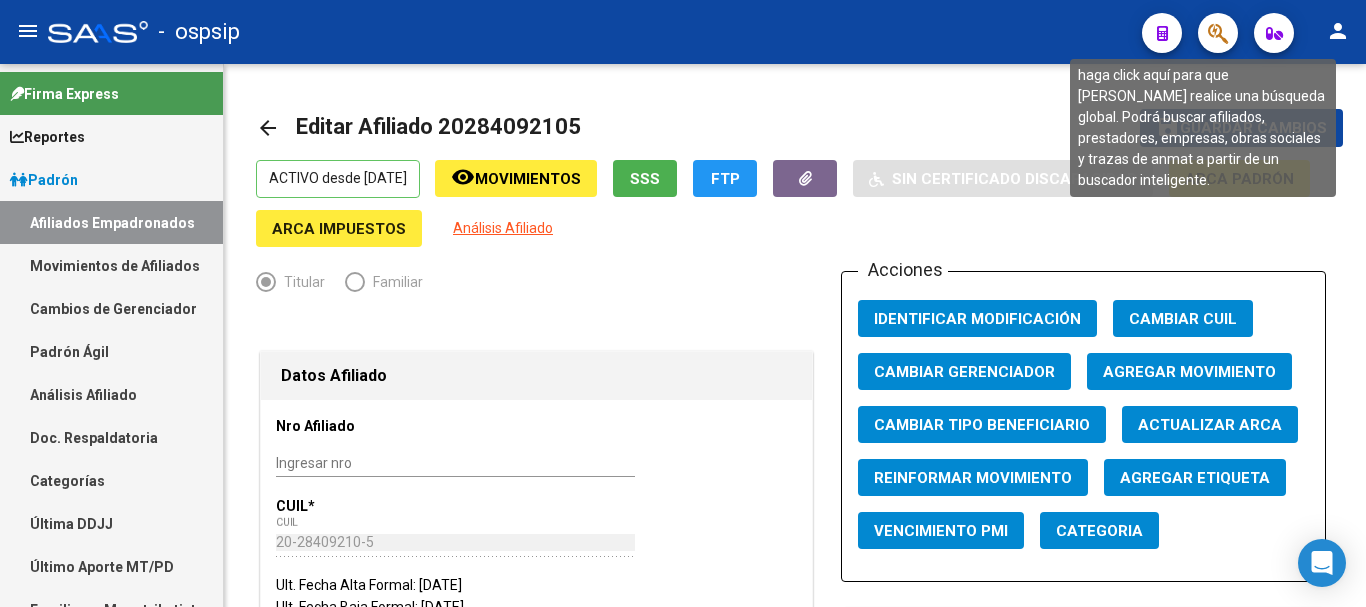 click 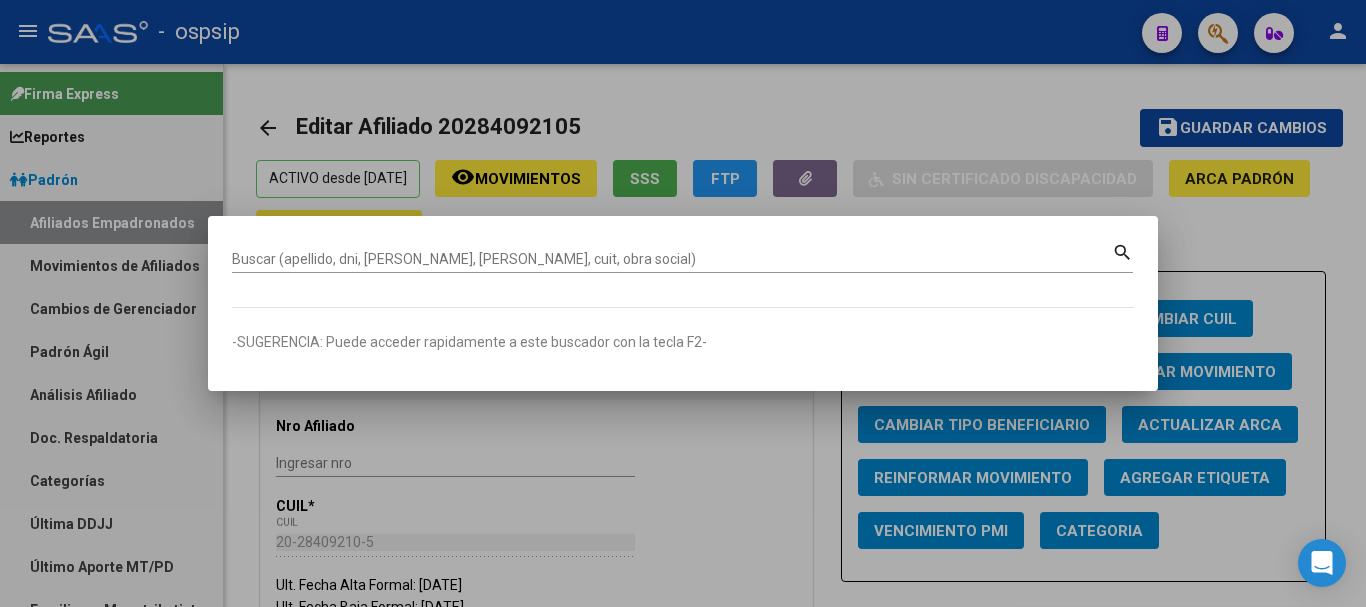 drag, startPoint x: 612, startPoint y: 269, endPoint x: 522, endPoint y: 260, distance: 90.44888 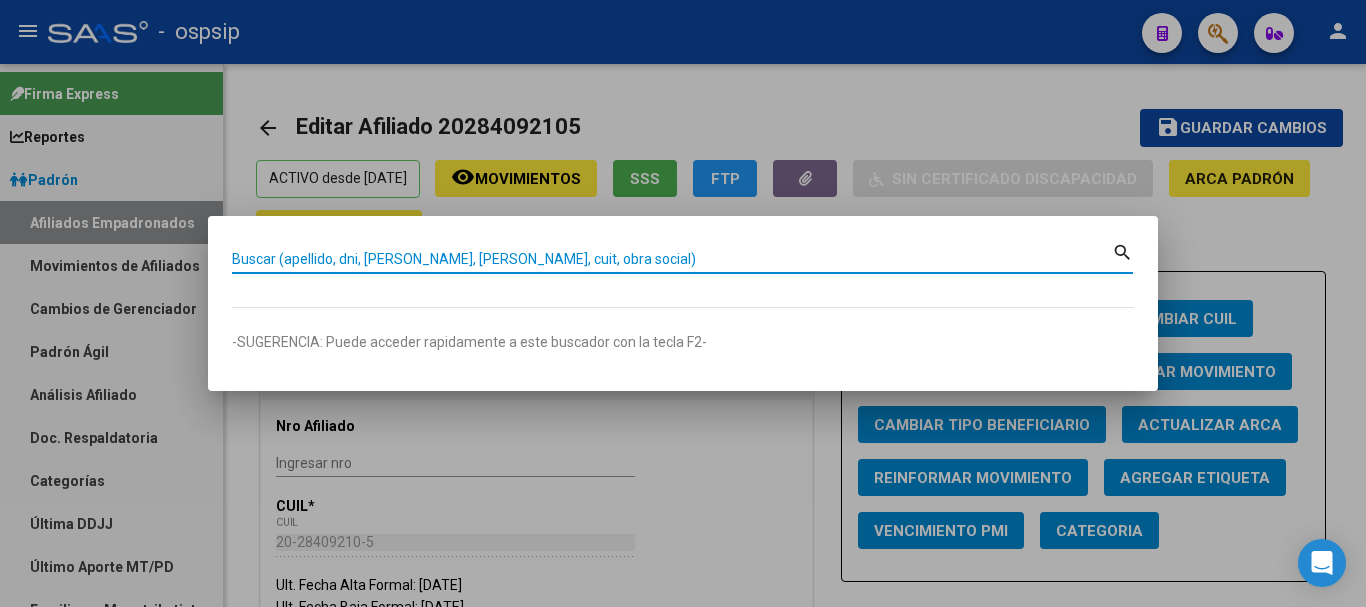 paste on "38868165" 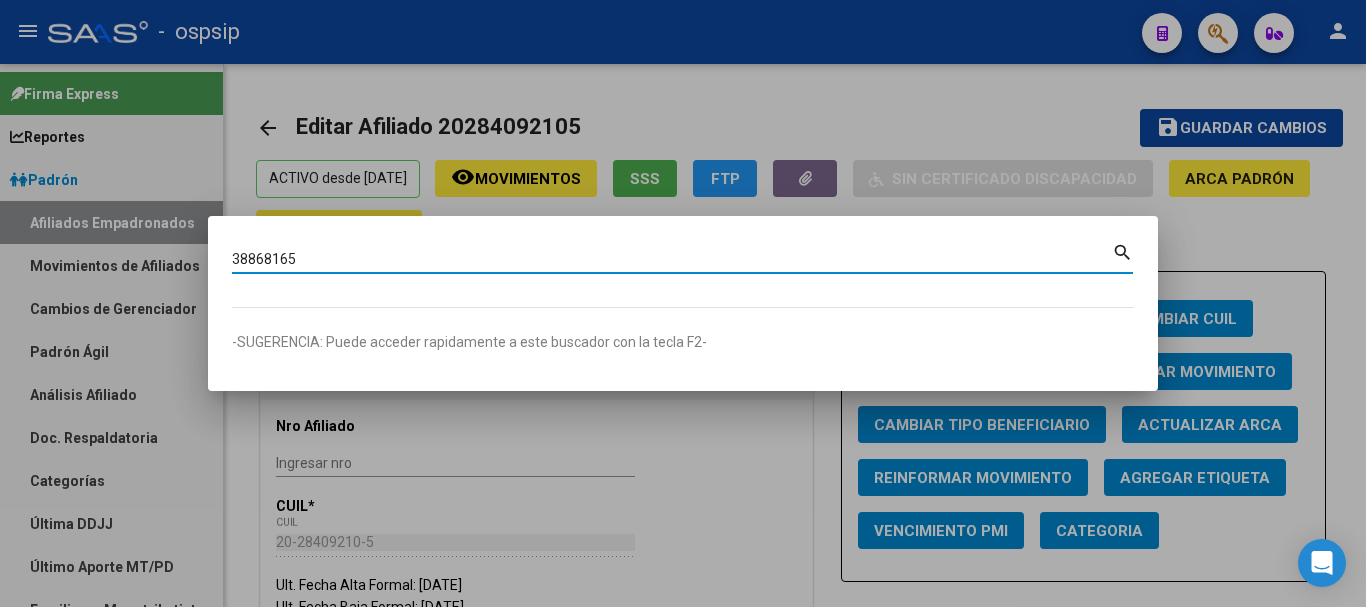type on "38868165" 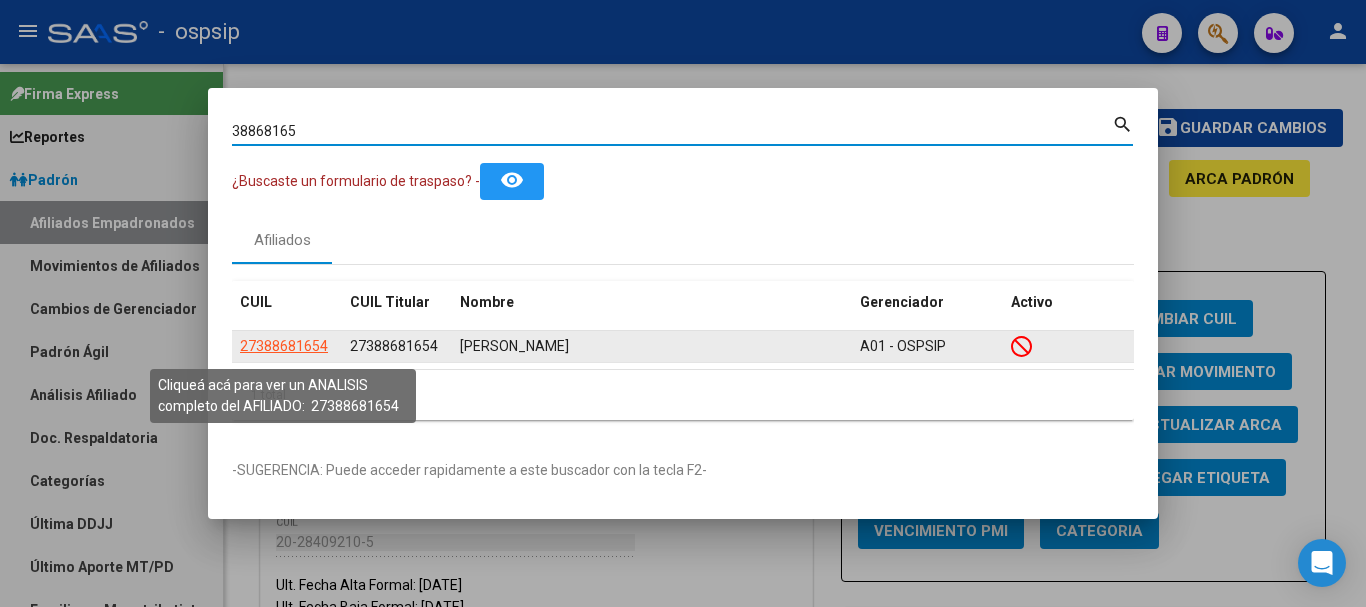 click on "27388681654" 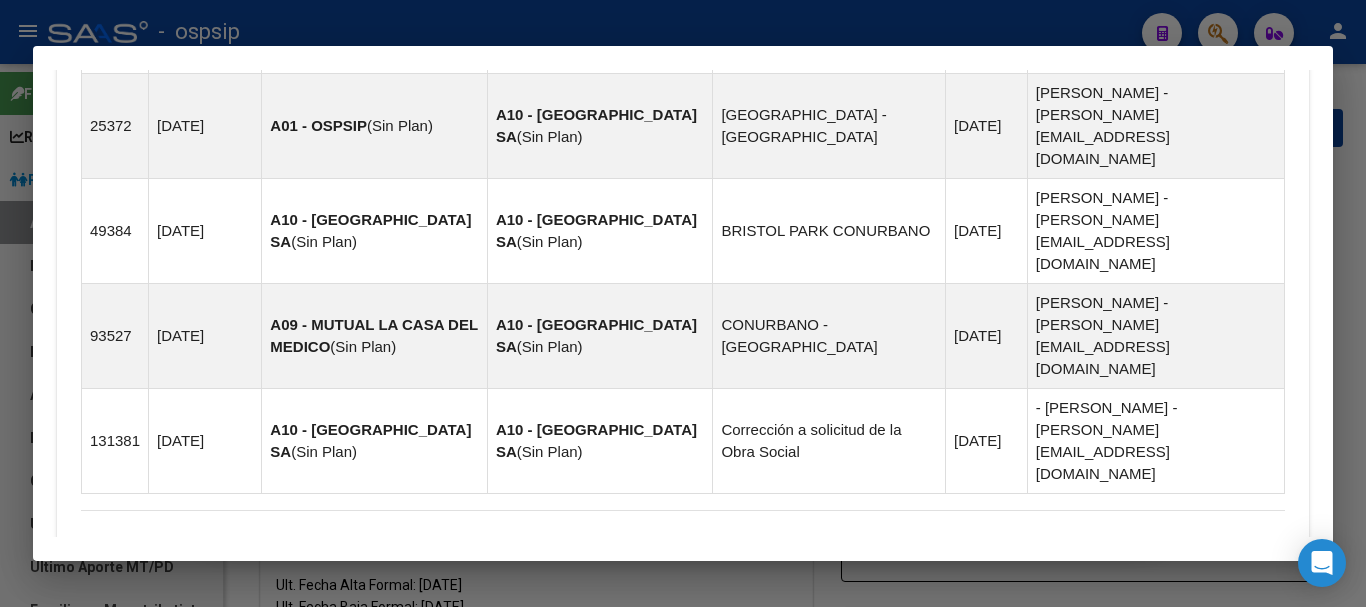 scroll, scrollTop: 1543, scrollLeft: 0, axis: vertical 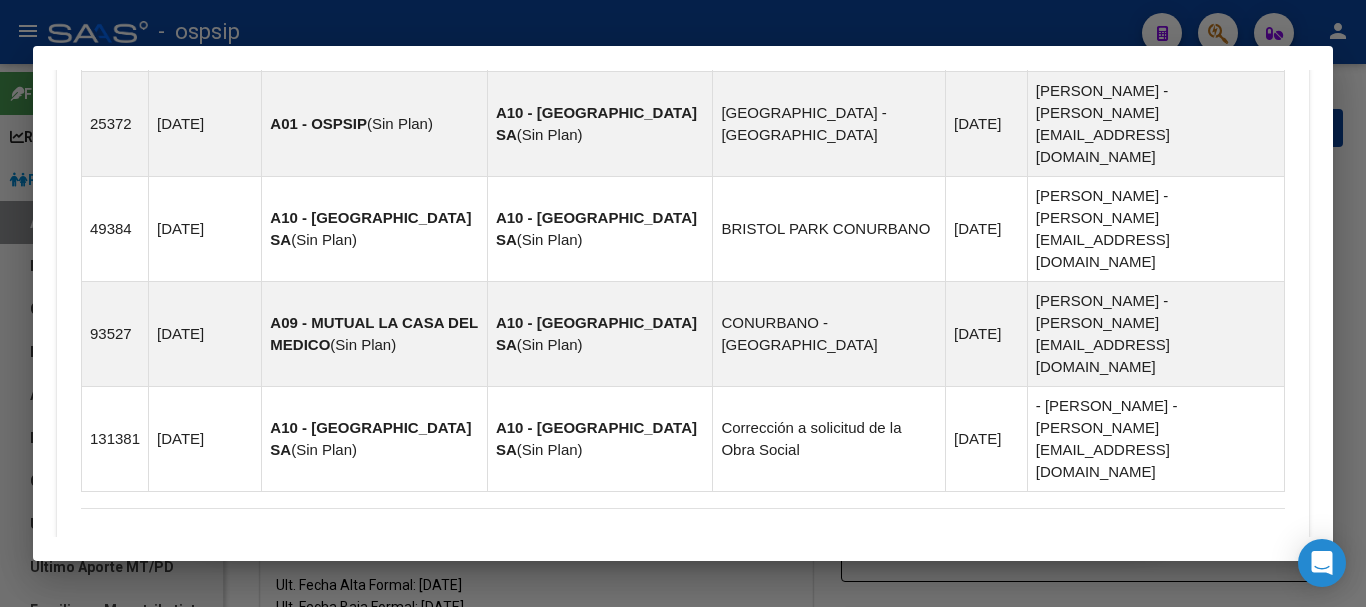 click on "Aportes y Contribuciones del Afiliado: 27388681654" at bounding box center [305, 734] 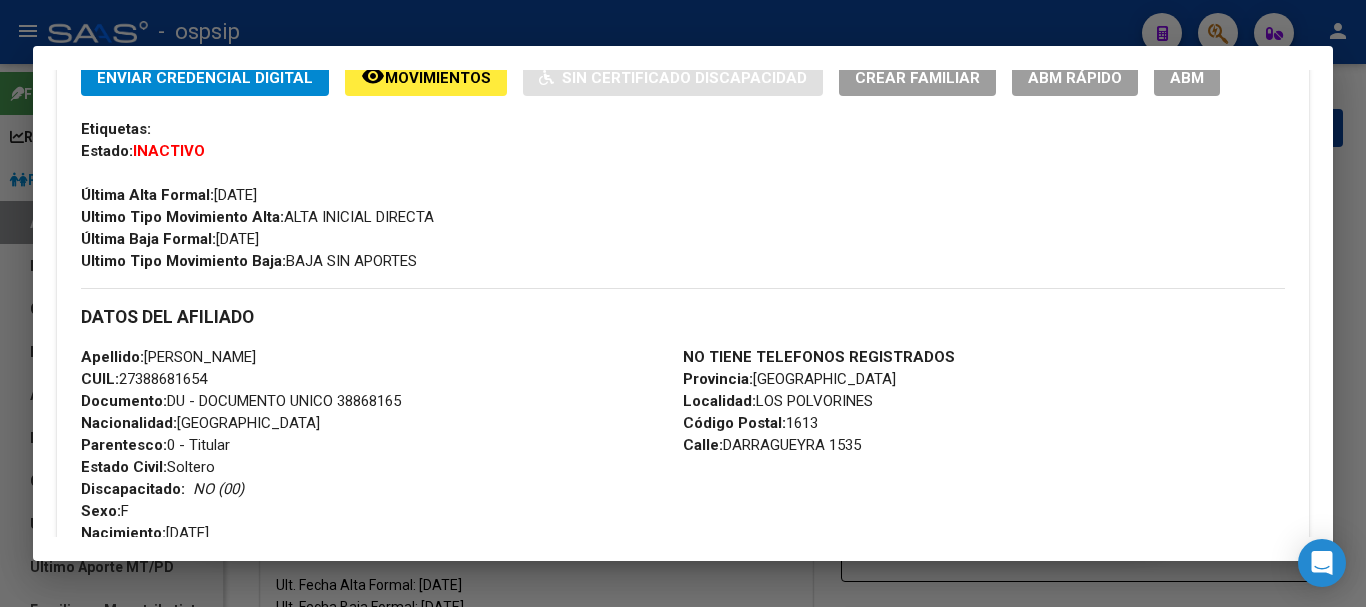 scroll, scrollTop: 343, scrollLeft: 0, axis: vertical 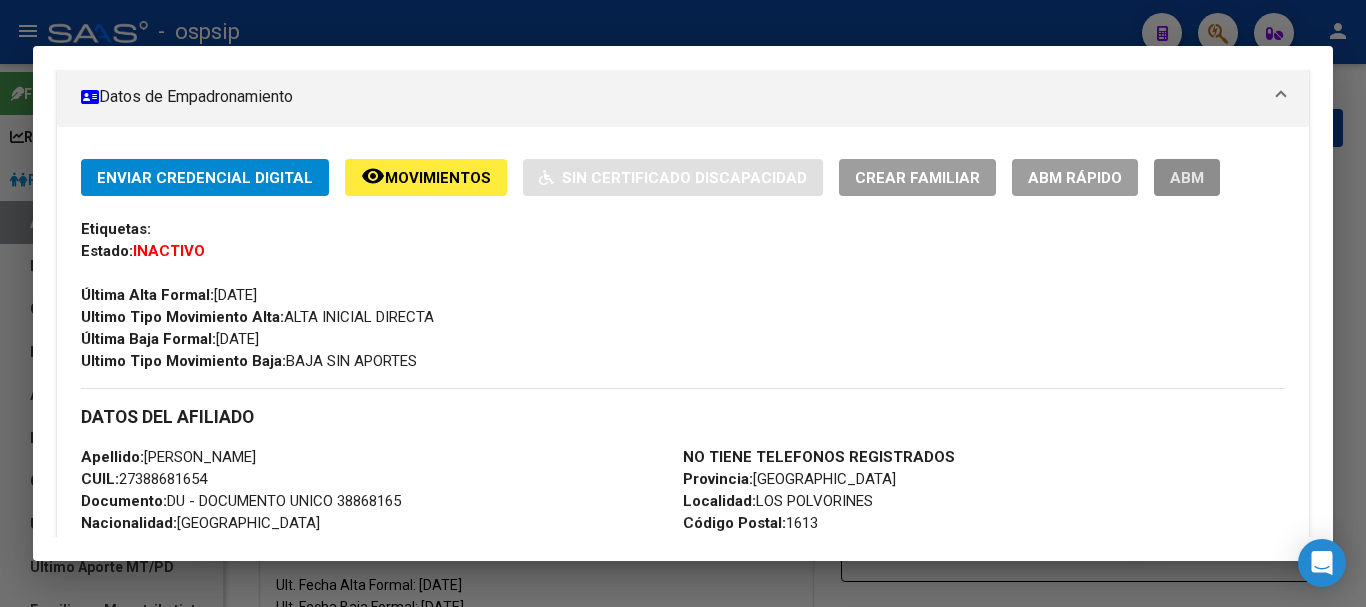 click on "ABM" at bounding box center (1187, 178) 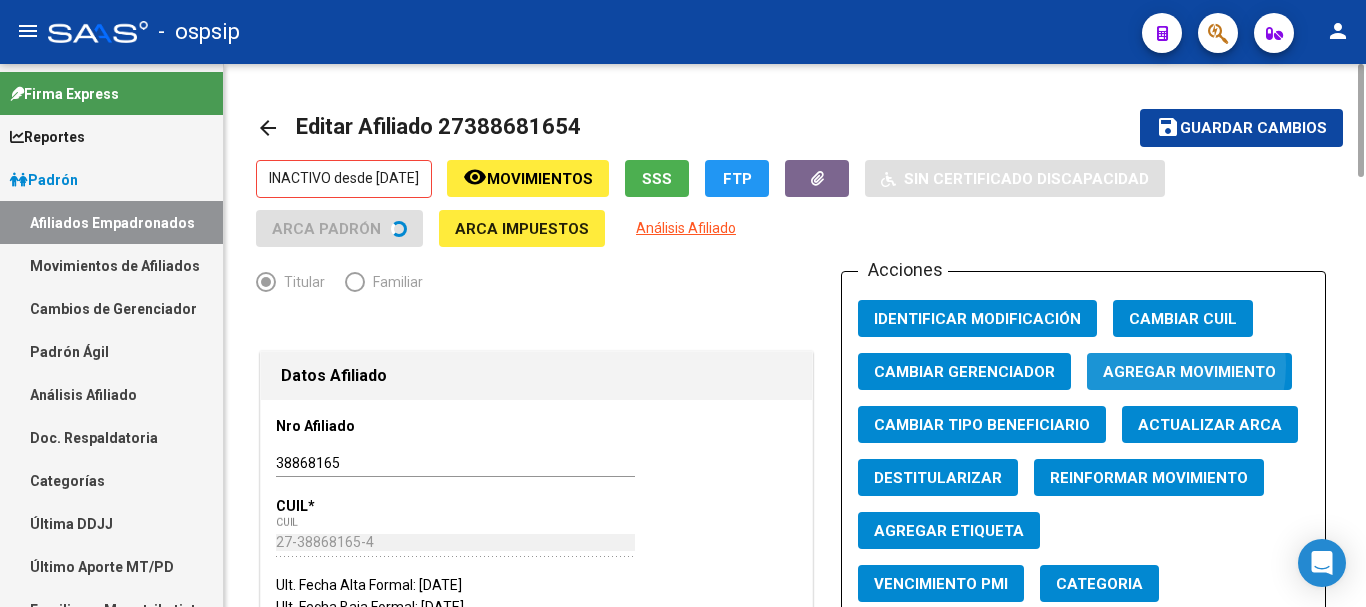 click on "Agregar Movimiento" 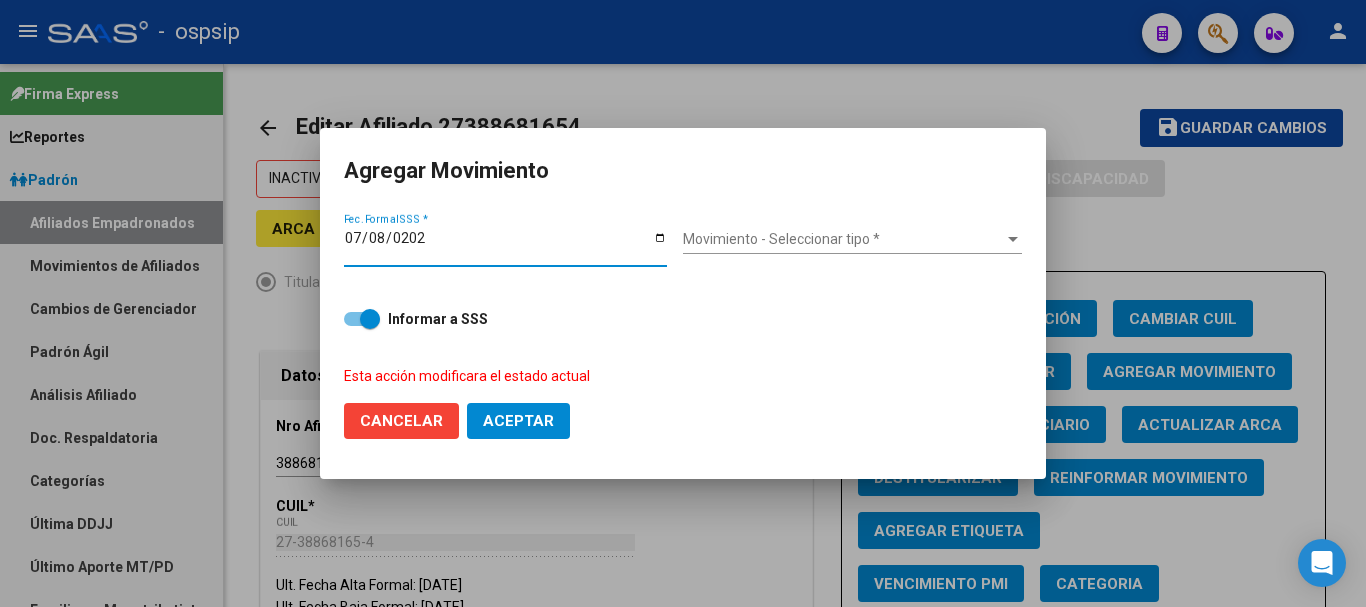 type on "[DATE]" 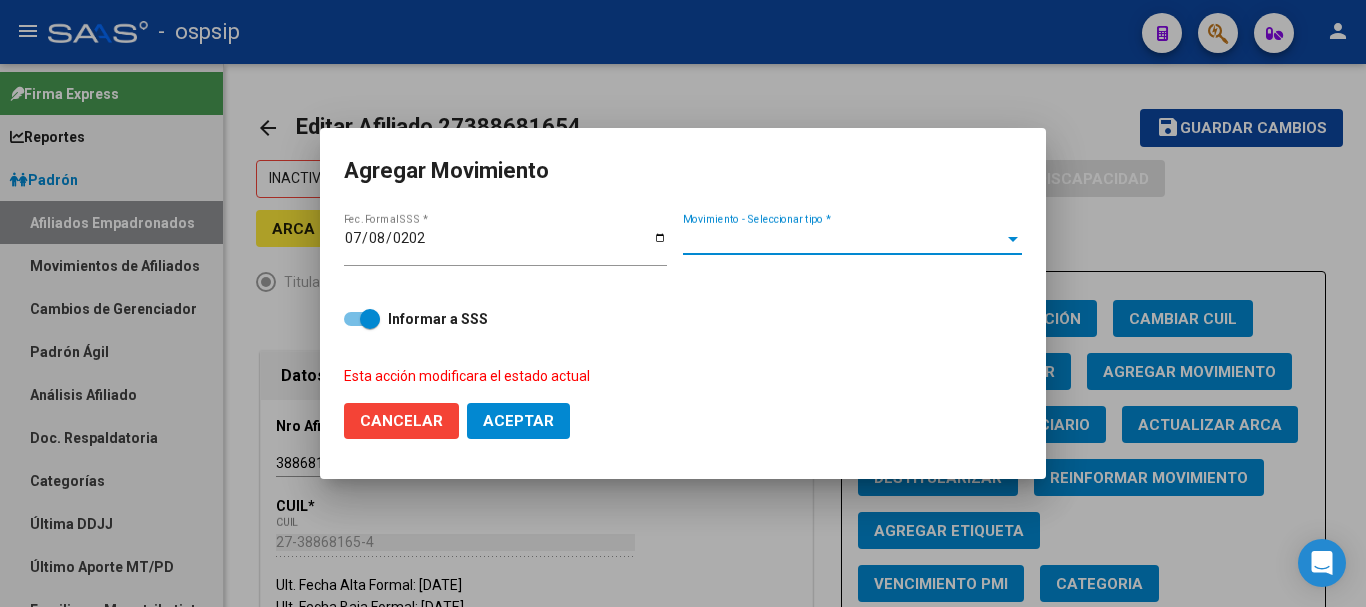 click on "Movimiento - Seleccionar tipo *" at bounding box center [843, 239] 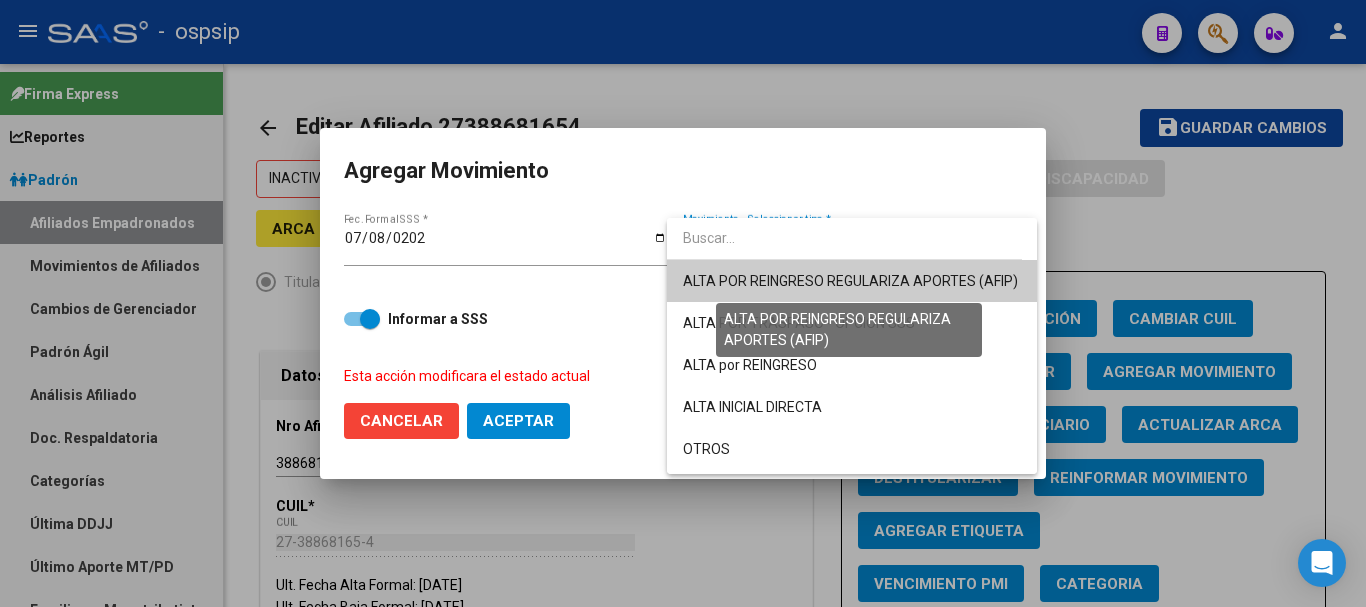 click on "ALTA POR REINGRESO REGULARIZA APORTES (AFIP)" at bounding box center [850, 281] 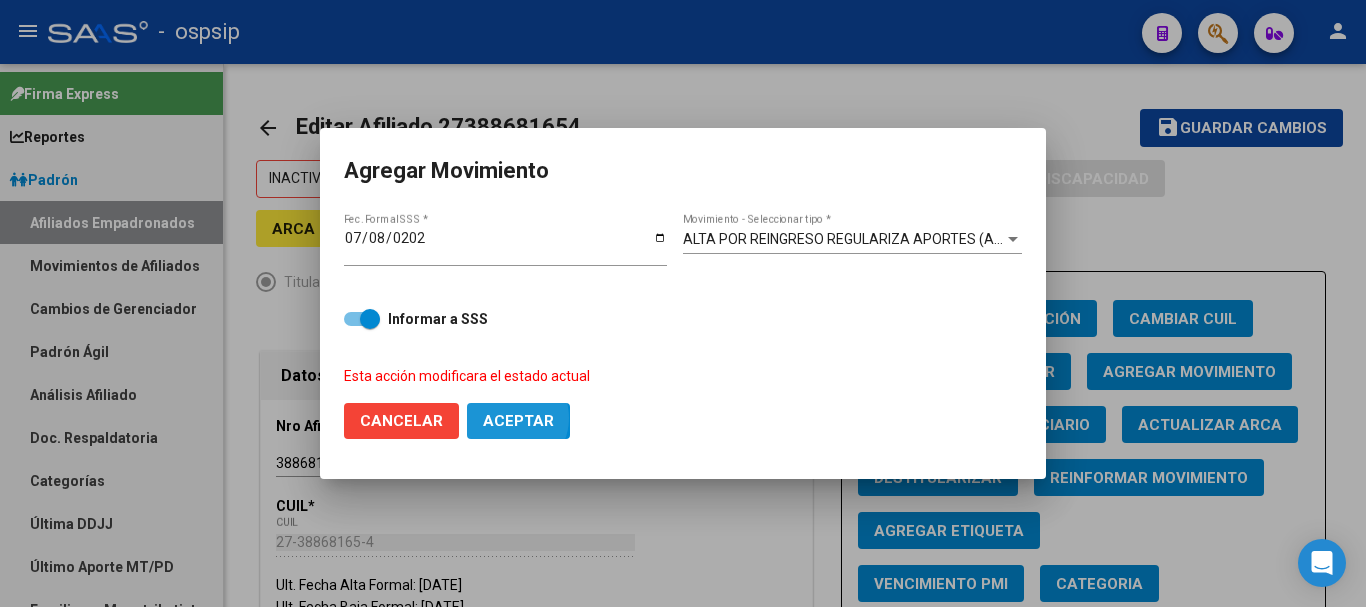 click on "Aceptar" 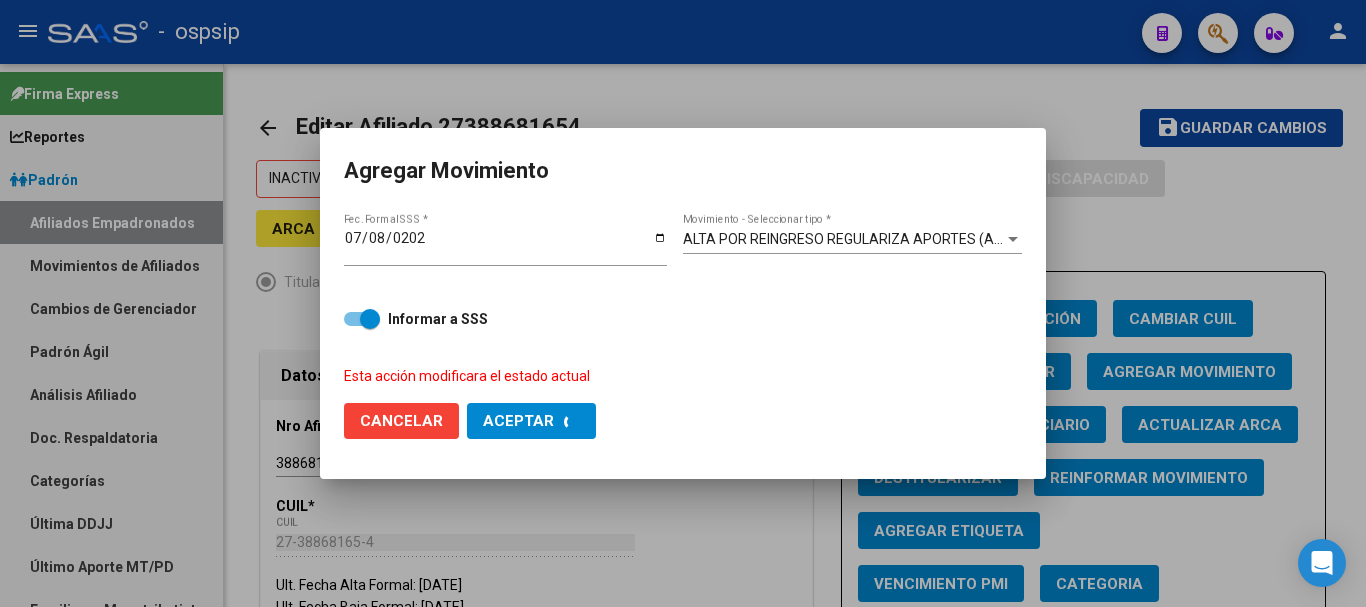 checkbox on "false" 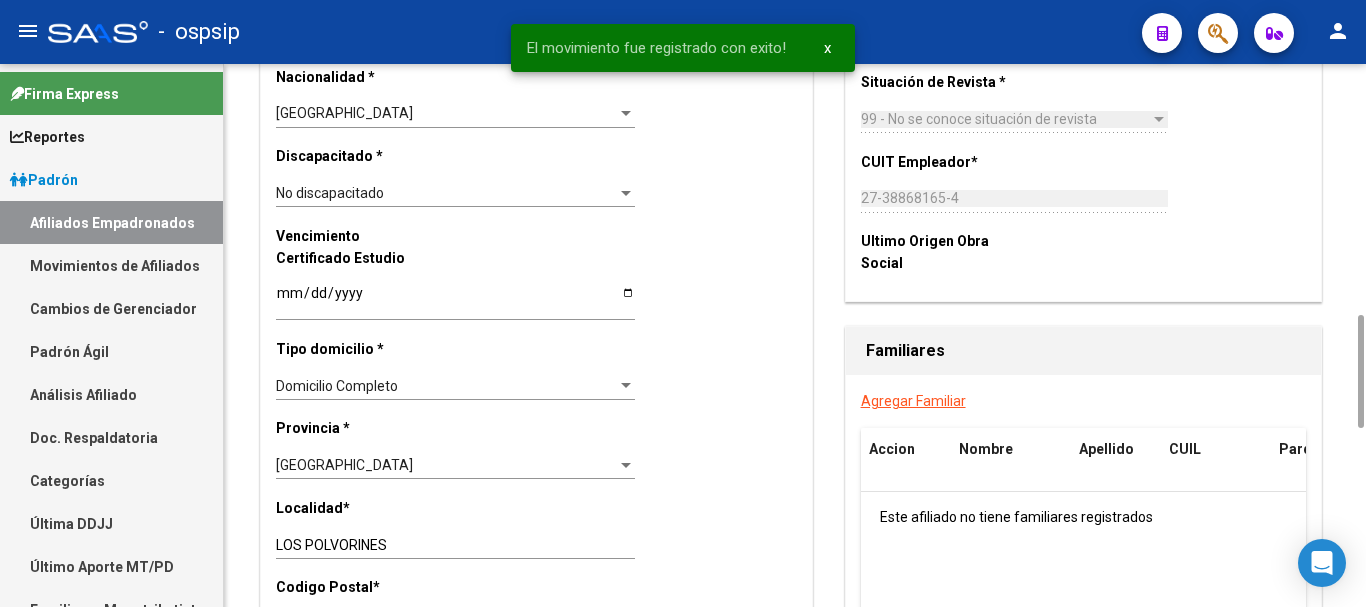 scroll, scrollTop: 1600, scrollLeft: 0, axis: vertical 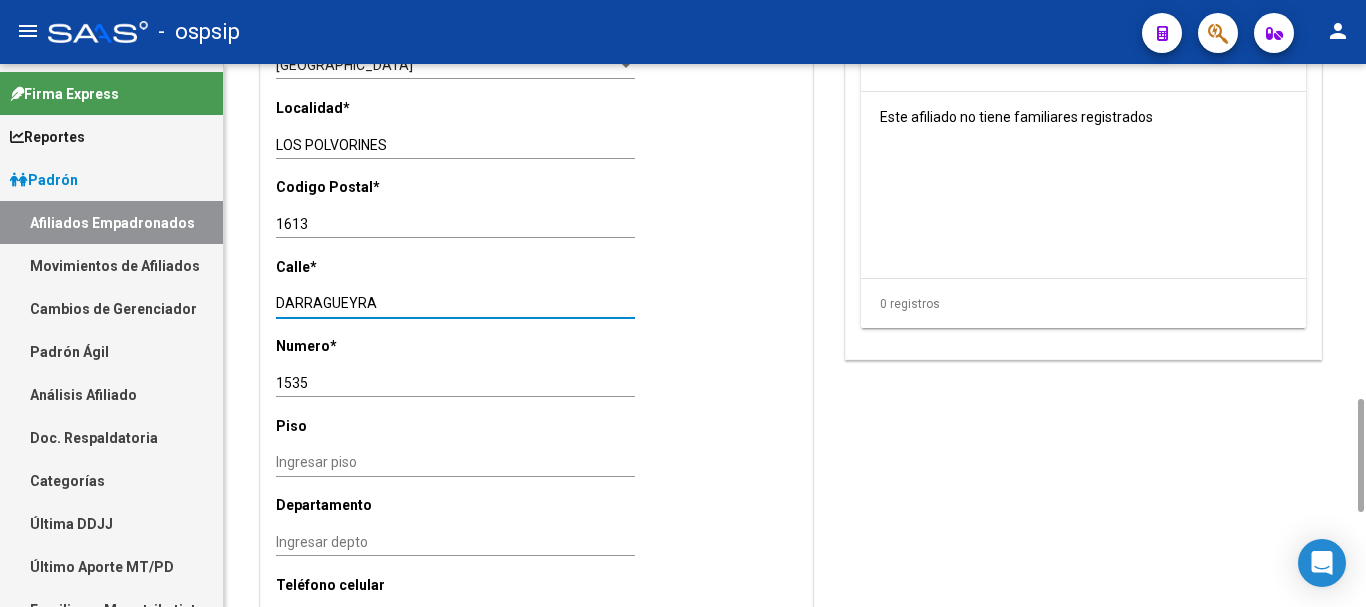 drag, startPoint x: 384, startPoint y: 303, endPoint x: 273, endPoint y: 300, distance: 111.040535 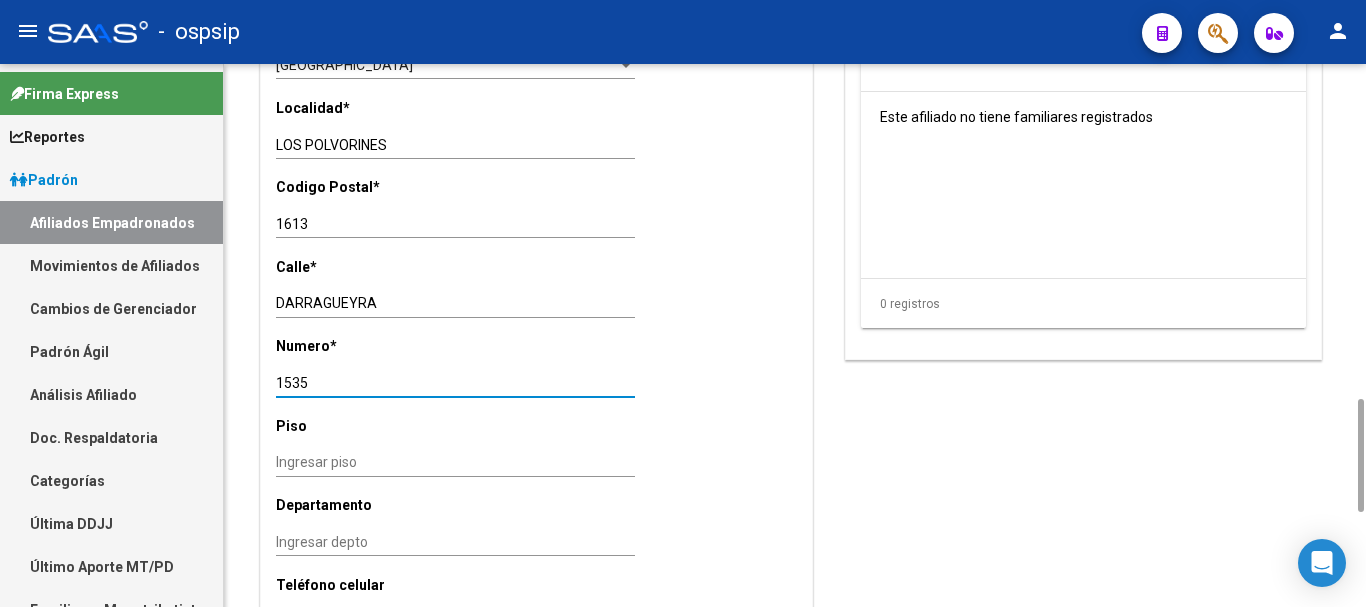 drag, startPoint x: 321, startPoint y: 379, endPoint x: 278, endPoint y: 384, distance: 43.289722 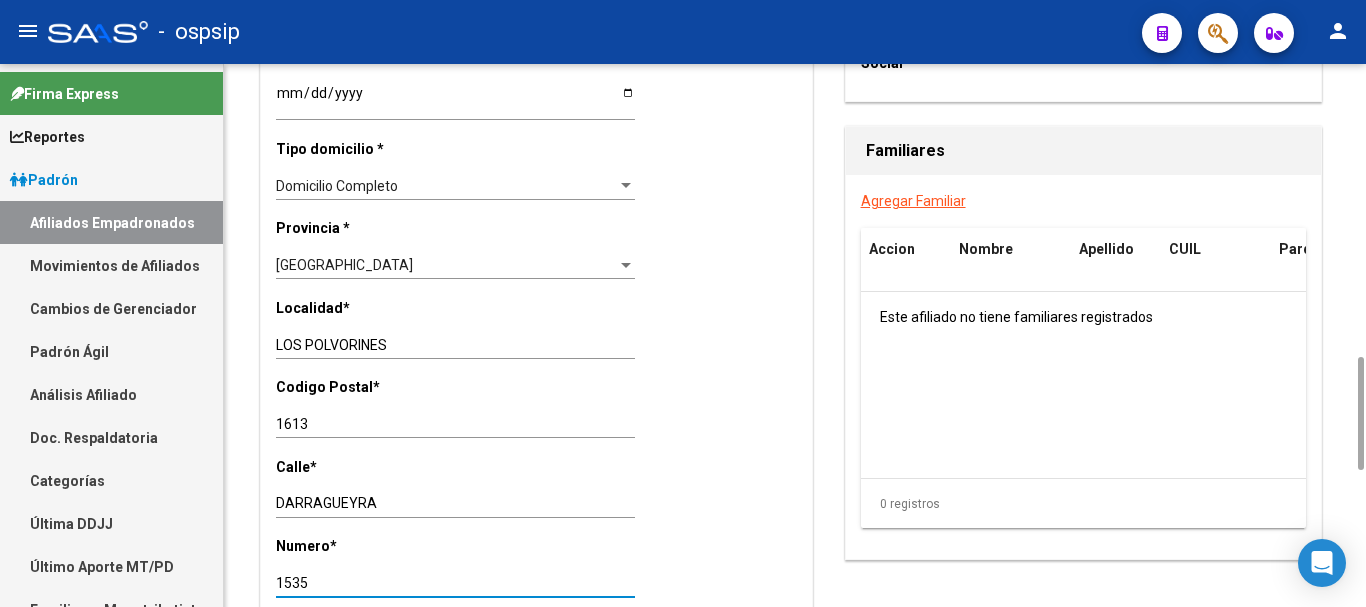 scroll, scrollTop: 1600, scrollLeft: 0, axis: vertical 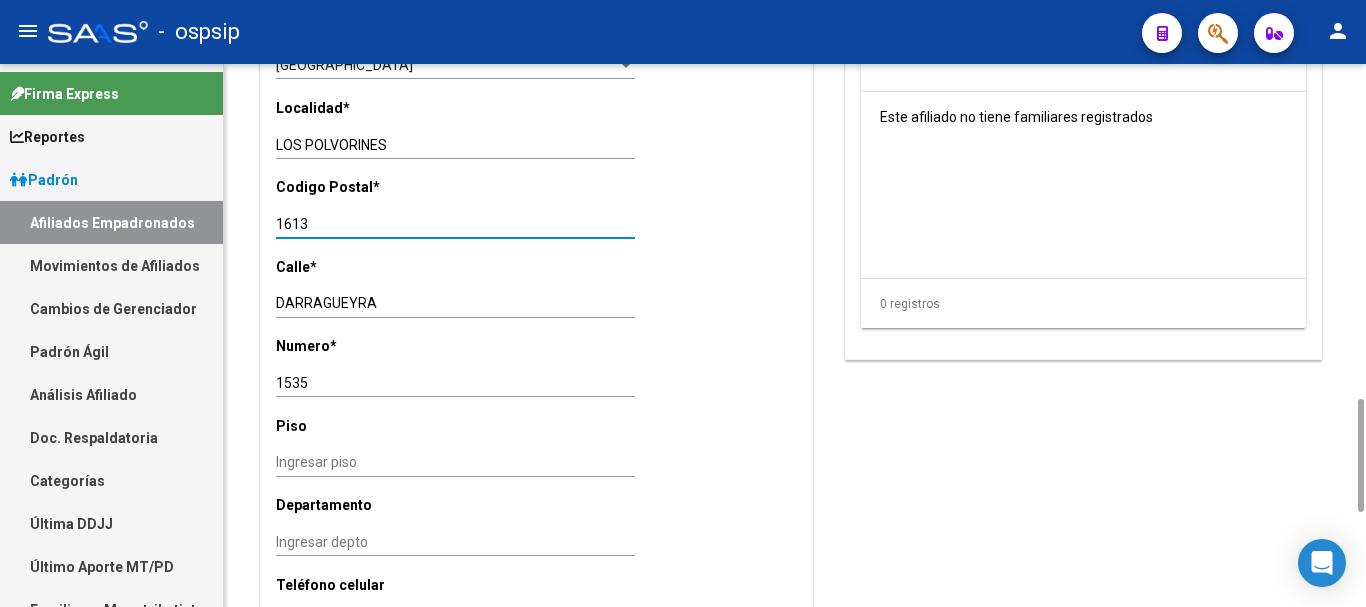 drag, startPoint x: 323, startPoint y: 224, endPoint x: 273, endPoint y: 219, distance: 50.24938 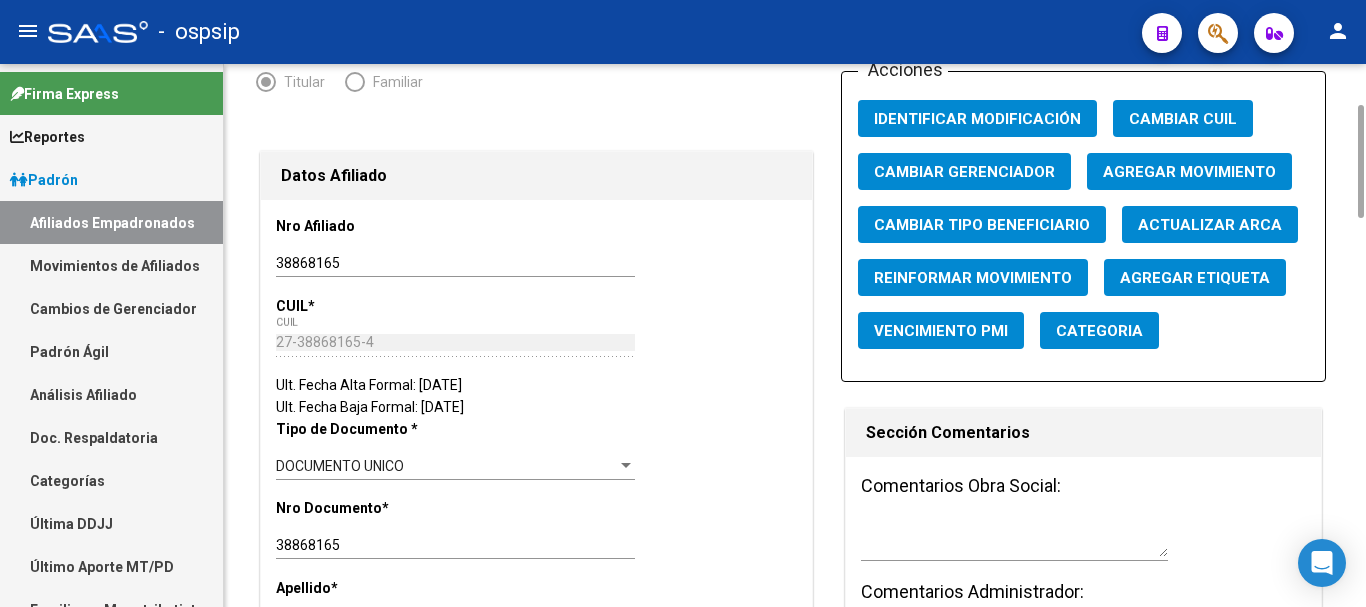 scroll, scrollTop: 0, scrollLeft: 0, axis: both 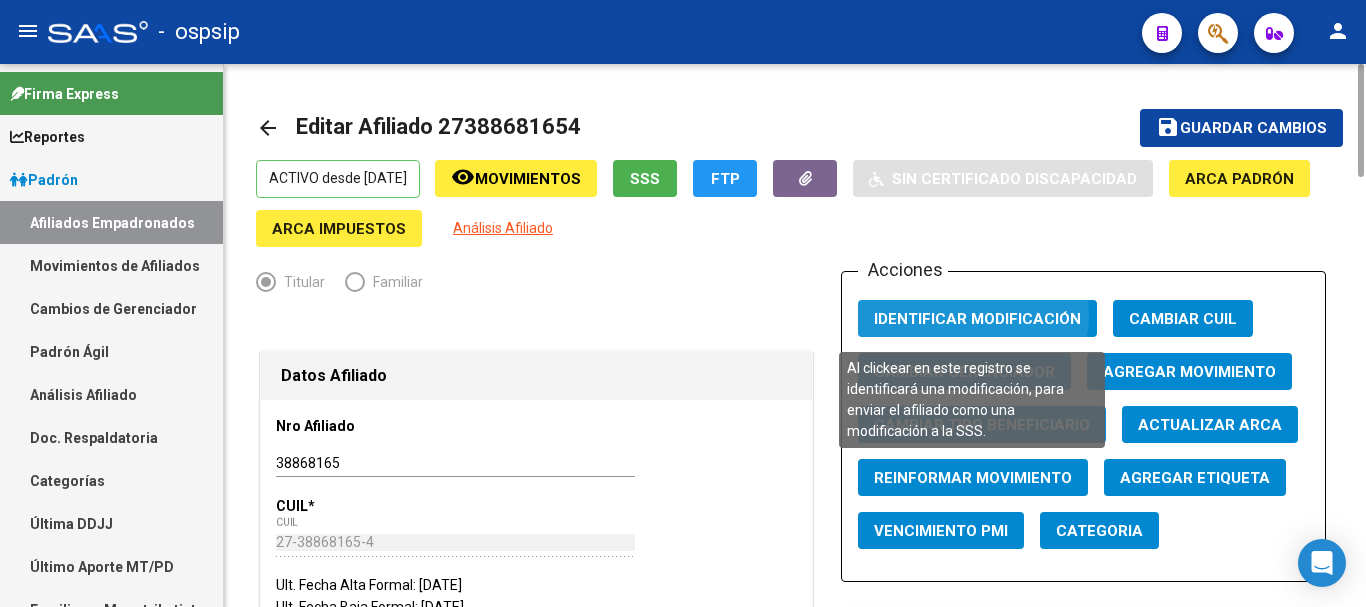 click on "Identificar Modificación" 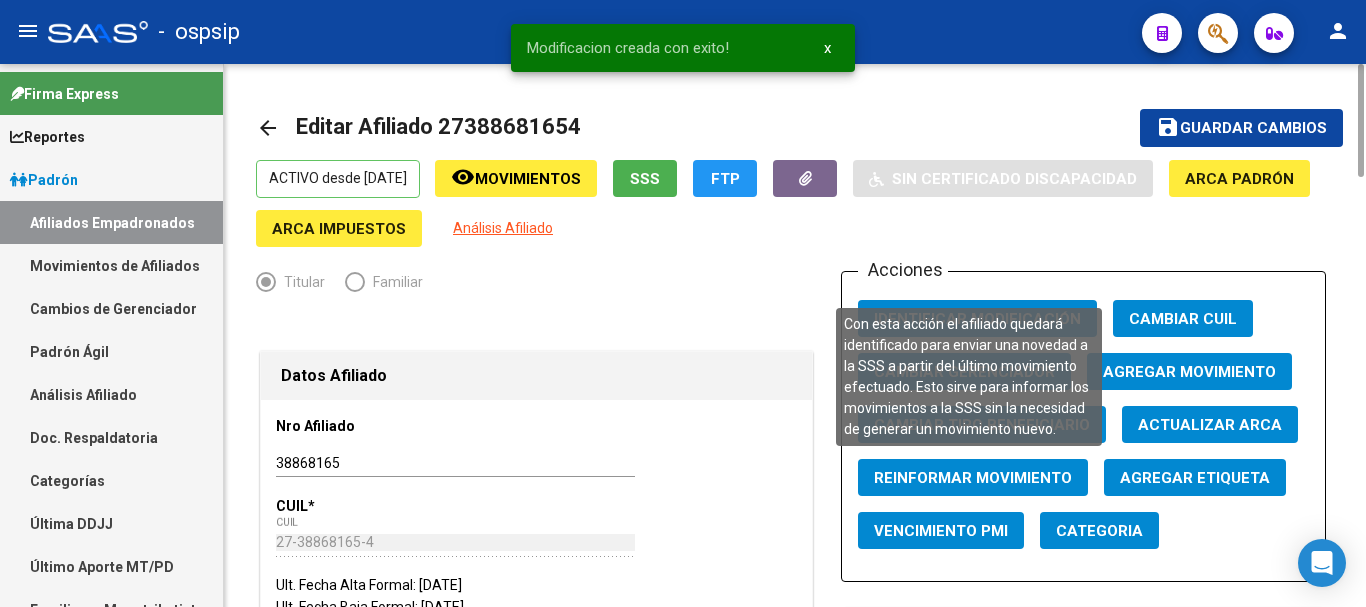 click on "Reinformar Movimiento" 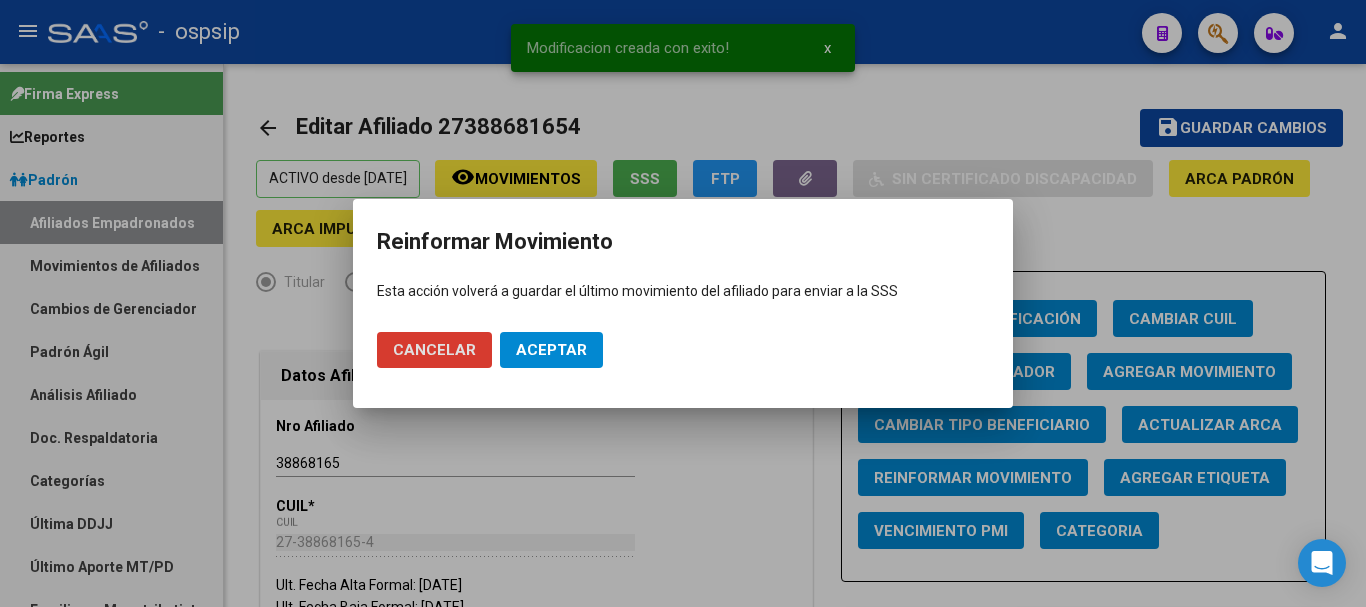 click on "Aceptar" at bounding box center [551, 350] 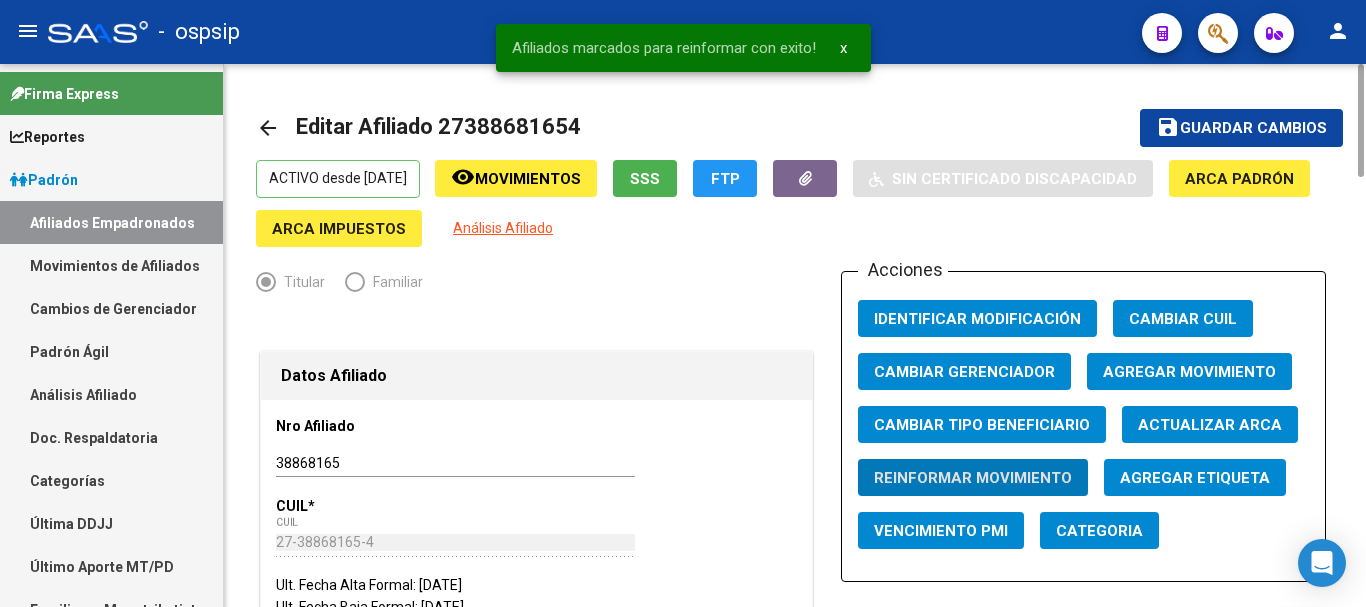 click on "Guardar cambios" 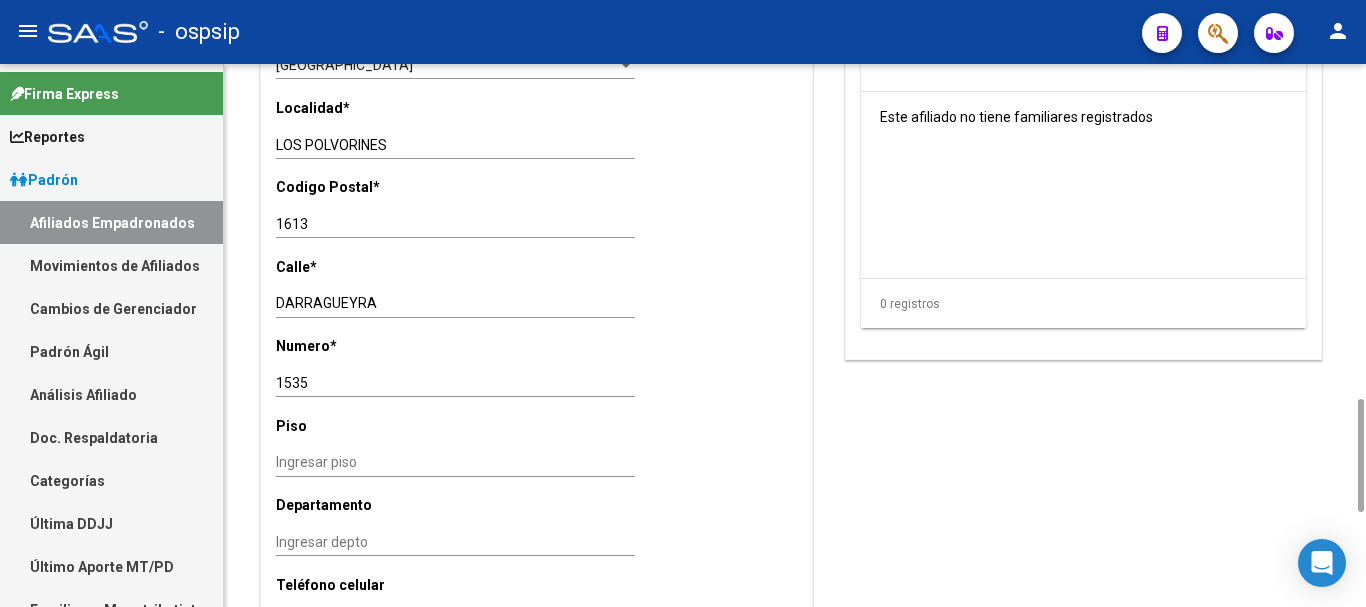 scroll, scrollTop: 600, scrollLeft: 0, axis: vertical 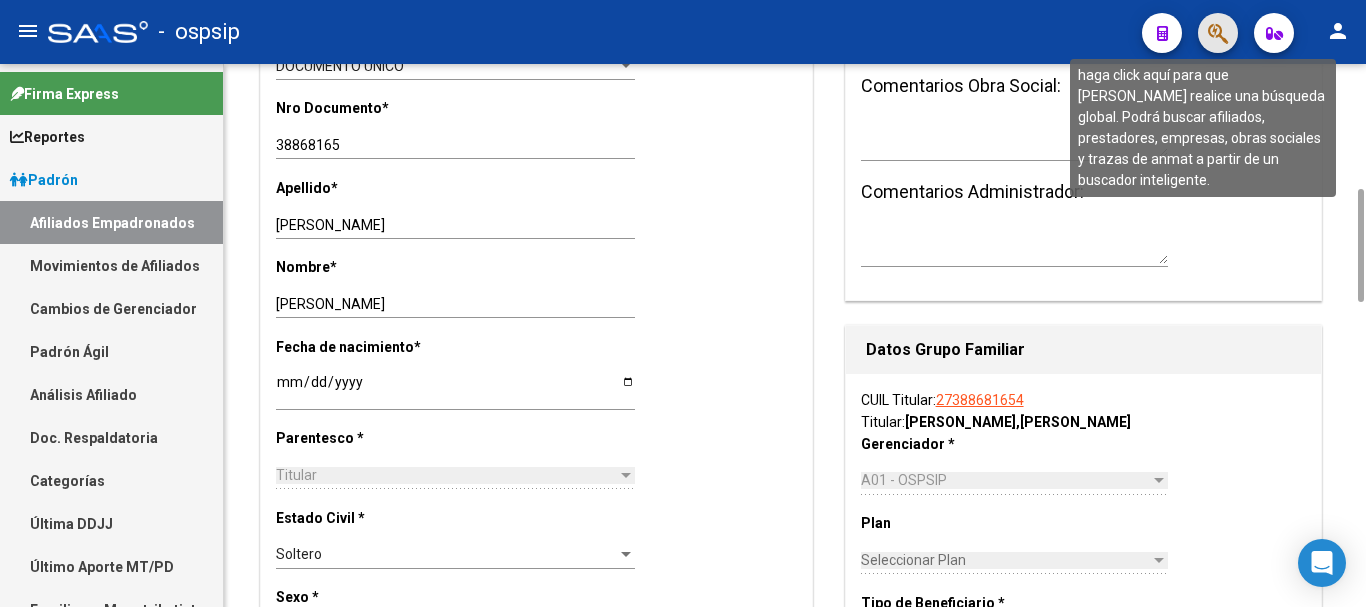 click 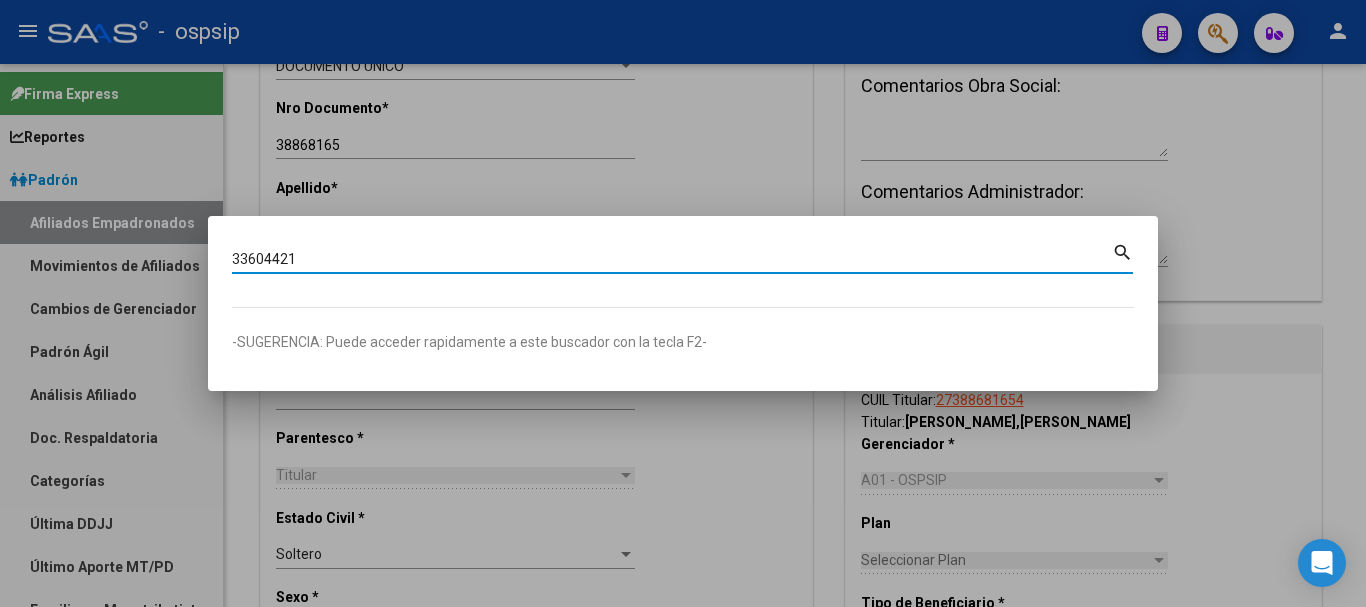 type on "33604421" 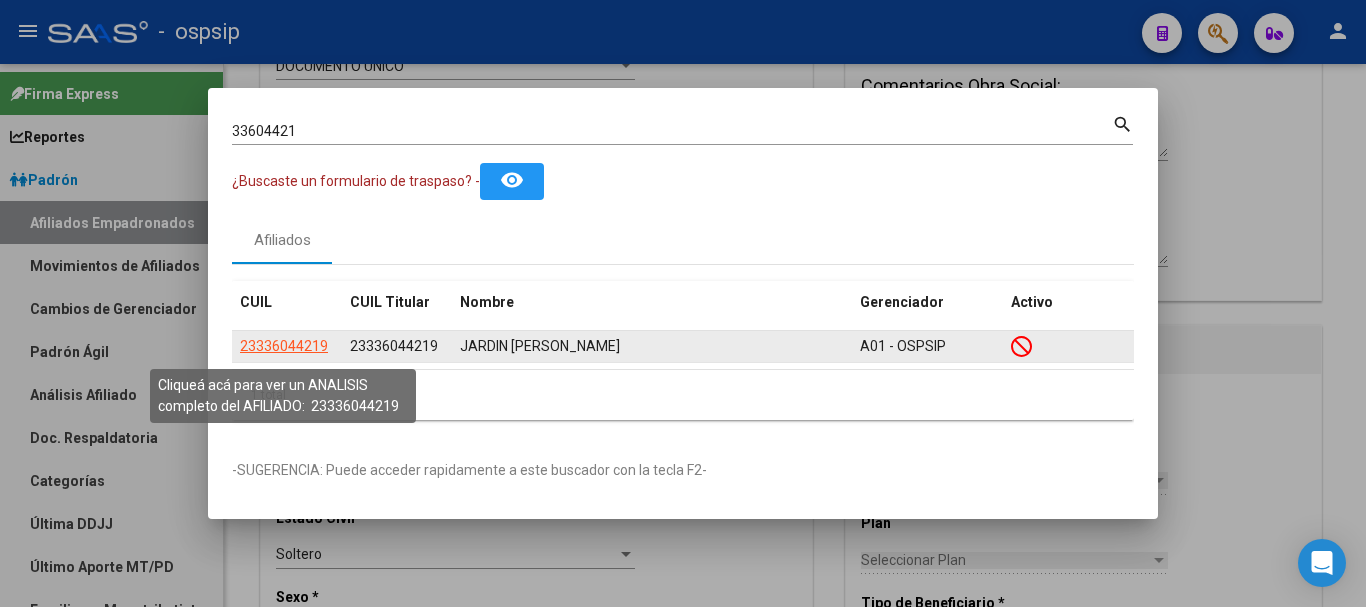 click on "23336044219" 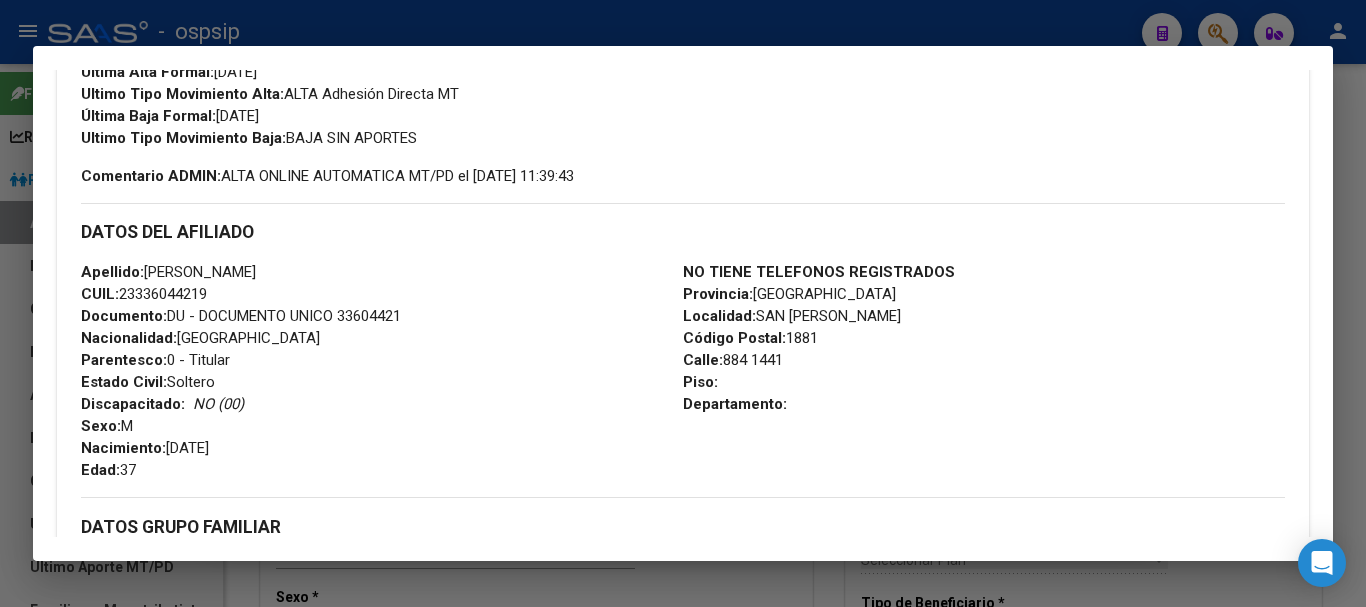 scroll, scrollTop: 600, scrollLeft: 0, axis: vertical 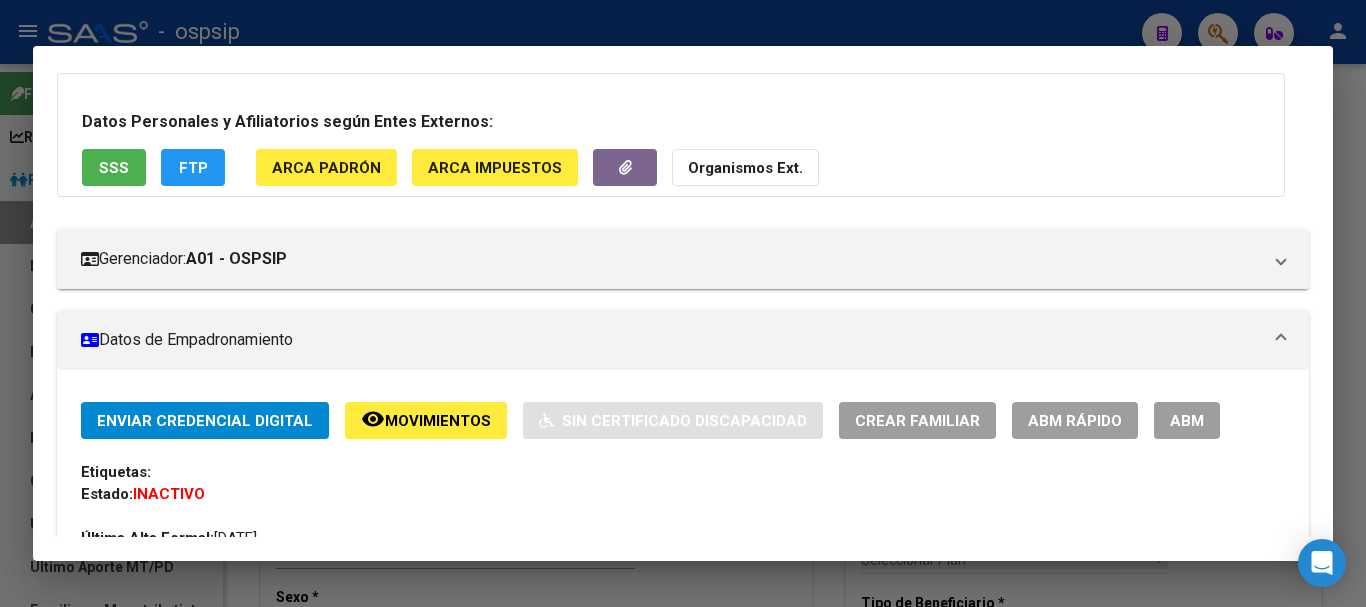 click on "ABM" at bounding box center [1187, 421] 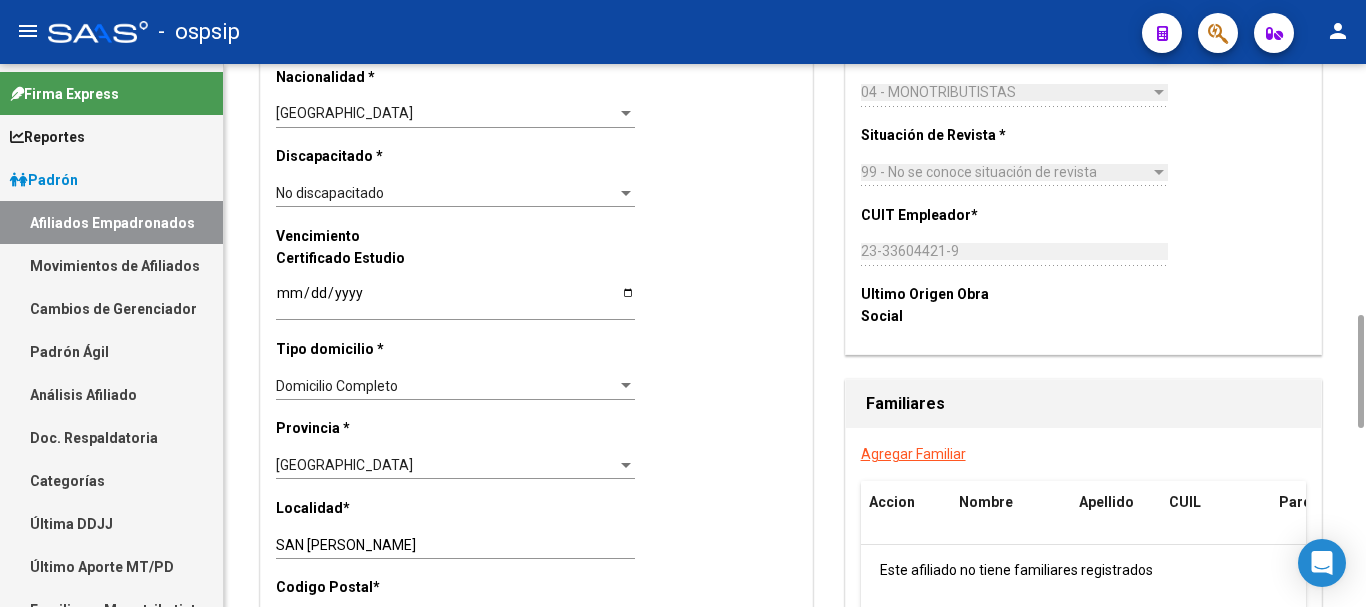 scroll, scrollTop: 2050, scrollLeft: 0, axis: vertical 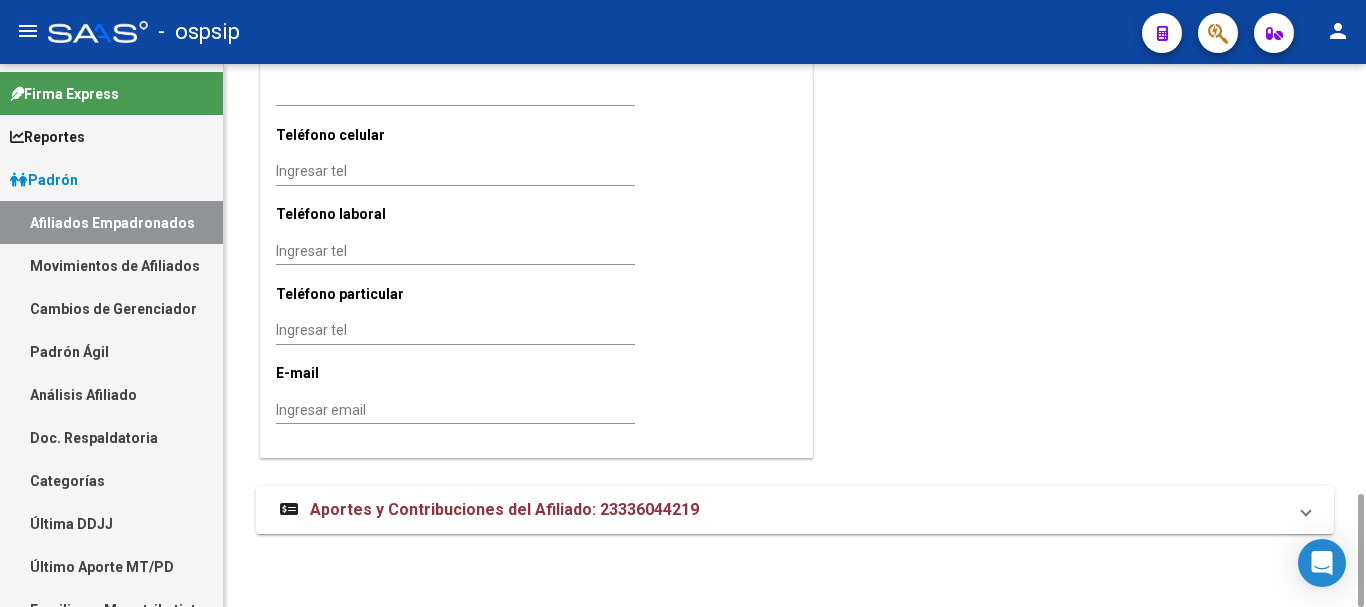 click on "Aportes y Contribuciones del Afiliado: 23336044219" at bounding box center (783, 510) 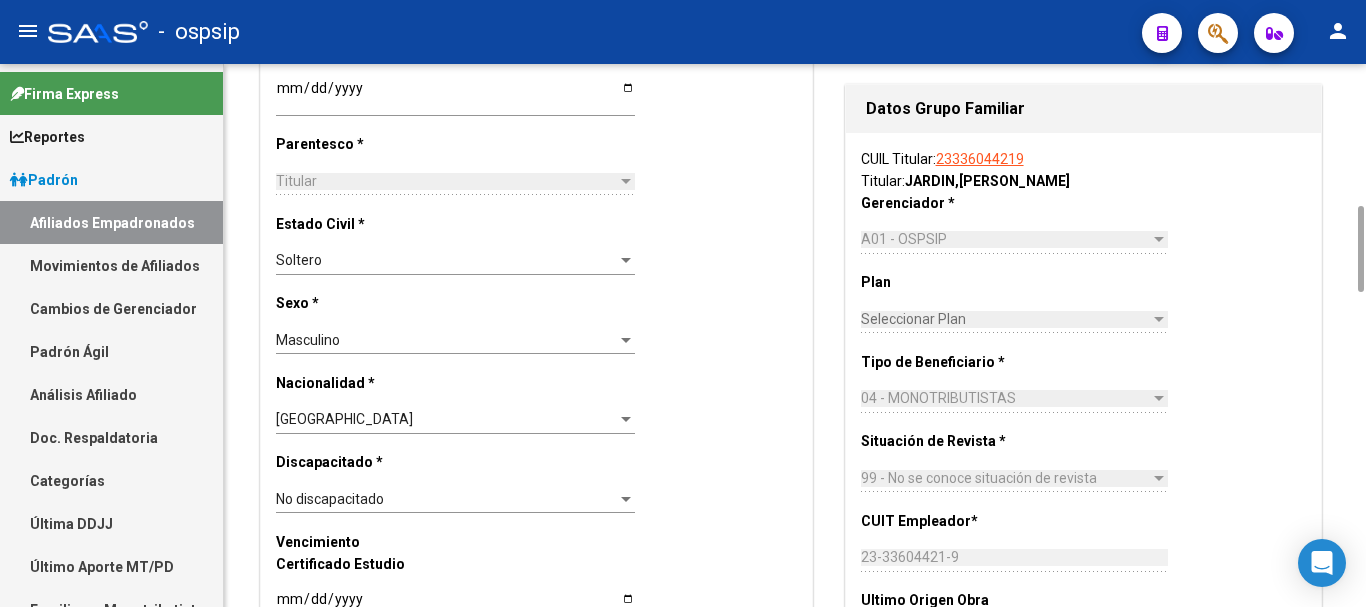 scroll, scrollTop: 94, scrollLeft: 0, axis: vertical 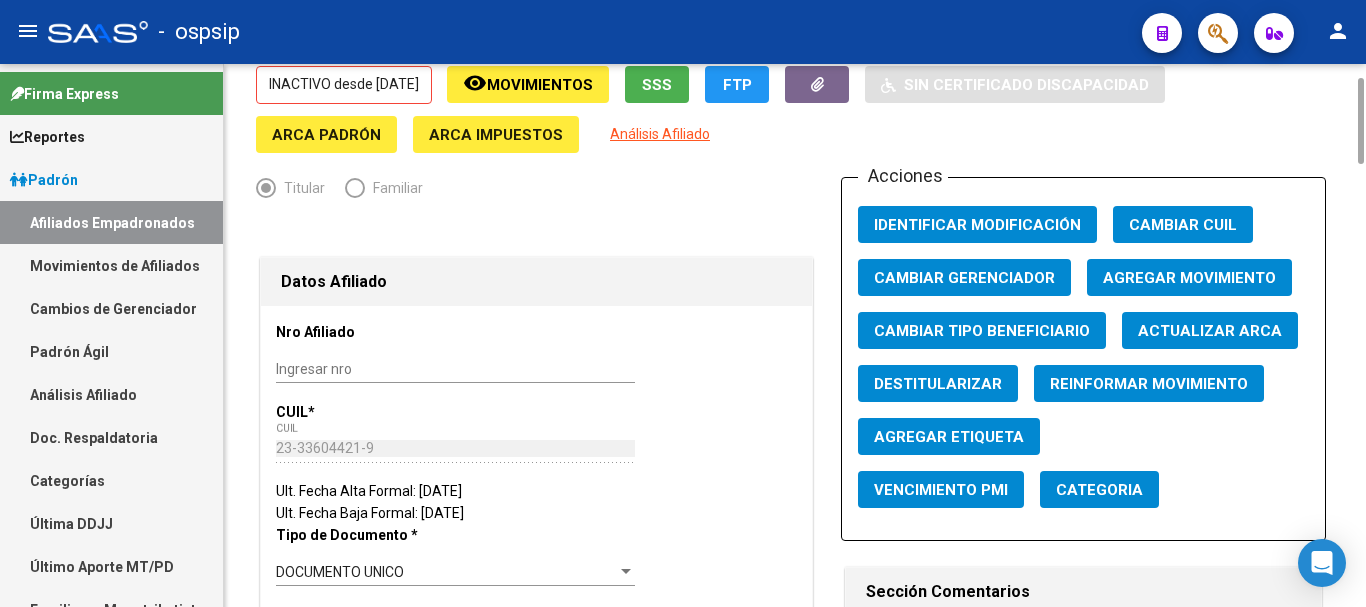 click on "Agregar Movimiento" 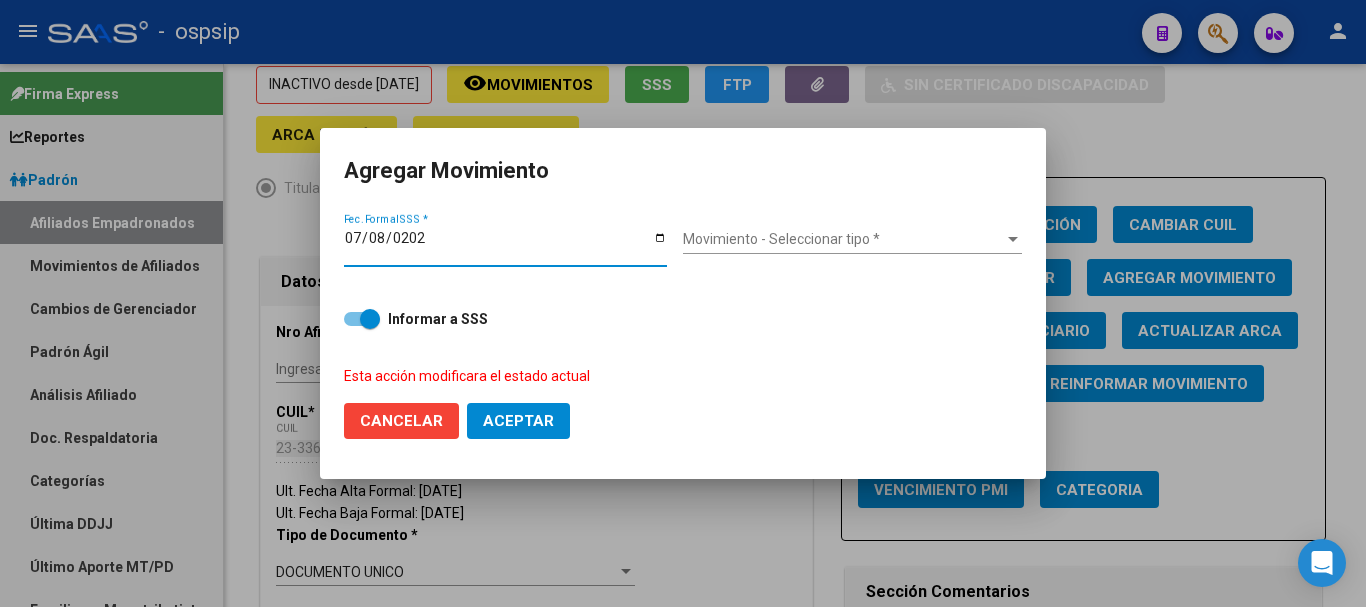 type on "[DATE]" 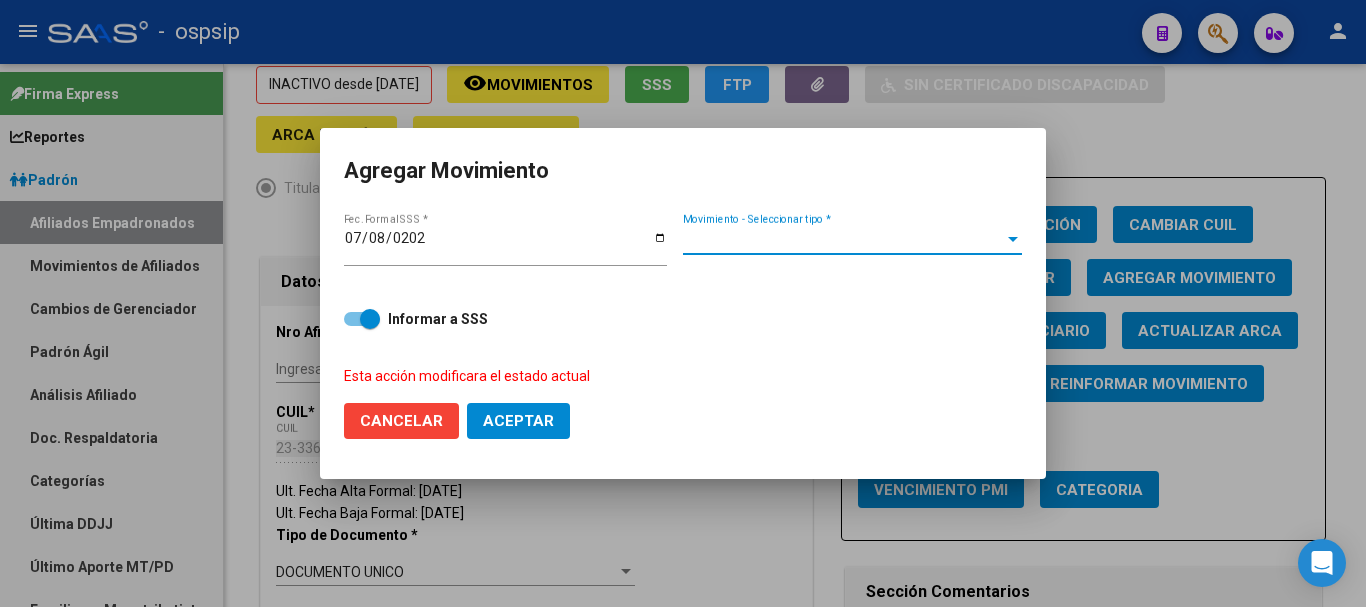 click on "Movimiento - Seleccionar tipo *" at bounding box center [843, 239] 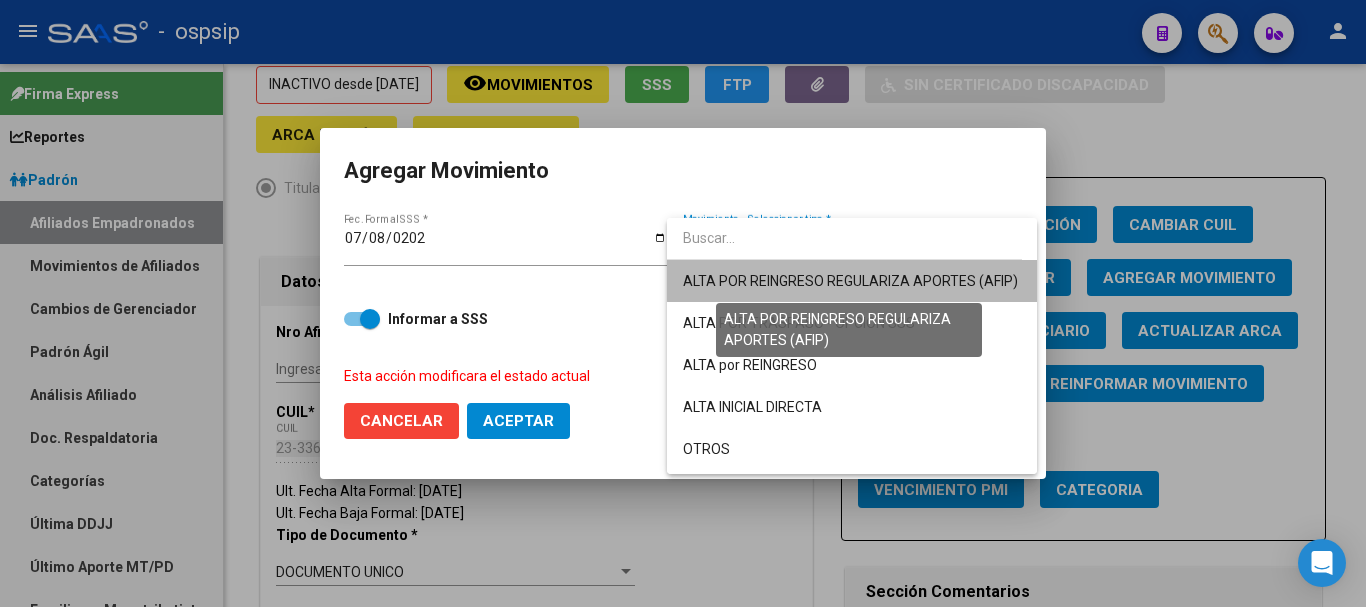 click on "ALTA POR REINGRESO REGULARIZA APORTES (AFIP)" at bounding box center [850, 281] 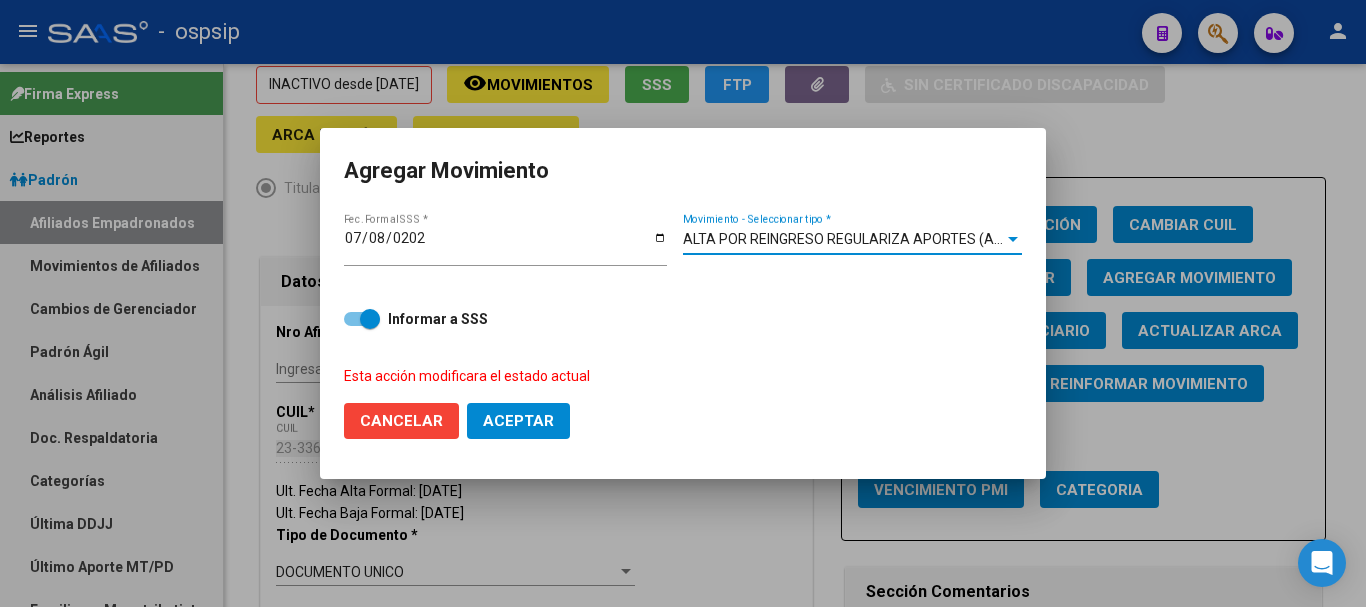 click on "Aceptar" 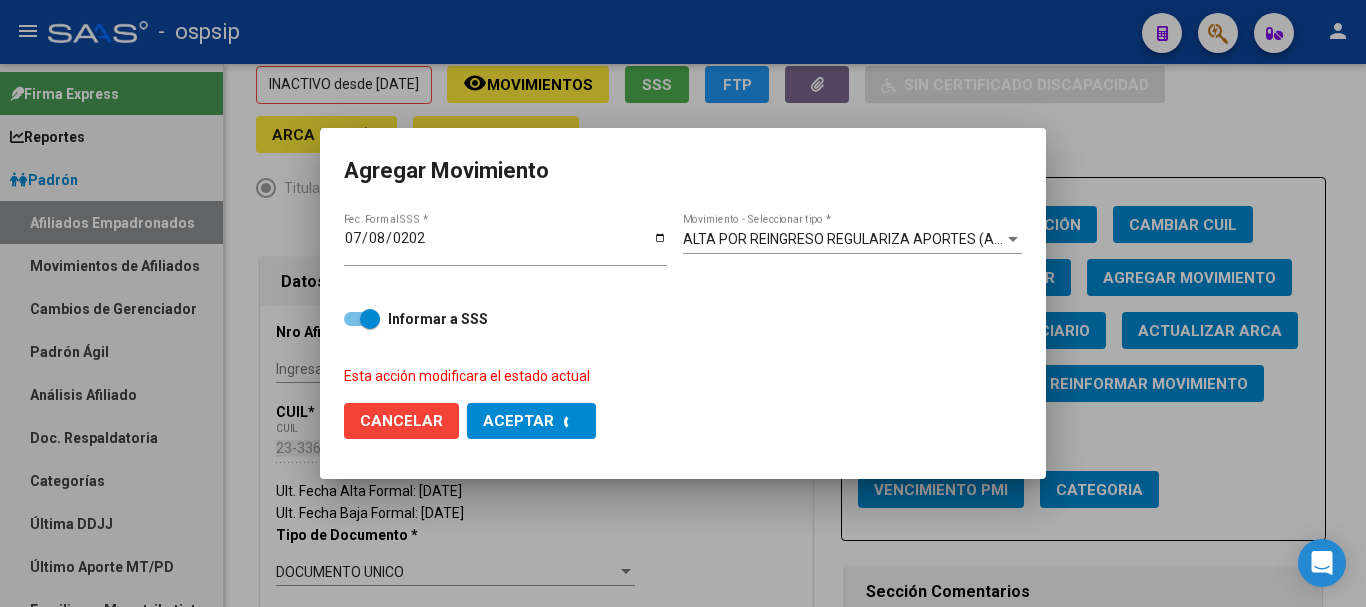 checkbox on "false" 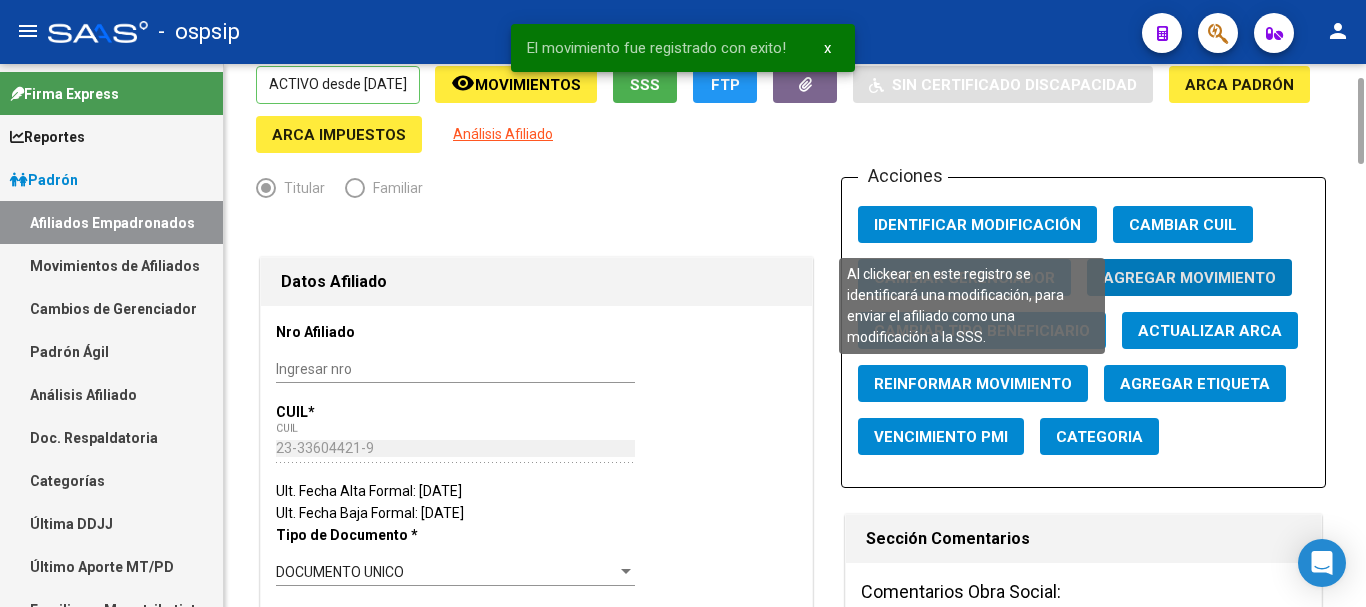 click on "Identificar Modificación" 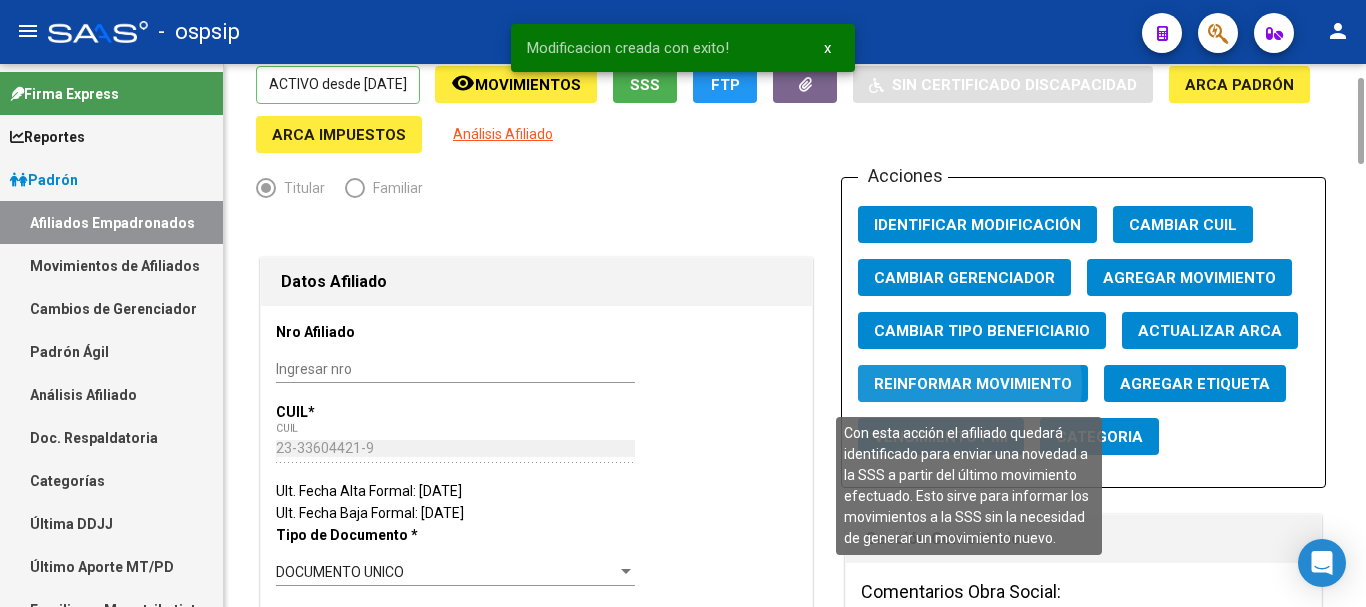 click on "Reinformar Movimiento" 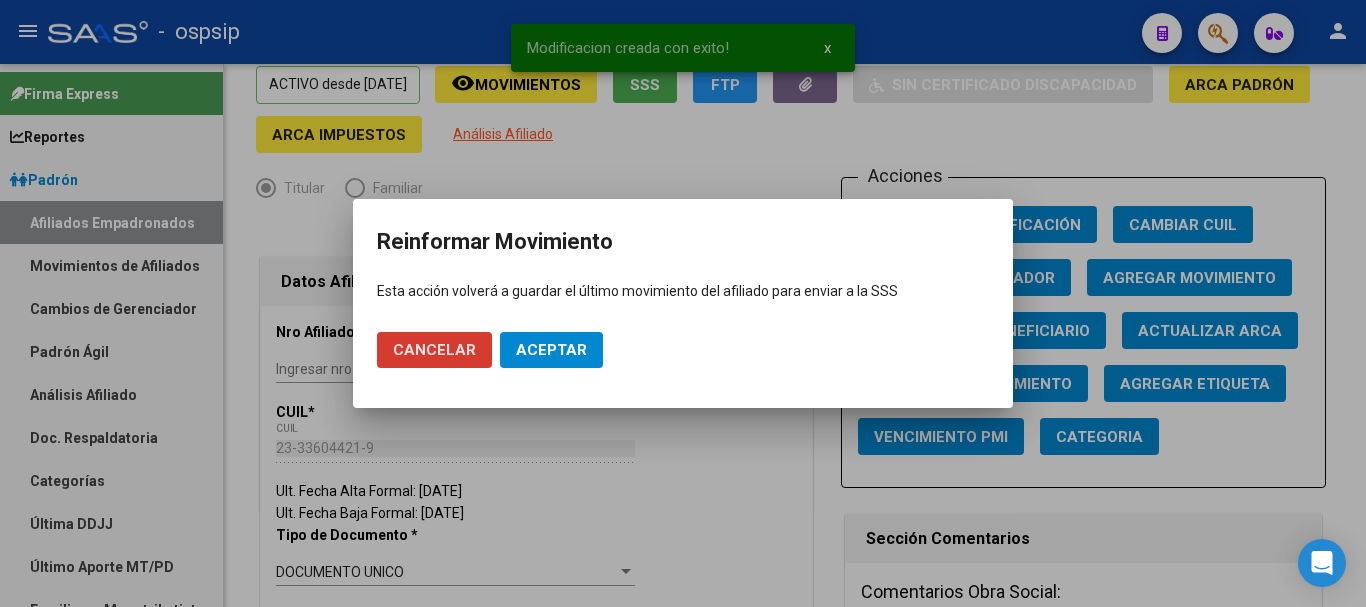 click on "Aceptar" at bounding box center [551, 350] 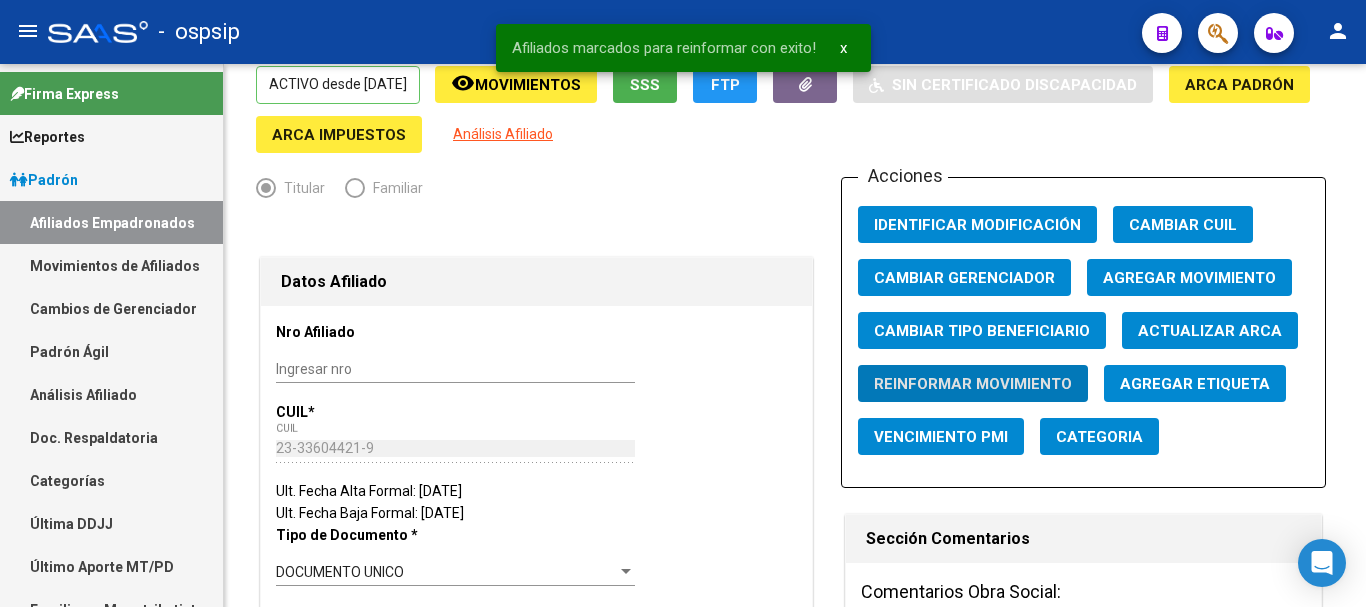 scroll, scrollTop: 0, scrollLeft: 0, axis: both 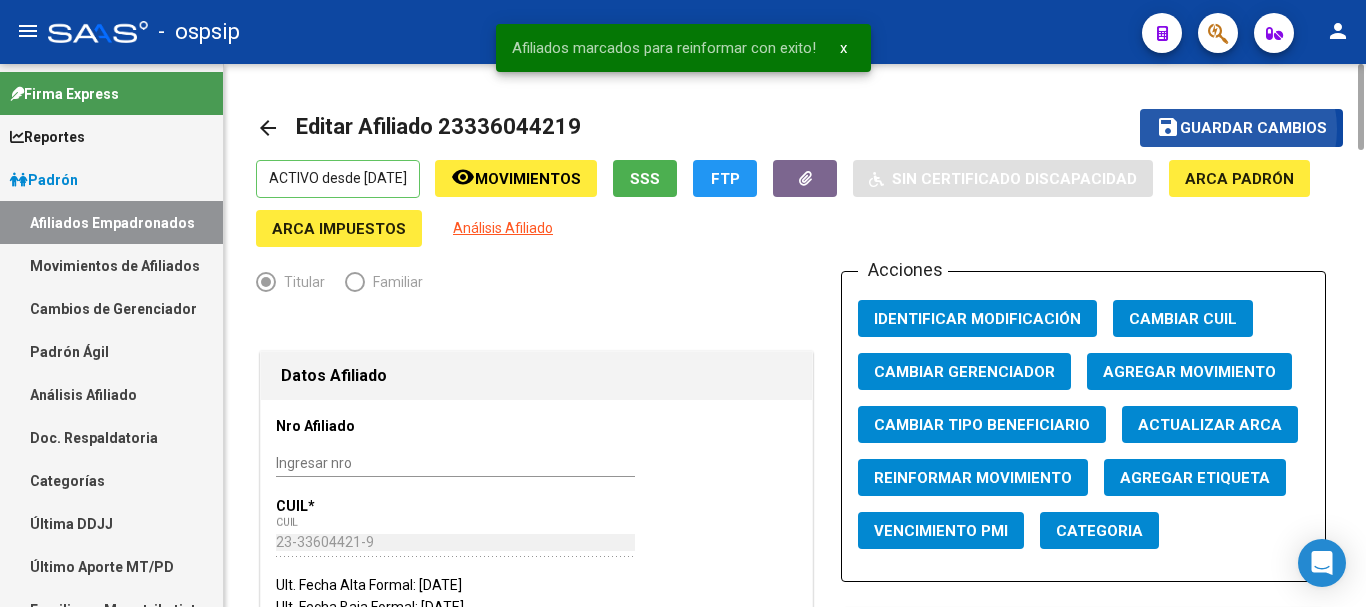 click on "Guardar cambios" 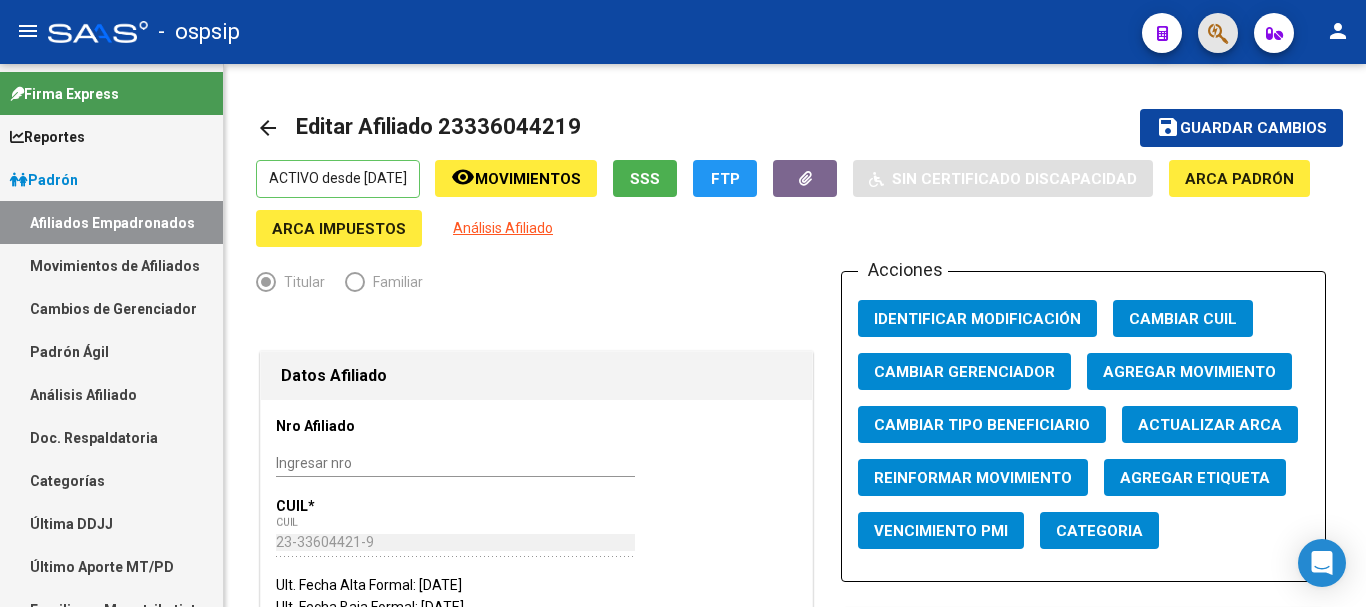 click 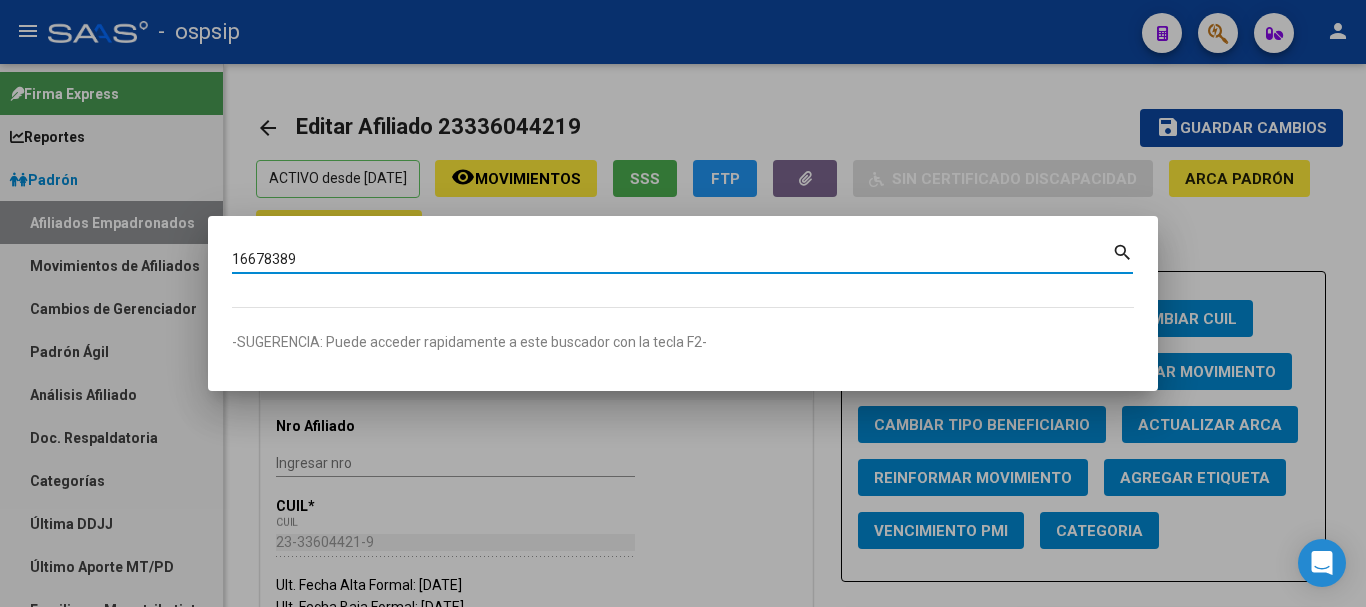 type on "16678389" 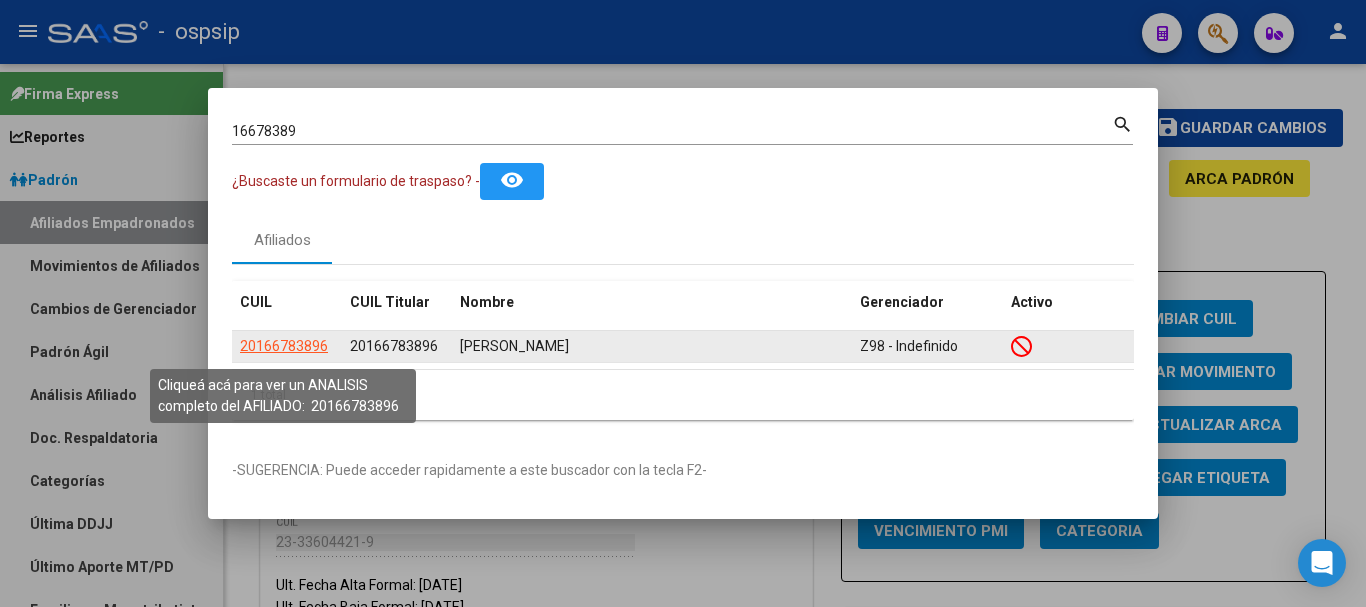 click on "20166783896" 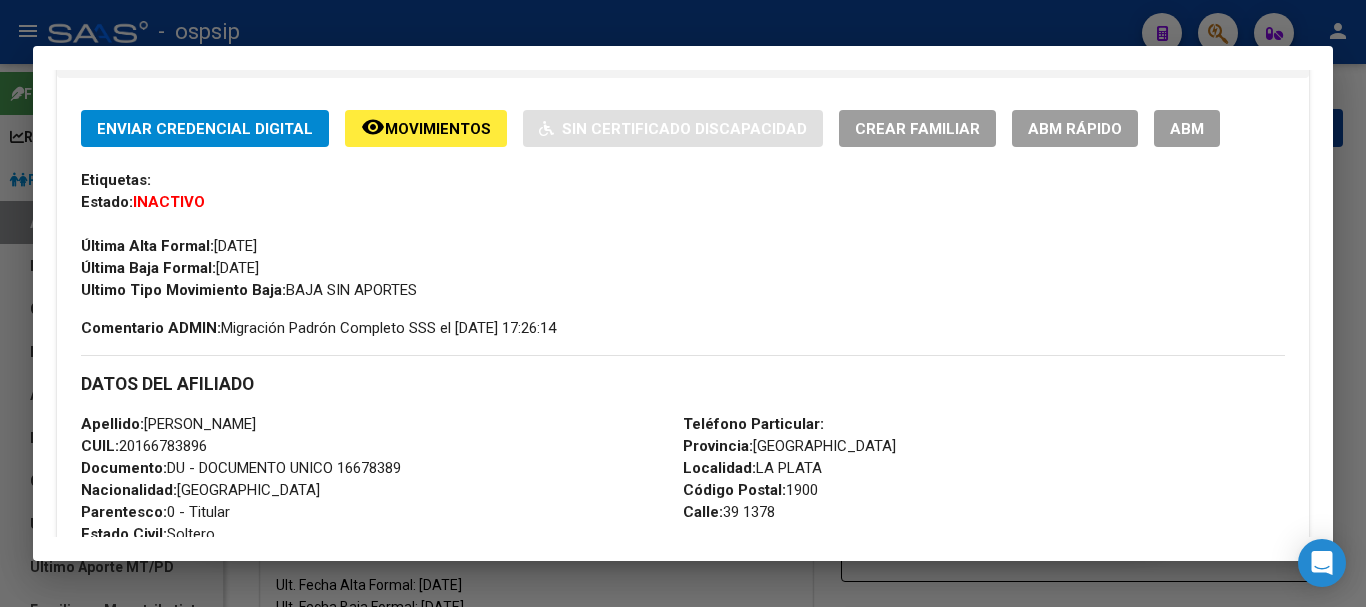 scroll, scrollTop: 292, scrollLeft: 0, axis: vertical 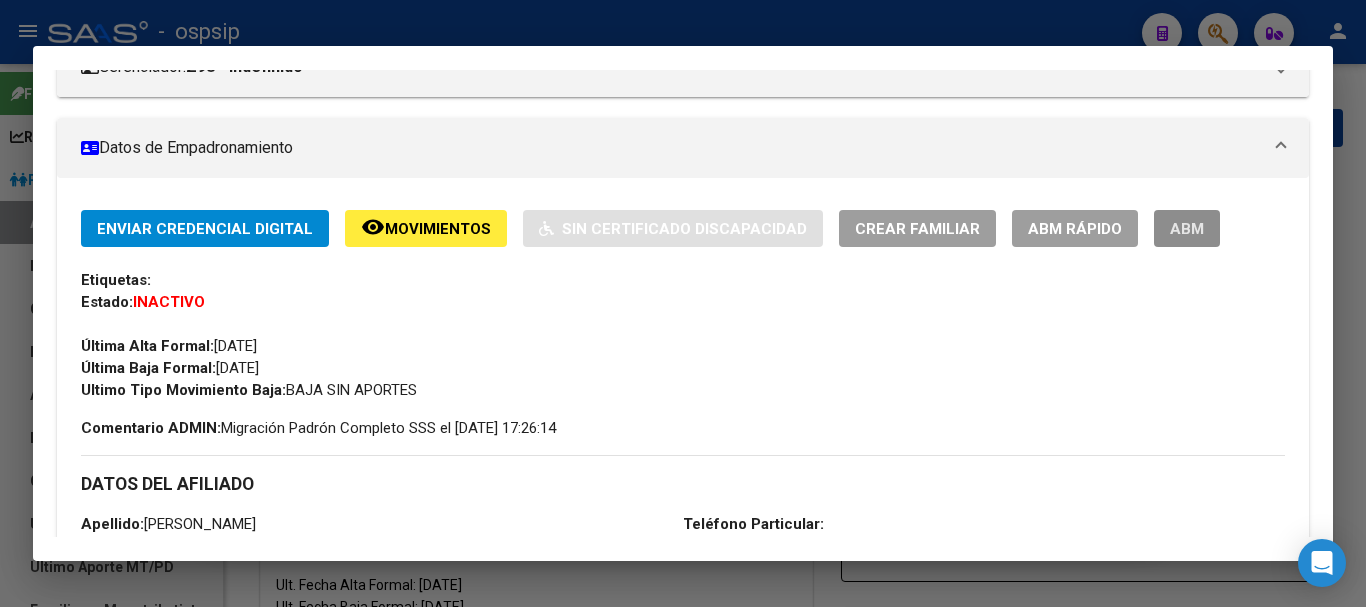 click on "ABM" at bounding box center [1187, 228] 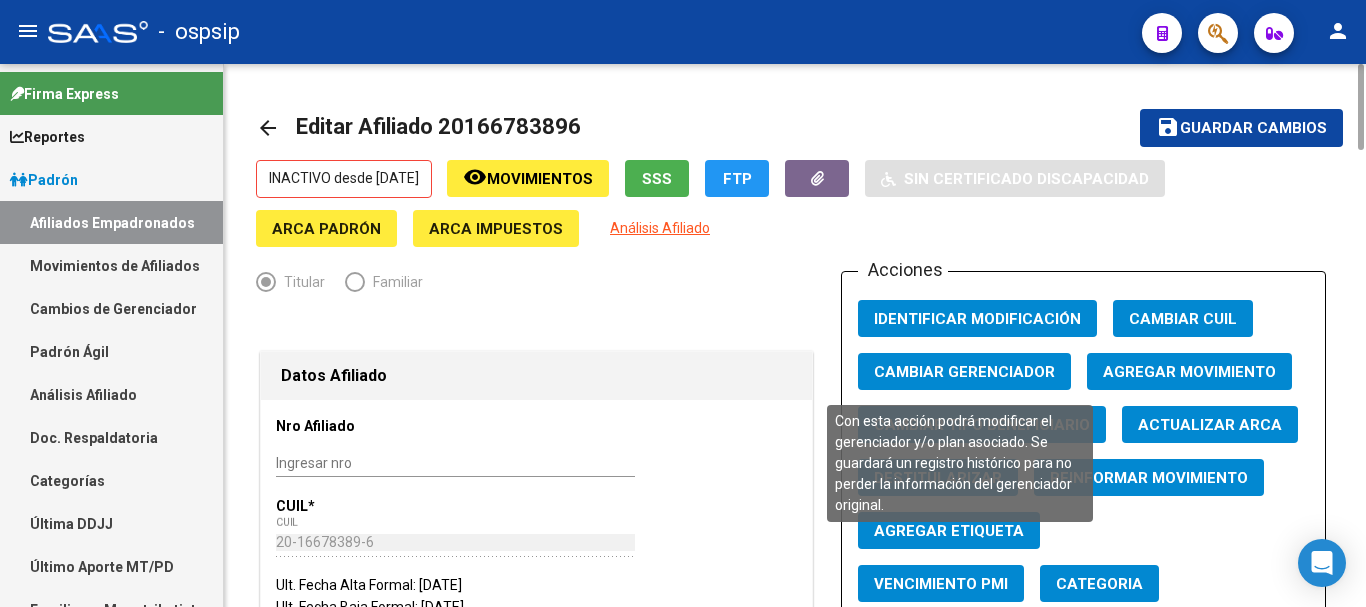 click on "Cambiar Gerenciador" 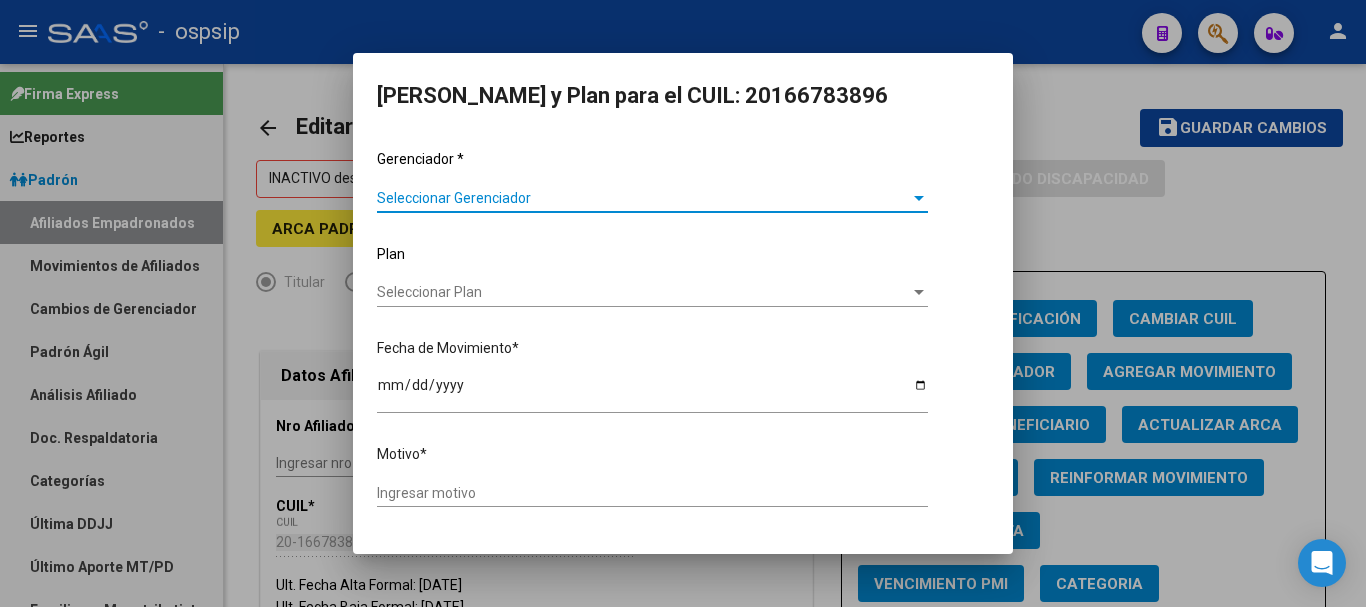 click on "Seleccionar Gerenciador" at bounding box center (643, 198) 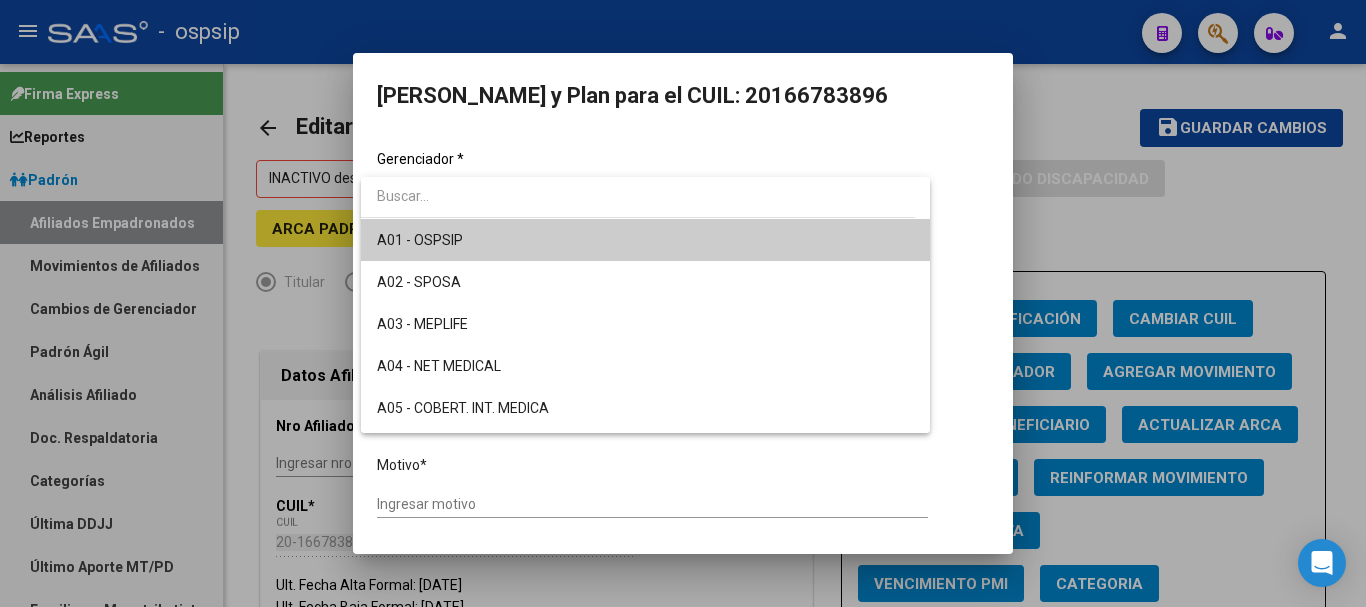 scroll, scrollTop: 500, scrollLeft: 0, axis: vertical 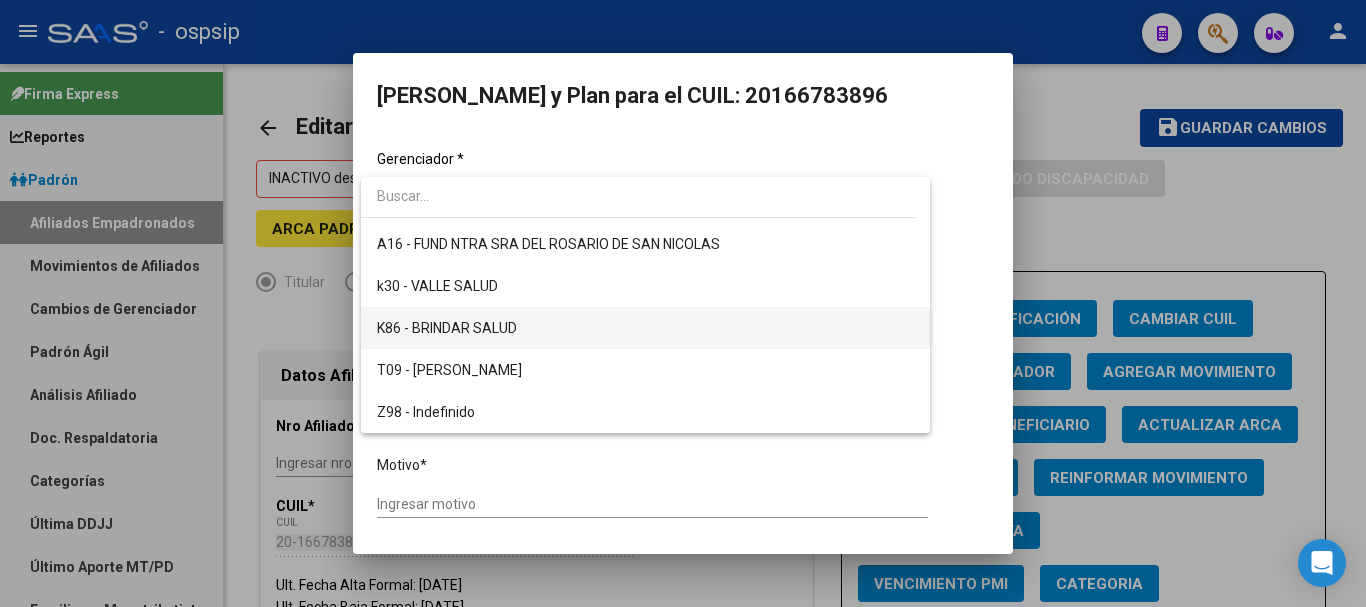 click on "K86 - BRINDAR SALUD" at bounding box center (645, 328) 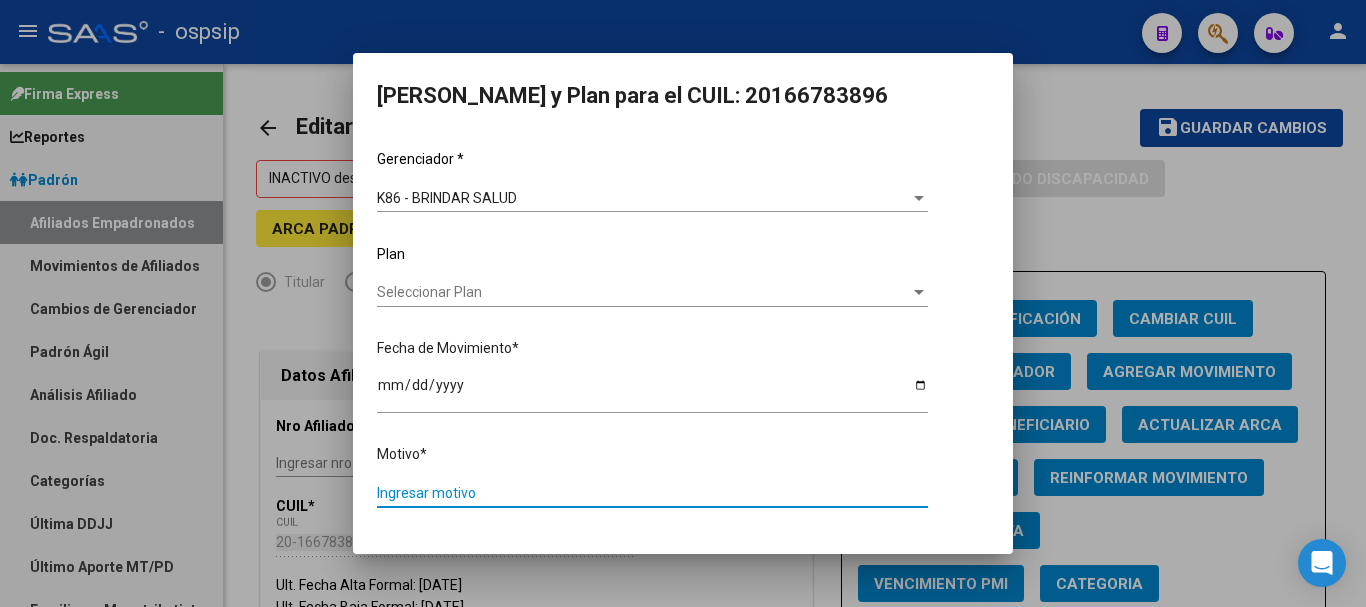 click on "Ingresar motivo" at bounding box center (652, 493) 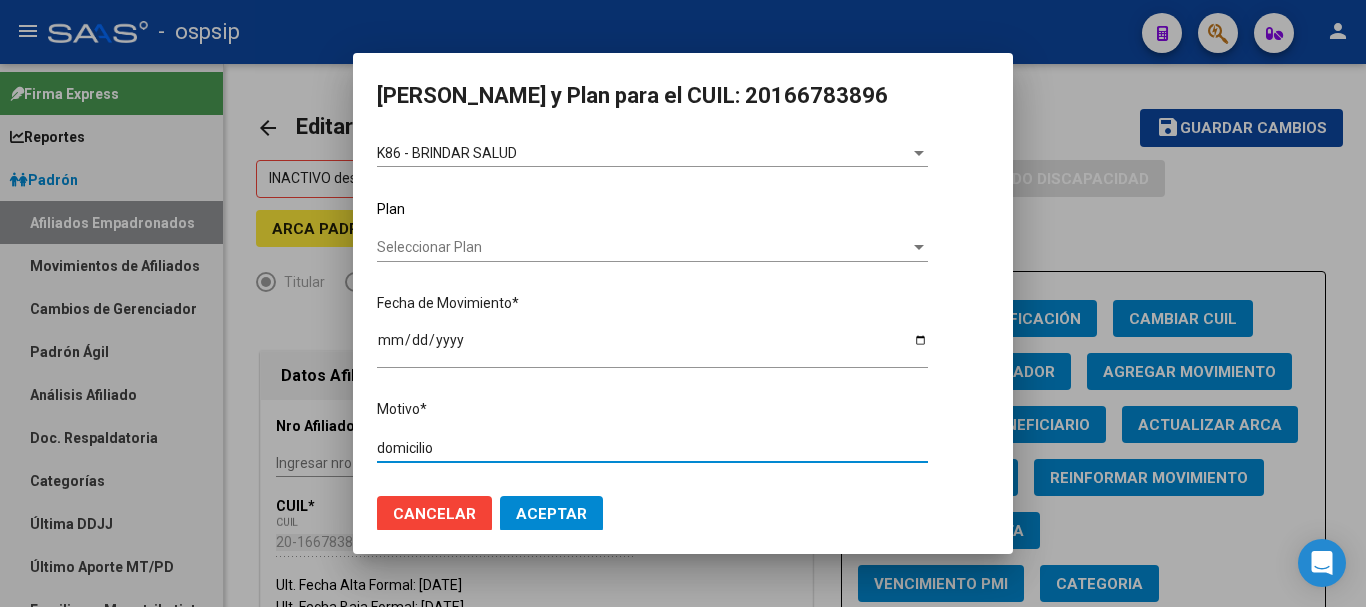 scroll, scrollTop: 63, scrollLeft: 0, axis: vertical 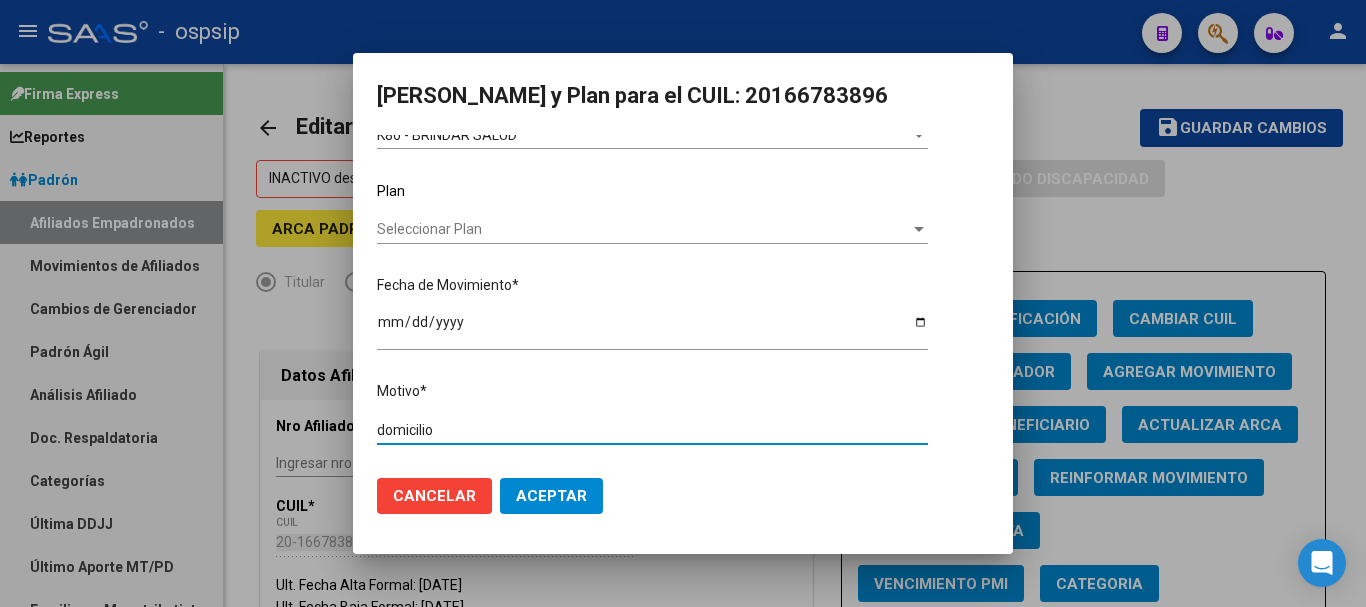 type on "domicilio" 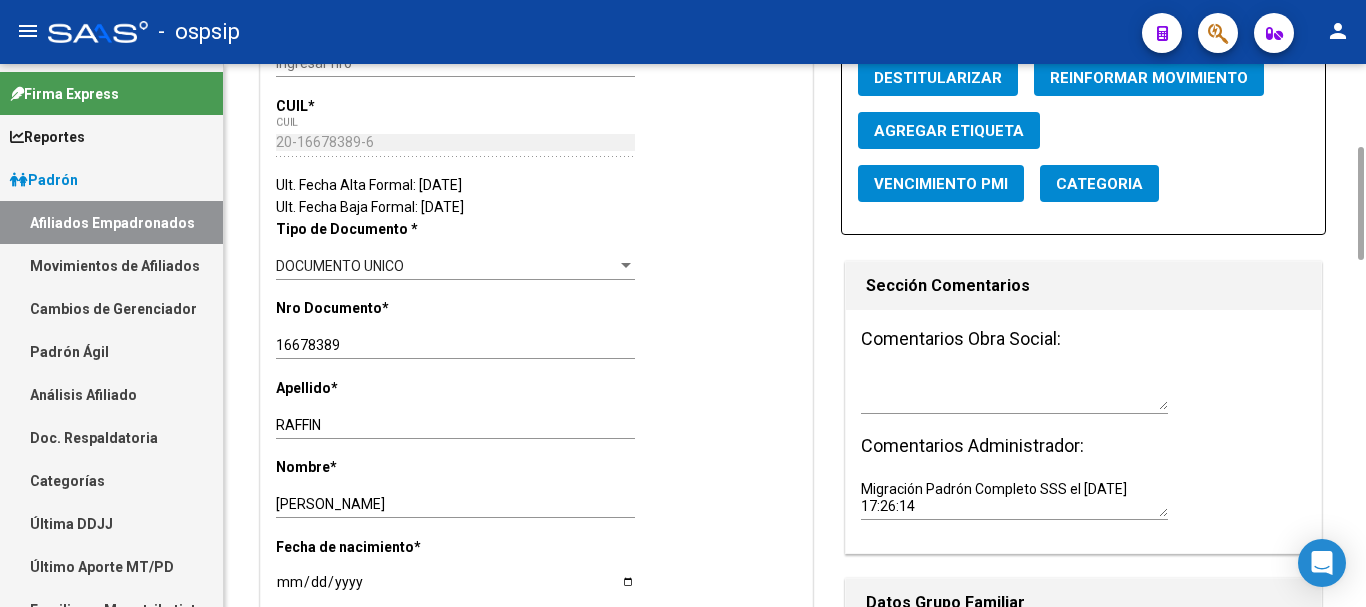 scroll, scrollTop: 0, scrollLeft: 0, axis: both 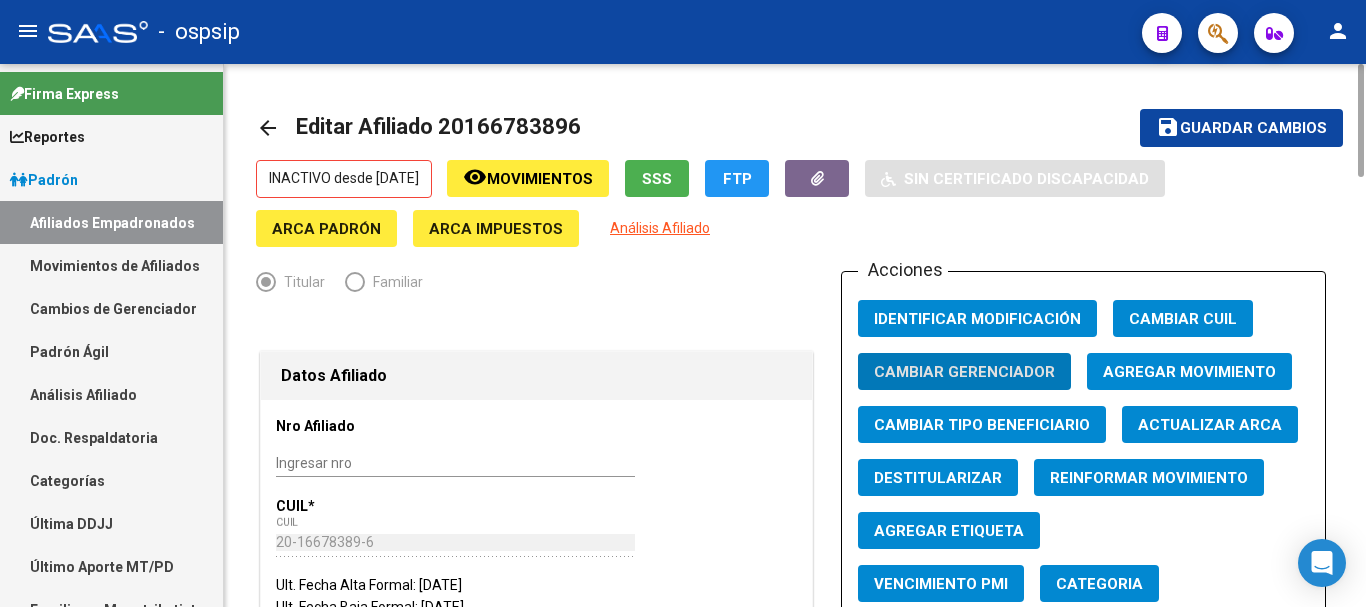 click on "Agregar Movimiento" 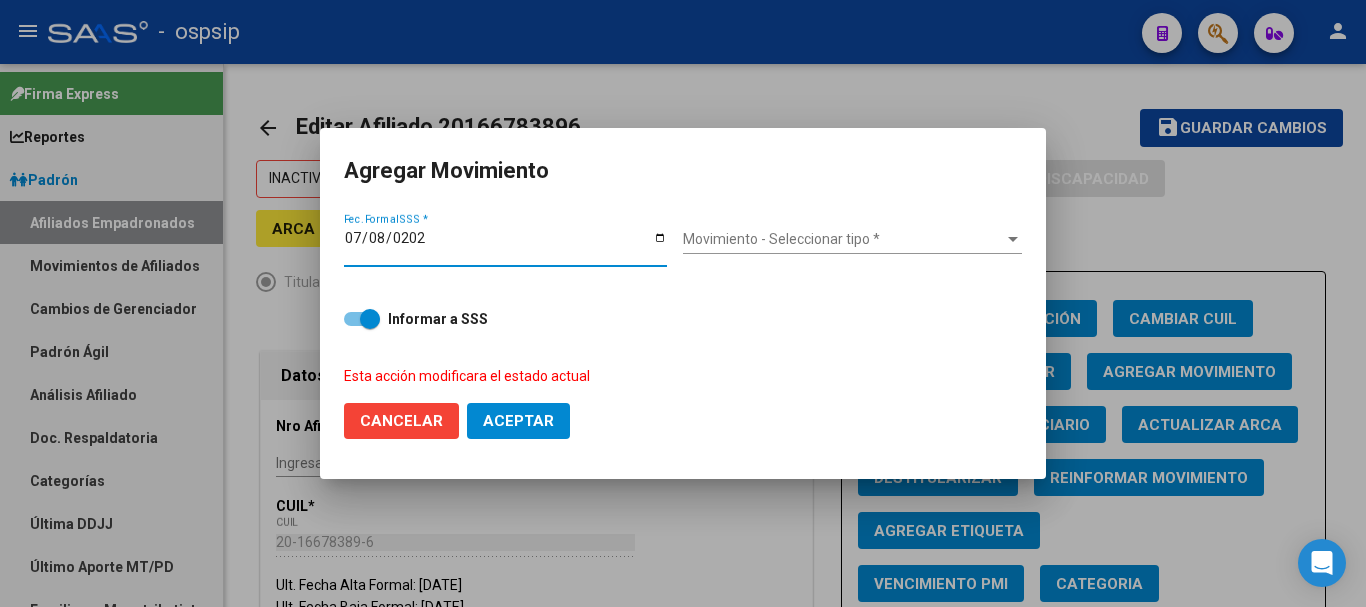 type on "[DATE]" 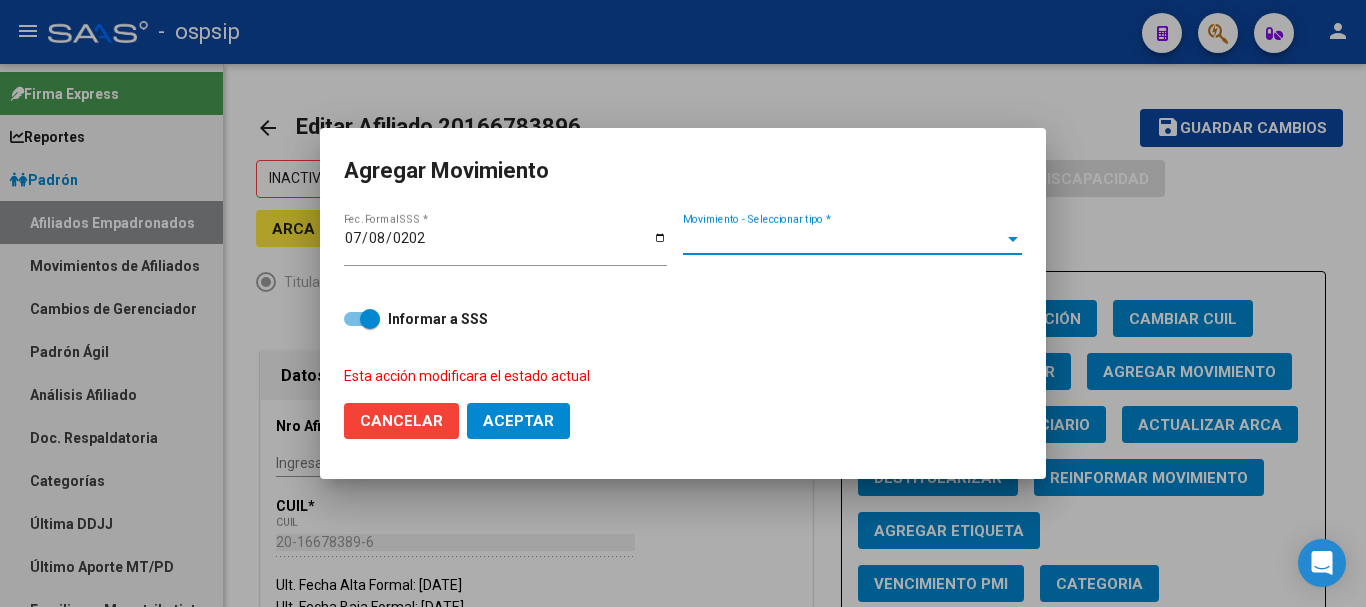 click on "Movimiento - Seleccionar tipo *" at bounding box center [843, 239] 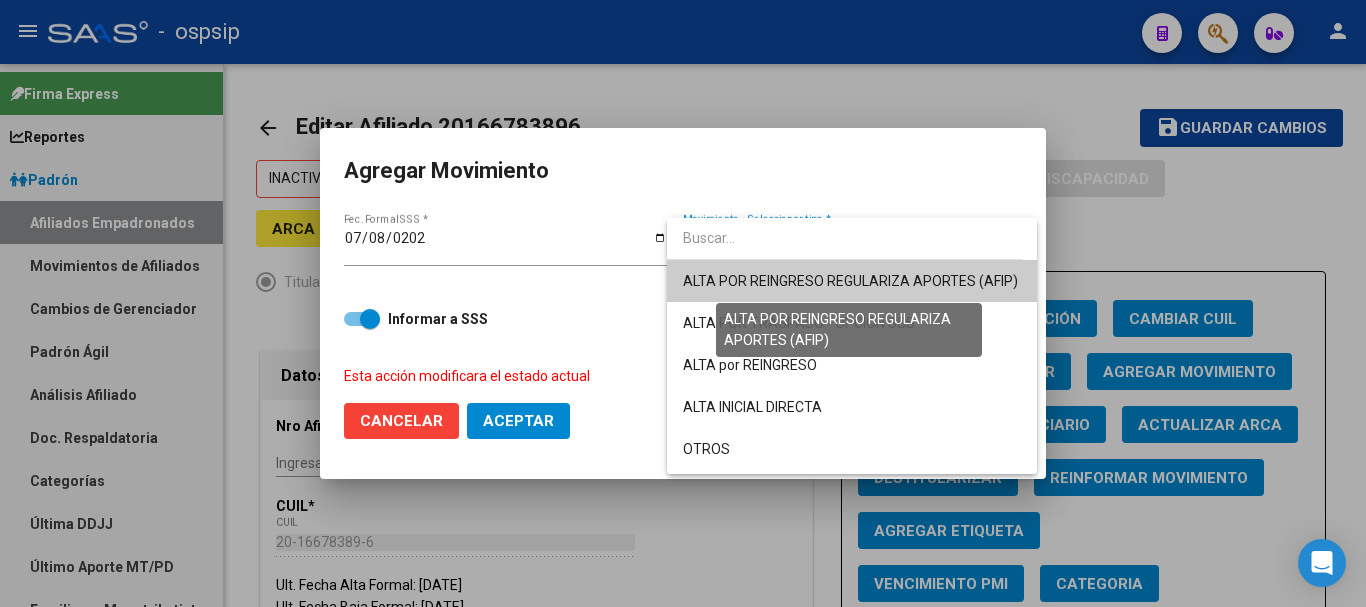 click on "ALTA POR REINGRESO REGULARIZA APORTES (AFIP)" at bounding box center (850, 281) 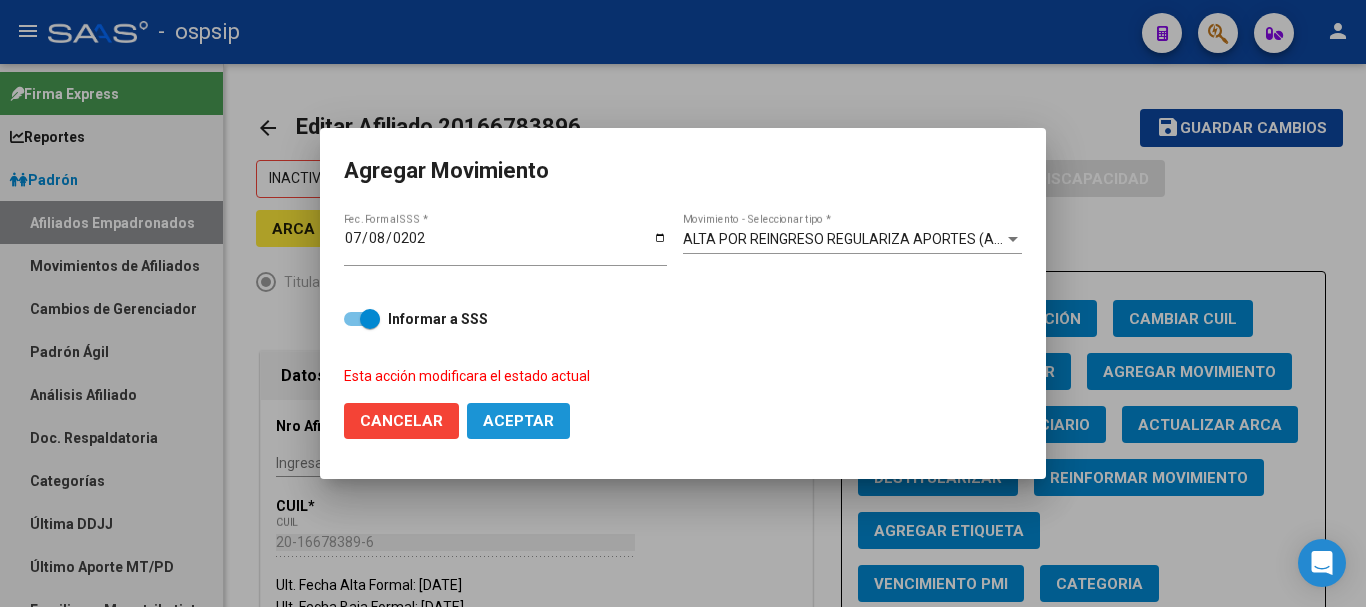 click on "Aceptar" 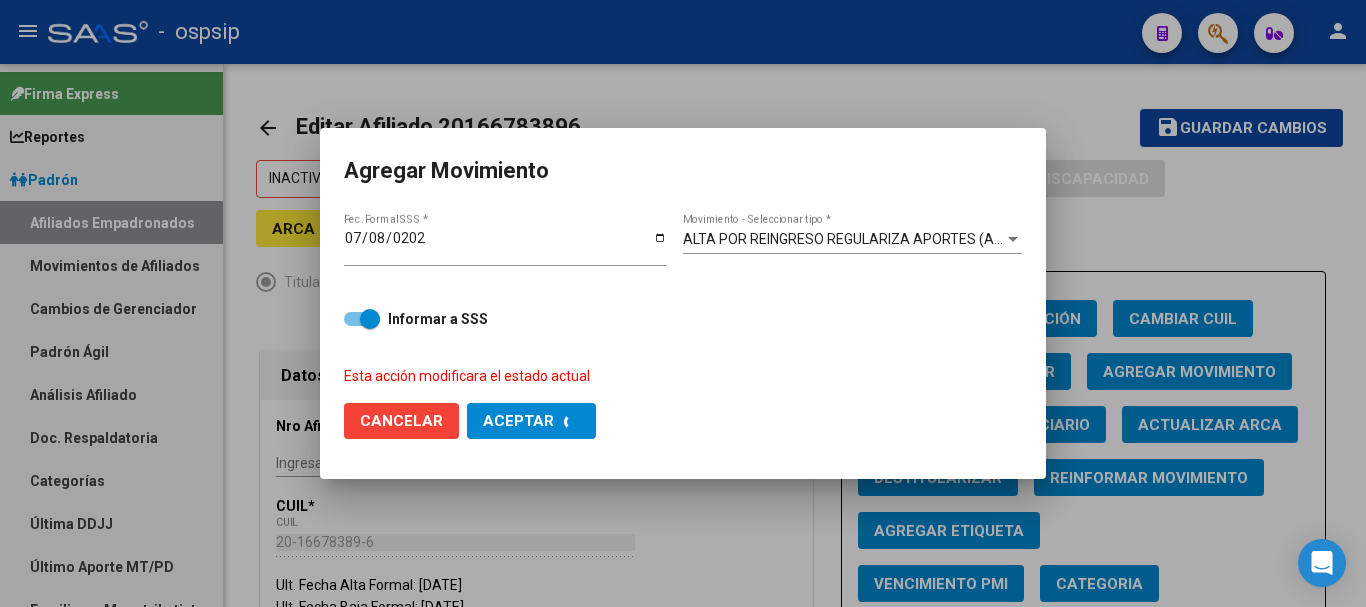 checkbox on "false" 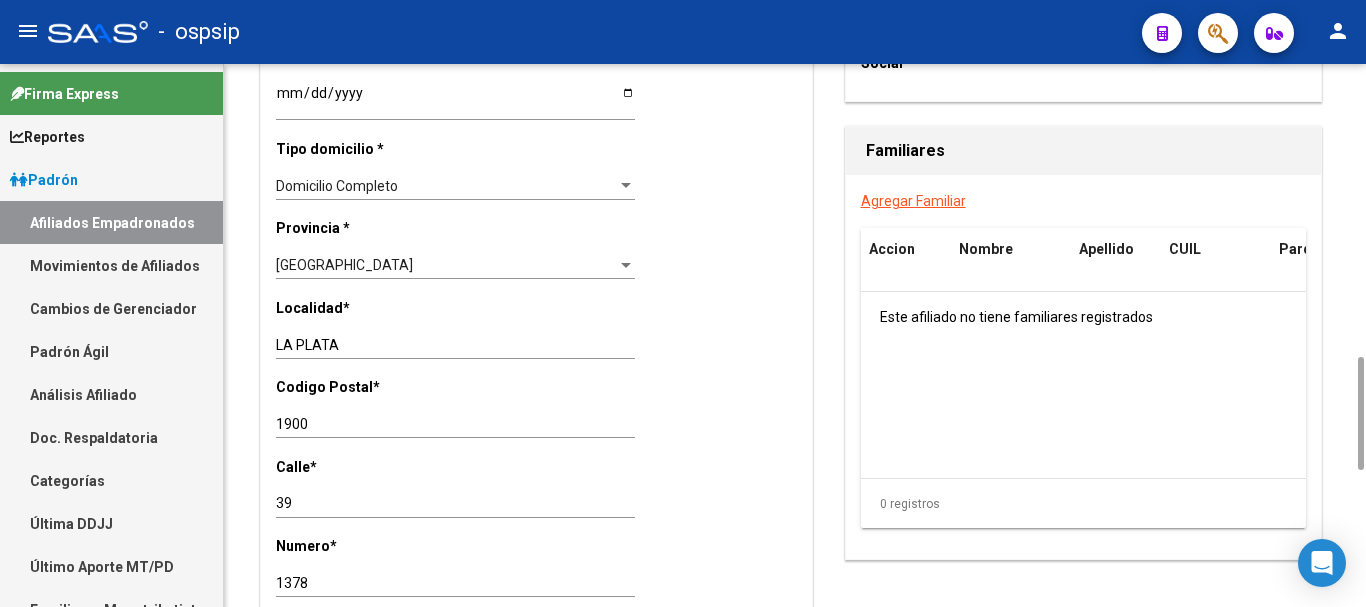 scroll, scrollTop: 1600, scrollLeft: 0, axis: vertical 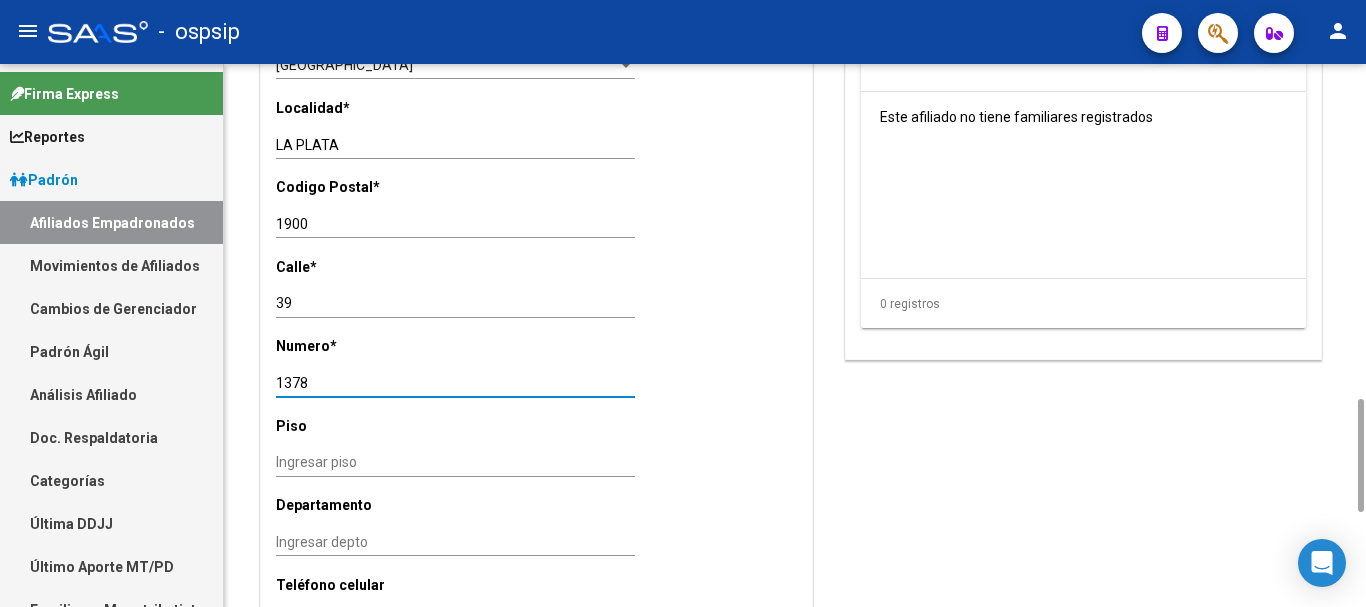 drag, startPoint x: 320, startPoint y: 384, endPoint x: 278, endPoint y: 384, distance: 42 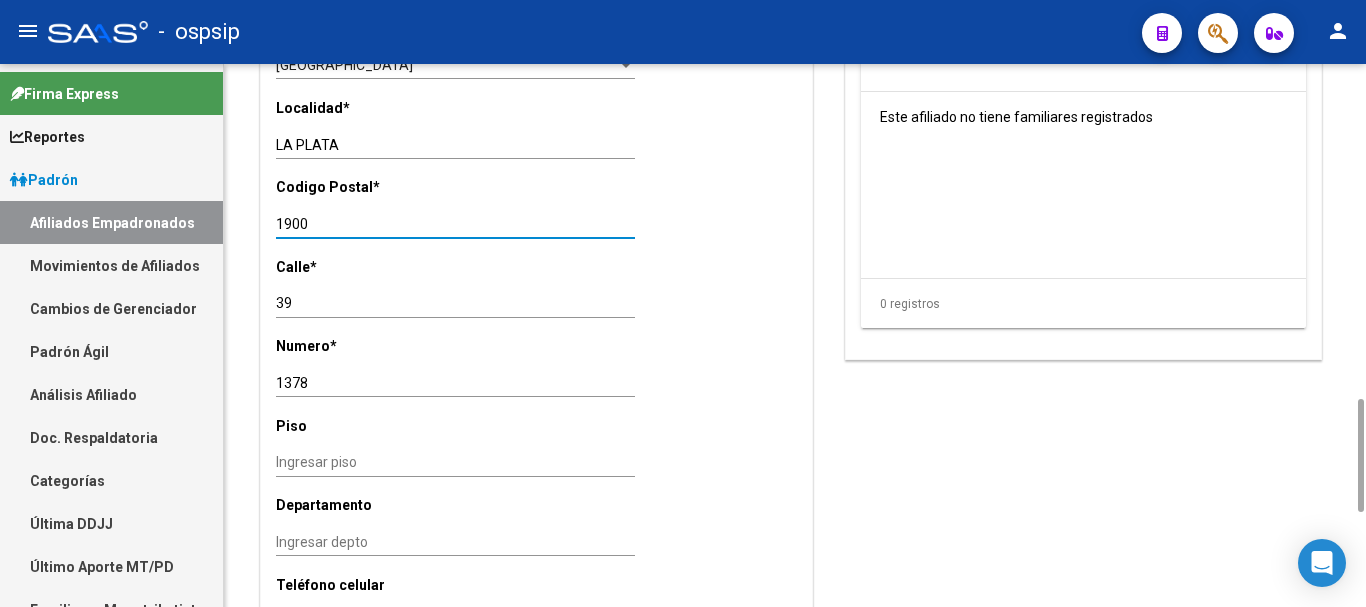 drag, startPoint x: 320, startPoint y: 222, endPoint x: 276, endPoint y: 224, distance: 44.04543 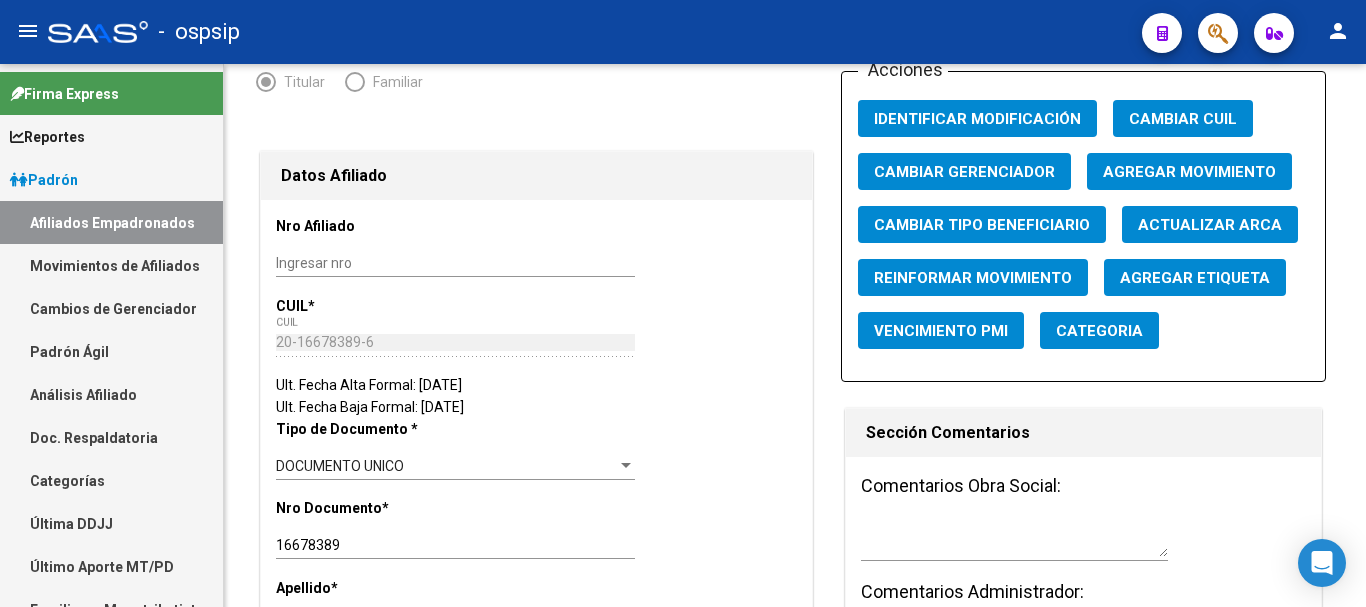 scroll, scrollTop: 0, scrollLeft: 0, axis: both 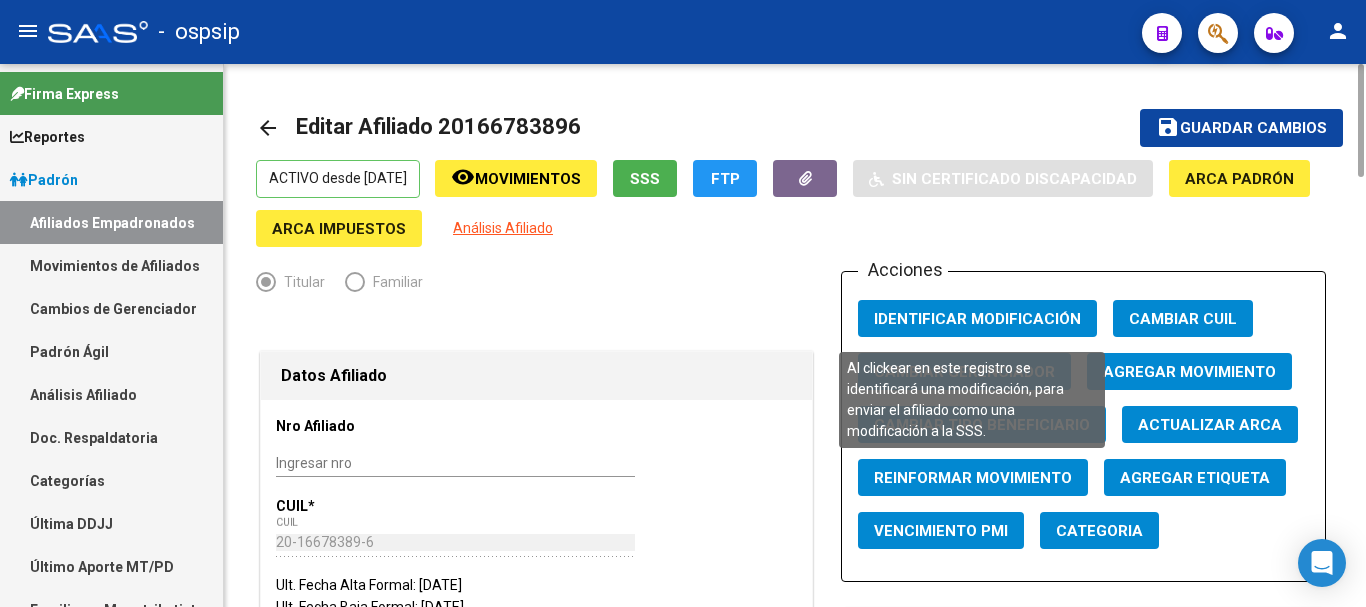click on "Identificar Modificación" 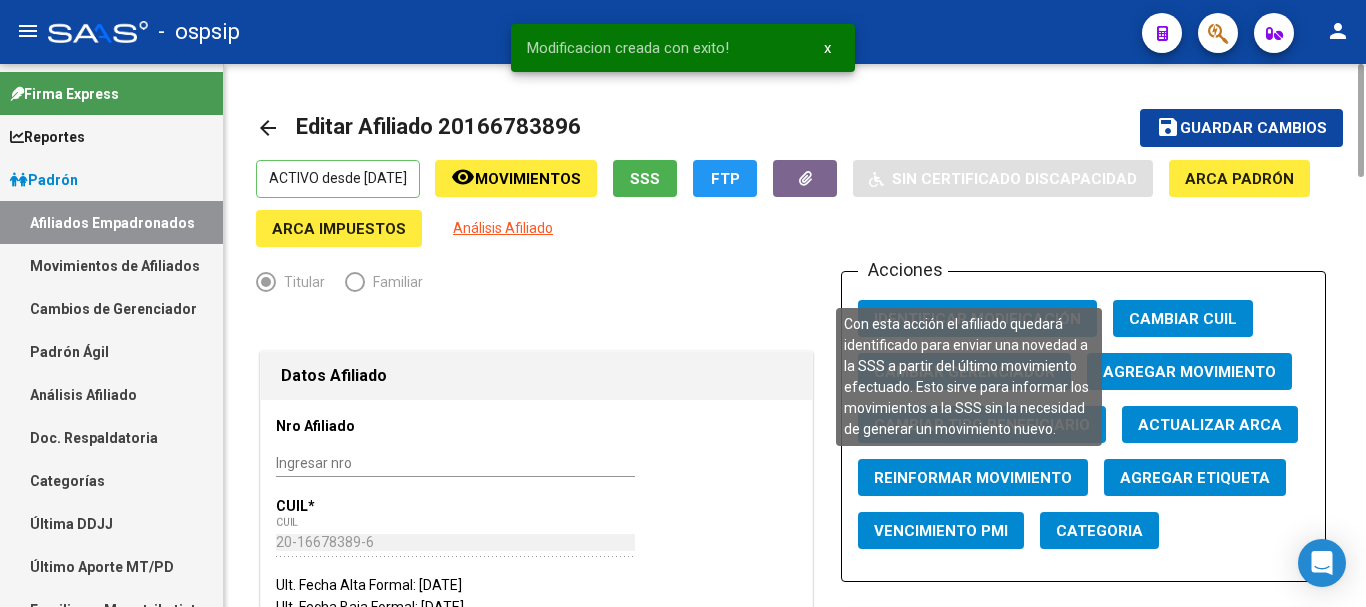 click on "Reinformar Movimiento" 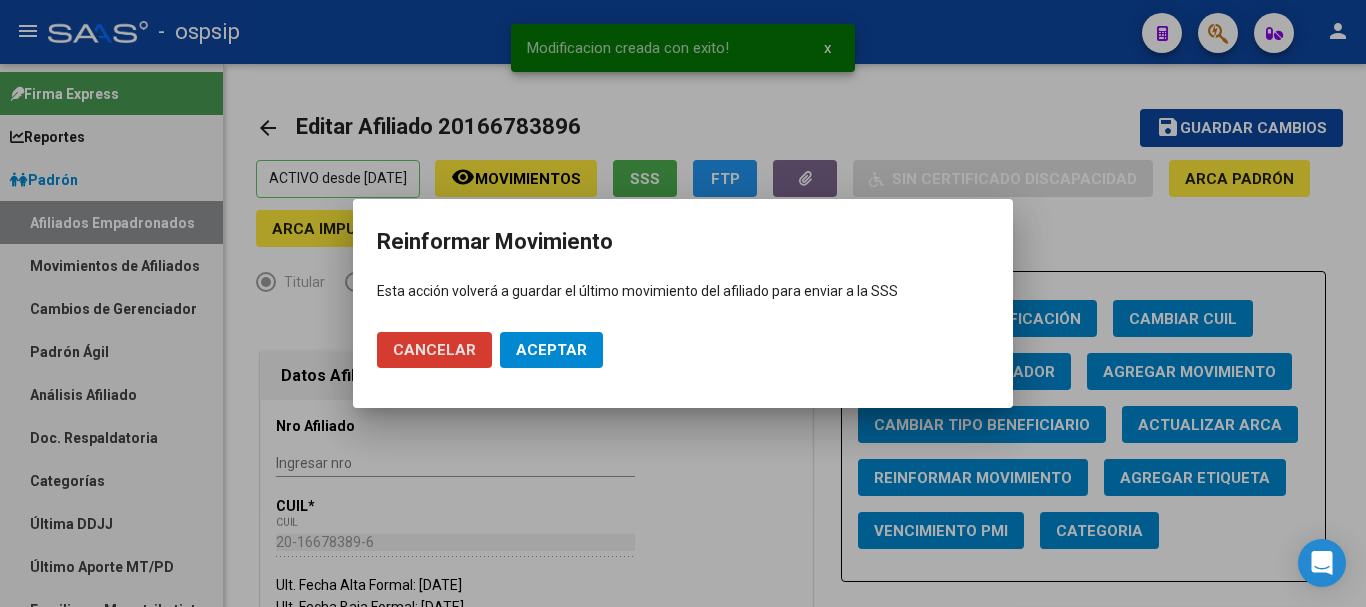 click on "Aceptar" at bounding box center [551, 350] 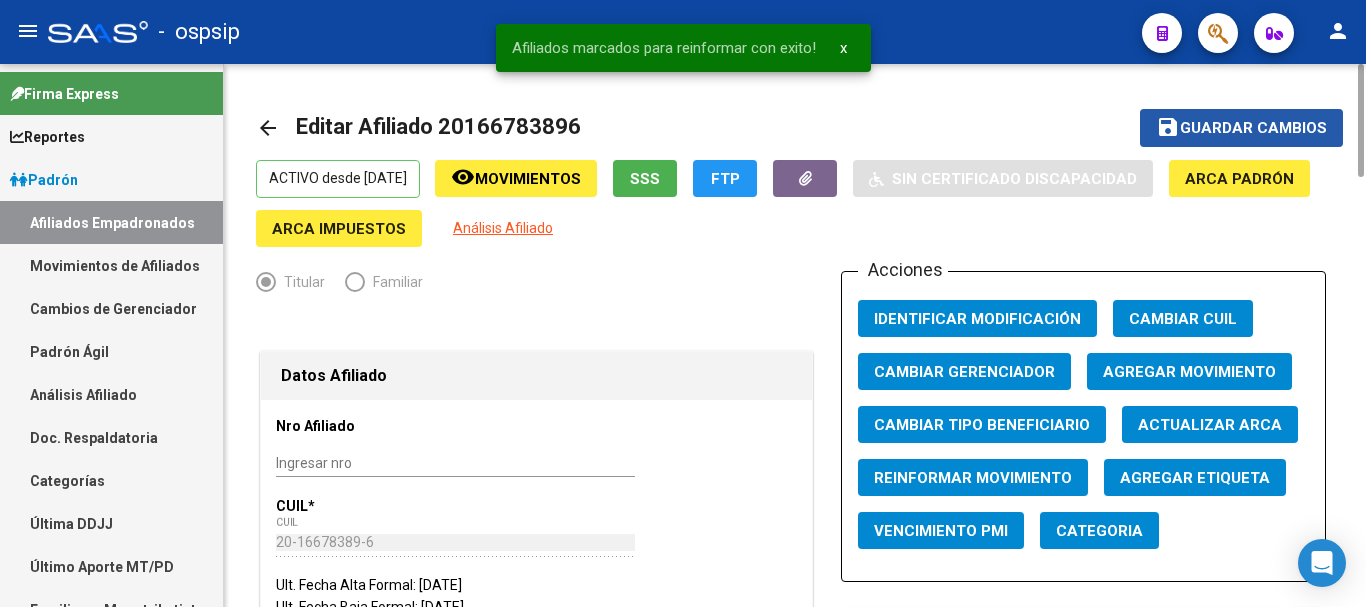 click on "Guardar cambios" 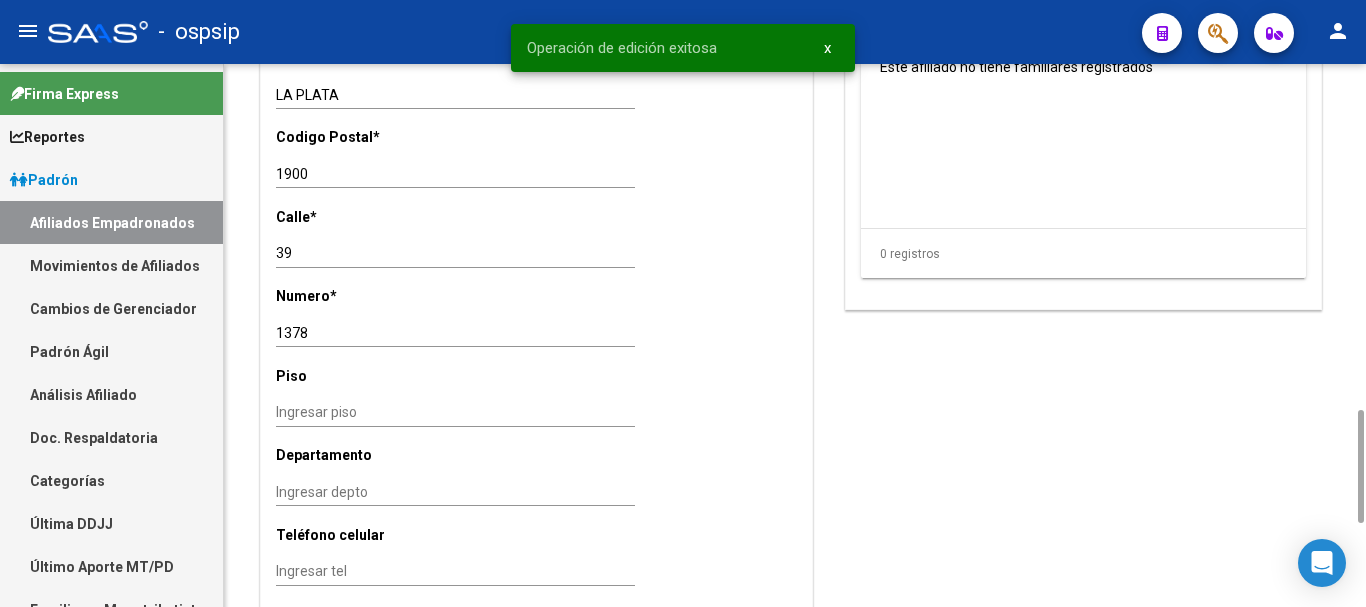 scroll, scrollTop: 2050, scrollLeft: 0, axis: vertical 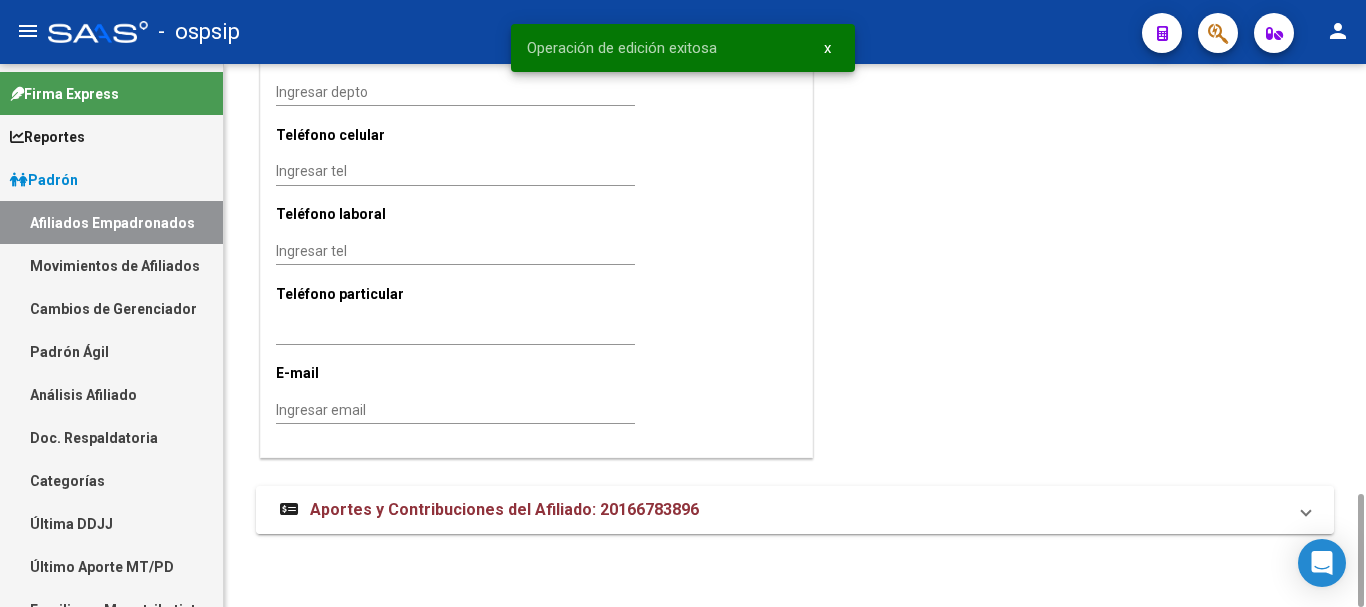 click on "Aportes y Contribuciones del Afiliado: 20166783896" at bounding box center (489, 510) 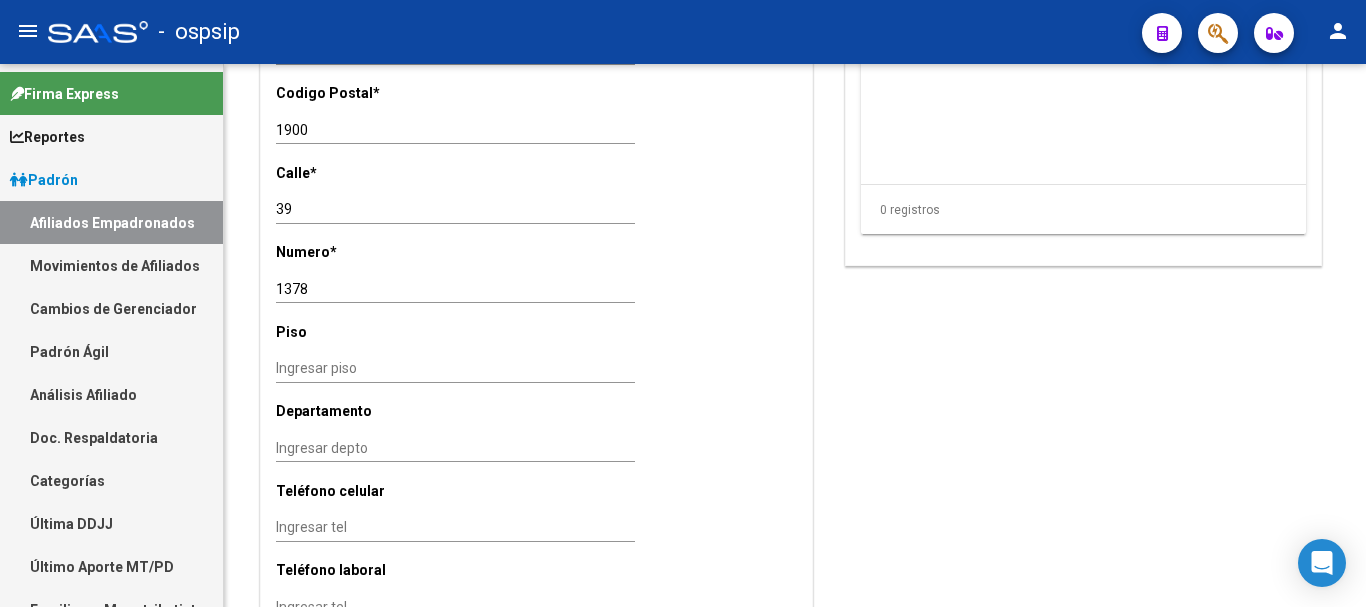 scroll, scrollTop: 1294, scrollLeft: 0, axis: vertical 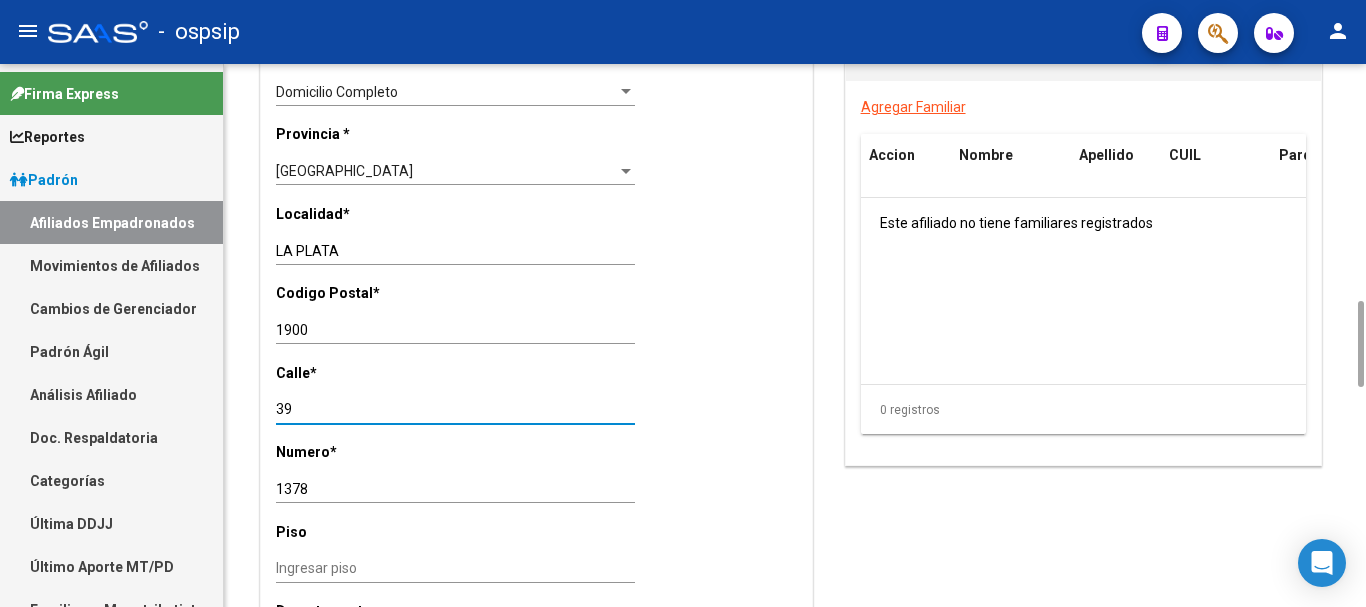drag, startPoint x: 321, startPoint y: 408, endPoint x: 274, endPoint y: 406, distance: 47.042534 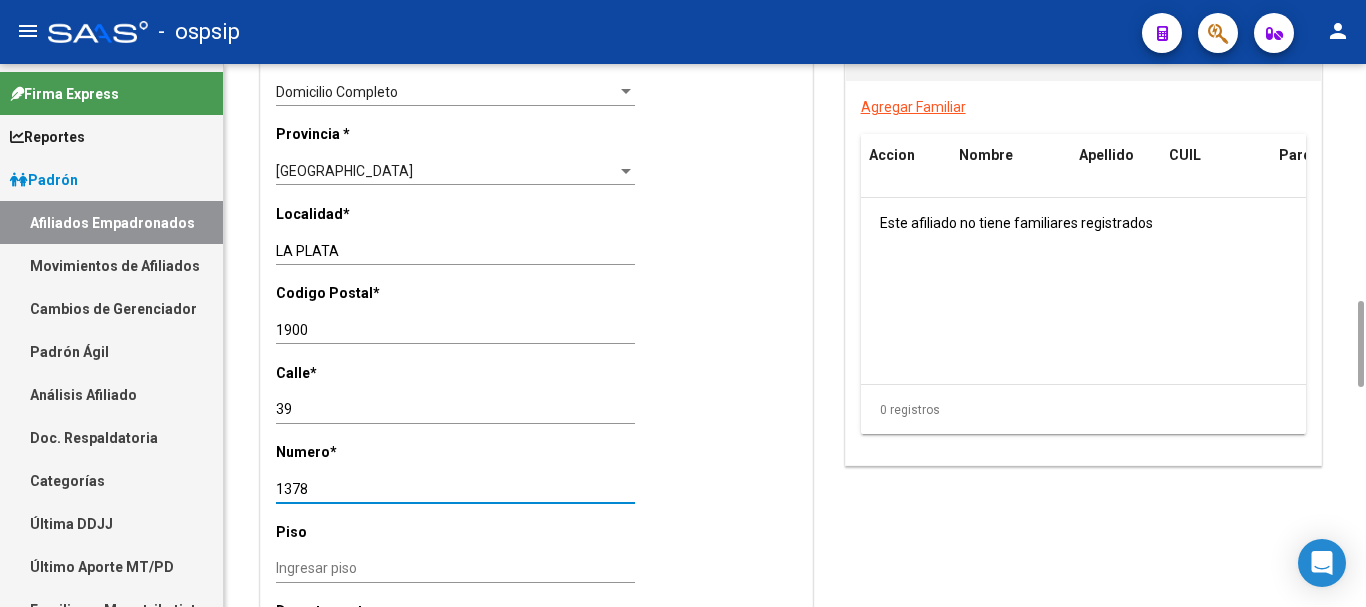 drag, startPoint x: 337, startPoint y: 496, endPoint x: 274, endPoint y: 503, distance: 63.387695 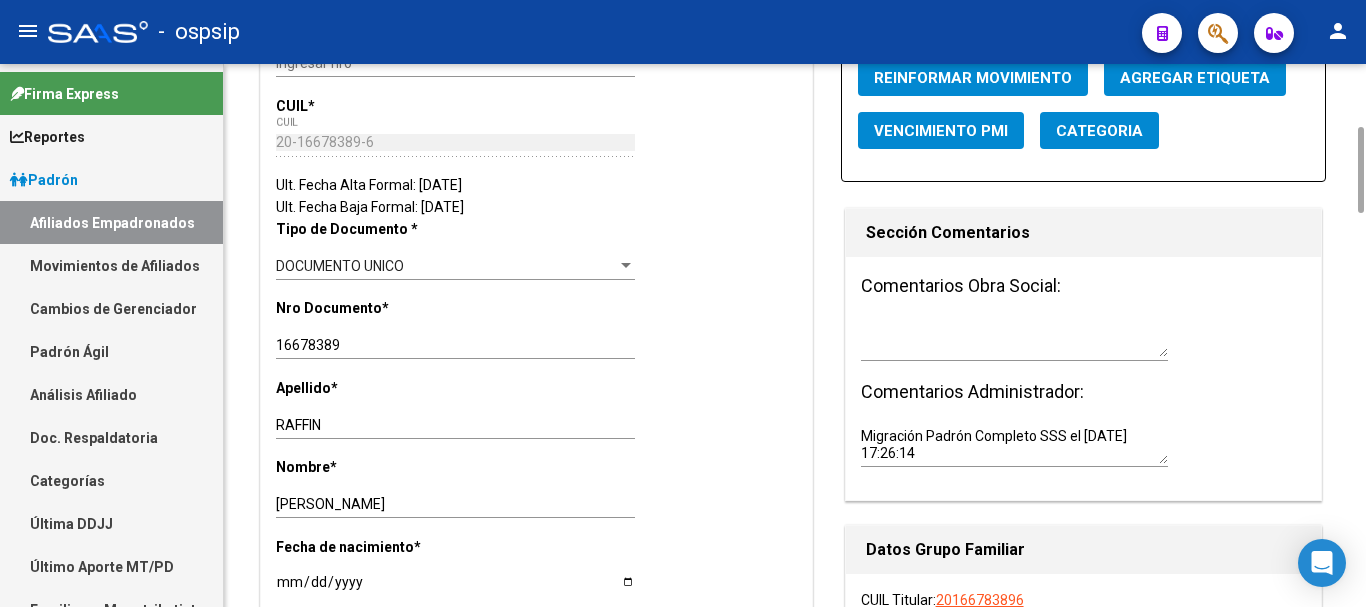 scroll, scrollTop: 0, scrollLeft: 0, axis: both 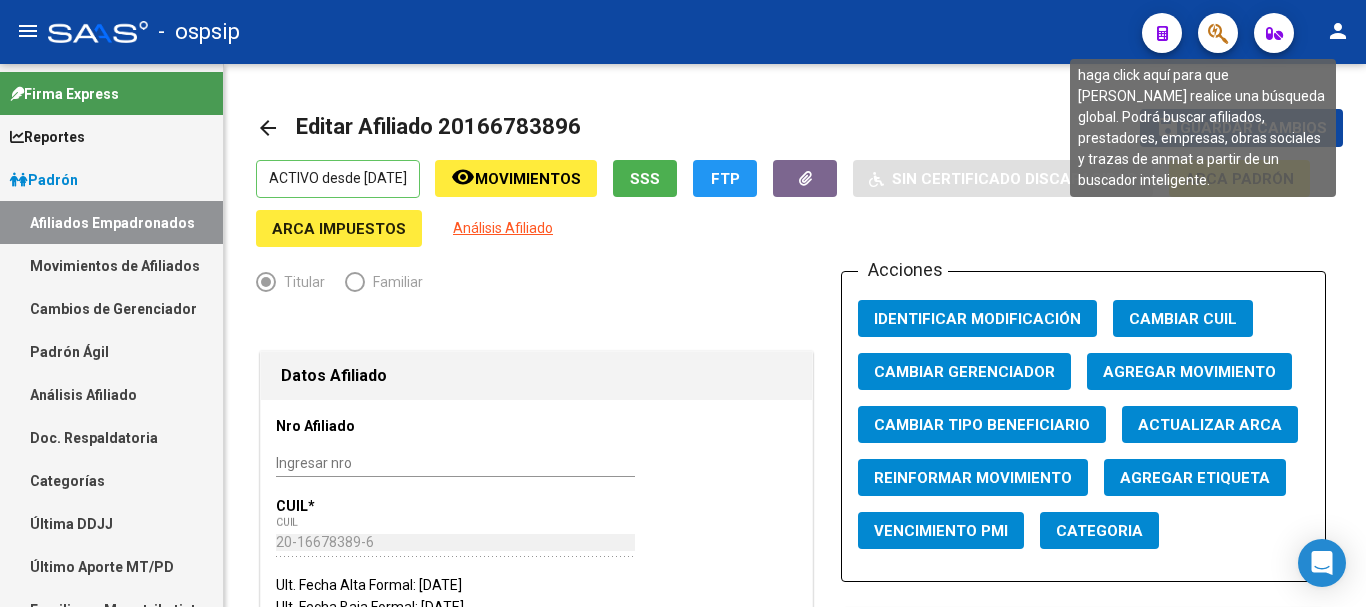 click 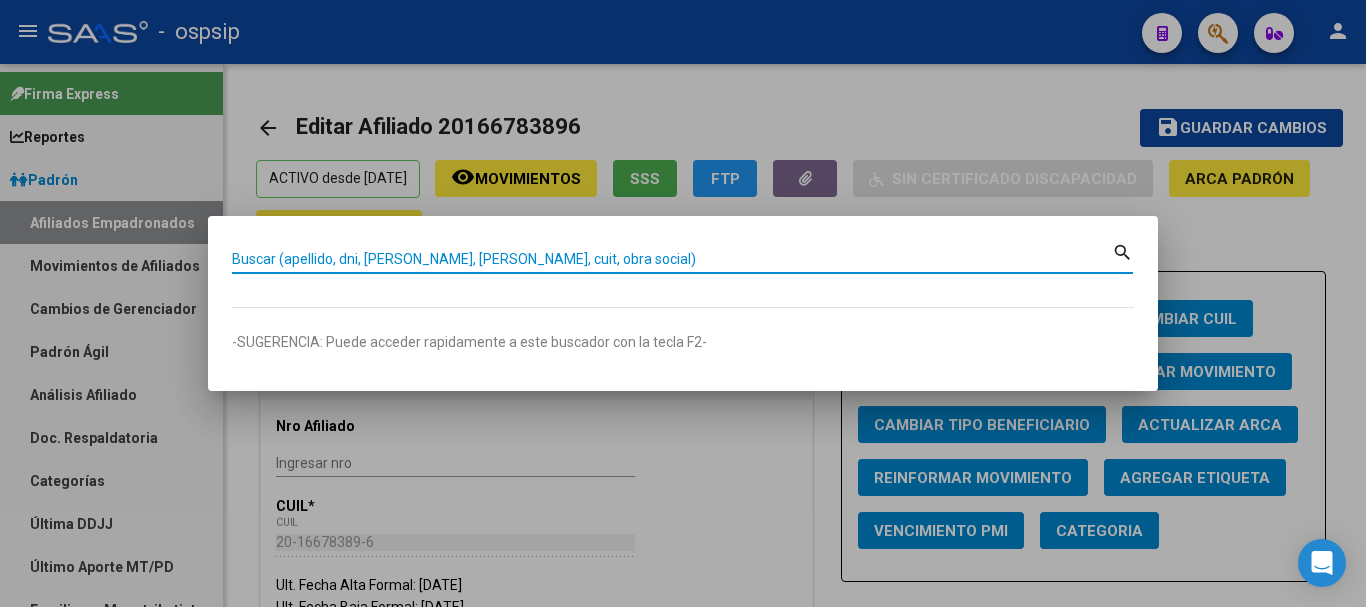 paste on "27009882" 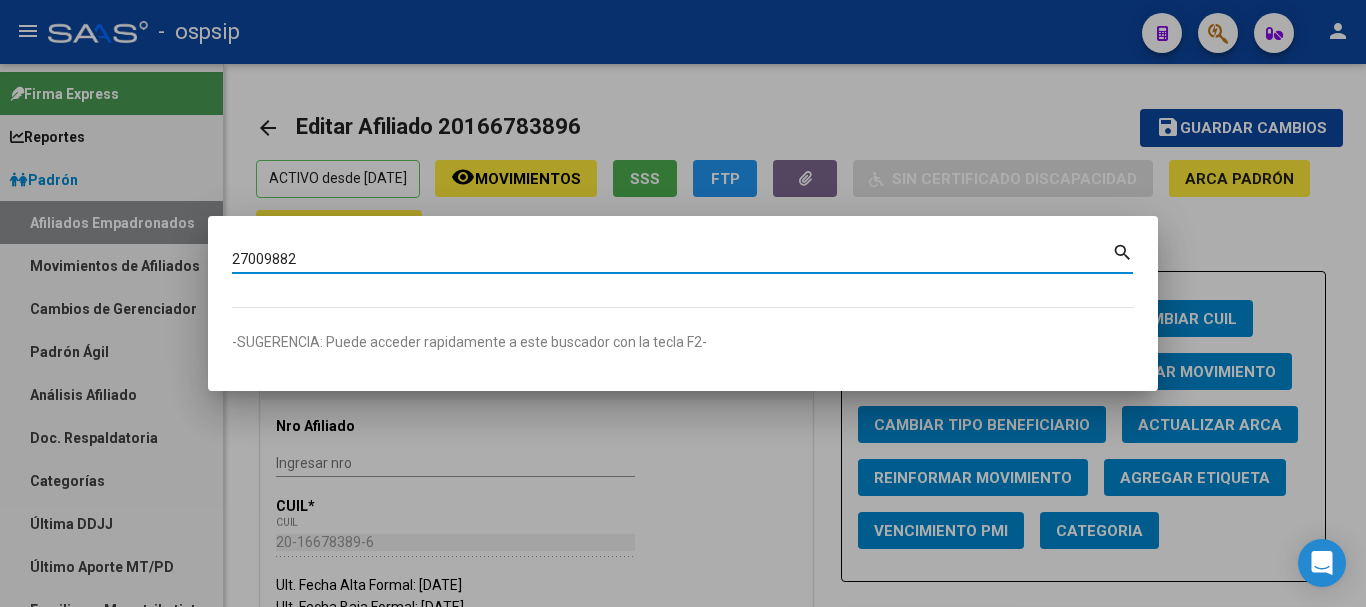 type on "27009882" 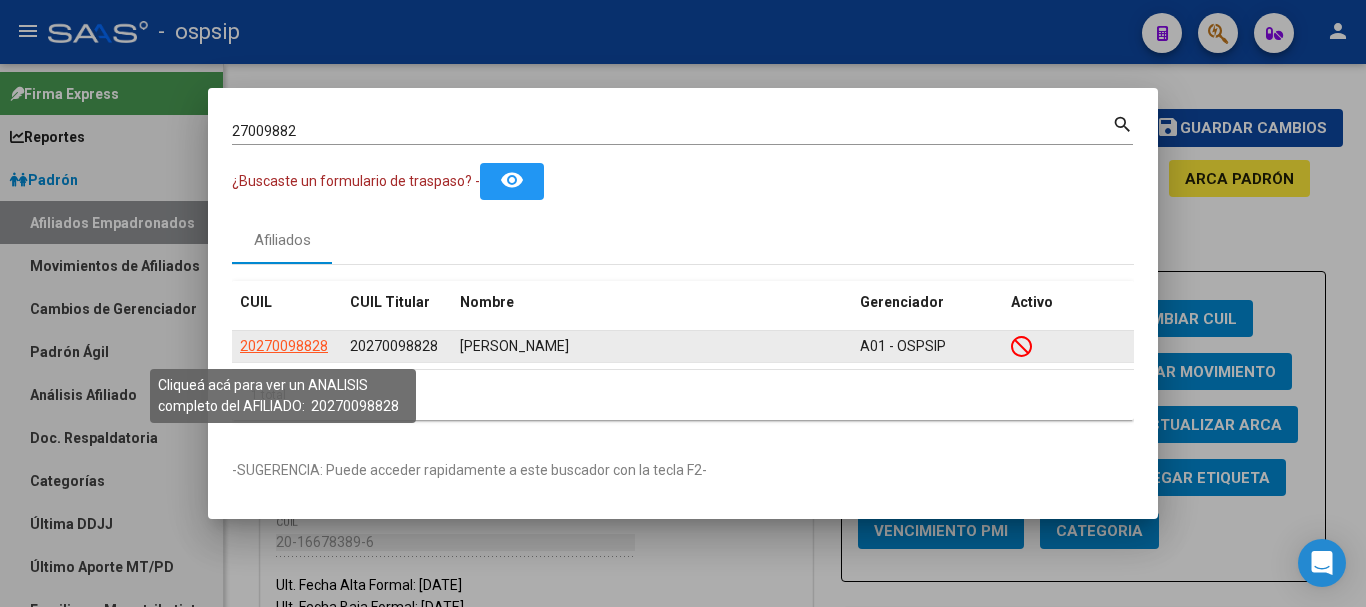 click on "20270098828" 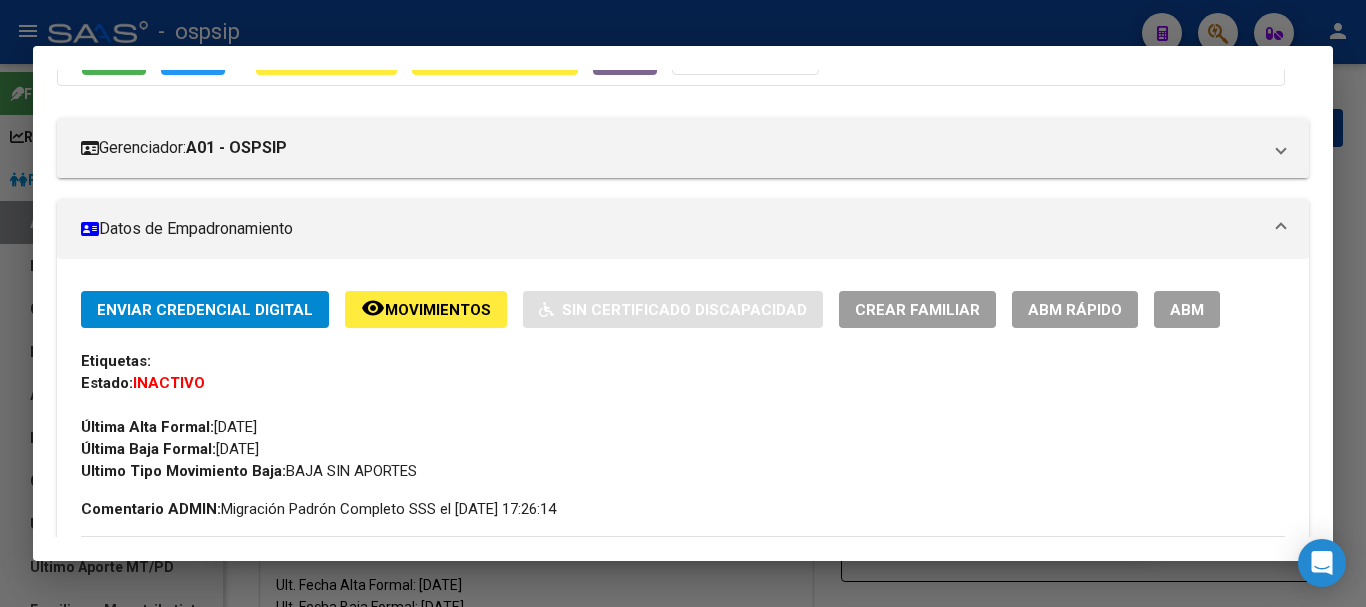 scroll, scrollTop: 300, scrollLeft: 0, axis: vertical 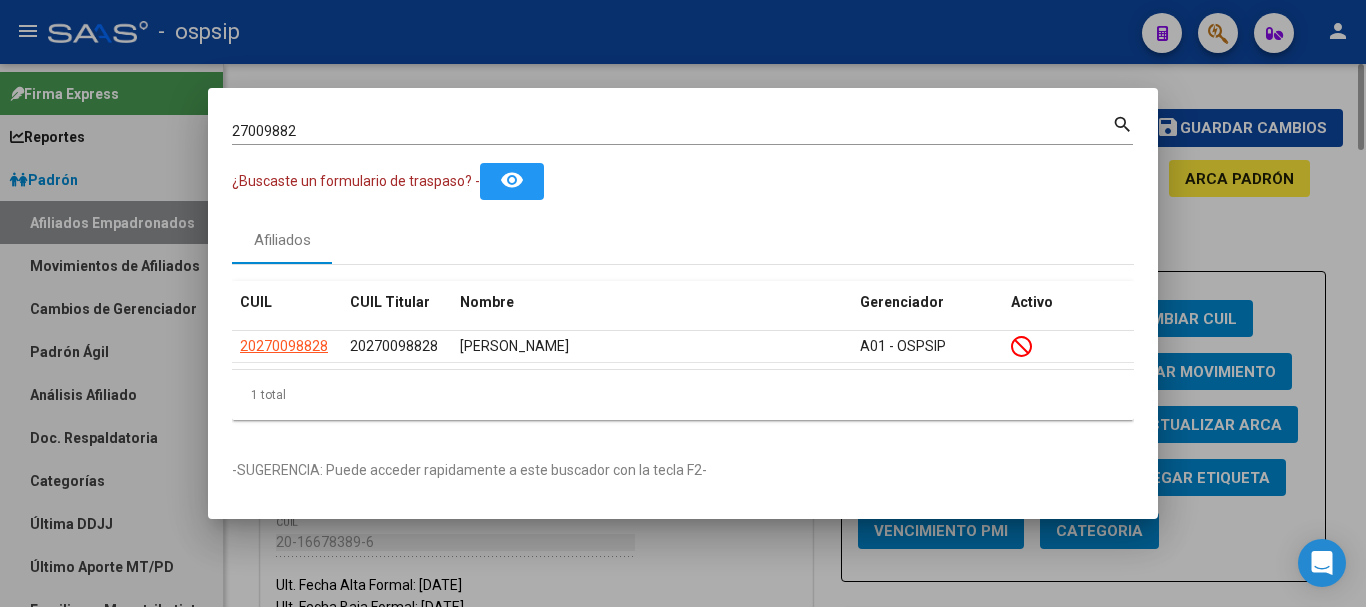 type 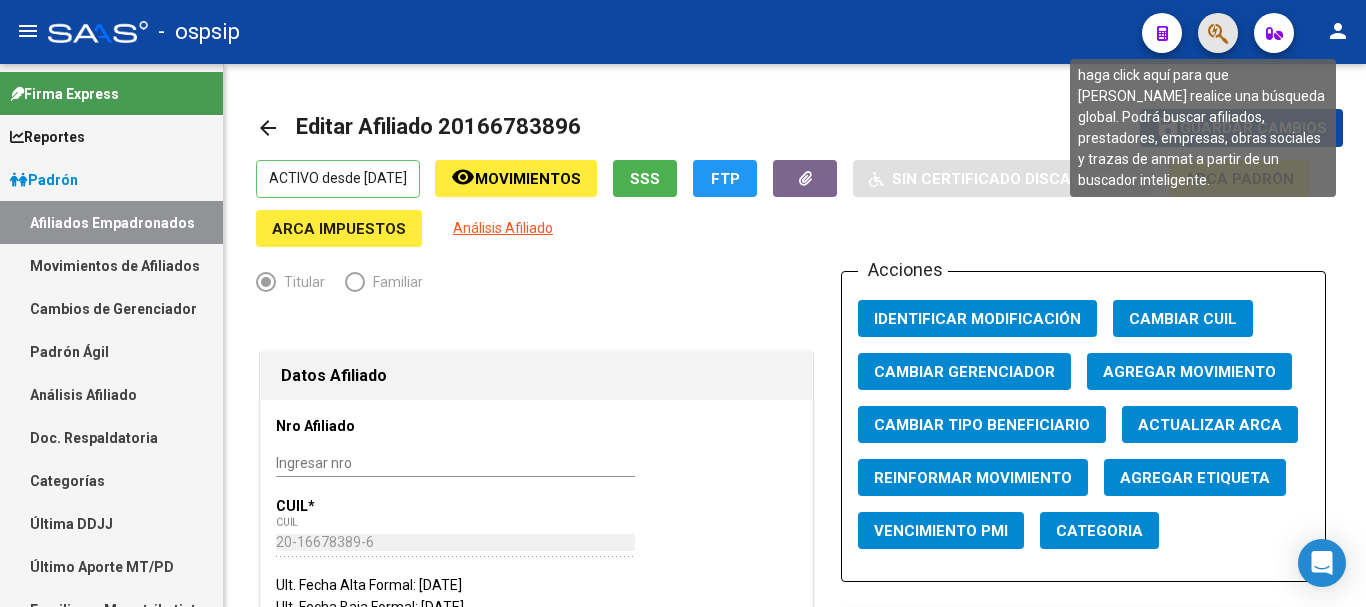 click 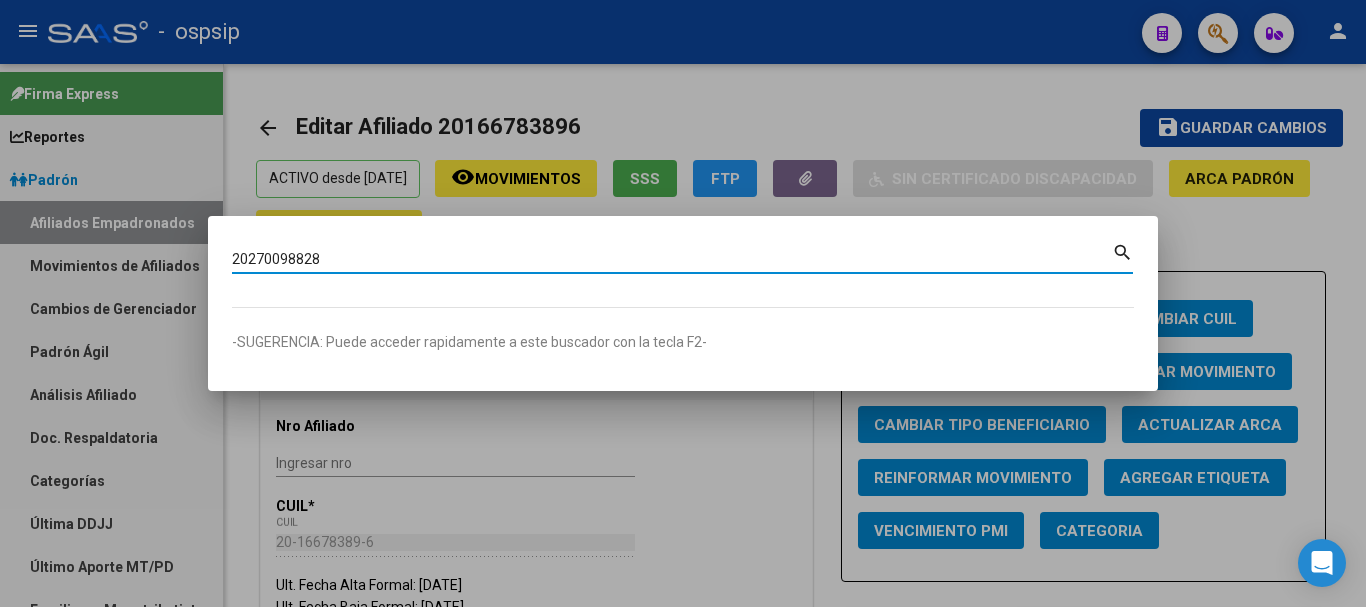 type on "20270098828" 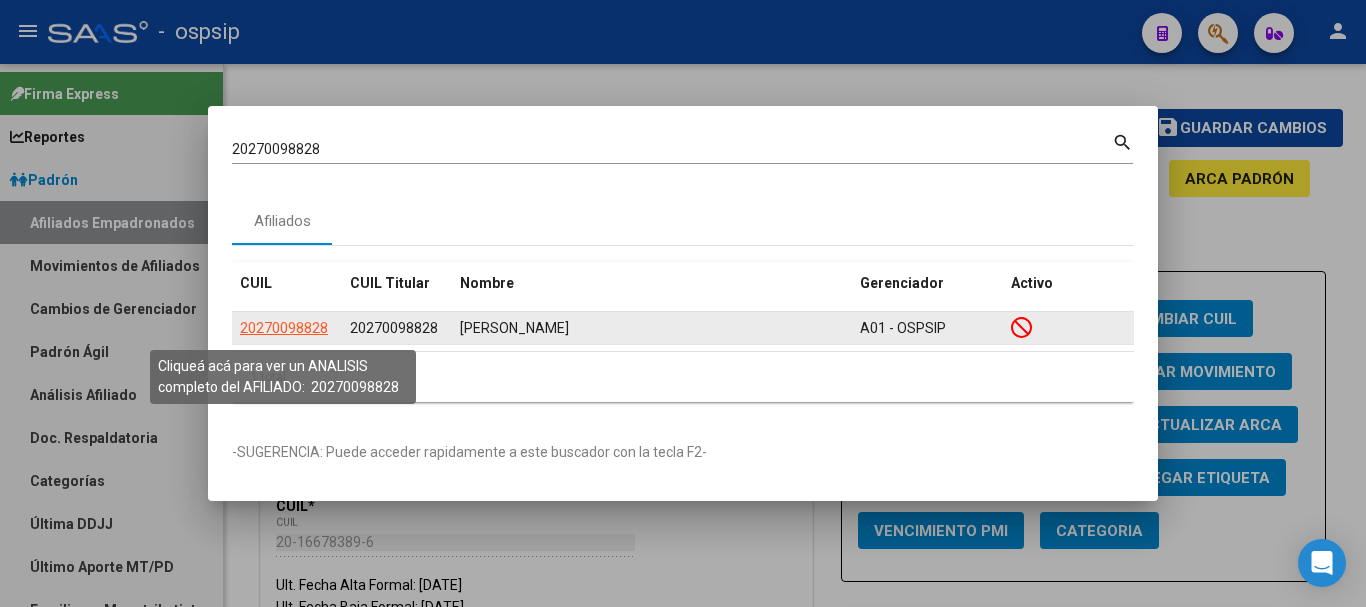 click on "20270098828" 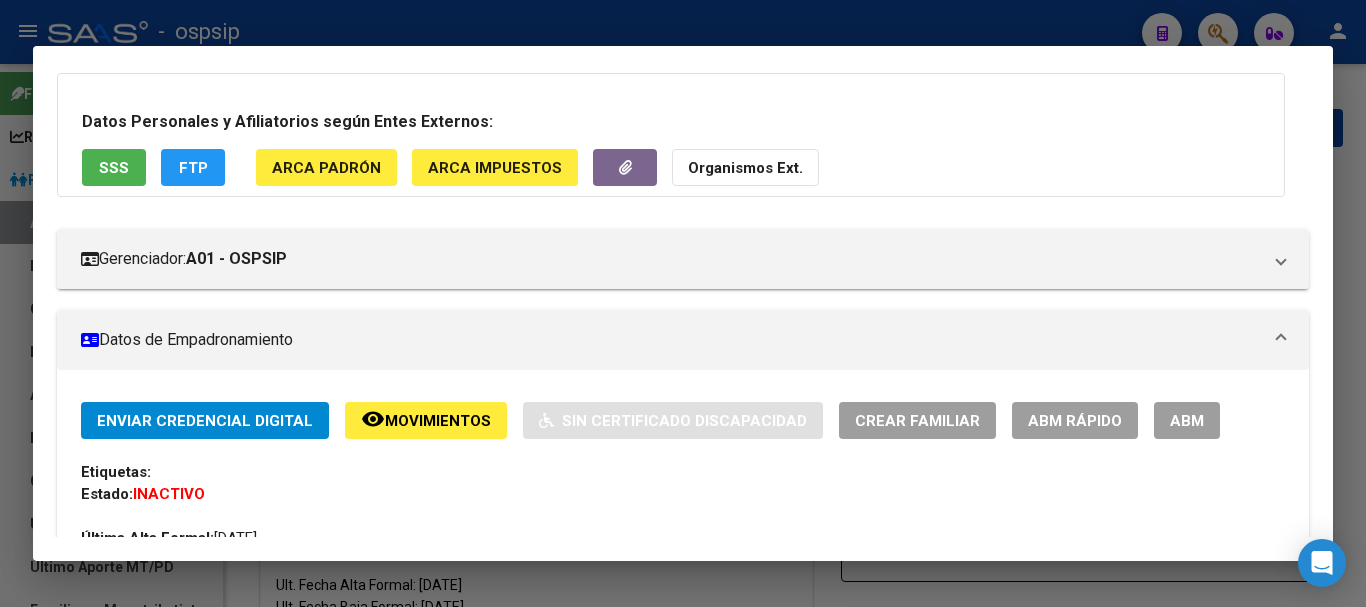 scroll, scrollTop: 200, scrollLeft: 0, axis: vertical 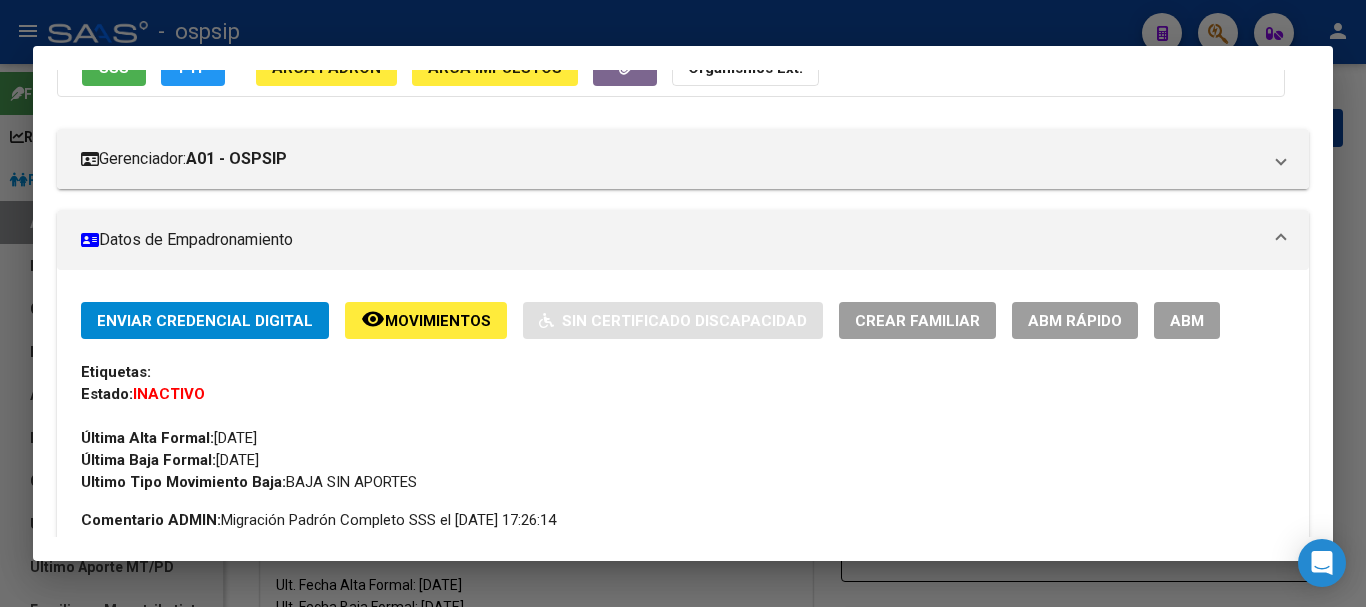 click on "ABM" at bounding box center [1187, 321] 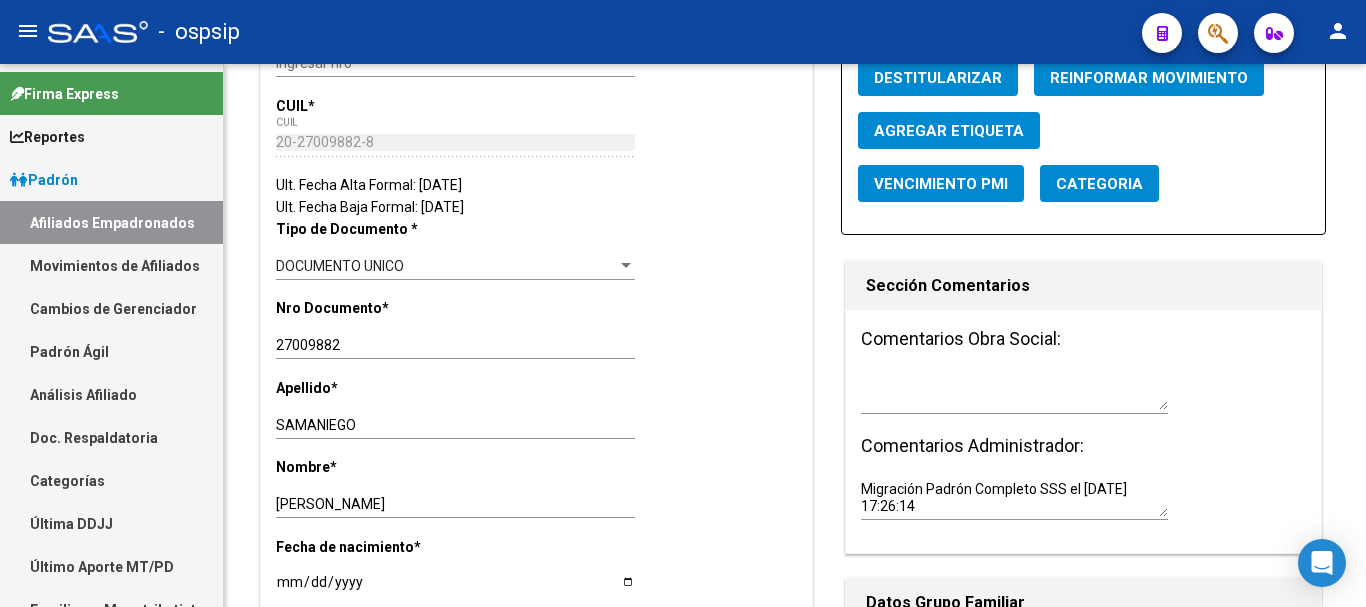 scroll, scrollTop: 200, scrollLeft: 0, axis: vertical 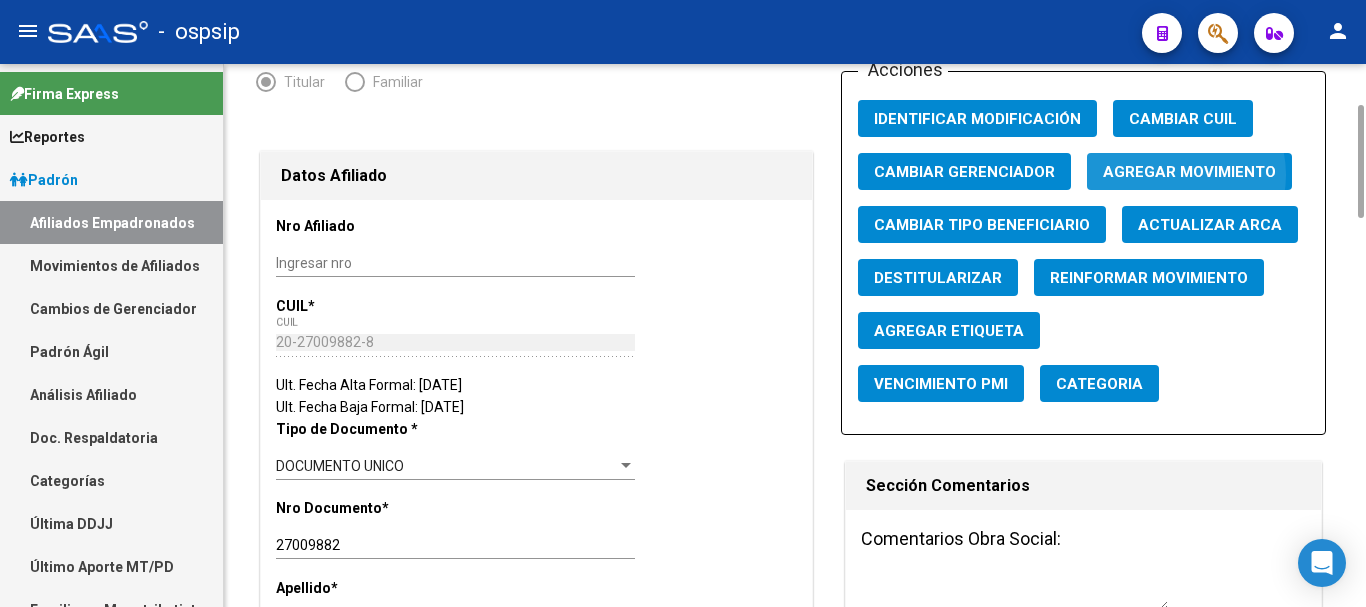 click on "Agregar Movimiento" 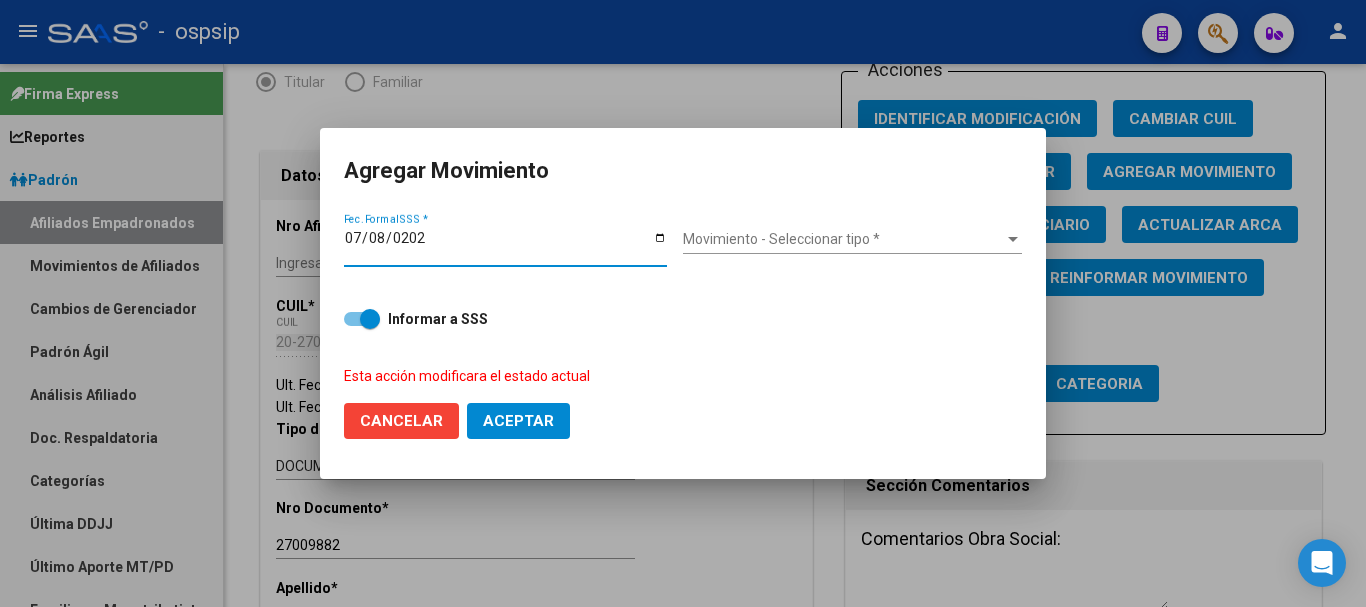 type on "[DATE]" 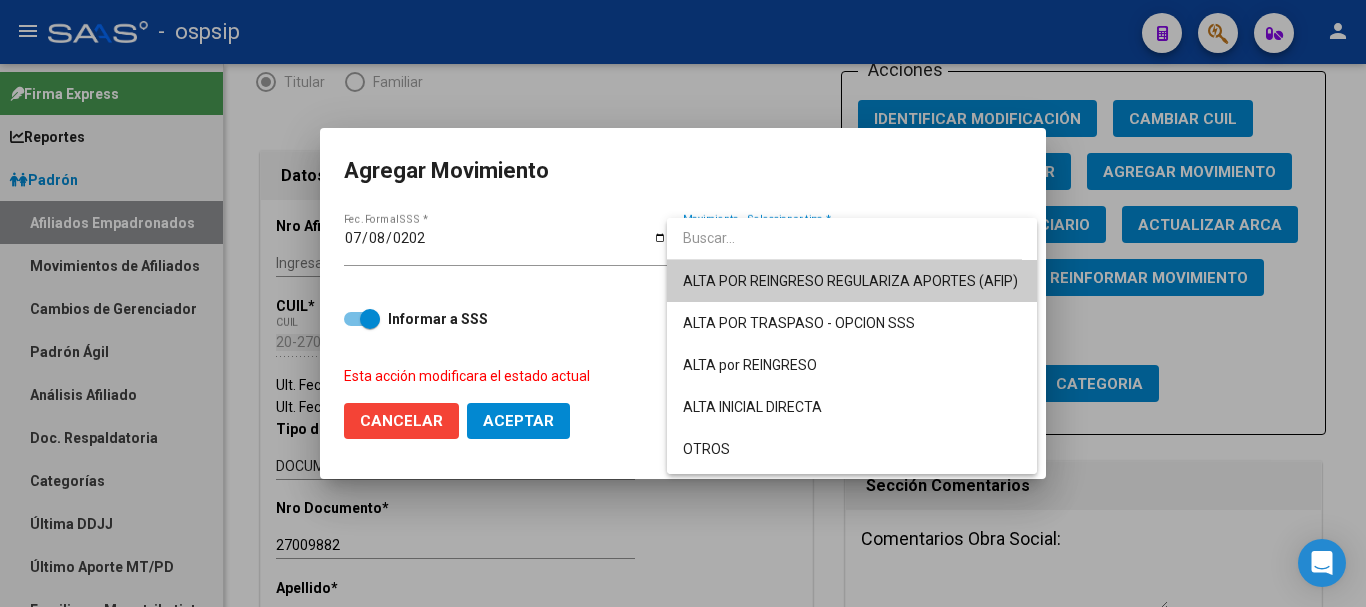 click on "ALTA POR REINGRESO REGULARIZA APORTES (AFIP)" at bounding box center [852, 281] 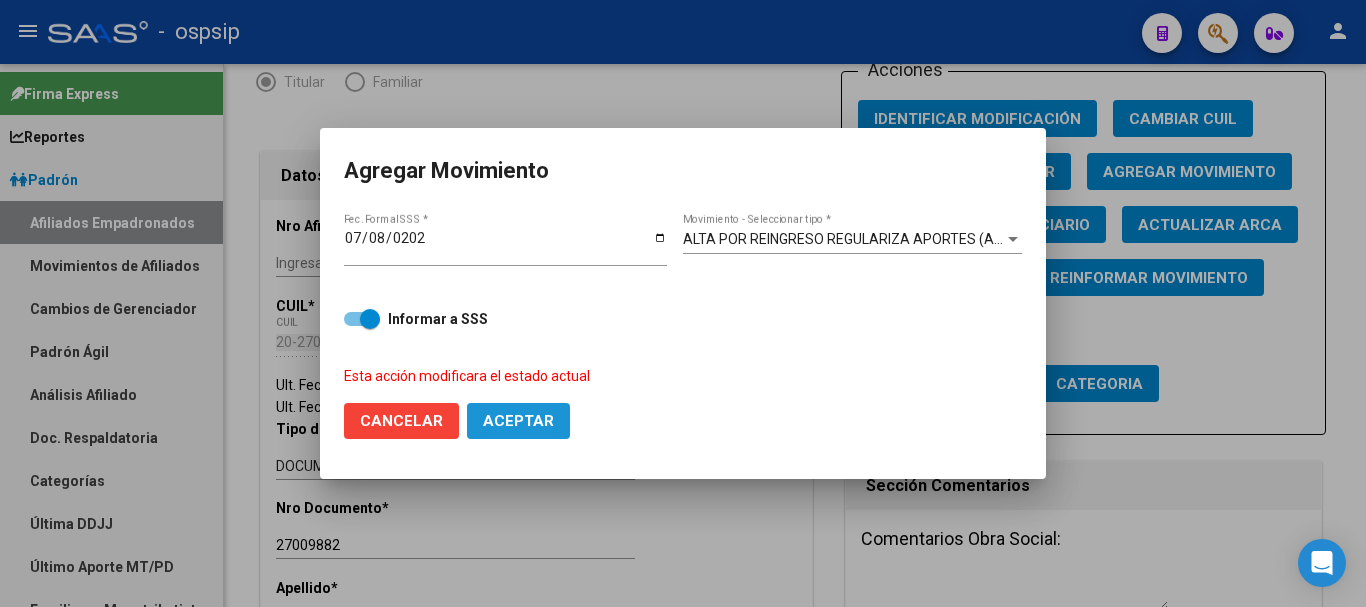 click on "Aceptar" 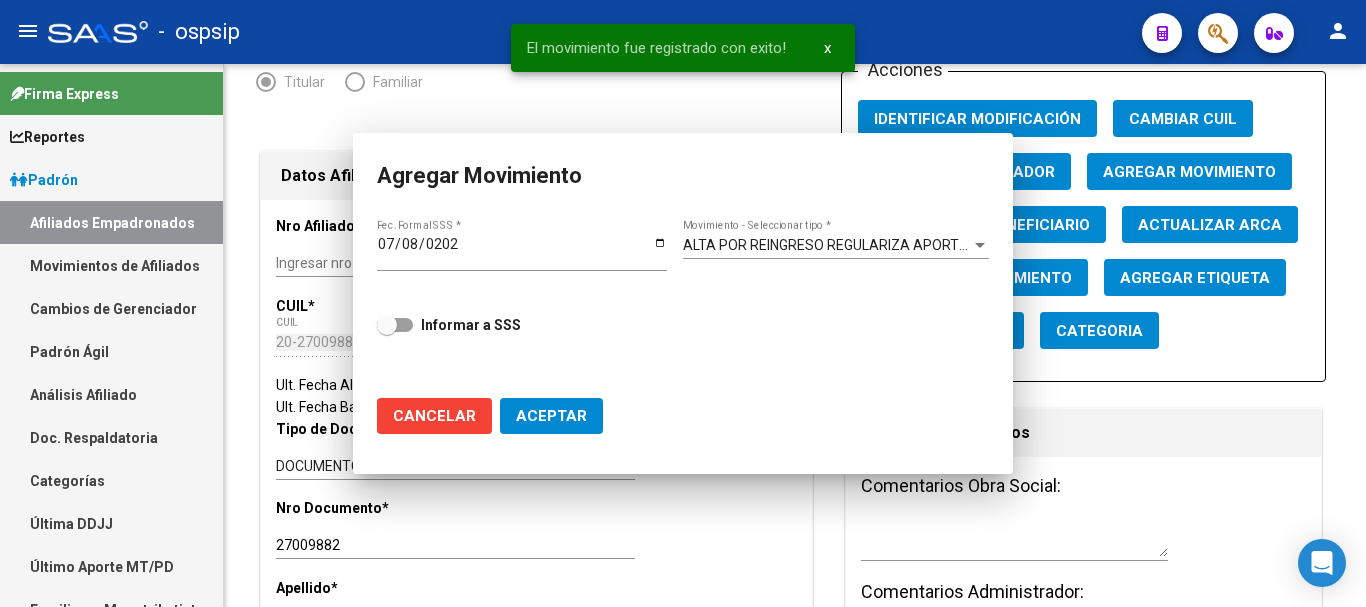checkbox on "false" 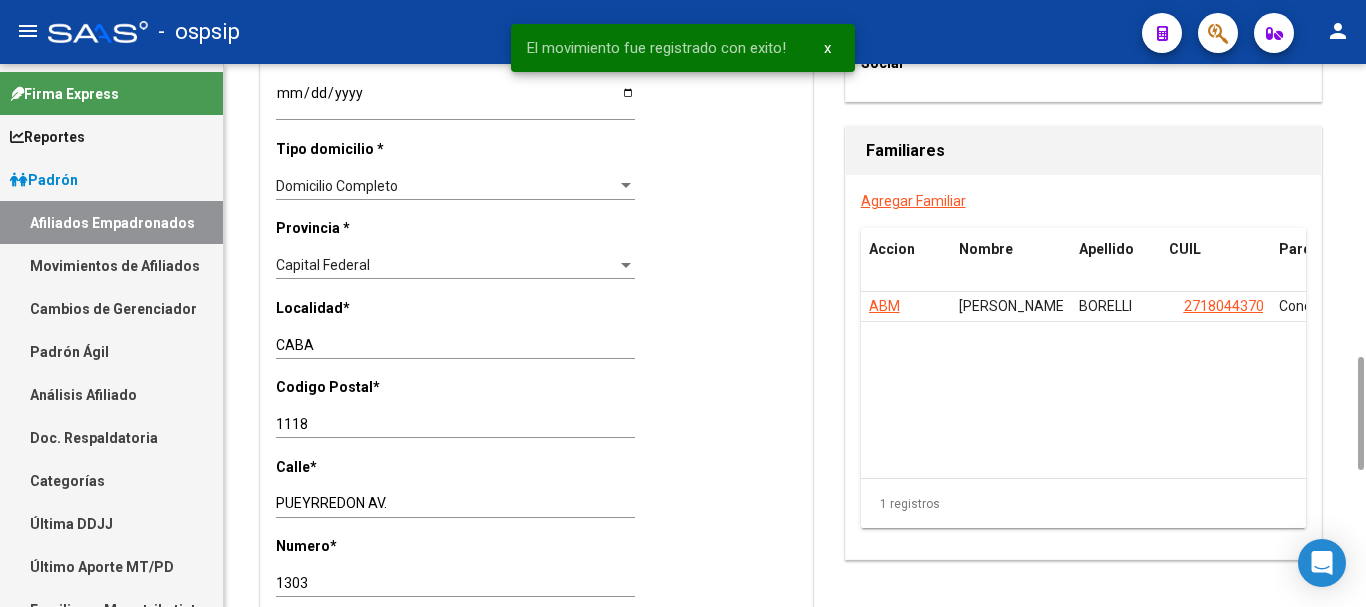 scroll, scrollTop: 1600, scrollLeft: 0, axis: vertical 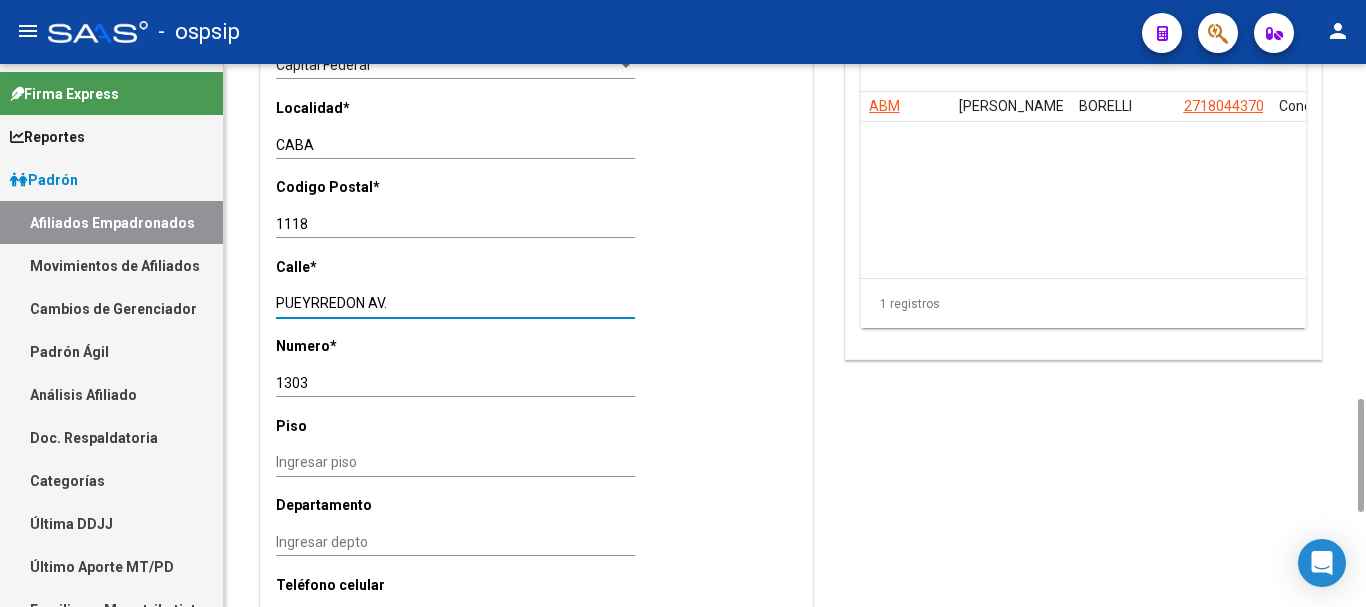 drag, startPoint x: 412, startPoint y: 306, endPoint x: 269, endPoint y: 301, distance: 143.08739 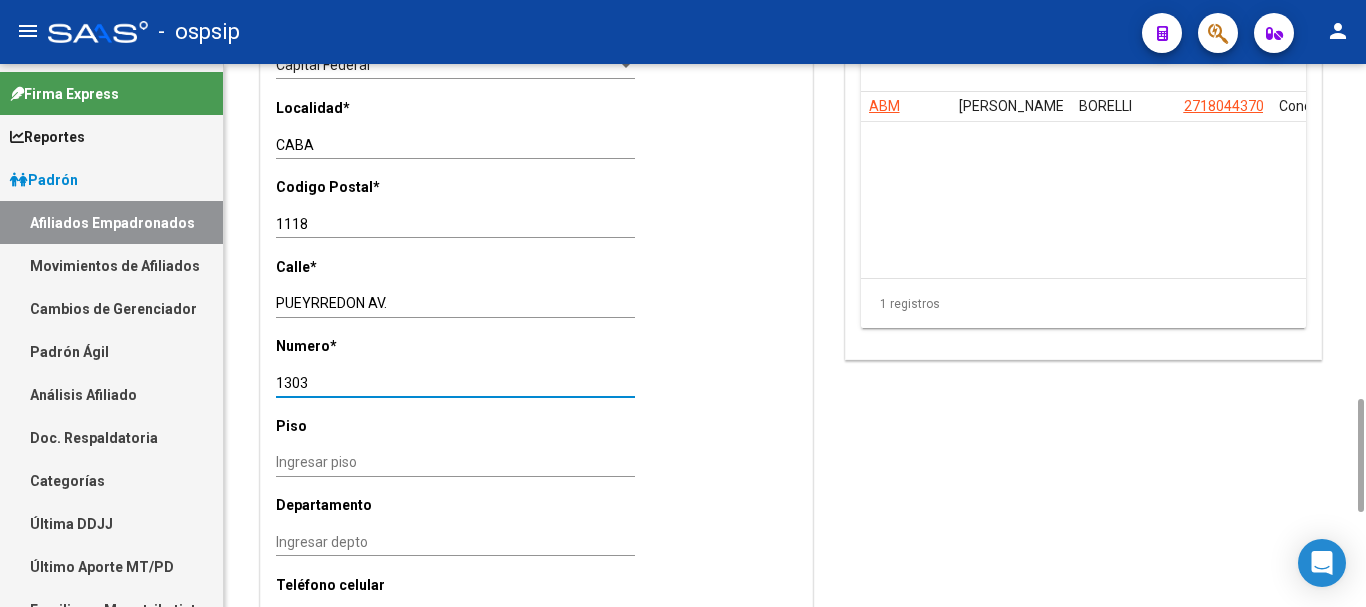 drag, startPoint x: 300, startPoint y: 391, endPoint x: 267, endPoint y: 378, distance: 35.468296 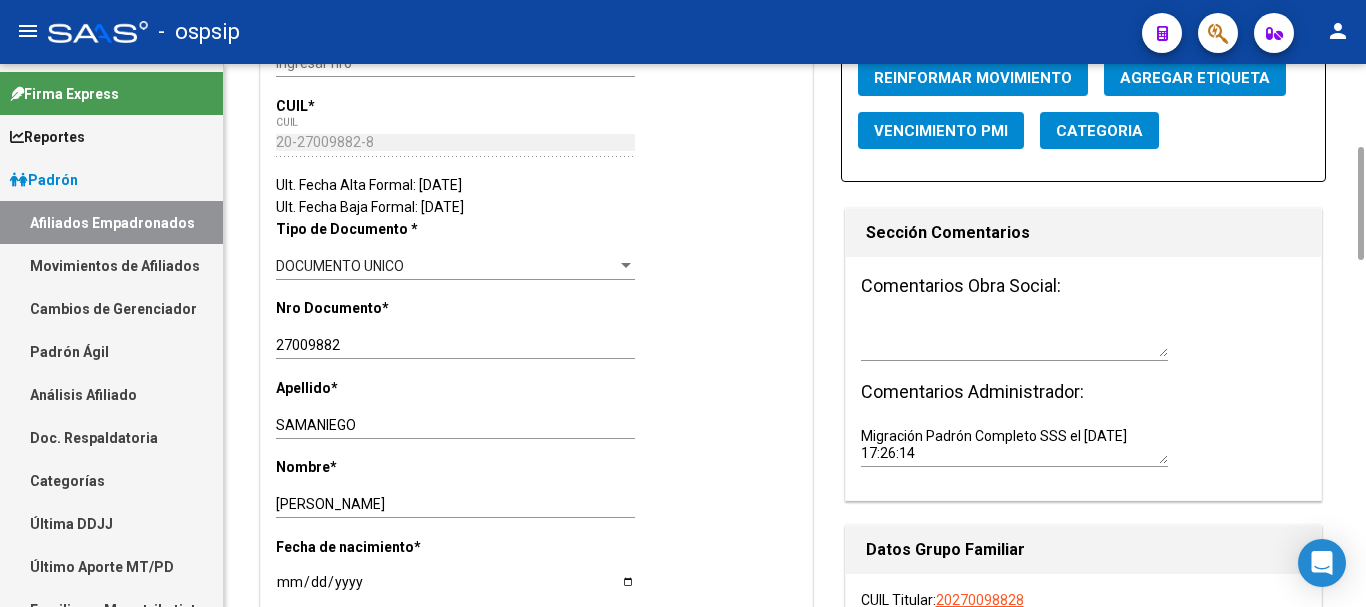 scroll, scrollTop: 0, scrollLeft: 0, axis: both 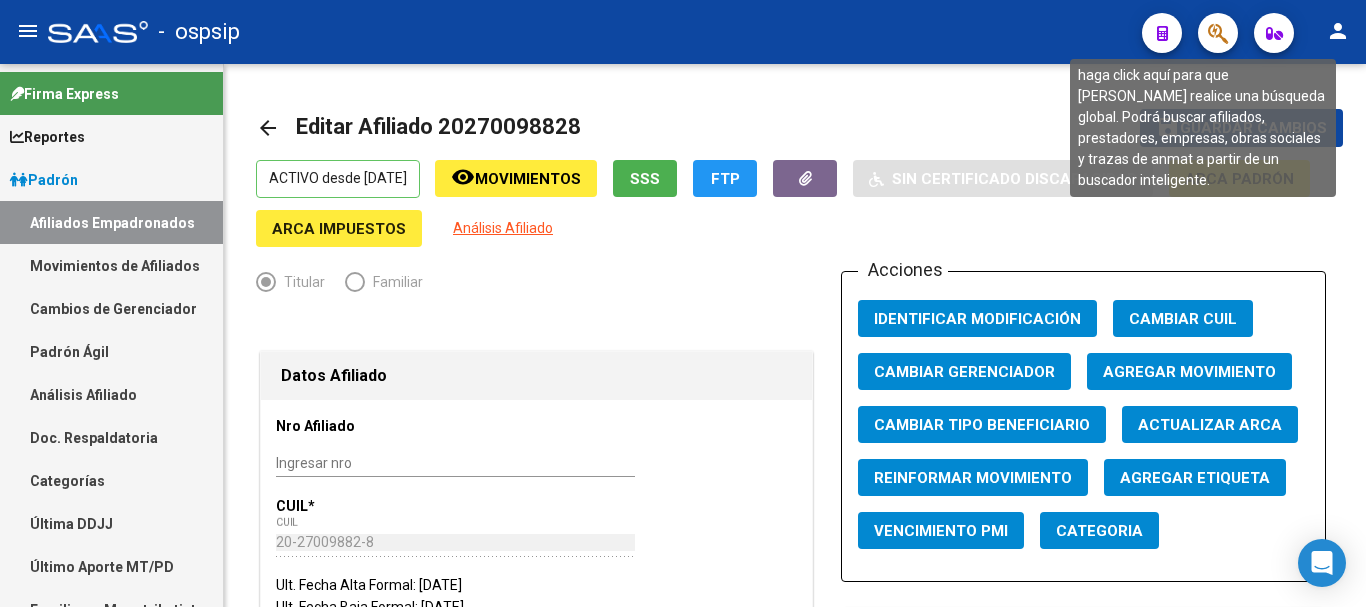 click 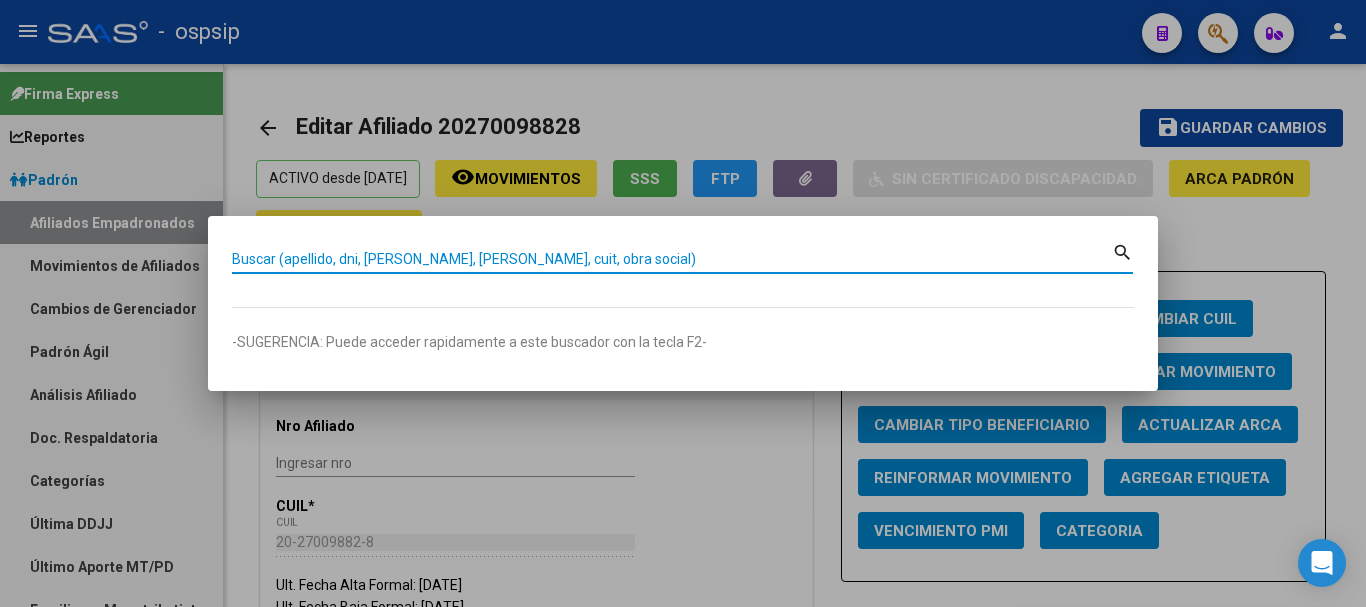 paste on "30131562" 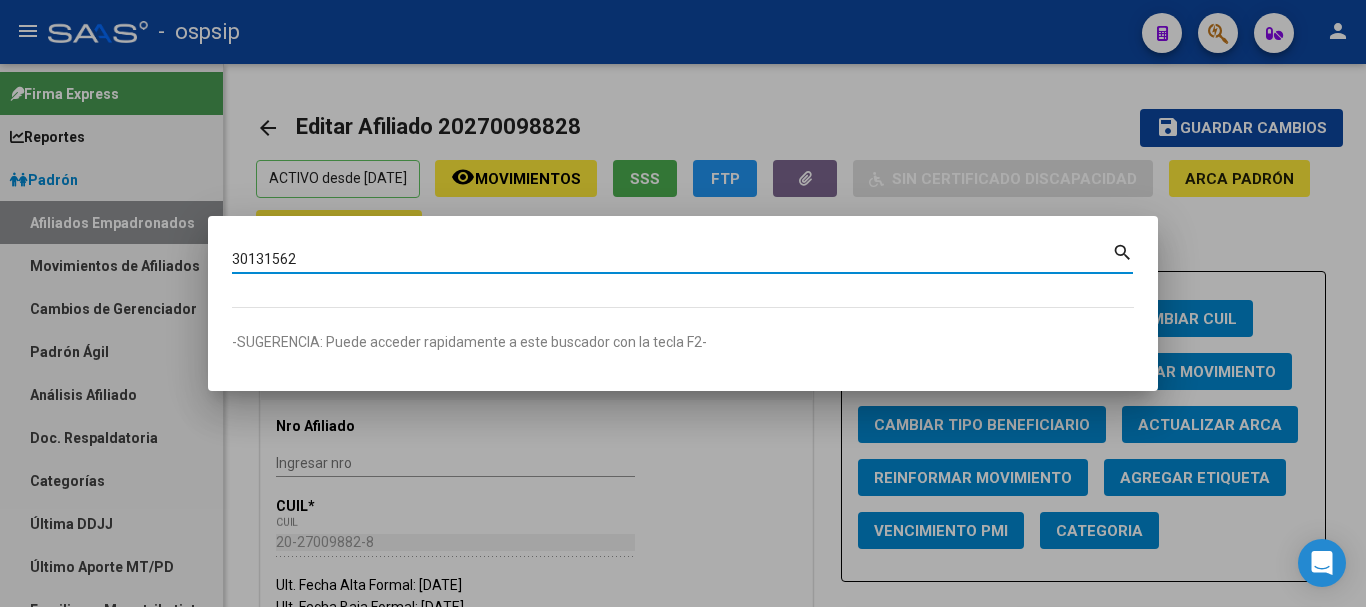 type on "30131562" 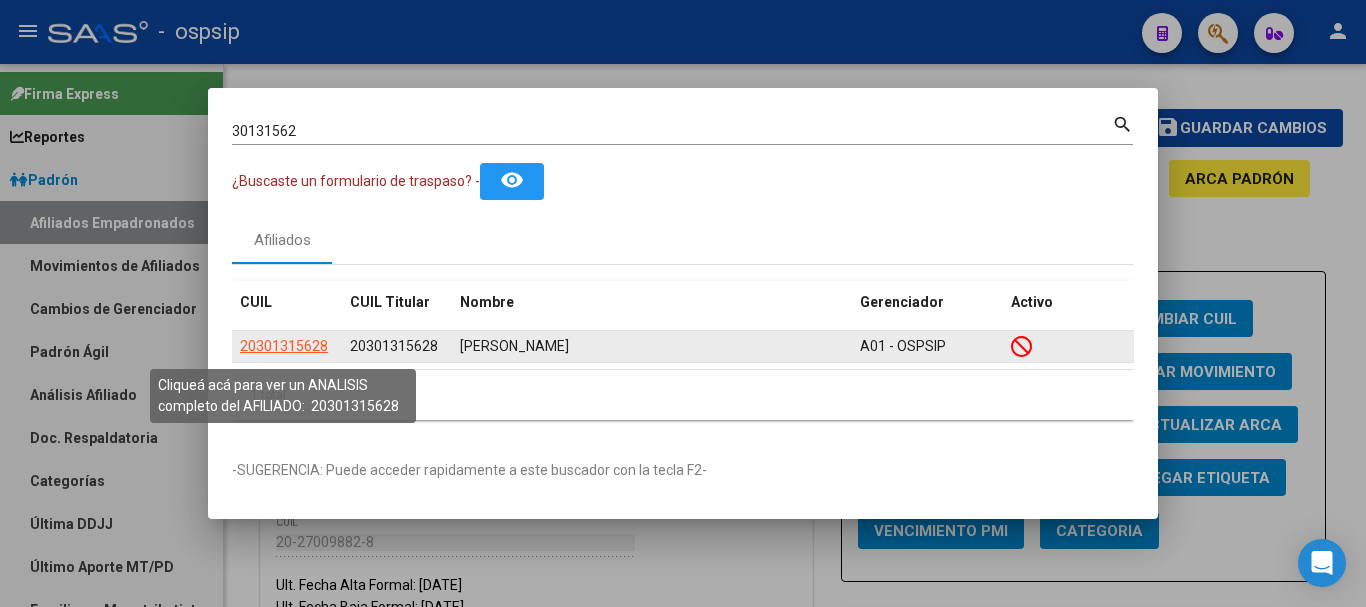 click on "20301315628" 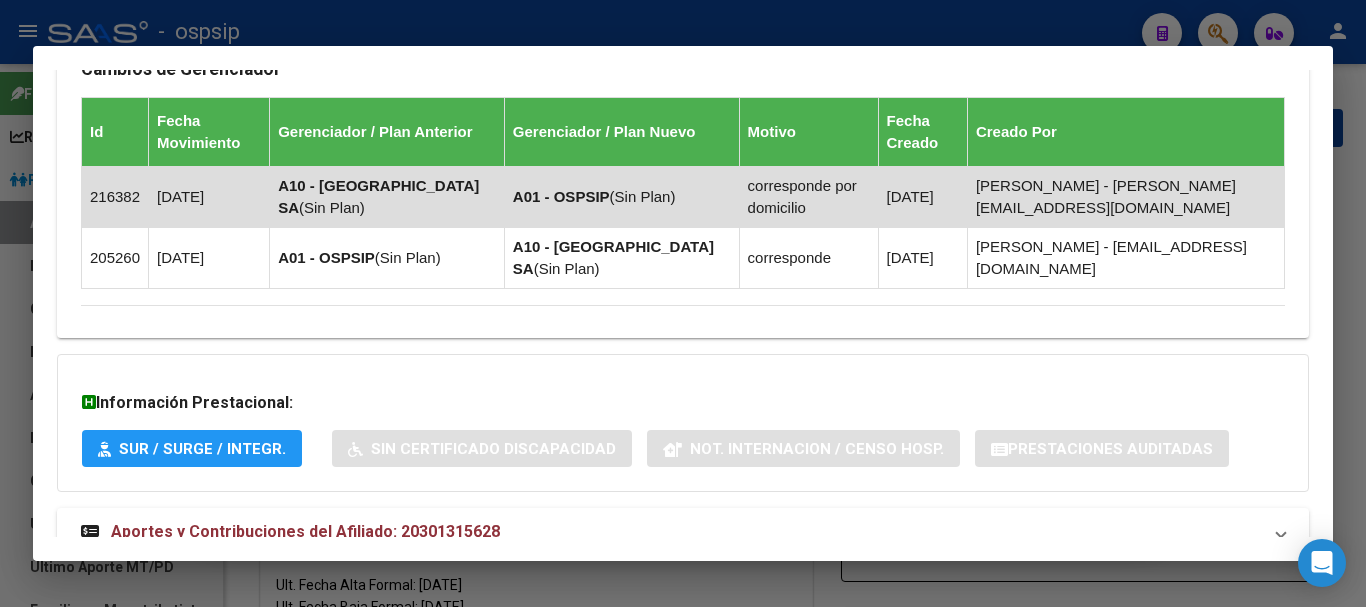 scroll, scrollTop: 1255, scrollLeft: 0, axis: vertical 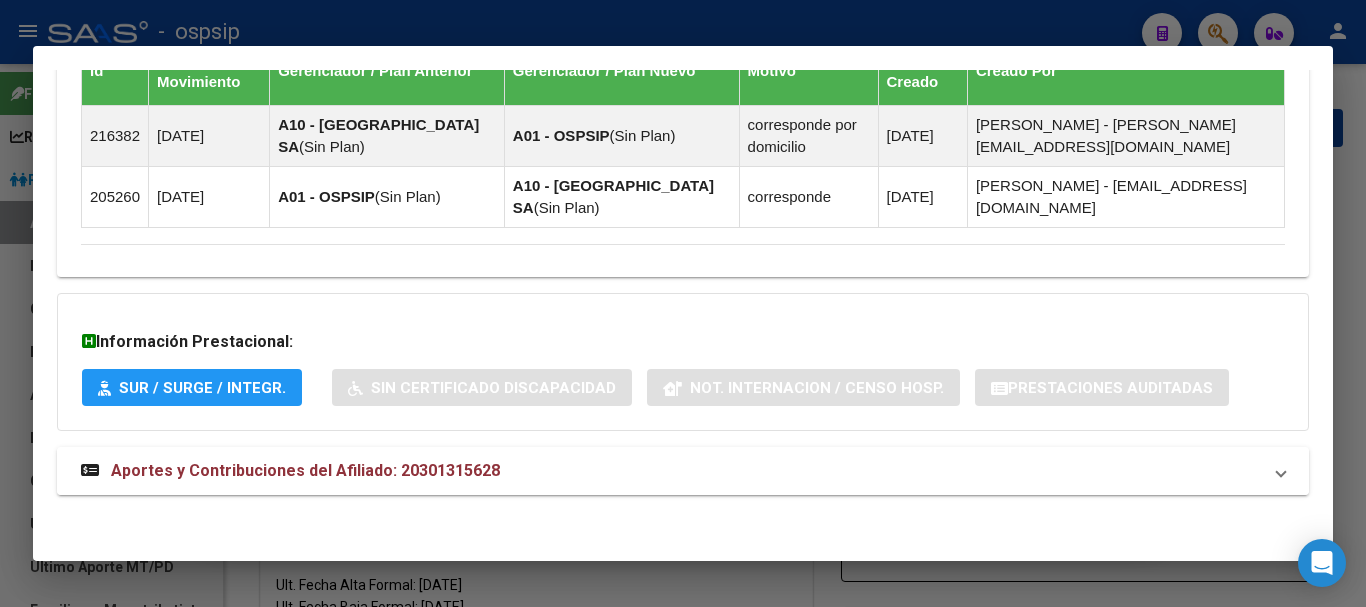click on "Aportes y Contribuciones del Afiliado: 20301315628" at bounding box center (671, 471) 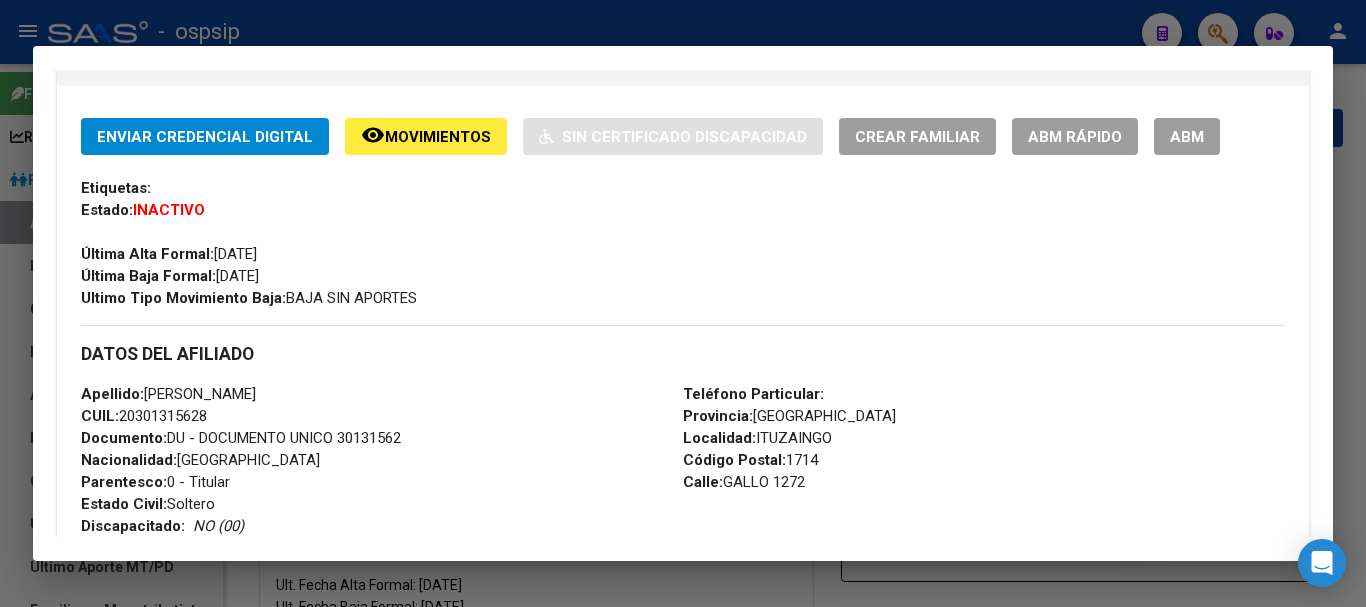 scroll, scrollTop: 355, scrollLeft: 0, axis: vertical 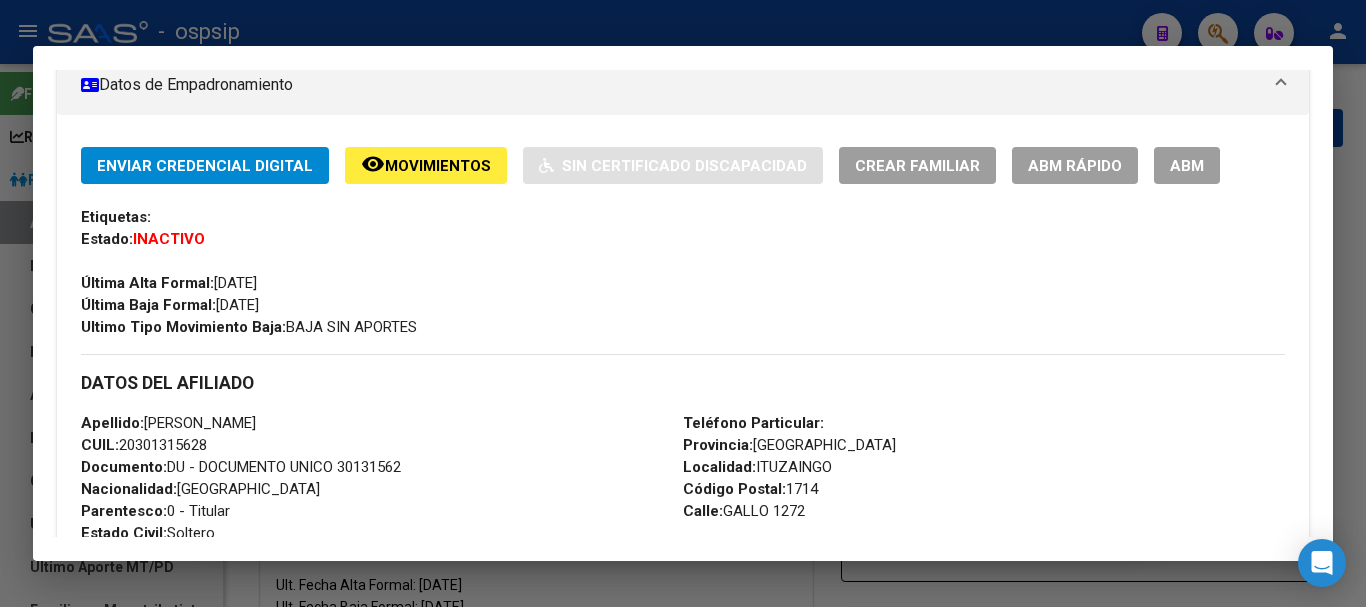click on "ABM" at bounding box center [1187, 166] 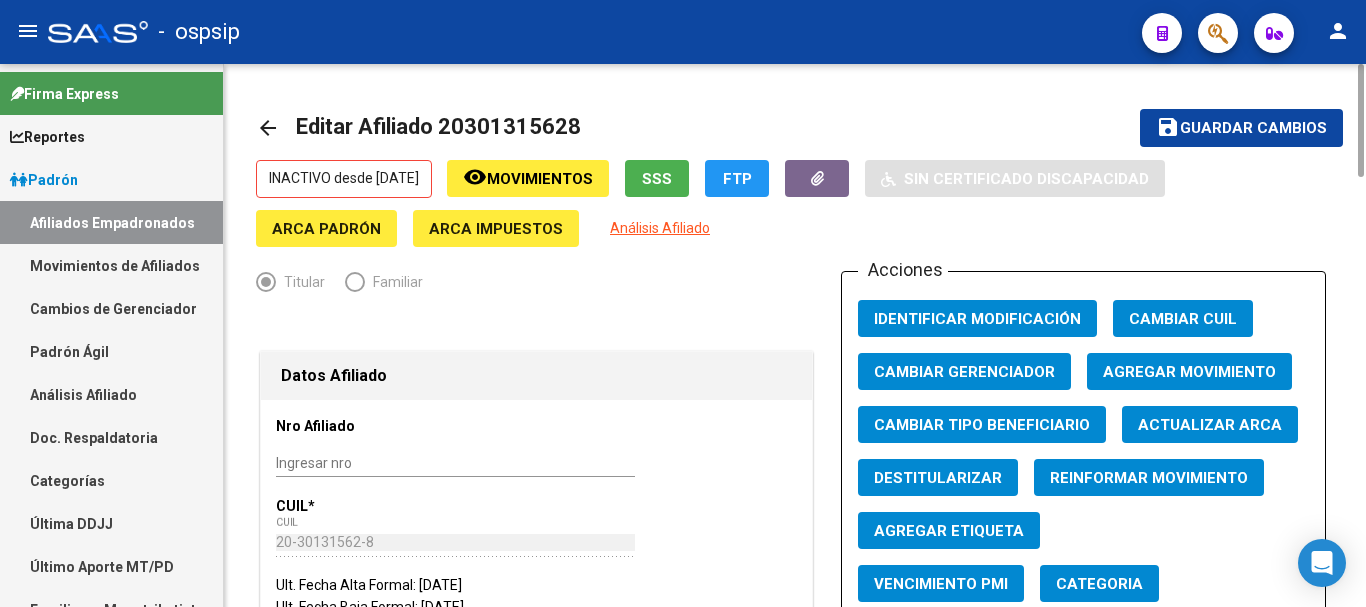 click on "Agregar Movimiento" 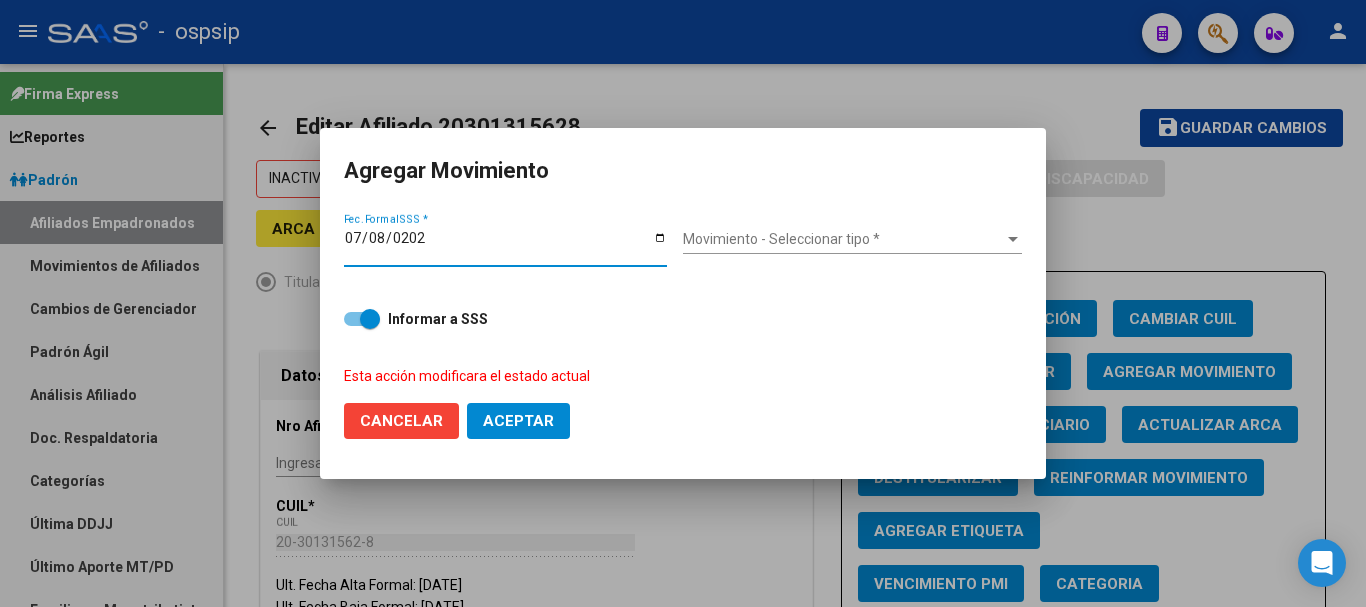 type on "[DATE]" 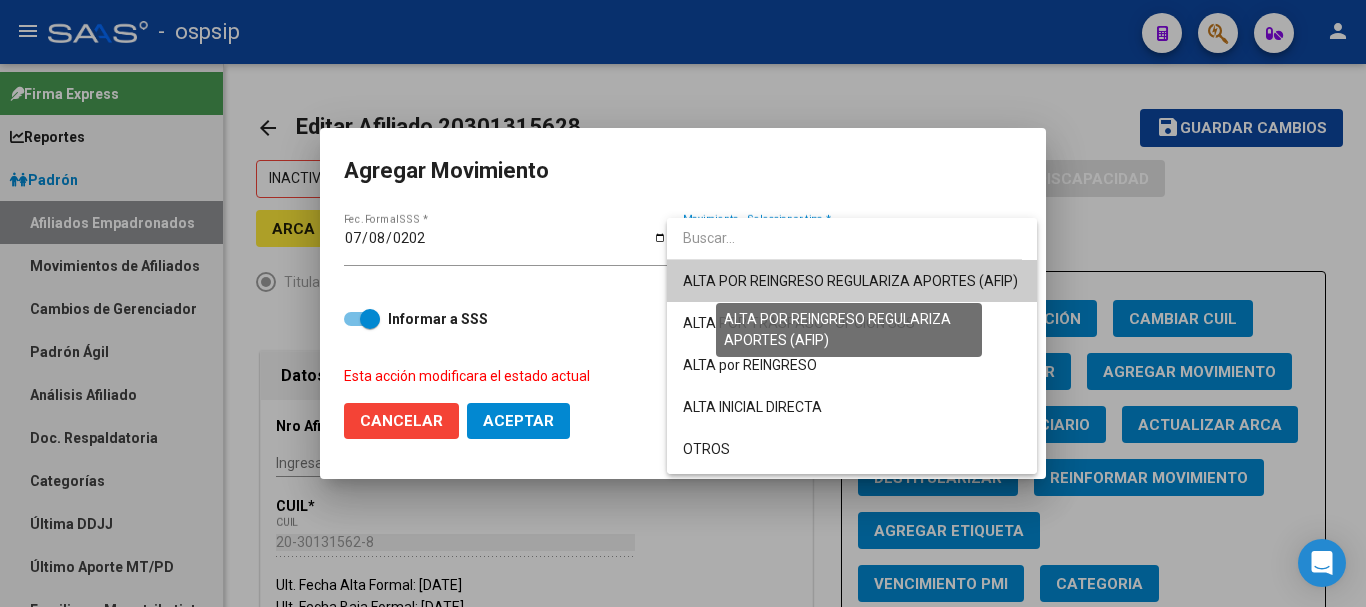 click on "ALTA POR REINGRESO REGULARIZA APORTES (AFIP)" at bounding box center (850, 281) 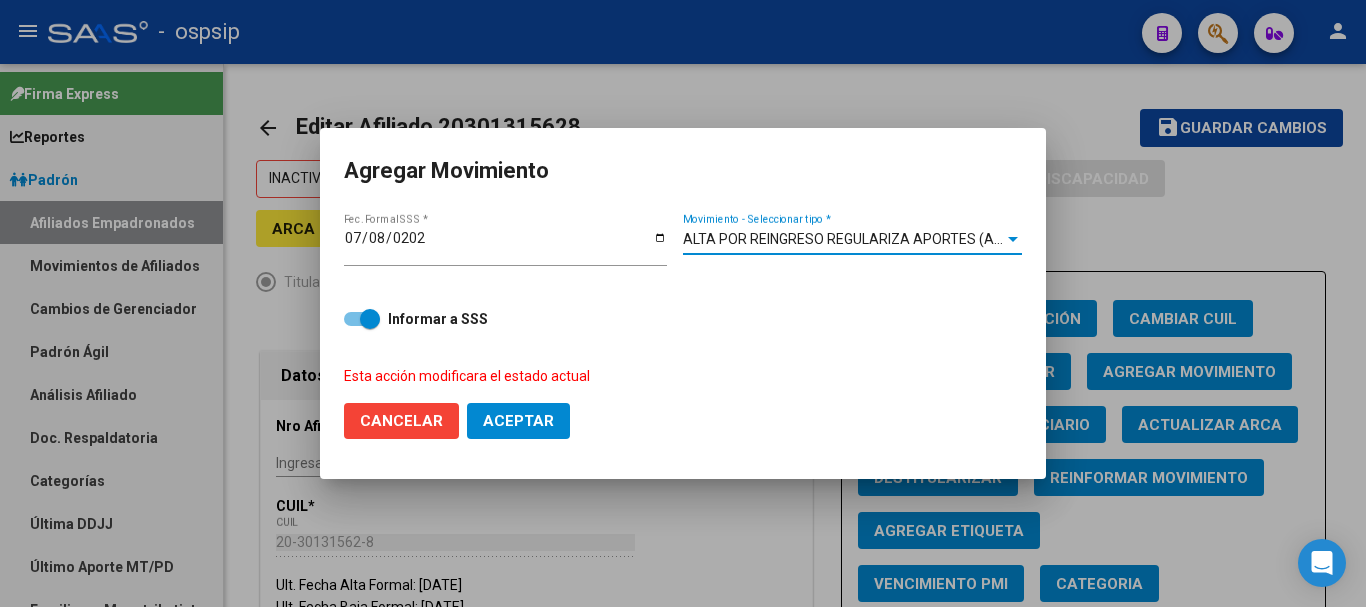 click on "Aceptar" 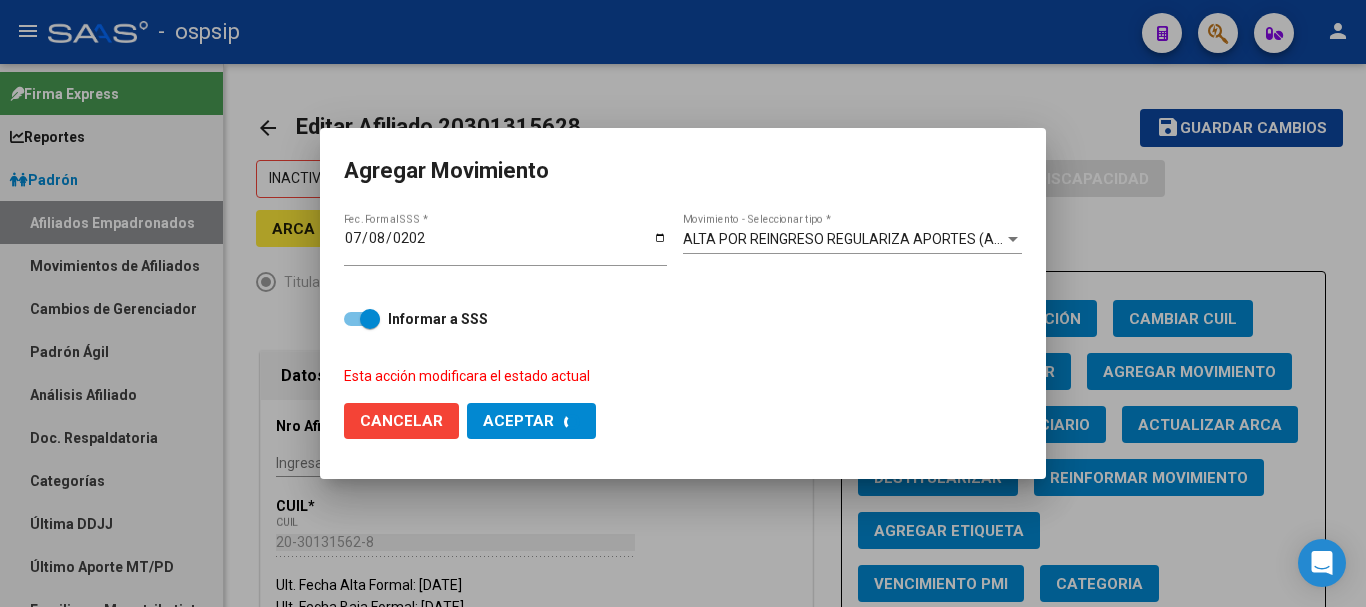 checkbox on "false" 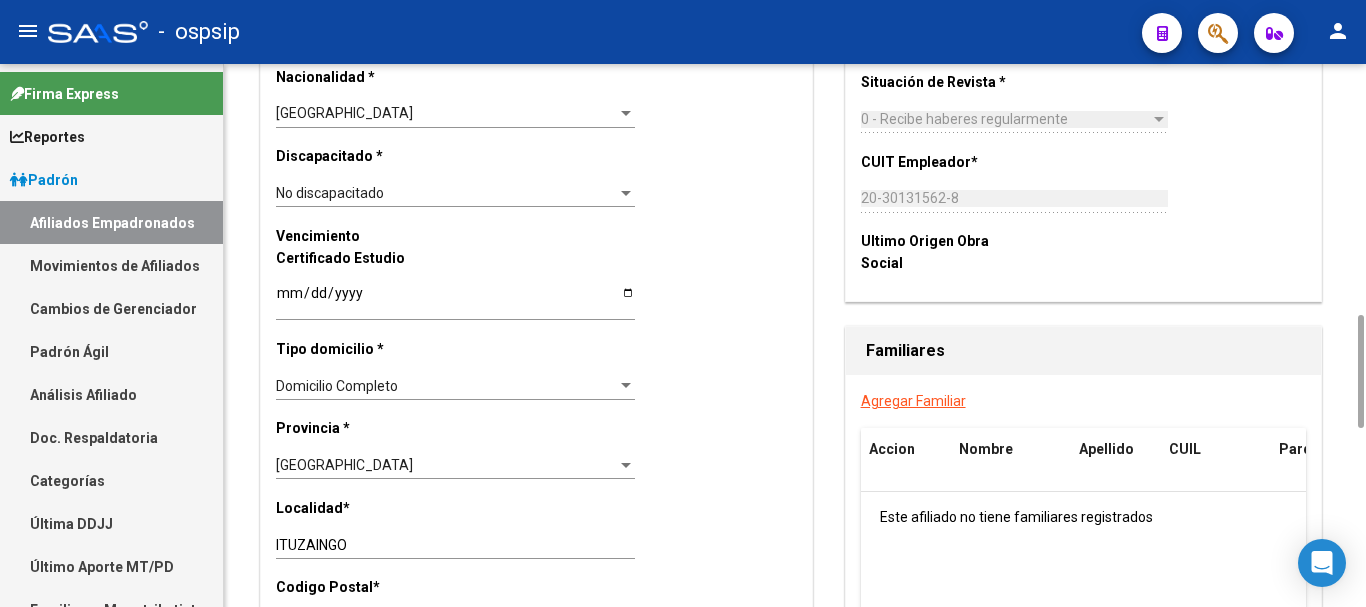 scroll, scrollTop: 1400, scrollLeft: 0, axis: vertical 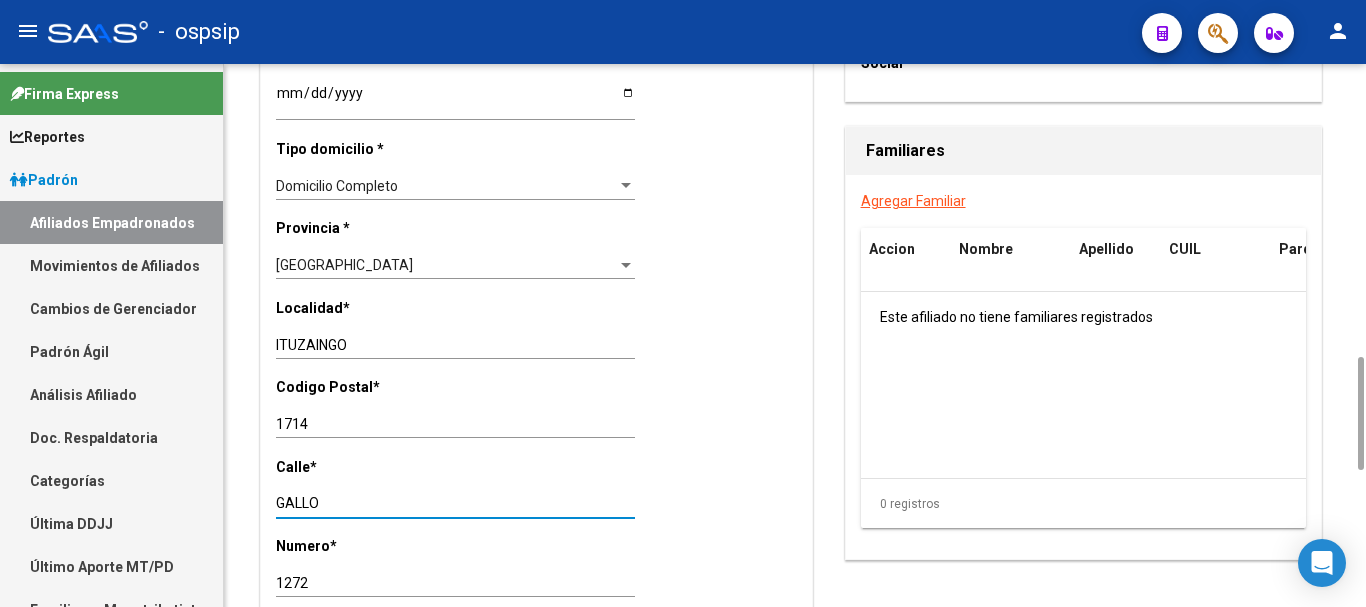 drag, startPoint x: 322, startPoint y: 497, endPoint x: 282, endPoint y: 498, distance: 40.012497 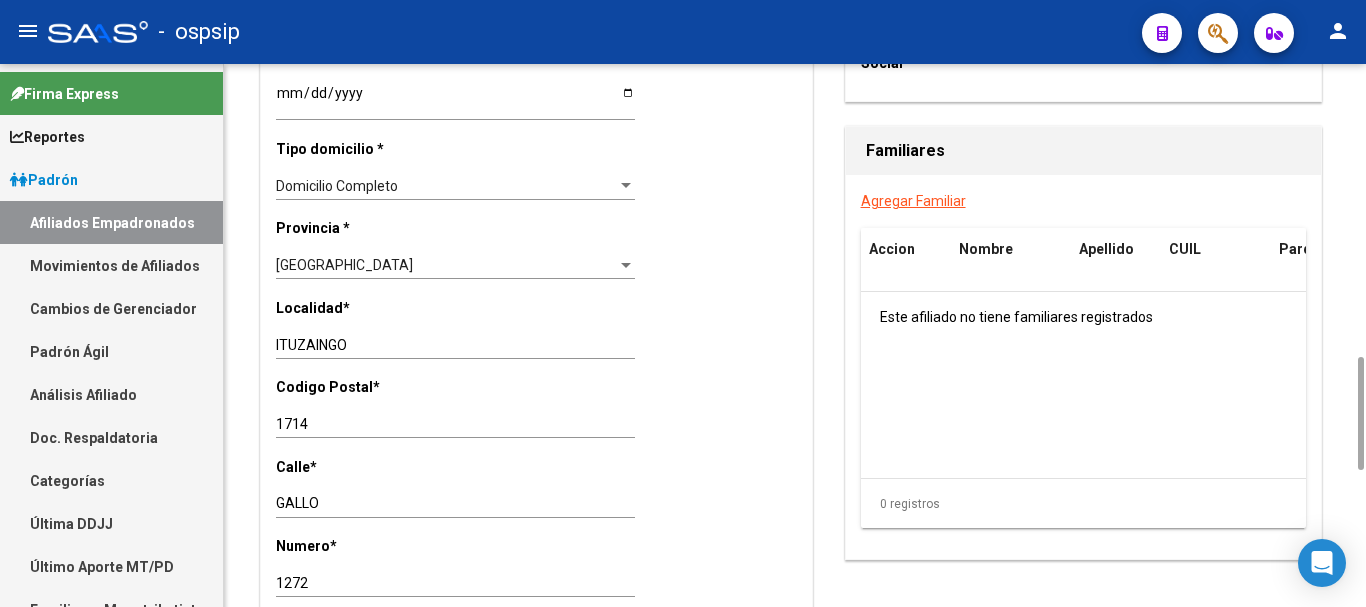 scroll, scrollTop: 1600, scrollLeft: 0, axis: vertical 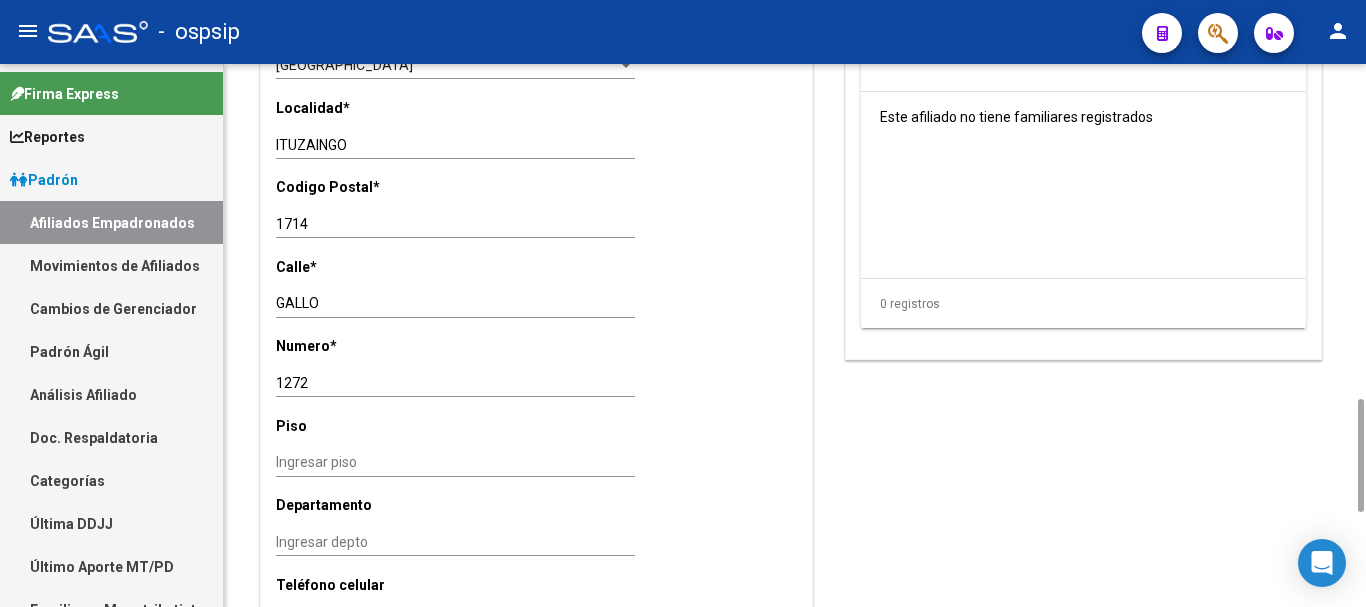 drag, startPoint x: 300, startPoint y: 217, endPoint x: 278, endPoint y: 221, distance: 22.36068 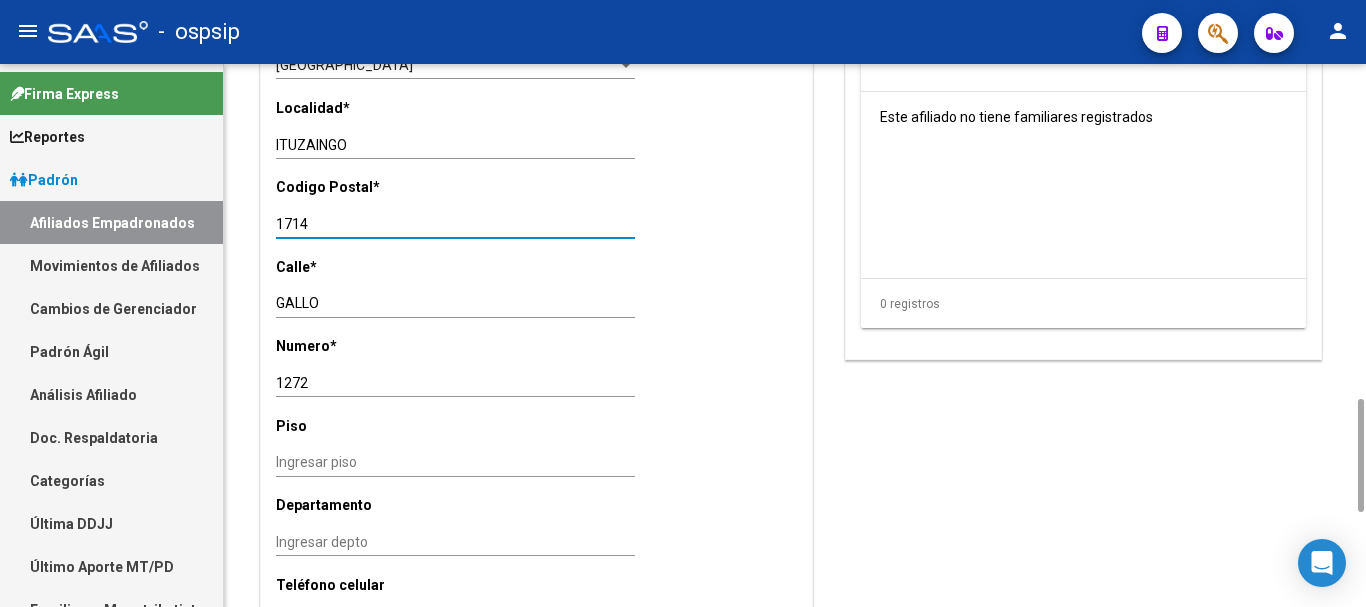 drag, startPoint x: 322, startPoint y: 221, endPoint x: 267, endPoint y: 226, distance: 55.226807 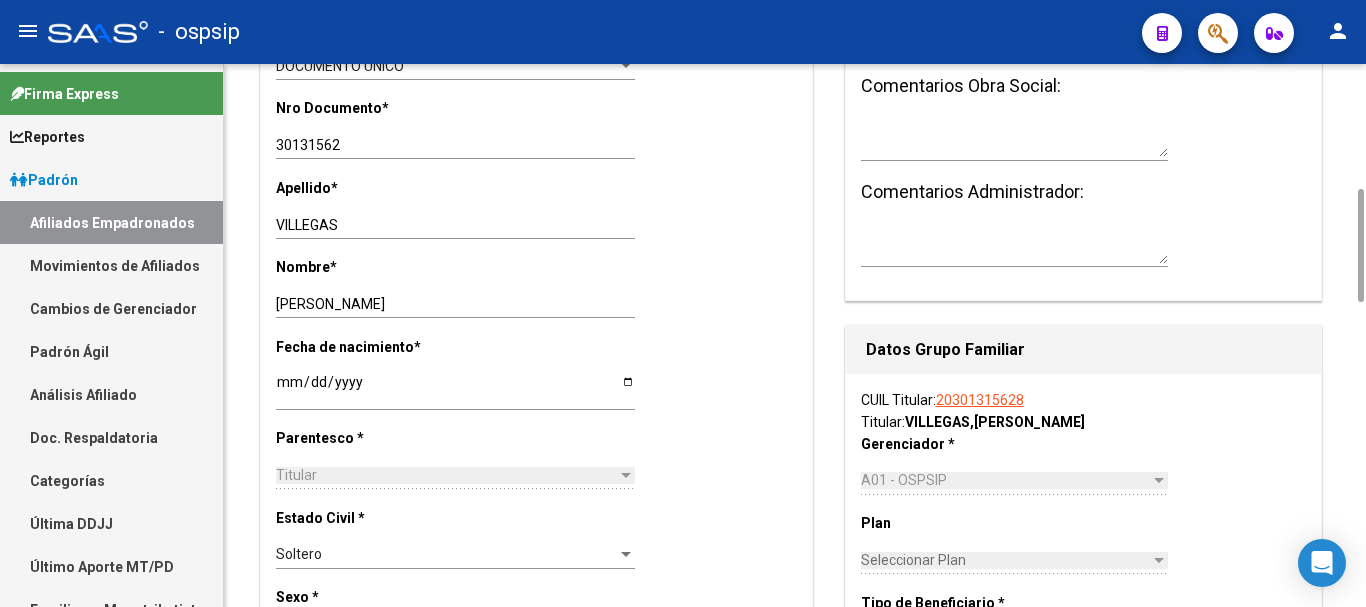 scroll, scrollTop: 0, scrollLeft: 0, axis: both 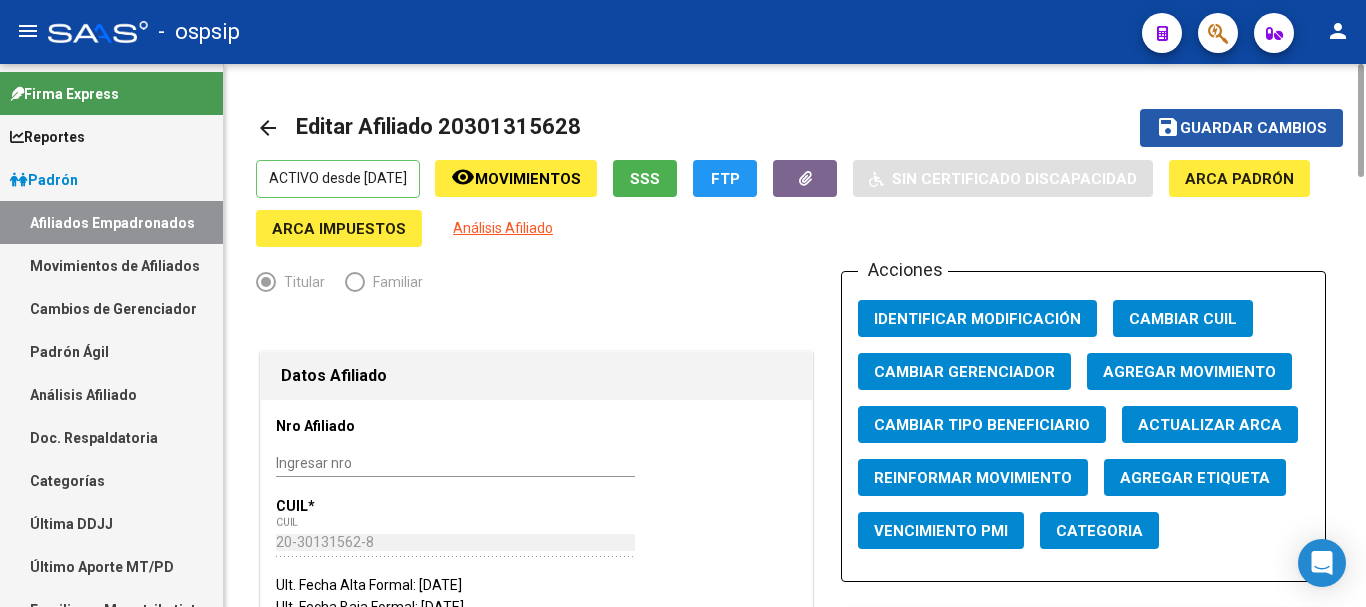 click on "Guardar cambios" 